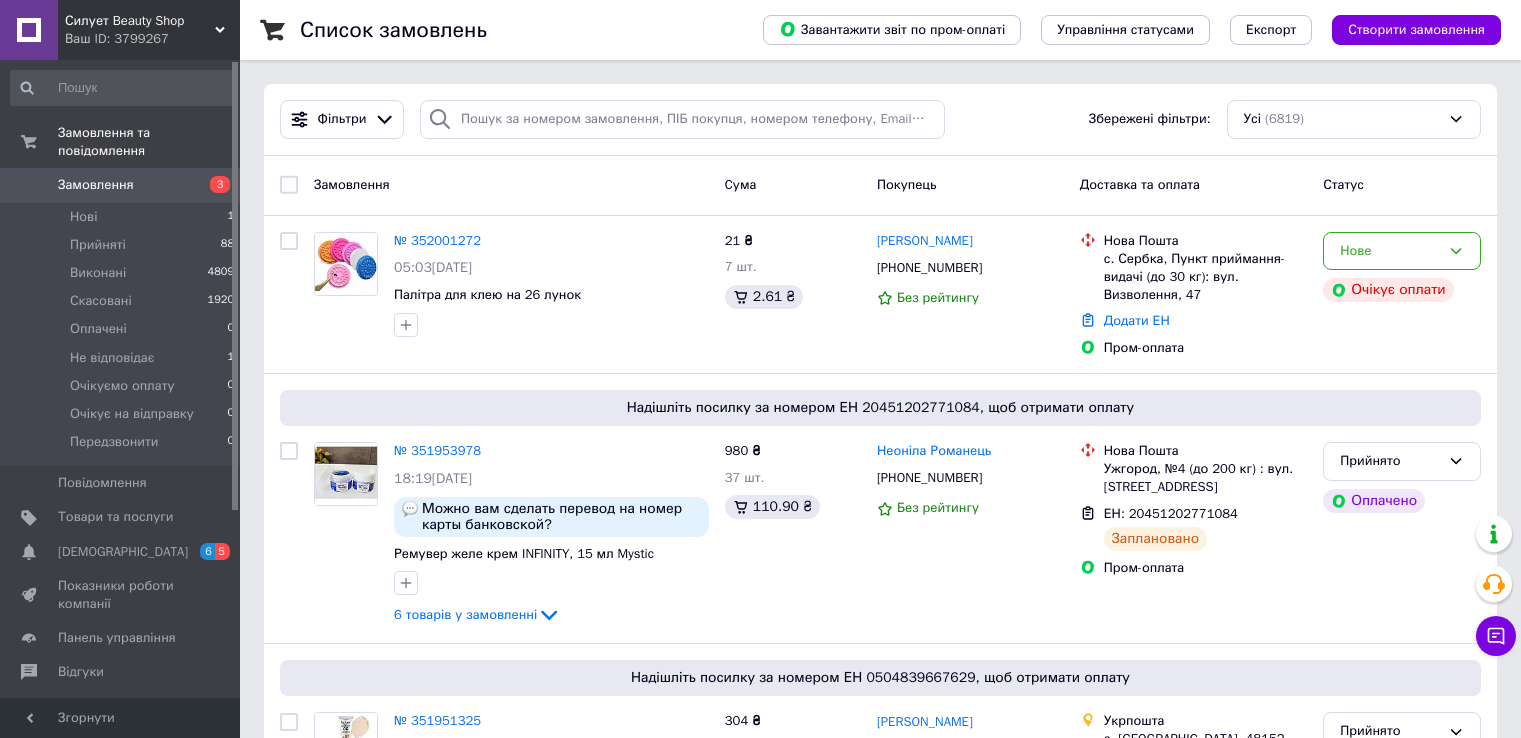 scroll, scrollTop: 0, scrollLeft: 0, axis: both 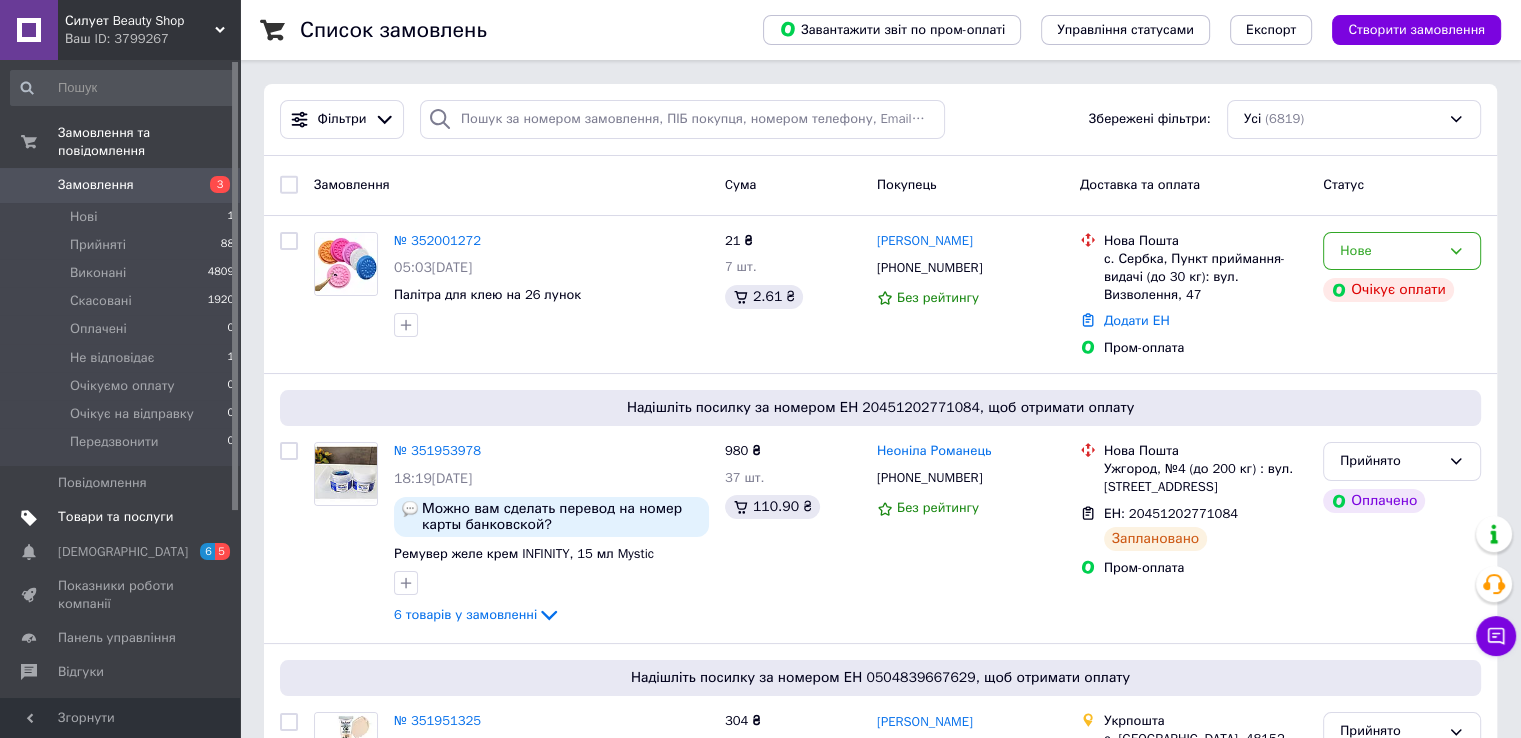 click on "Товари та послуги" at bounding box center (115, 517) 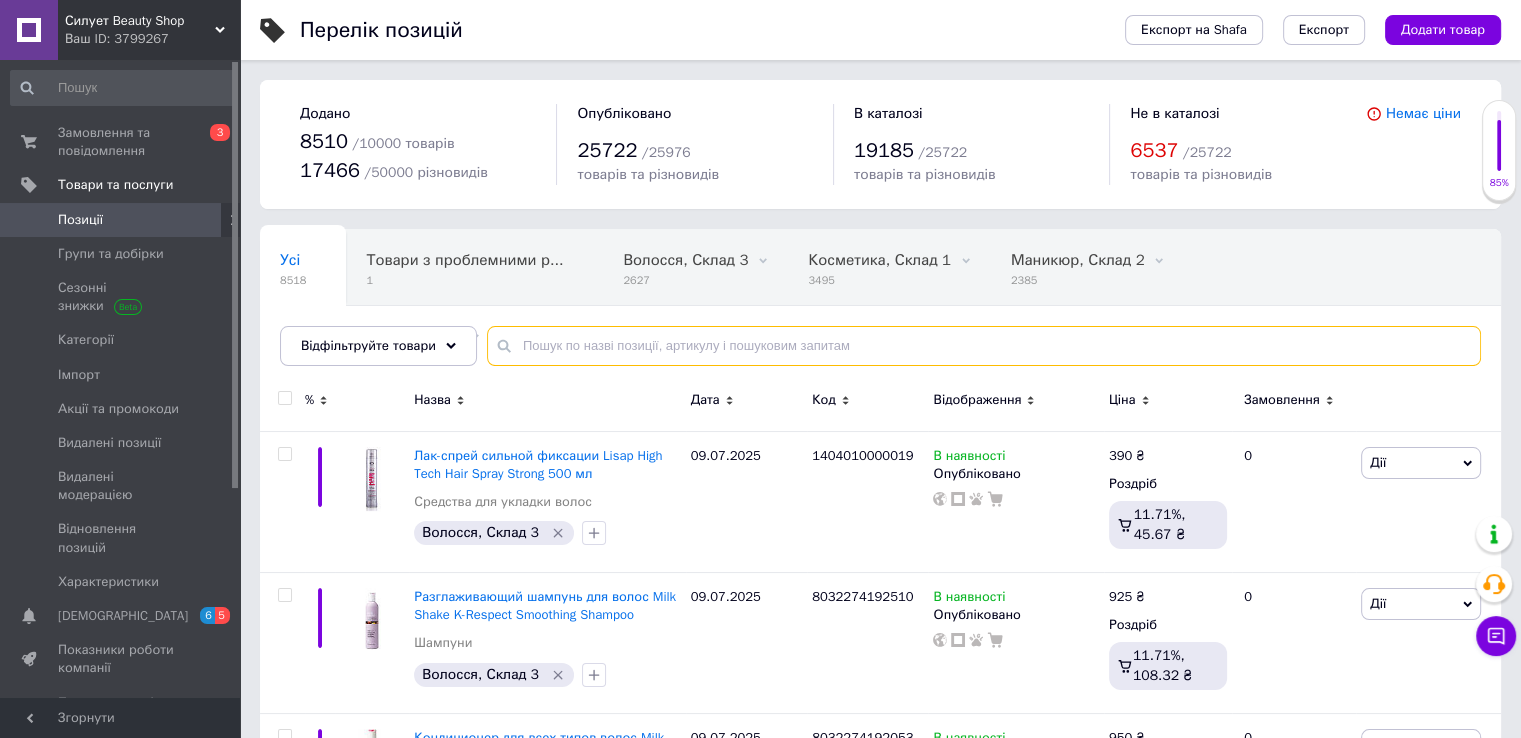 click at bounding box center [984, 346] 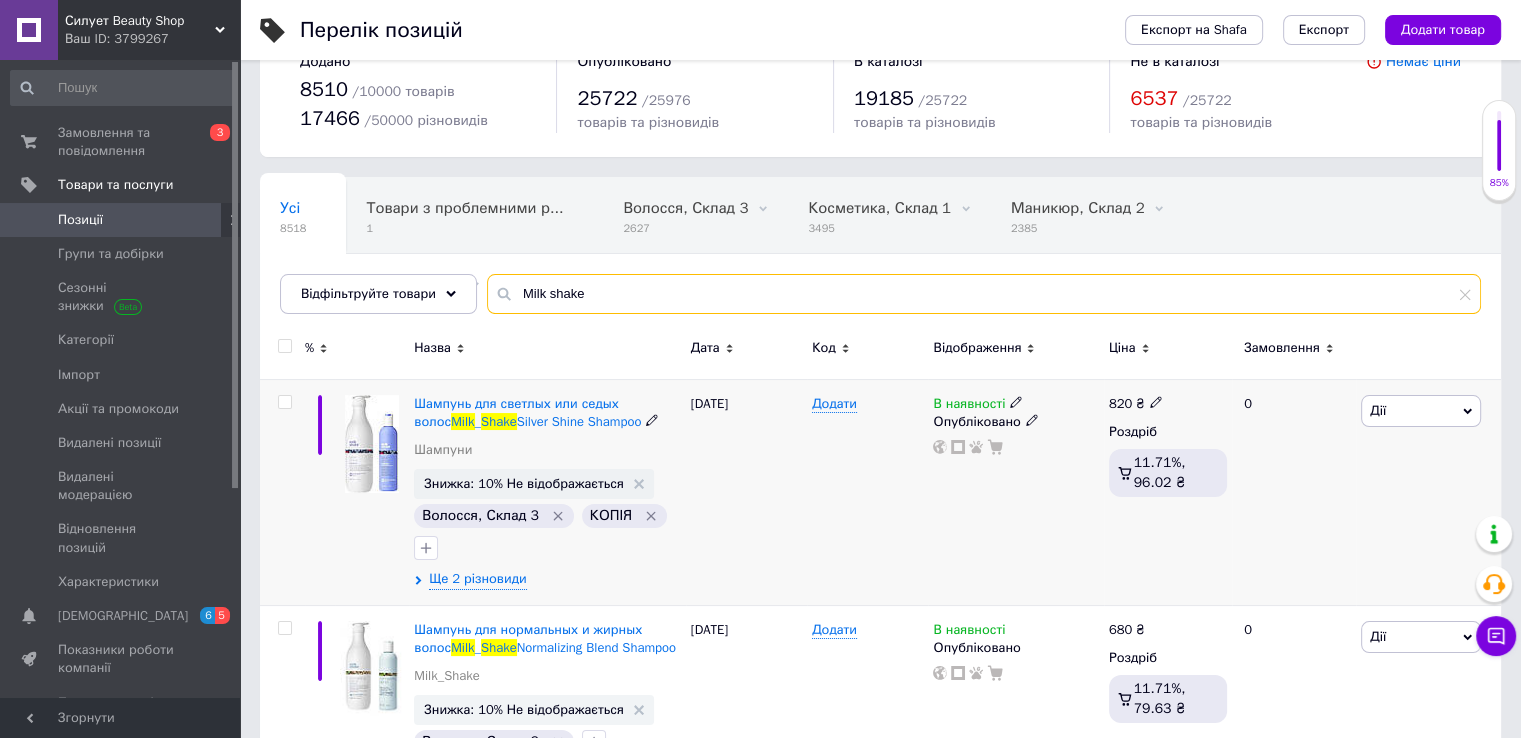scroll, scrollTop: 200, scrollLeft: 0, axis: vertical 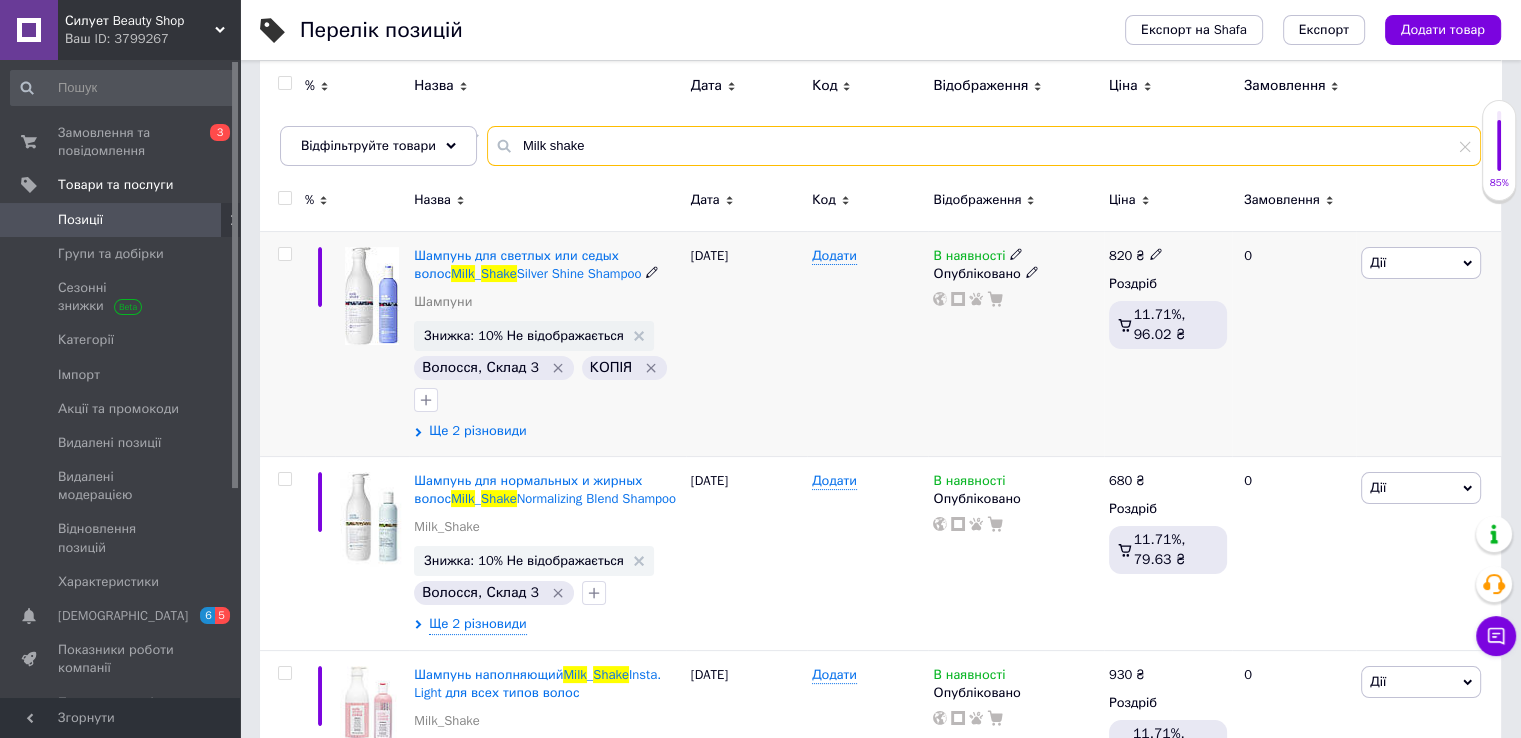type on "Milk shake" 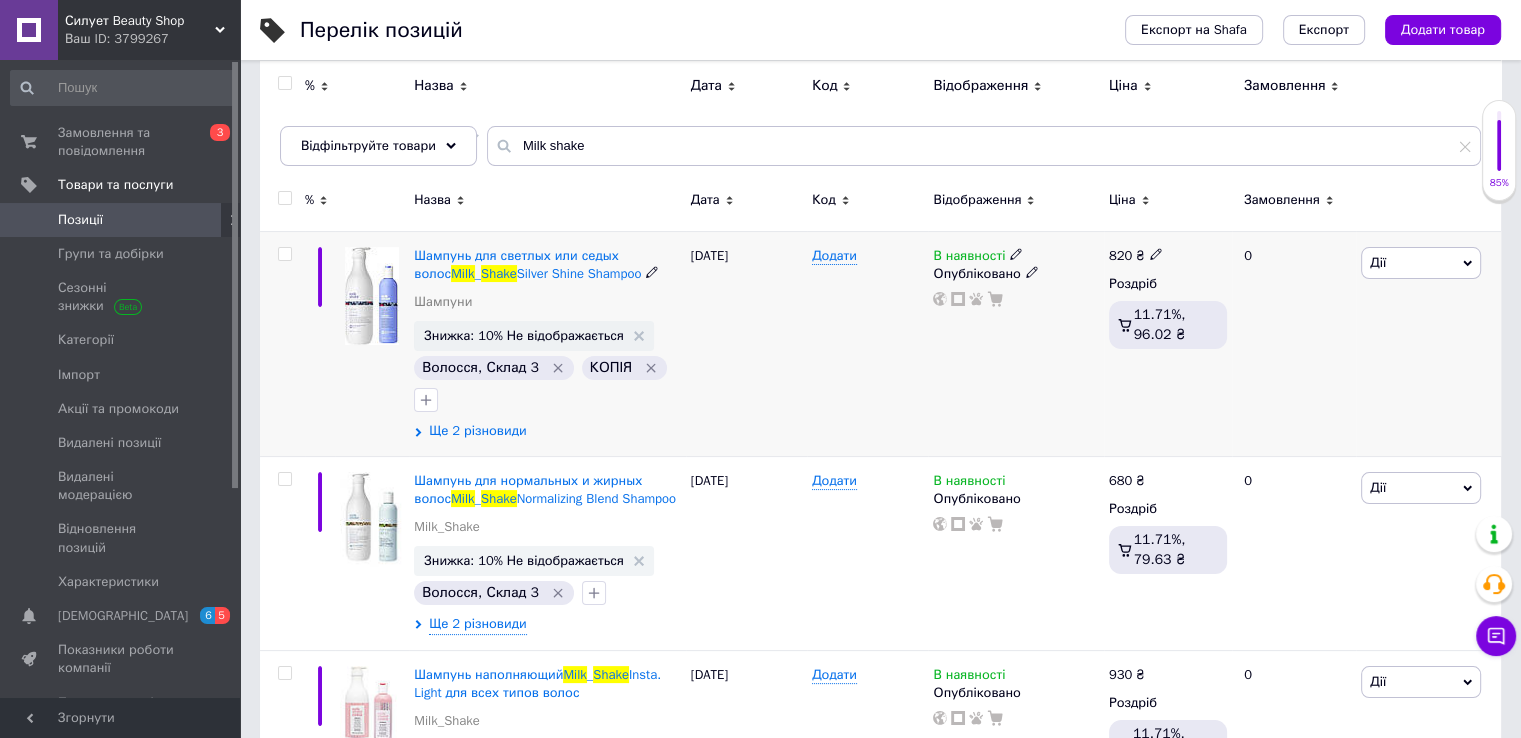 click on "Ще 2 різновиди" at bounding box center [477, 431] 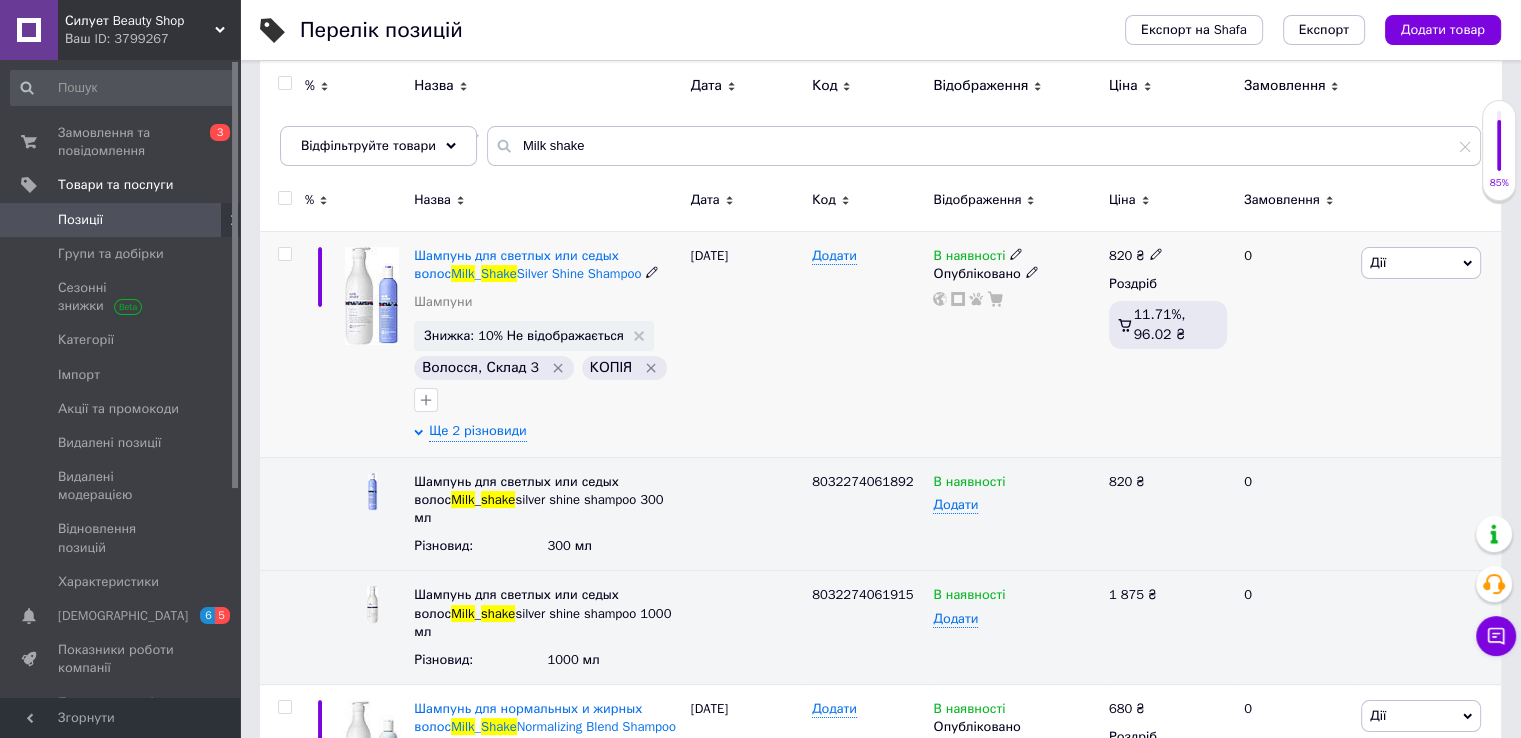 click 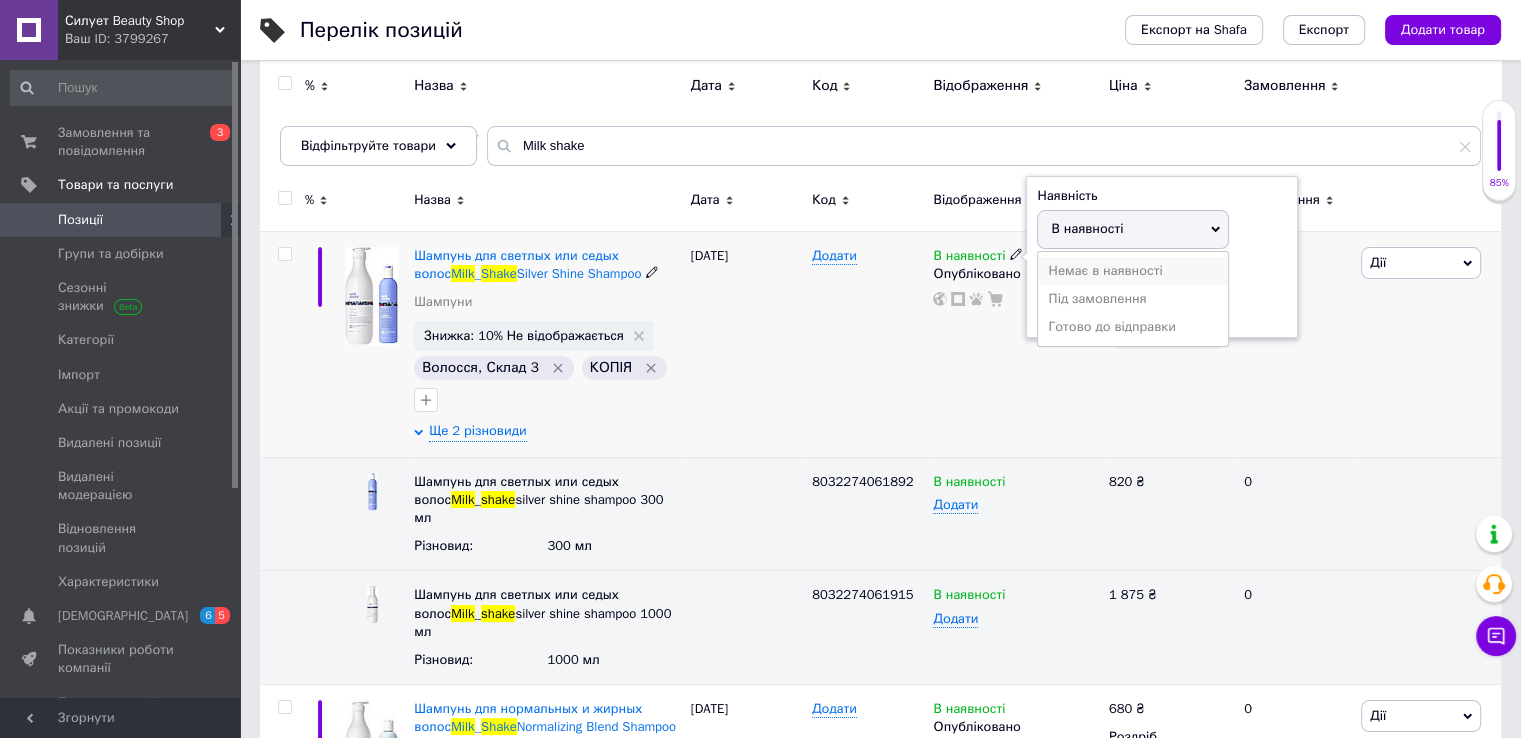 click on "Немає в наявності" at bounding box center (1133, 271) 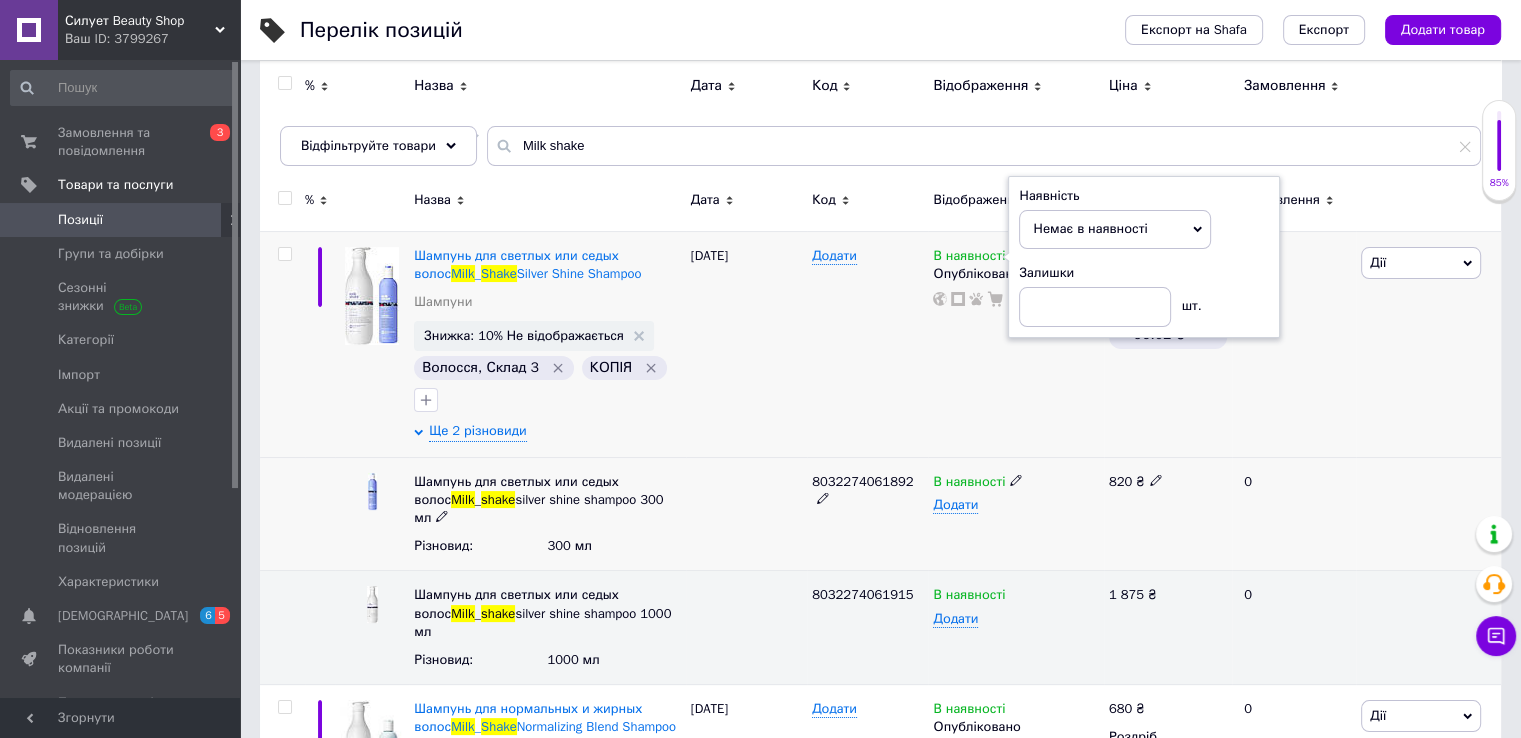 click 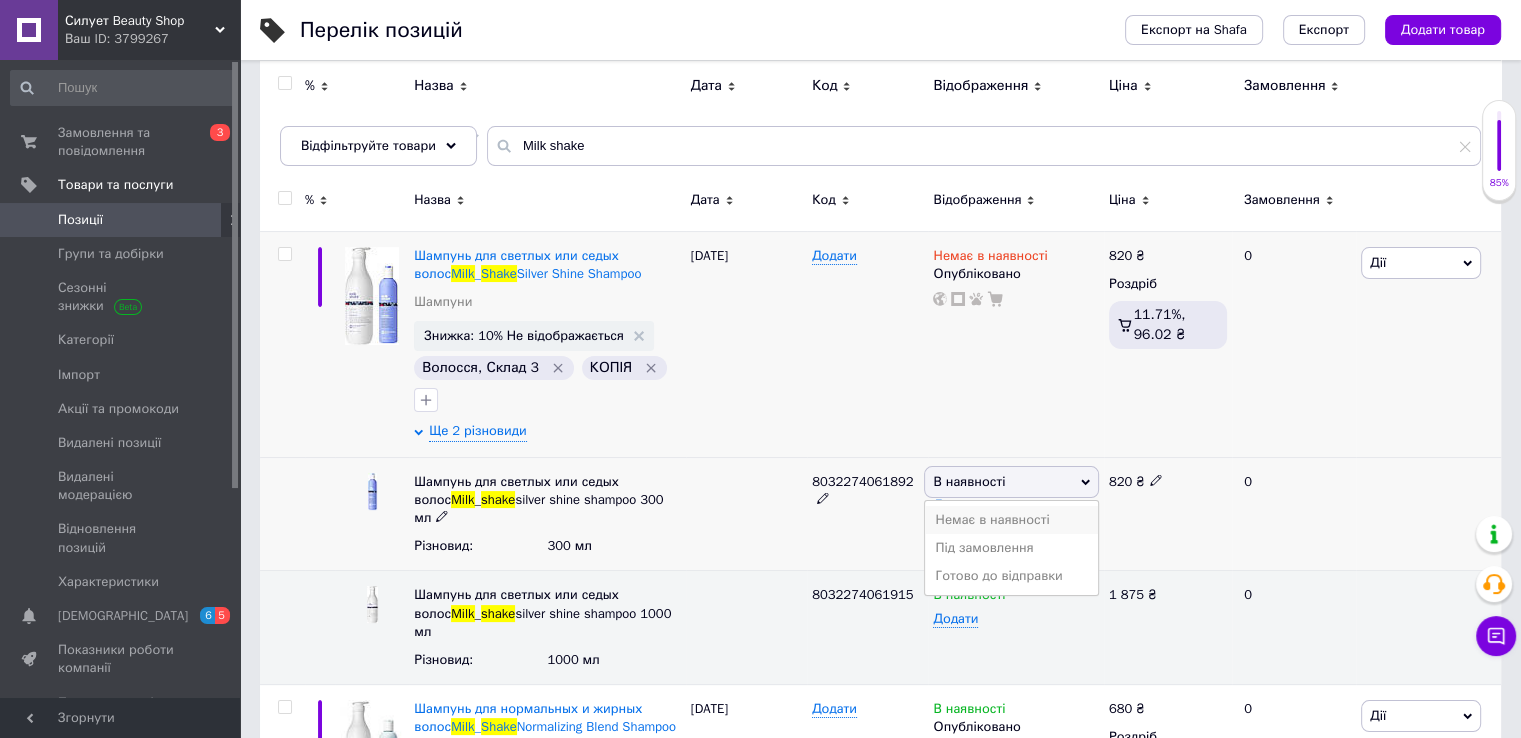 click on "Немає в наявності" at bounding box center [1011, 520] 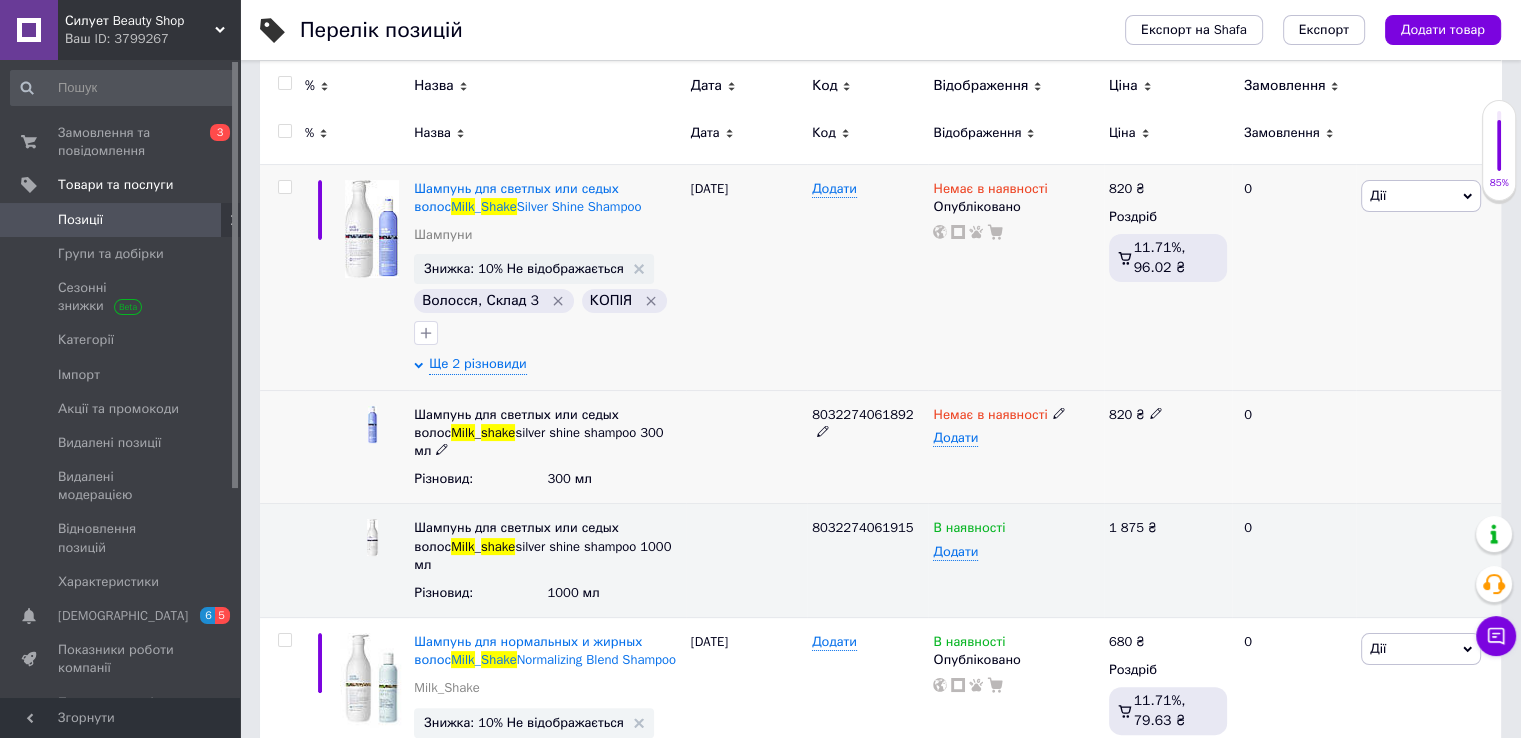 scroll, scrollTop: 300, scrollLeft: 0, axis: vertical 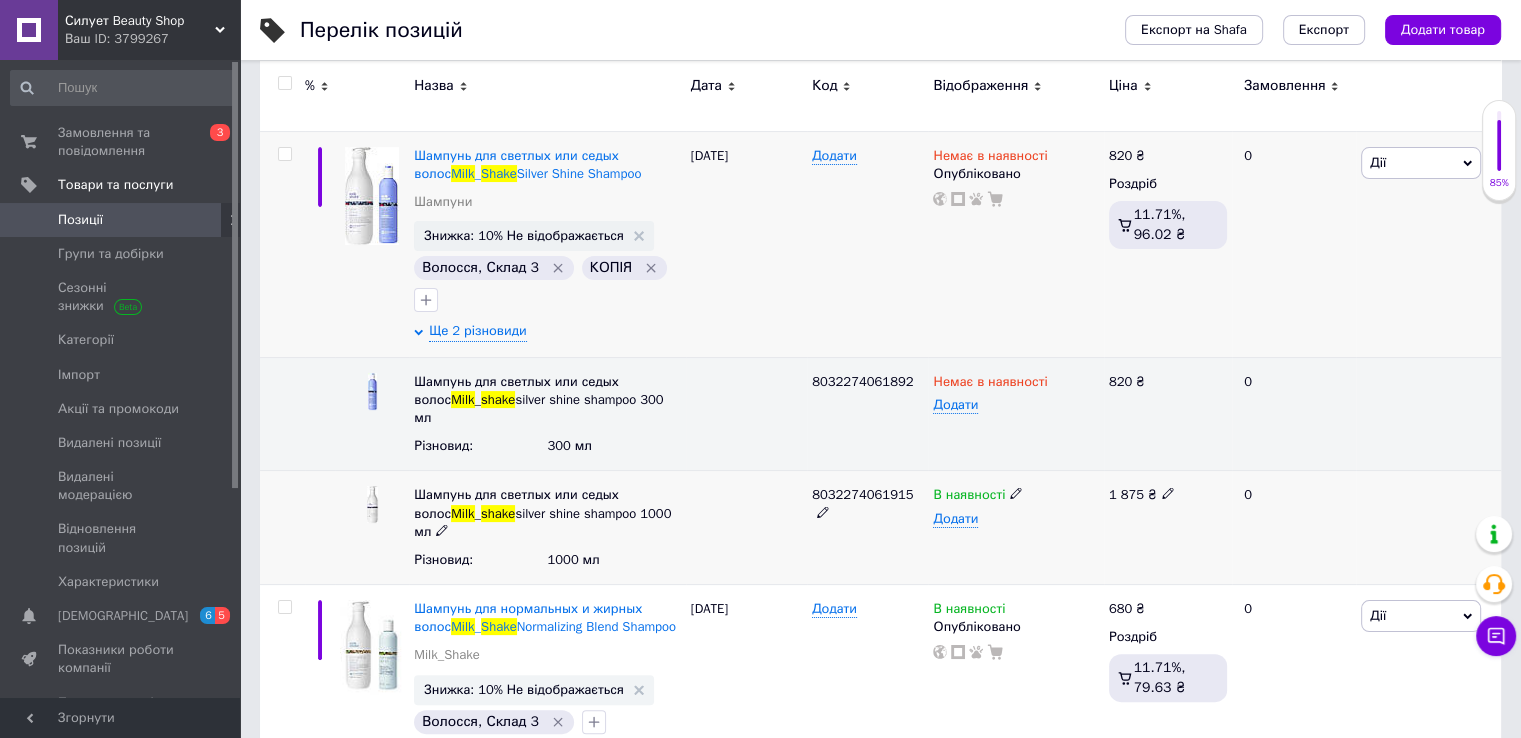 click 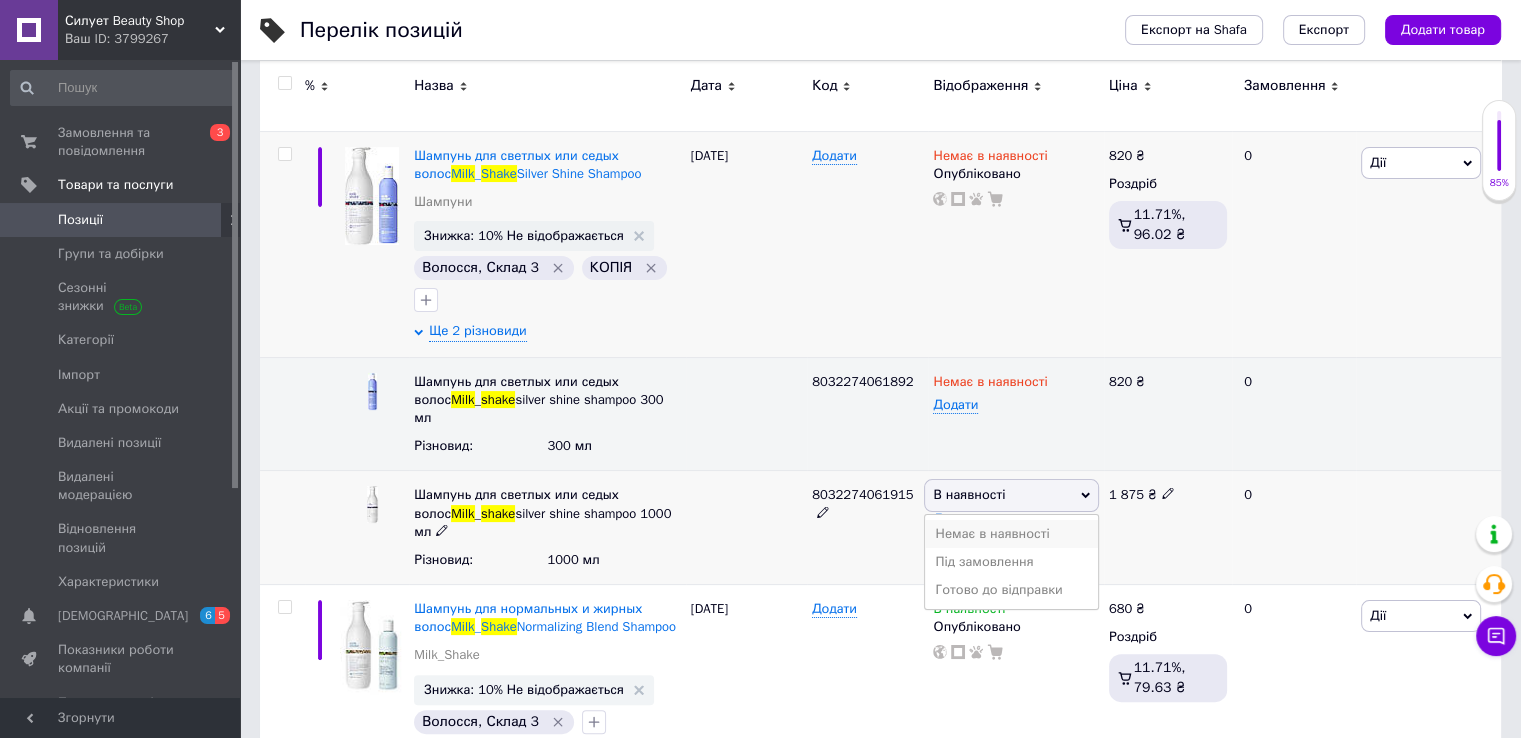click on "Немає в наявності" at bounding box center [1011, 534] 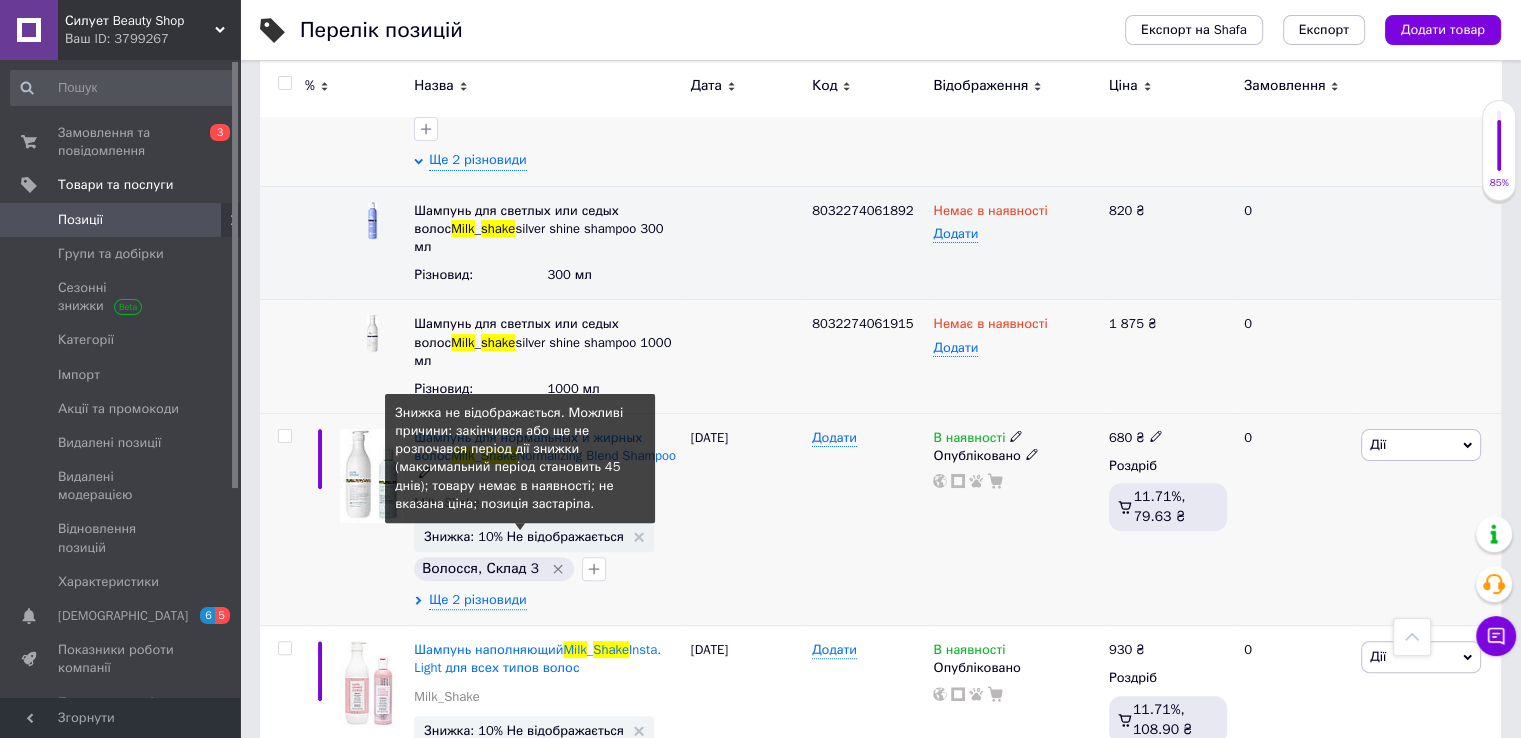 scroll, scrollTop: 500, scrollLeft: 0, axis: vertical 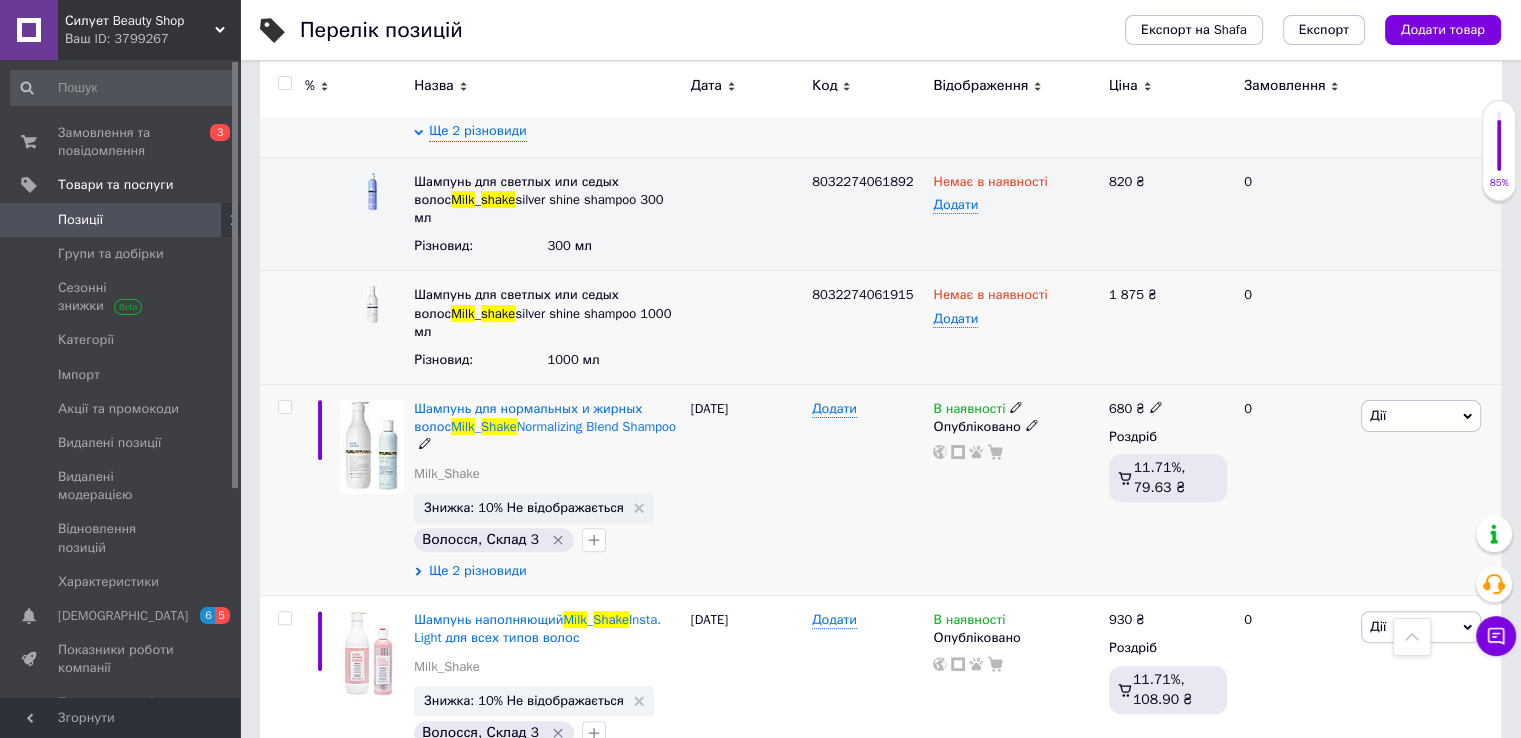 click on "Ще 2 різновиди" at bounding box center [477, 571] 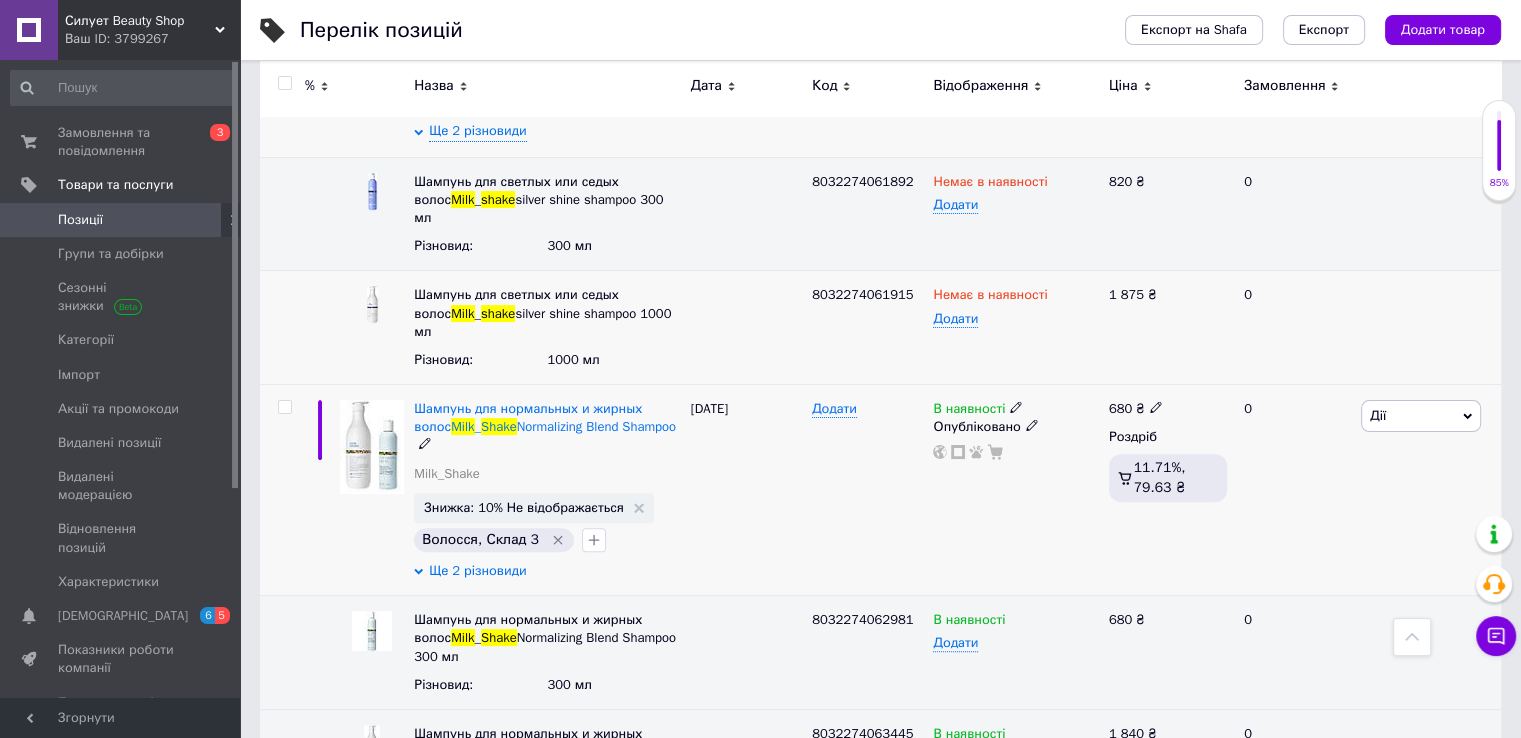 scroll, scrollTop: 600, scrollLeft: 0, axis: vertical 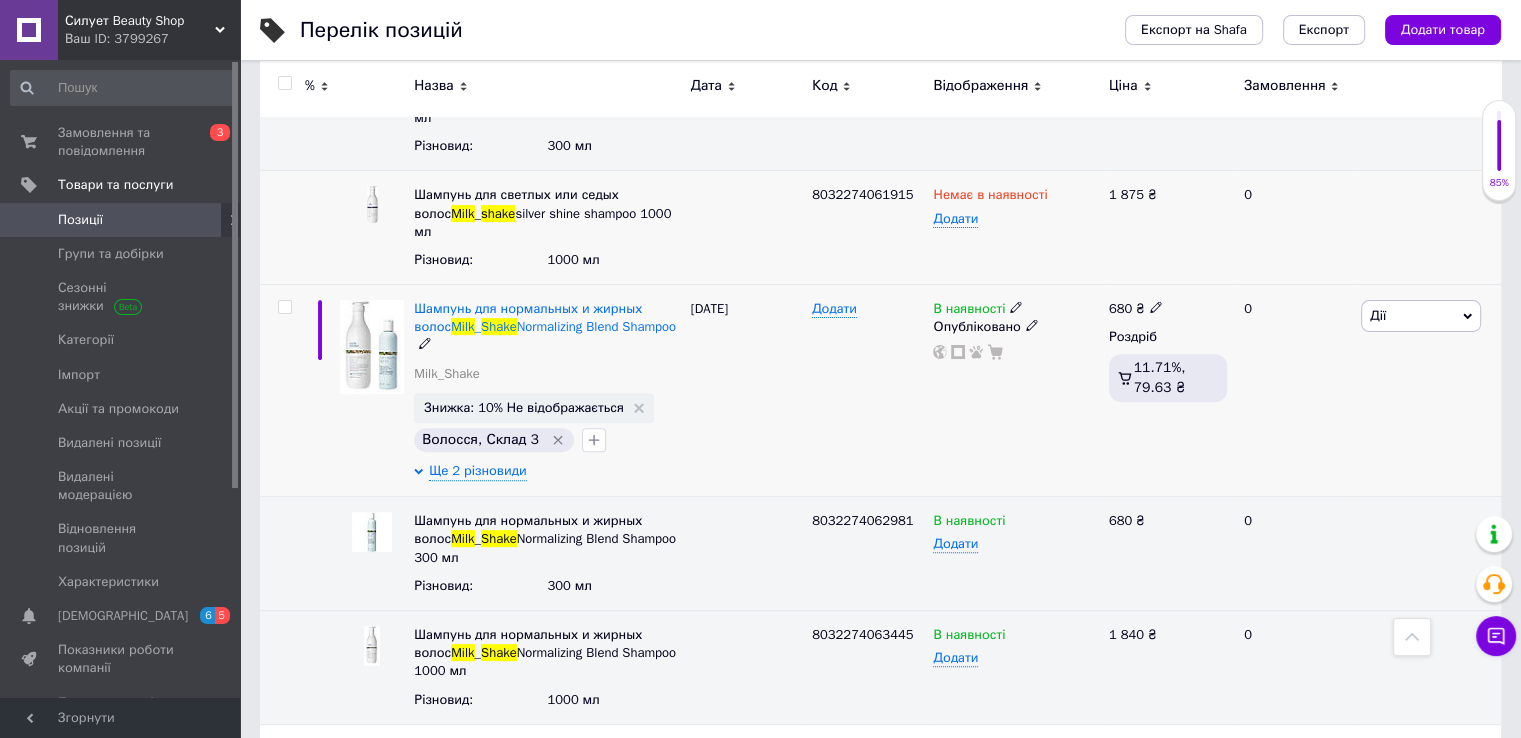 click 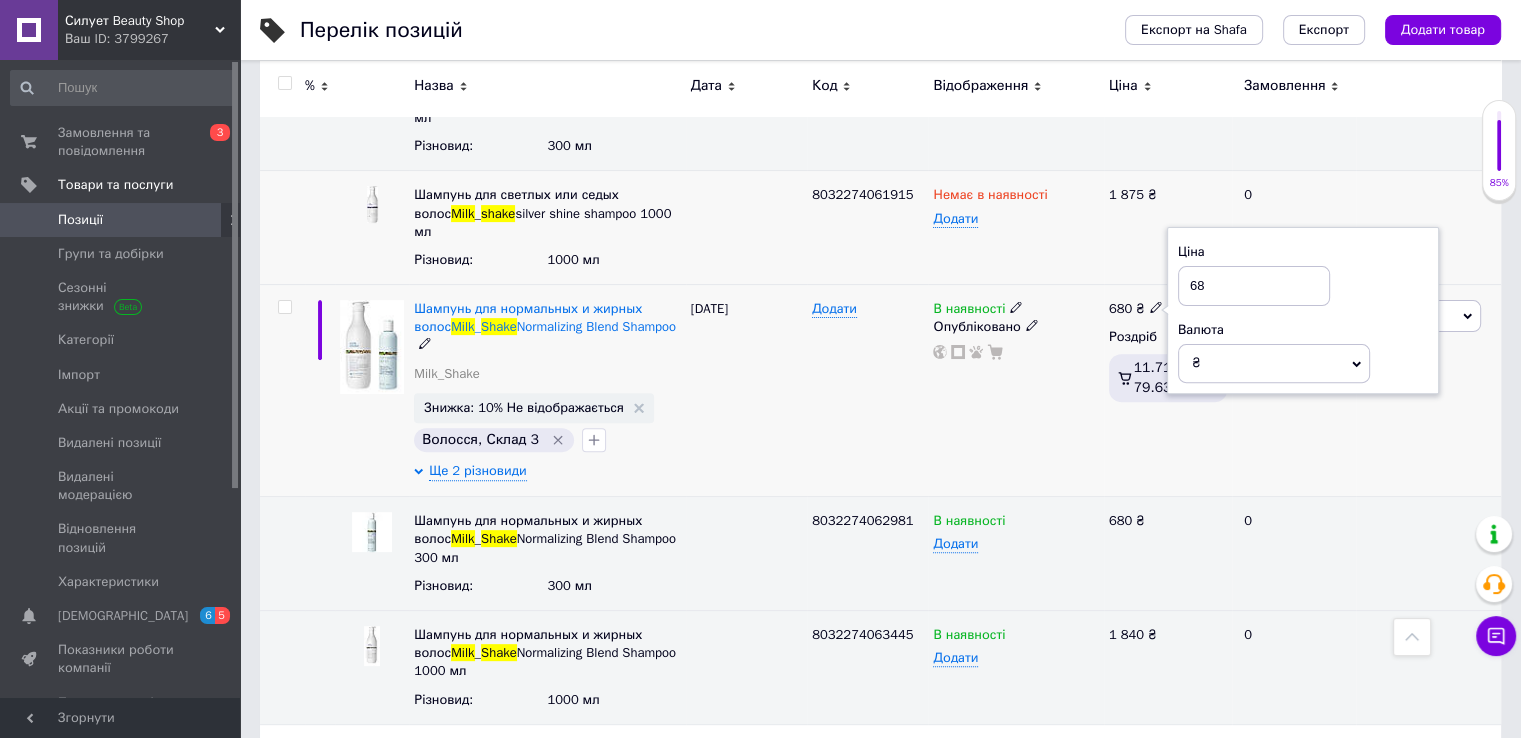type on "6" 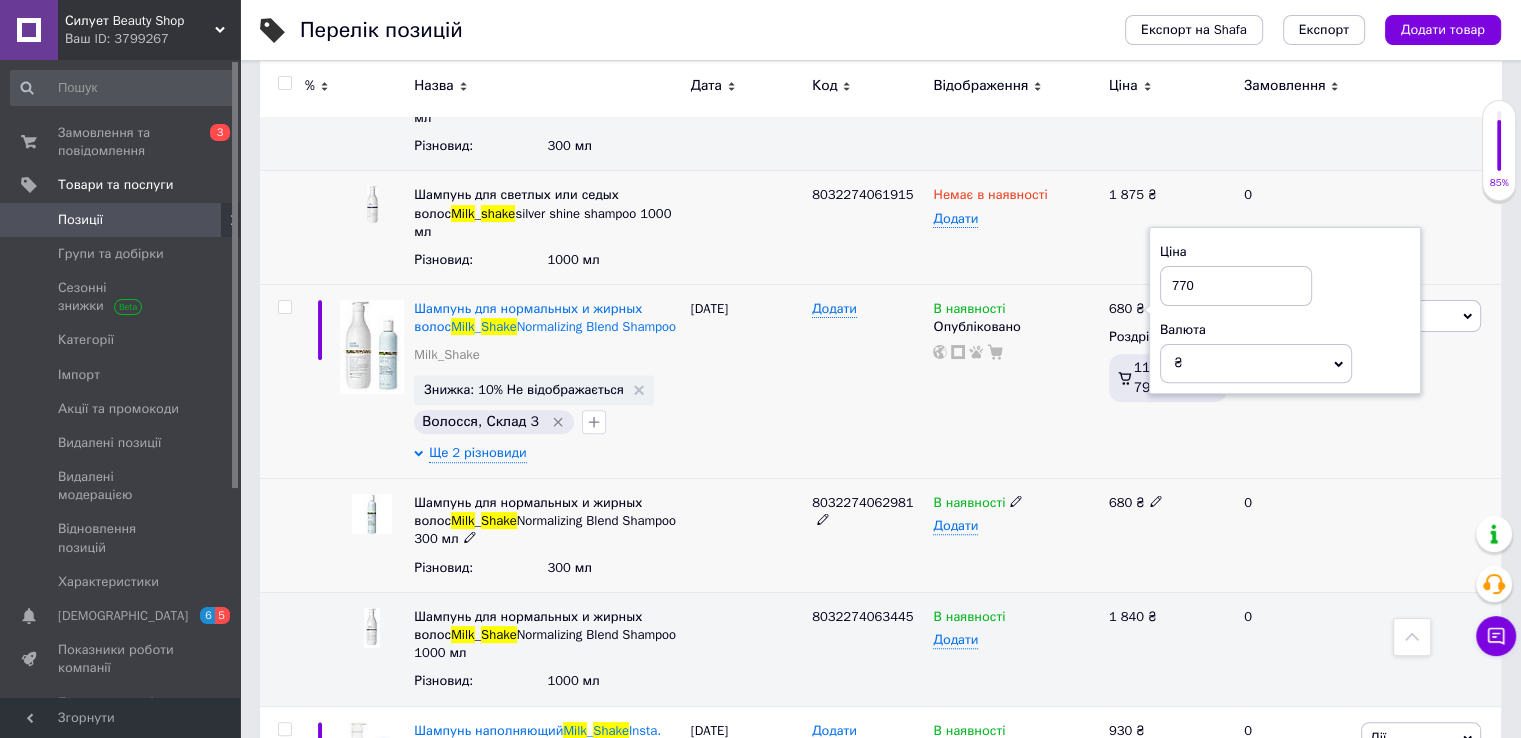 type on "770" 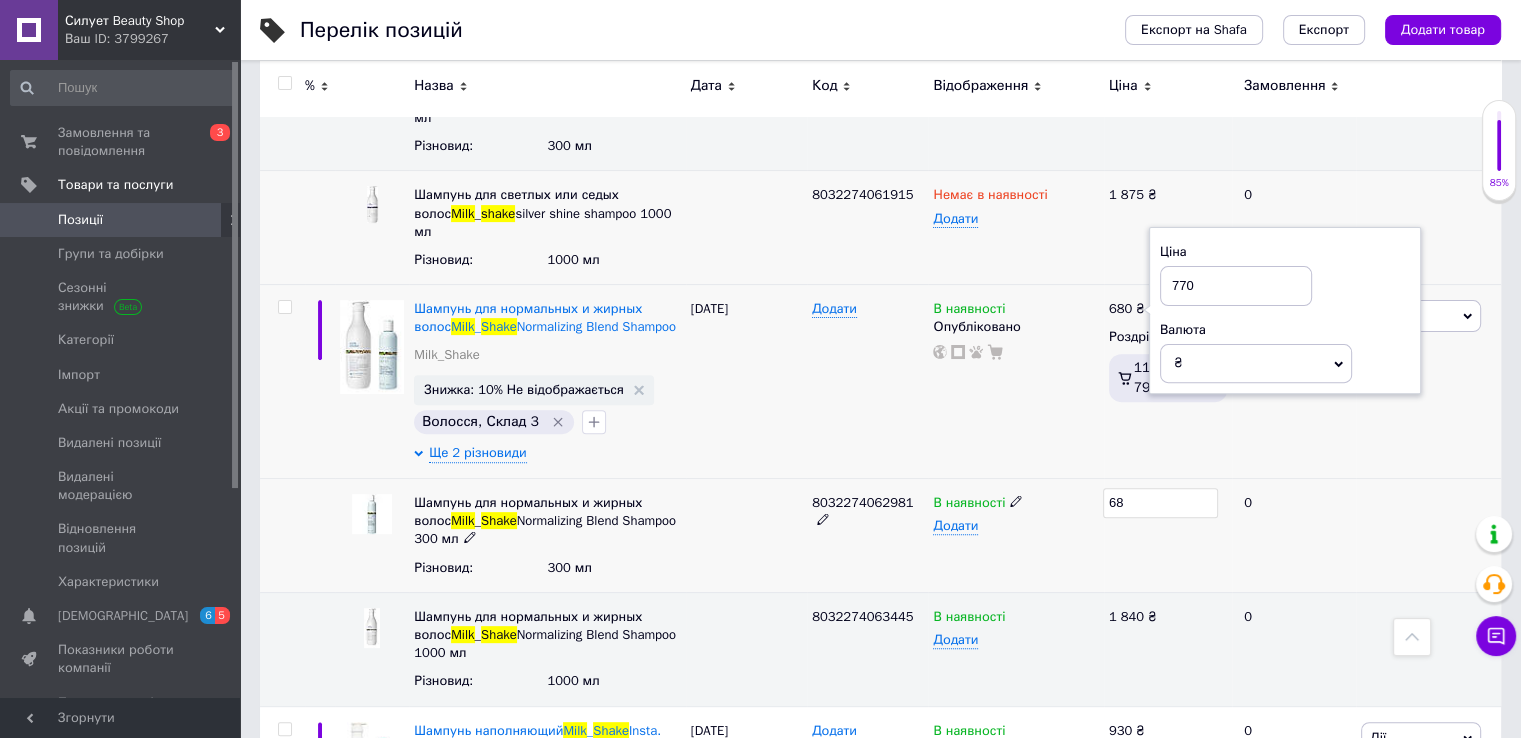 type on "6" 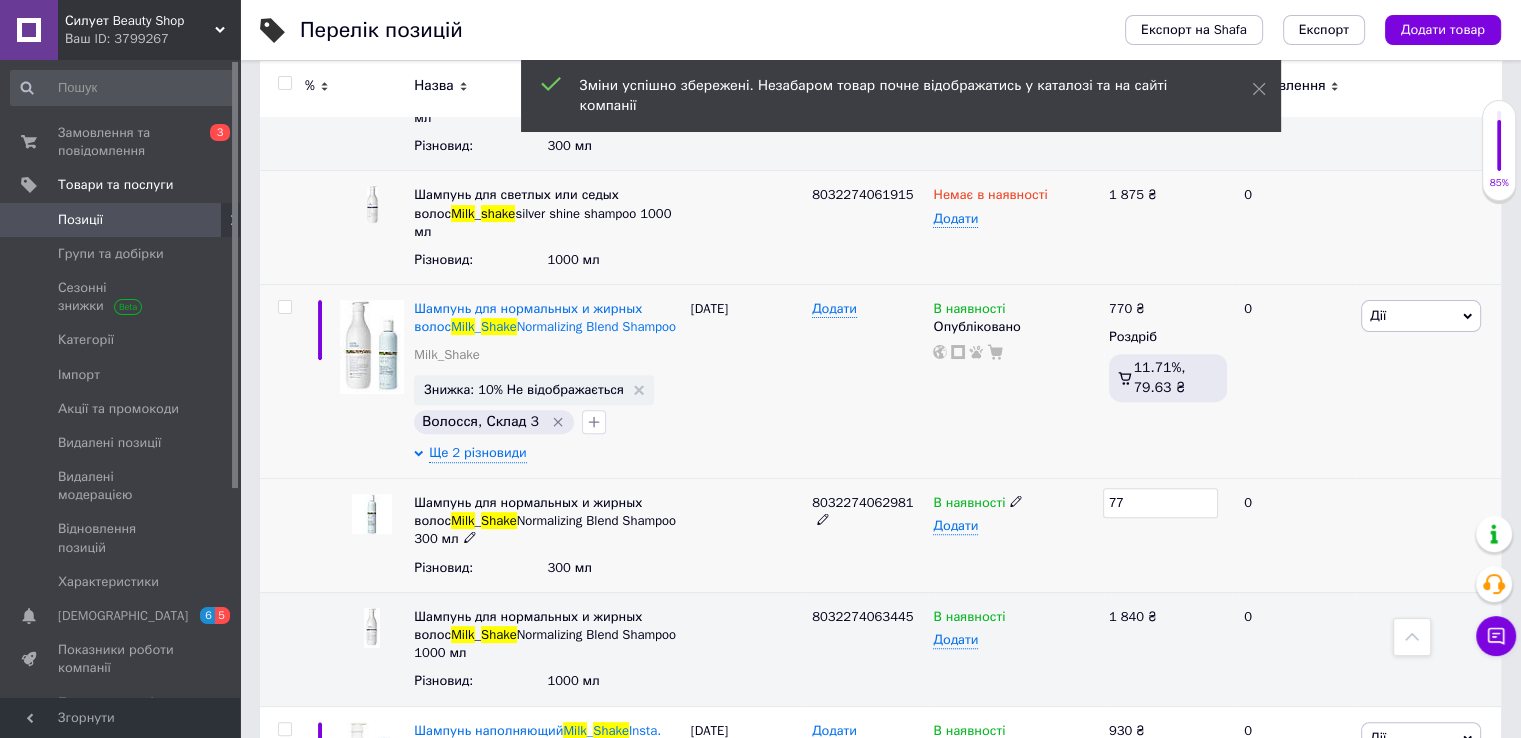 type on "770" 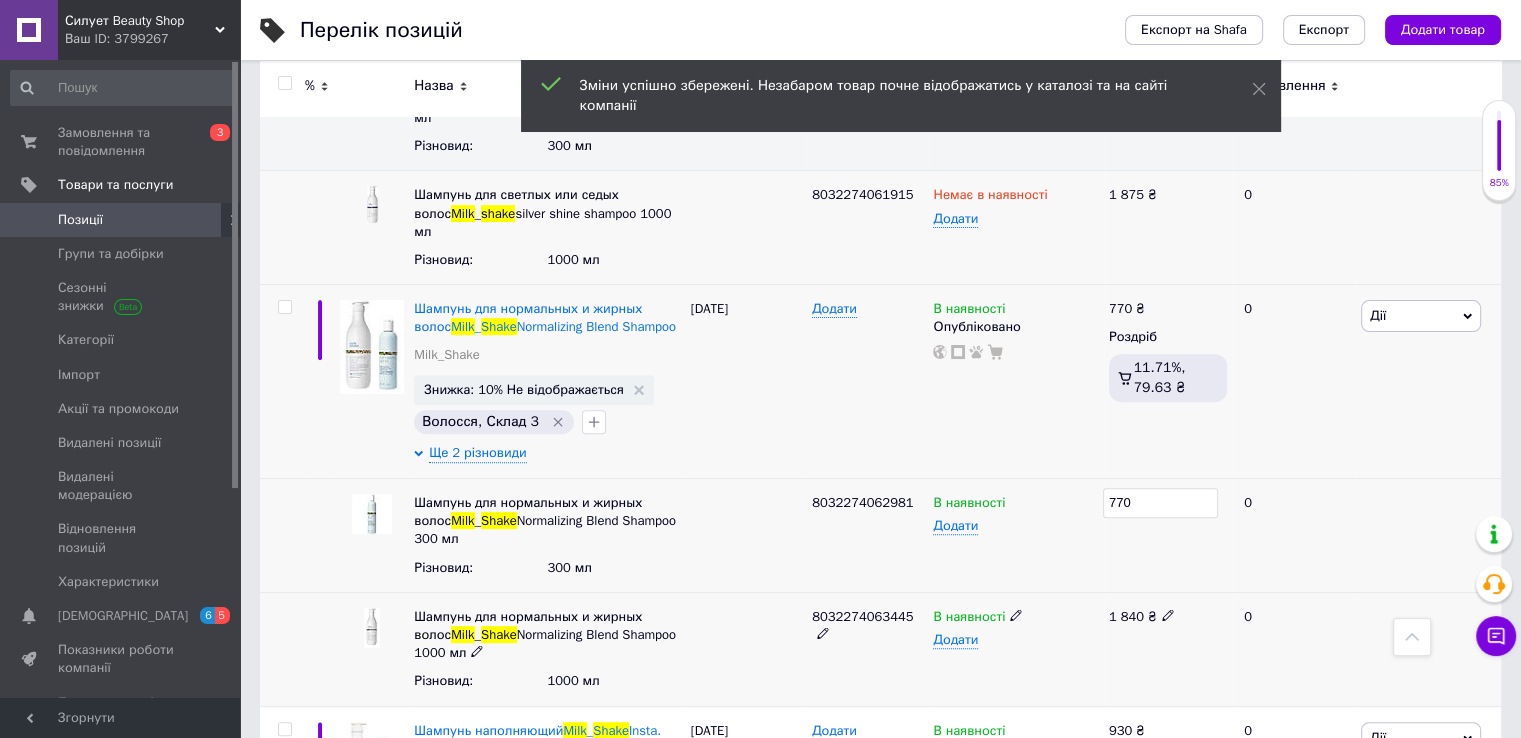 click on "1 840   ₴" at bounding box center (1168, 617) 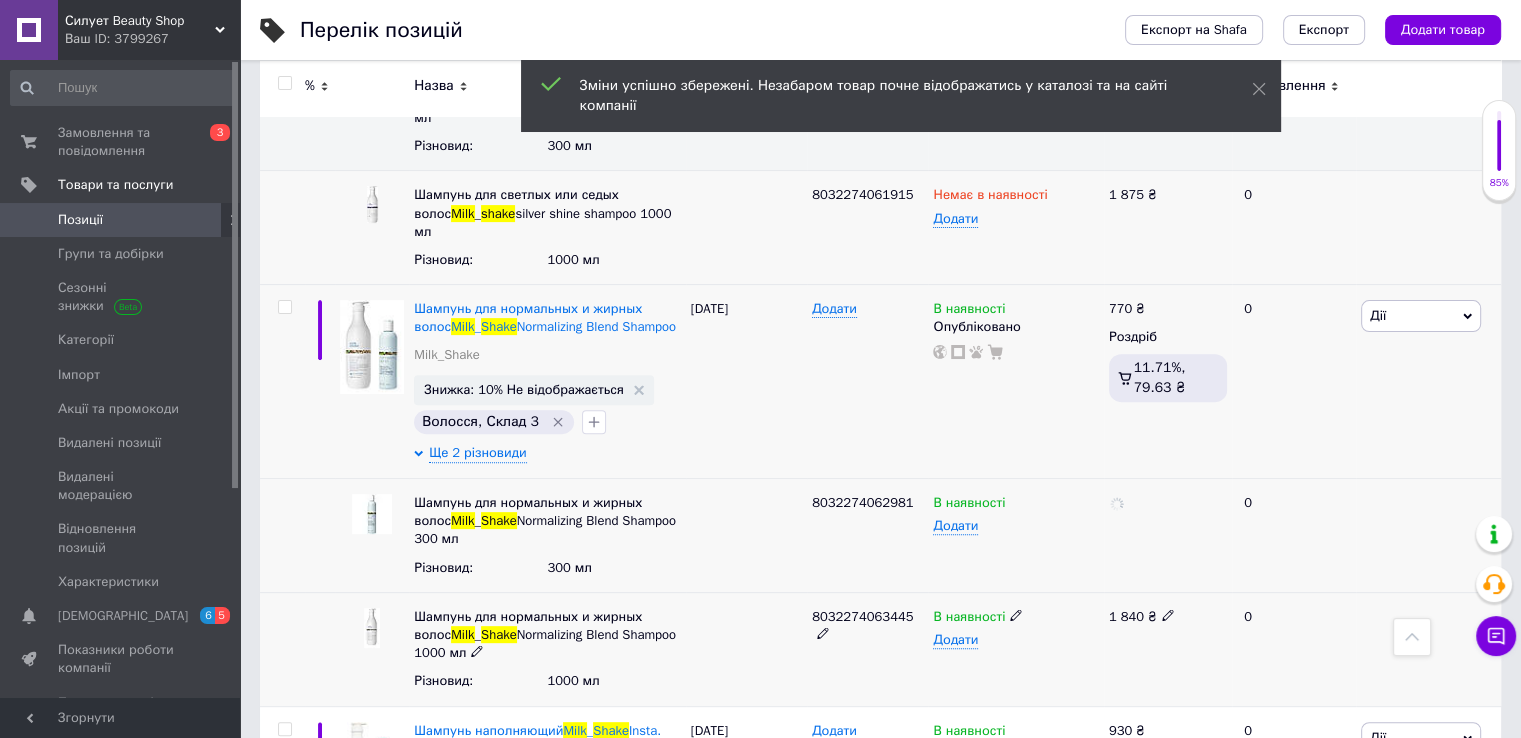 click 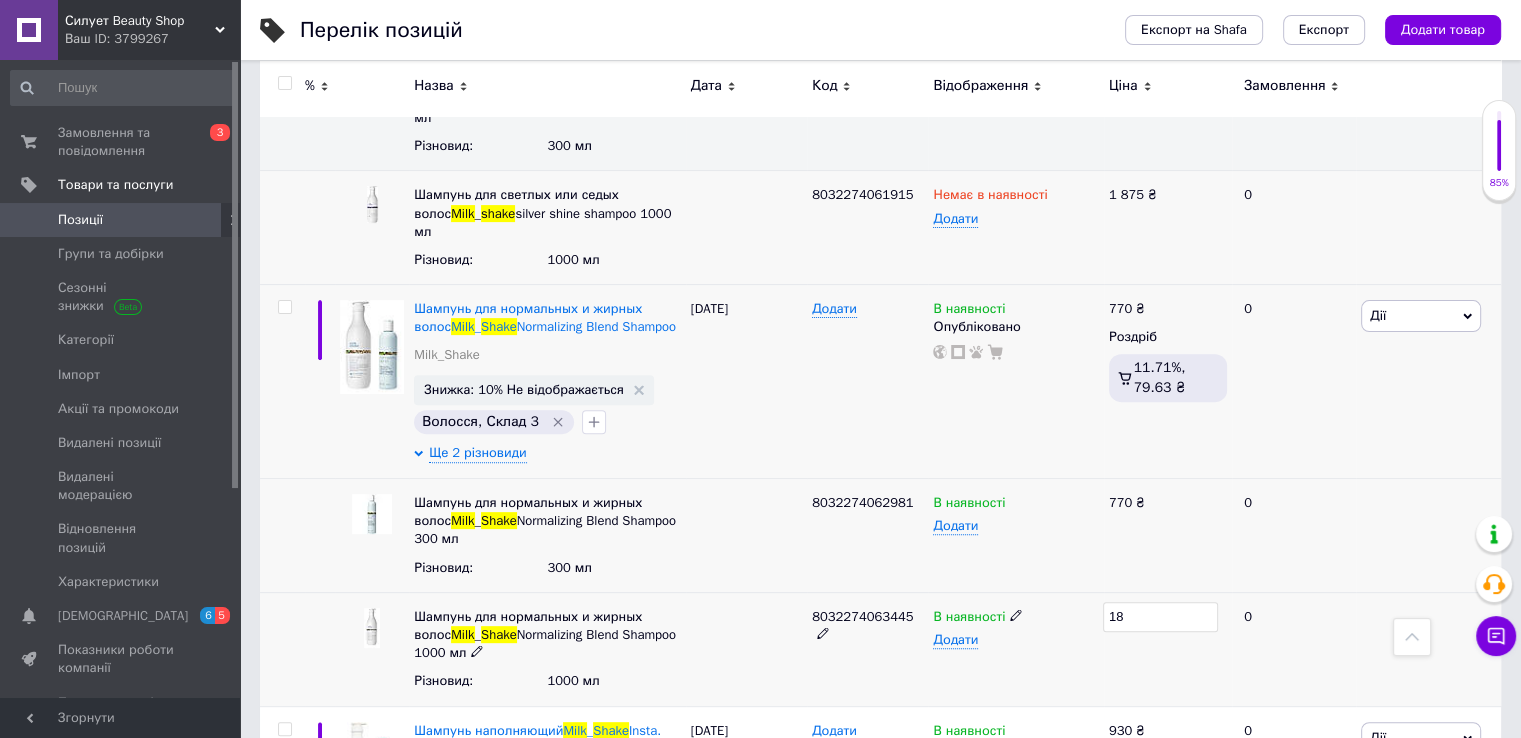 type on "1" 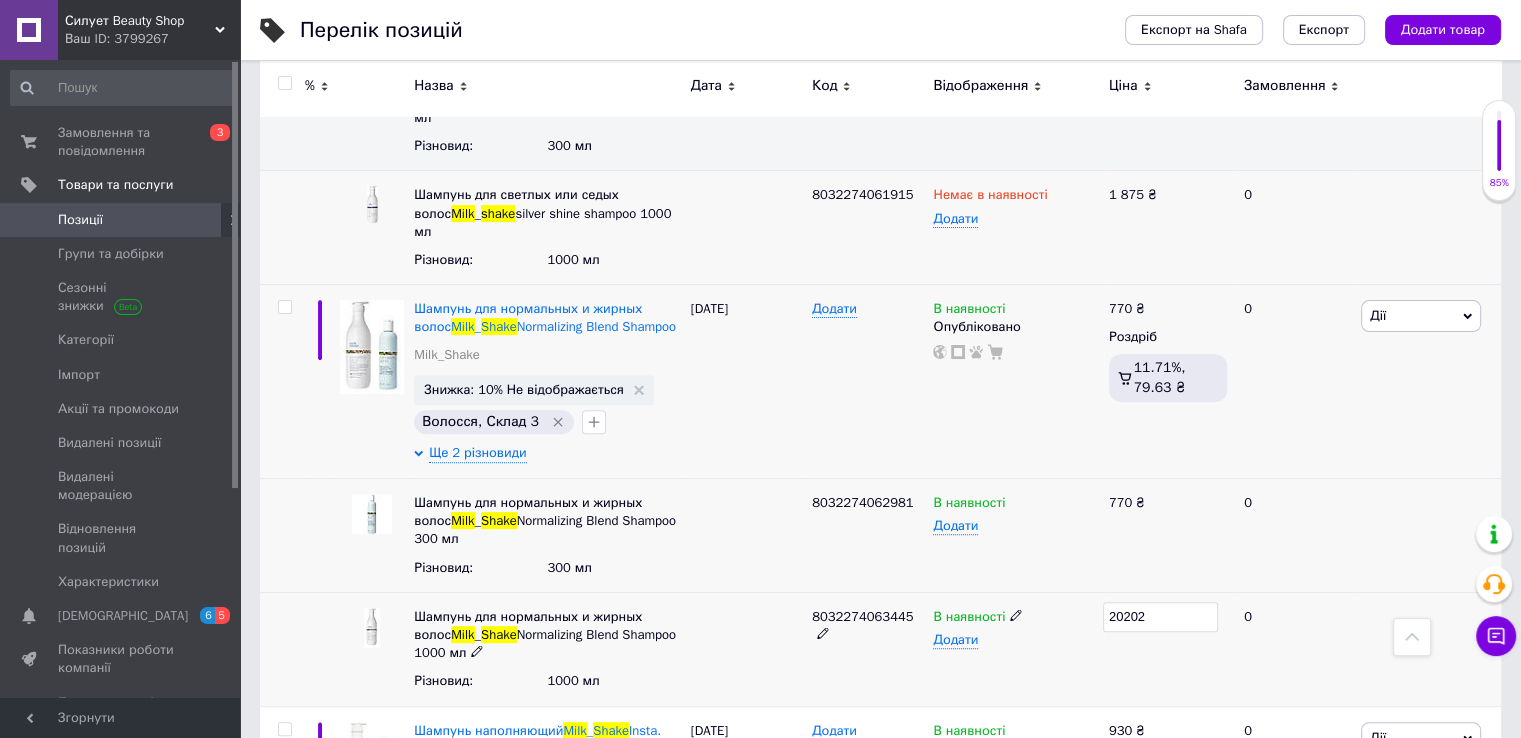 type on "2020" 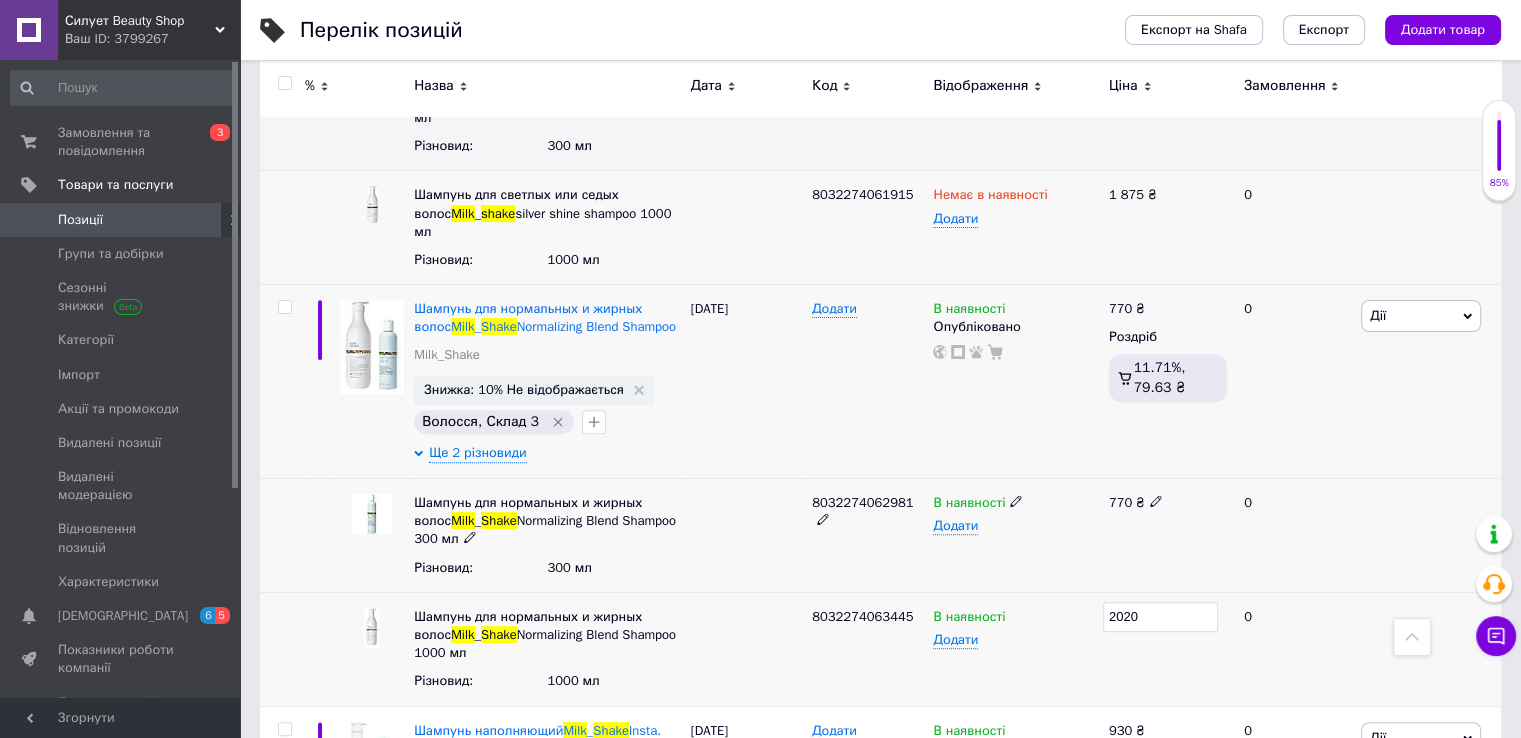click on "0" at bounding box center [1294, 536] 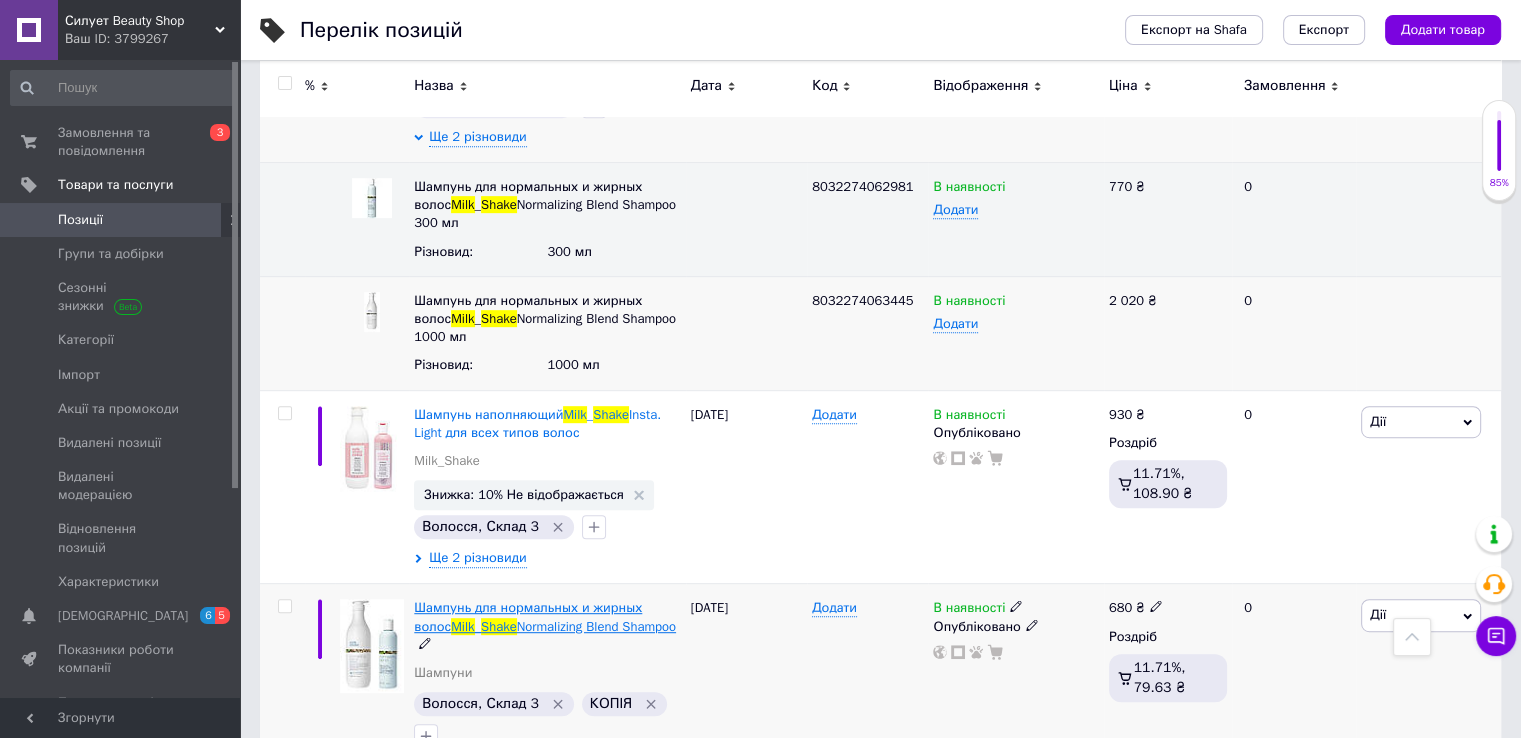 scroll, scrollTop: 1000, scrollLeft: 0, axis: vertical 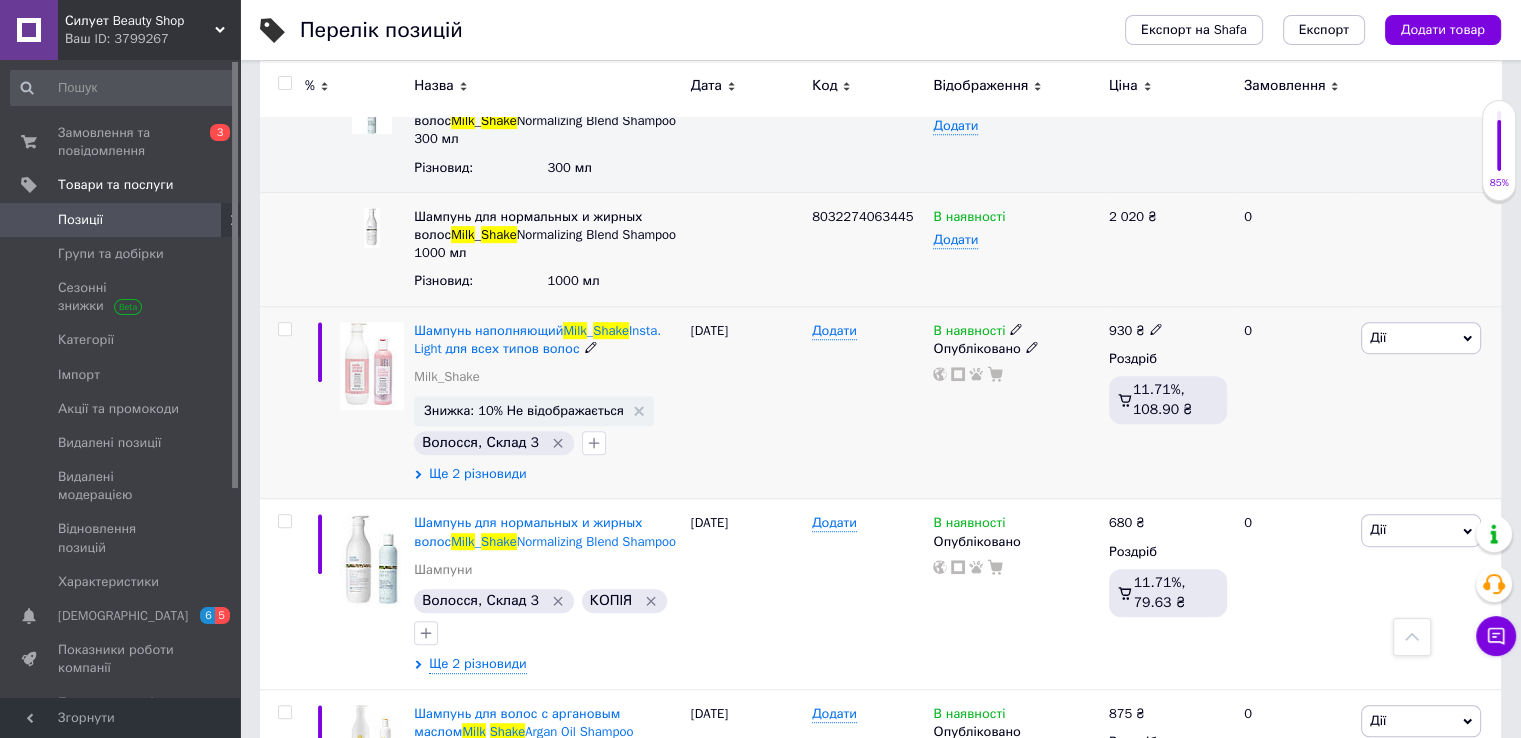 click on "Ще 2 різновиди" at bounding box center [477, 474] 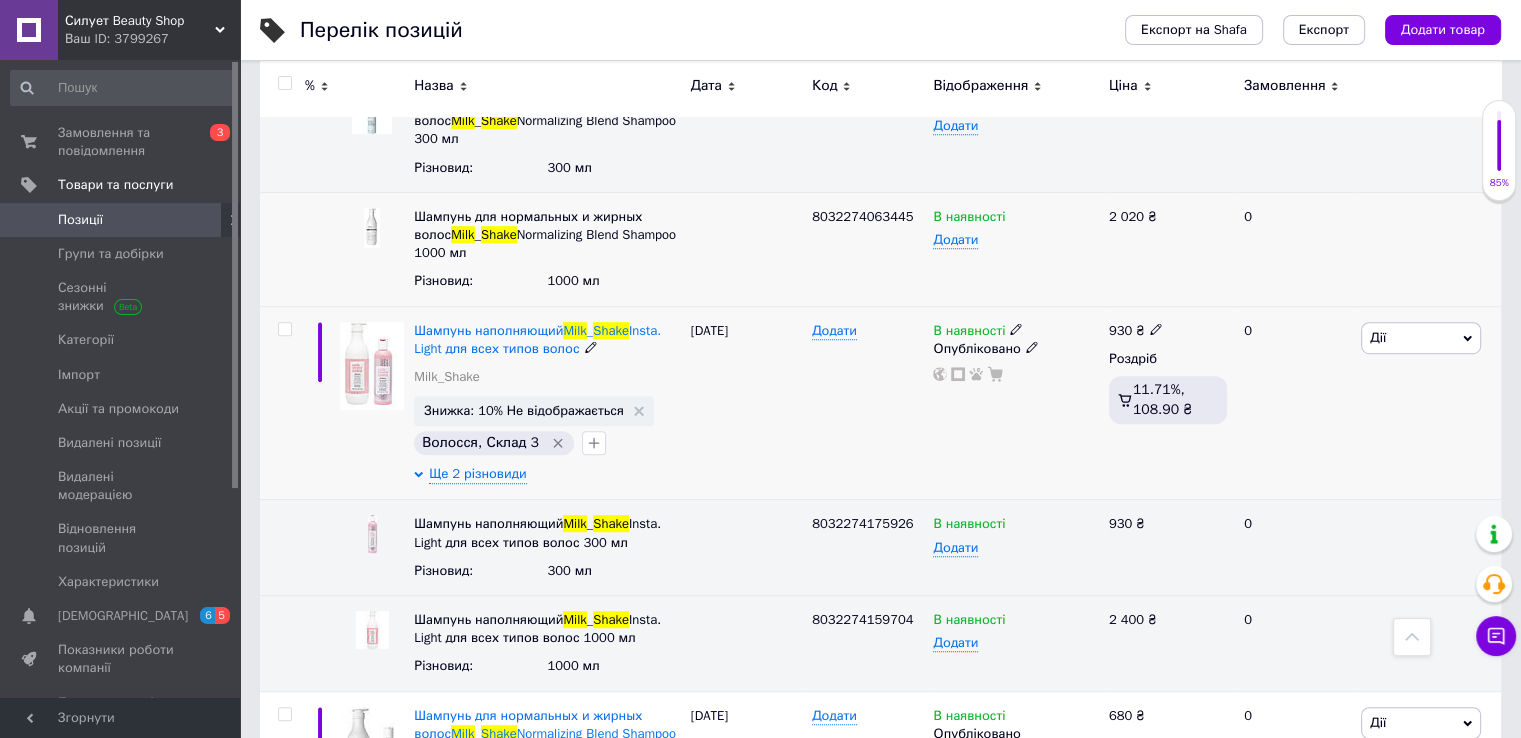click 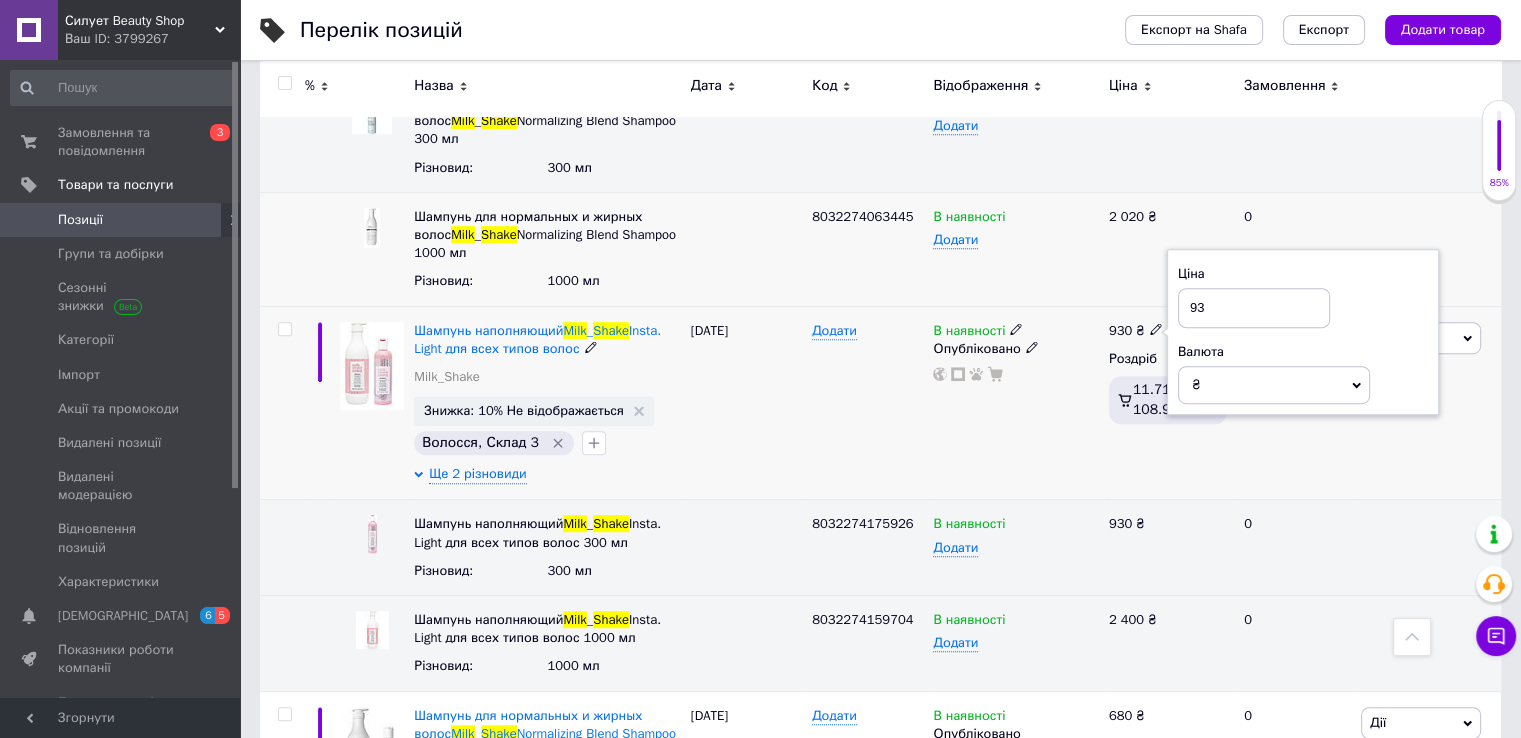 type on "9" 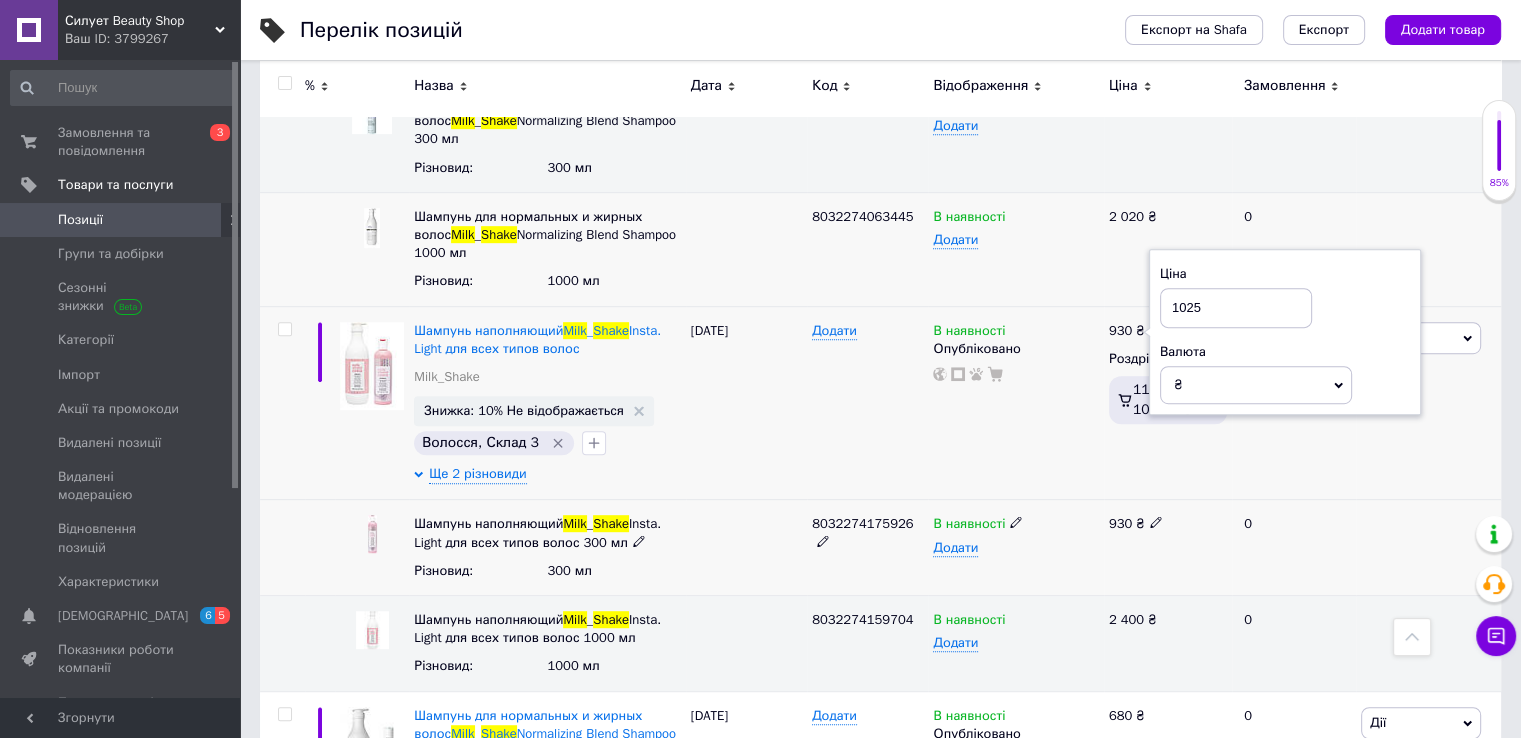 type on "1025" 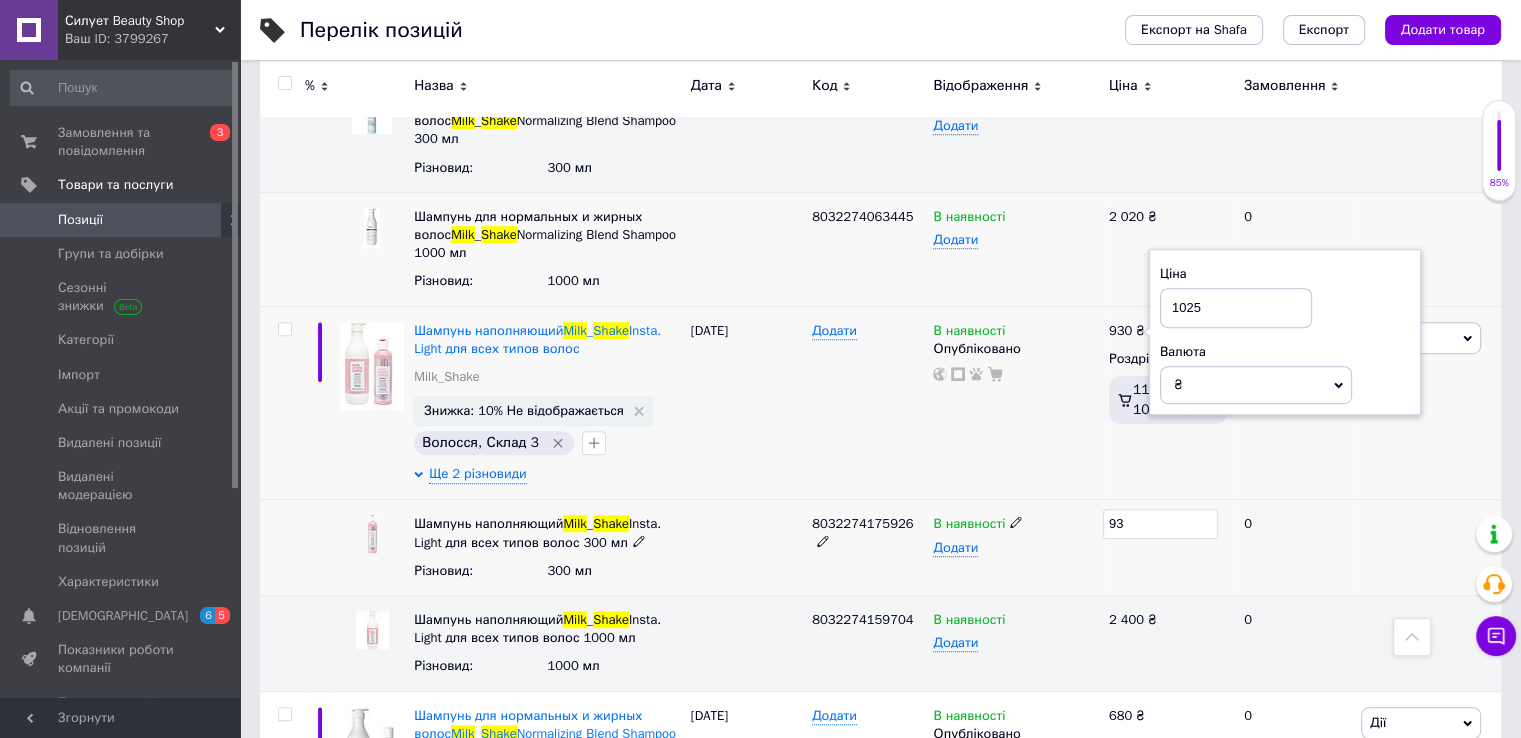type on "9" 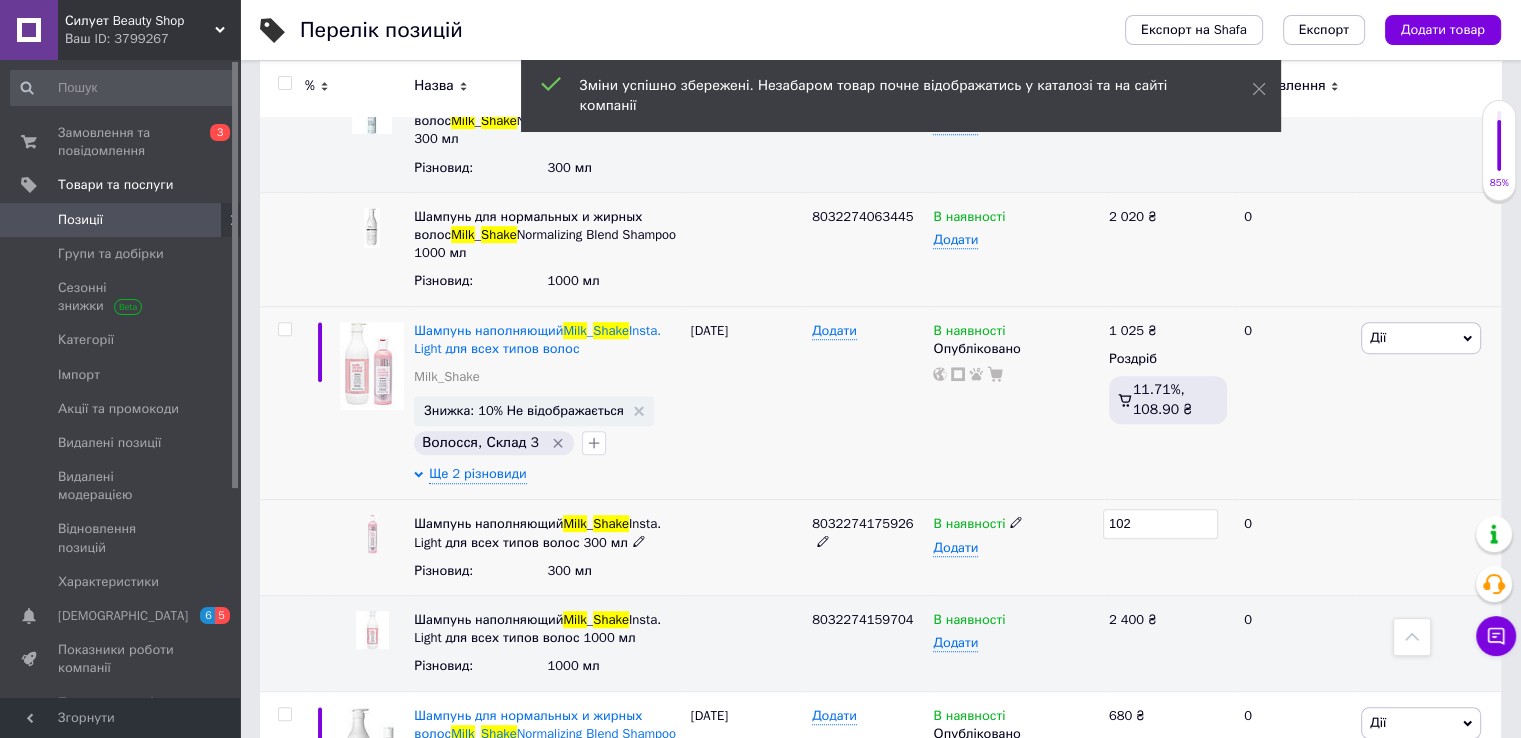 type on "1025" 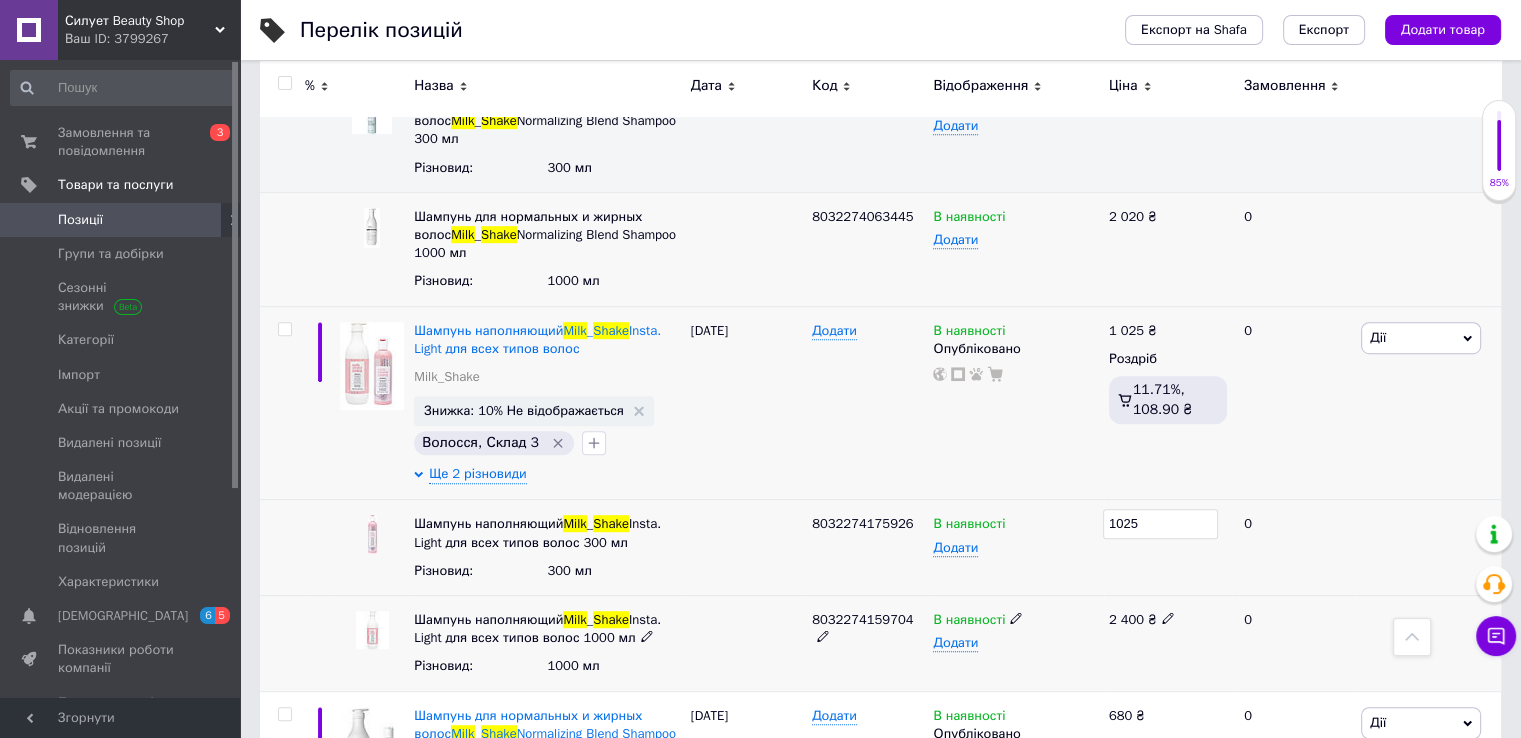 click 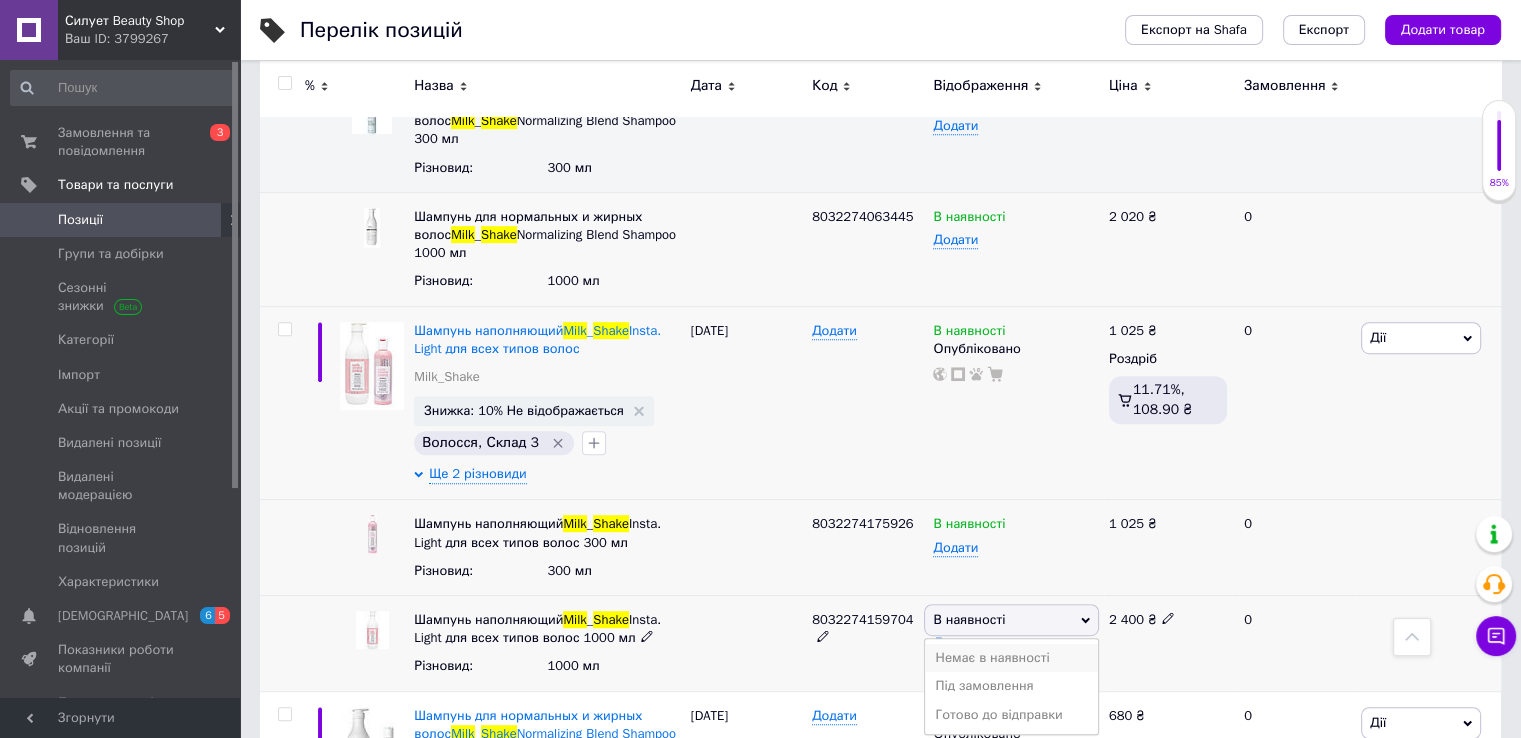 click on "Немає в наявності" at bounding box center (1011, 658) 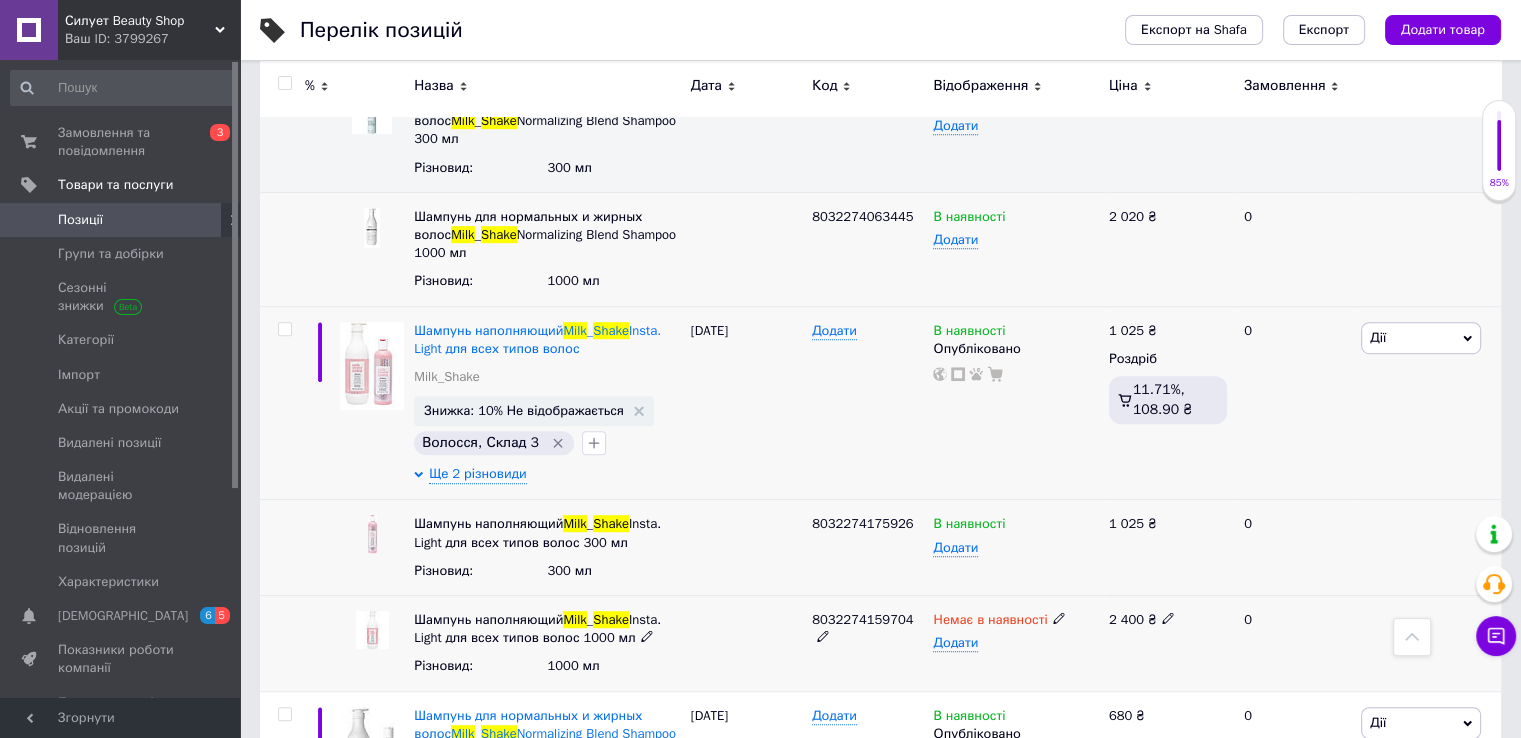 scroll, scrollTop: 1200, scrollLeft: 0, axis: vertical 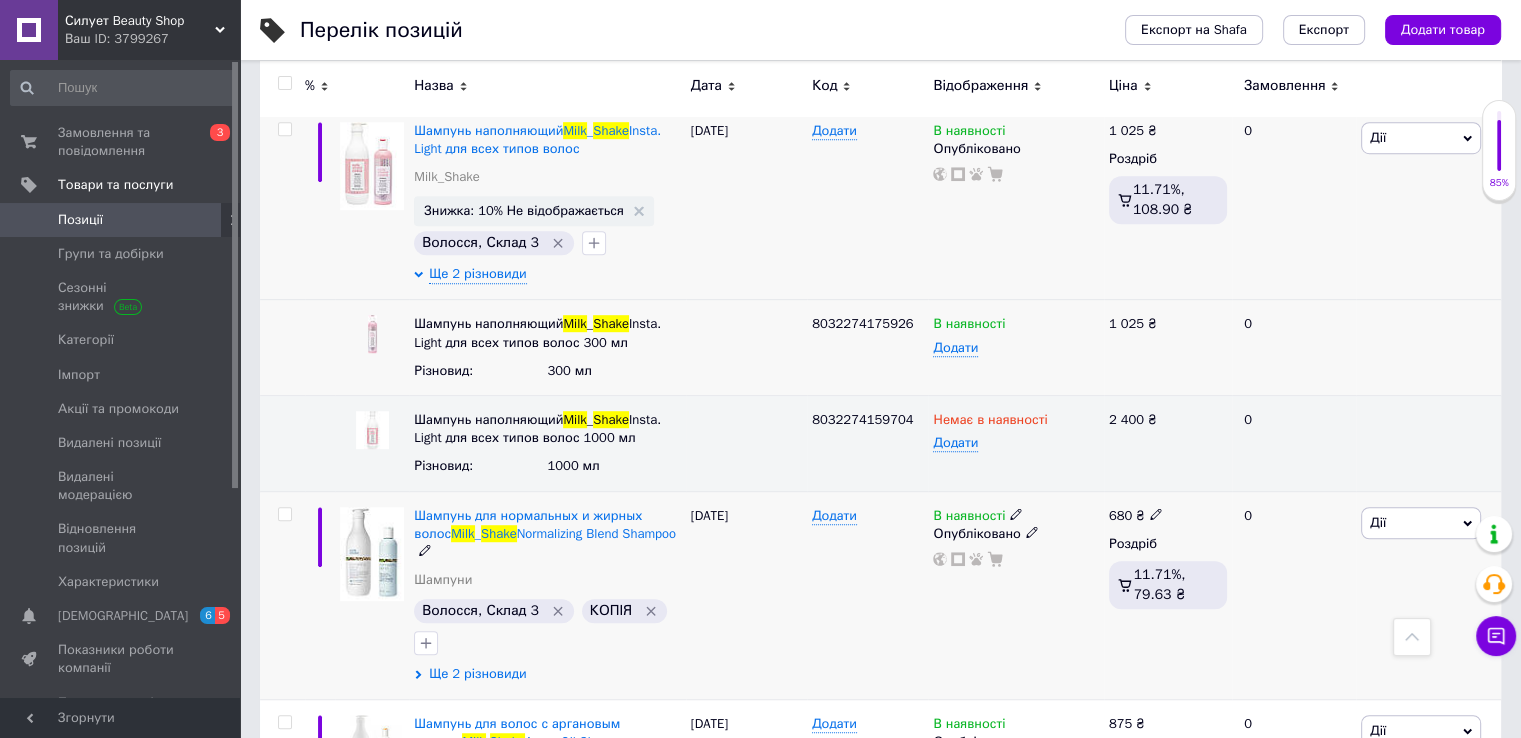 click on "Ще 2 різновиди" at bounding box center [477, 674] 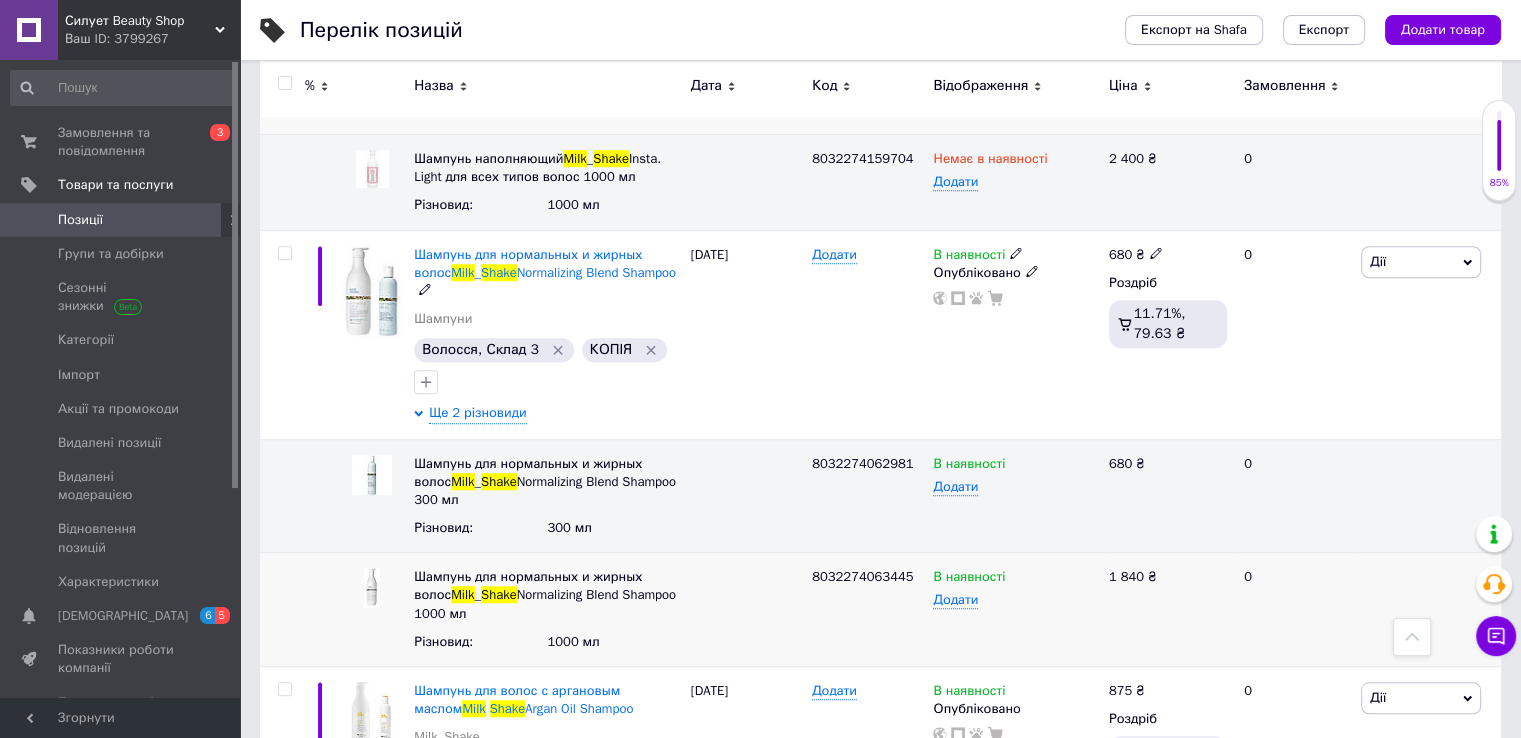 scroll, scrollTop: 1500, scrollLeft: 0, axis: vertical 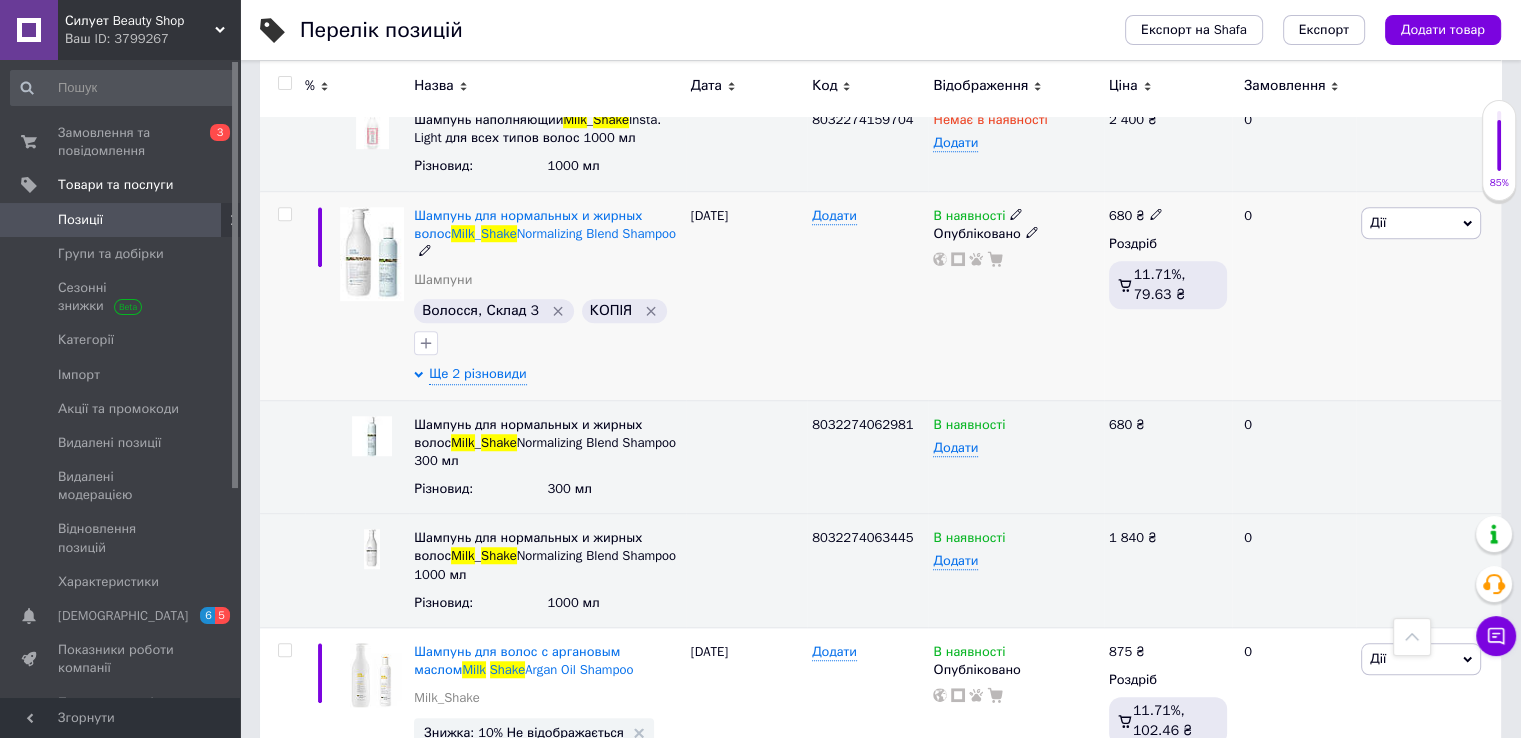 click 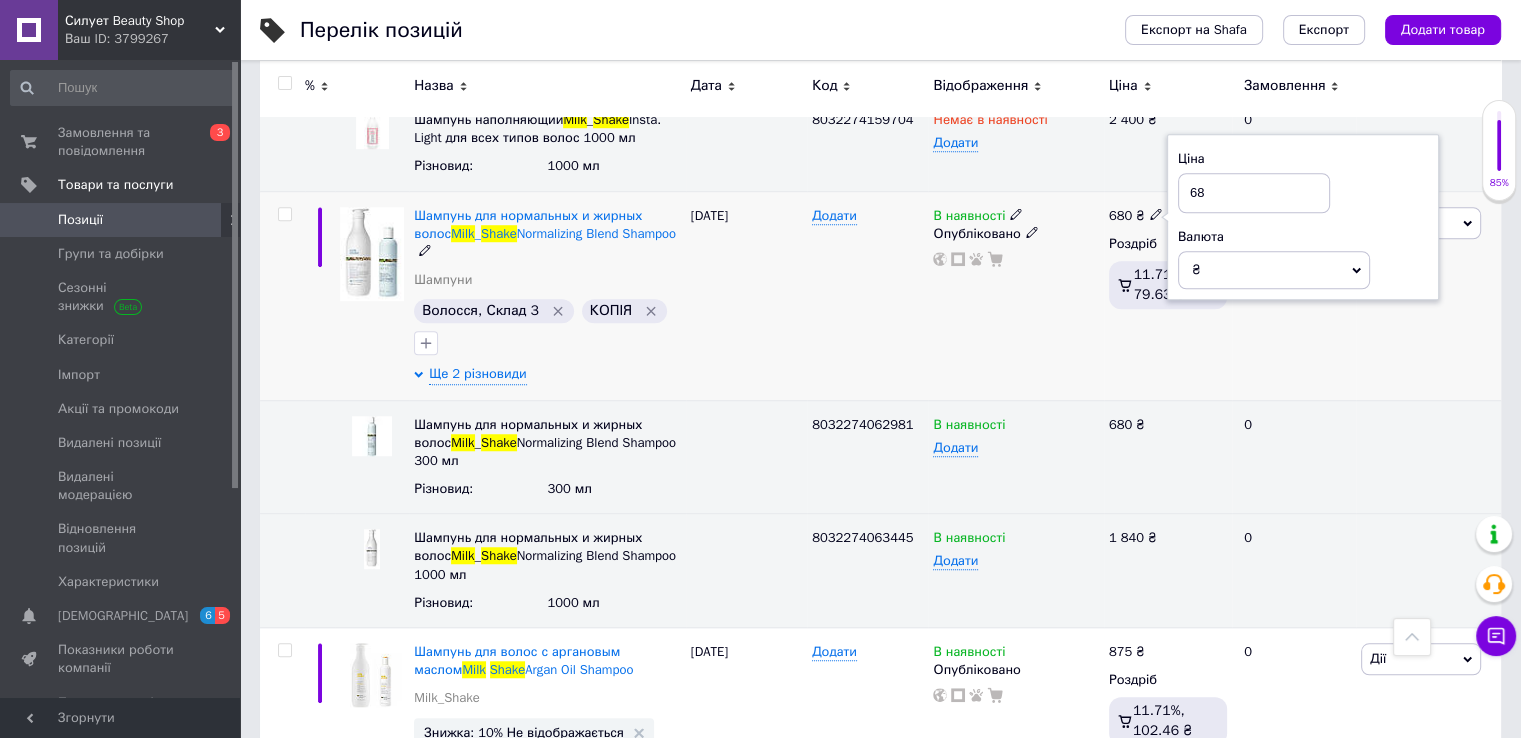 type on "6" 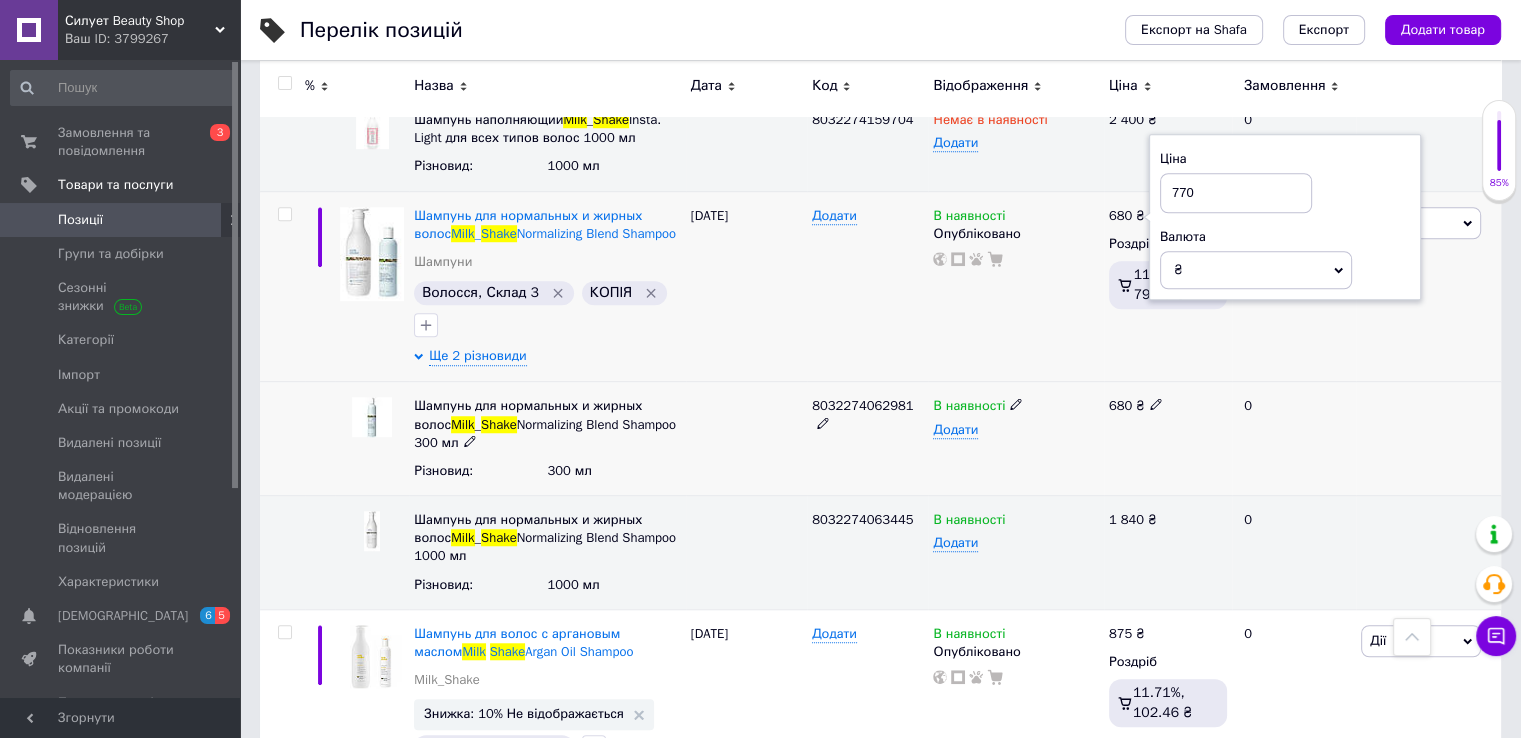 type on "770" 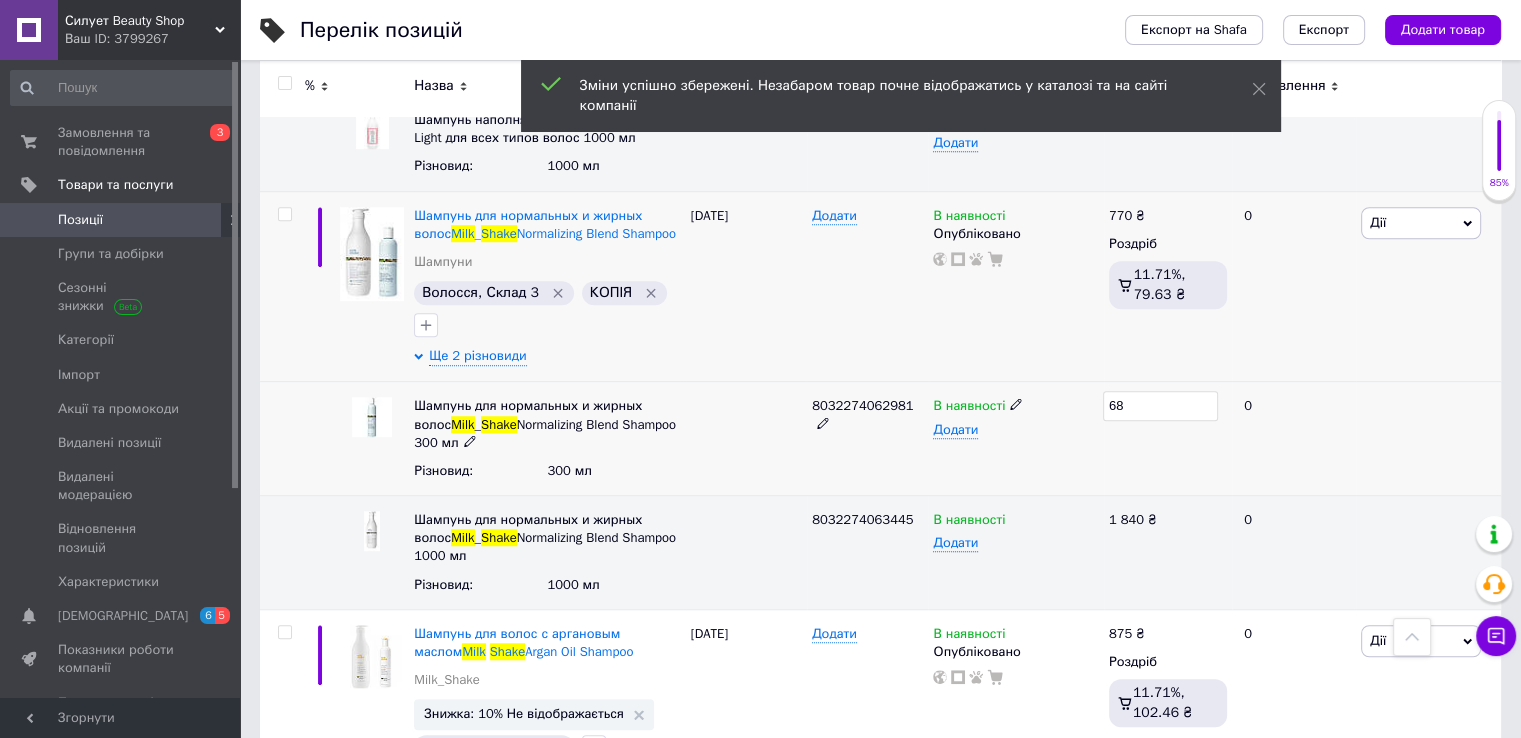 type on "6" 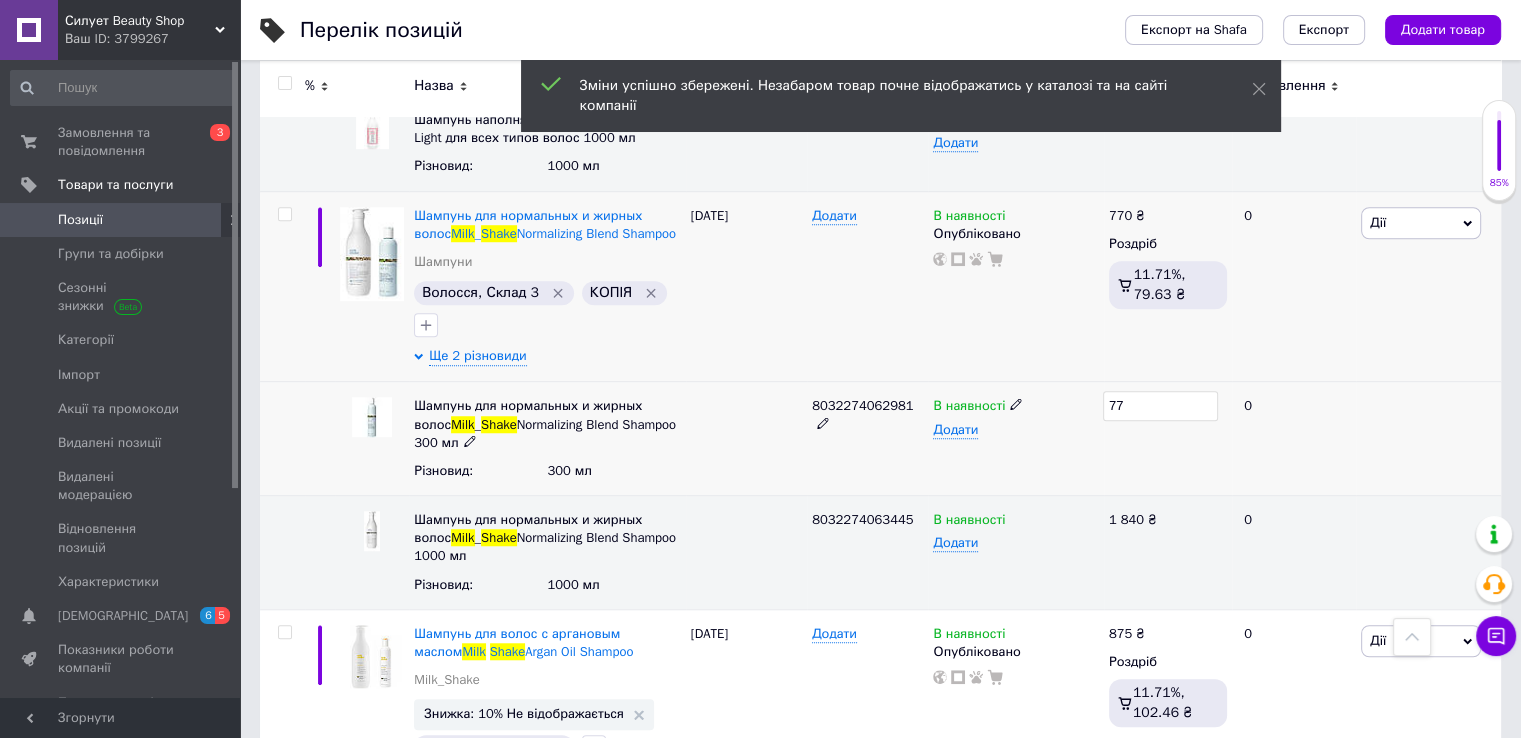 type on "770" 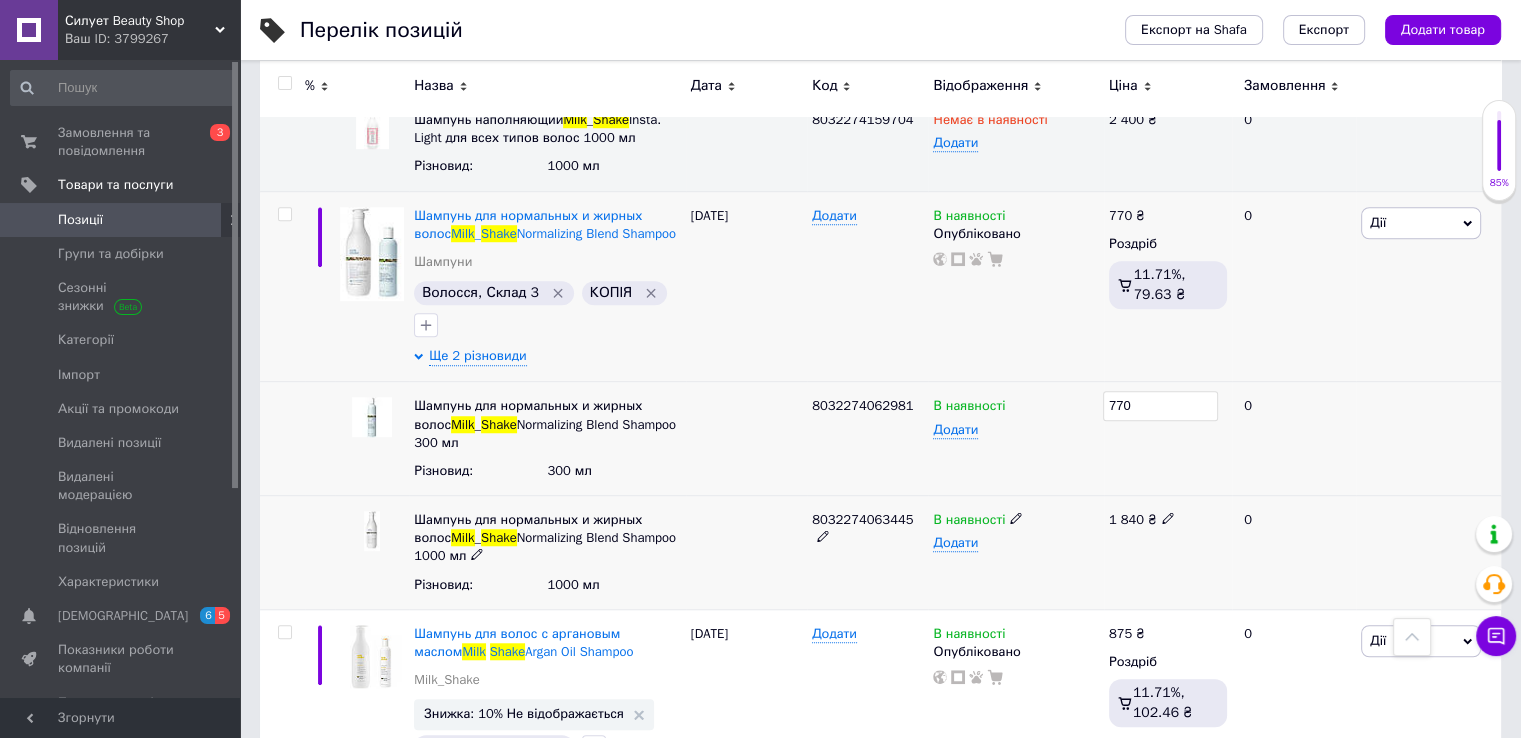 click 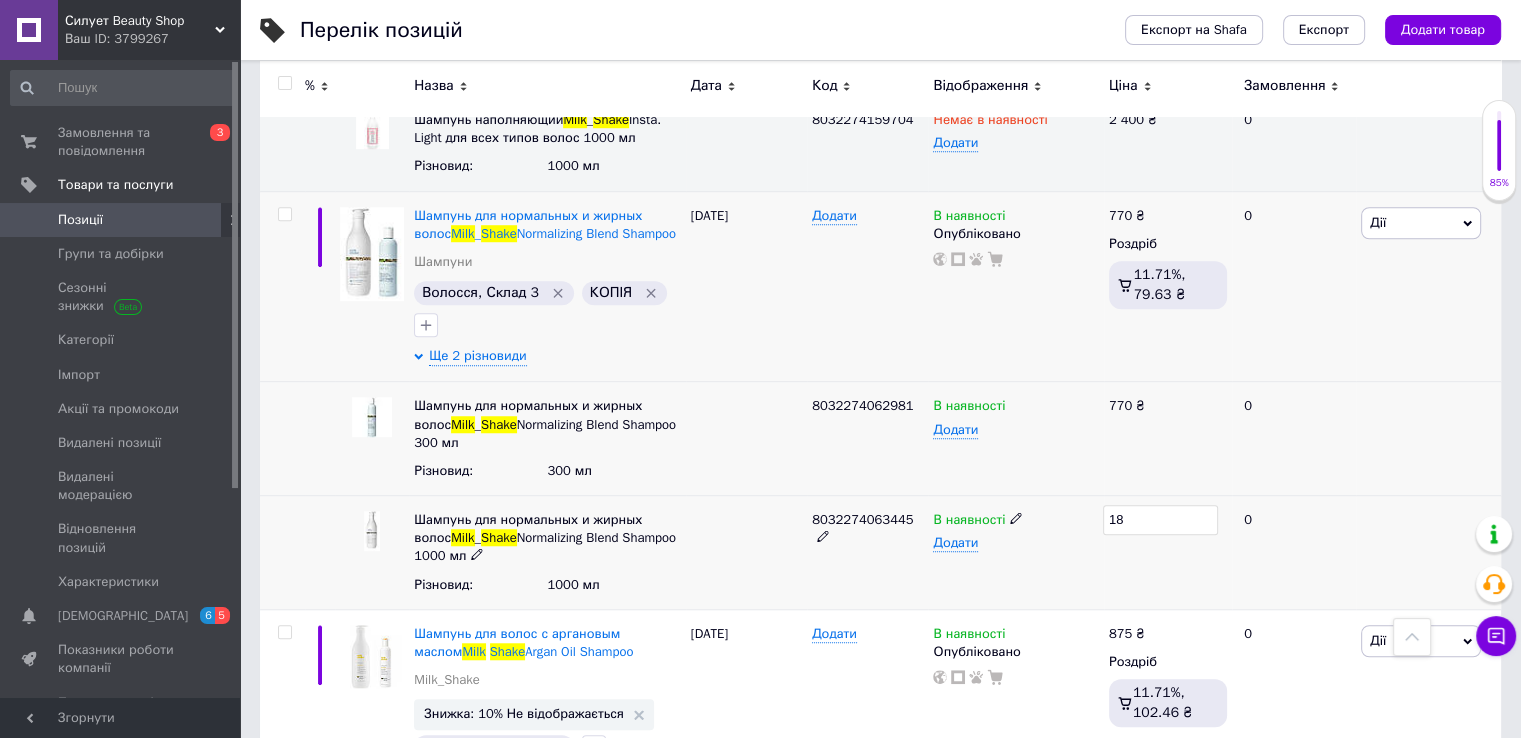 type on "1" 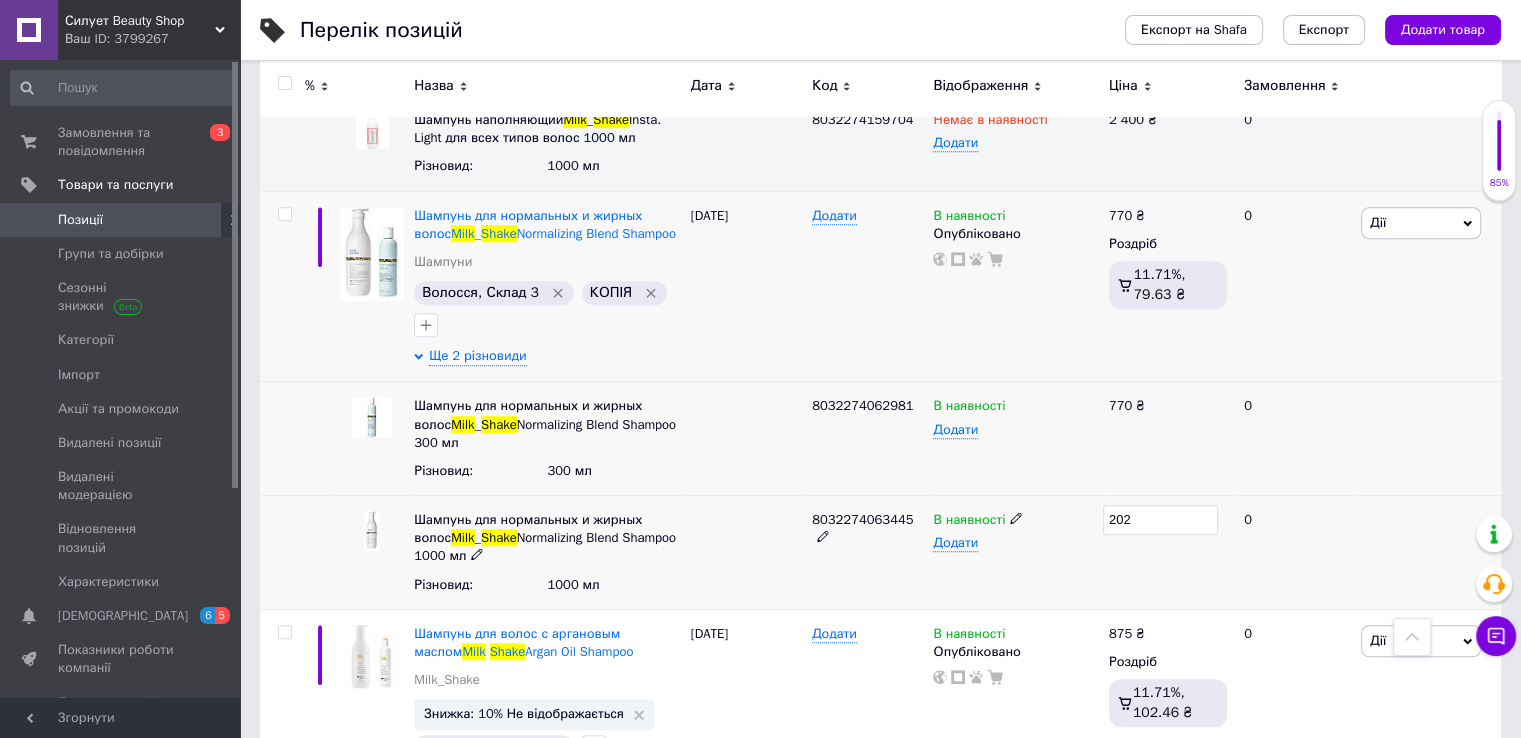 type on "2020" 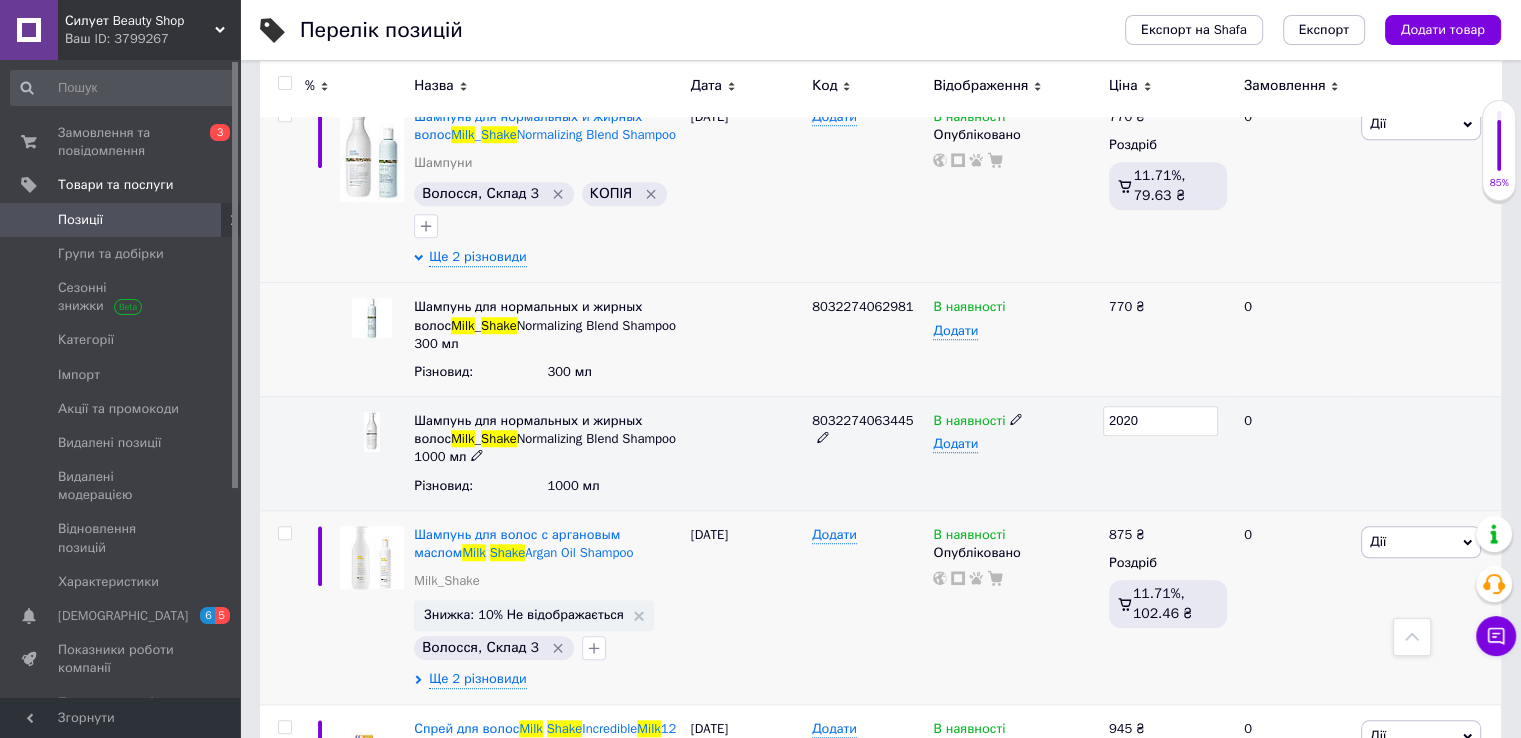 scroll, scrollTop: 1700, scrollLeft: 0, axis: vertical 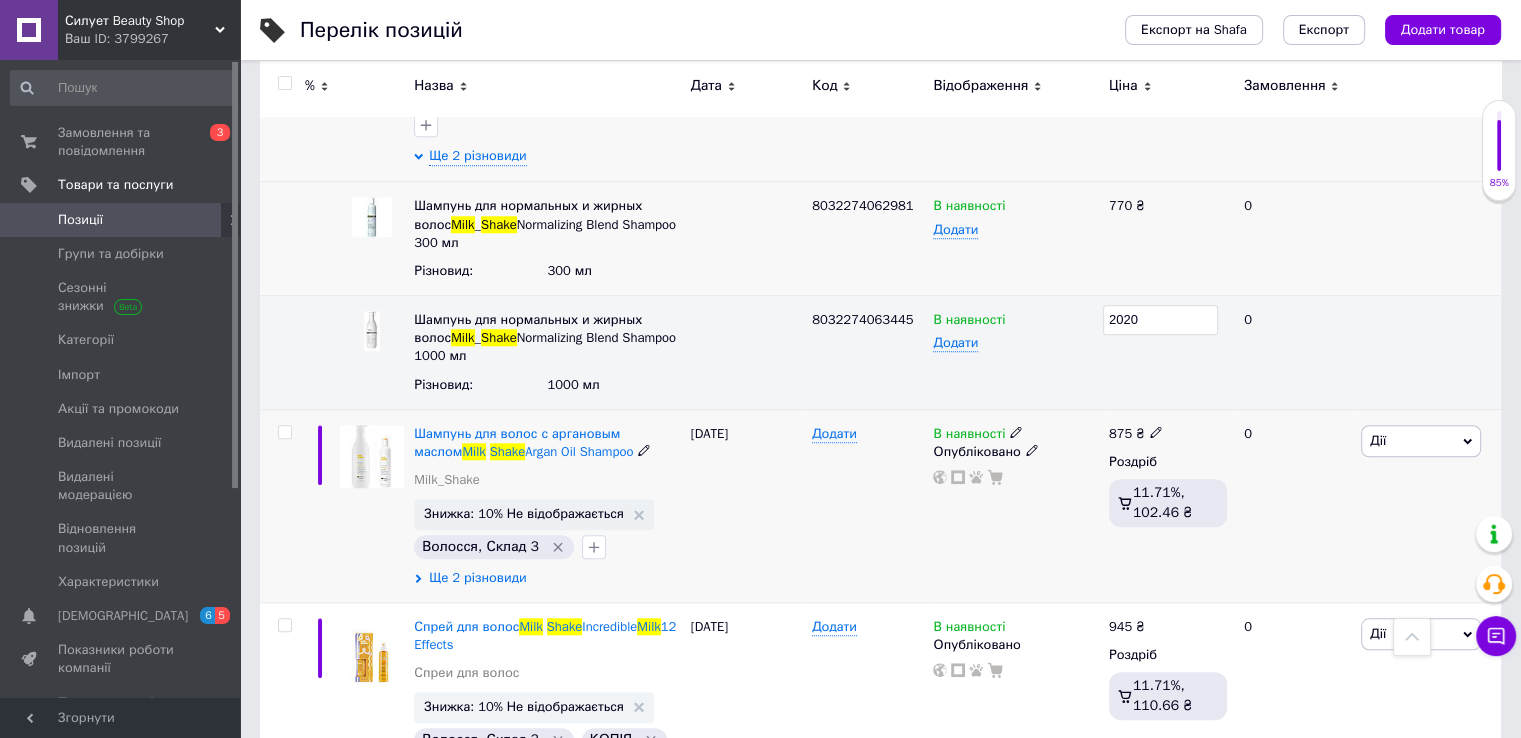 click on "Ще 2 різновиди" at bounding box center (477, 578) 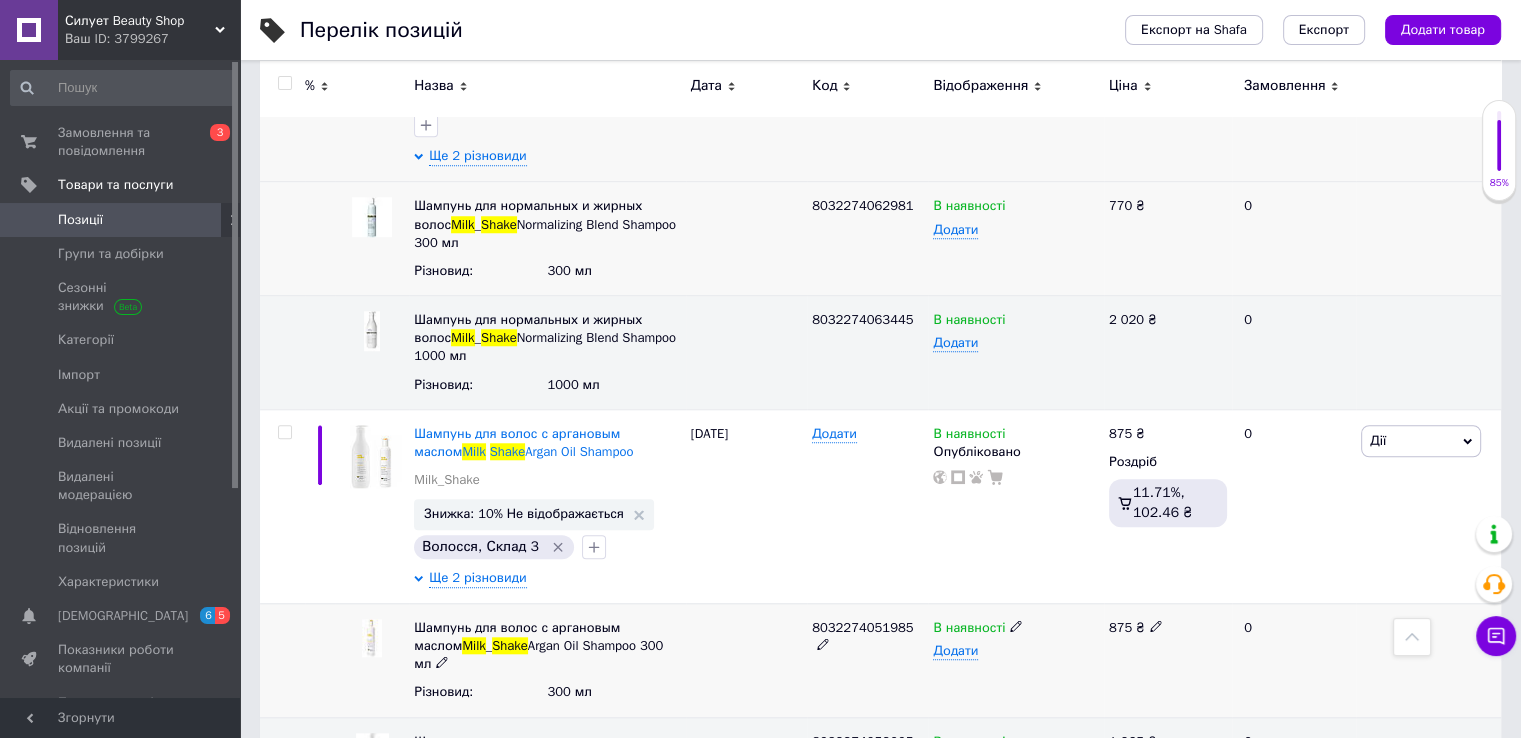 scroll, scrollTop: 1800, scrollLeft: 0, axis: vertical 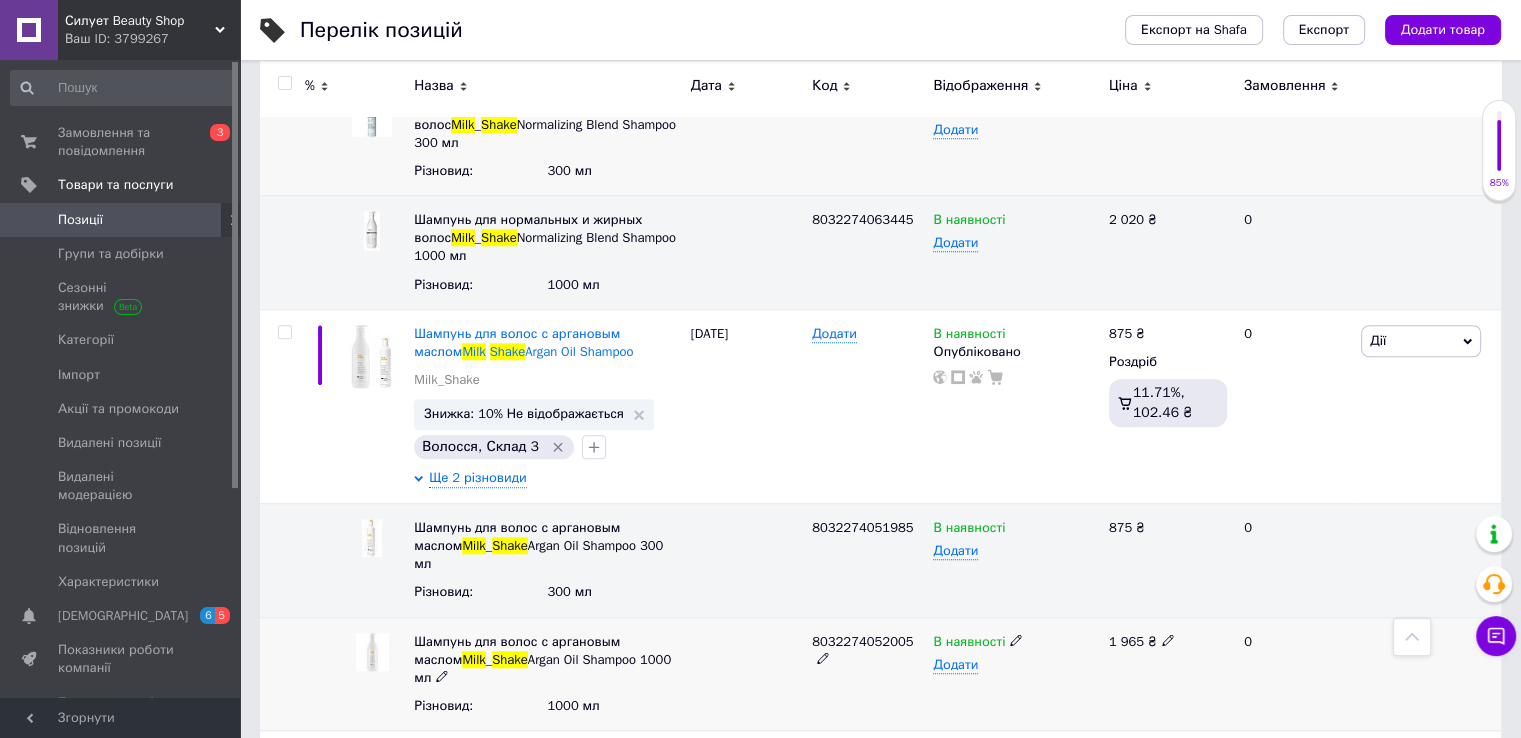 click 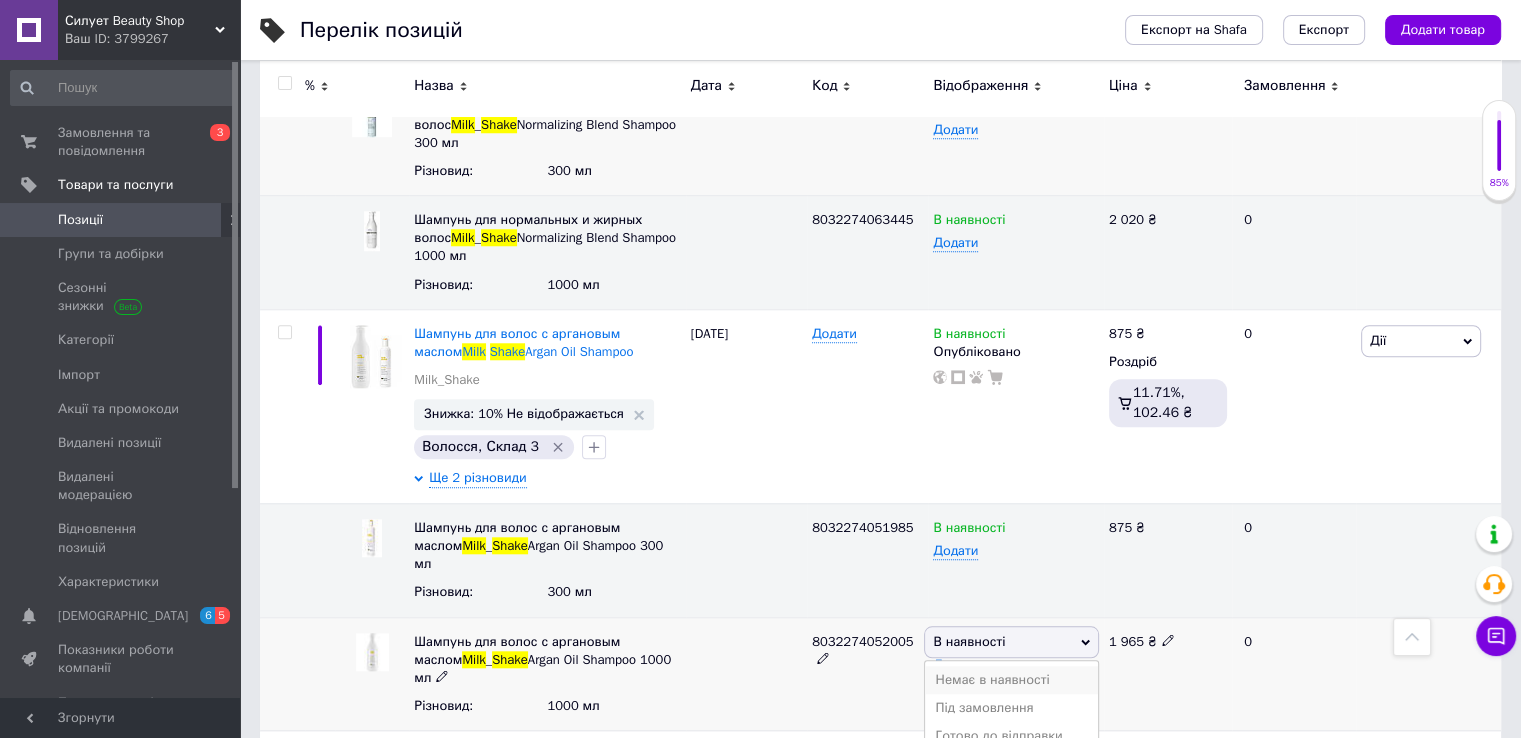 click on "Немає в наявності" at bounding box center [1011, 680] 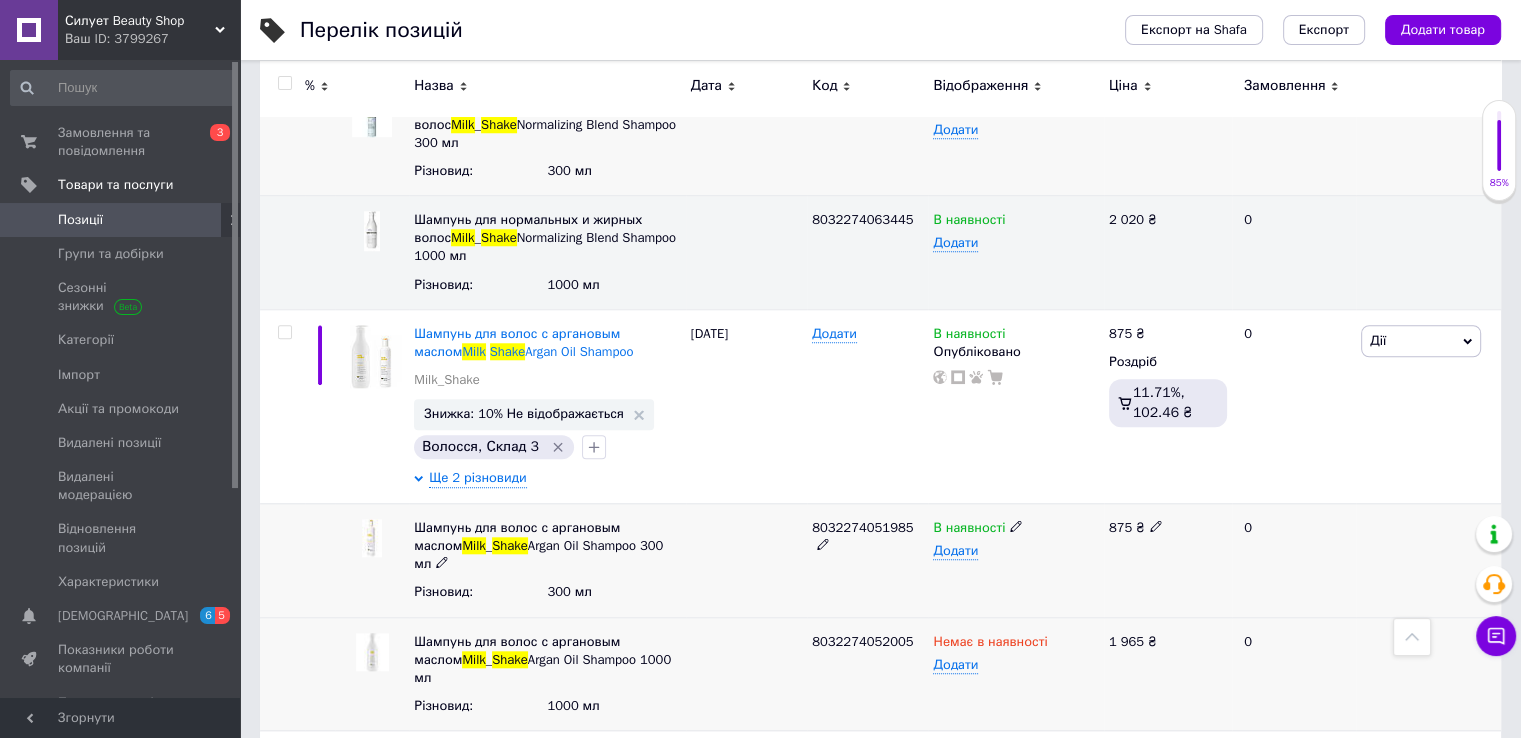 click 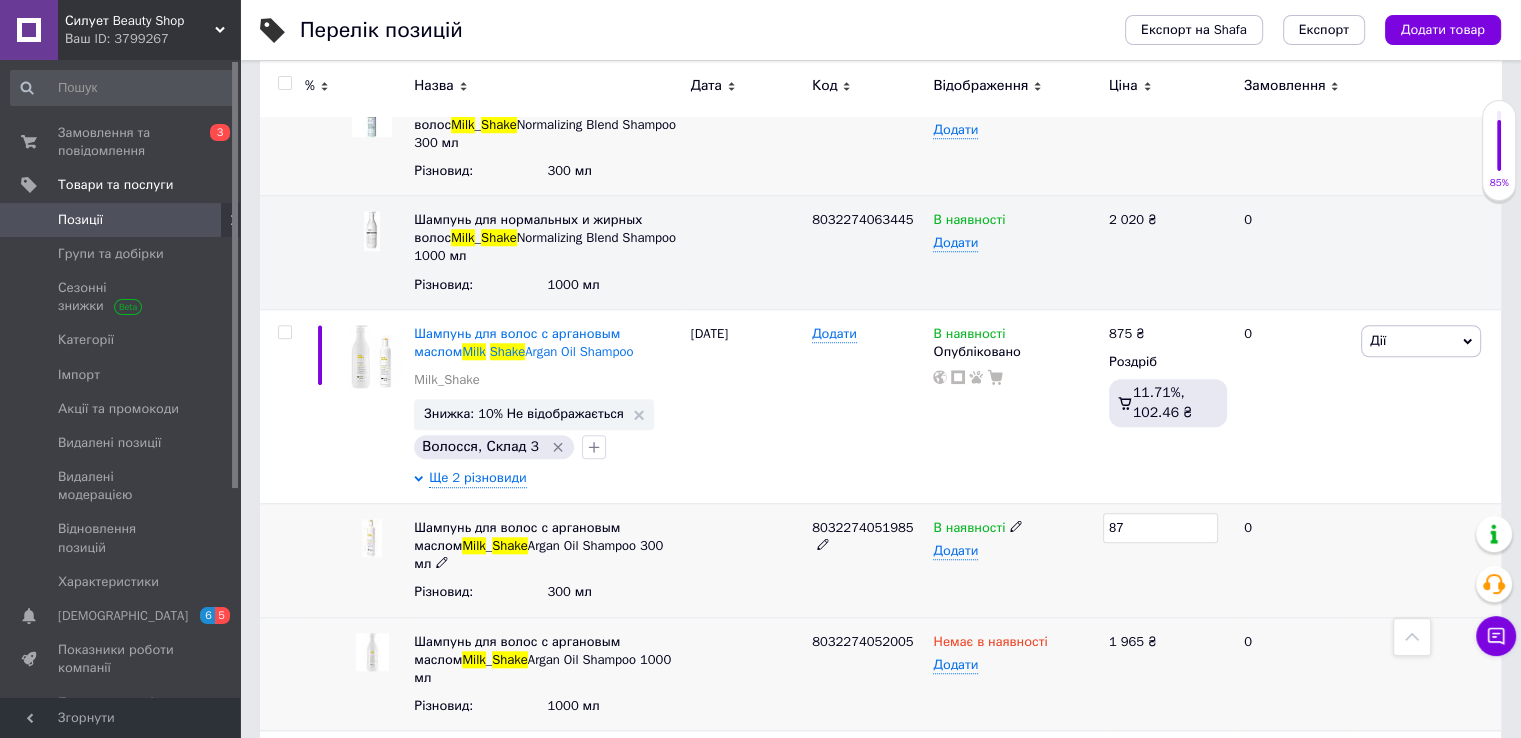type on "8" 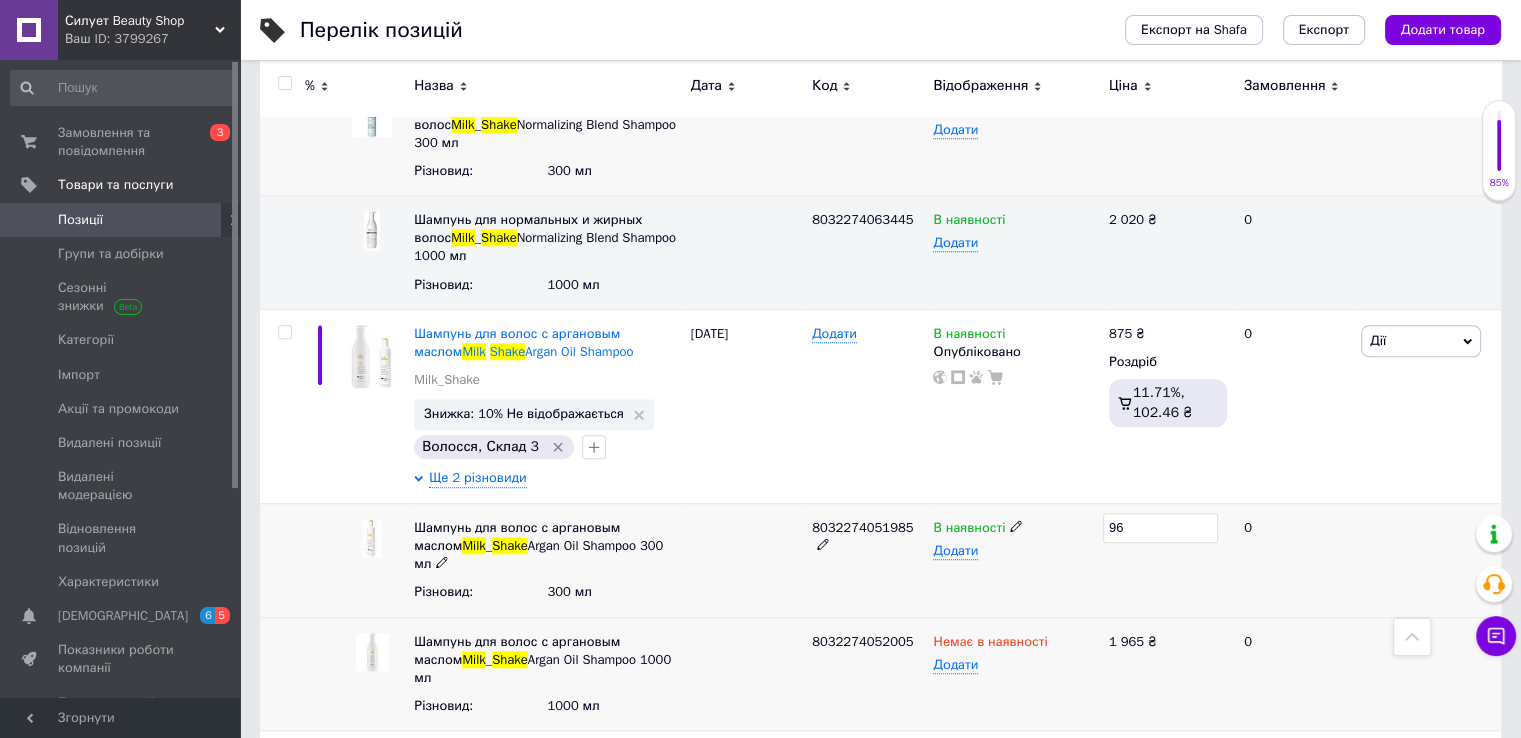 type on "960" 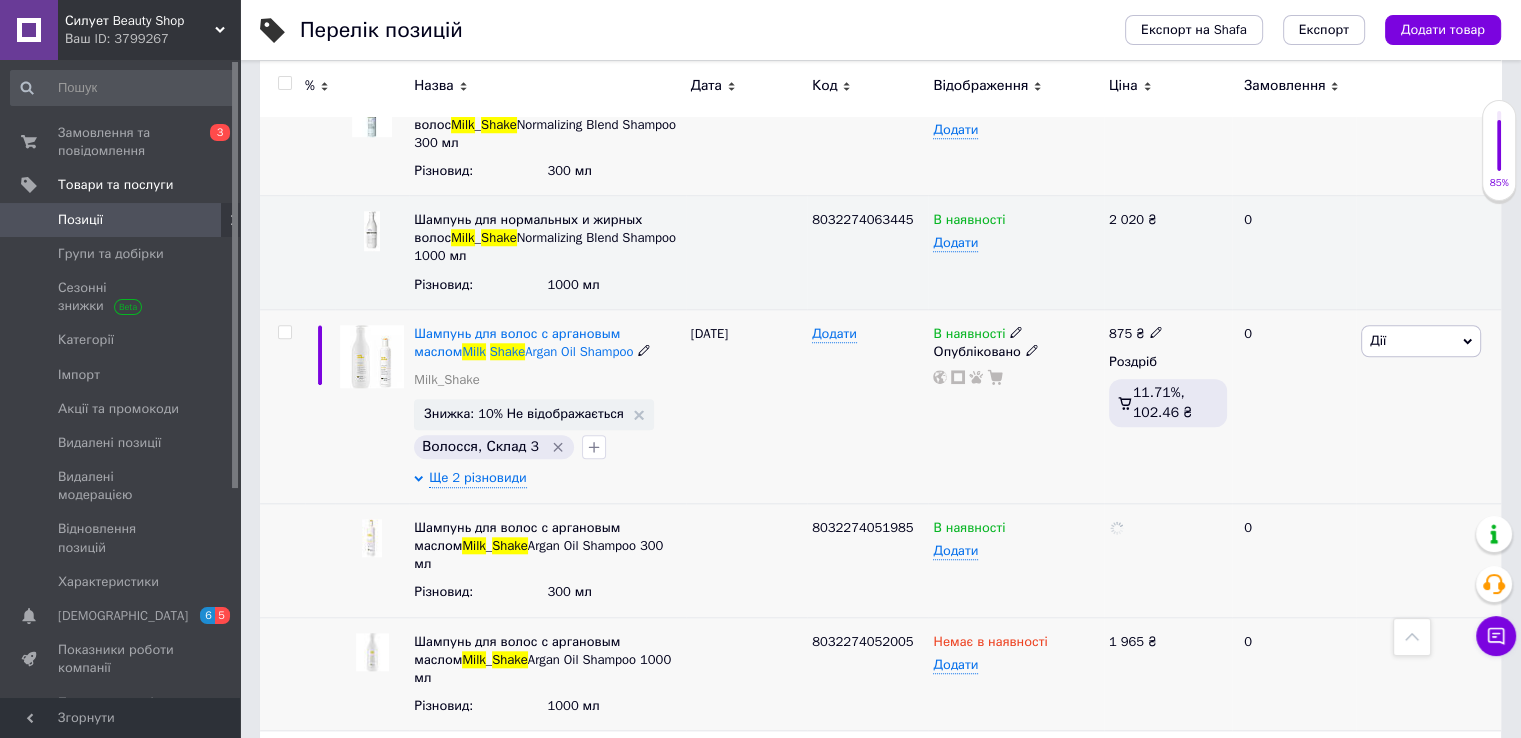 click 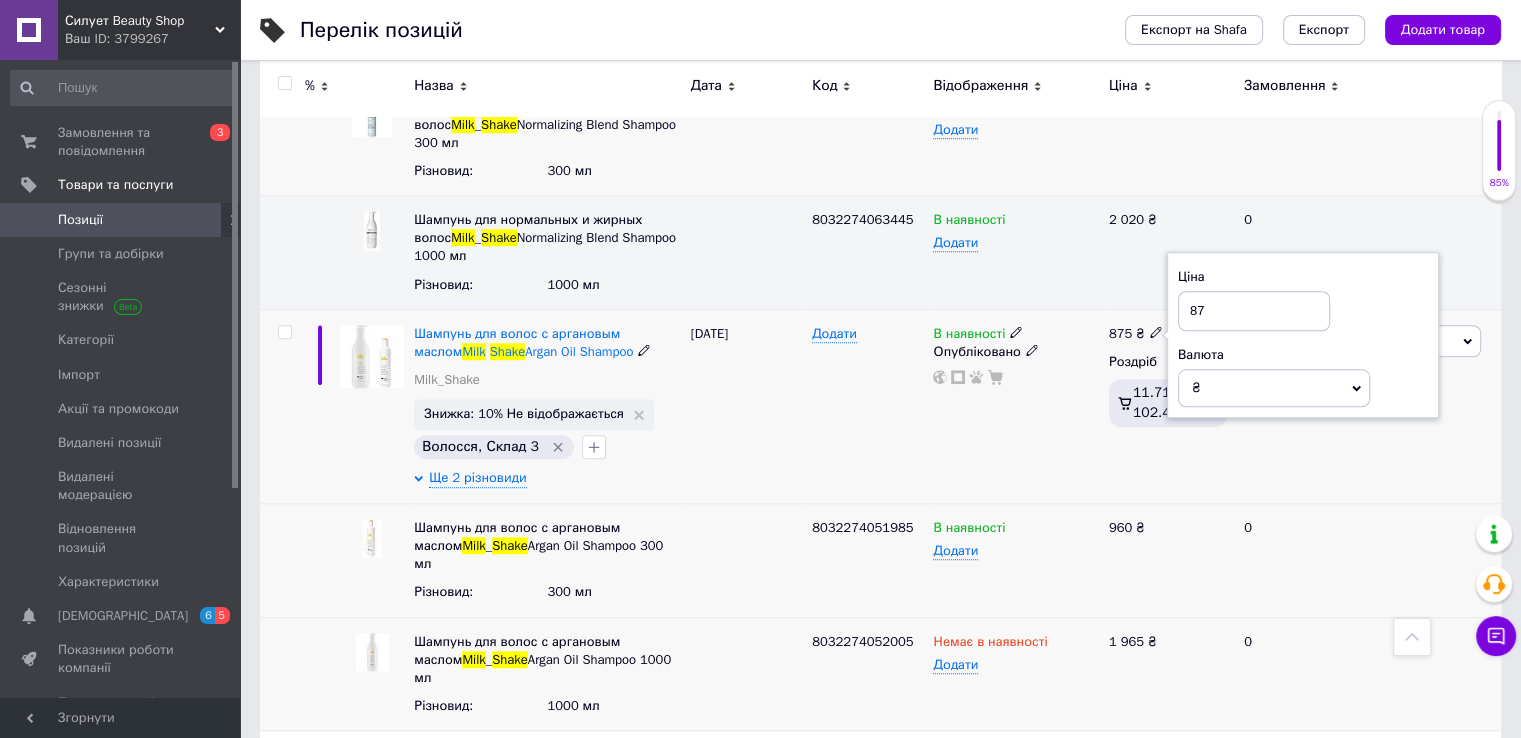 type on "8" 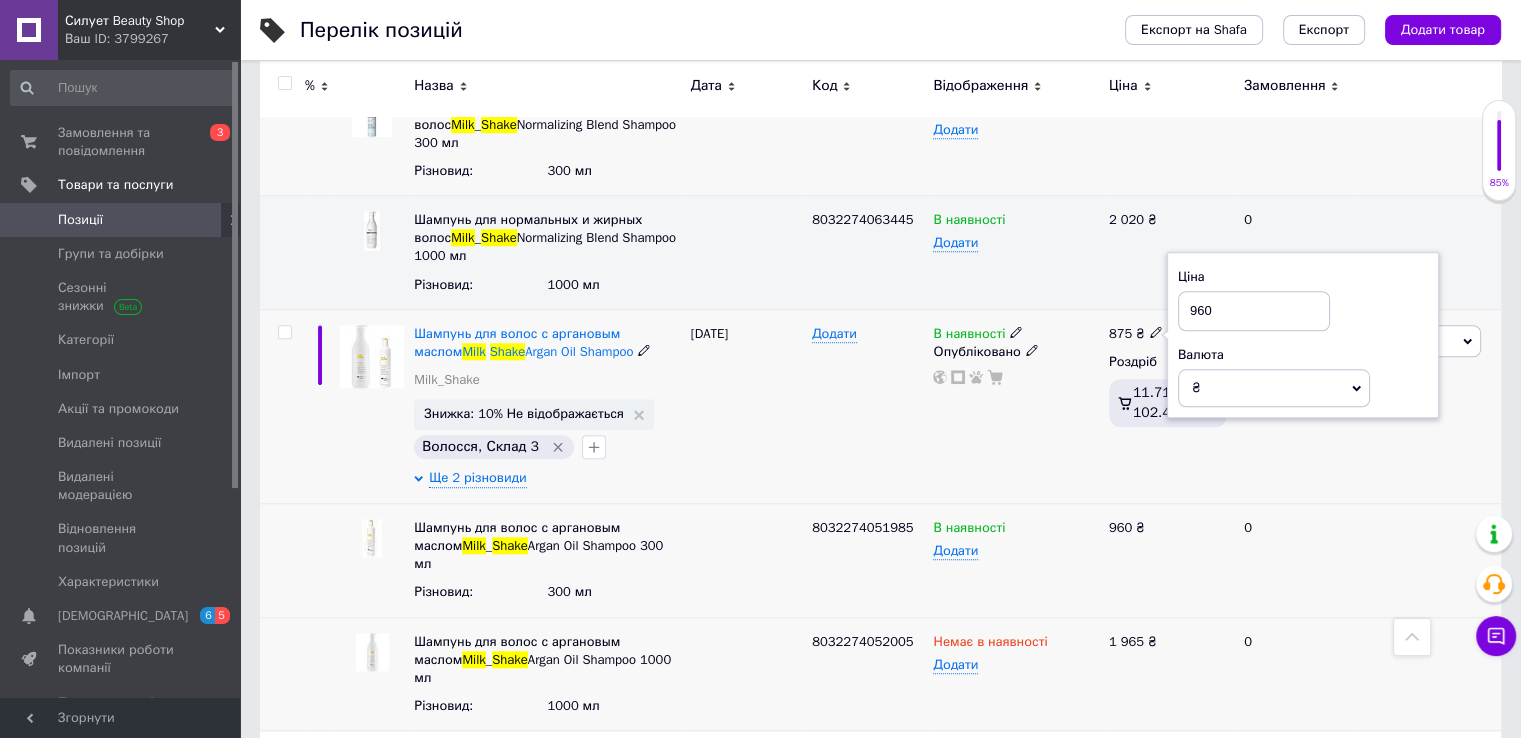 type on "960" 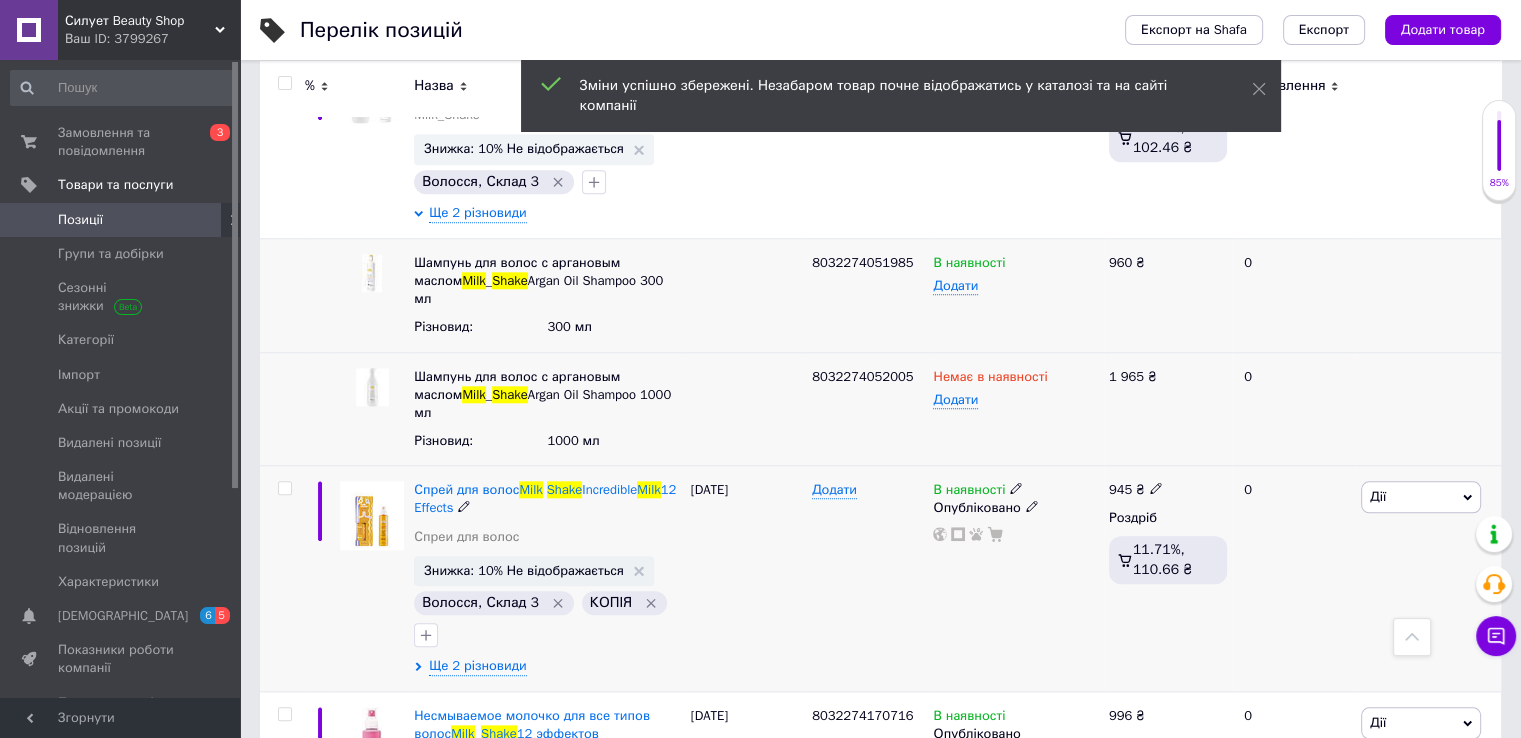 scroll, scrollTop: 2200, scrollLeft: 0, axis: vertical 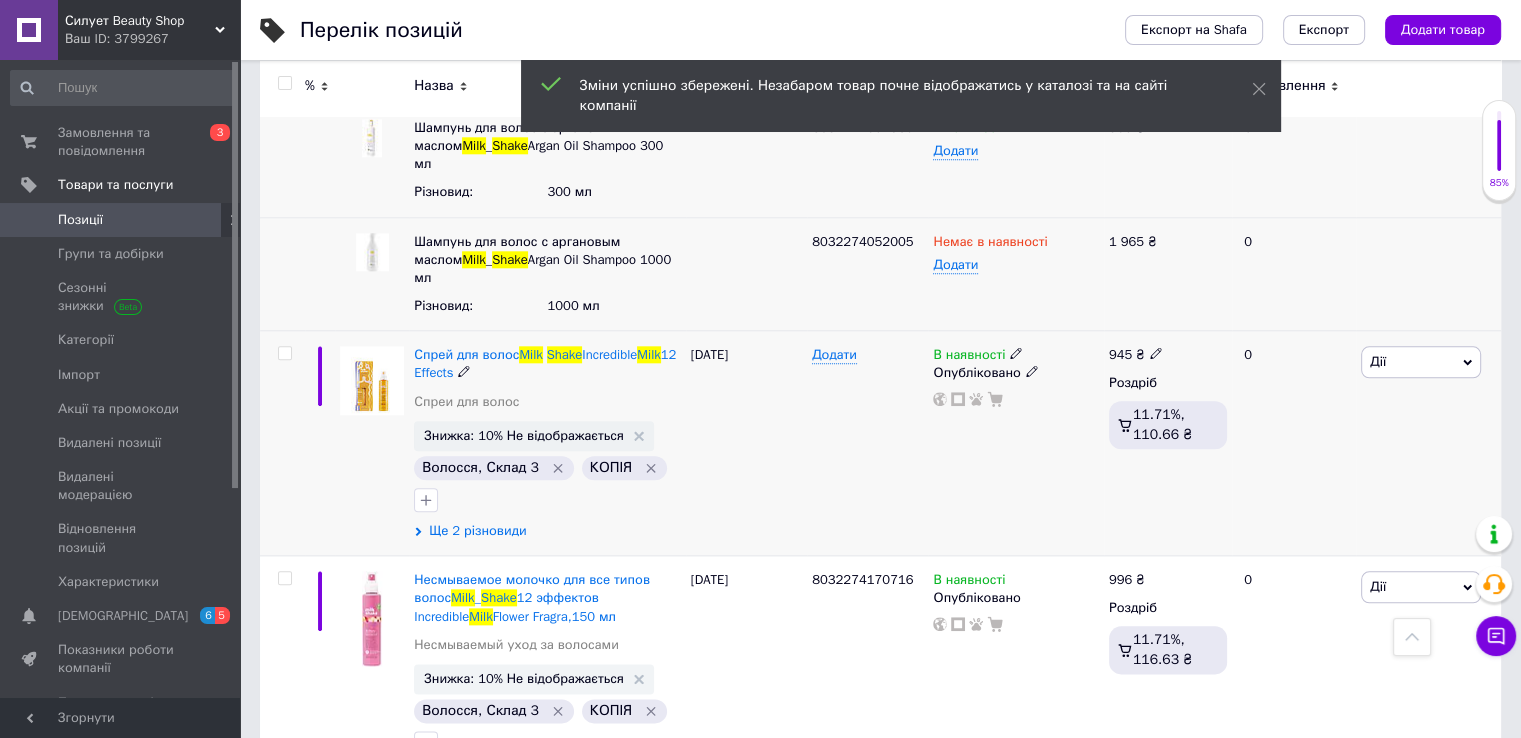 click on "Спрей для волос  Milk   Shake  Incredible  Milk  12 Effects Спреи для волос Знижка: 10% Не відображається Волосся, Склад 3   КОПІЯ   Ще 2 різновиди" at bounding box center (547, 443) 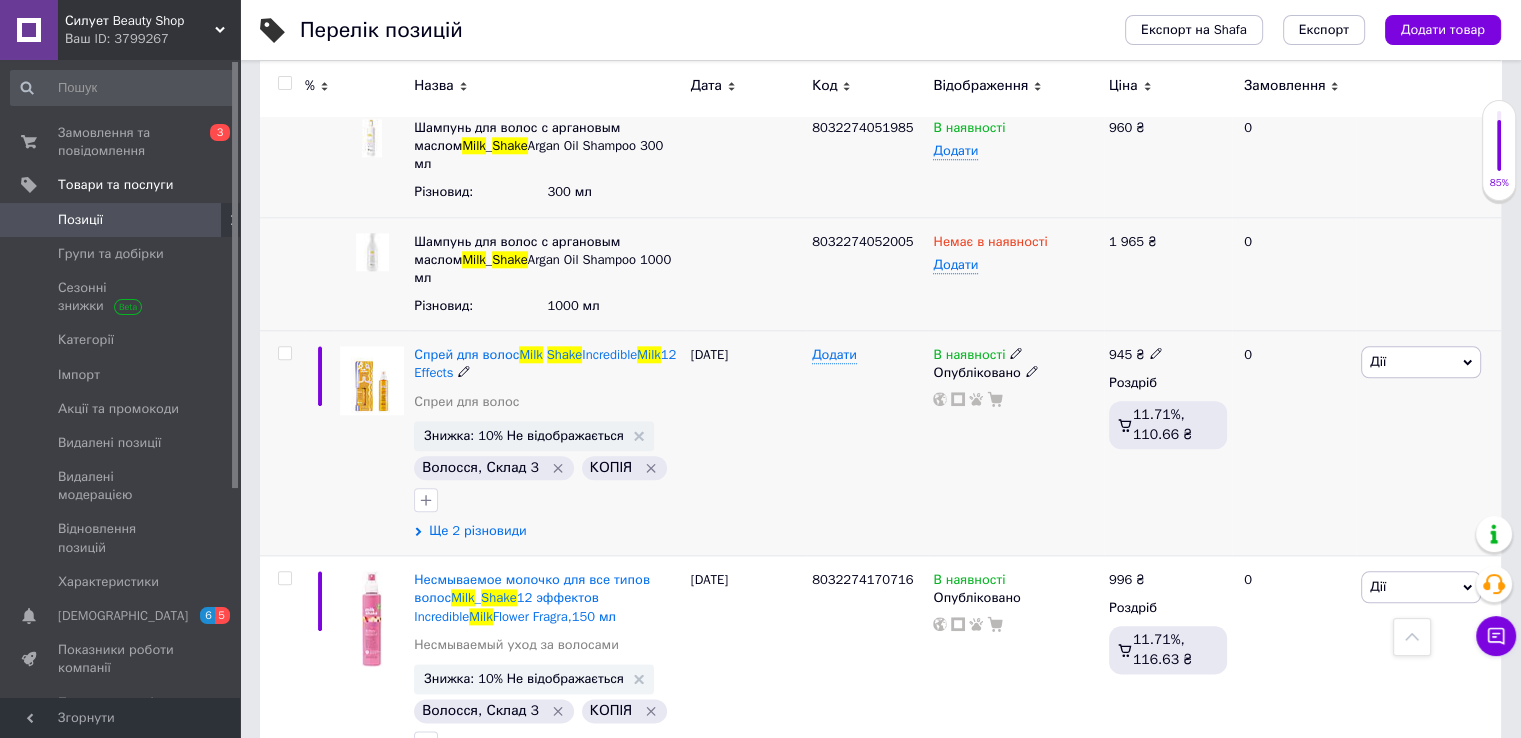 click on "Ще 2 різновиди" at bounding box center [477, 531] 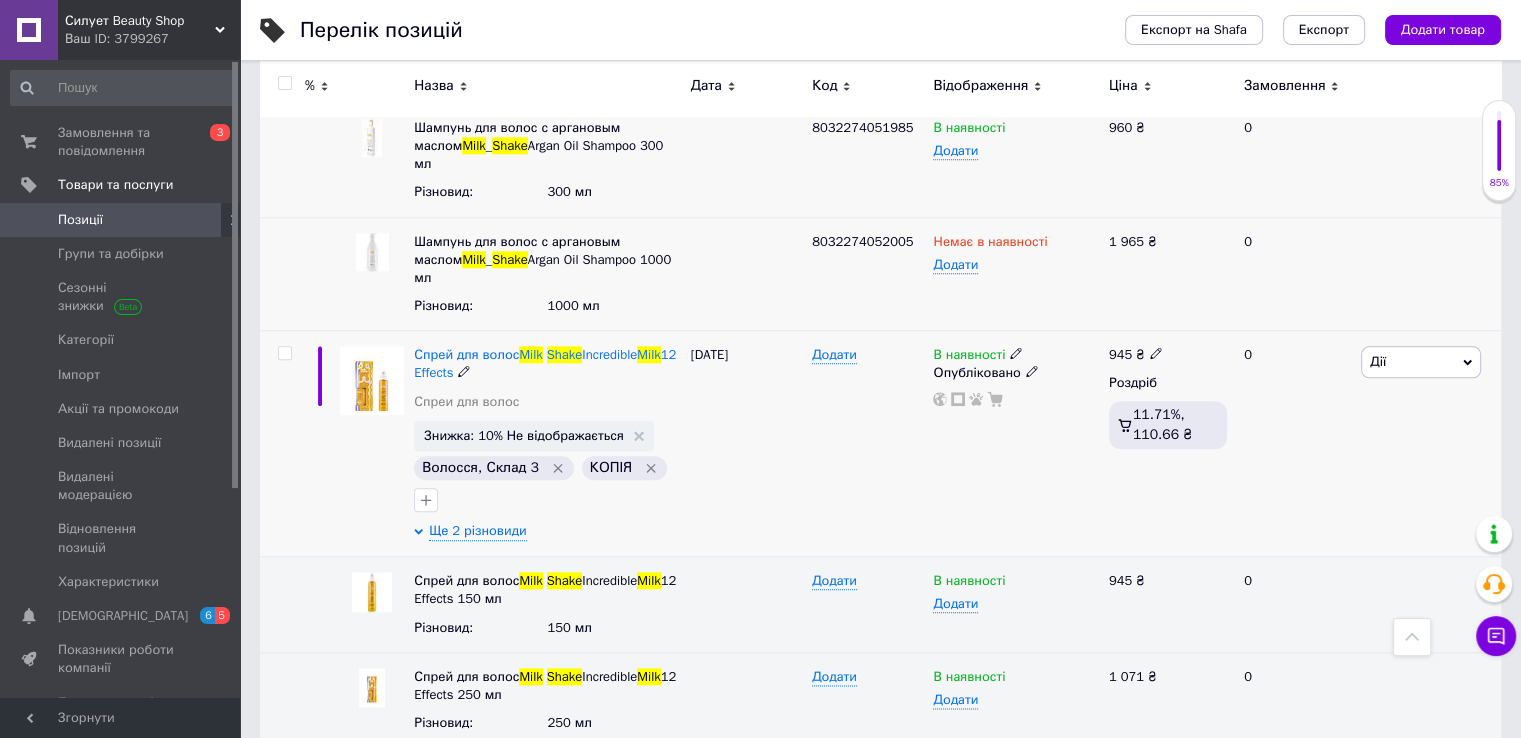 click at bounding box center [1156, 353] 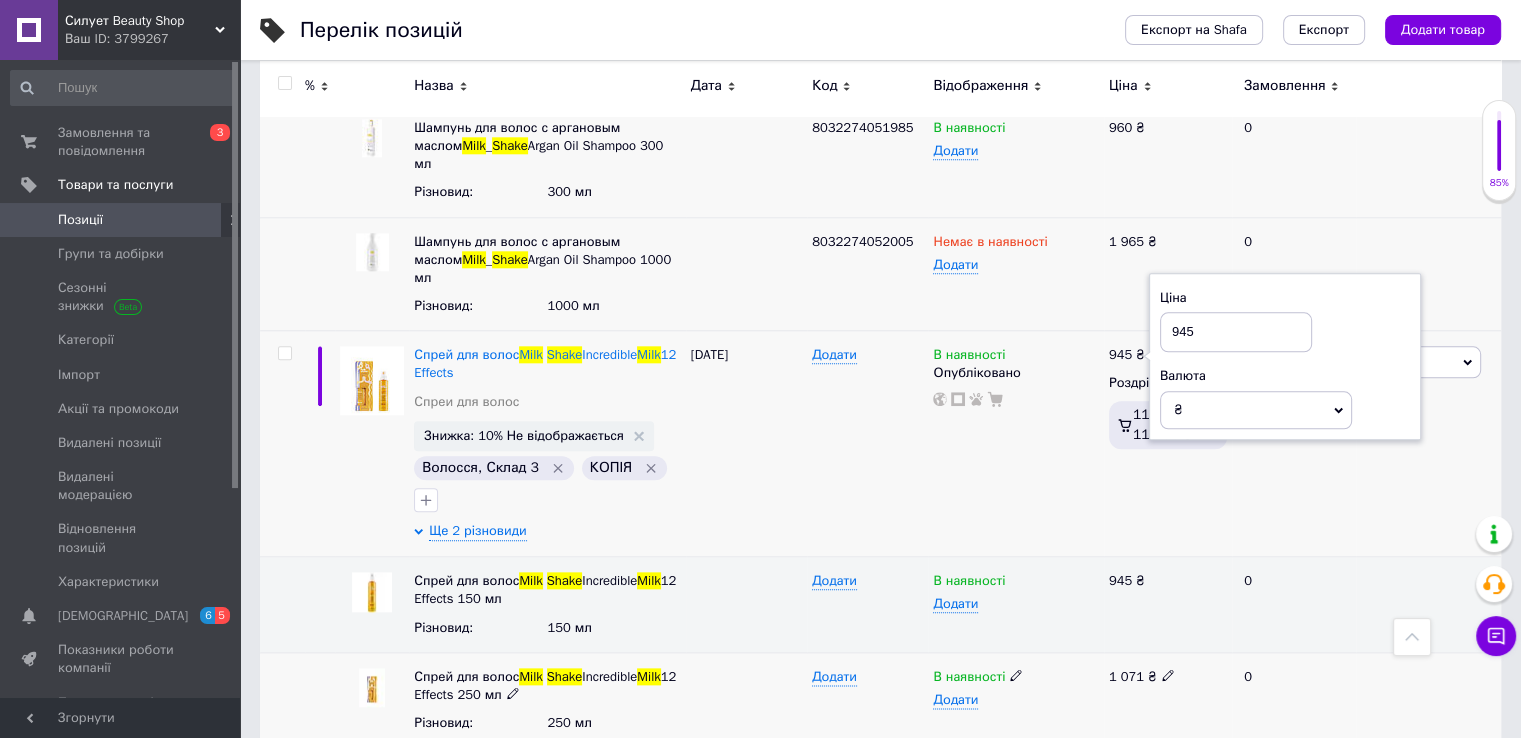 click 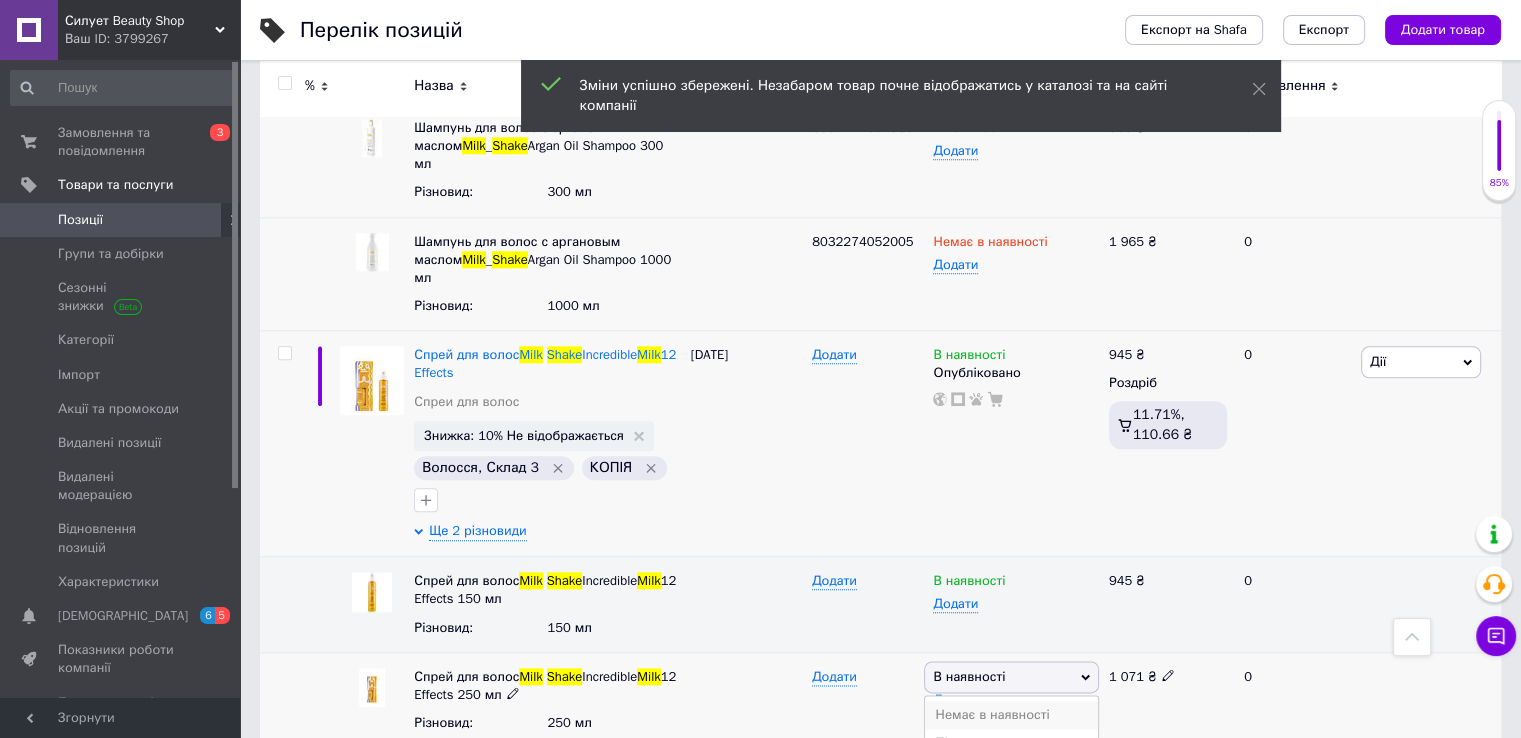 click on "Немає в наявності" at bounding box center [1011, 715] 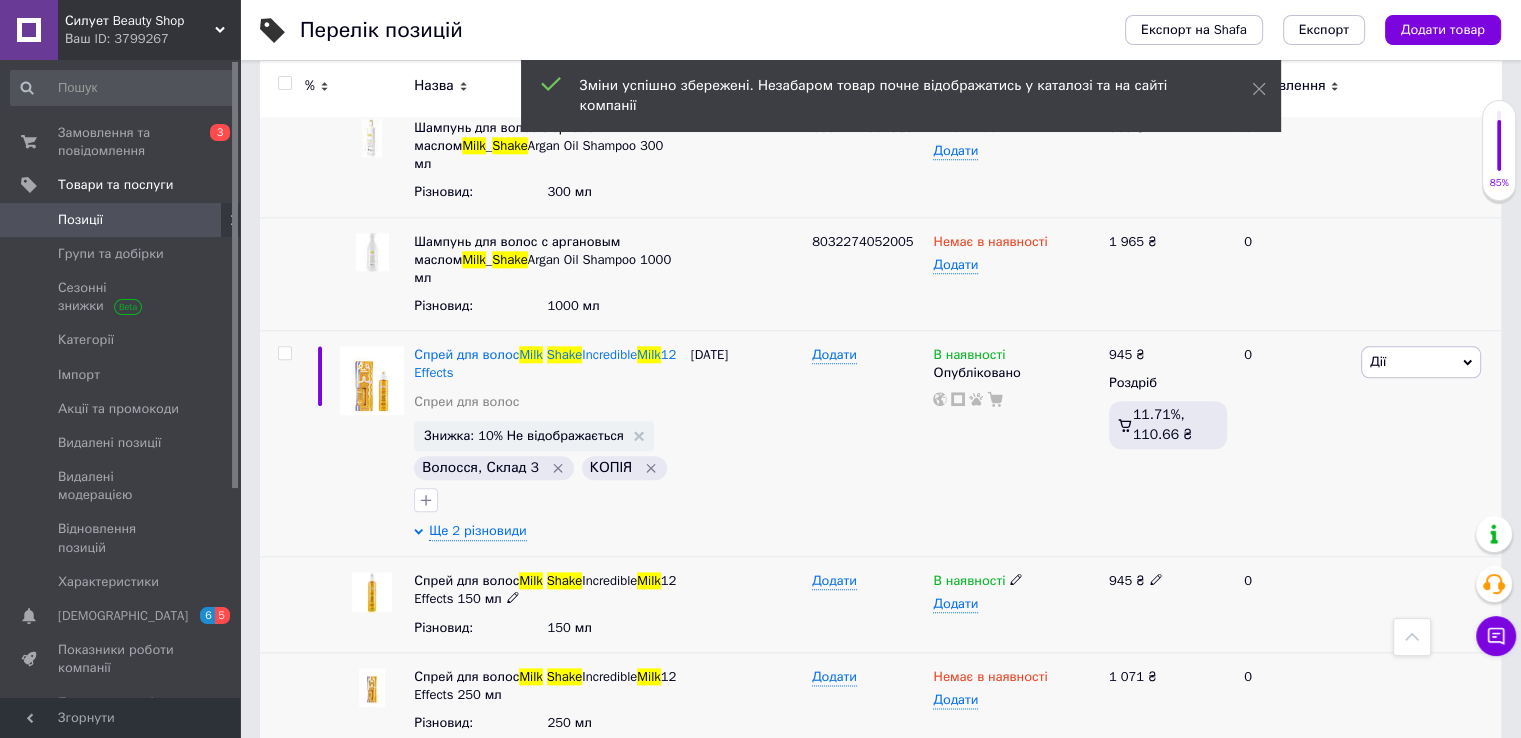 click 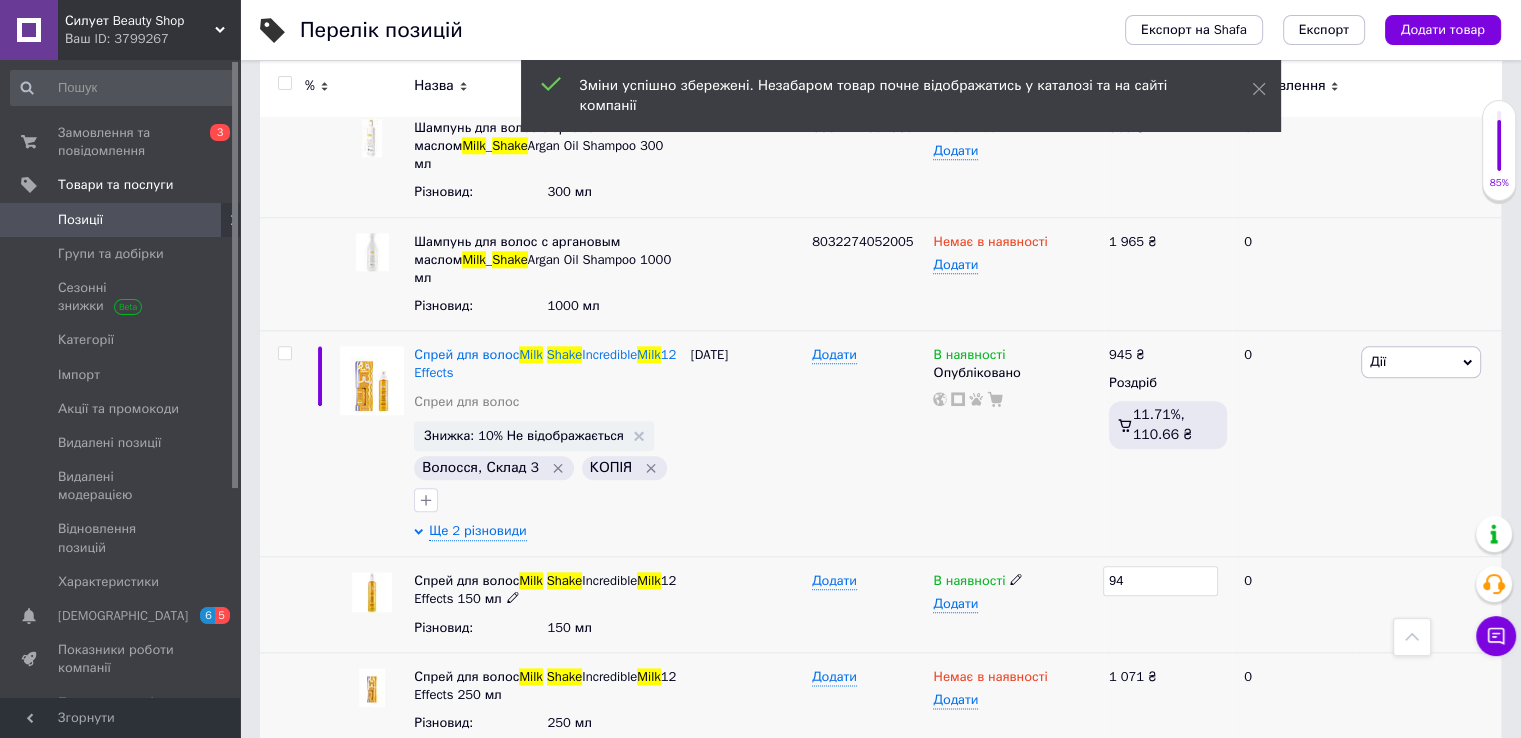 type on "9" 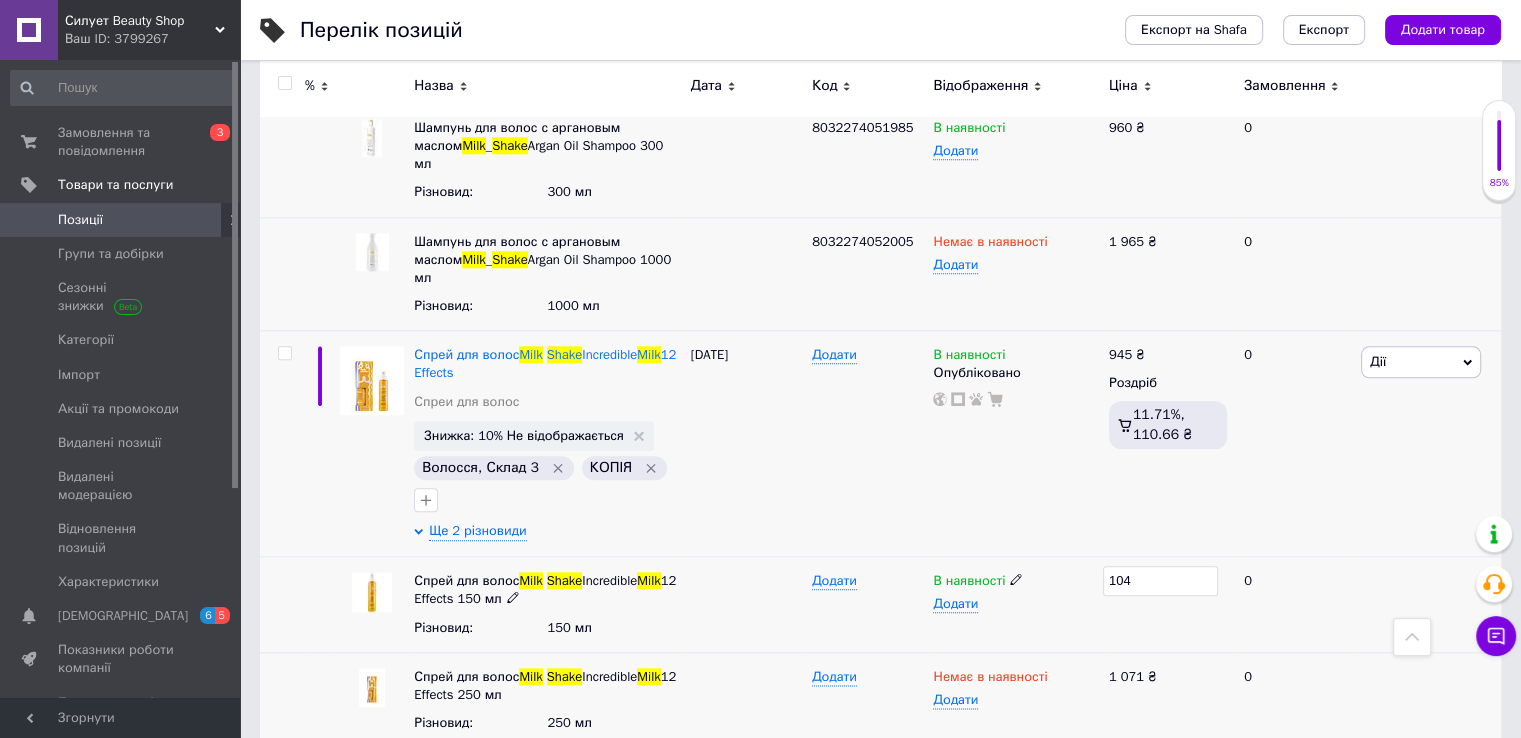 type on "1040" 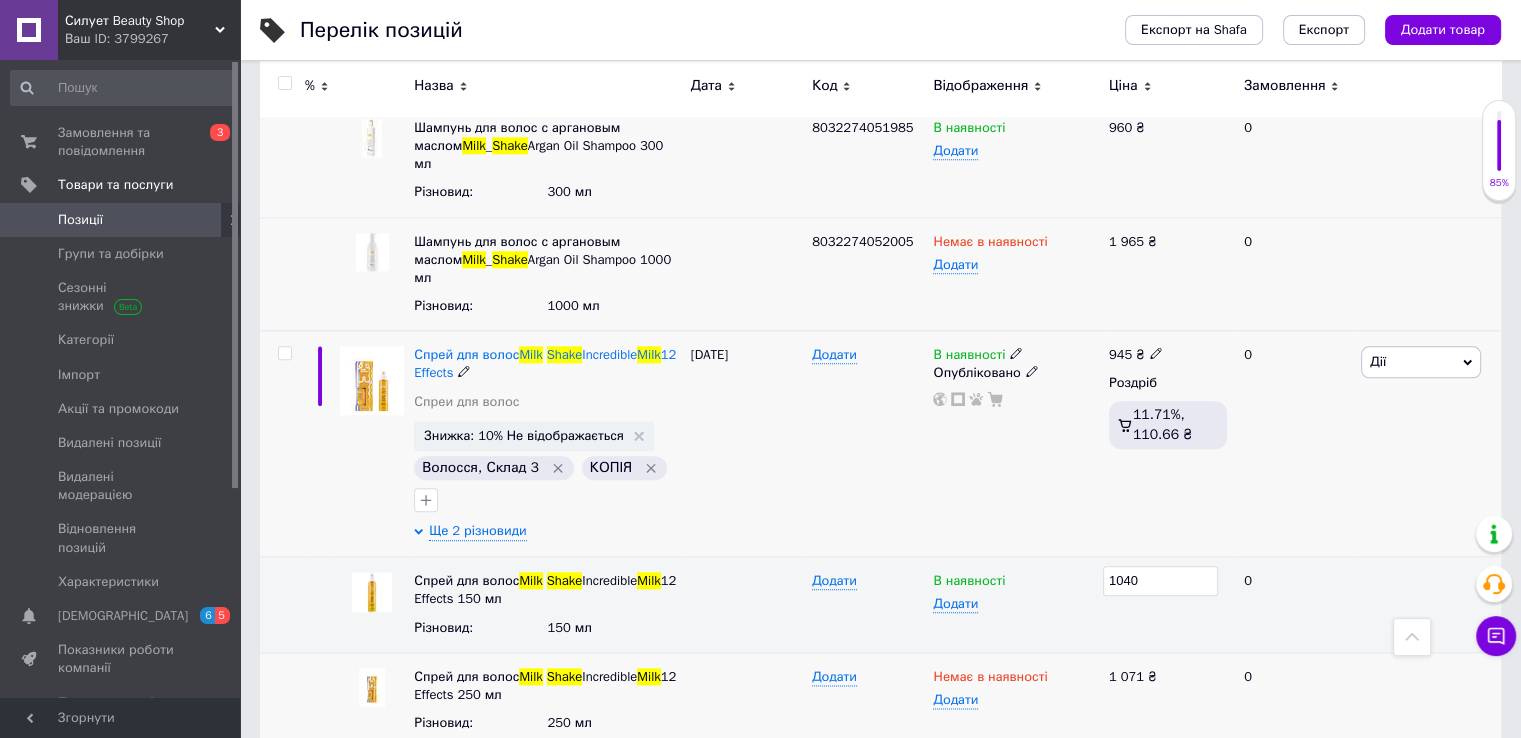 click 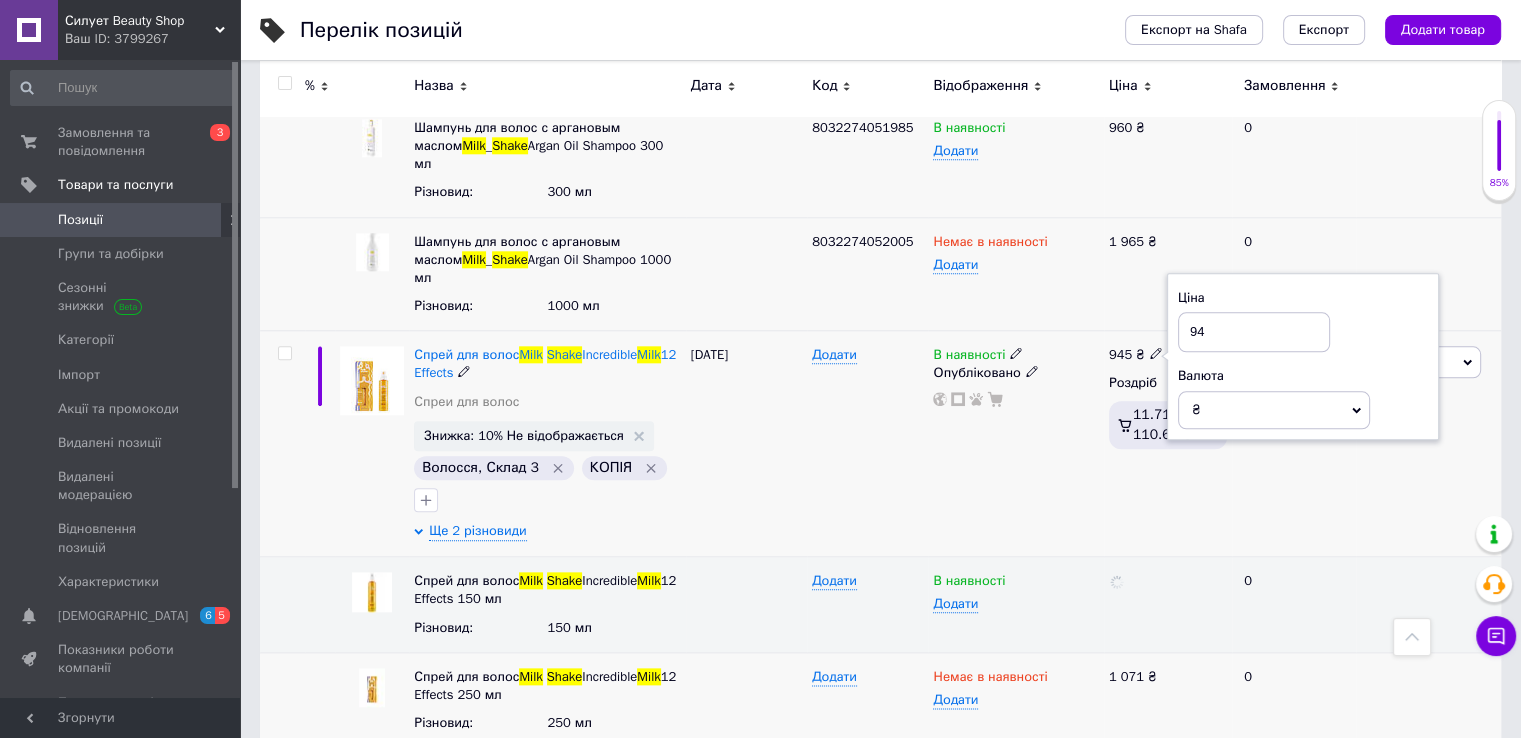 type on "9" 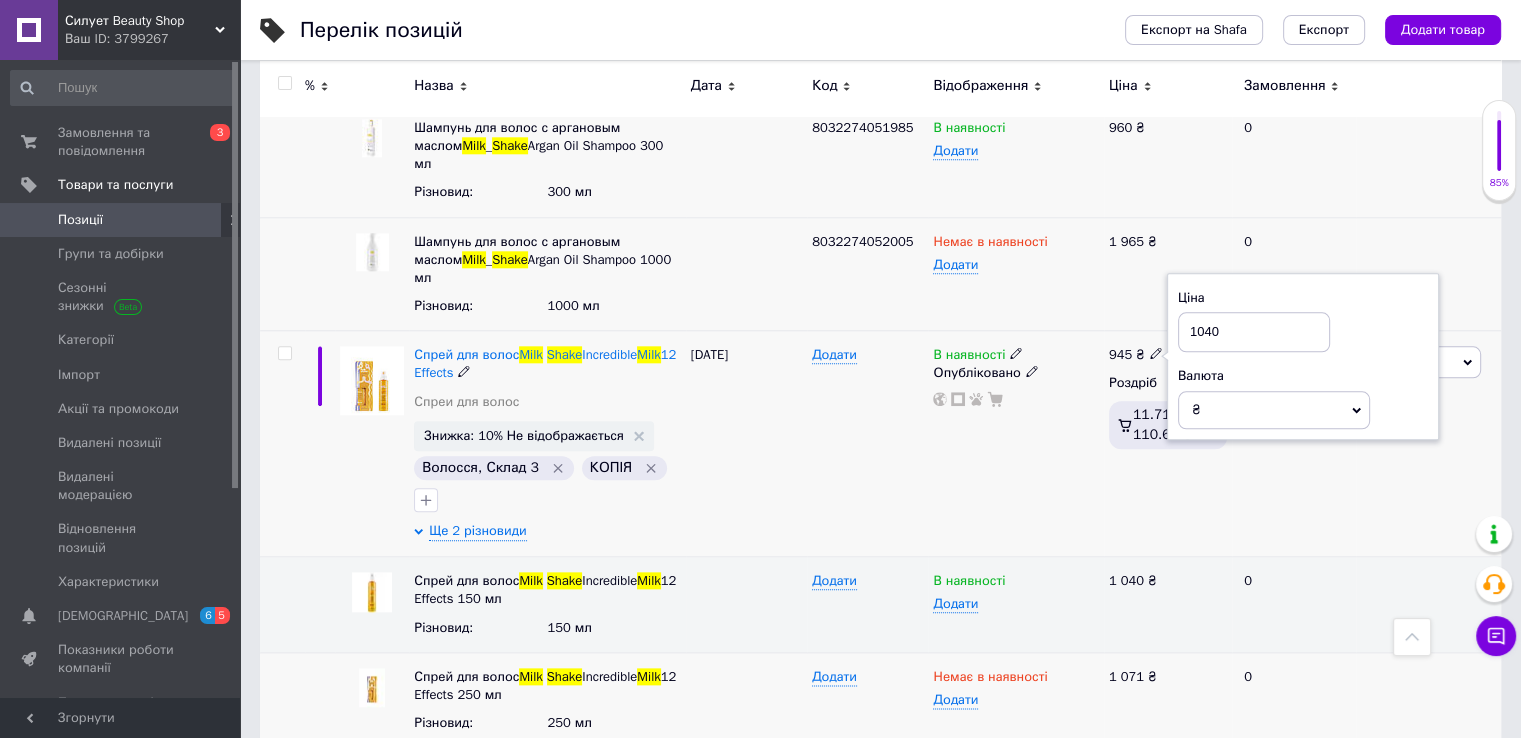 type on "1040" 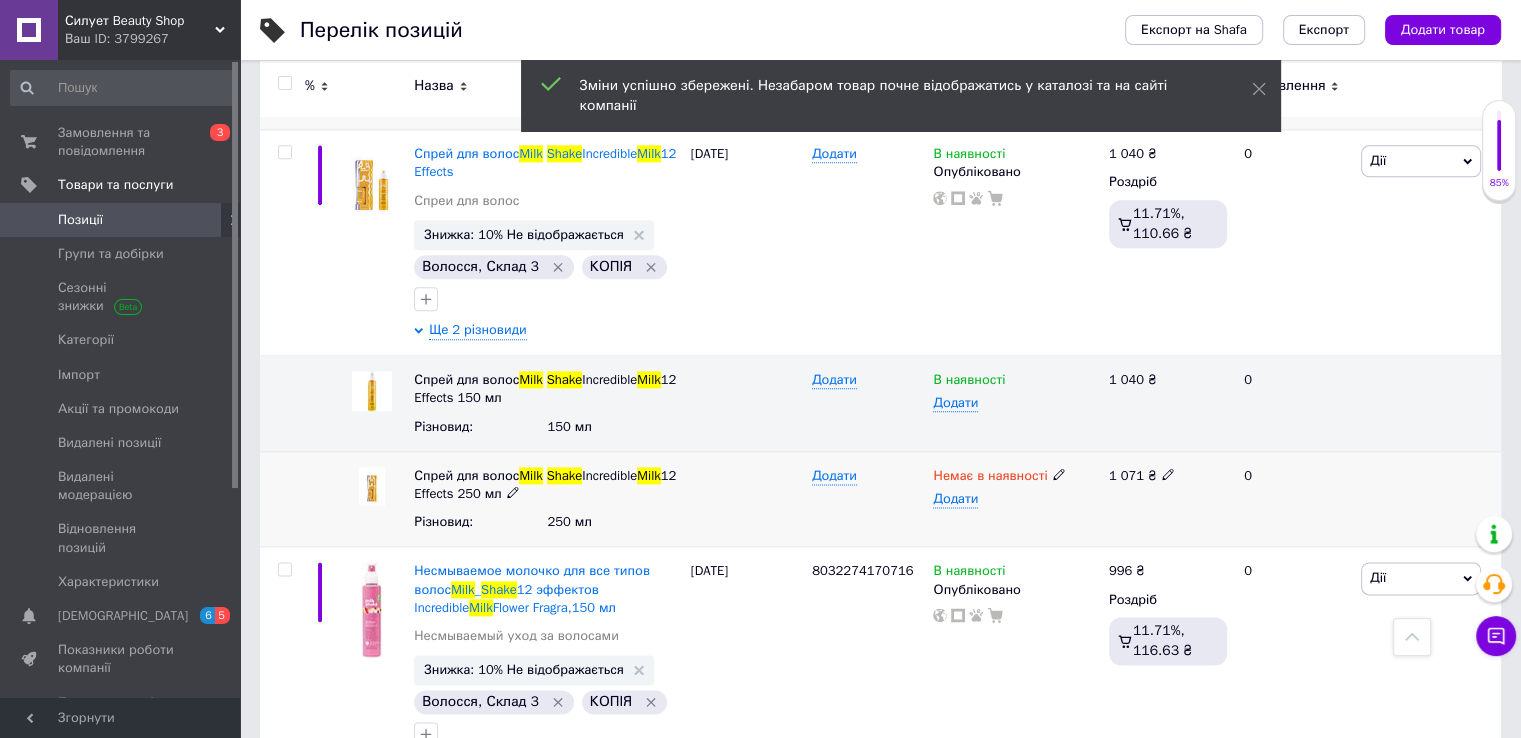 scroll, scrollTop: 2500, scrollLeft: 0, axis: vertical 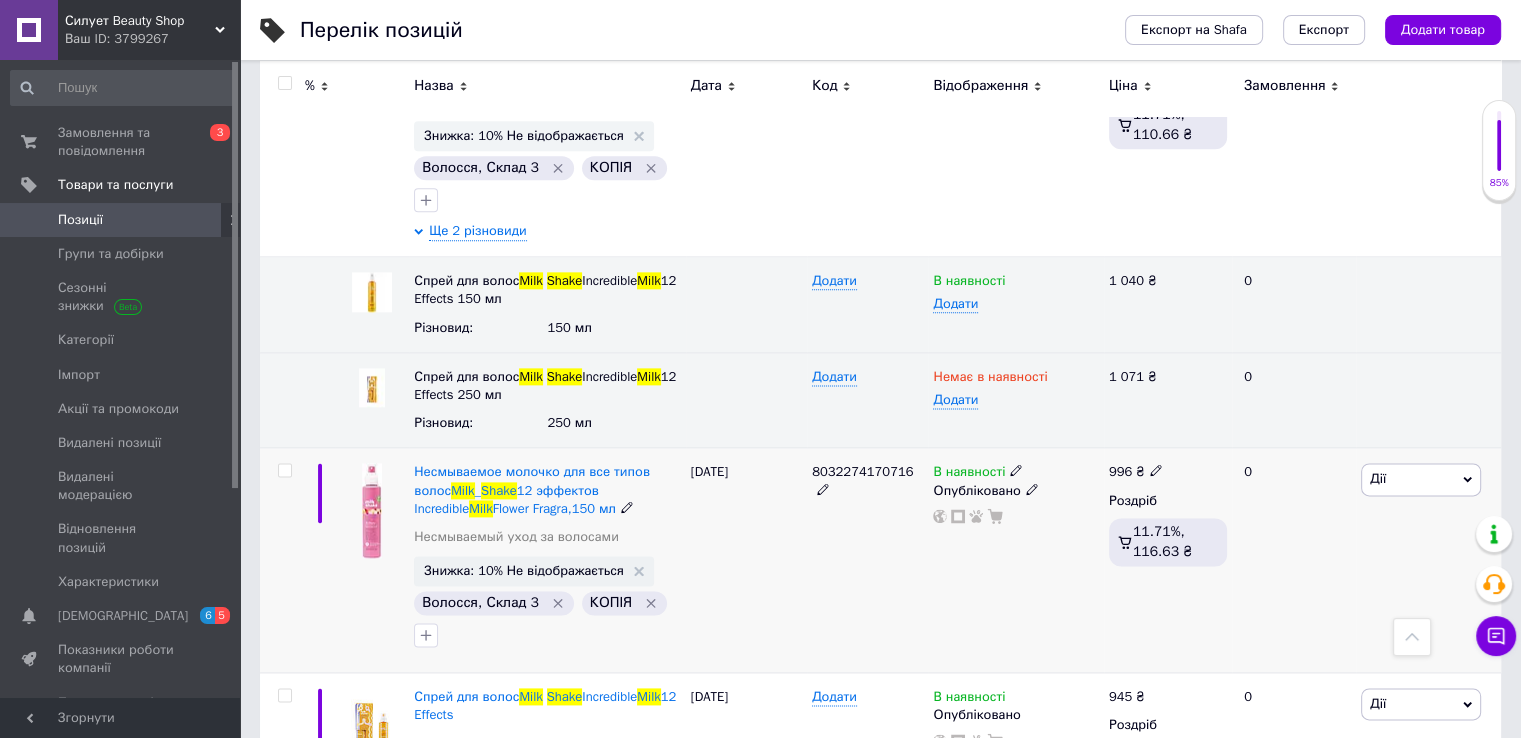 click 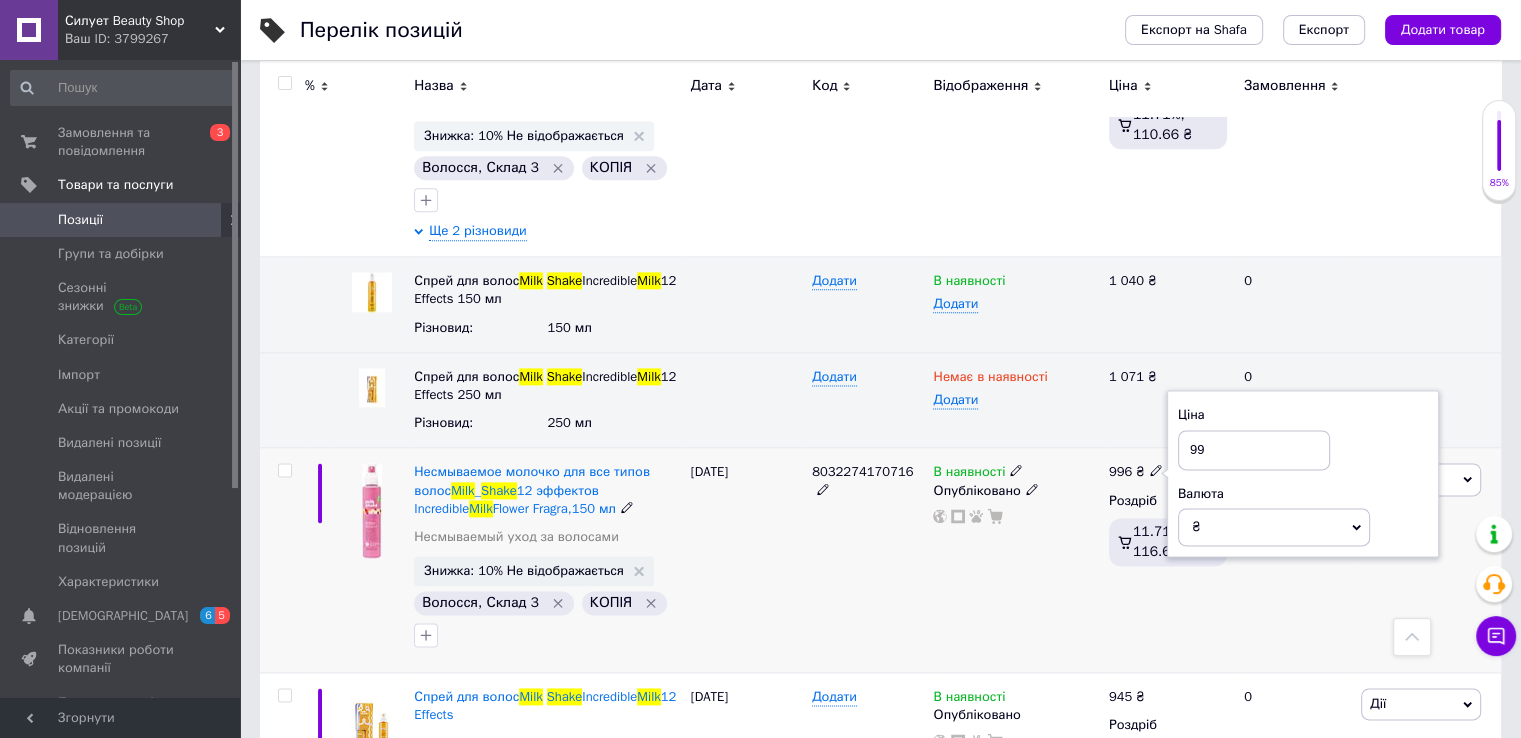 type on "9" 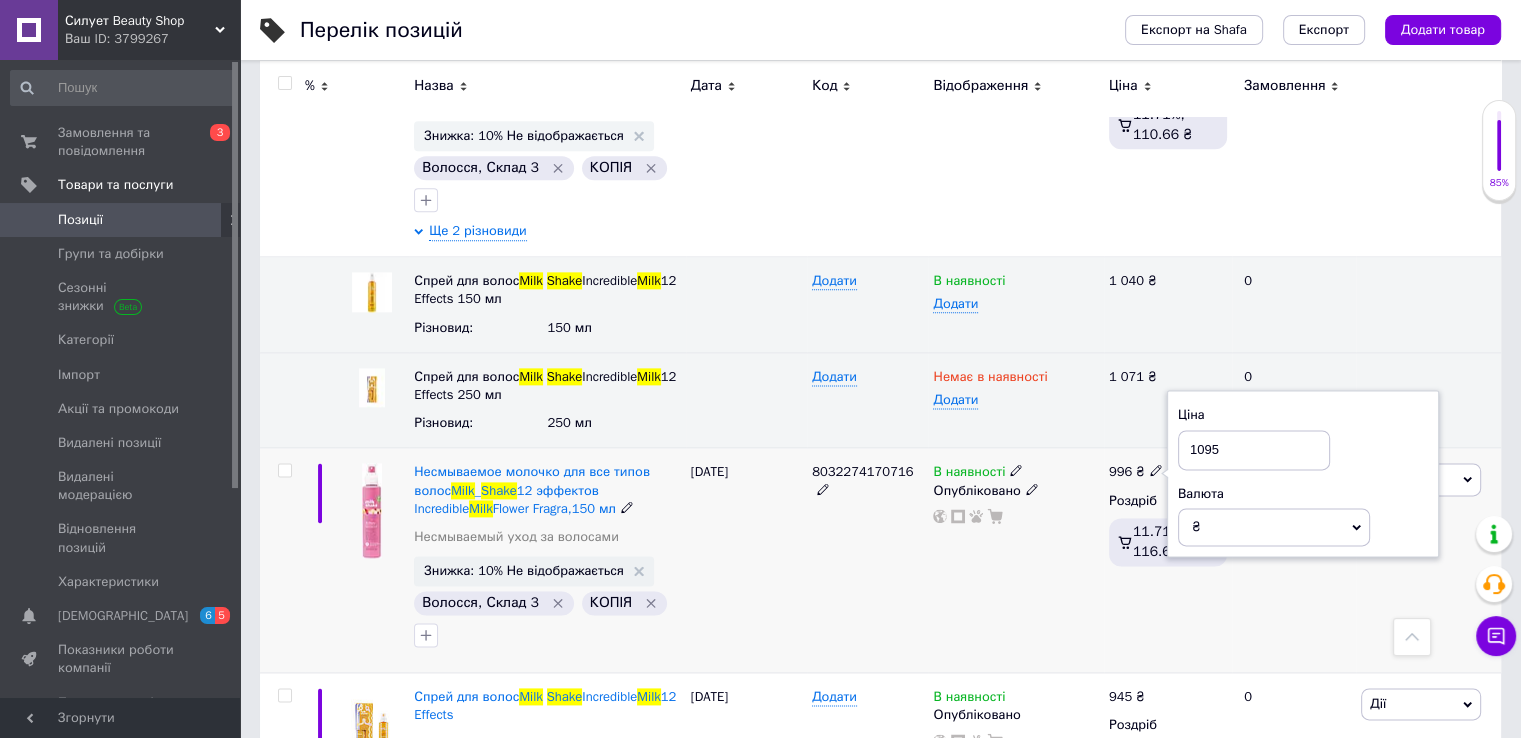 type on "1095" 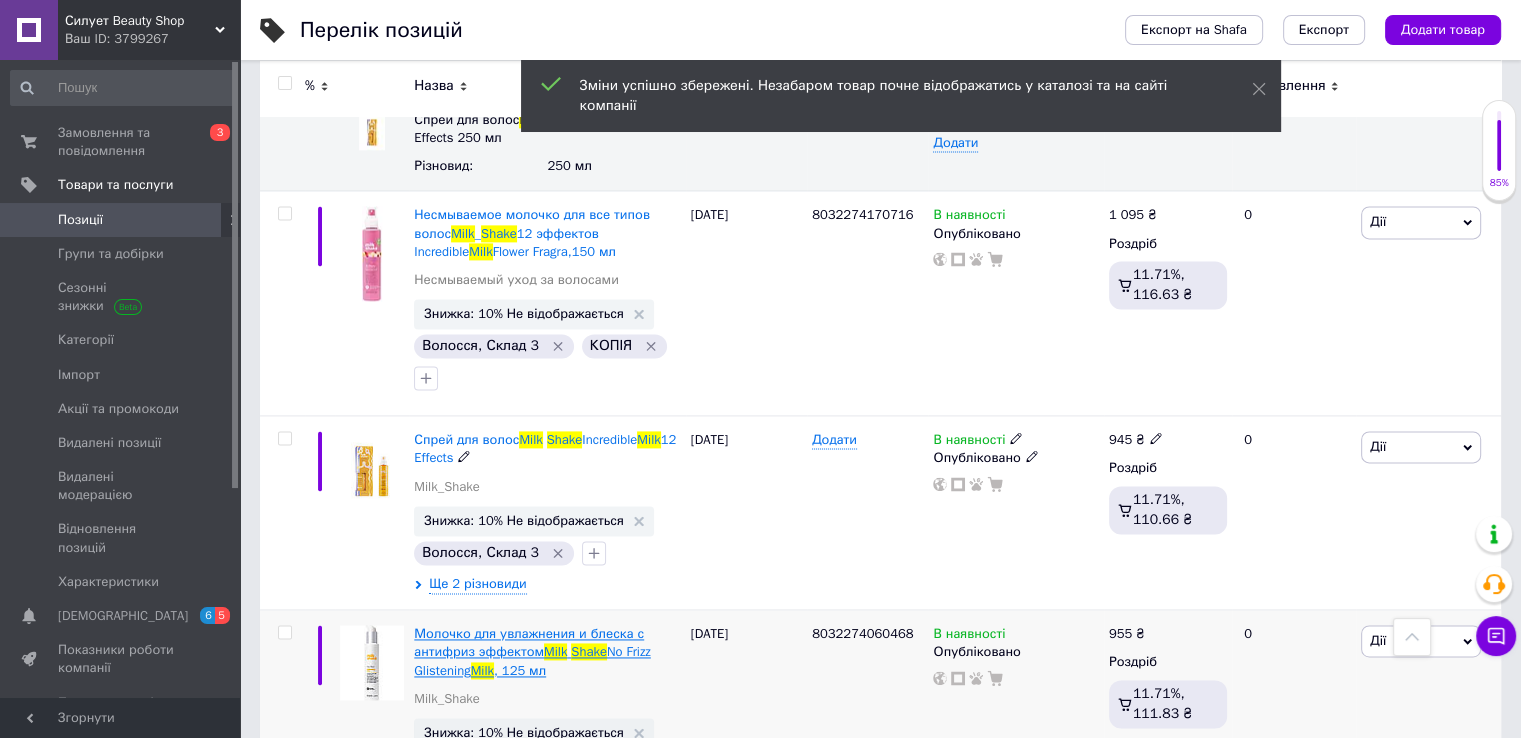 scroll, scrollTop: 2800, scrollLeft: 0, axis: vertical 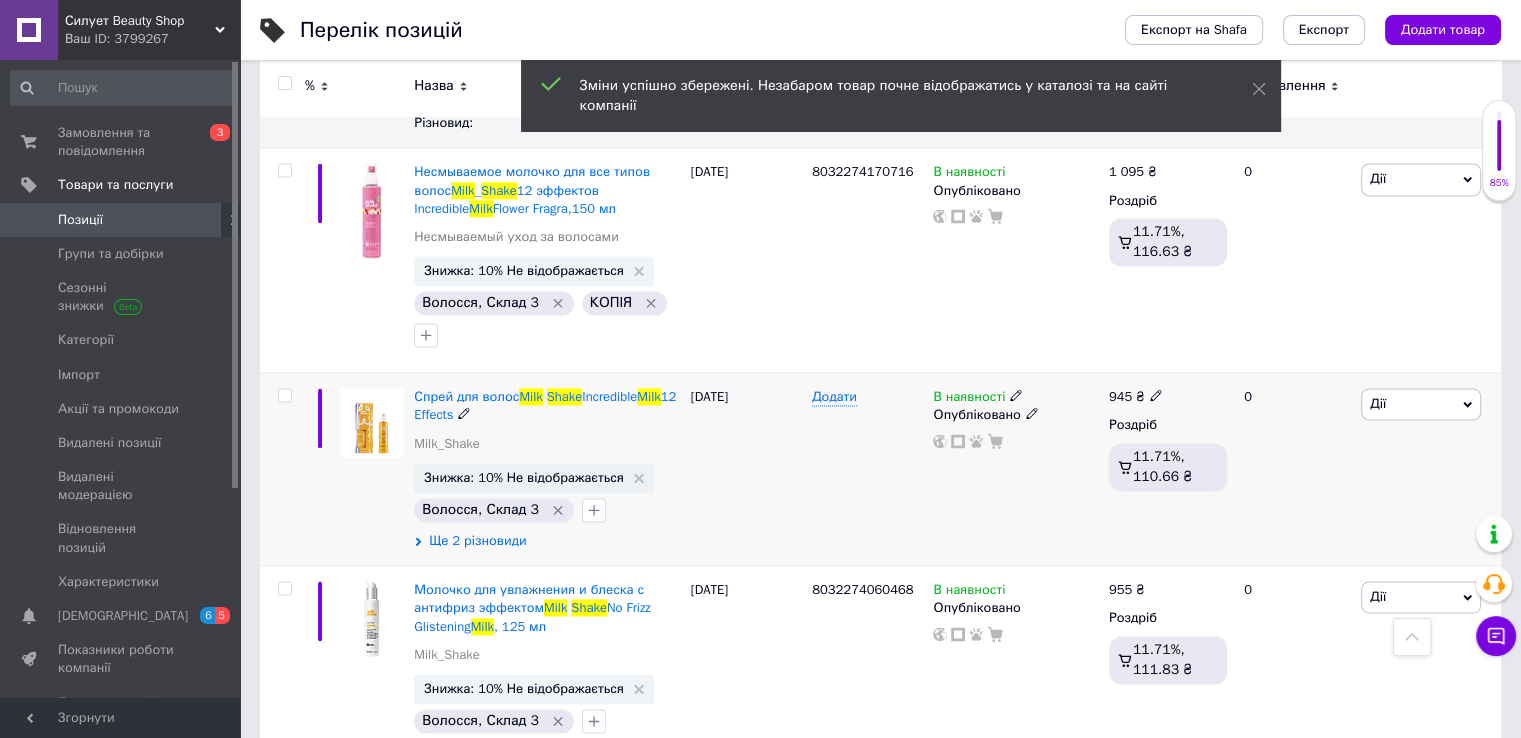 click on "Ще 2 різновиди" at bounding box center [477, 541] 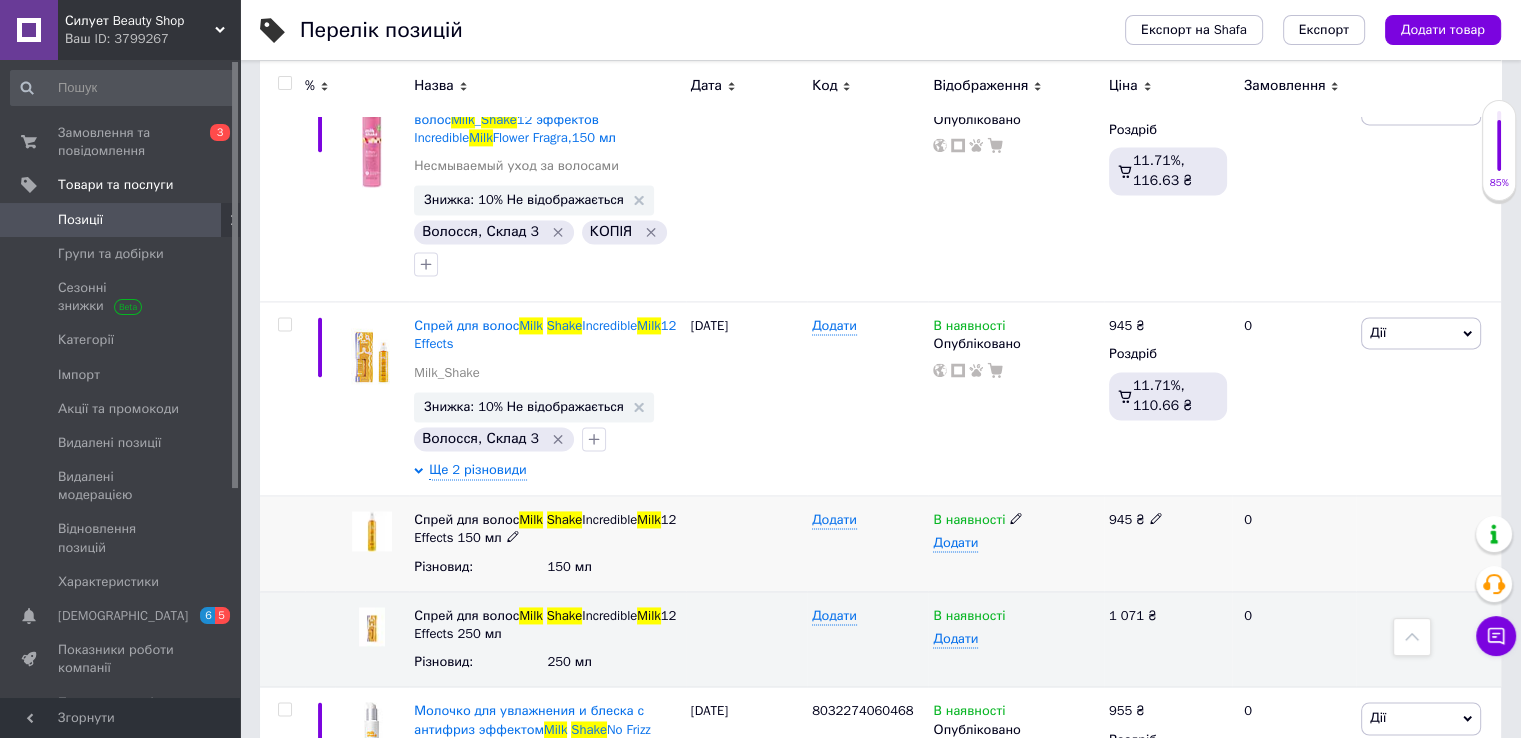 scroll, scrollTop: 2900, scrollLeft: 0, axis: vertical 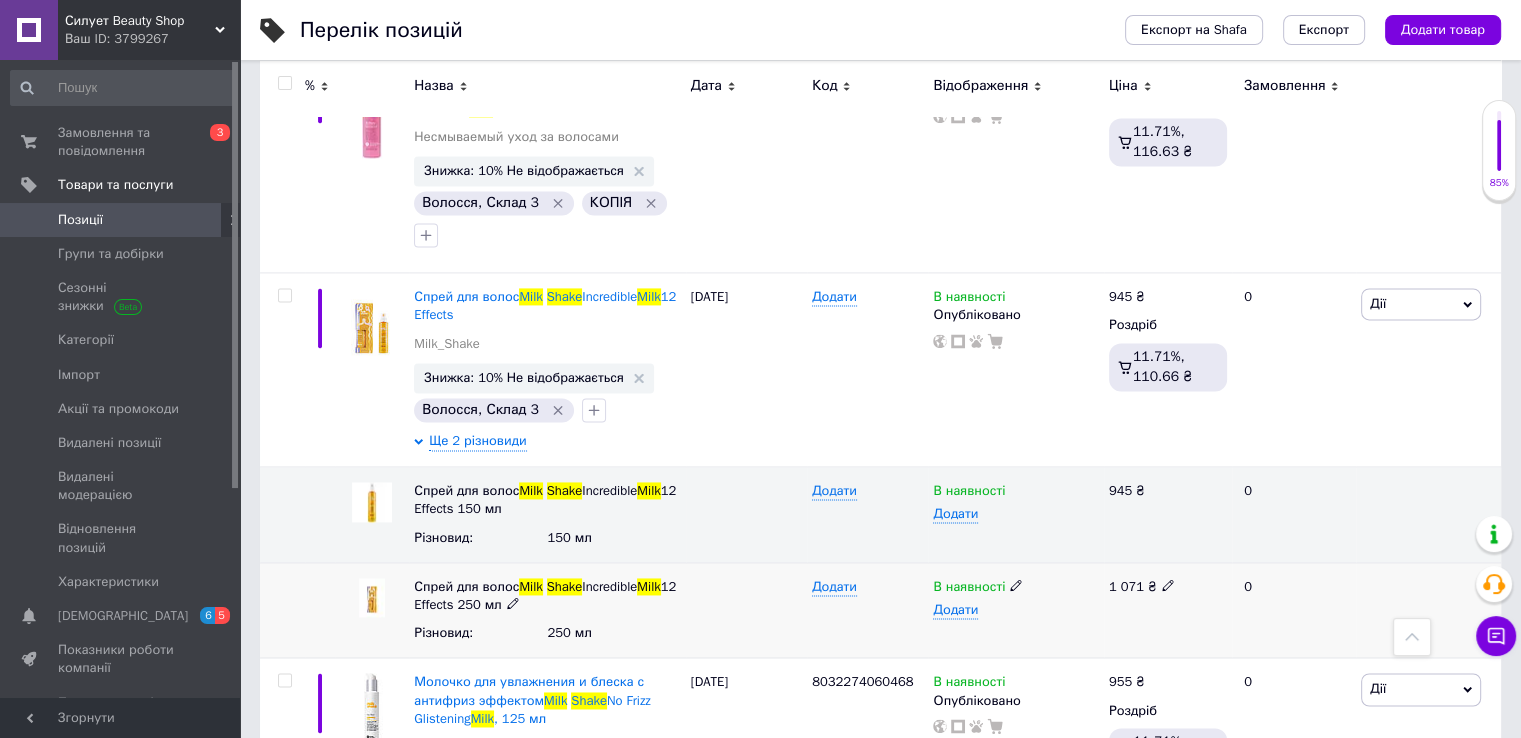 click 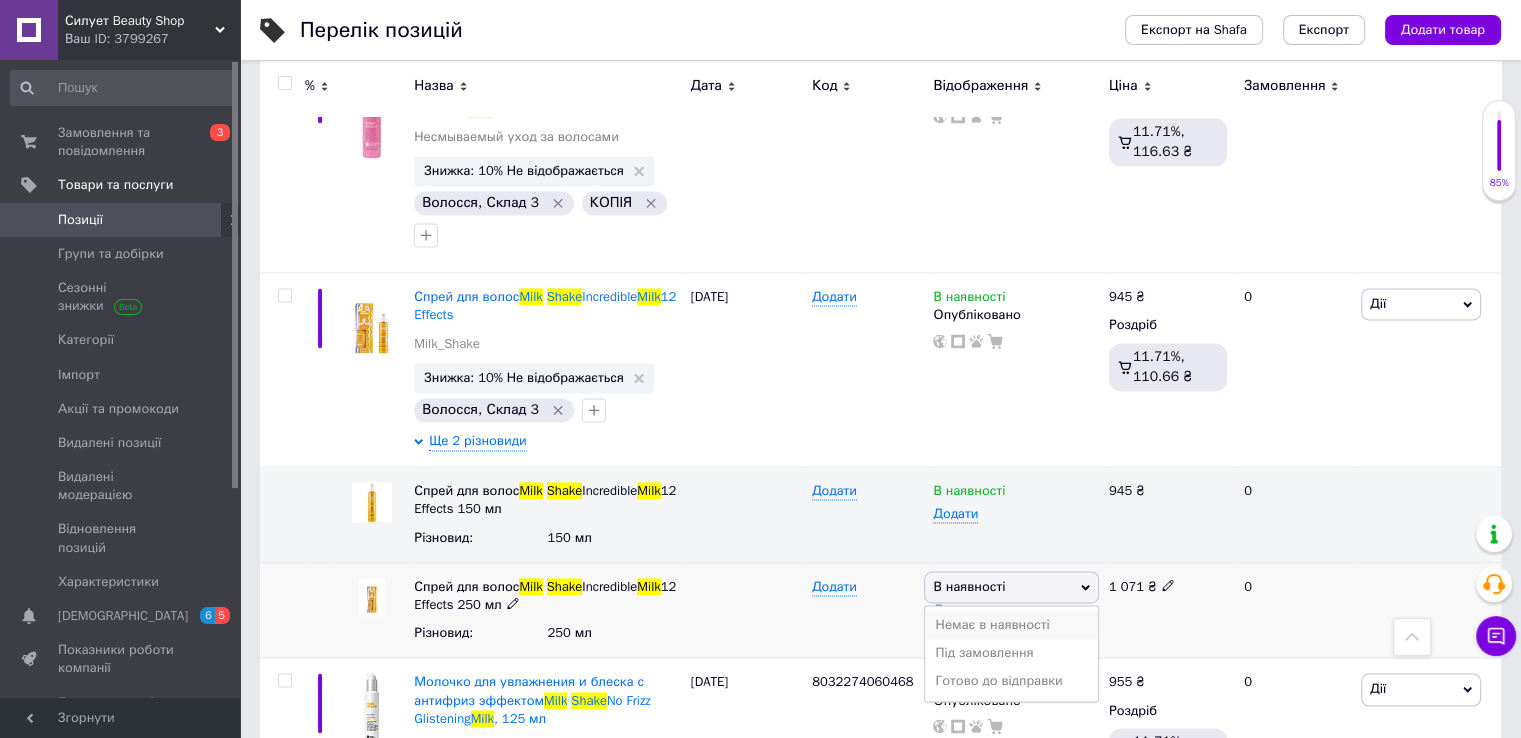 click on "Немає в наявності" at bounding box center (1011, 625) 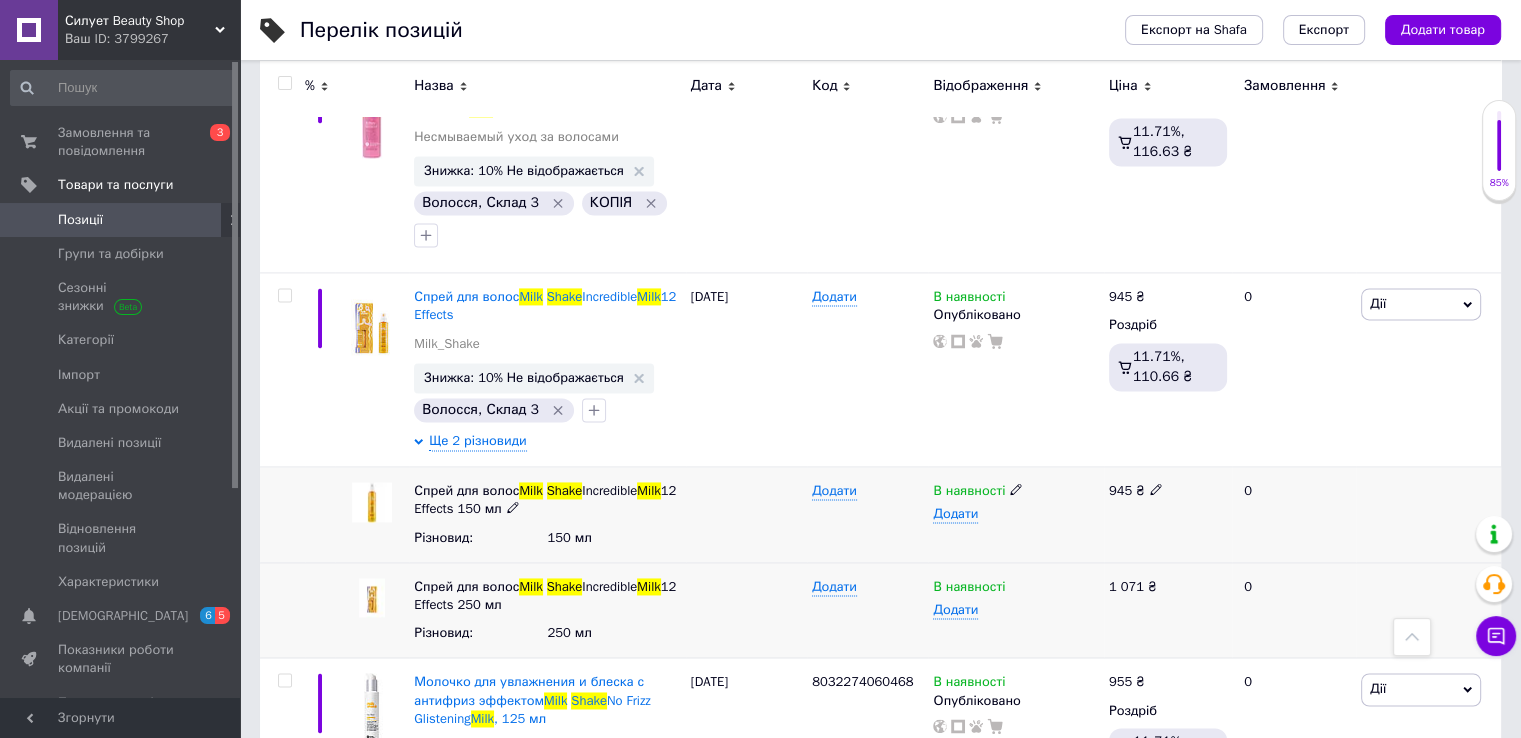 click 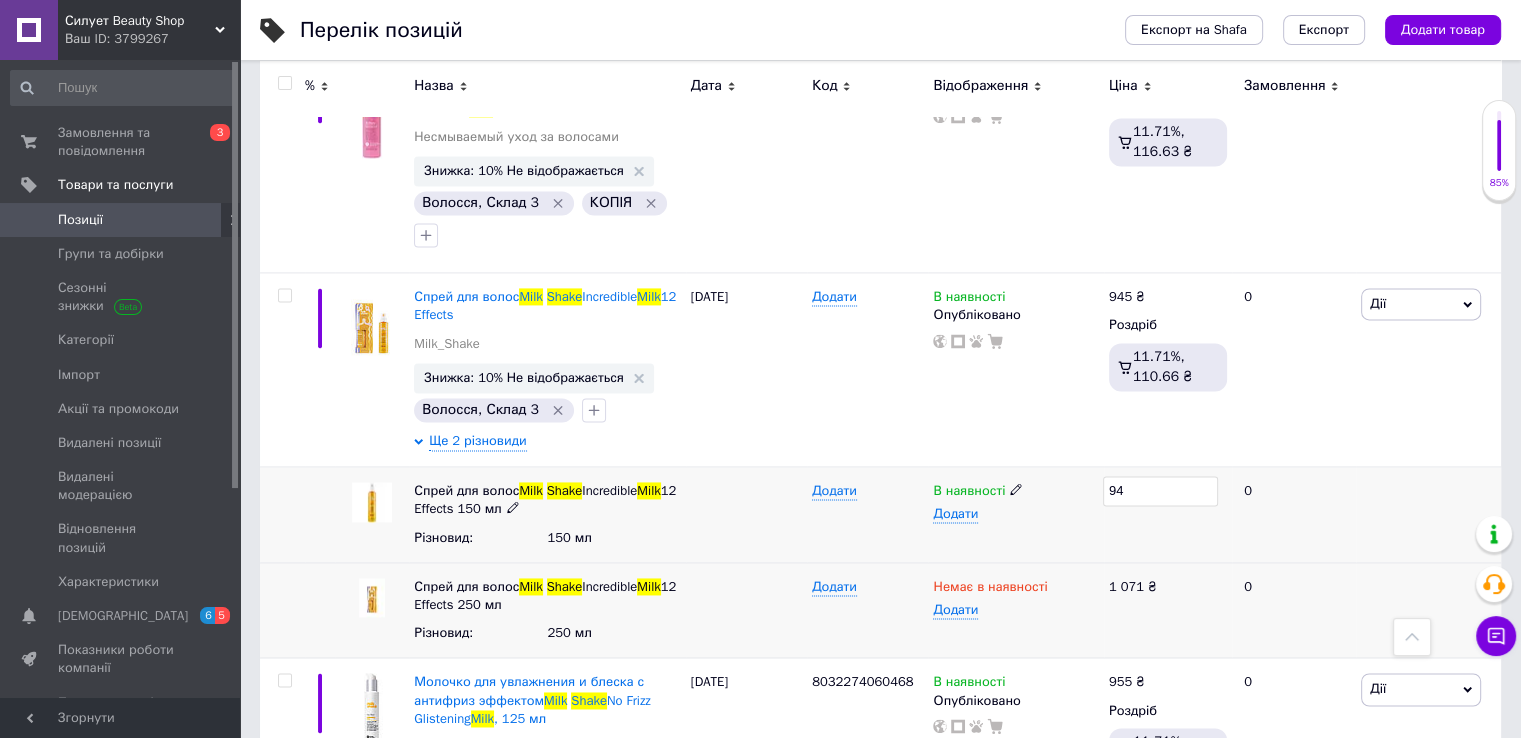 type on "9" 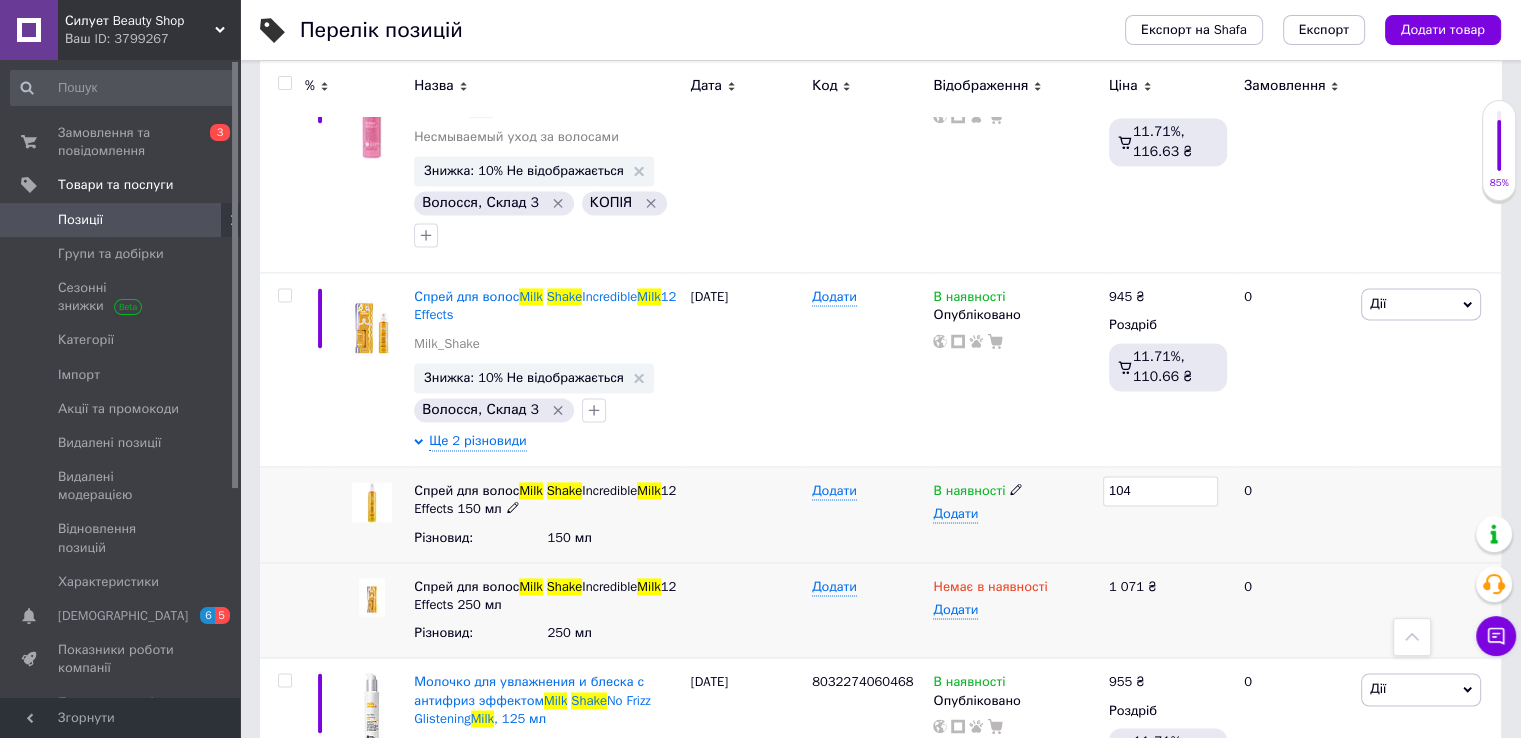 type on "1040" 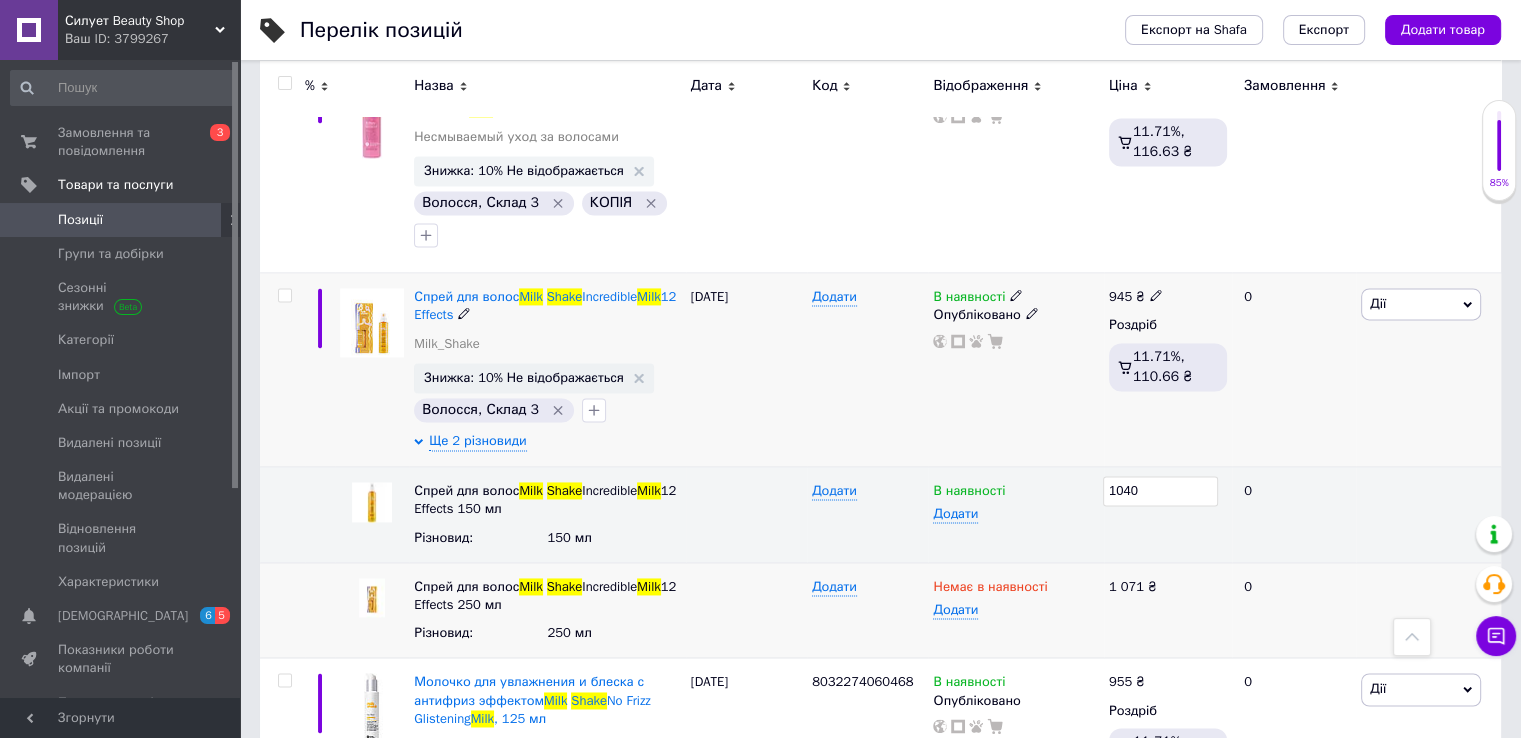 click 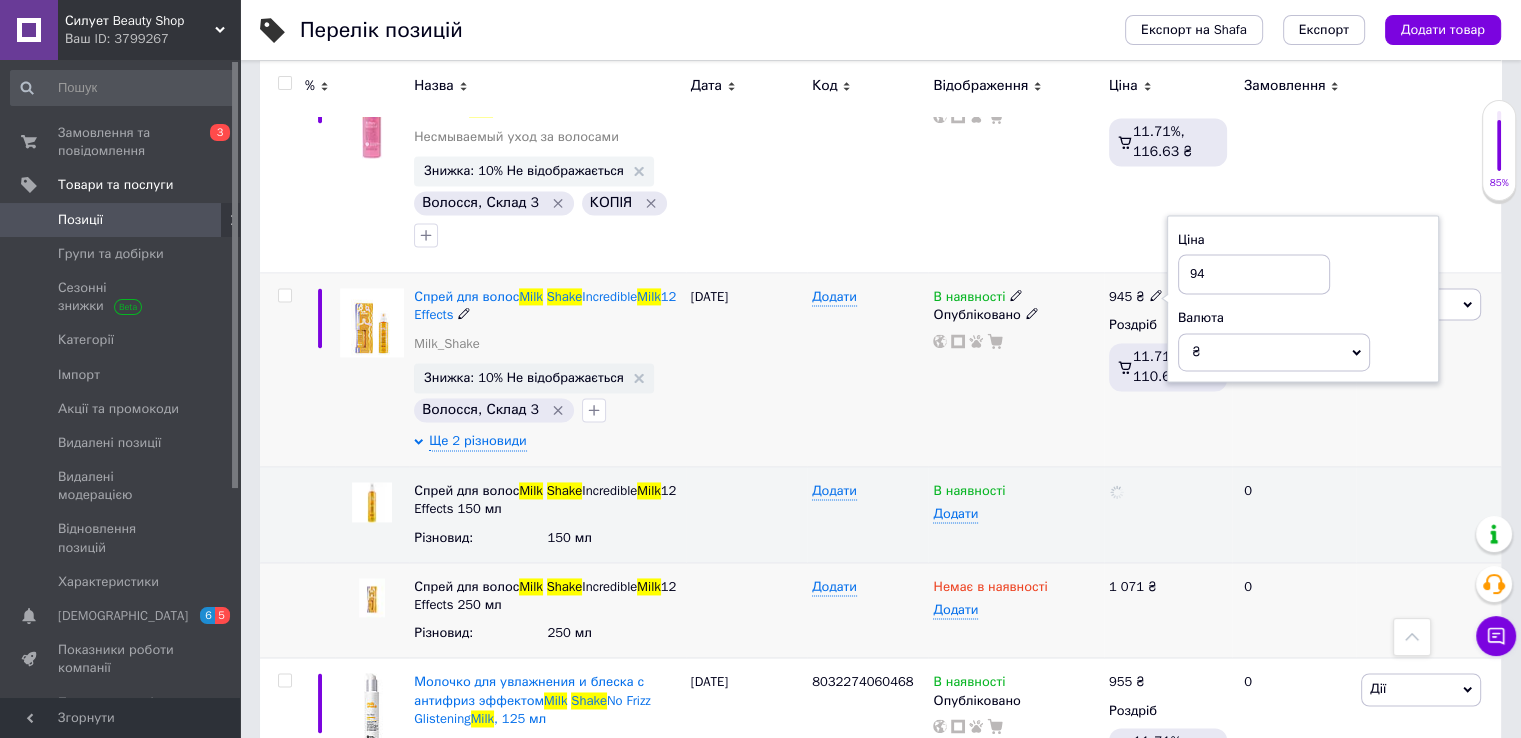 type on "9" 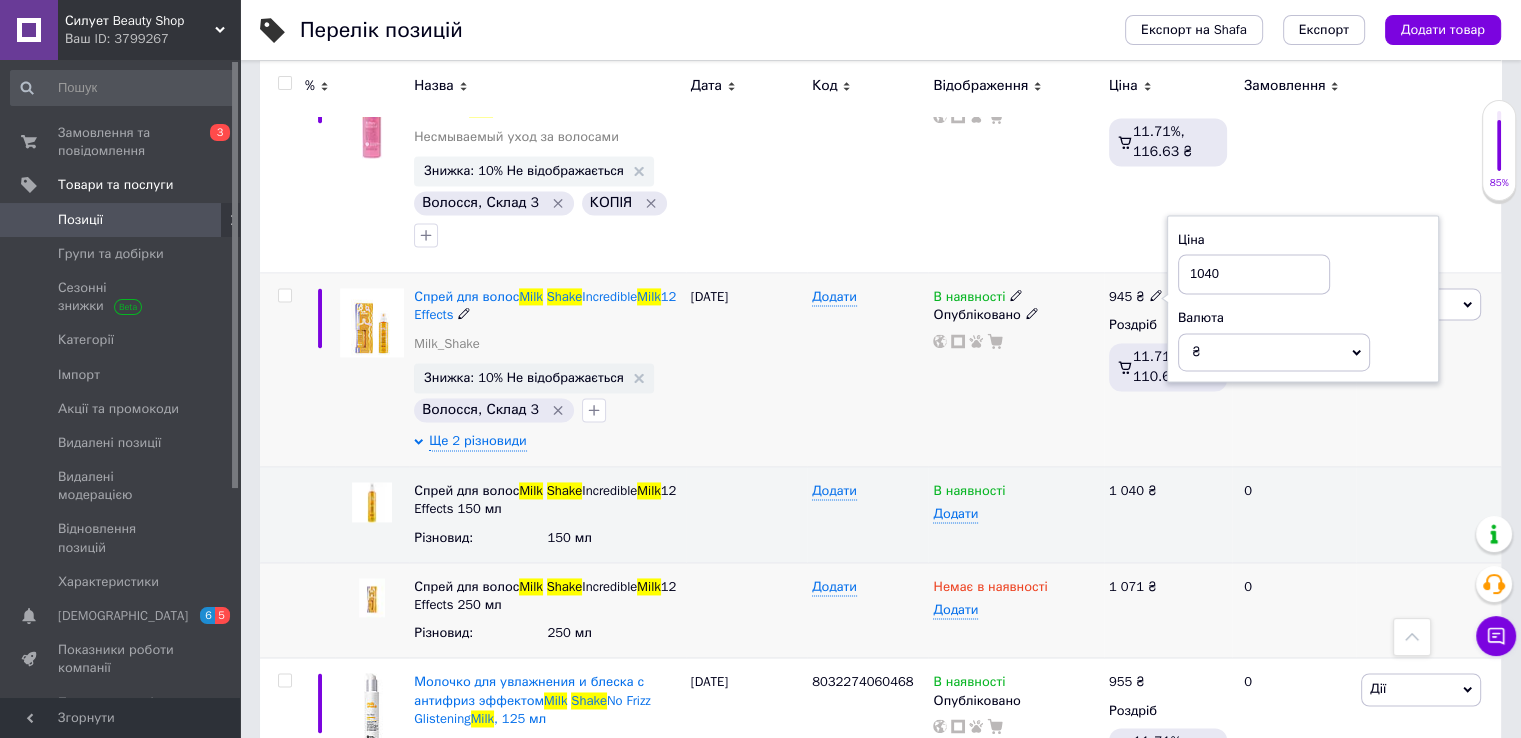 type on "1040" 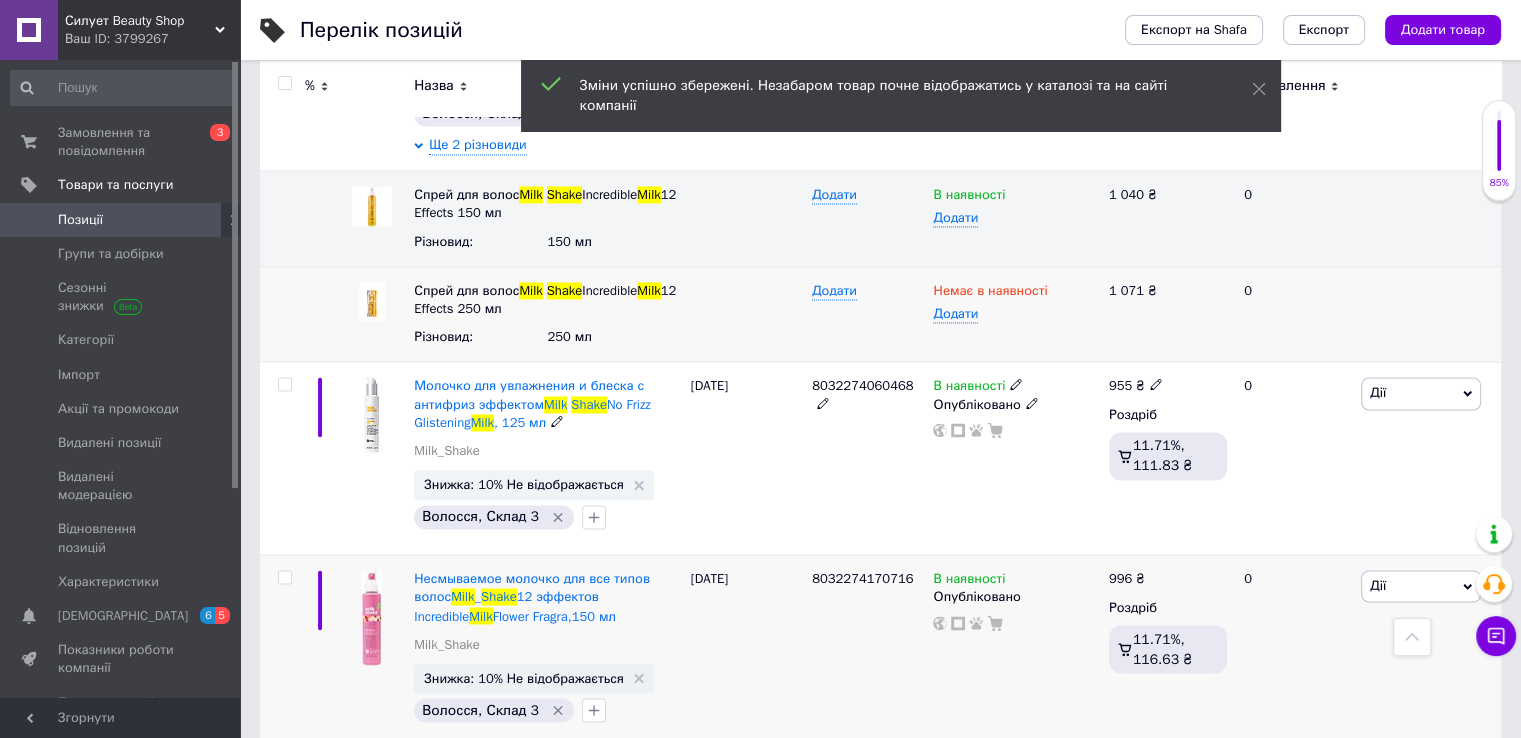 scroll, scrollTop: 3200, scrollLeft: 0, axis: vertical 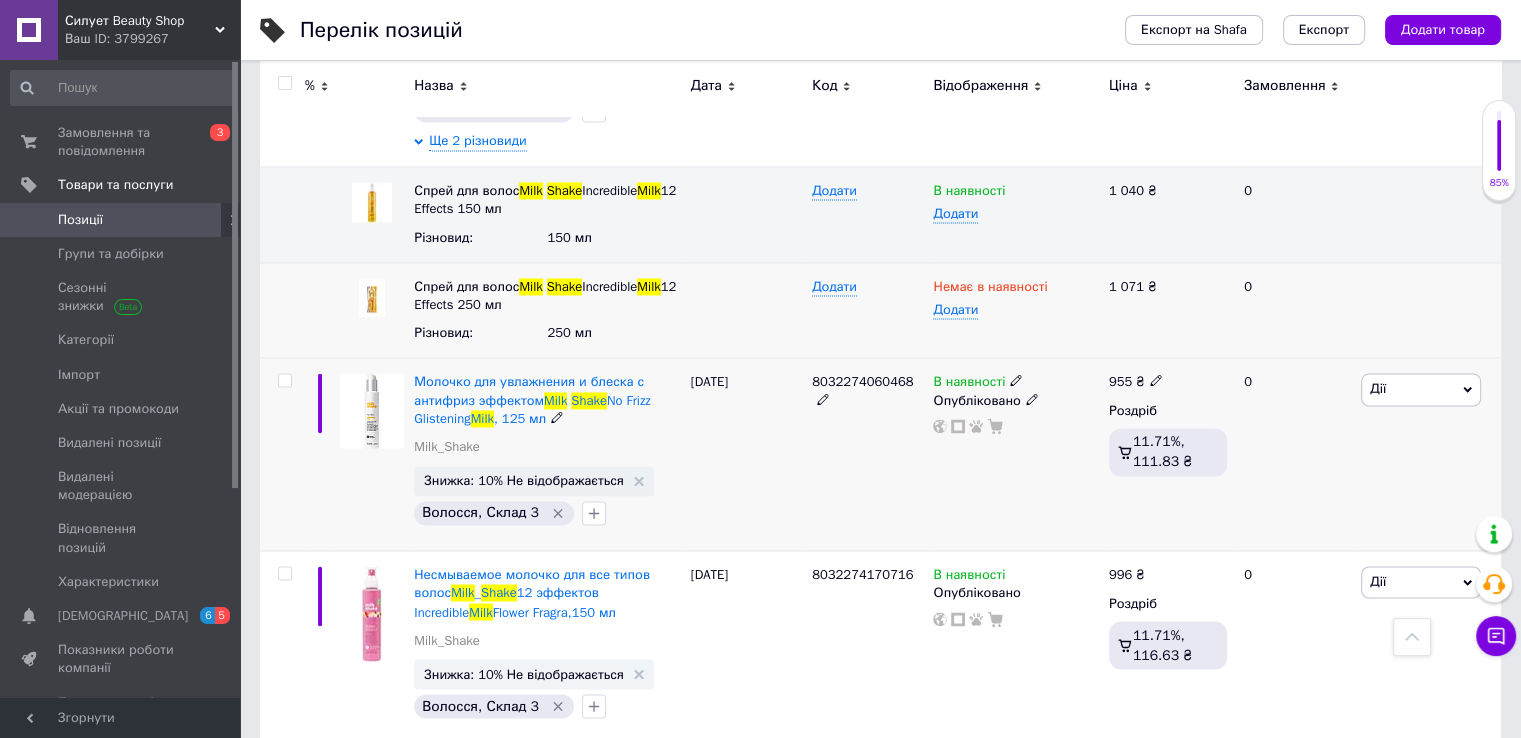 click 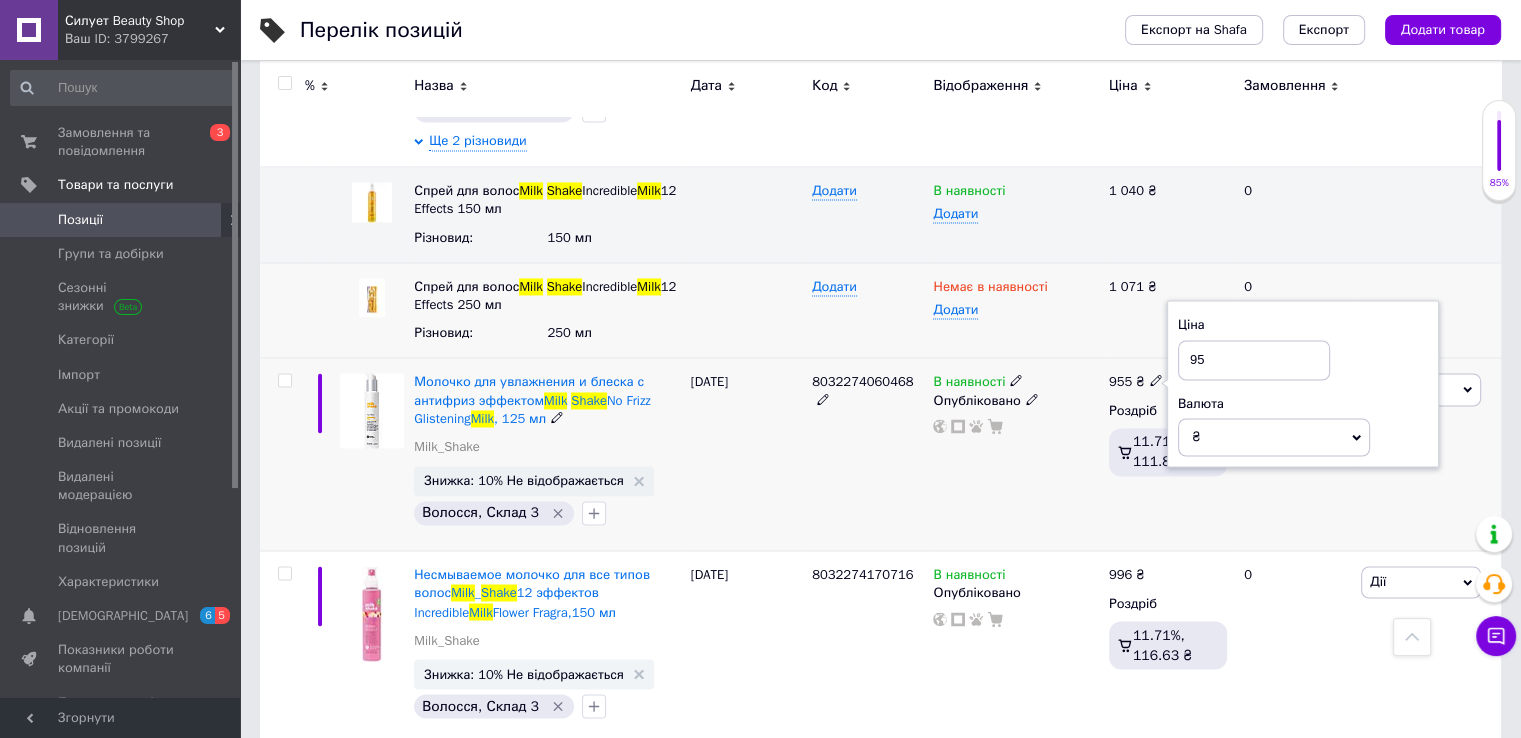type on "9" 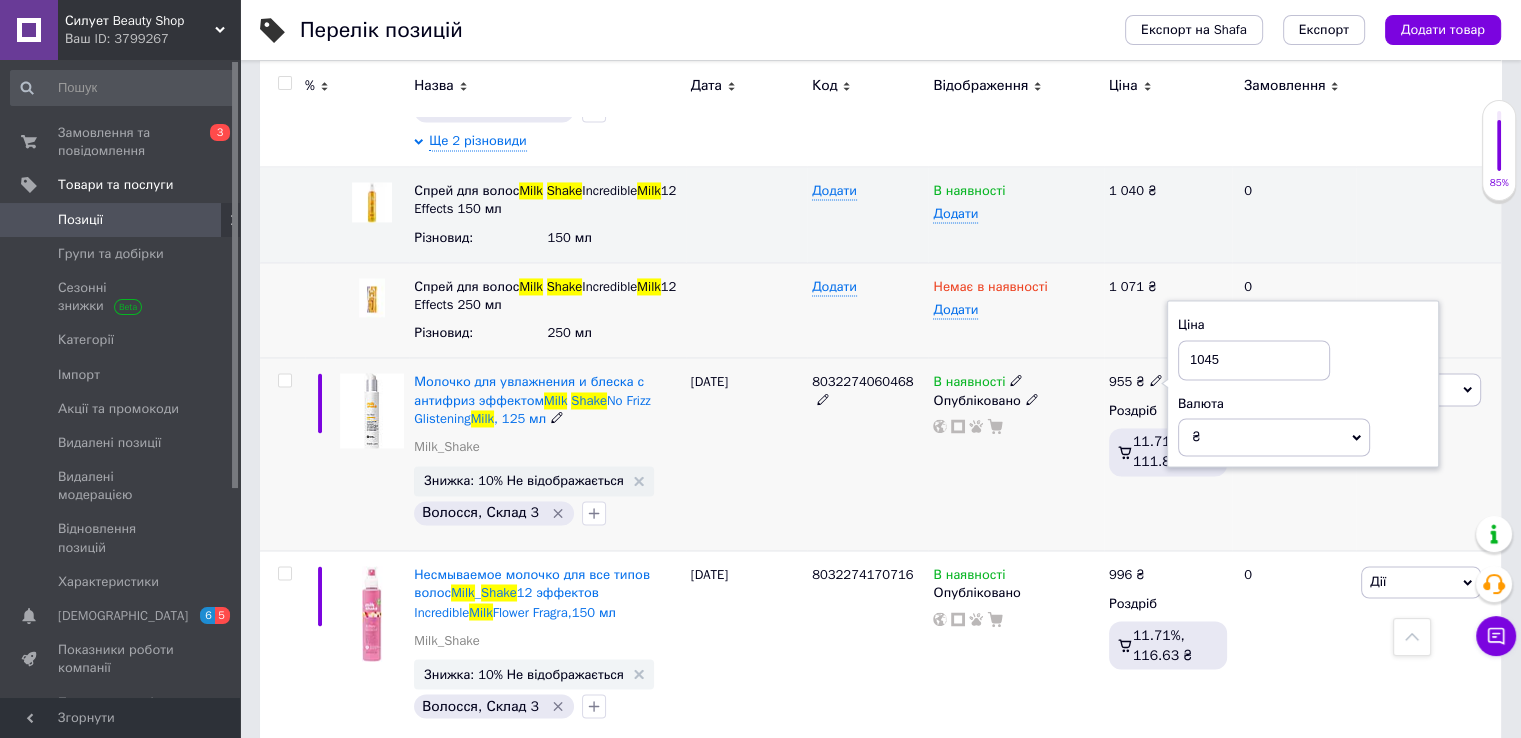 type on "1045" 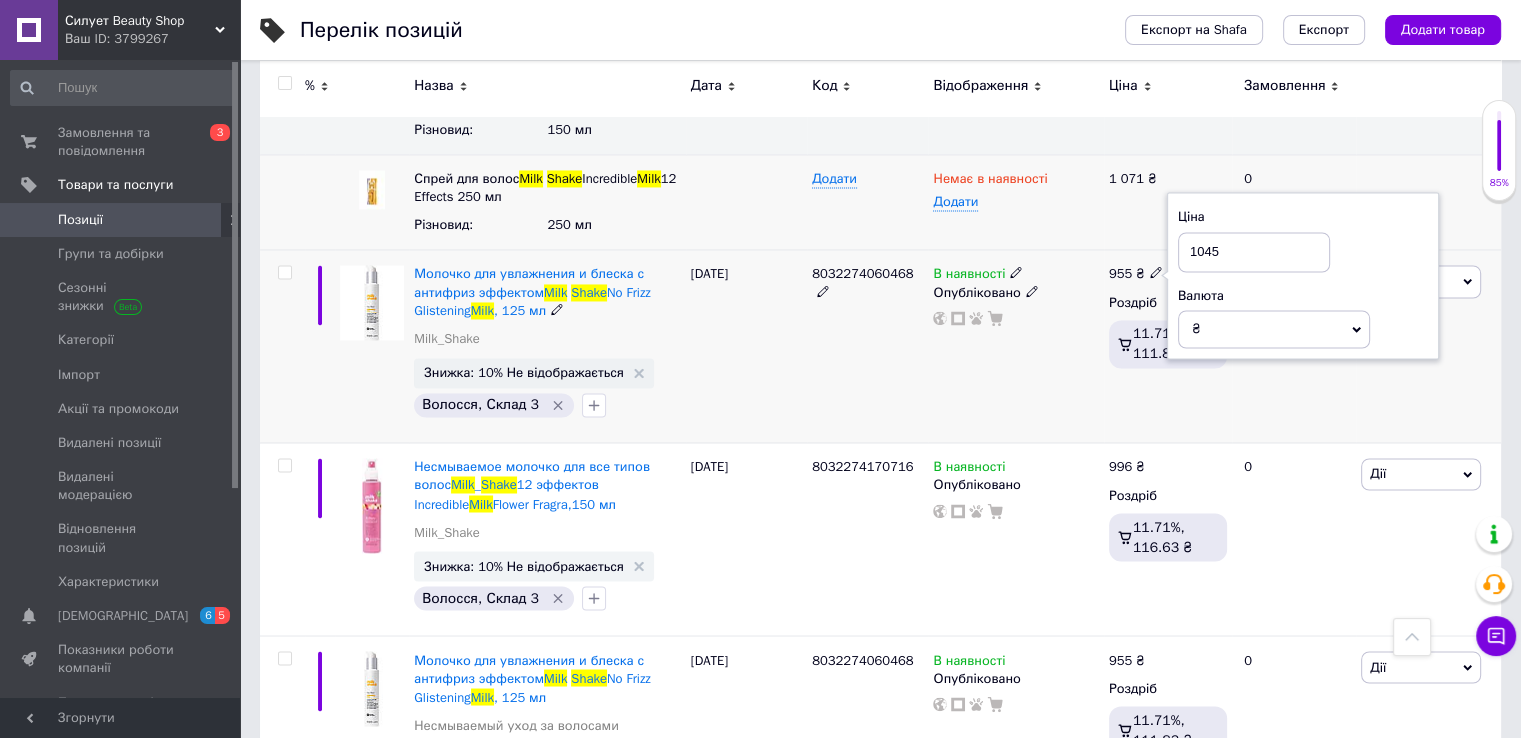 scroll, scrollTop: 3400, scrollLeft: 0, axis: vertical 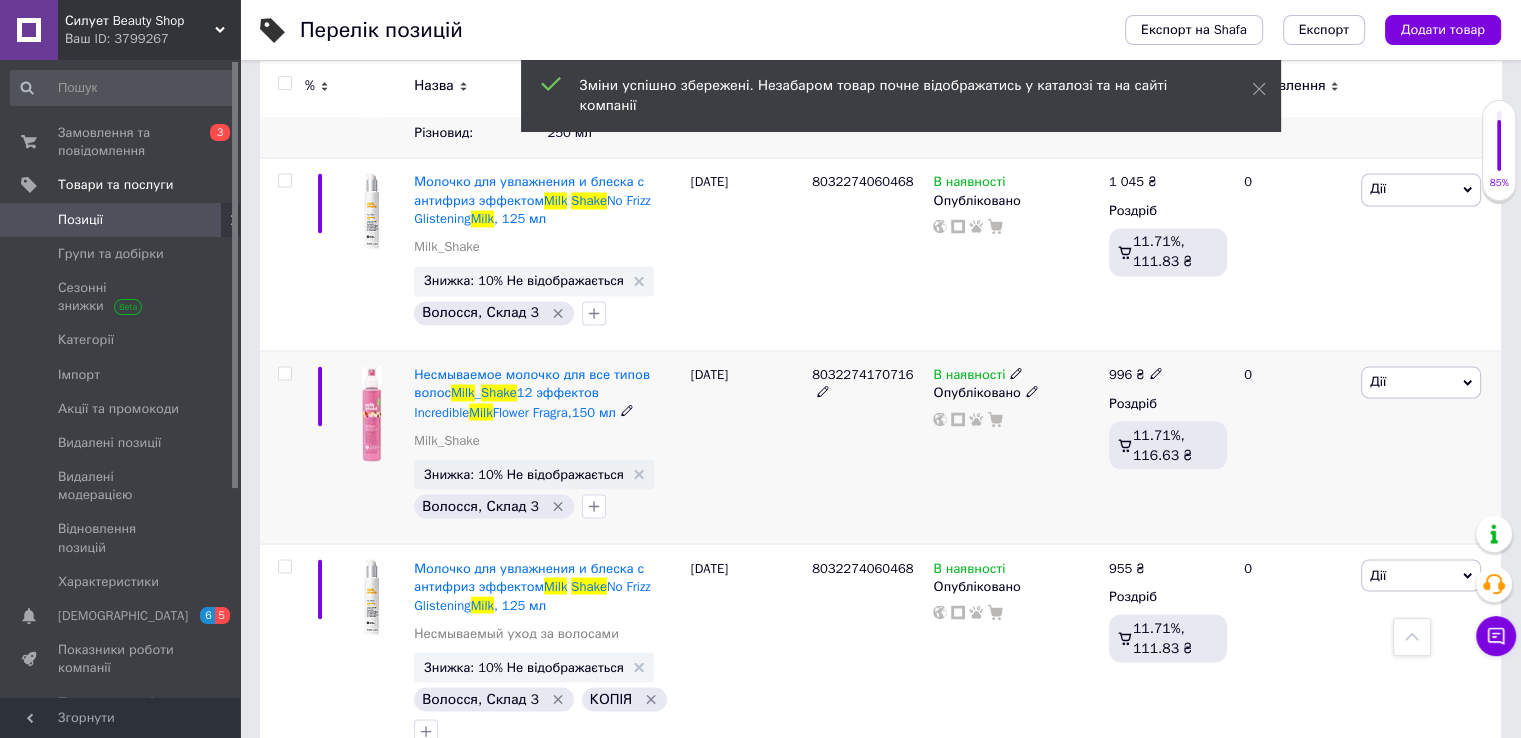 click 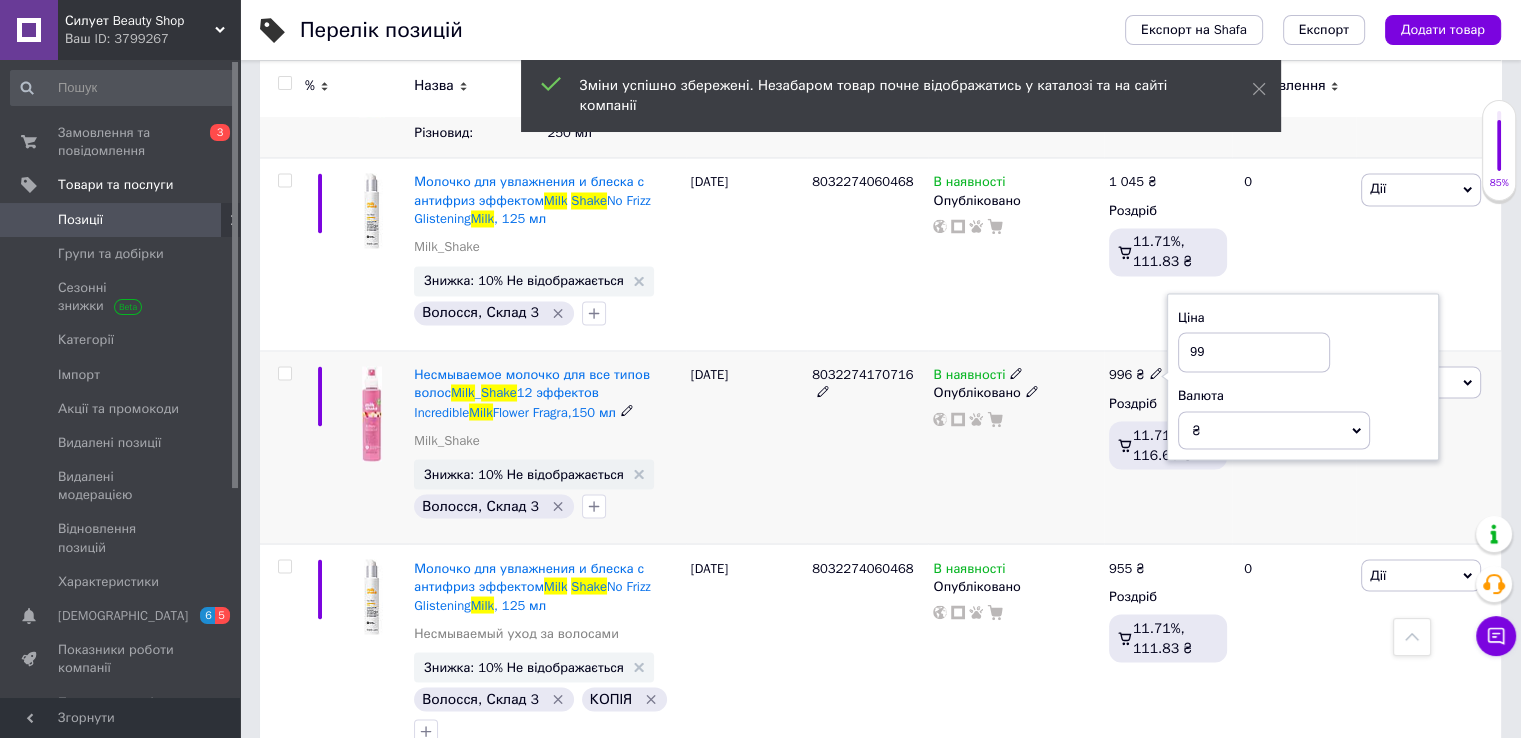 type on "9" 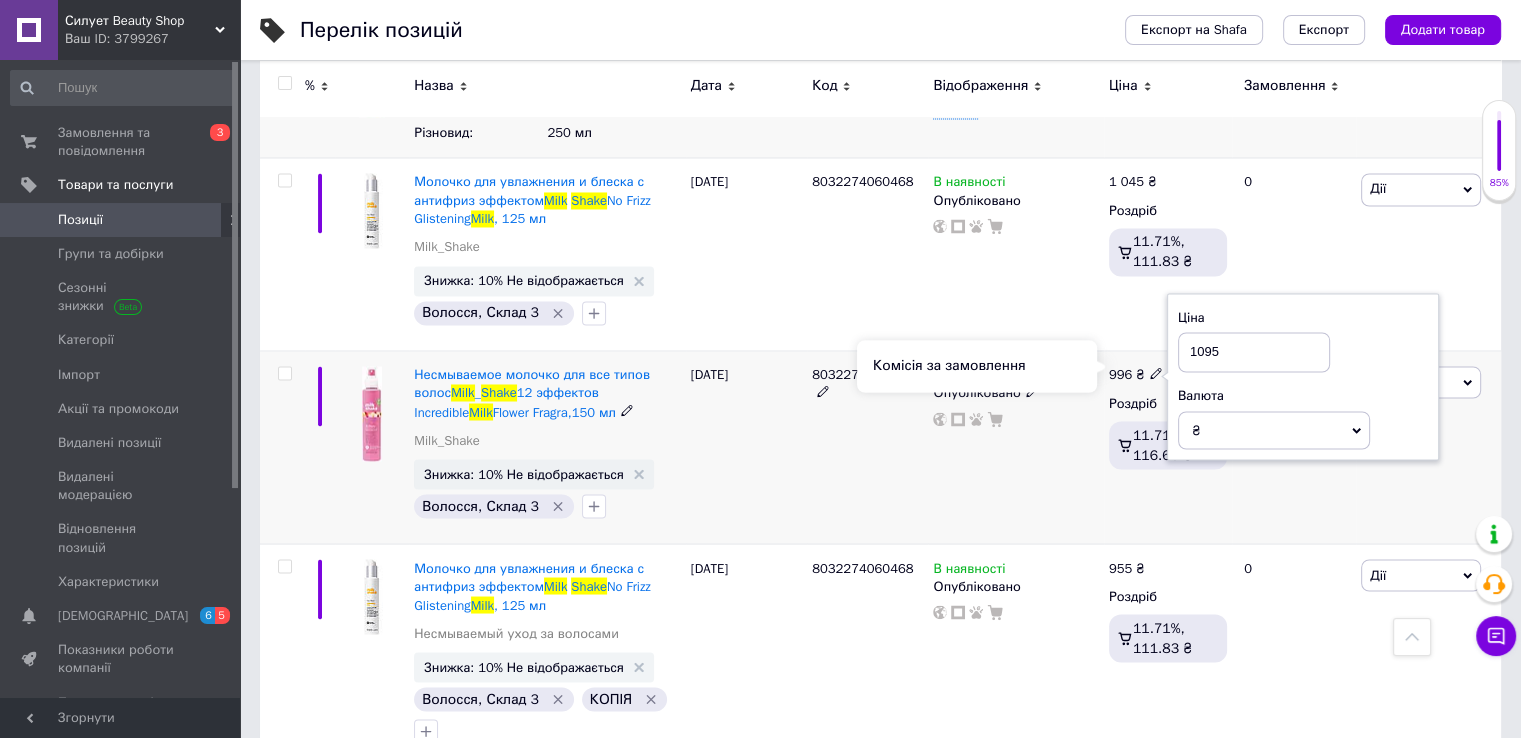 type on "1095" 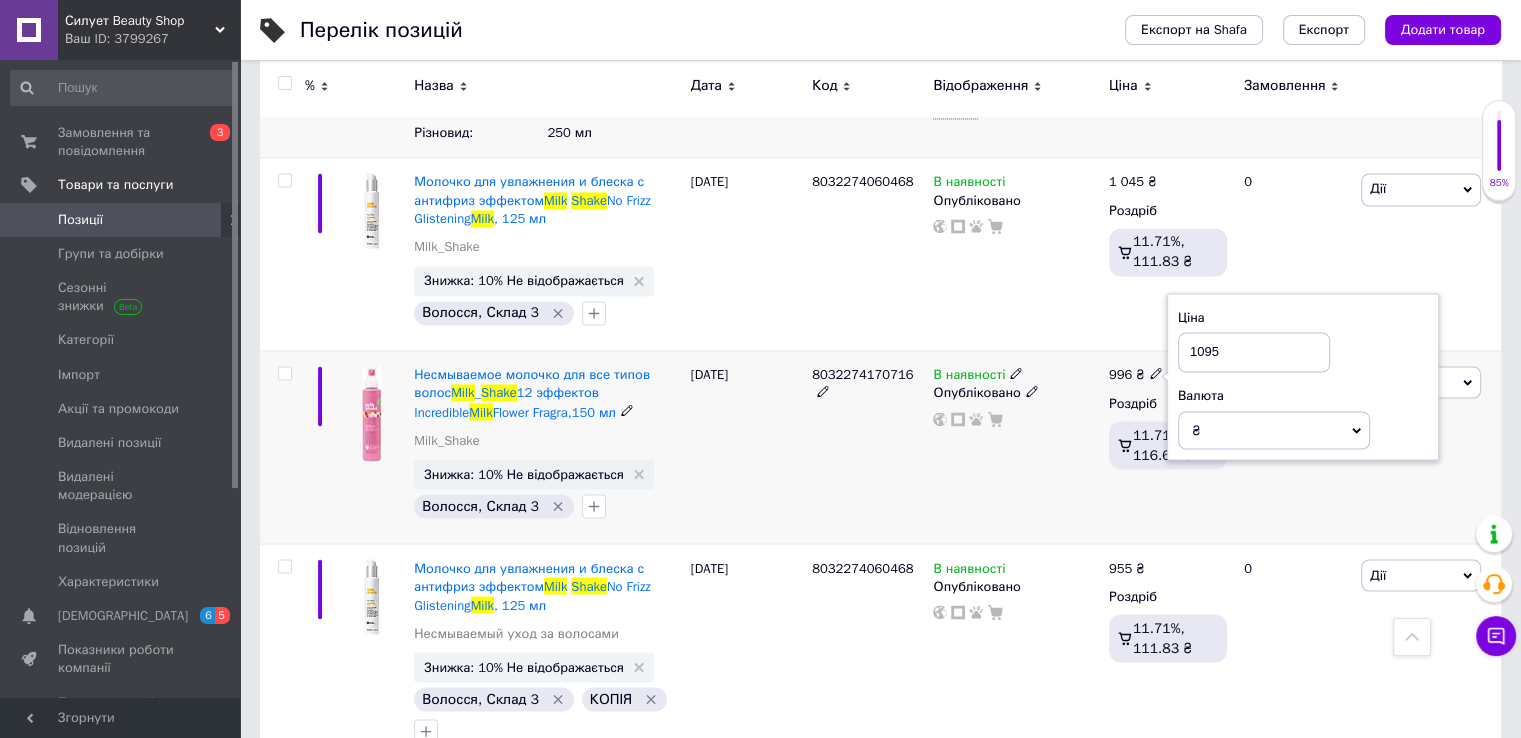click on "В наявності Опубліковано" at bounding box center [1015, 447] 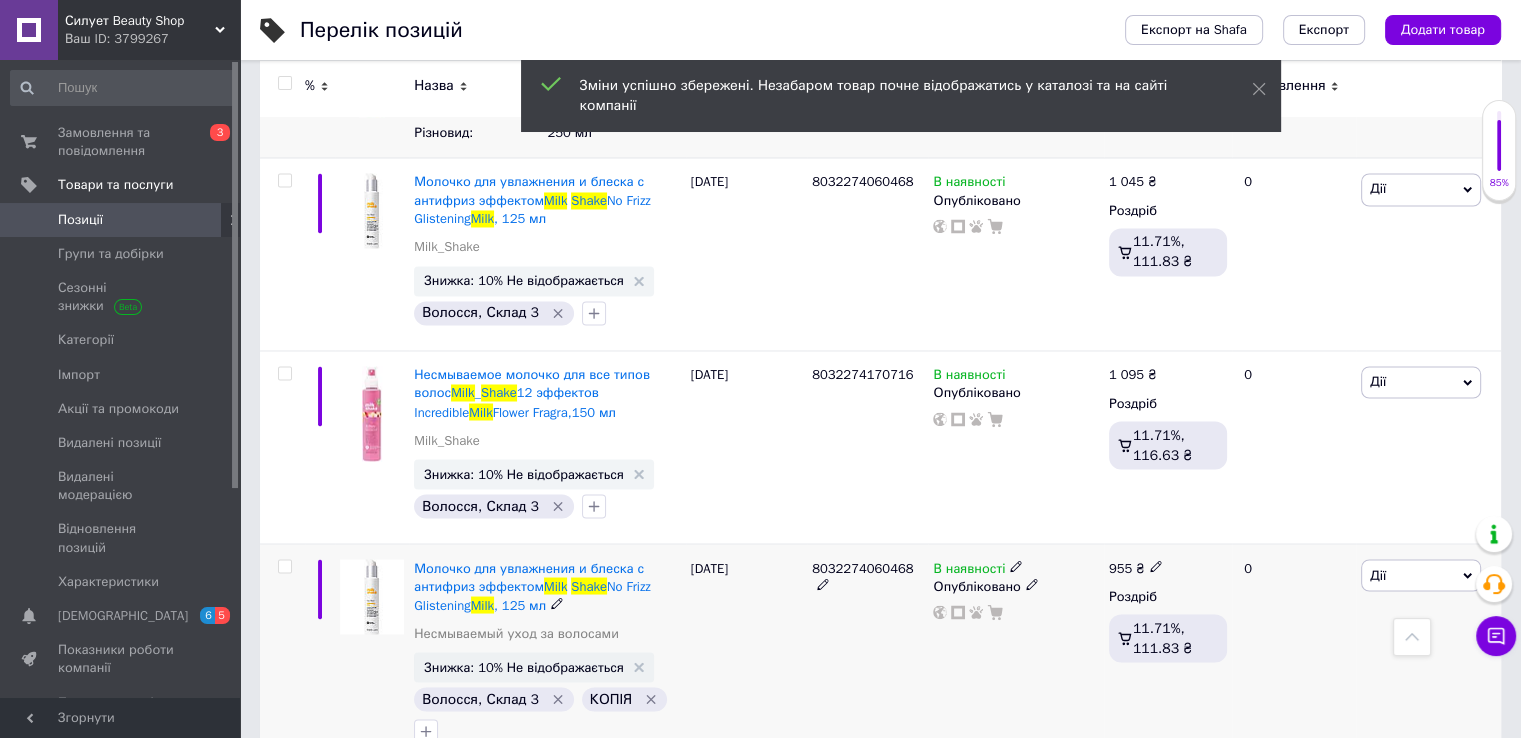 scroll, scrollTop: 3500, scrollLeft: 0, axis: vertical 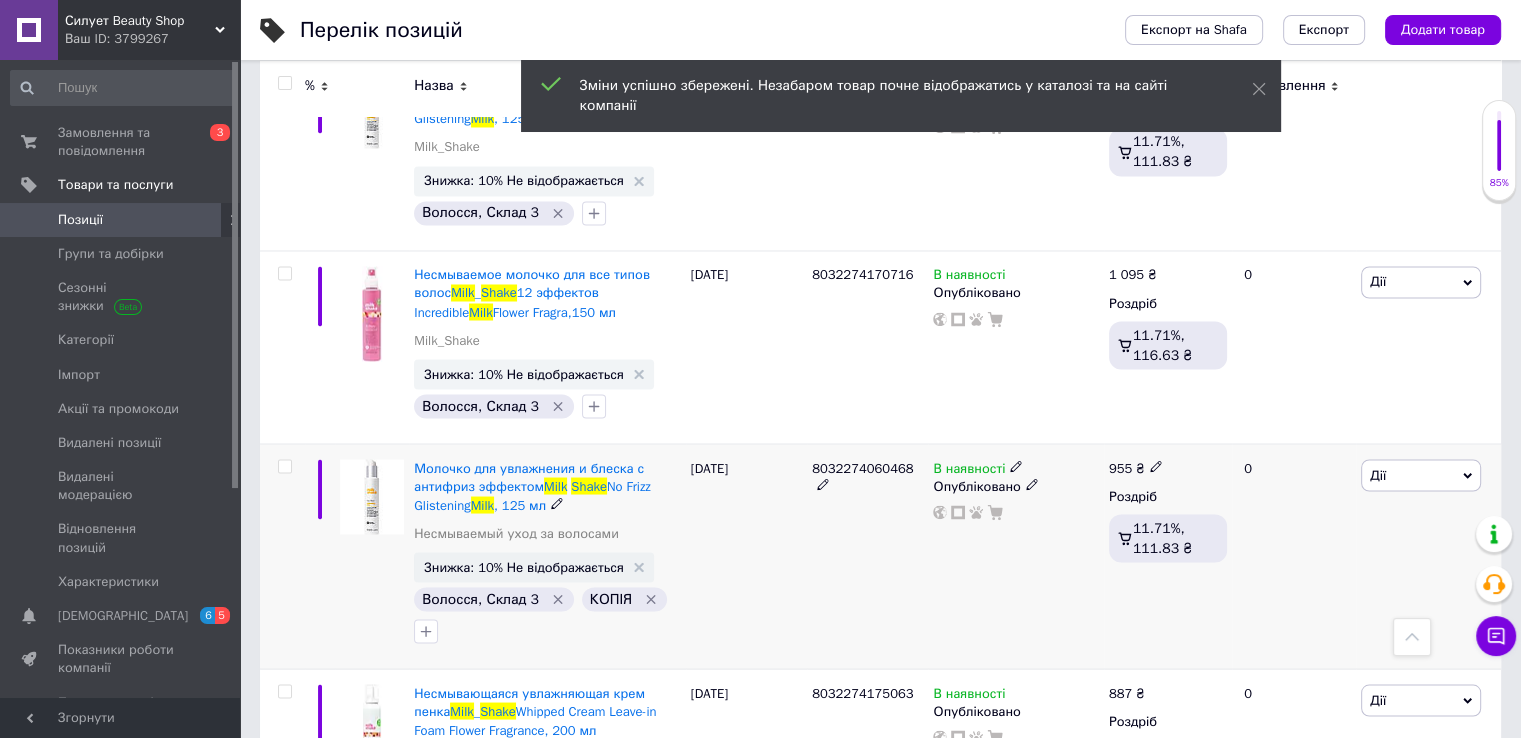 click 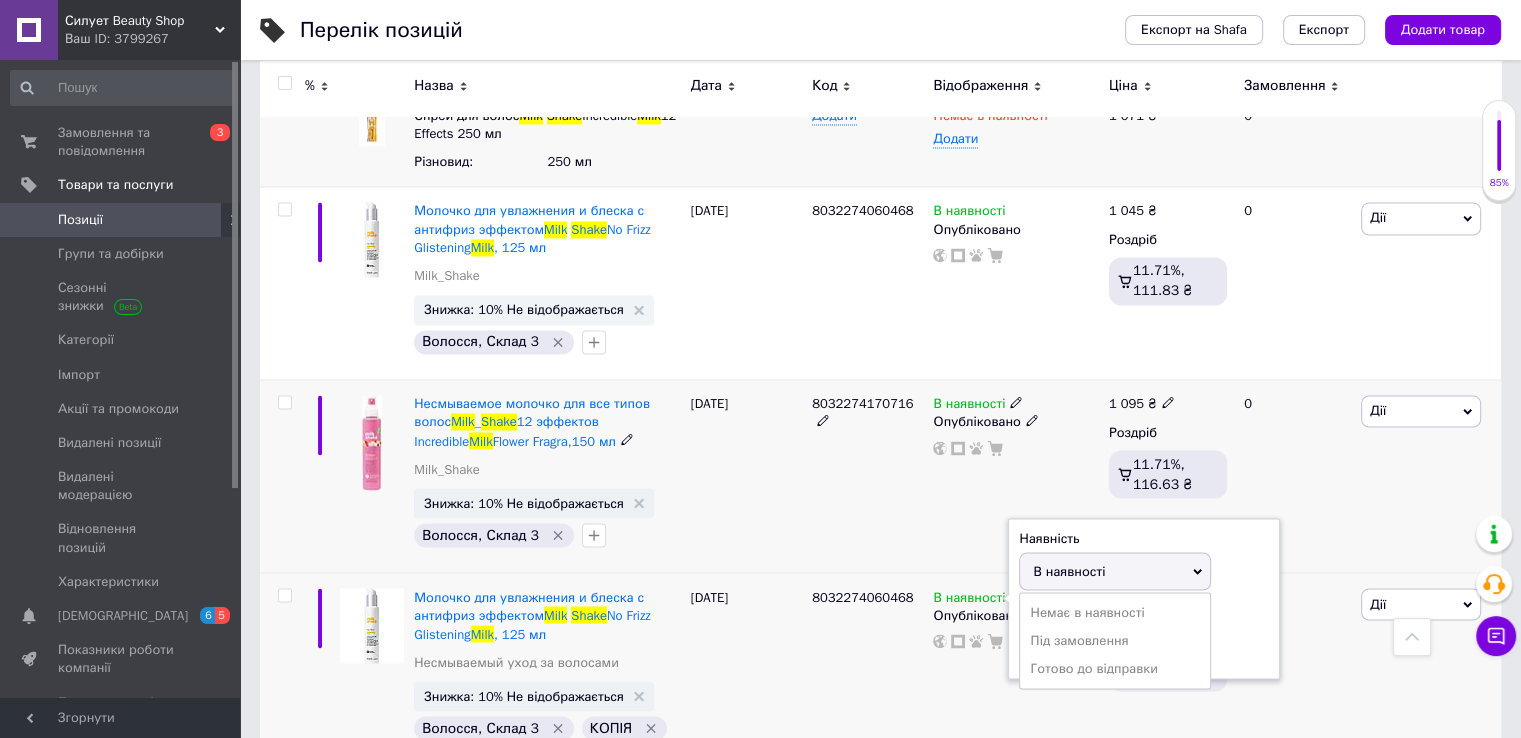 scroll, scrollTop: 3400, scrollLeft: 0, axis: vertical 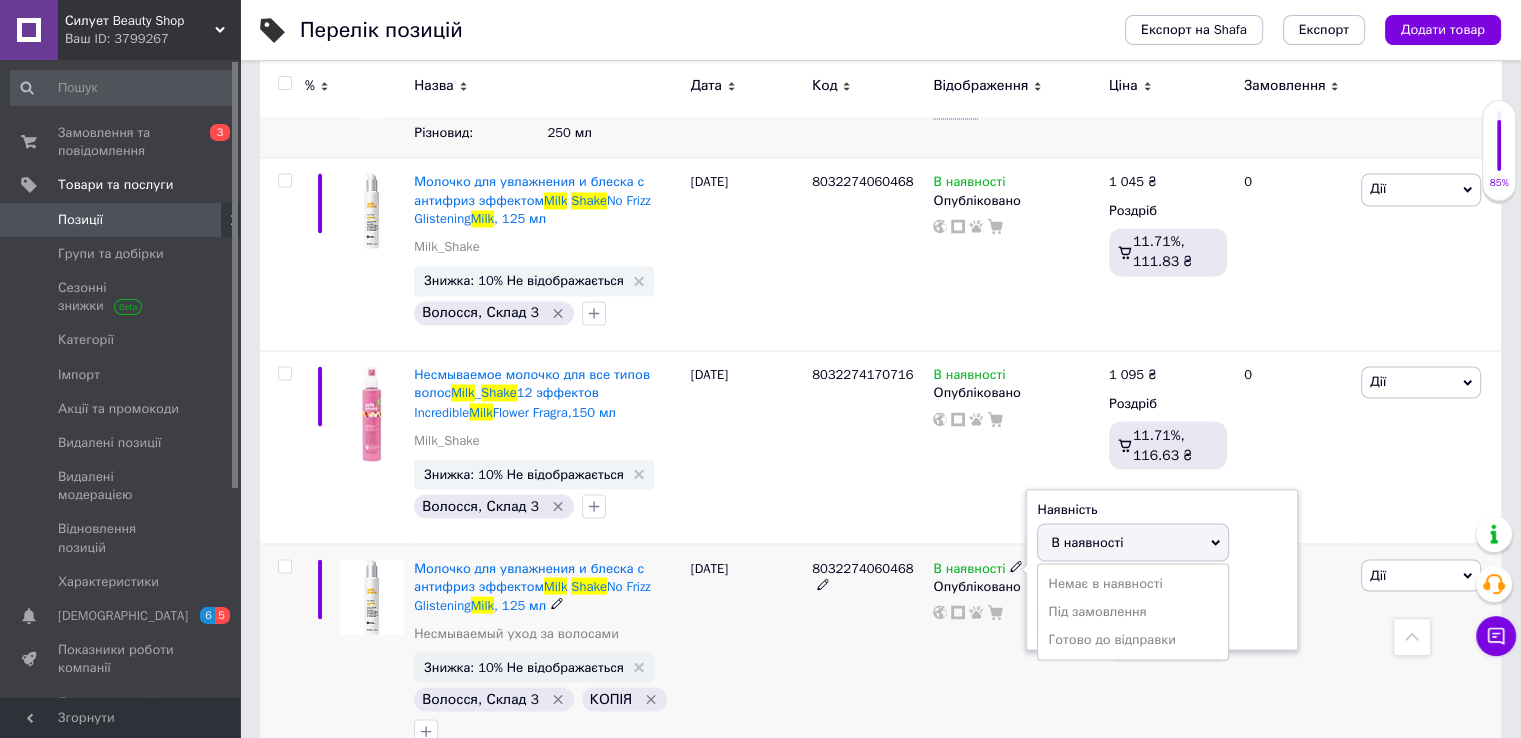 click on "0" at bounding box center [1294, 656] 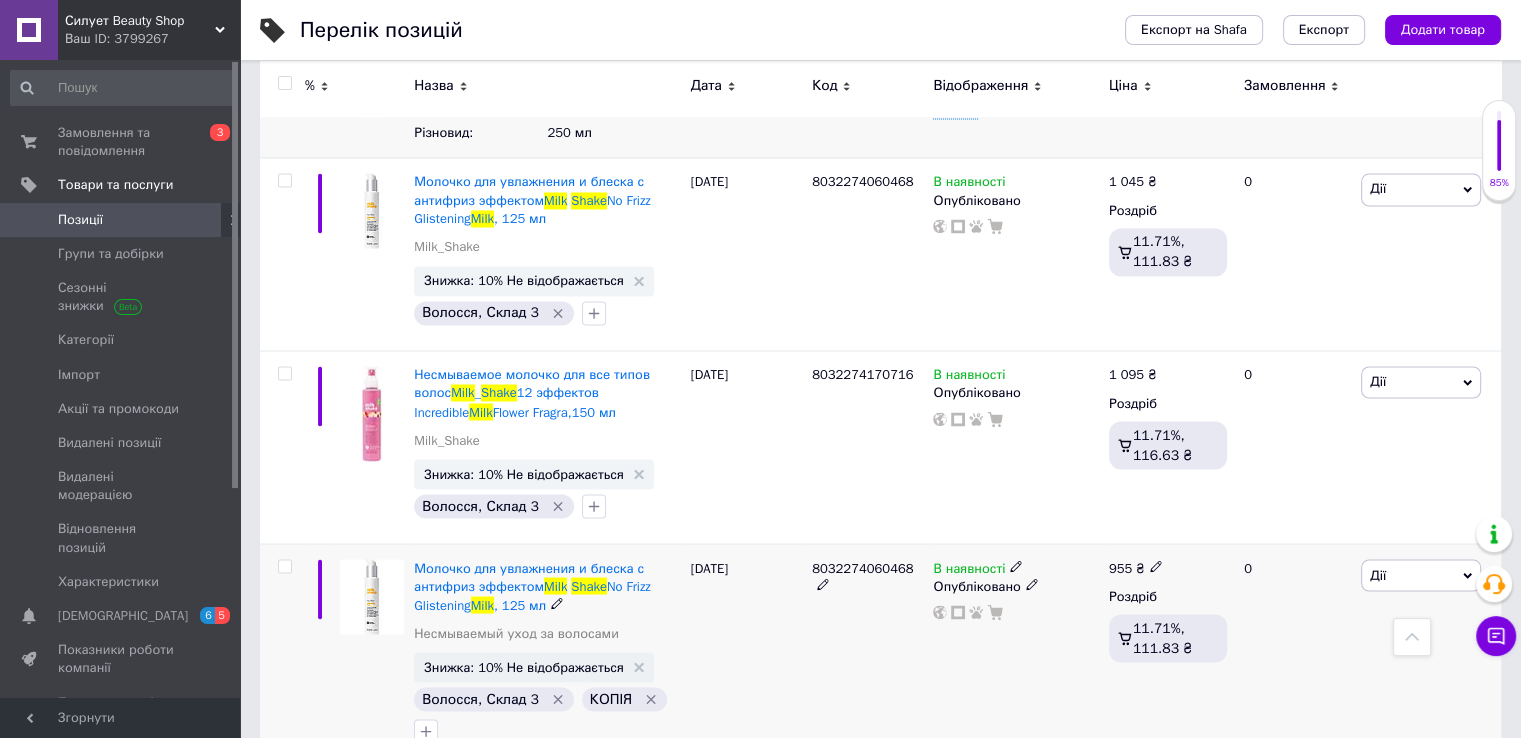 click 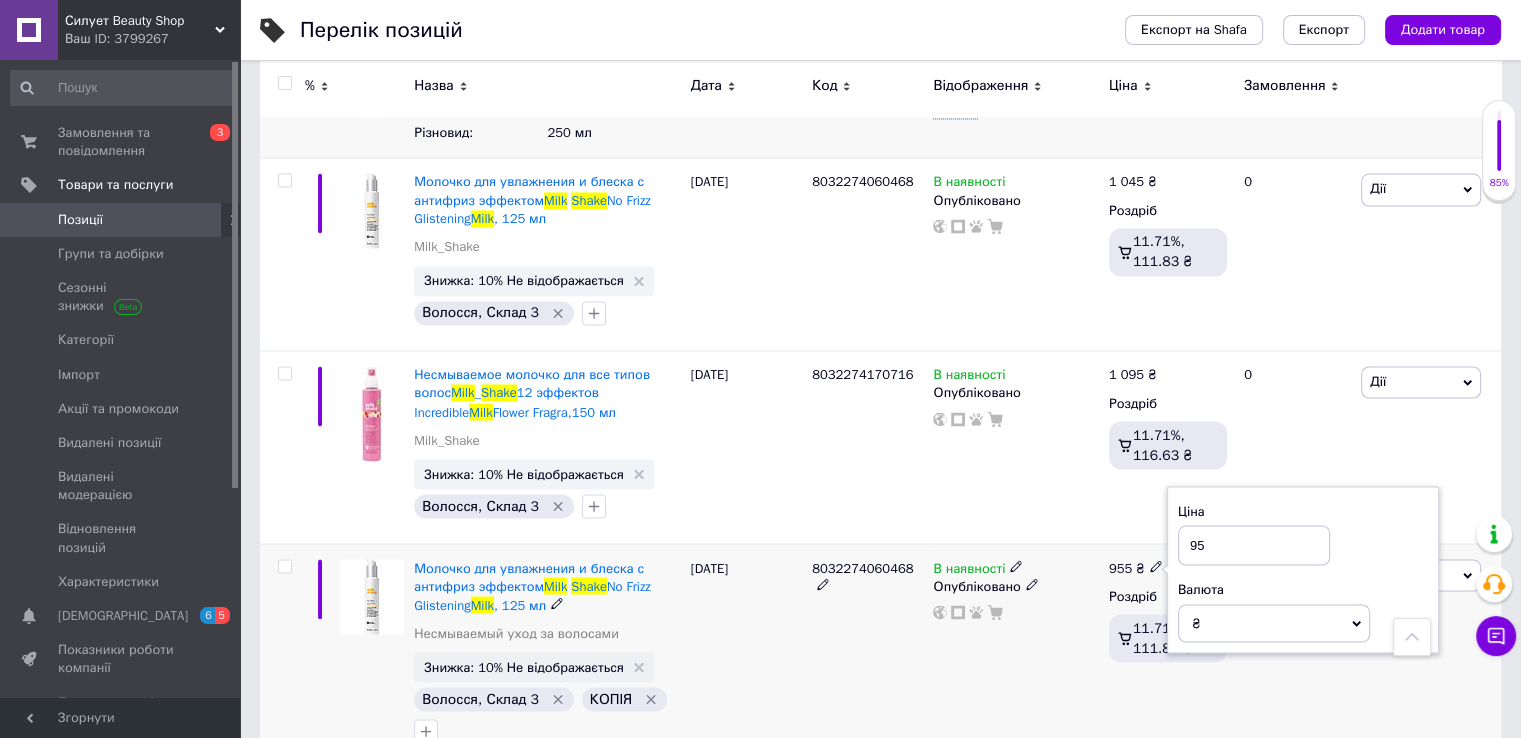 type on "9" 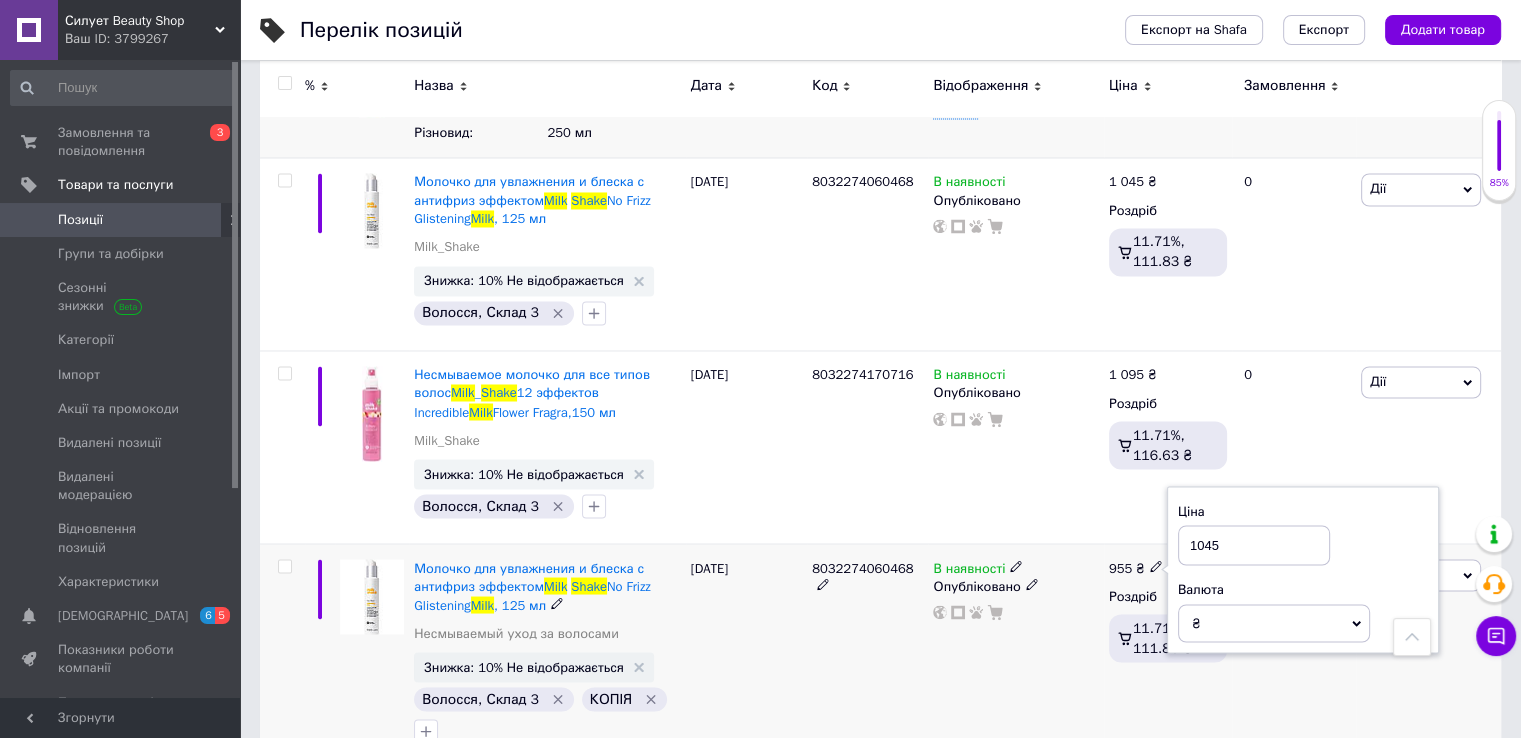 type on "1045" 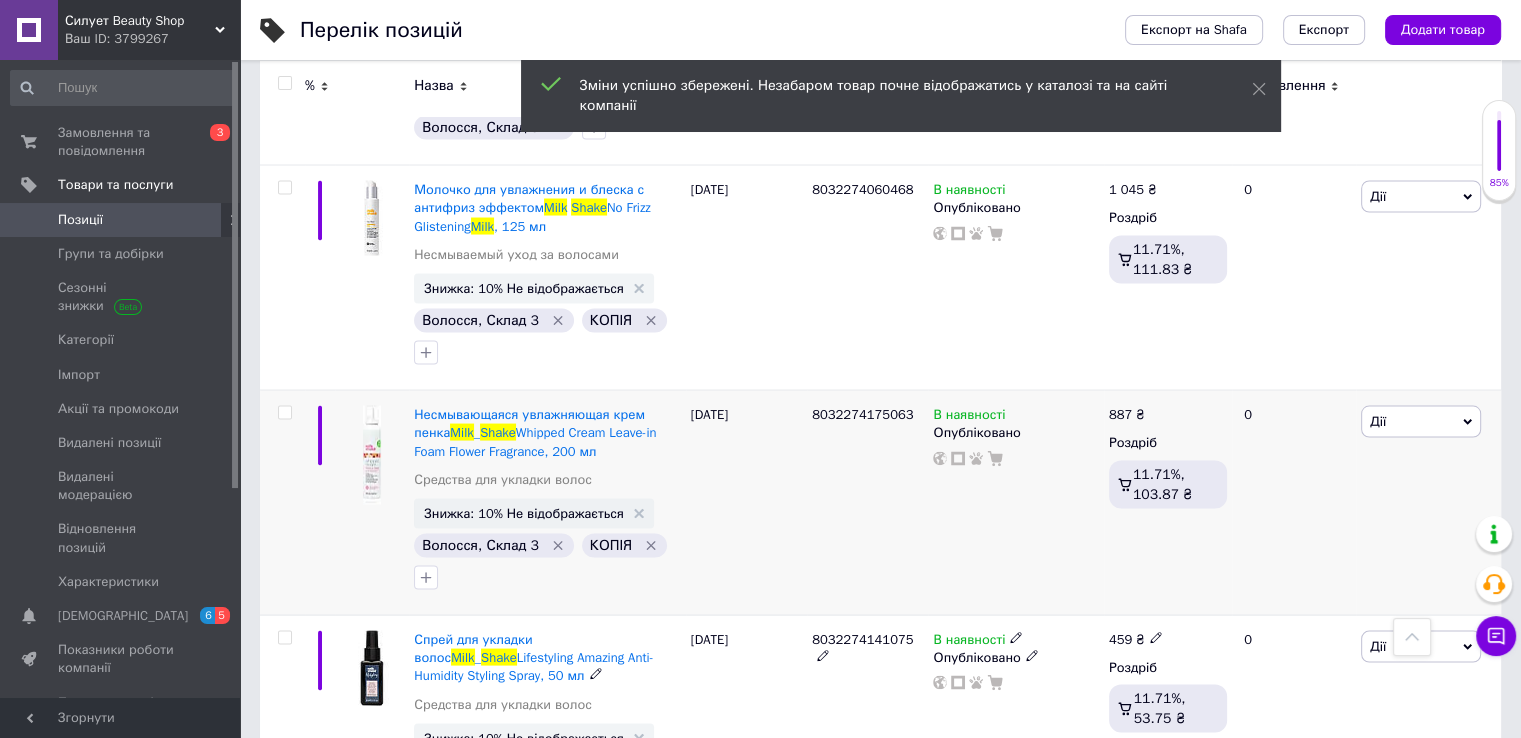 scroll, scrollTop: 3800, scrollLeft: 0, axis: vertical 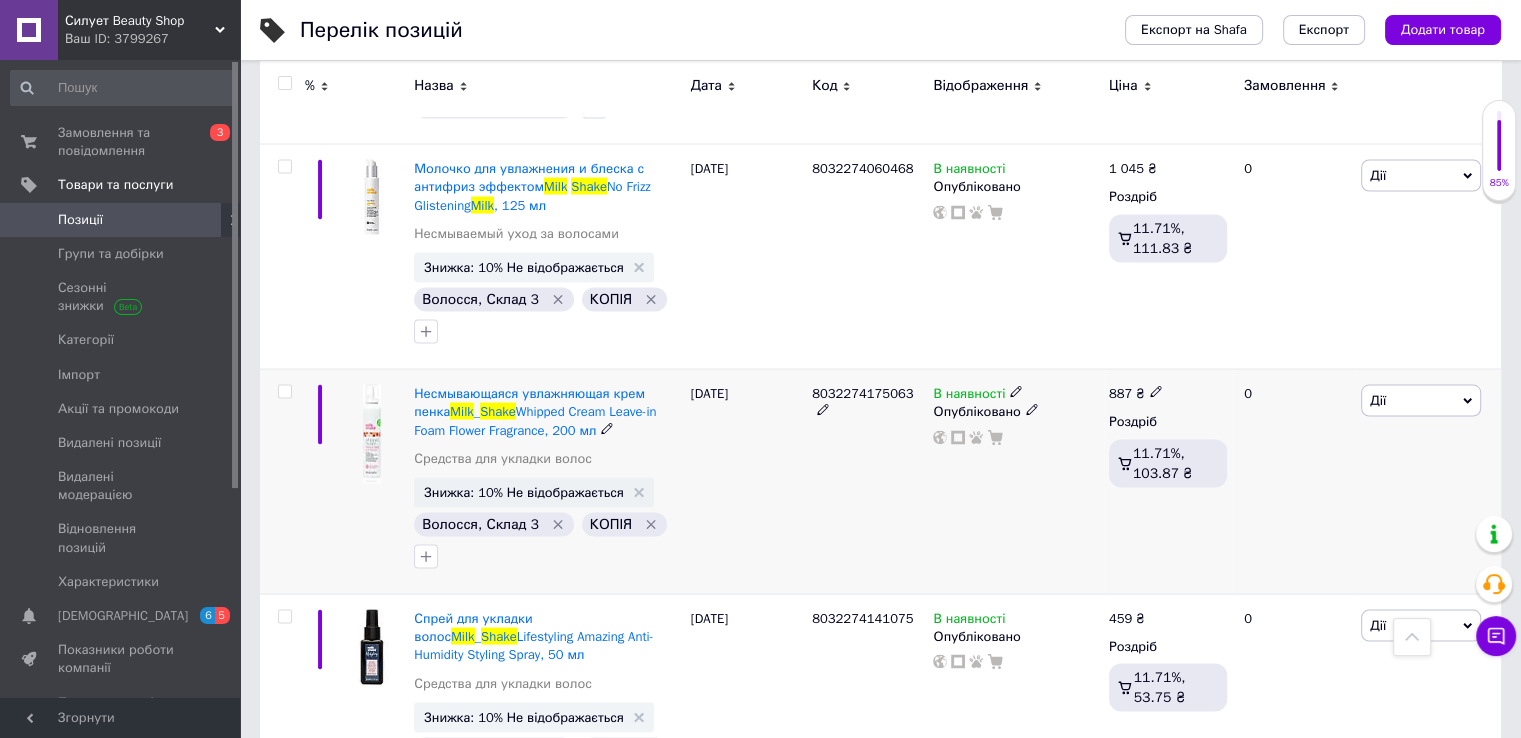 click 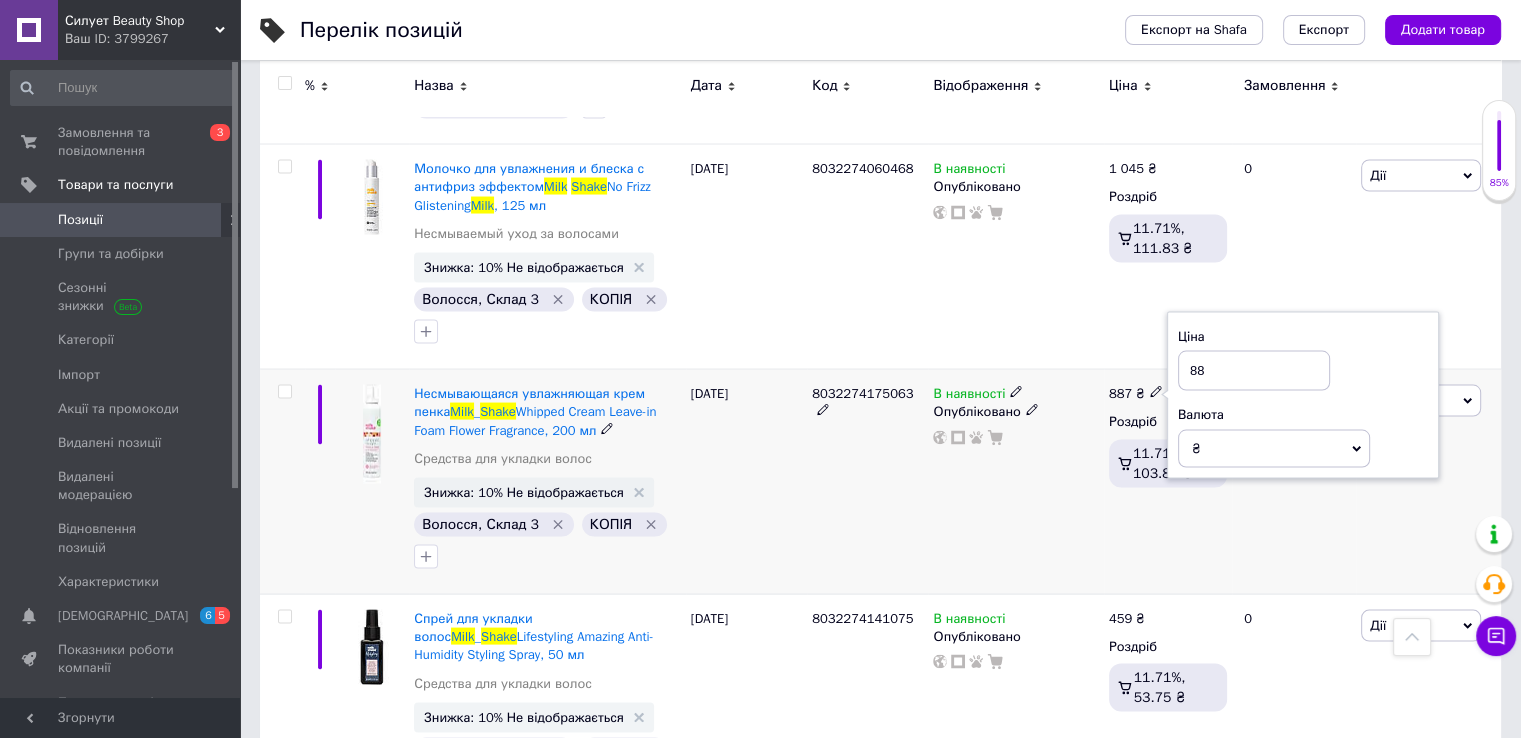 type on "8" 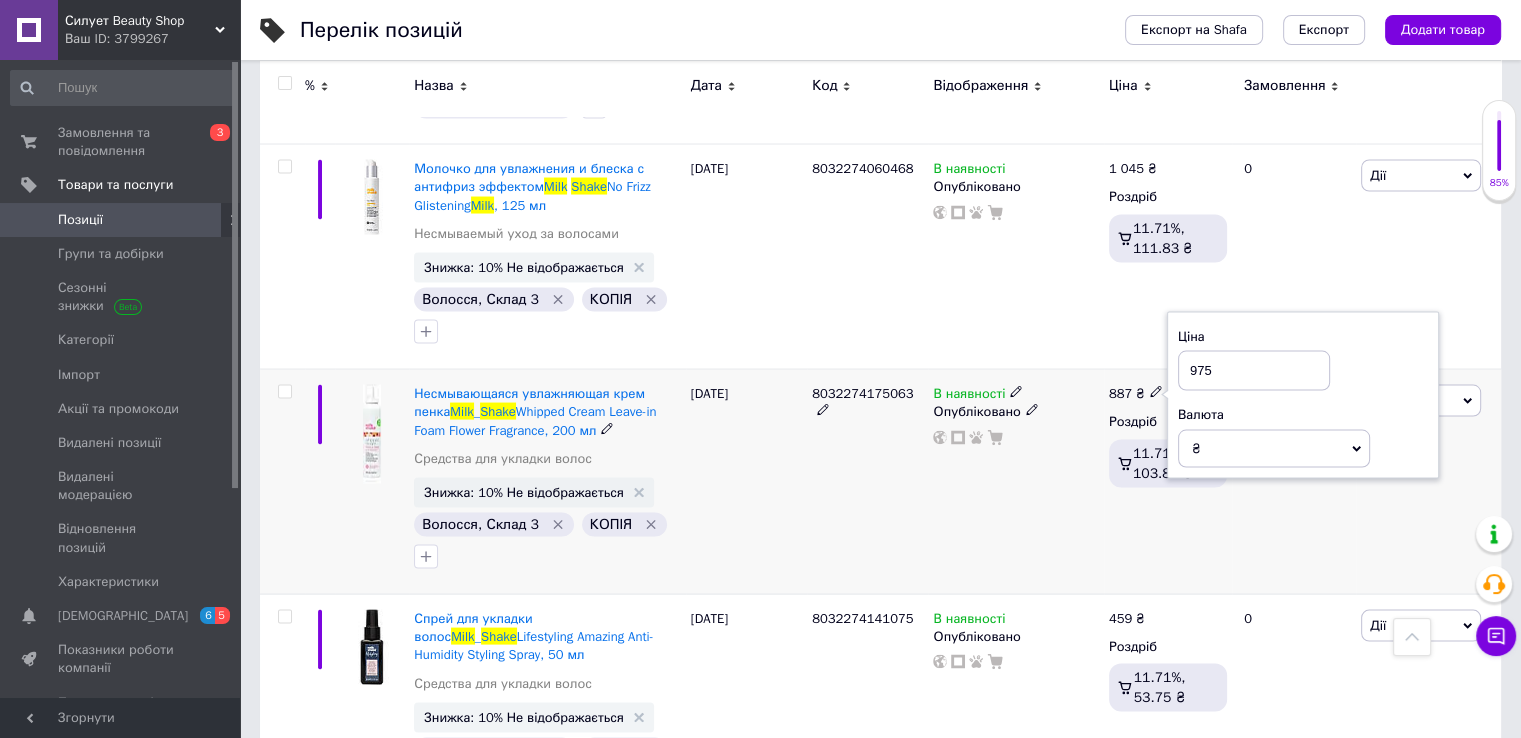 type on "975" 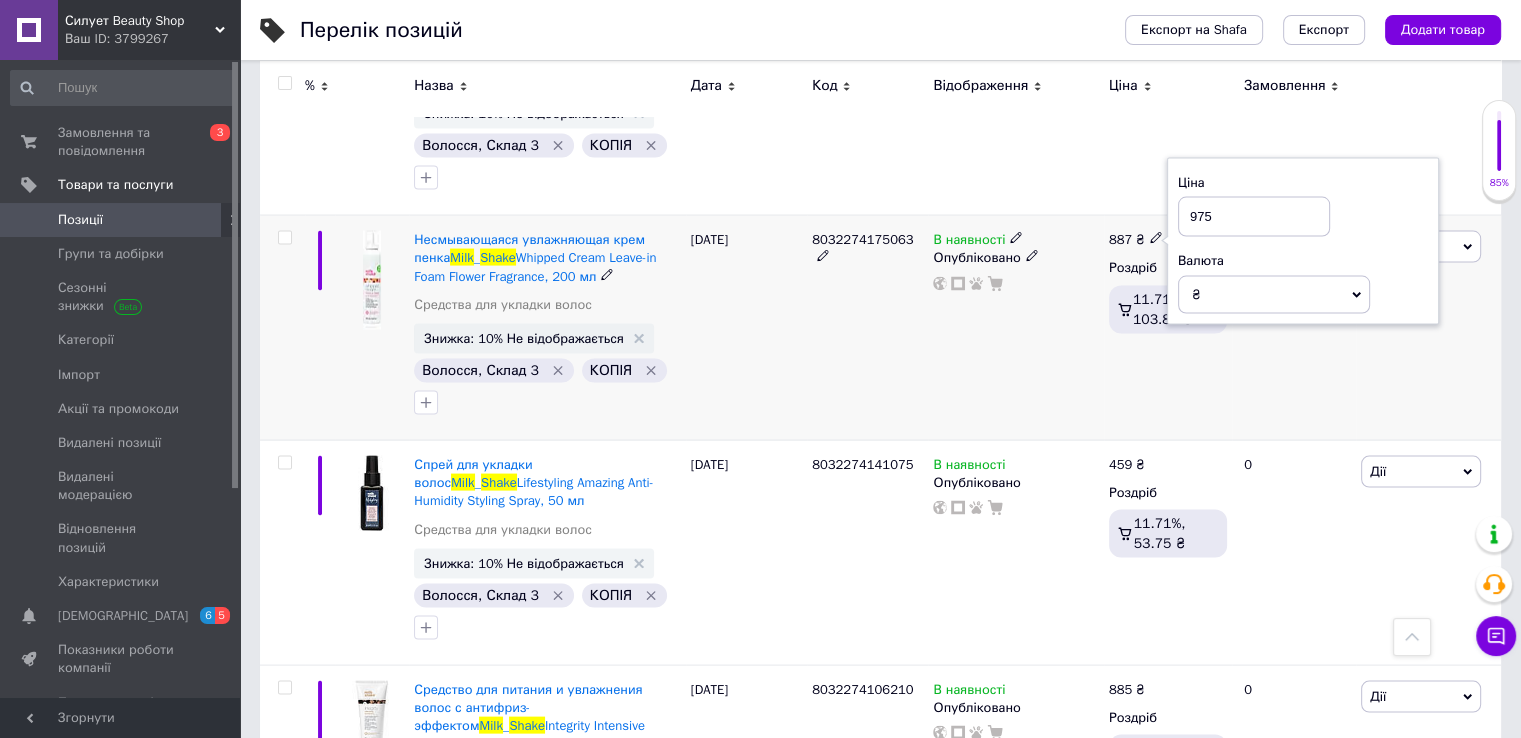scroll, scrollTop: 4000, scrollLeft: 0, axis: vertical 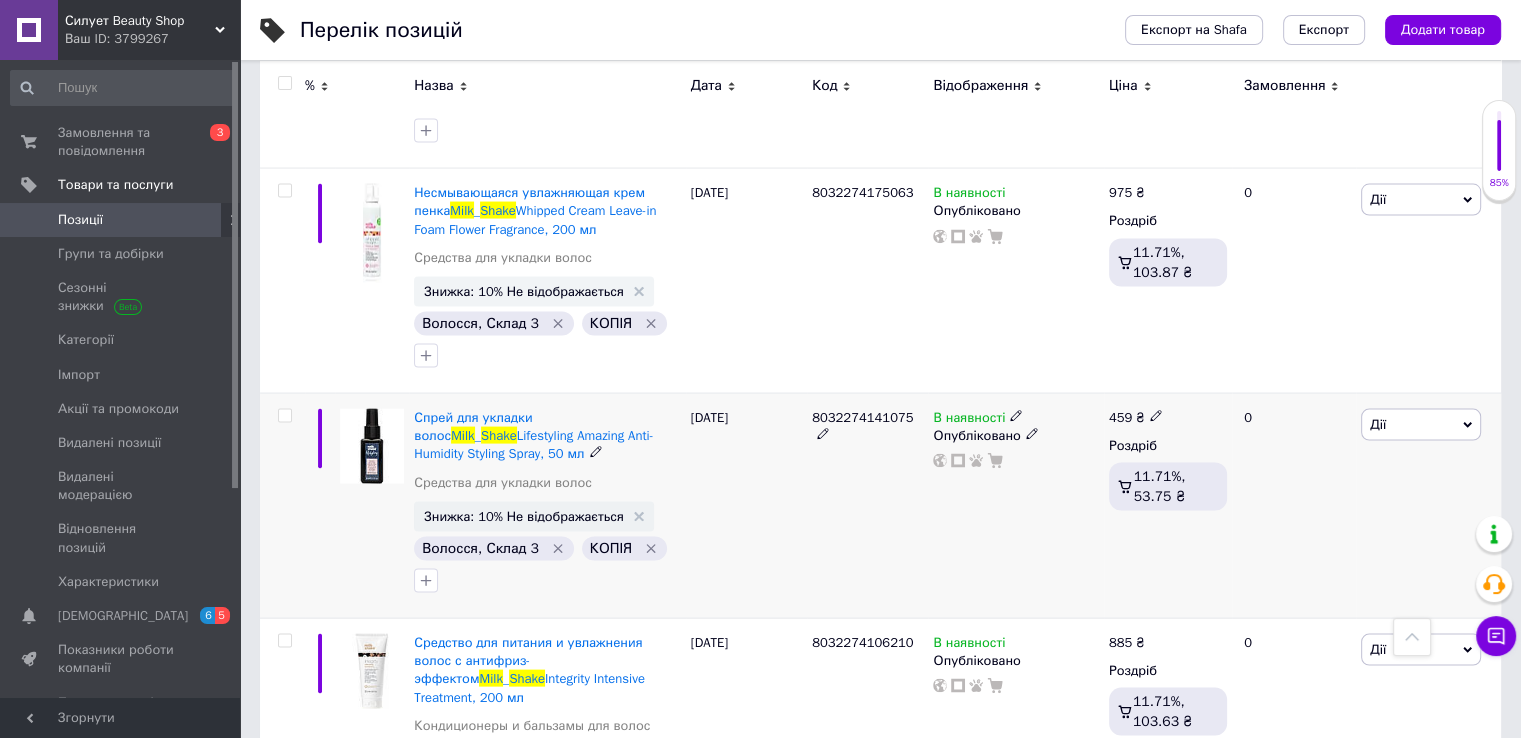 click 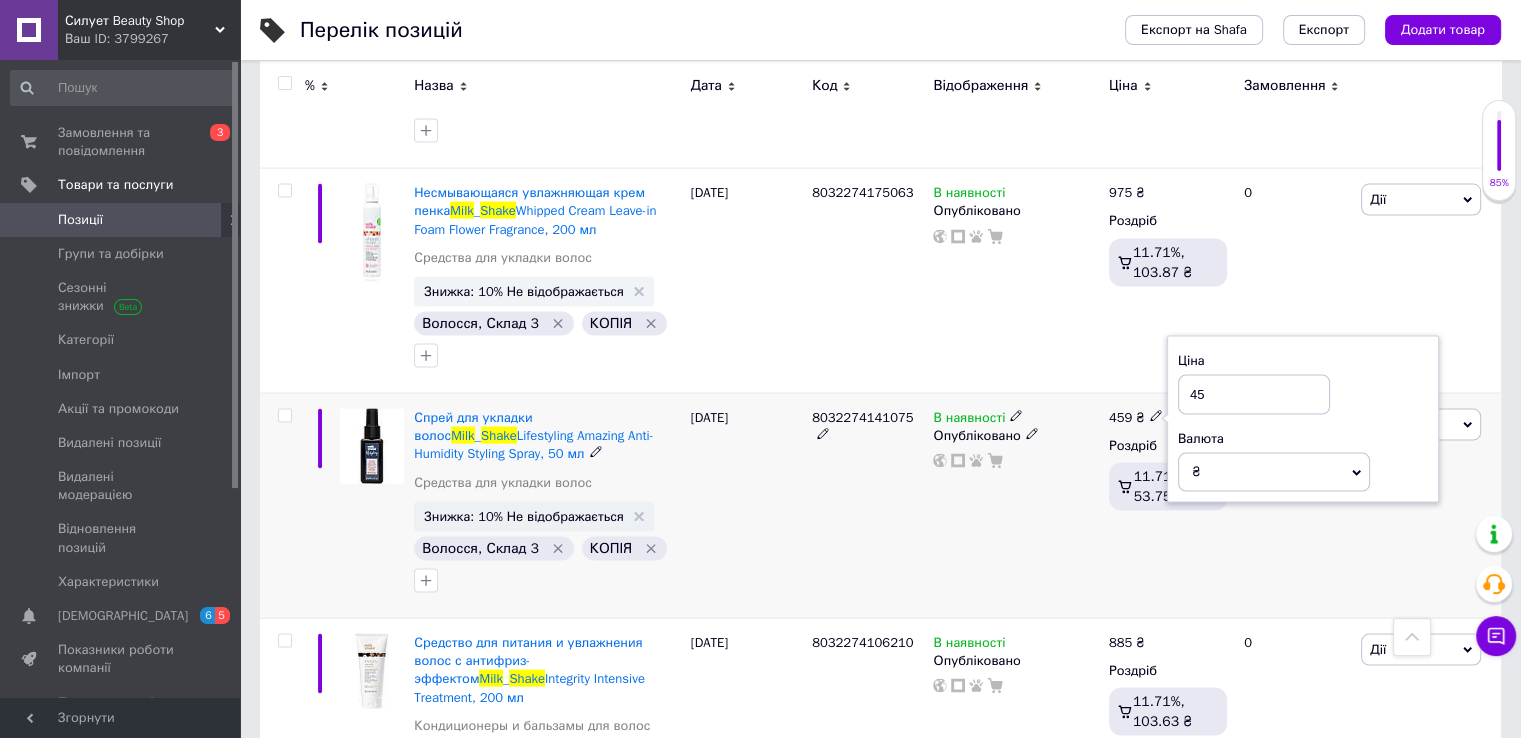 type on "4" 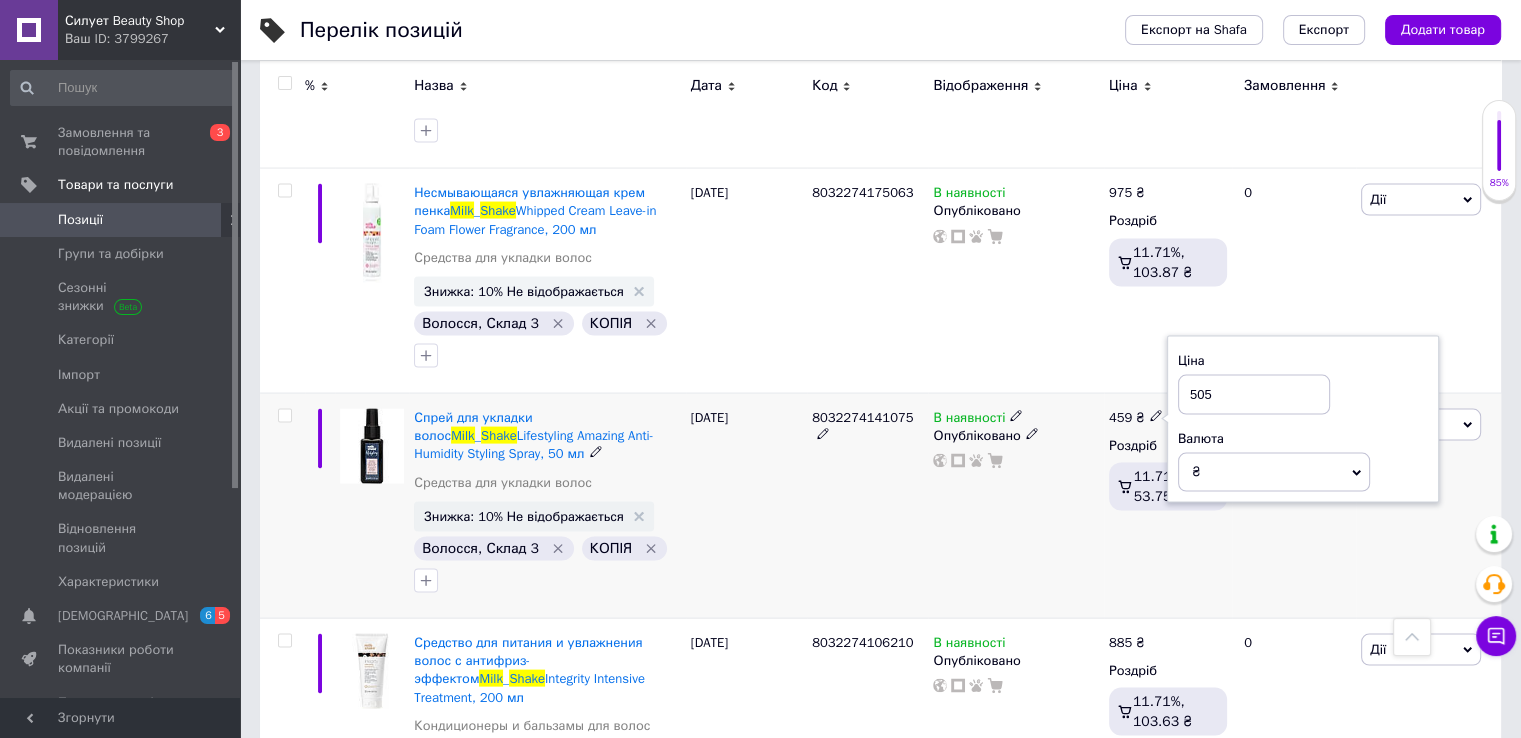 type on "505" 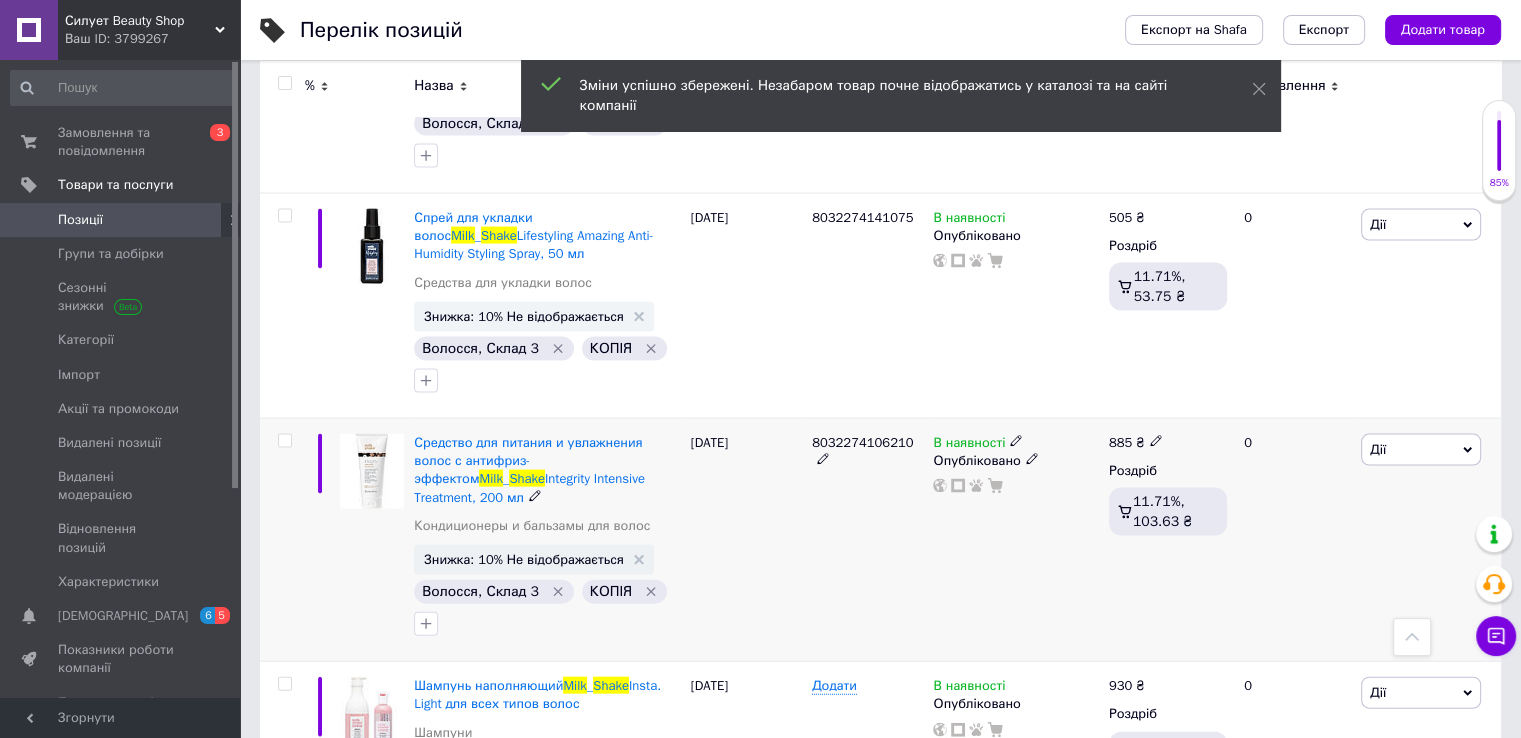 scroll, scrollTop: 4300, scrollLeft: 0, axis: vertical 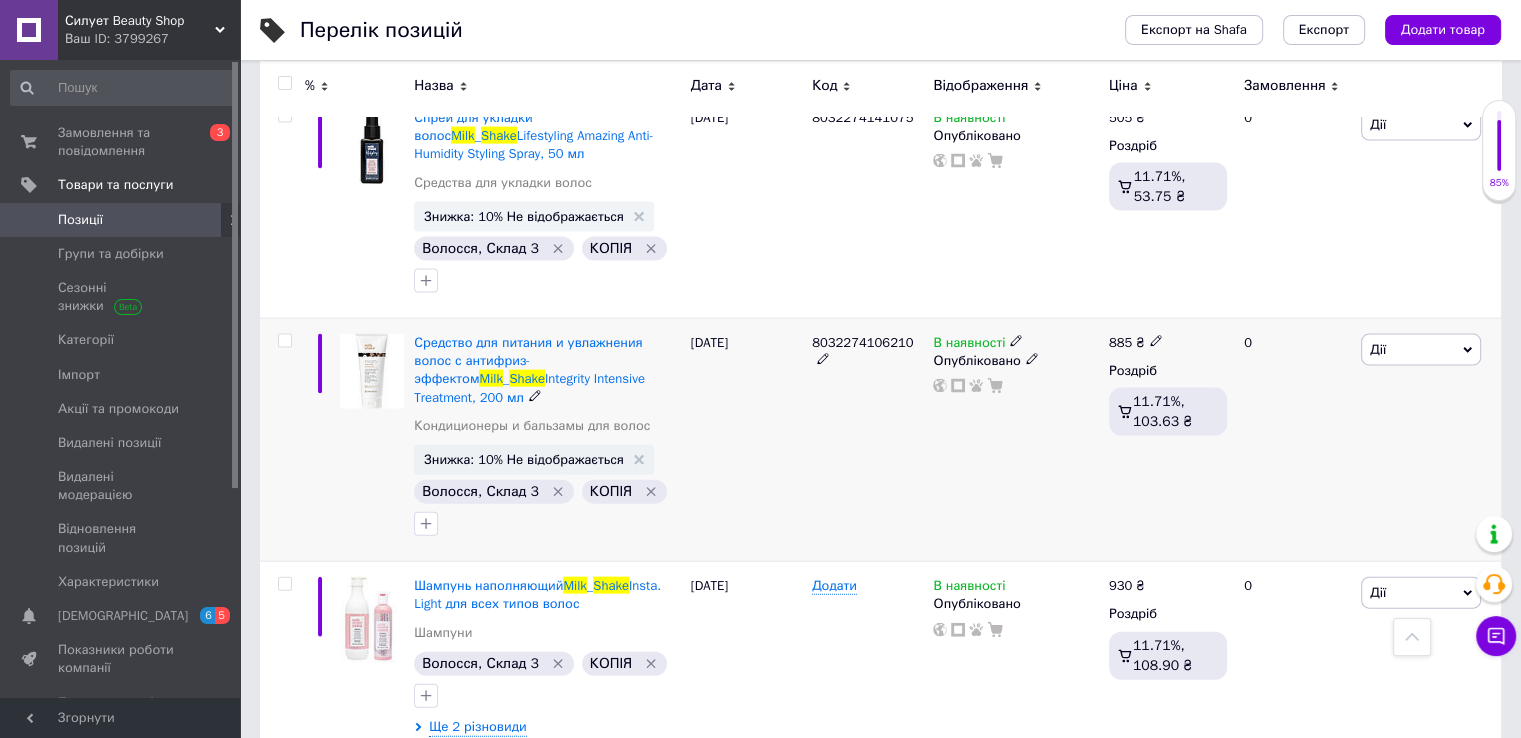 click 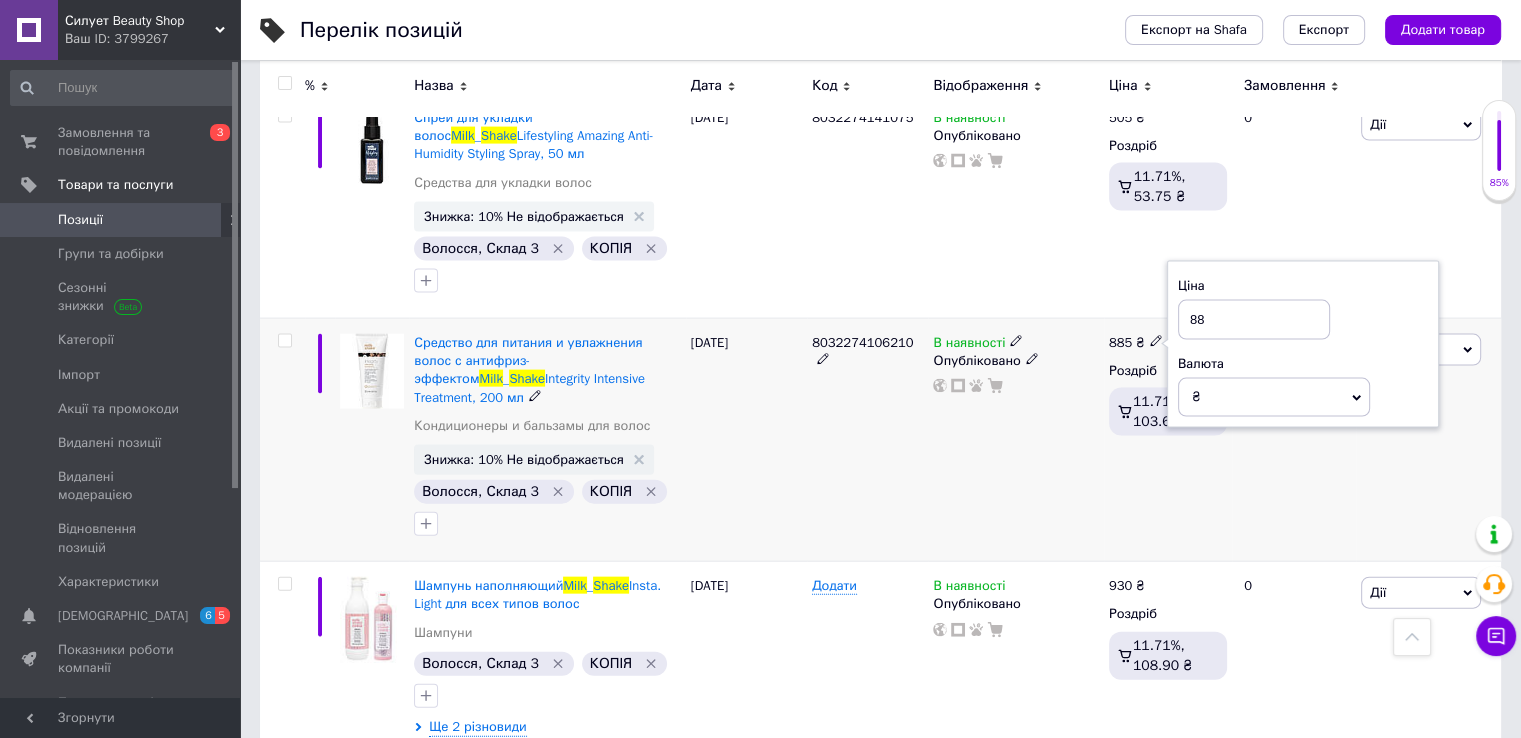 type on "8" 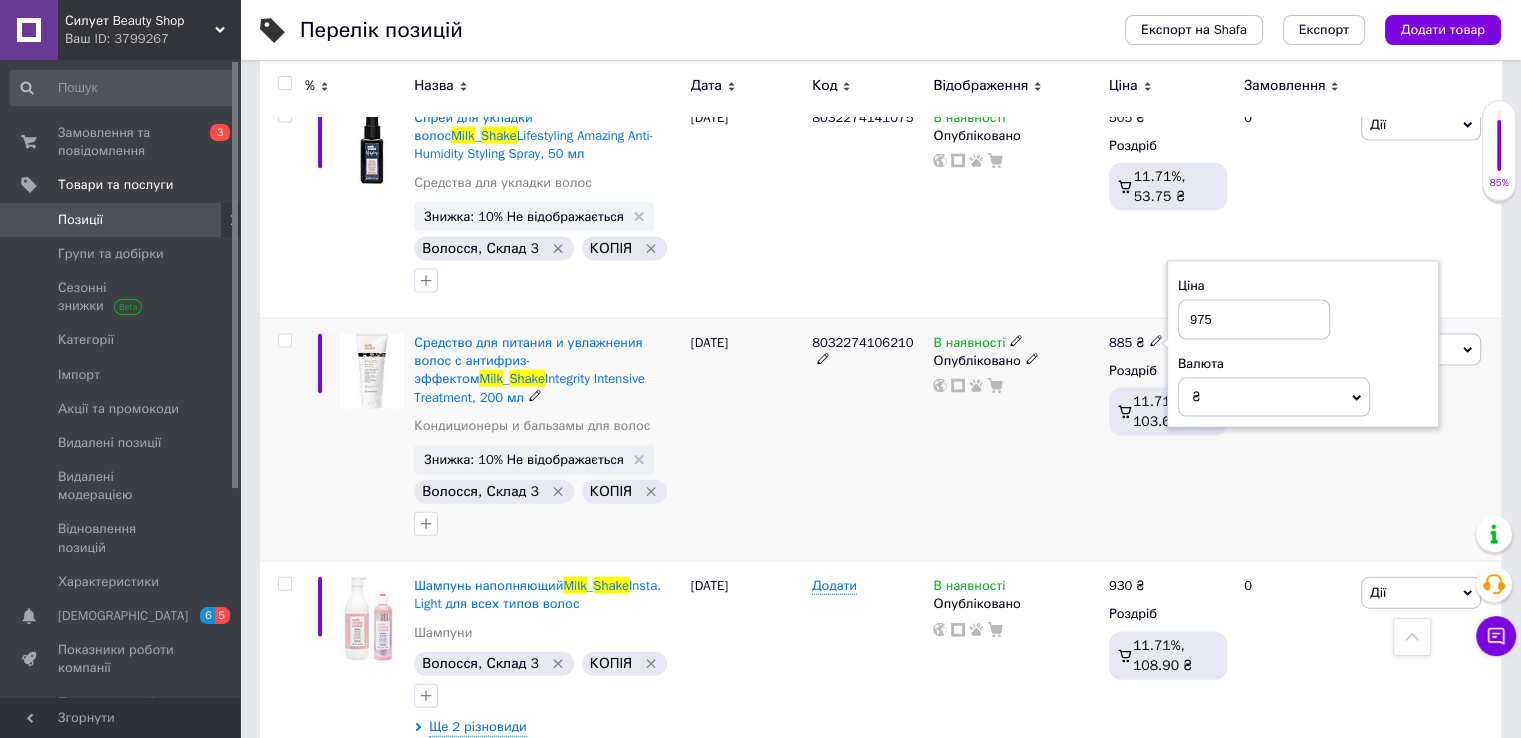 type on "975" 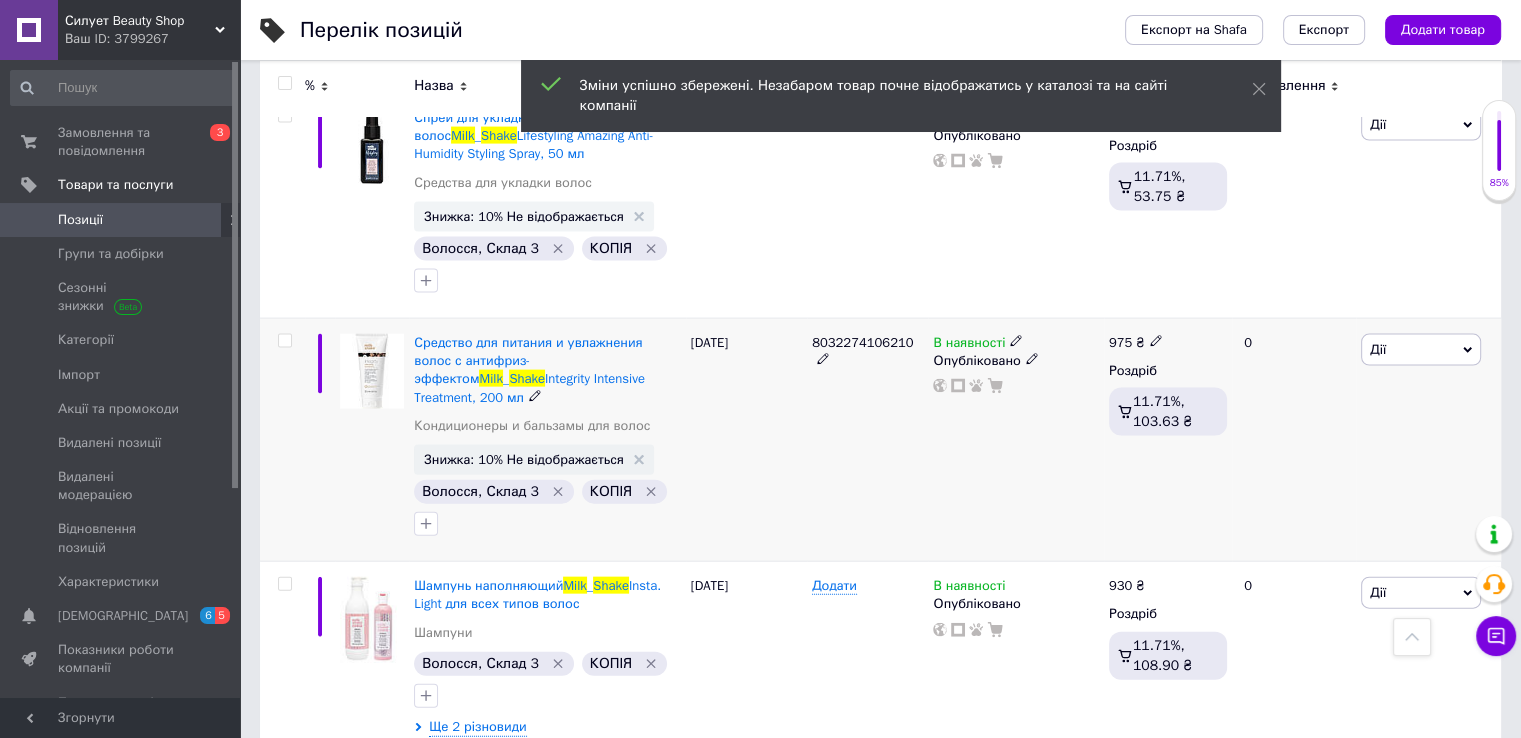 scroll, scrollTop: 4400, scrollLeft: 0, axis: vertical 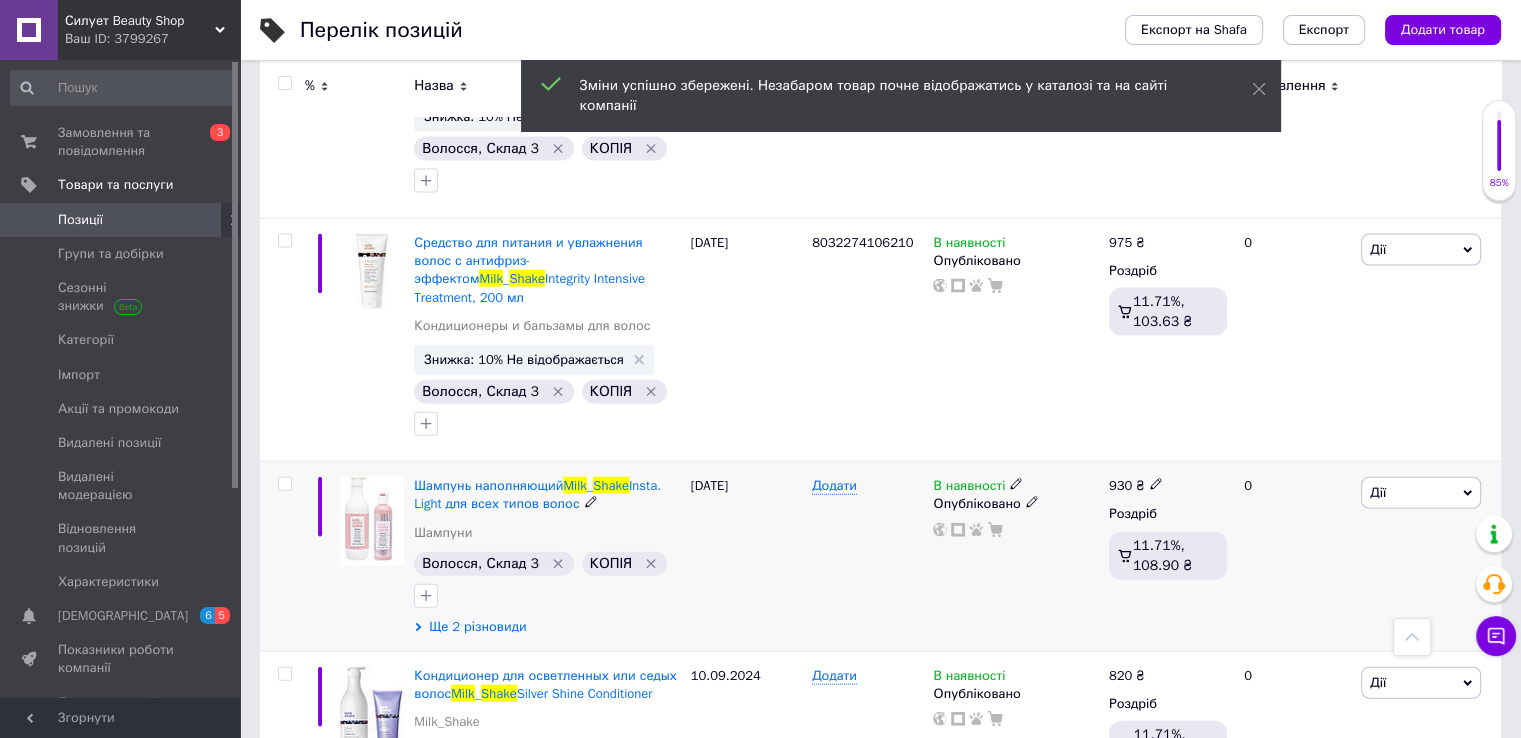 click on "Ще 2 різновиди" at bounding box center [477, 627] 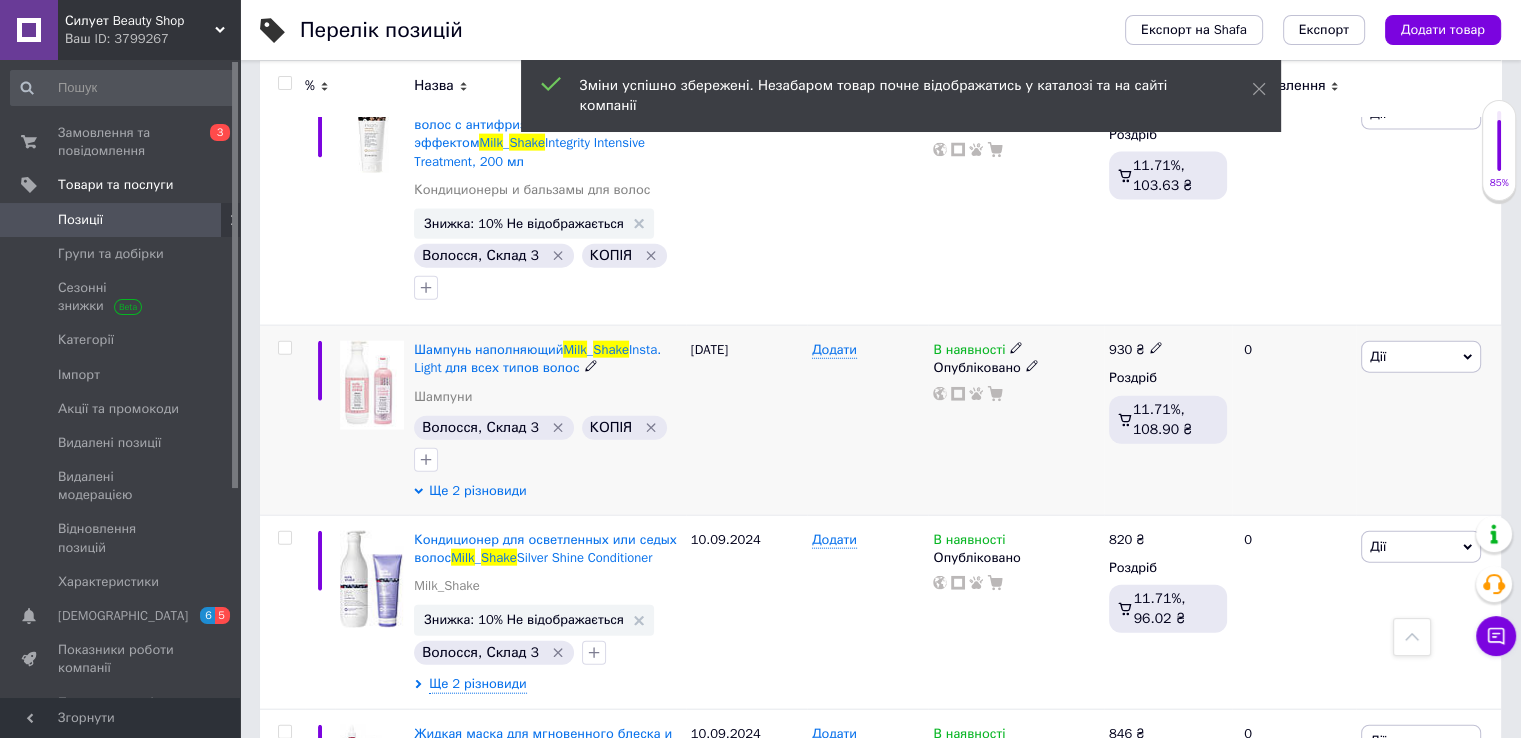scroll, scrollTop: 4600, scrollLeft: 0, axis: vertical 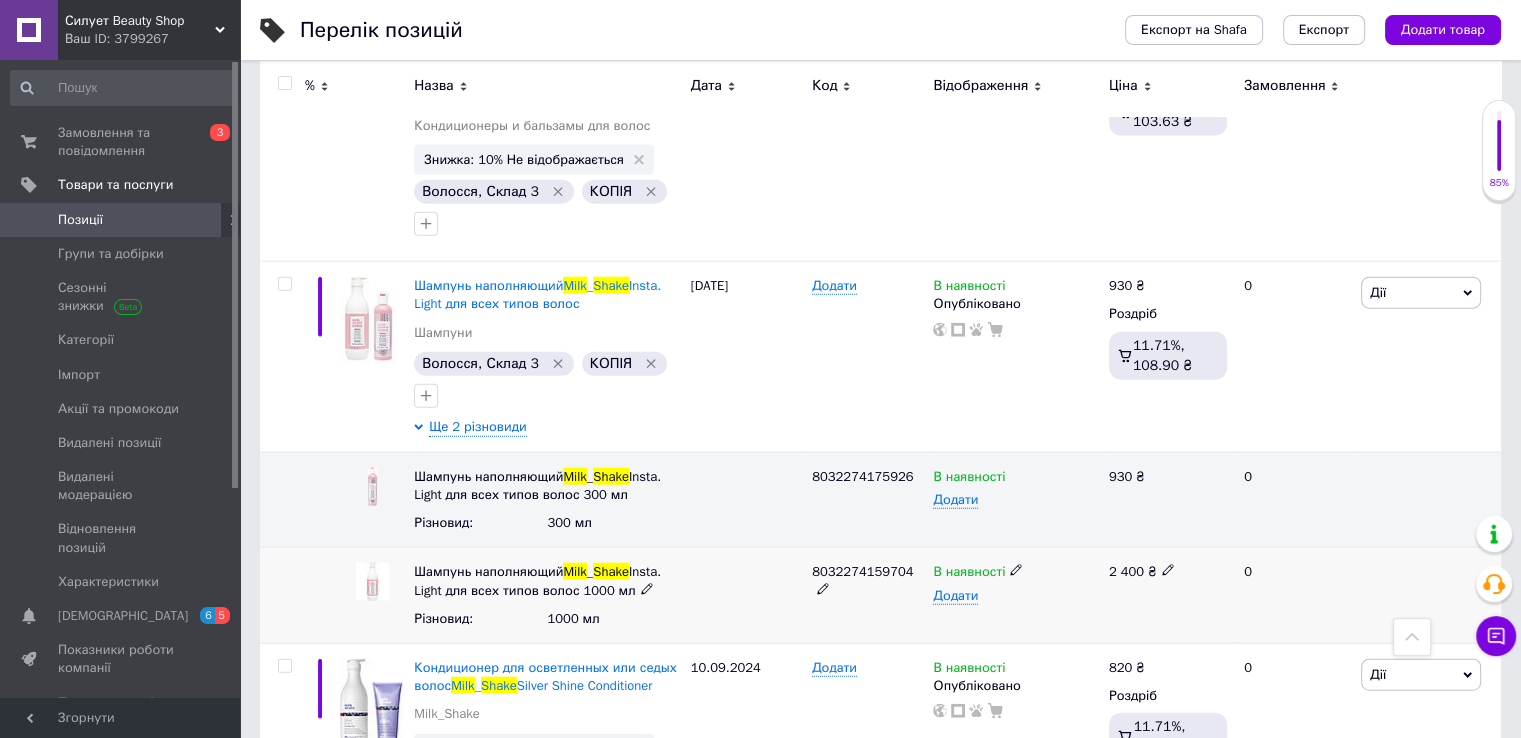 click 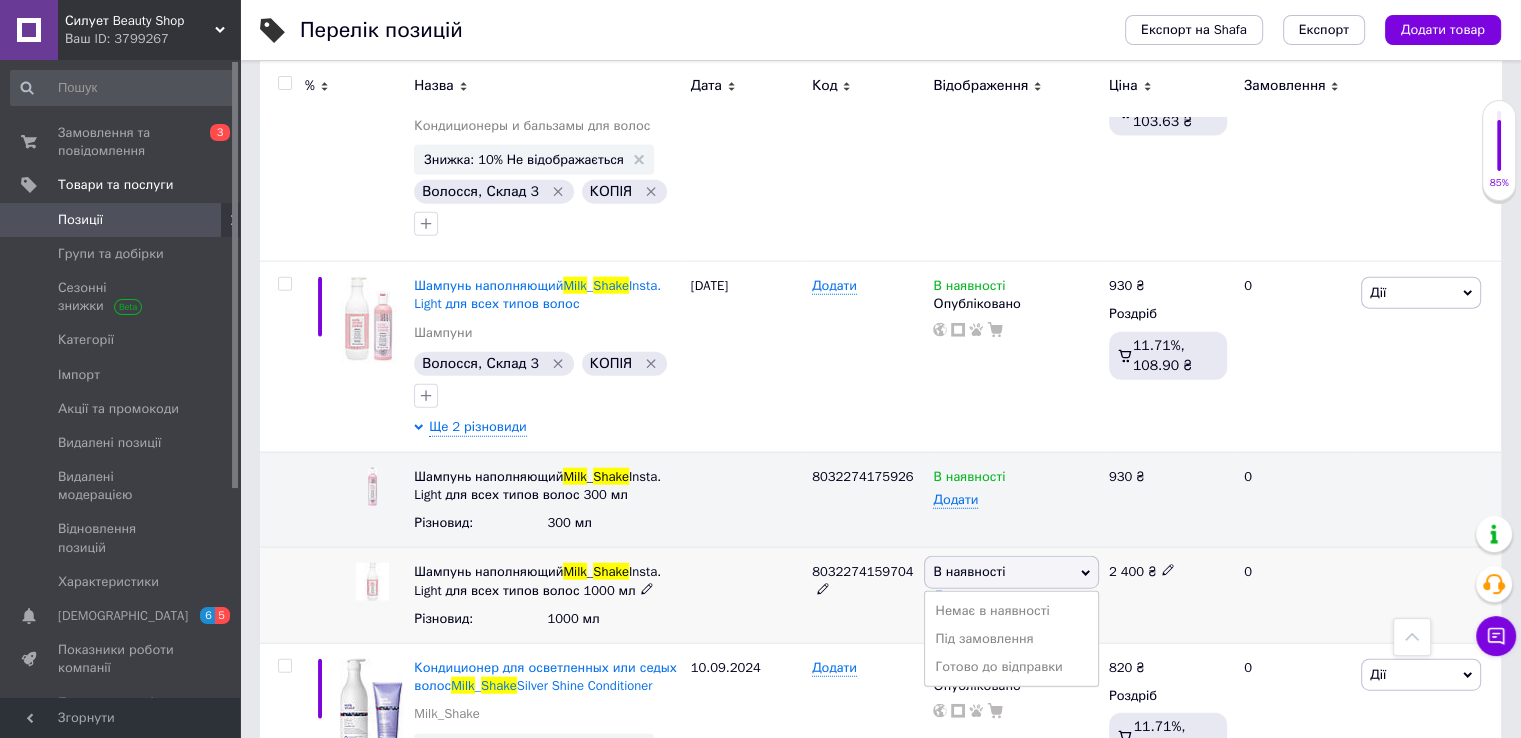 click on "Немає в наявності" at bounding box center (1011, 611) 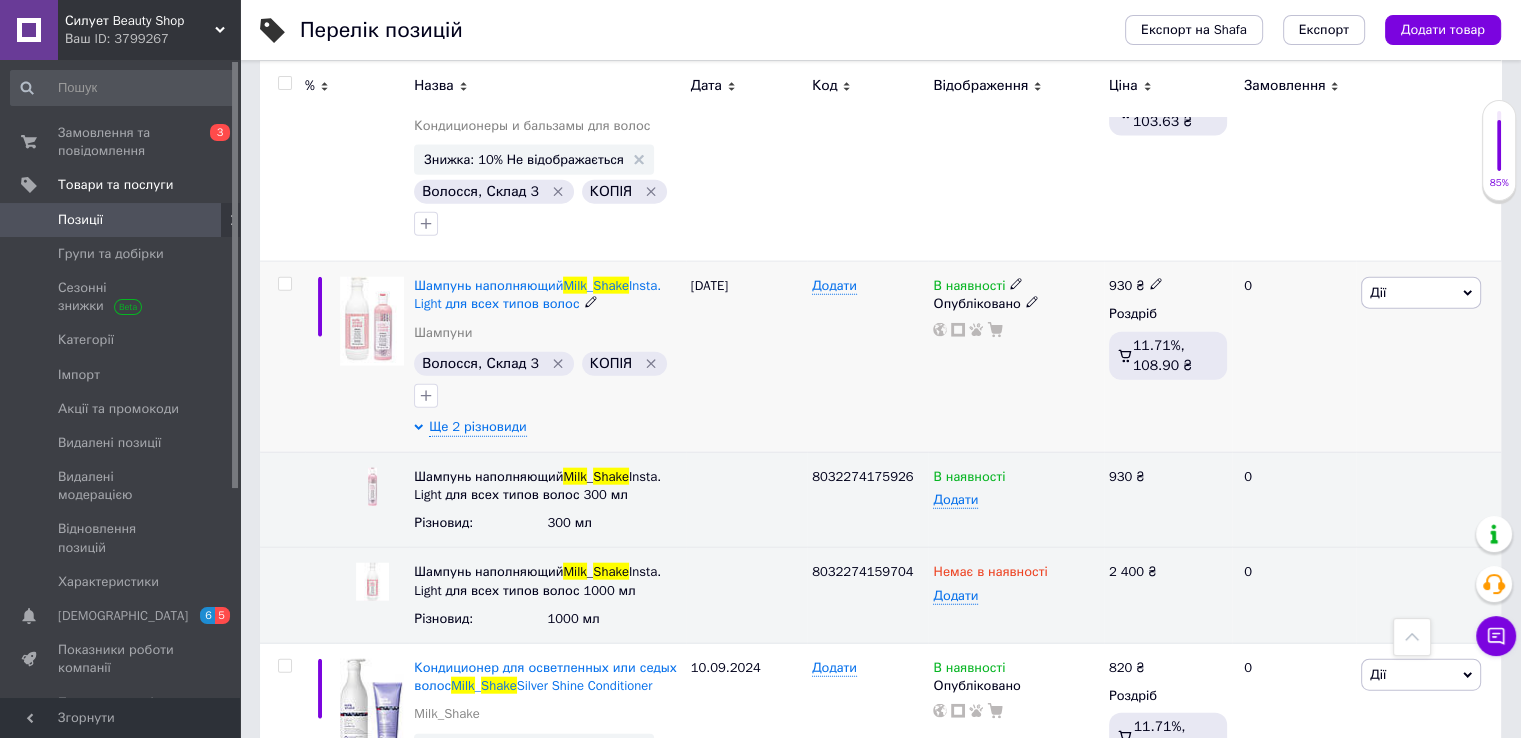 click 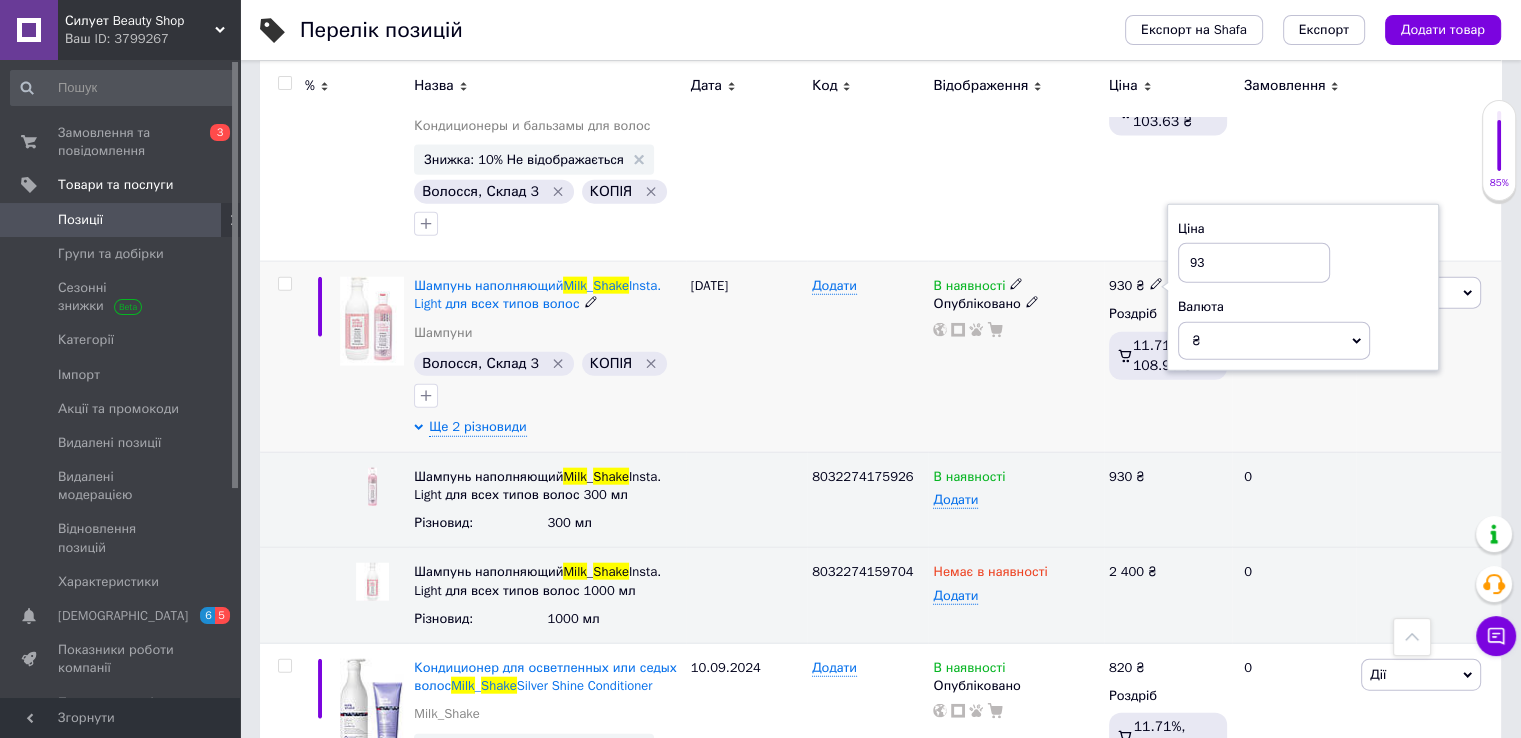 type on "9" 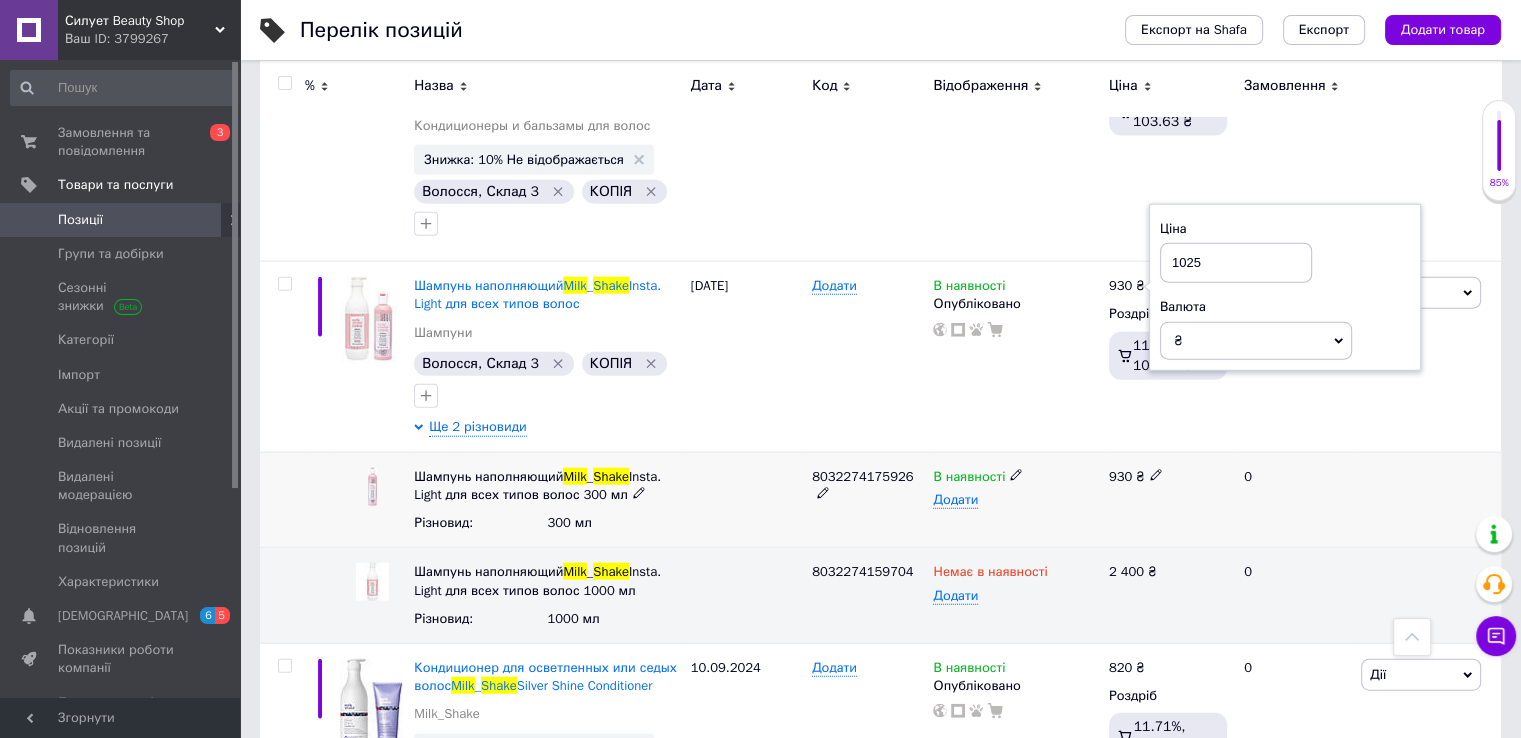 type on "1025" 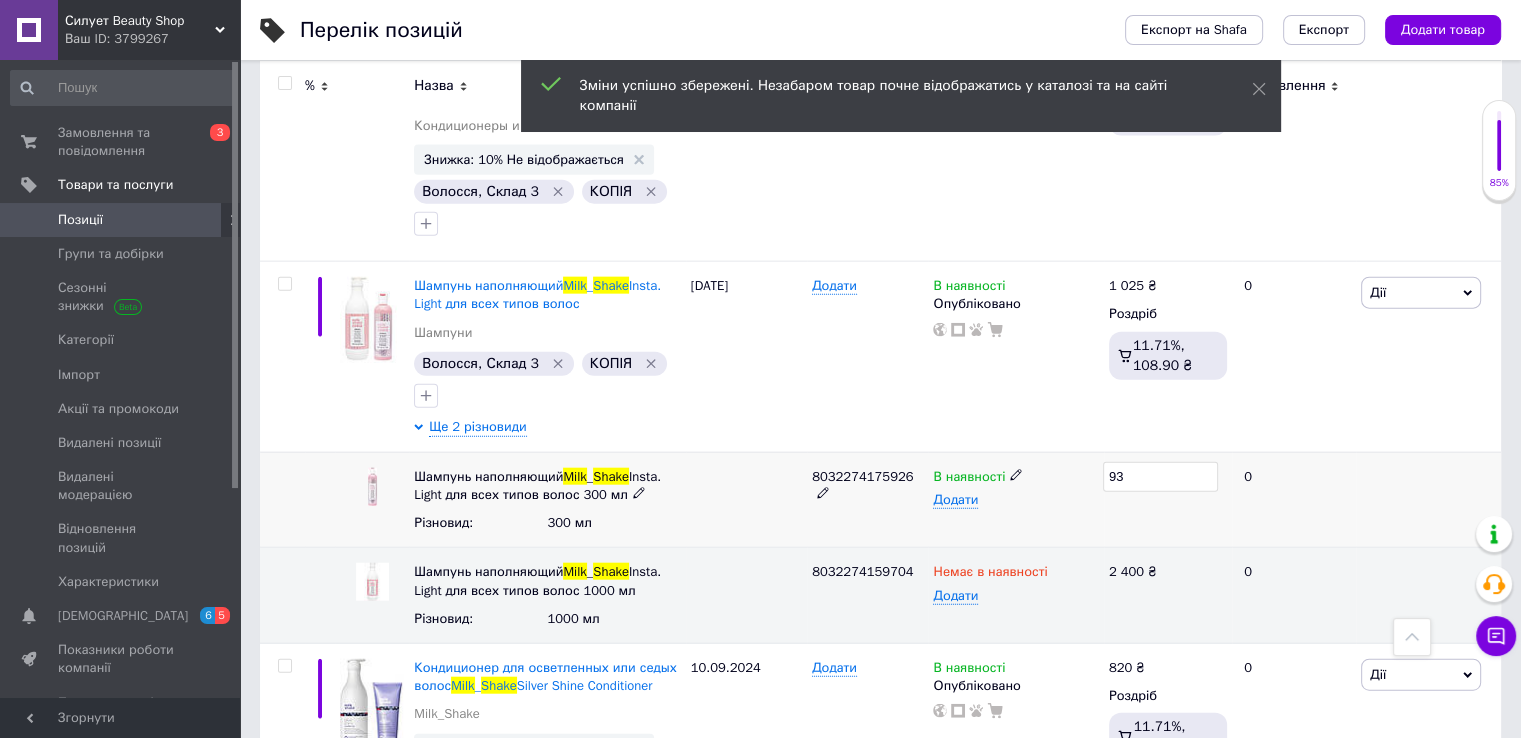 type on "9" 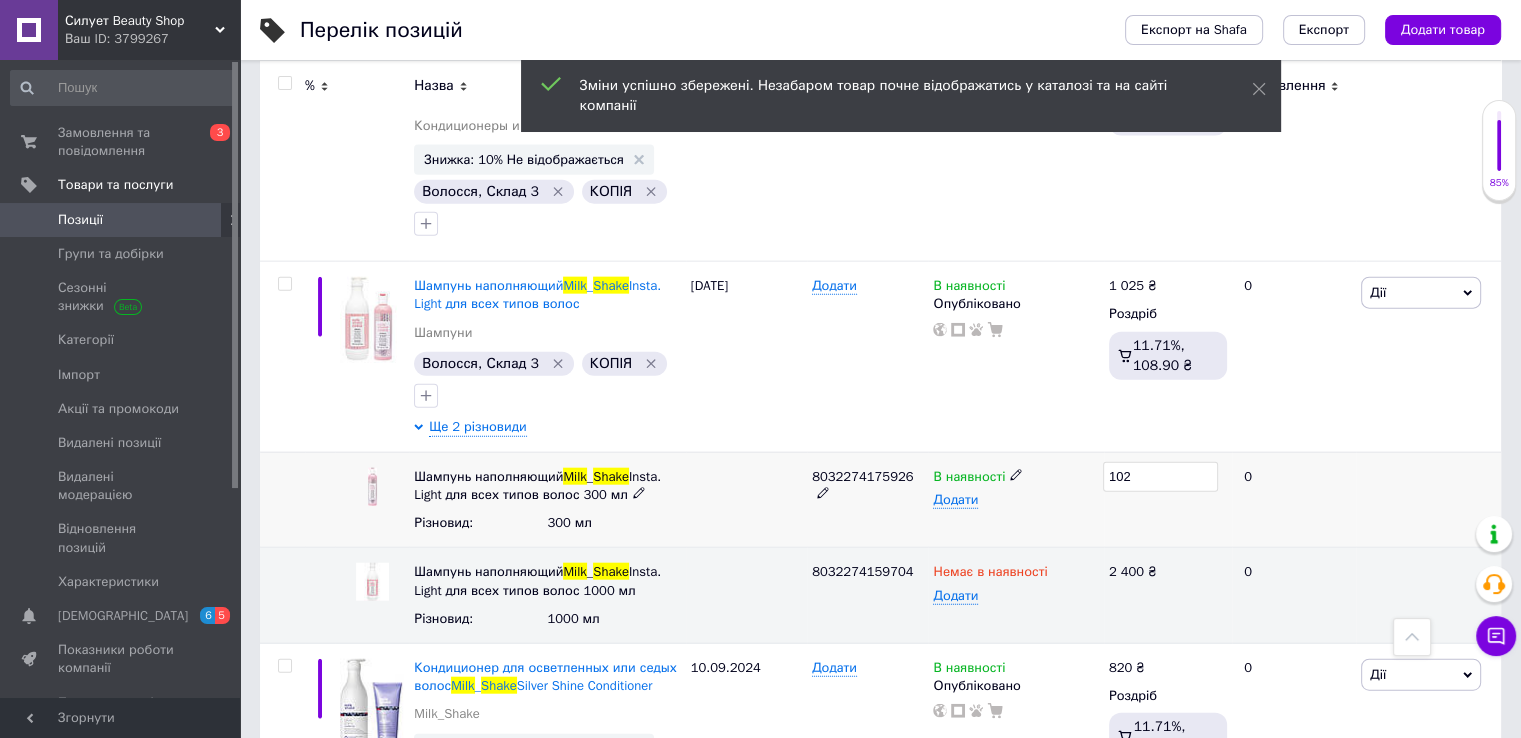 type on "1025" 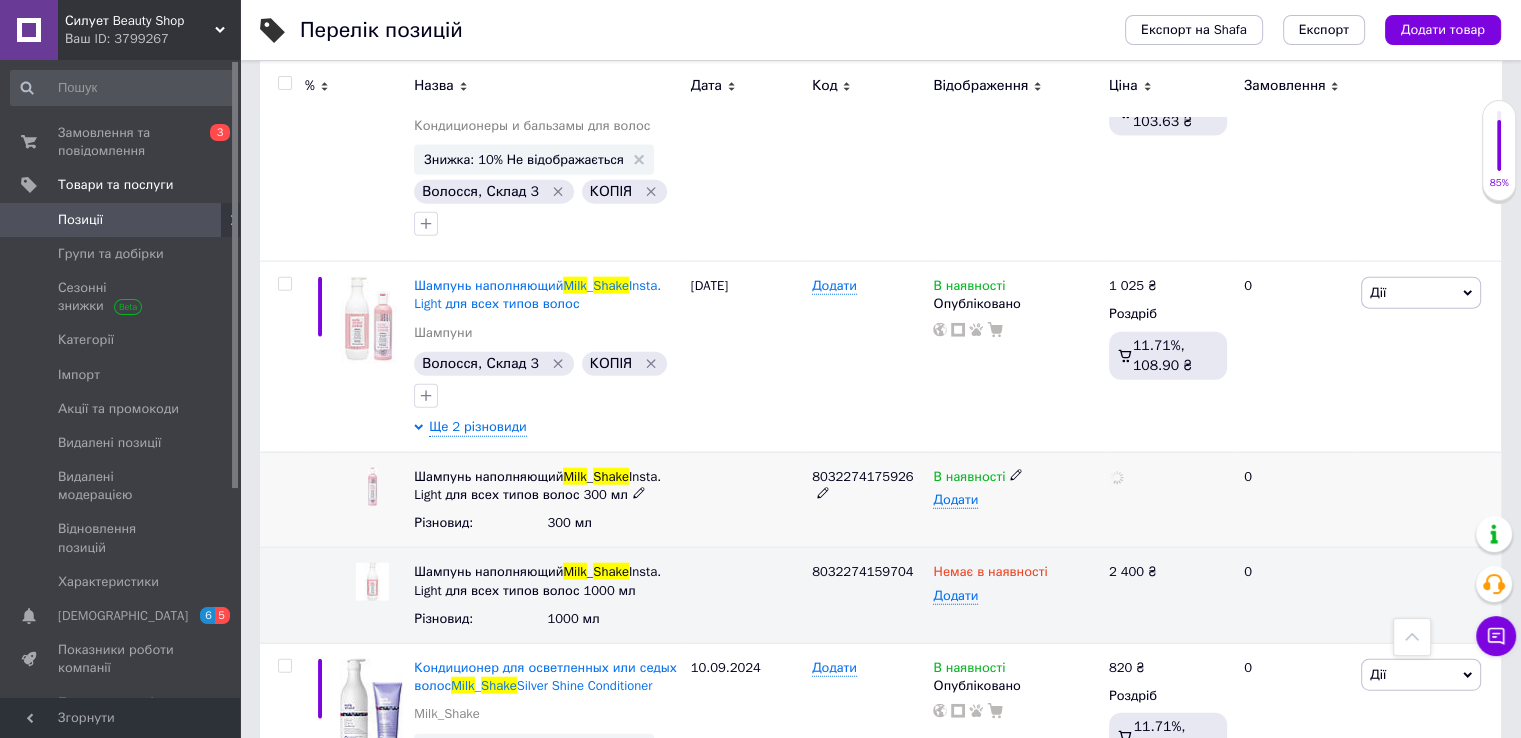 click on "В наявності Додати" at bounding box center (1015, 500) 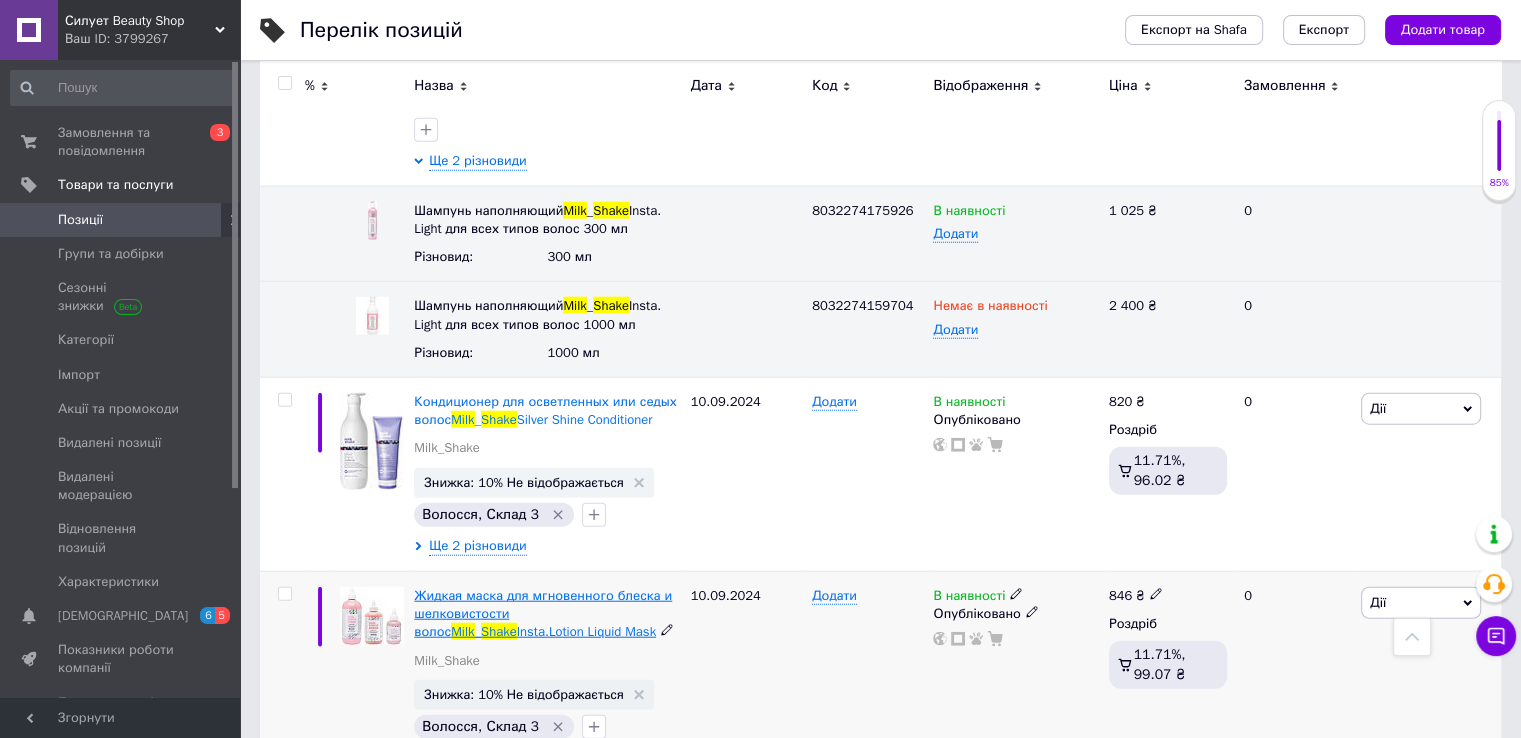 scroll, scrollTop: 4900, scrollLeft: 0, axis: vertical 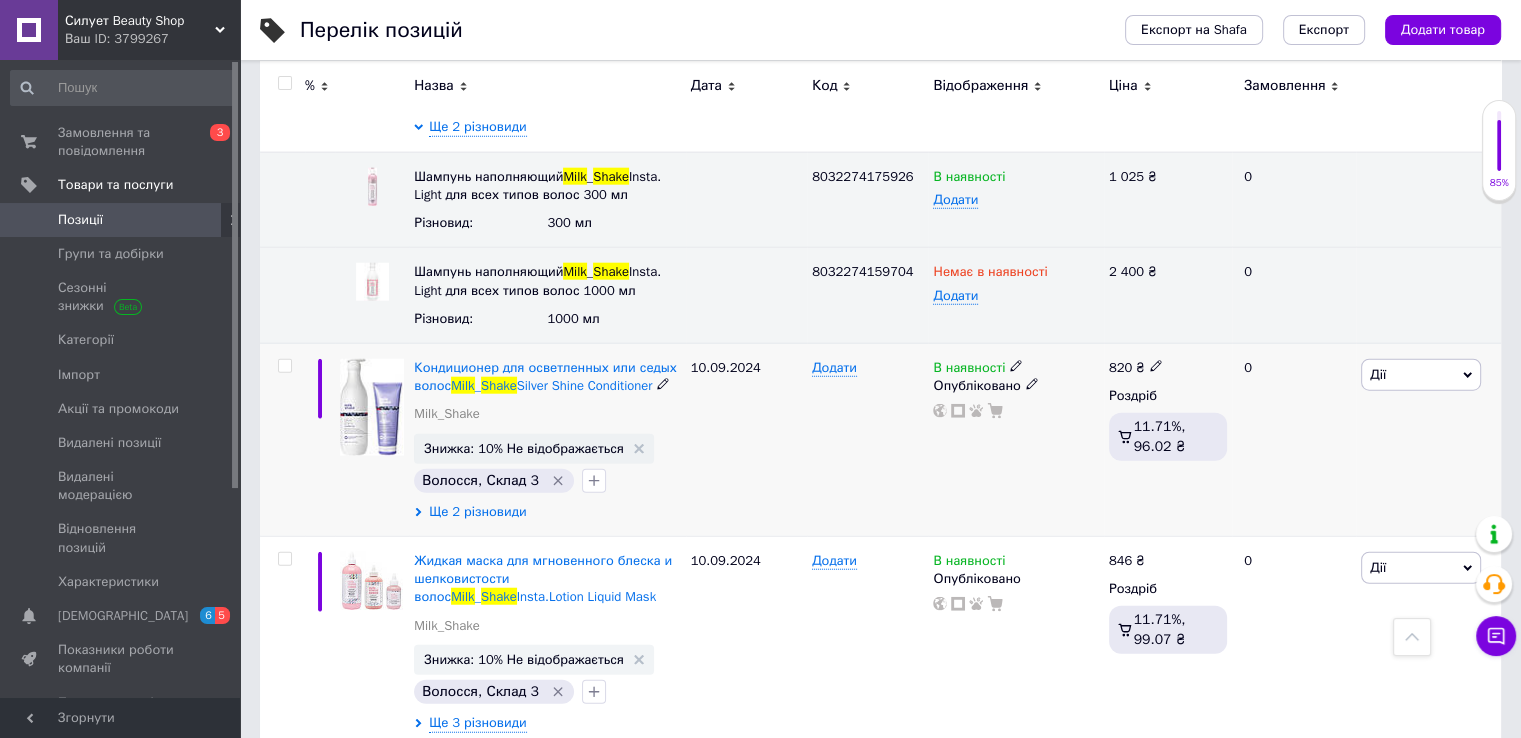 click on "Ще 2 різновиди" at bounding box center [477, 512] 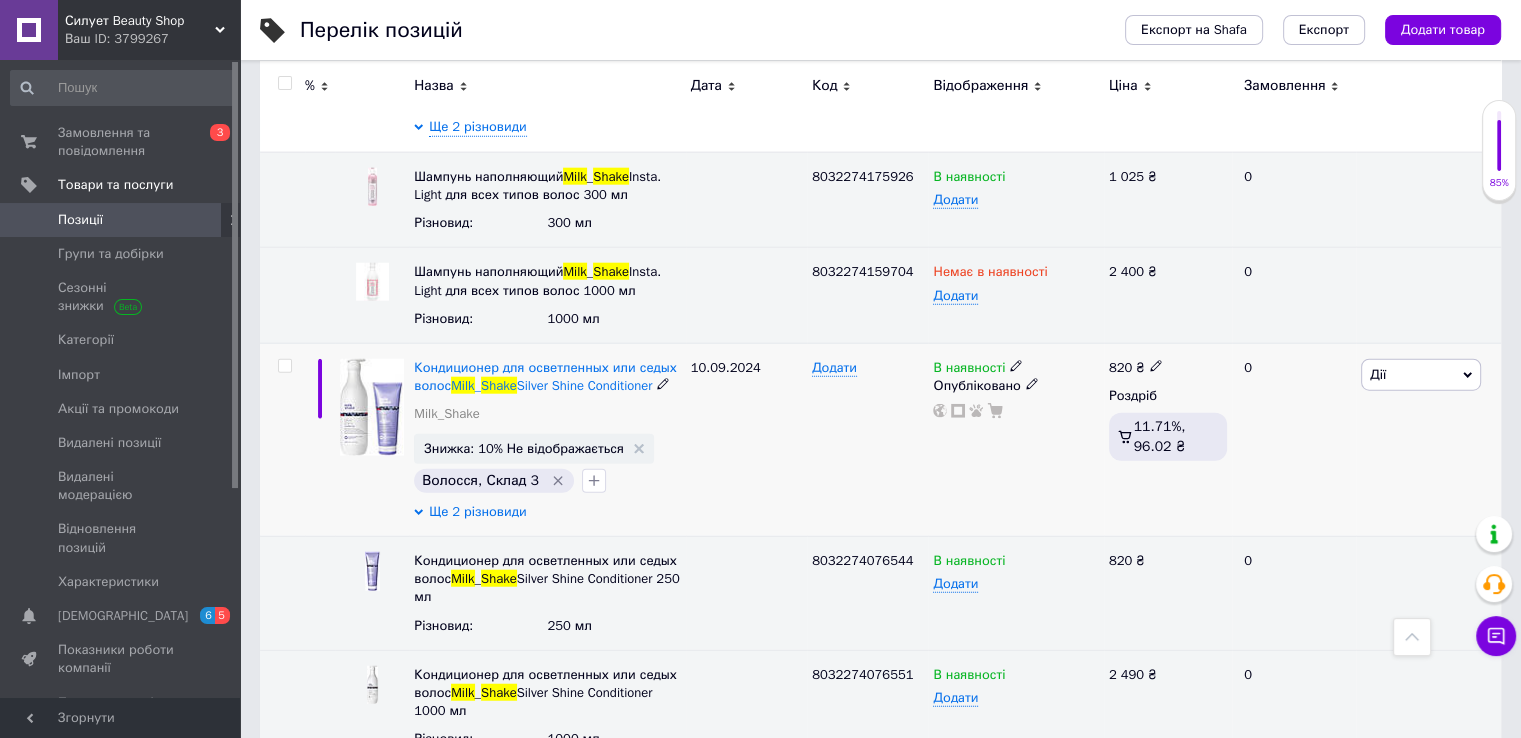 scroll, scrollTop: 5000, scrollLeft: 0, axis: vertical 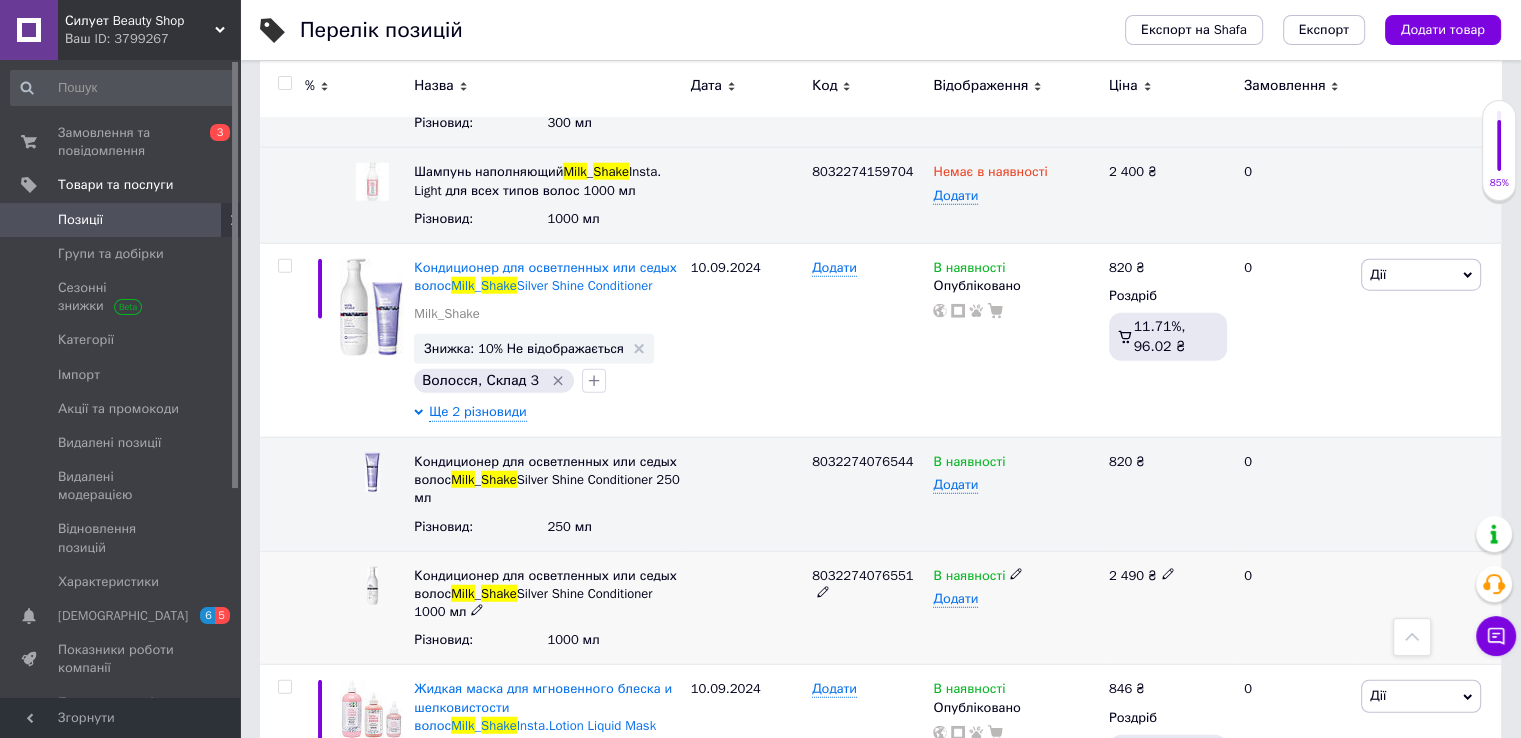 click 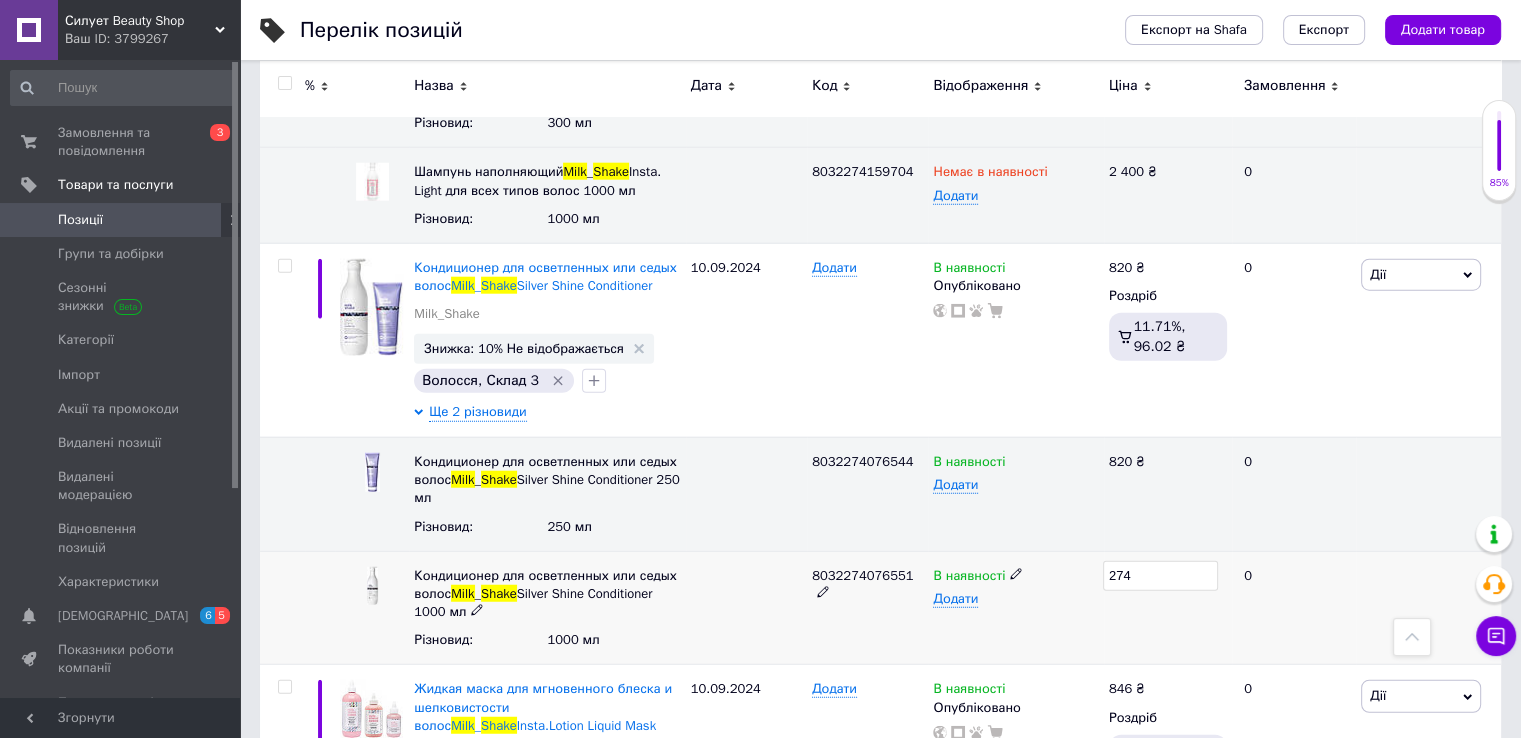 type on "2740" 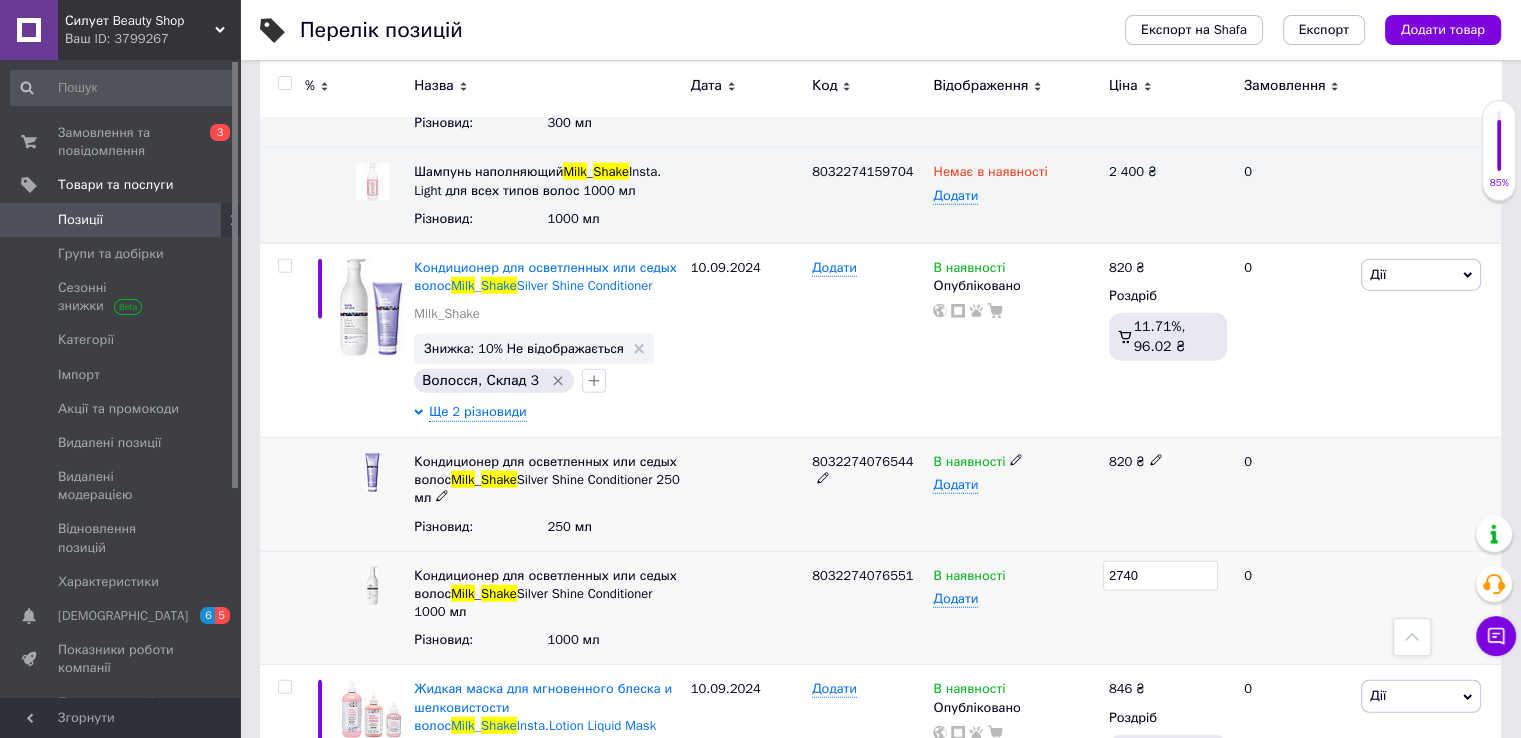 click 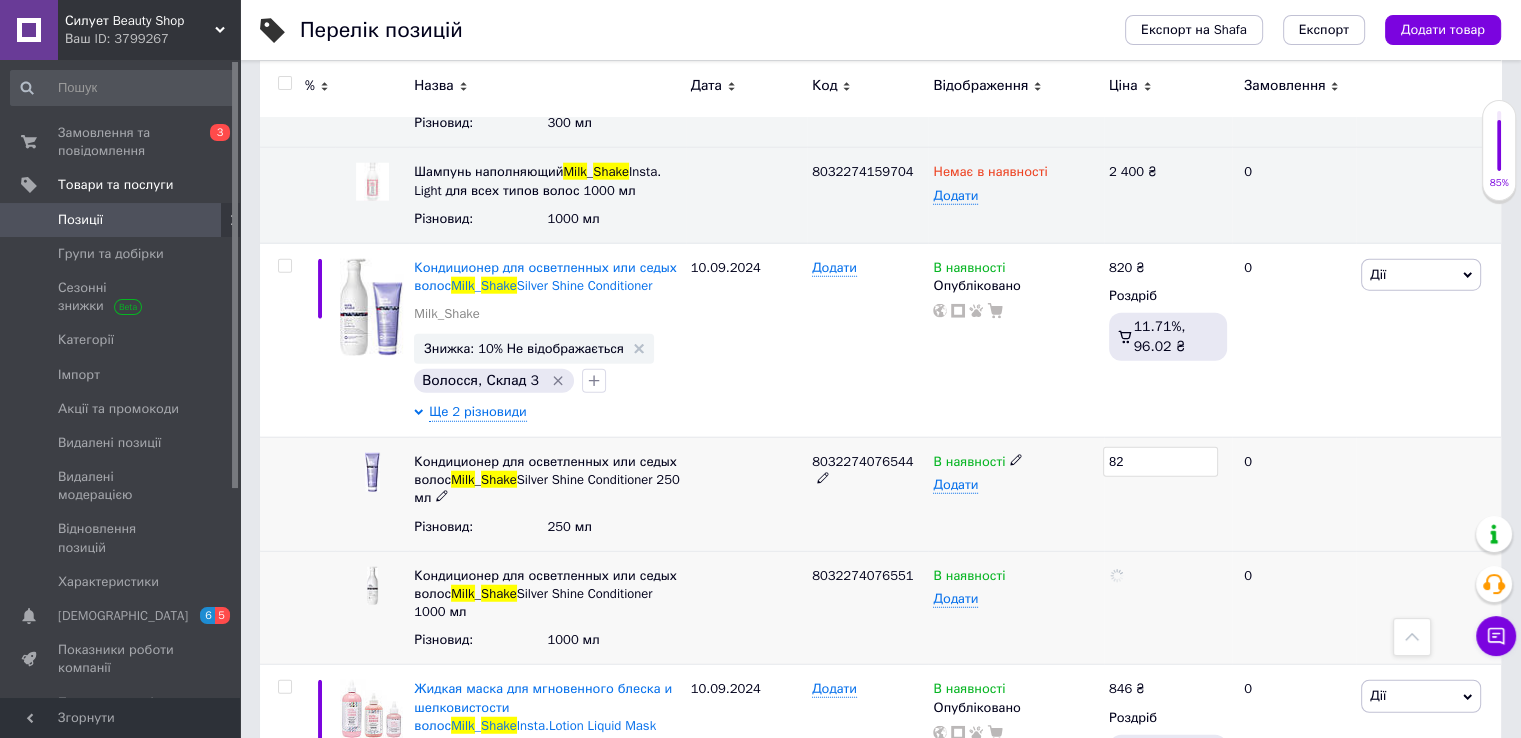 type on "8" 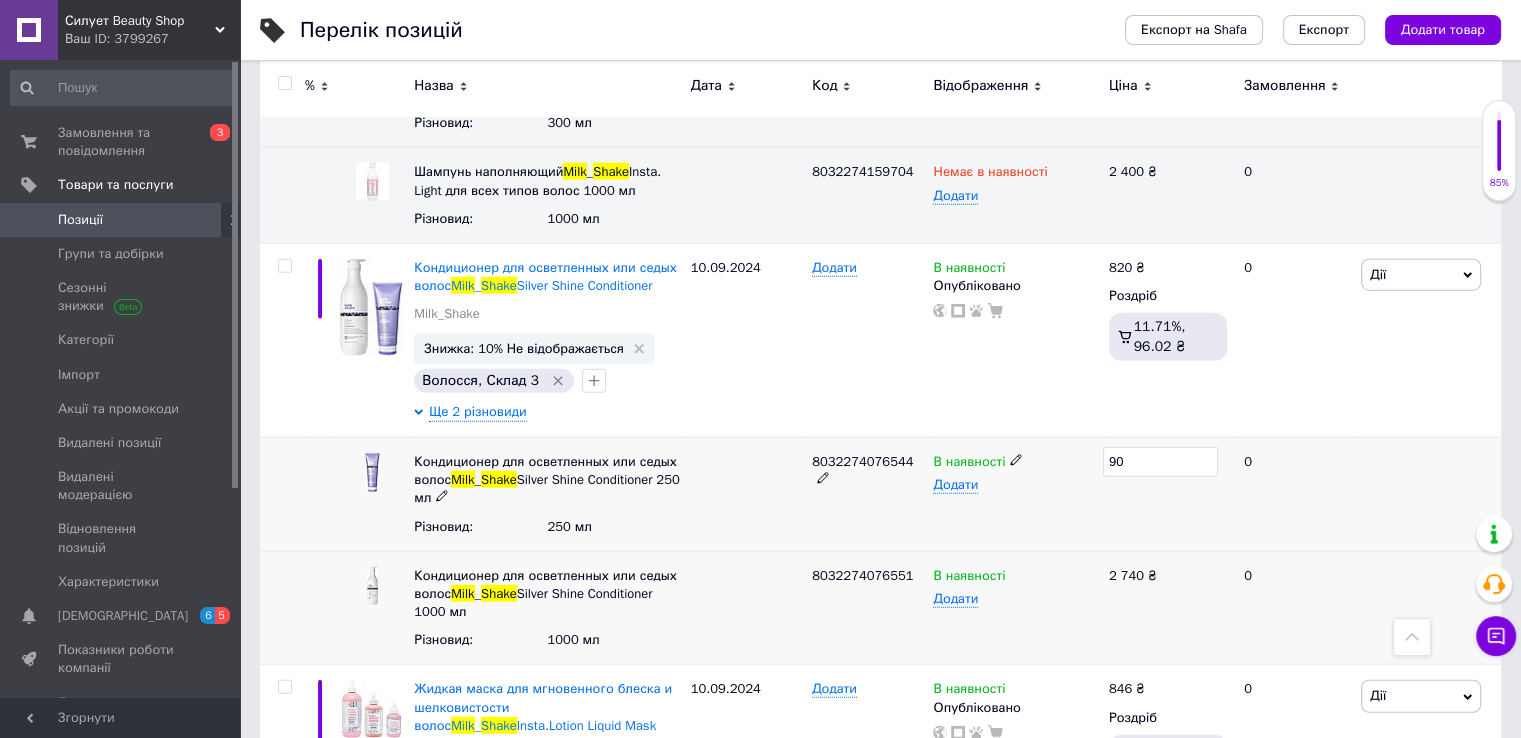 type on "900" 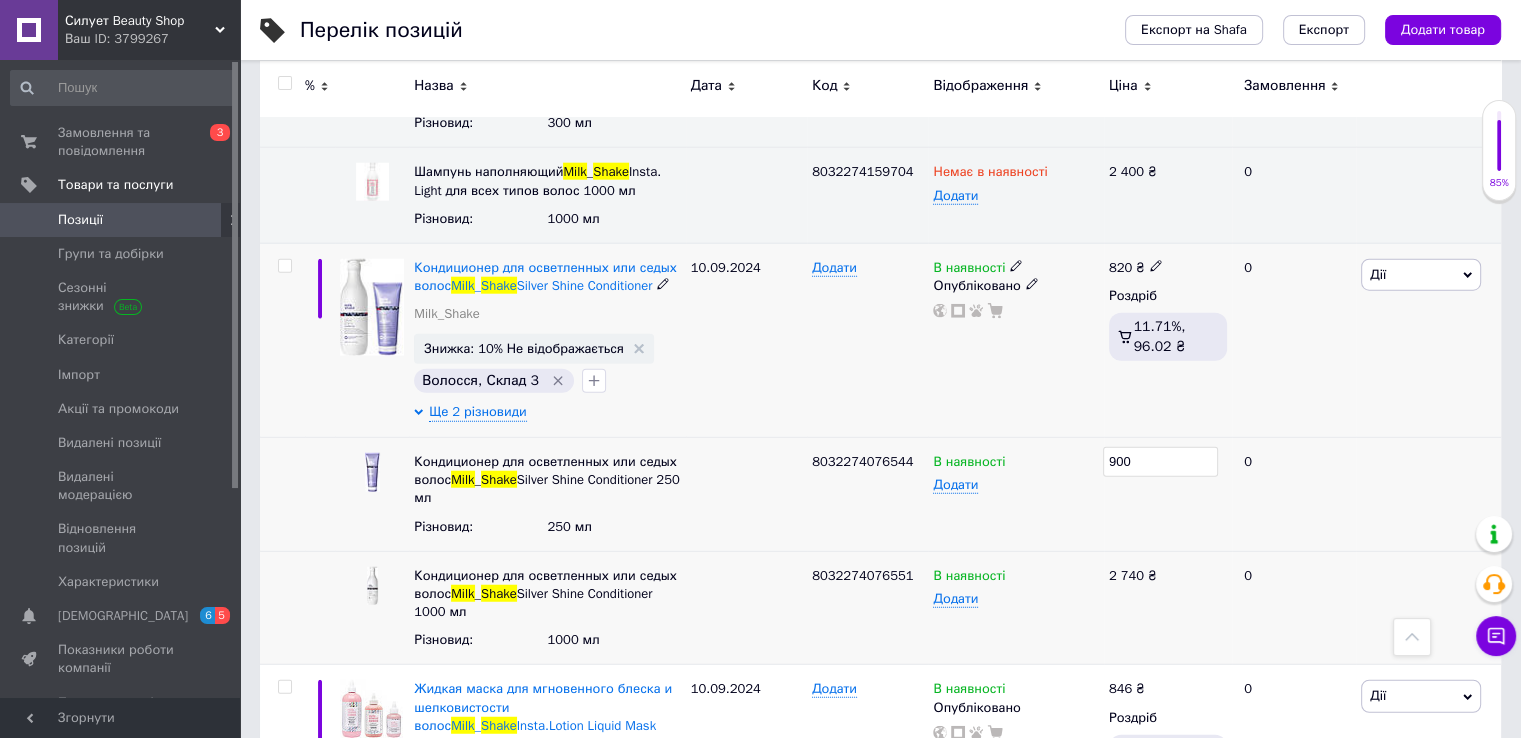 click 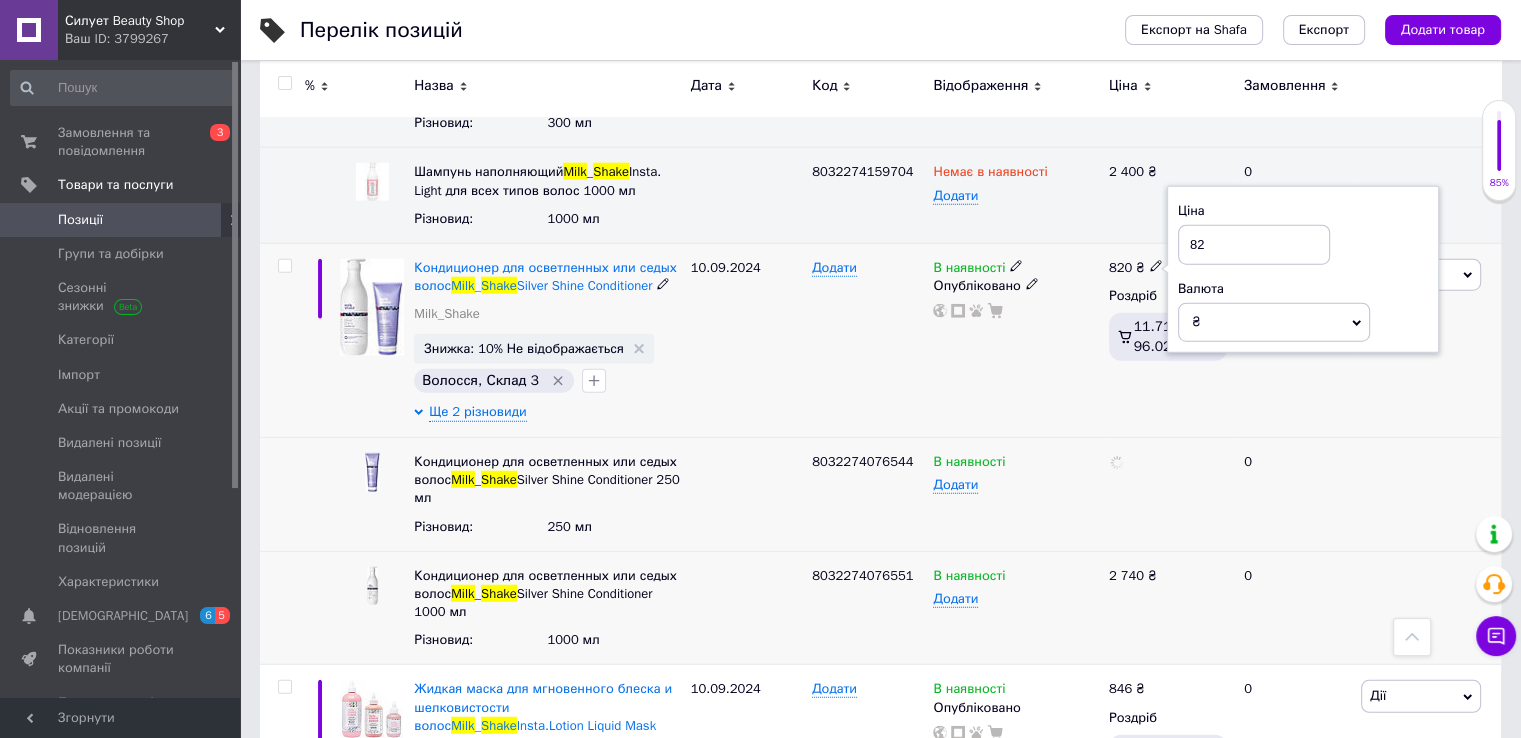 type on "8" 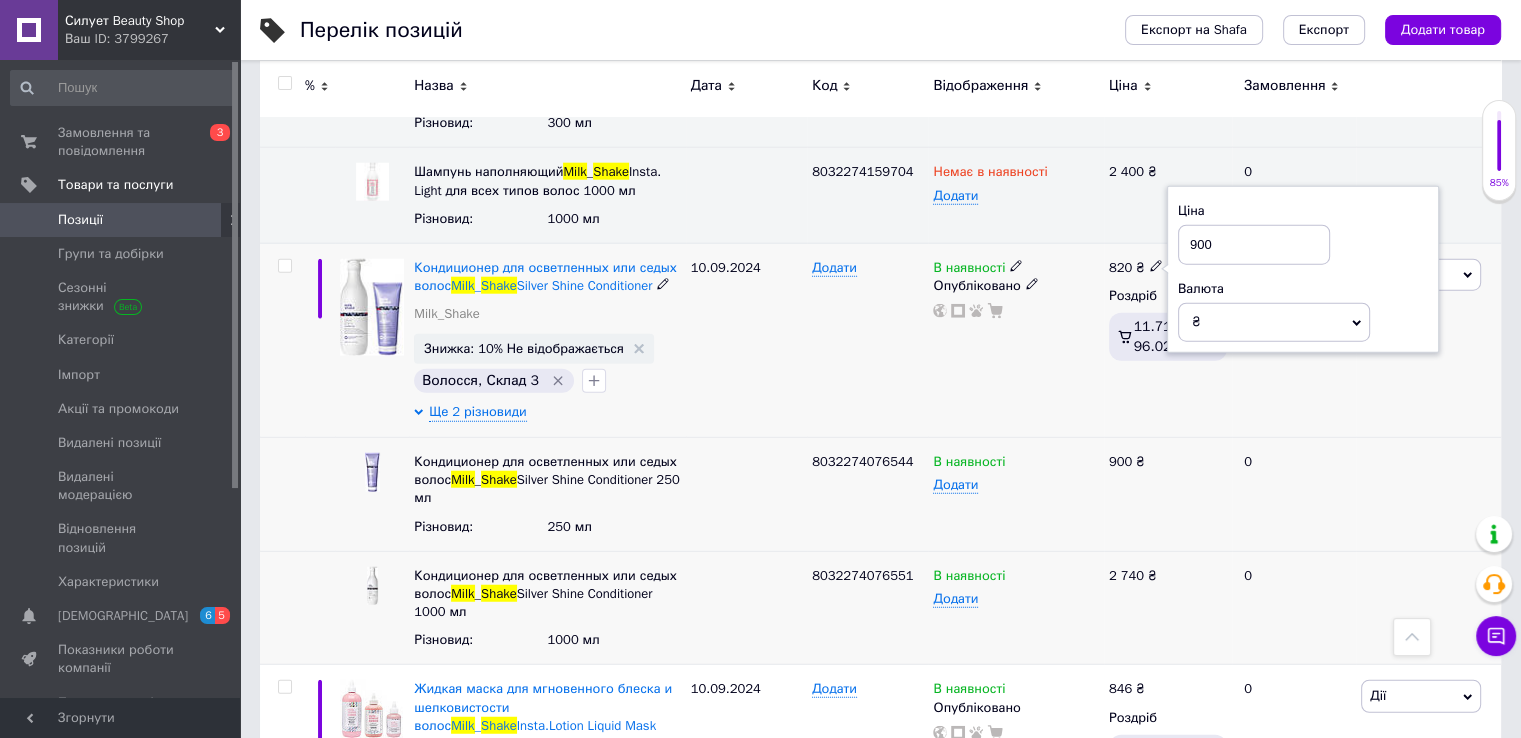 type on "900" 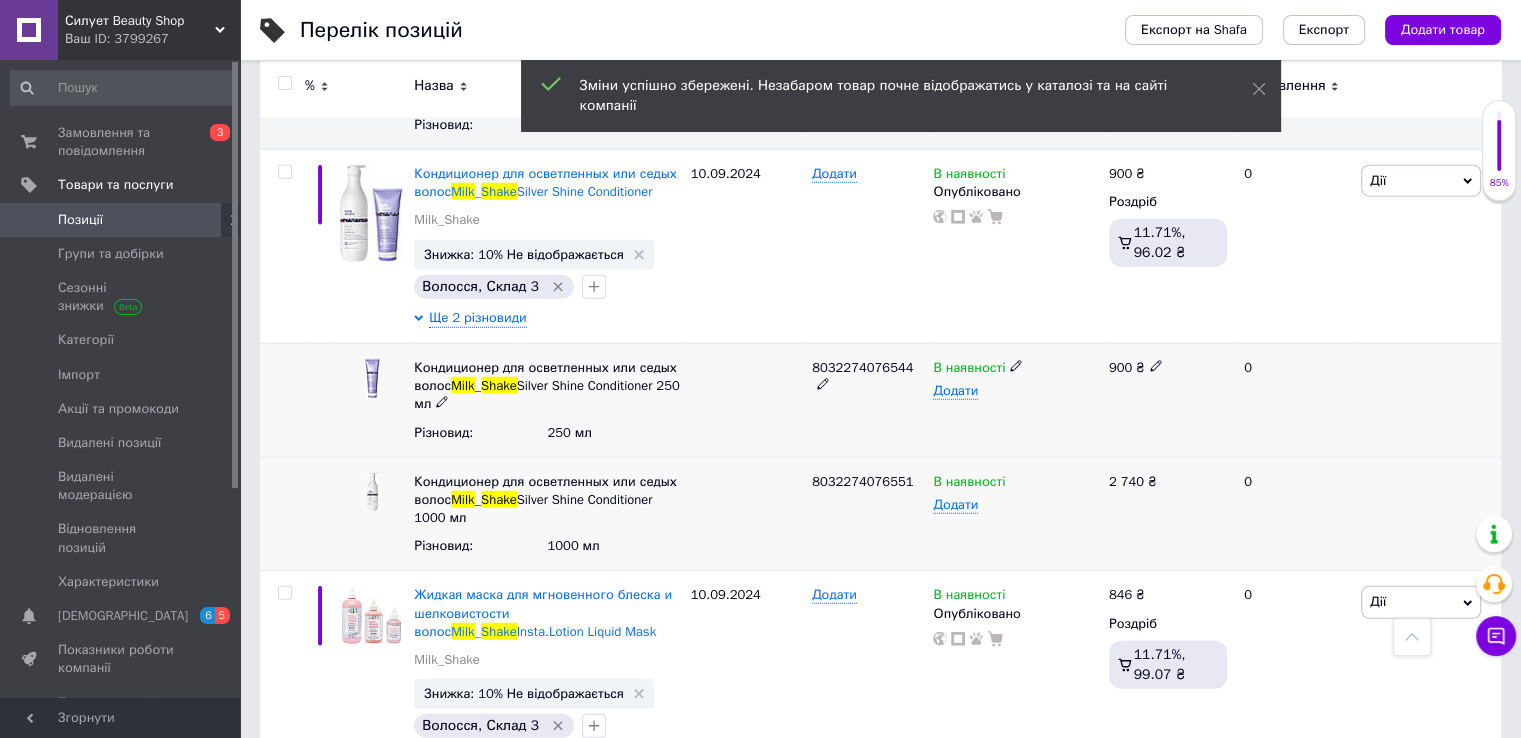 scroll, scrollTop: 5200, scrollLeft: 0, axis: vertical 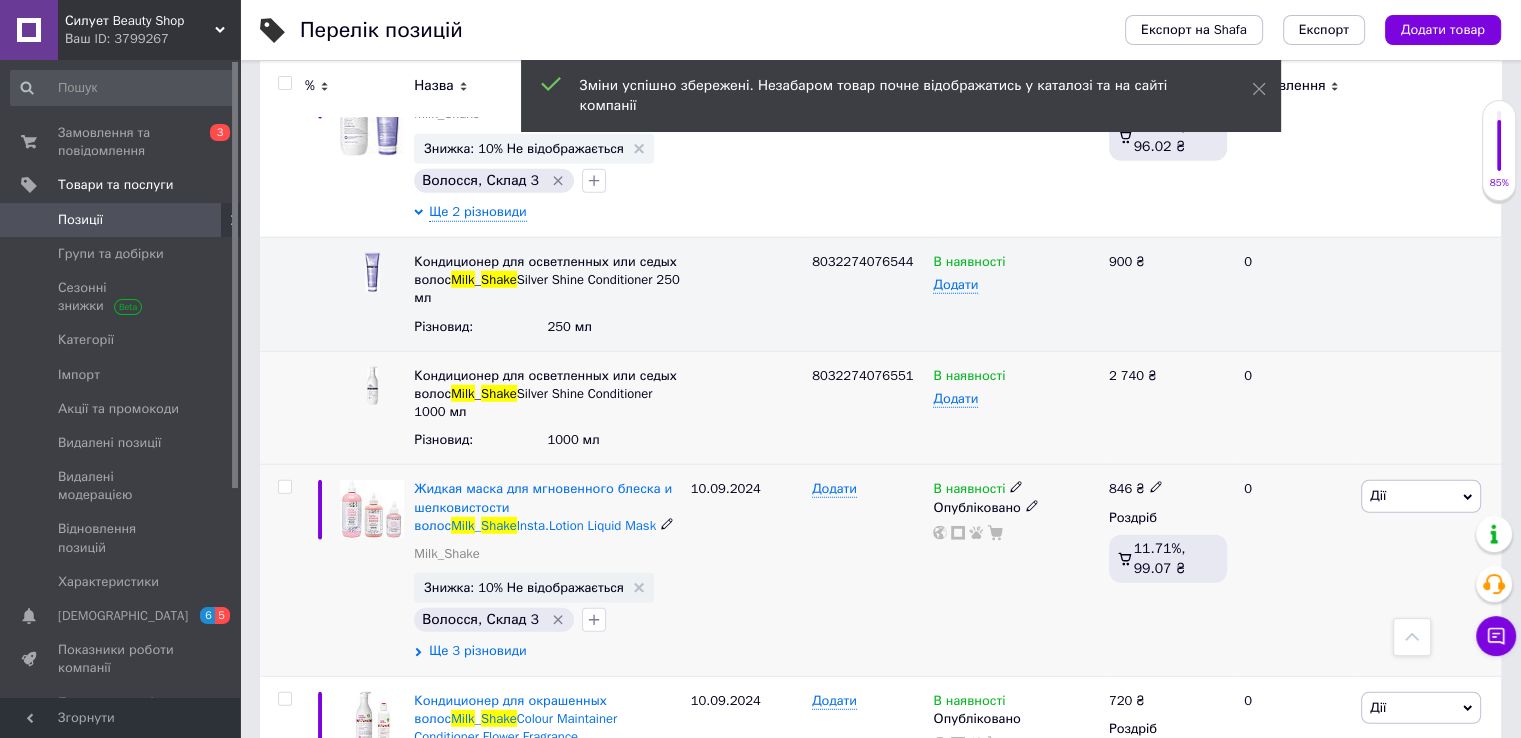 click on "Ще 3 різновиди" at bounding box center (477, 651) 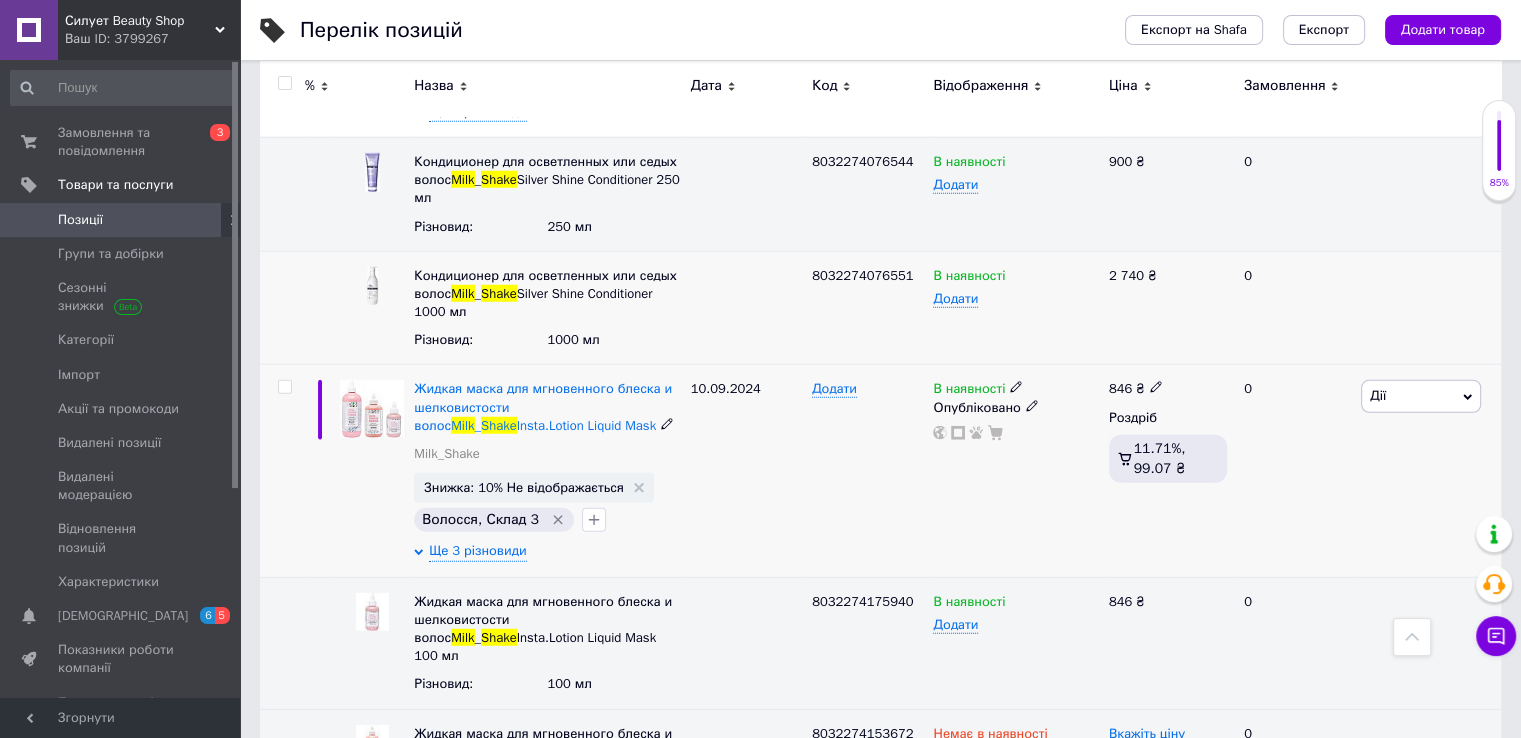scroll, scrollTop: 5400, scrollLeft: 0, axis: vertical 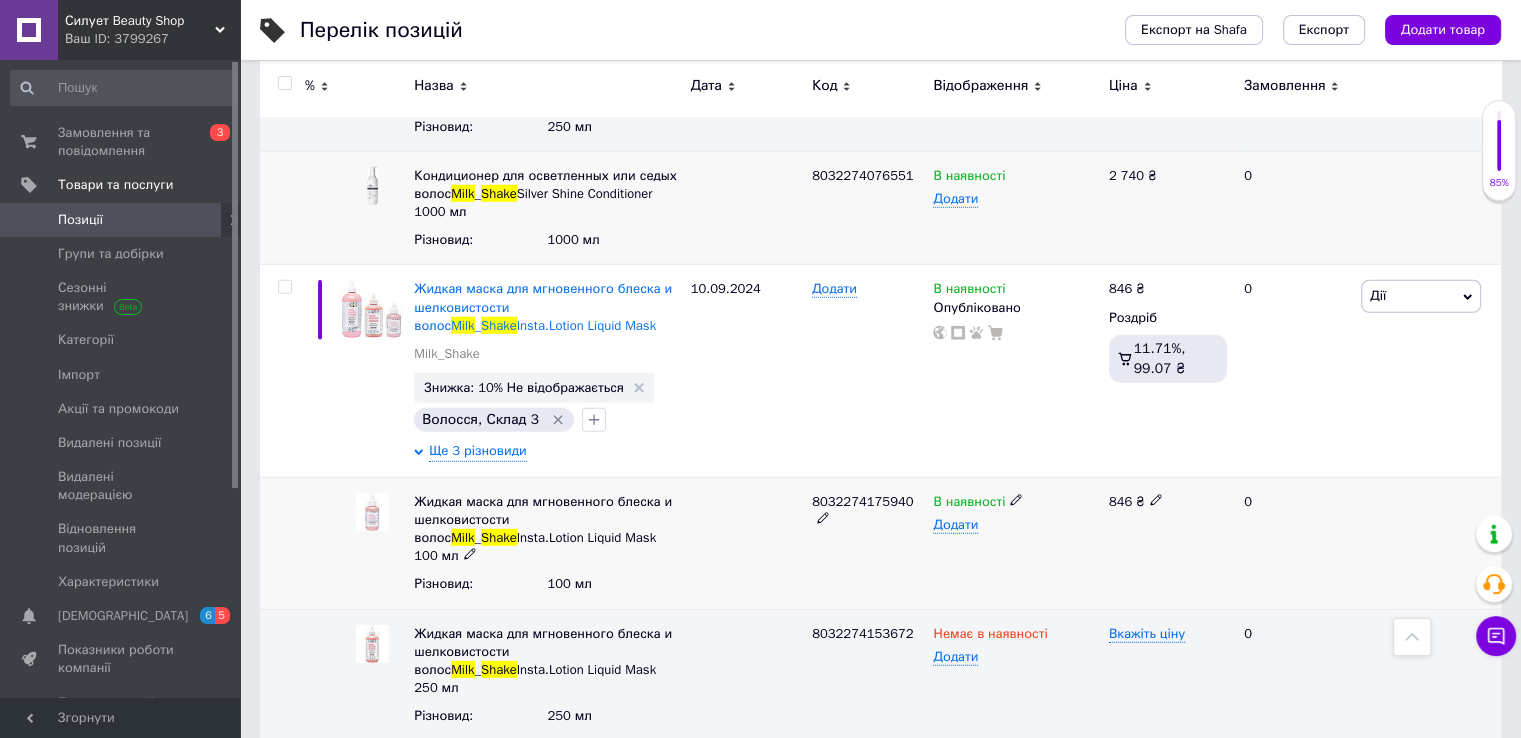 click 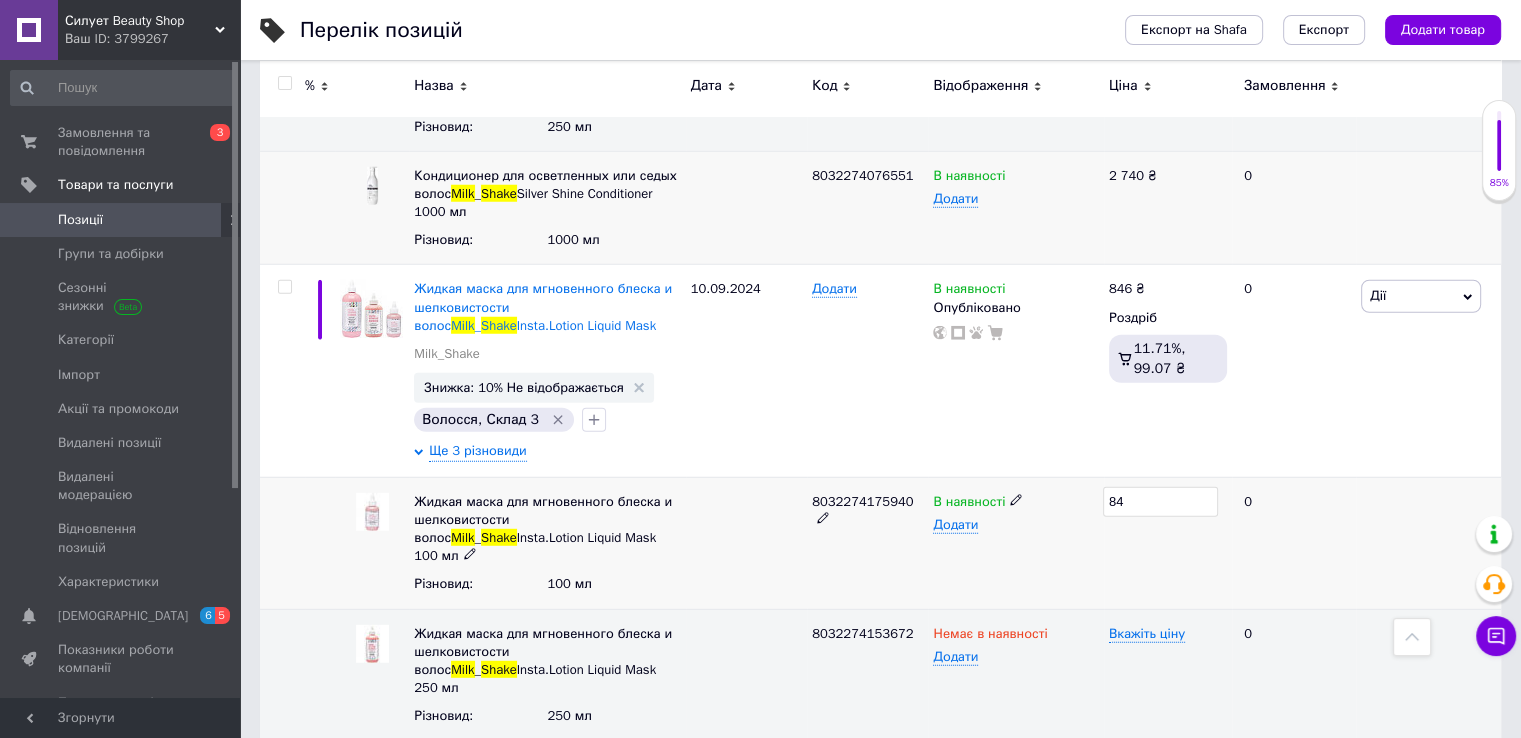 type on "8" 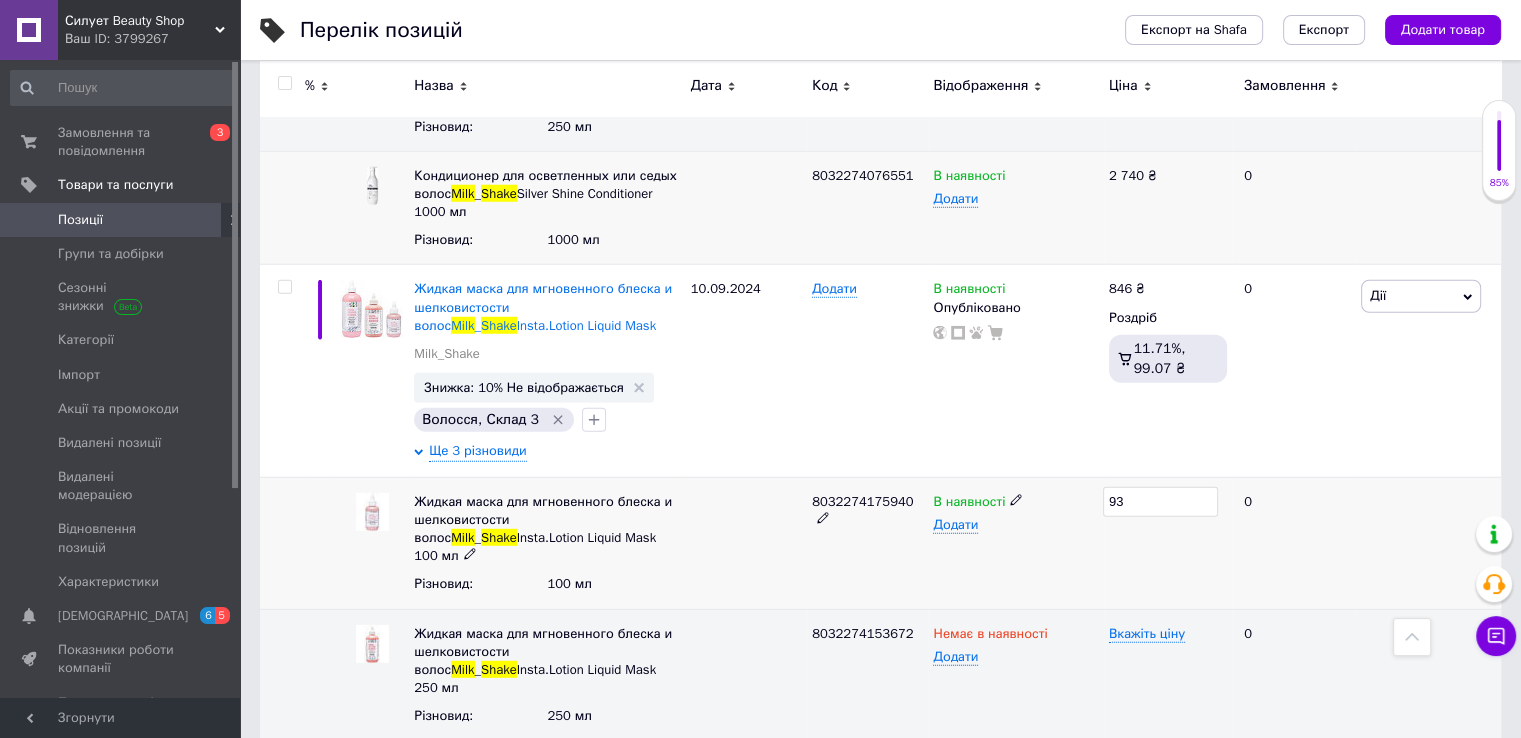 type on "930" 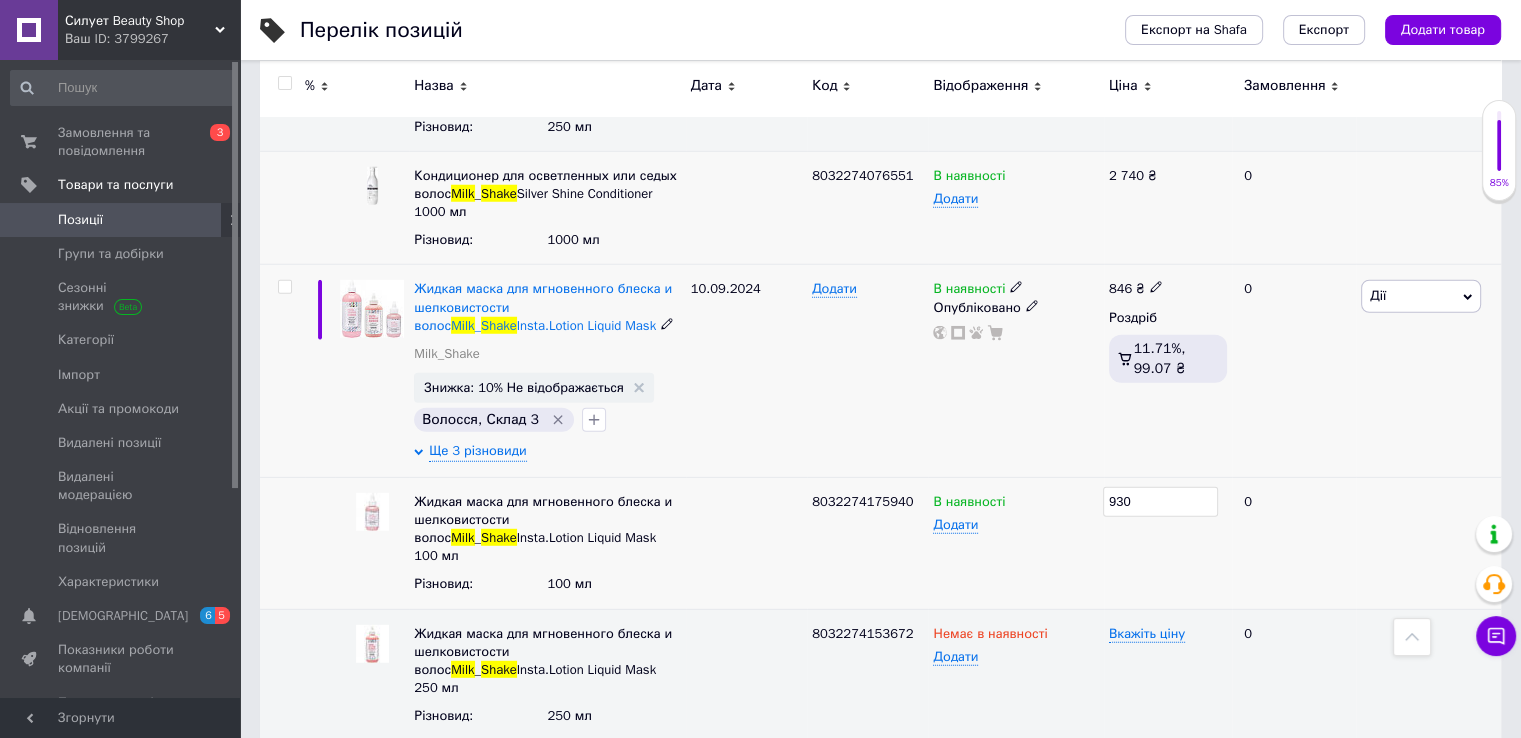 click 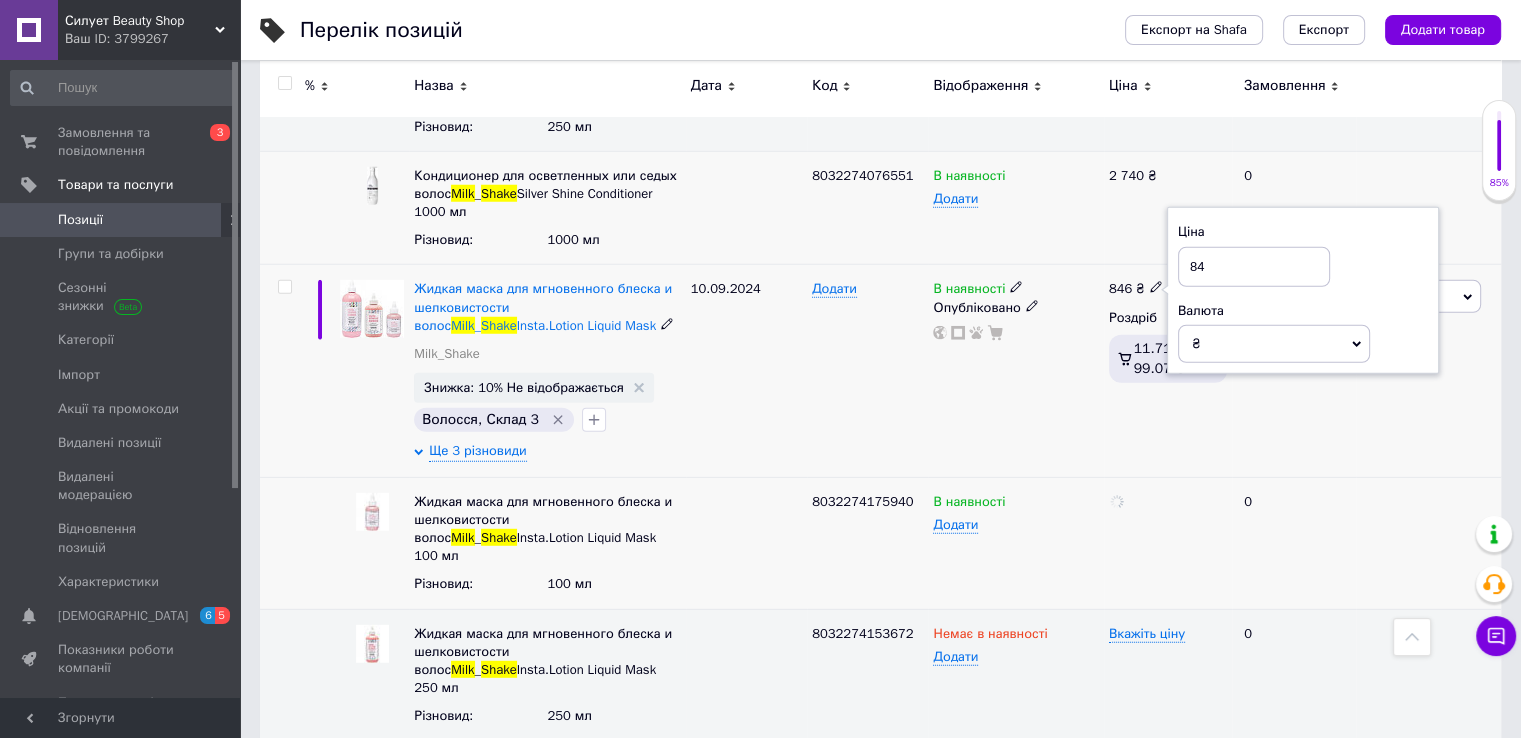 type on "8" 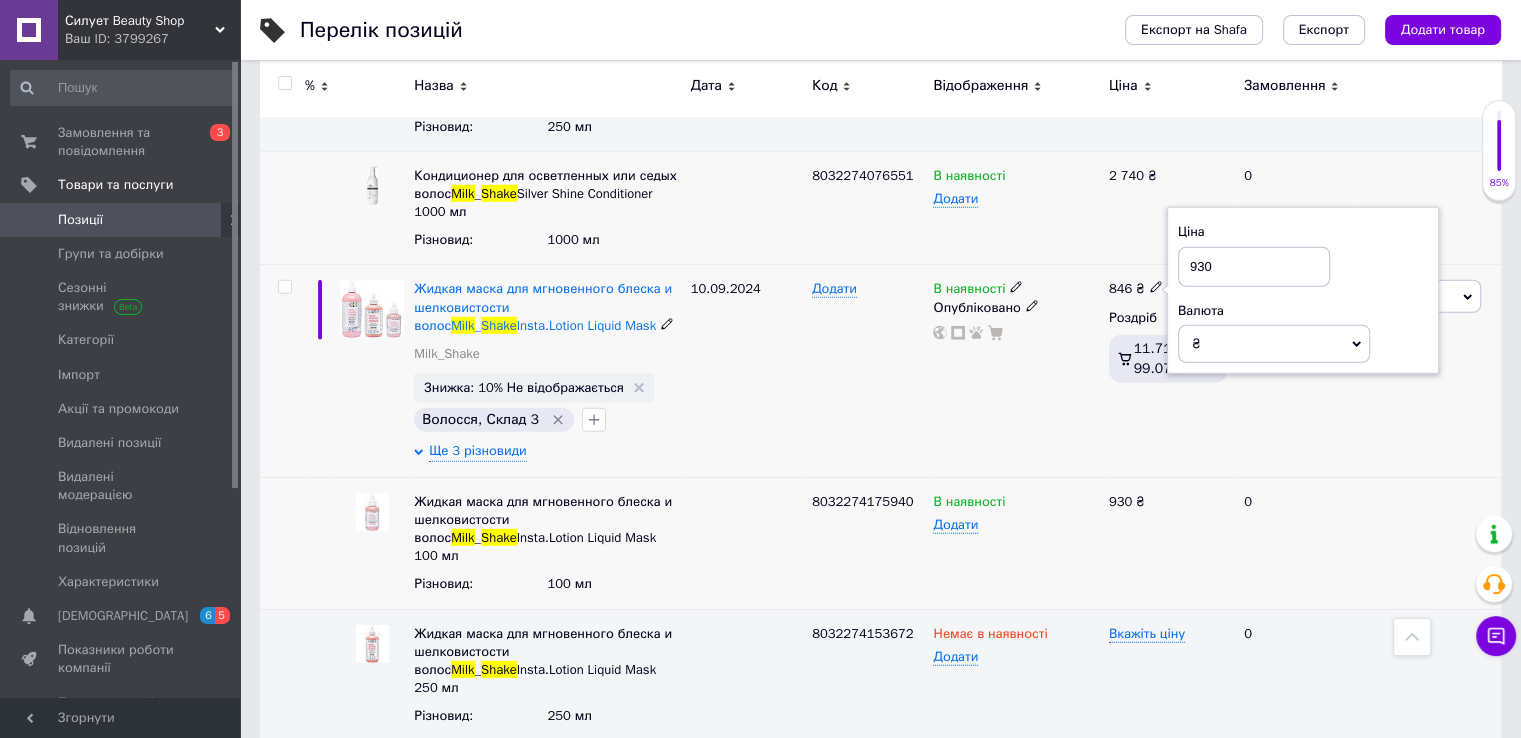 type on "930" 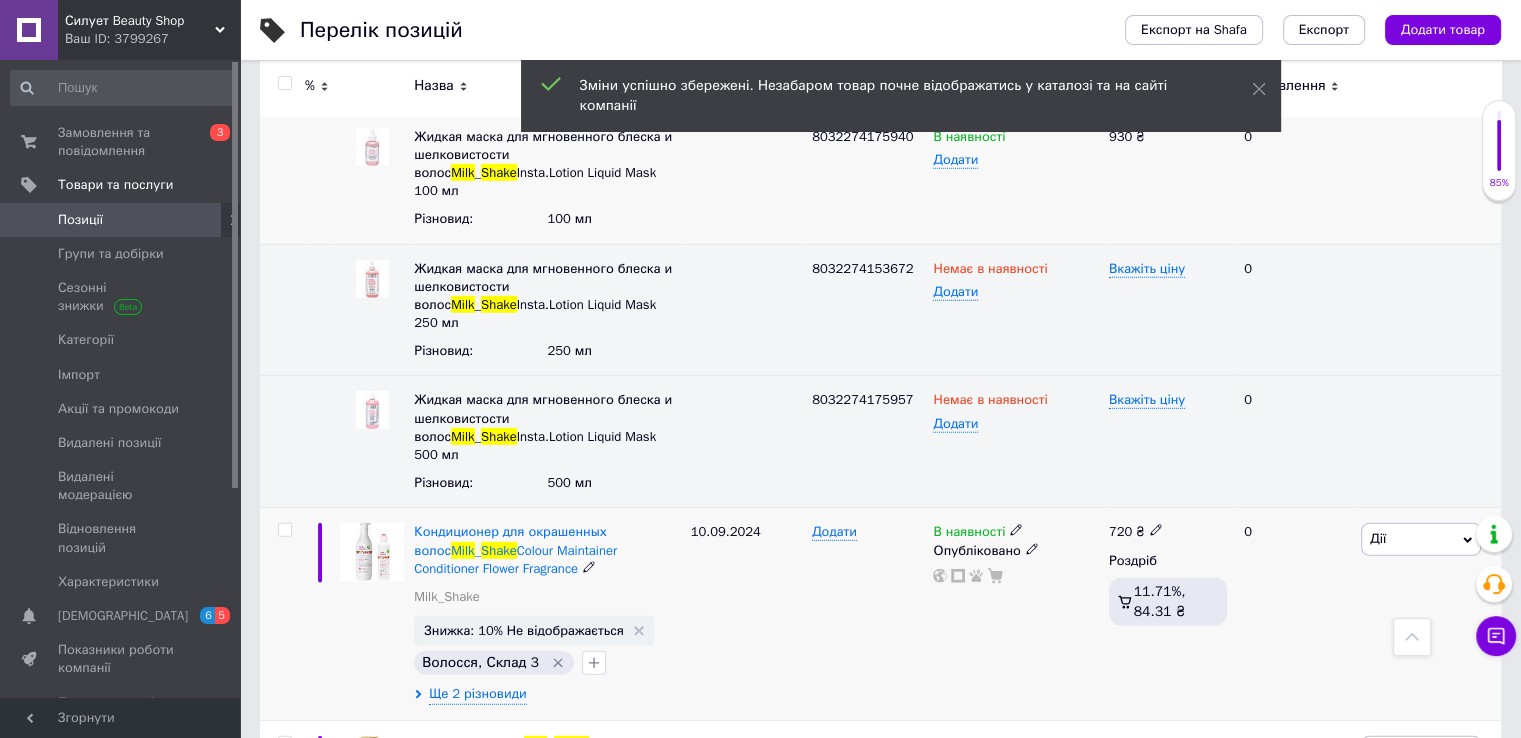 scroll, scrollTop: 5800, scrollLeft: 0, axis: vertical 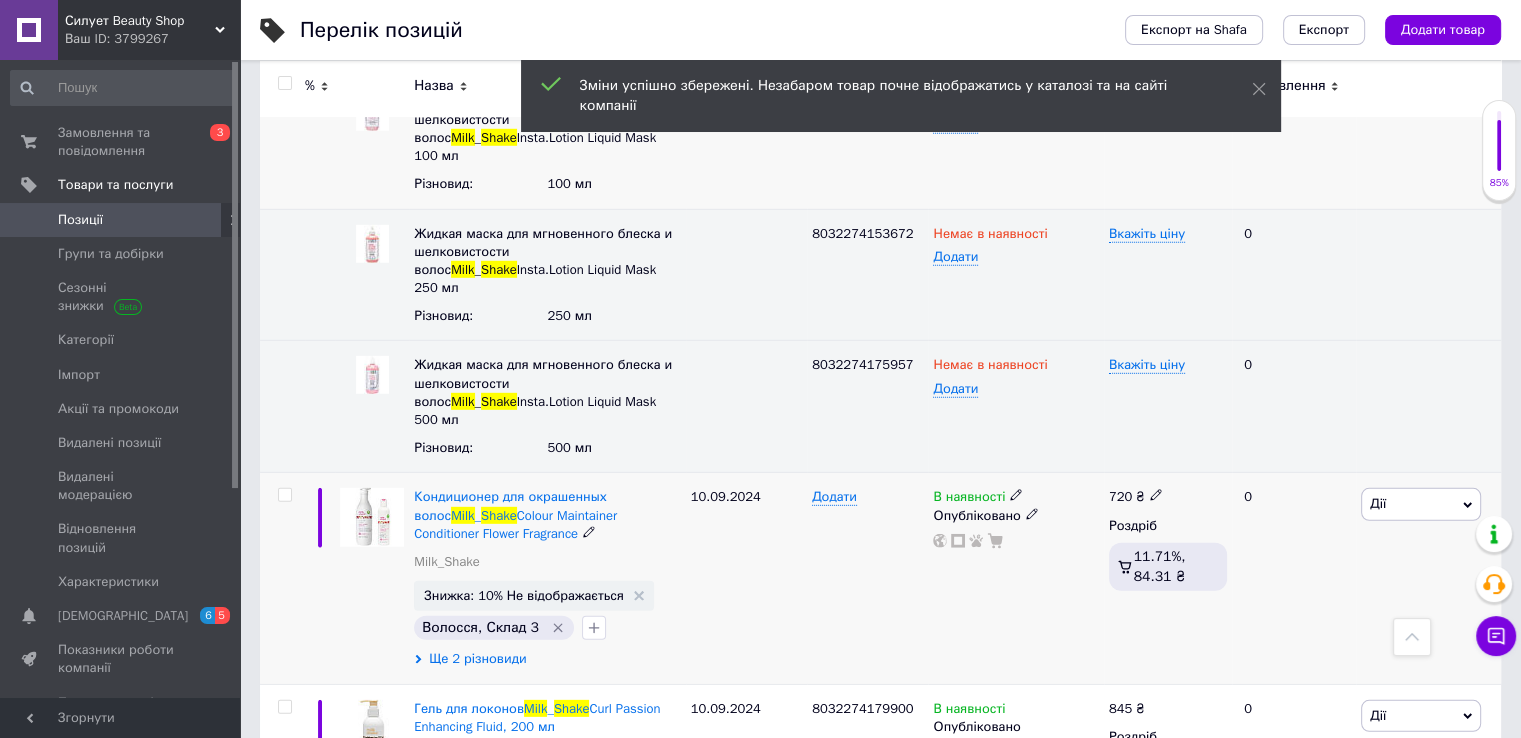 click on "Ще 2 різновиди" at bounding box center (477, 659) 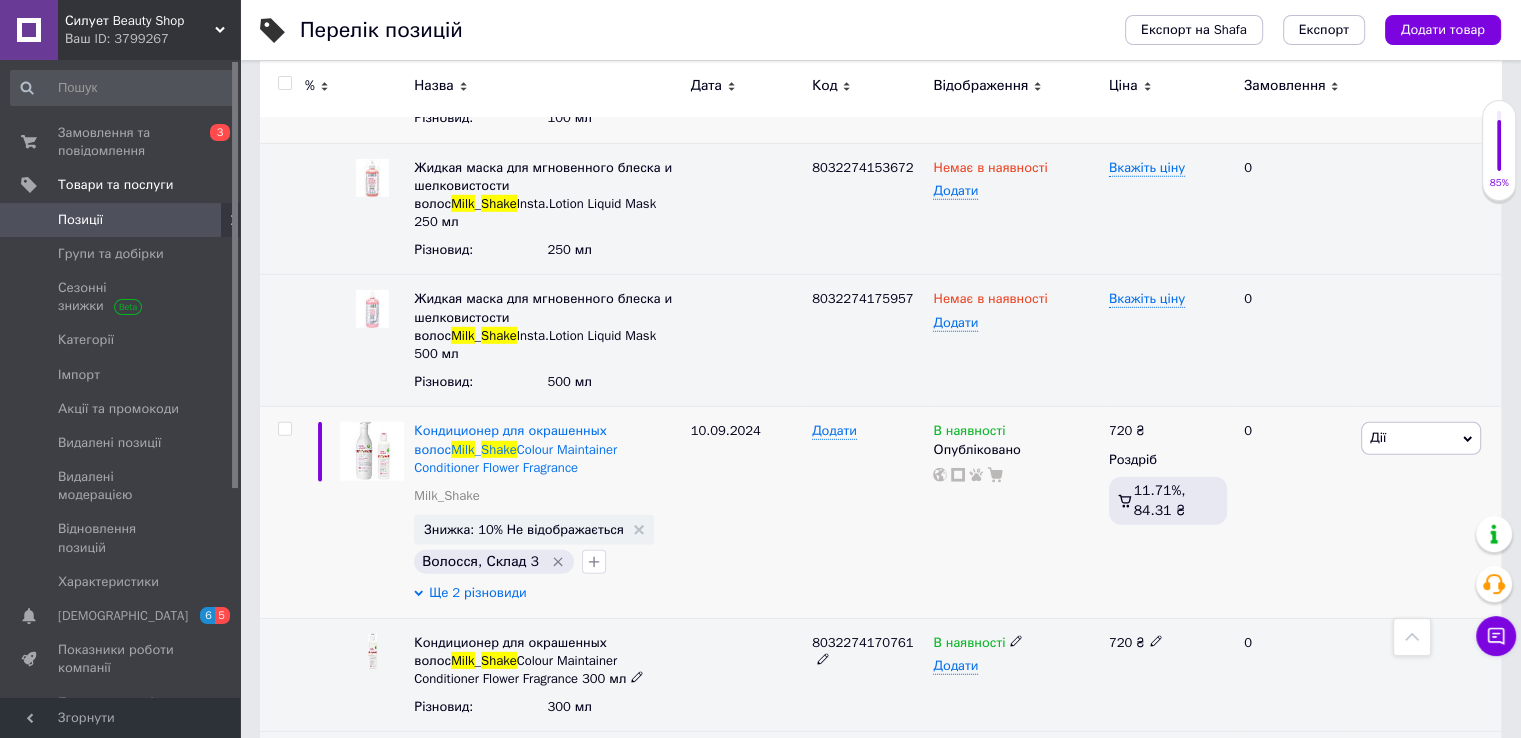 scroll, scrollTop: 5900, scrollLeft: 0, axis: vertical 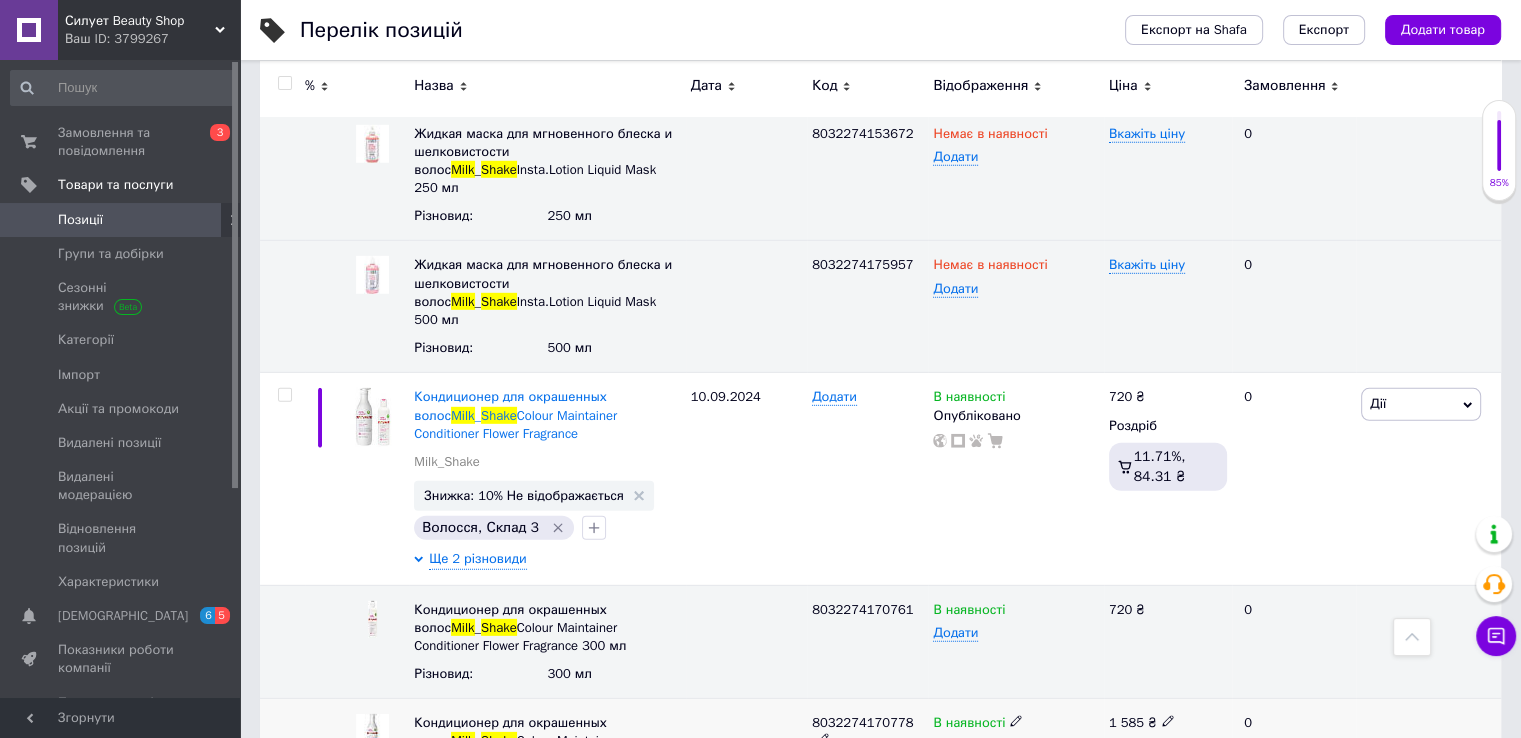 click 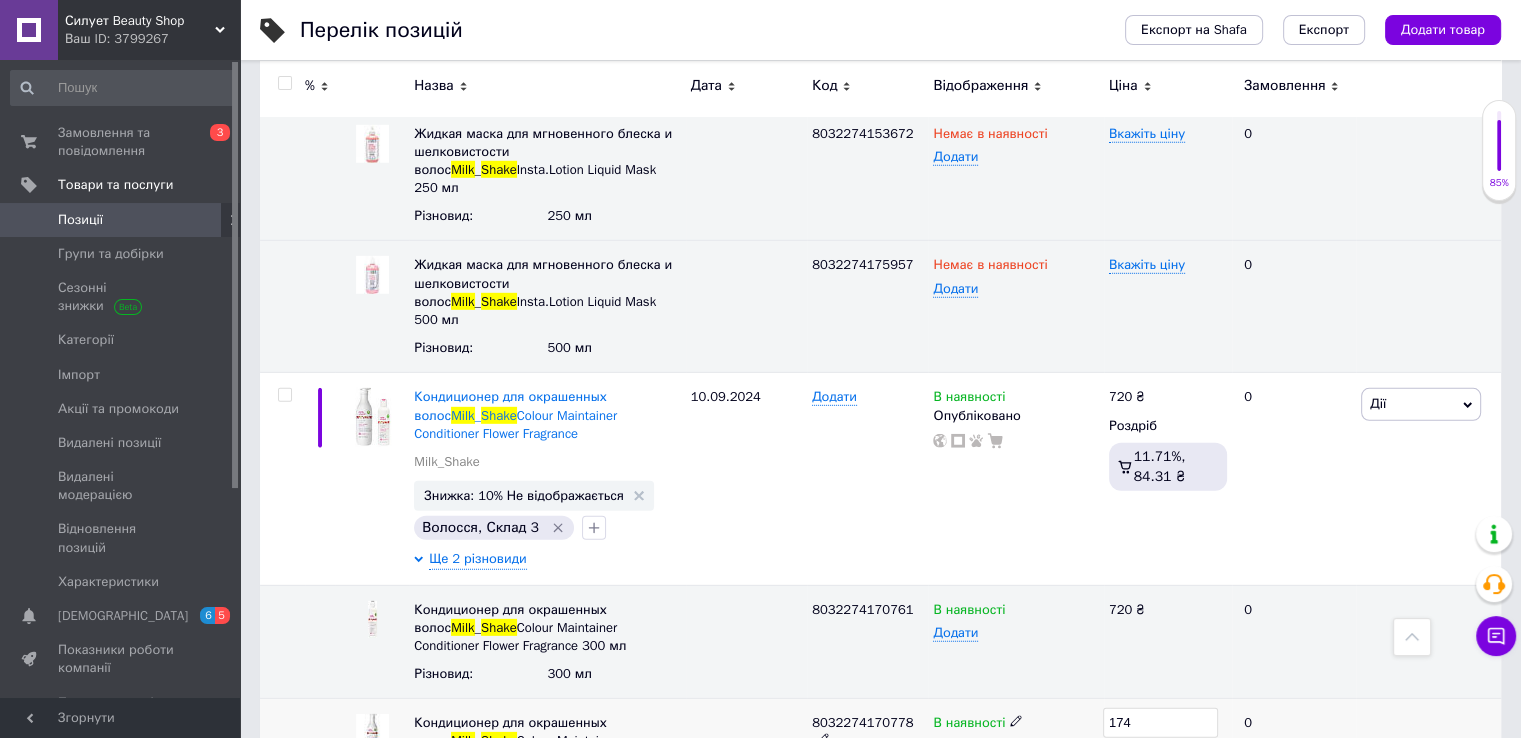 type on "1745" 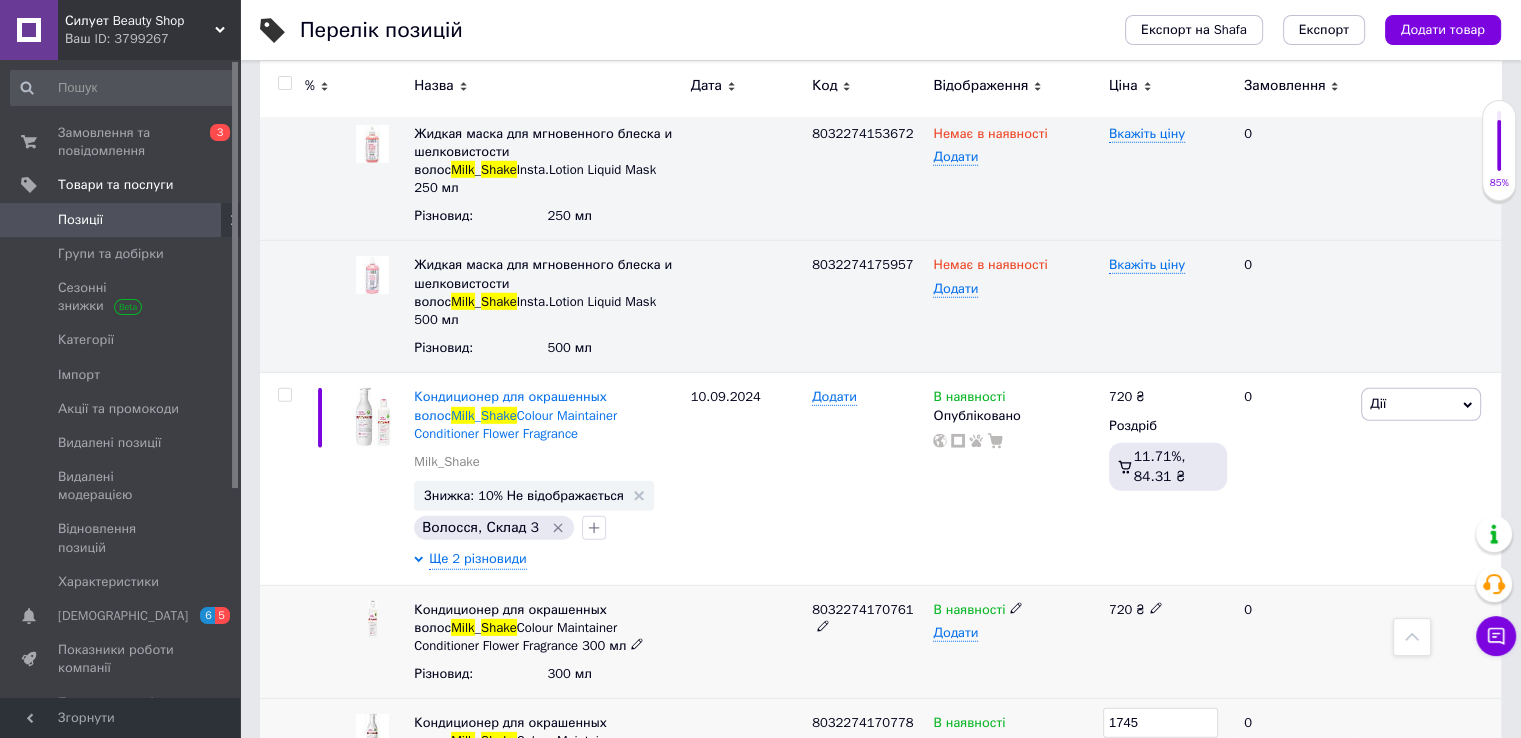 click 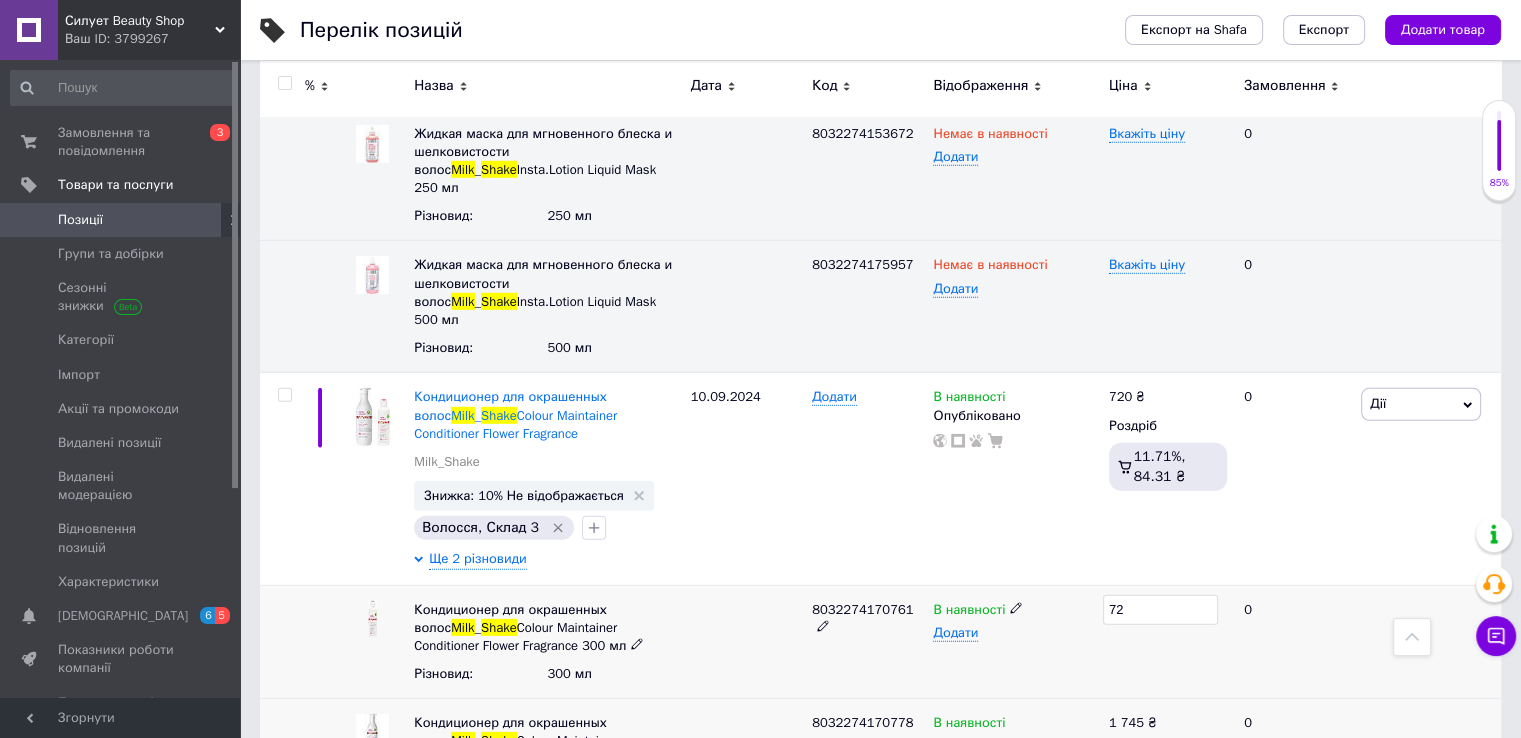 type on "7" 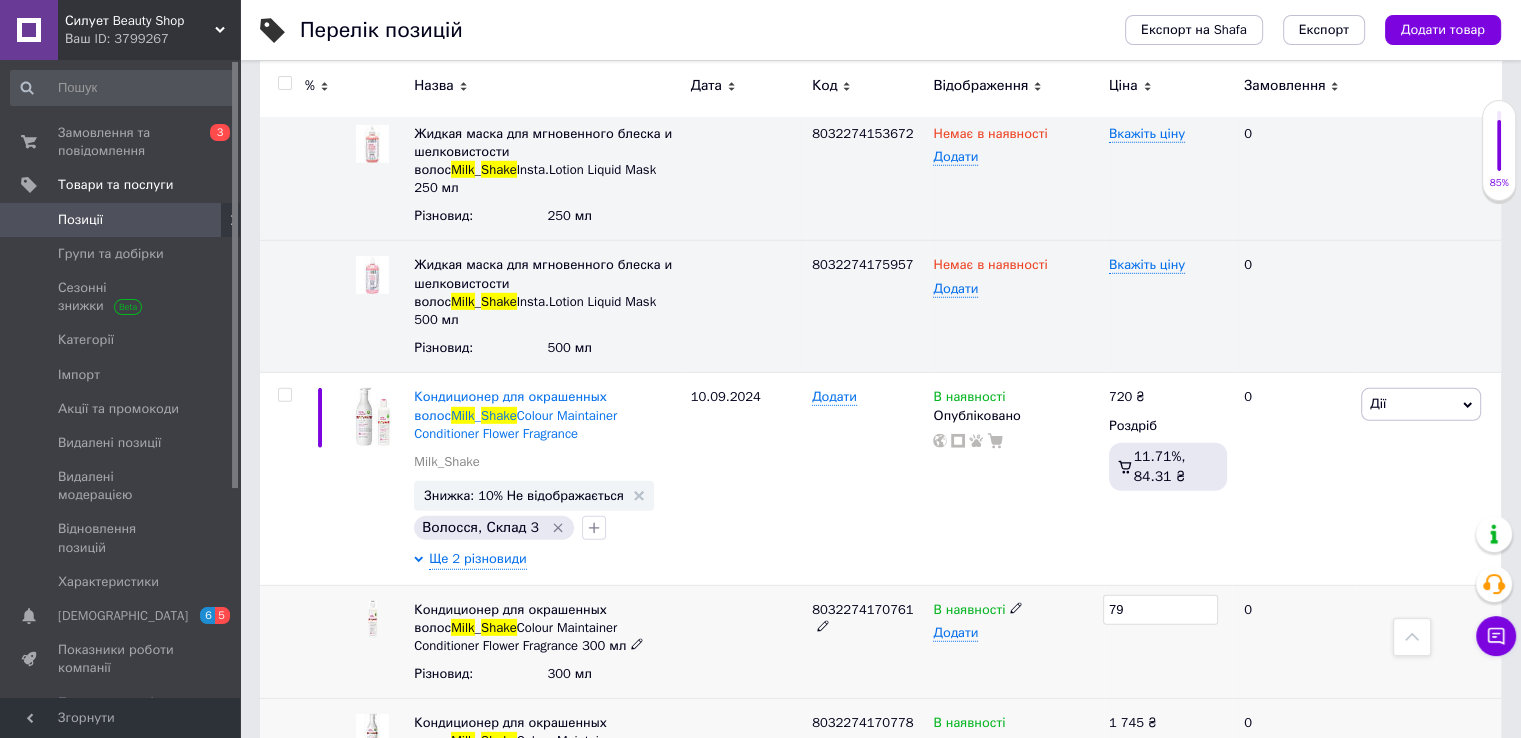 type on "790" 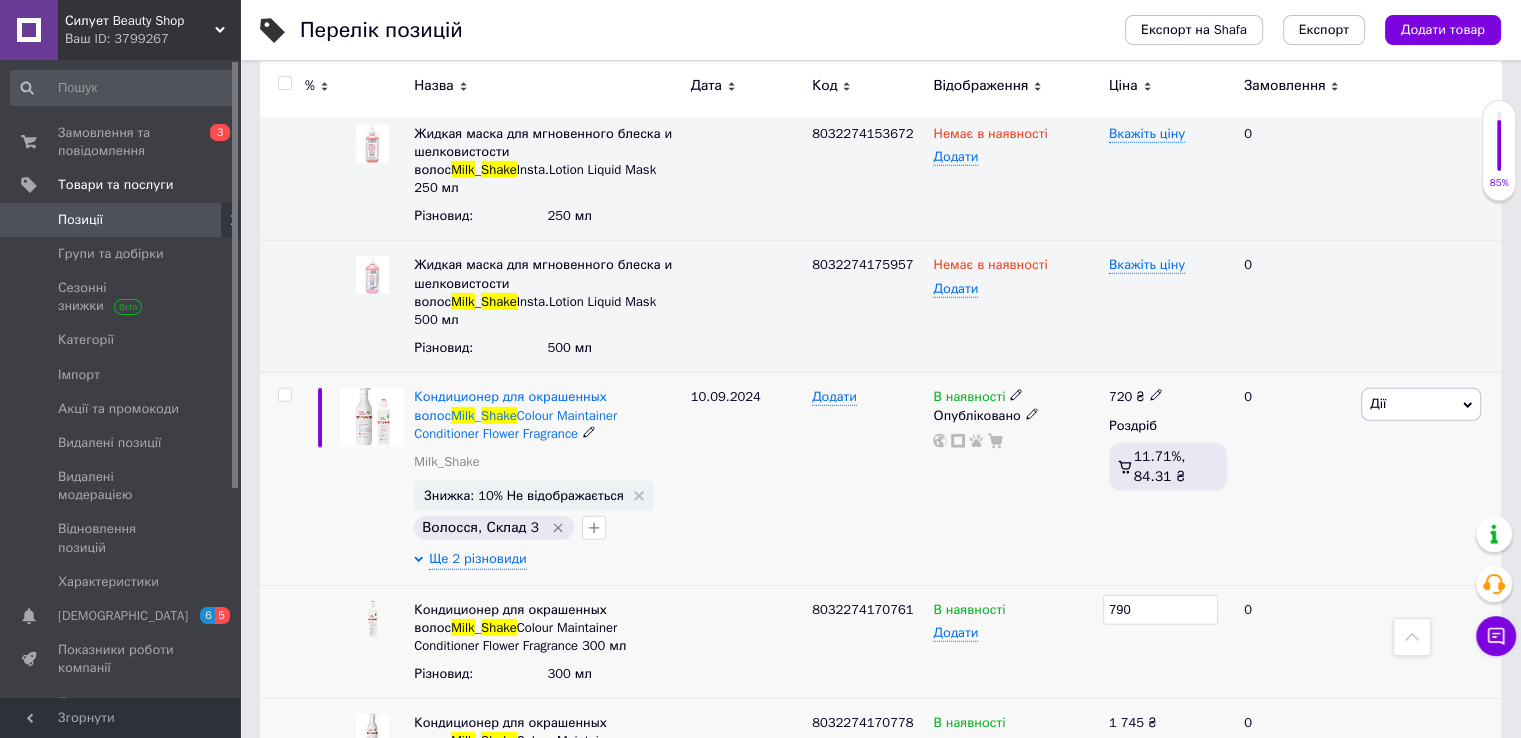 click 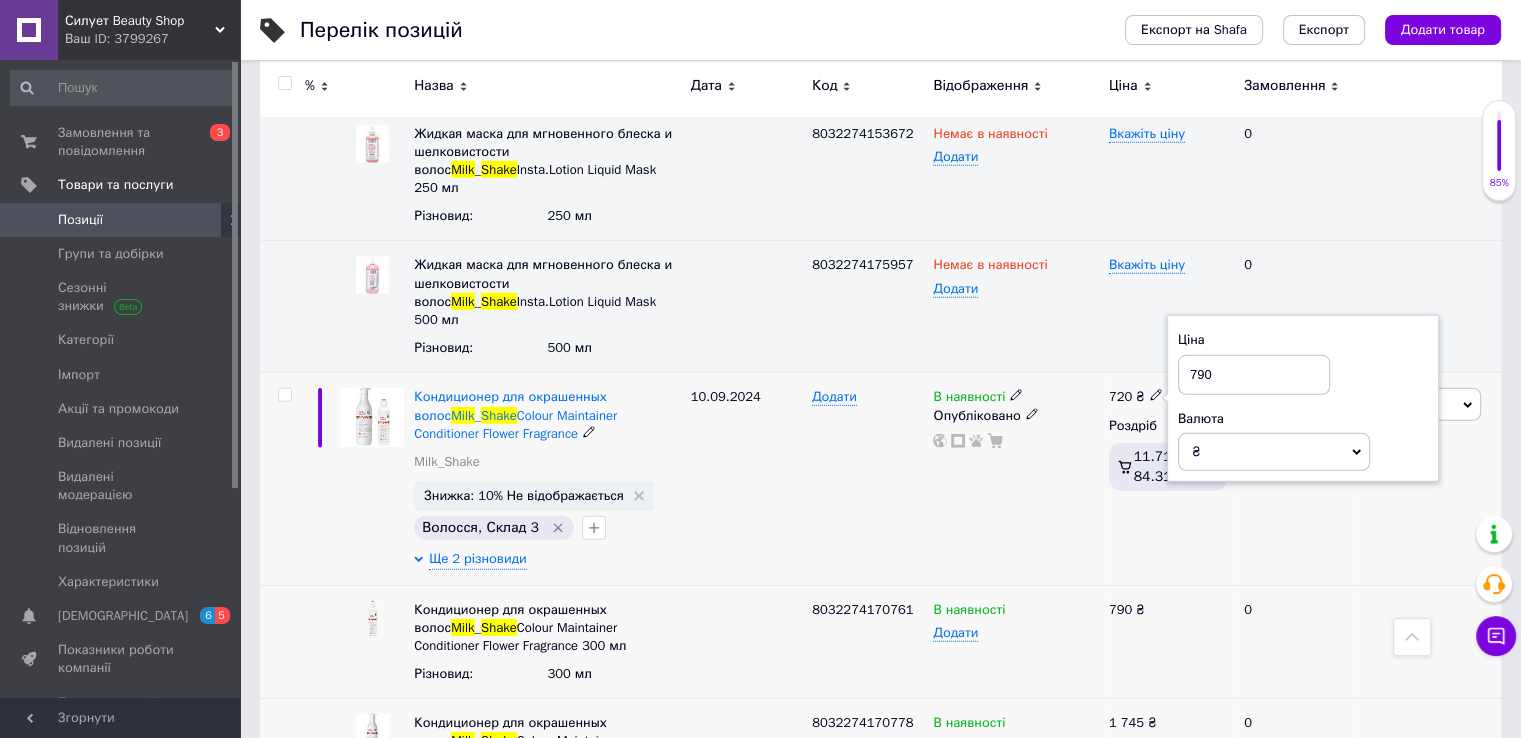 type on "790" 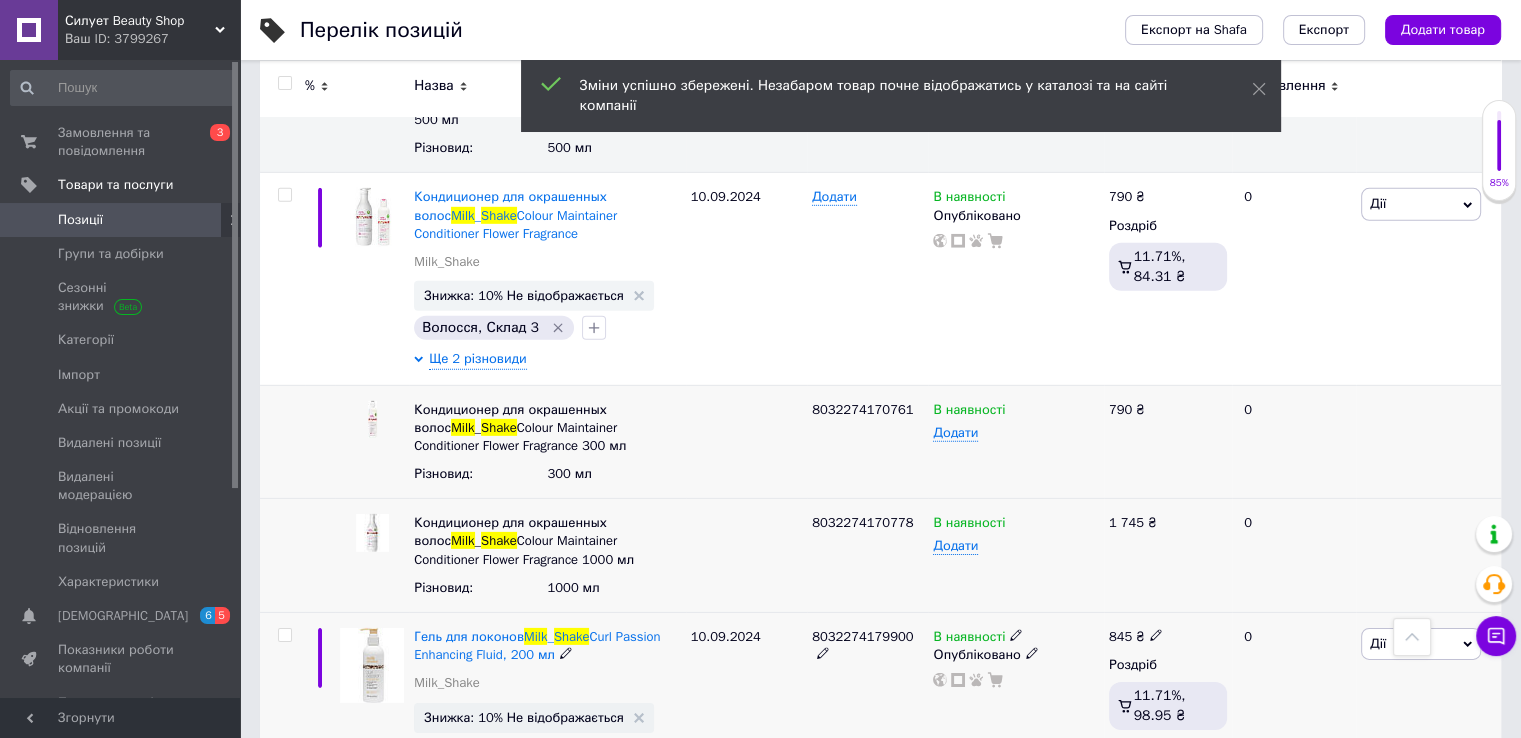 scroll, scrollTop: 6200, scrollLeft: 0, axis: vertical 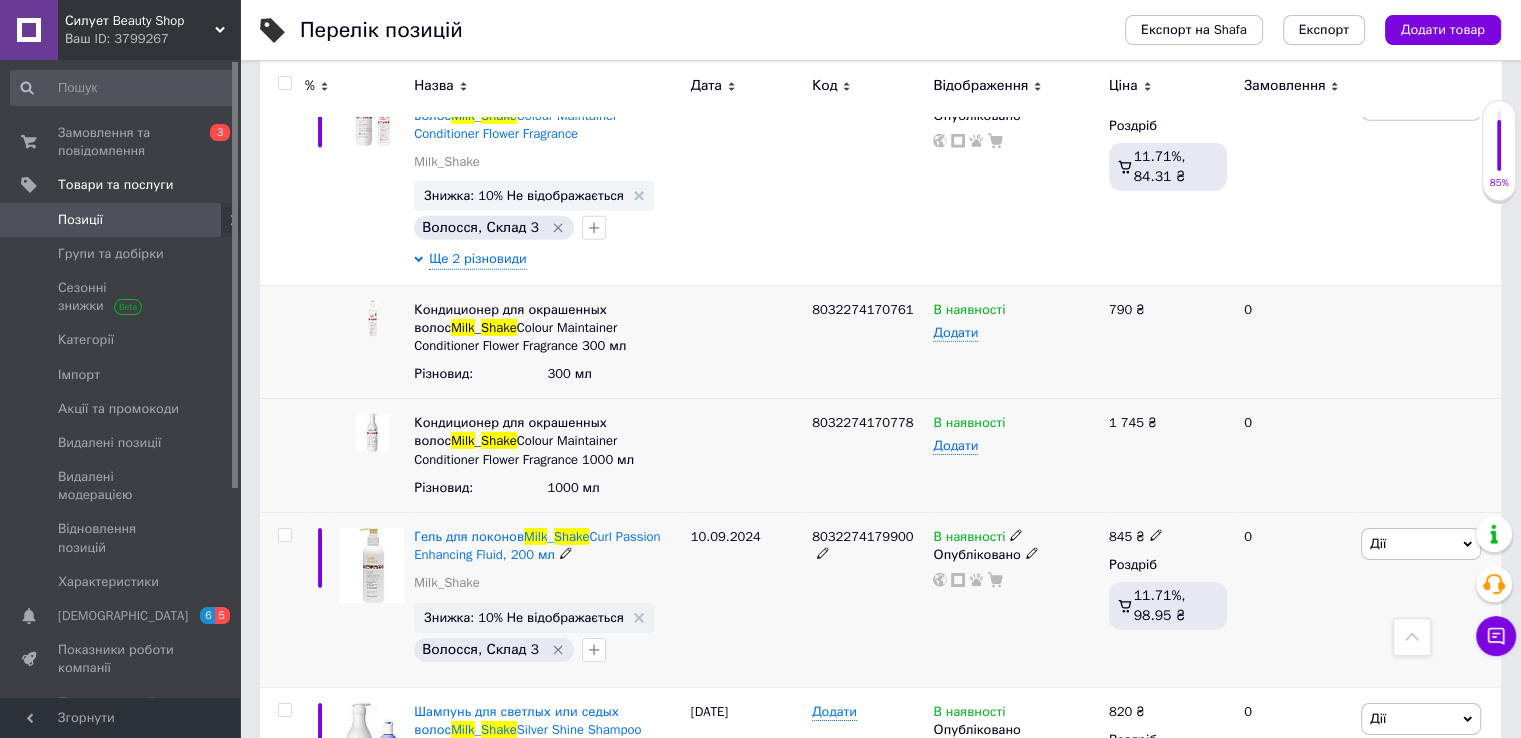 click 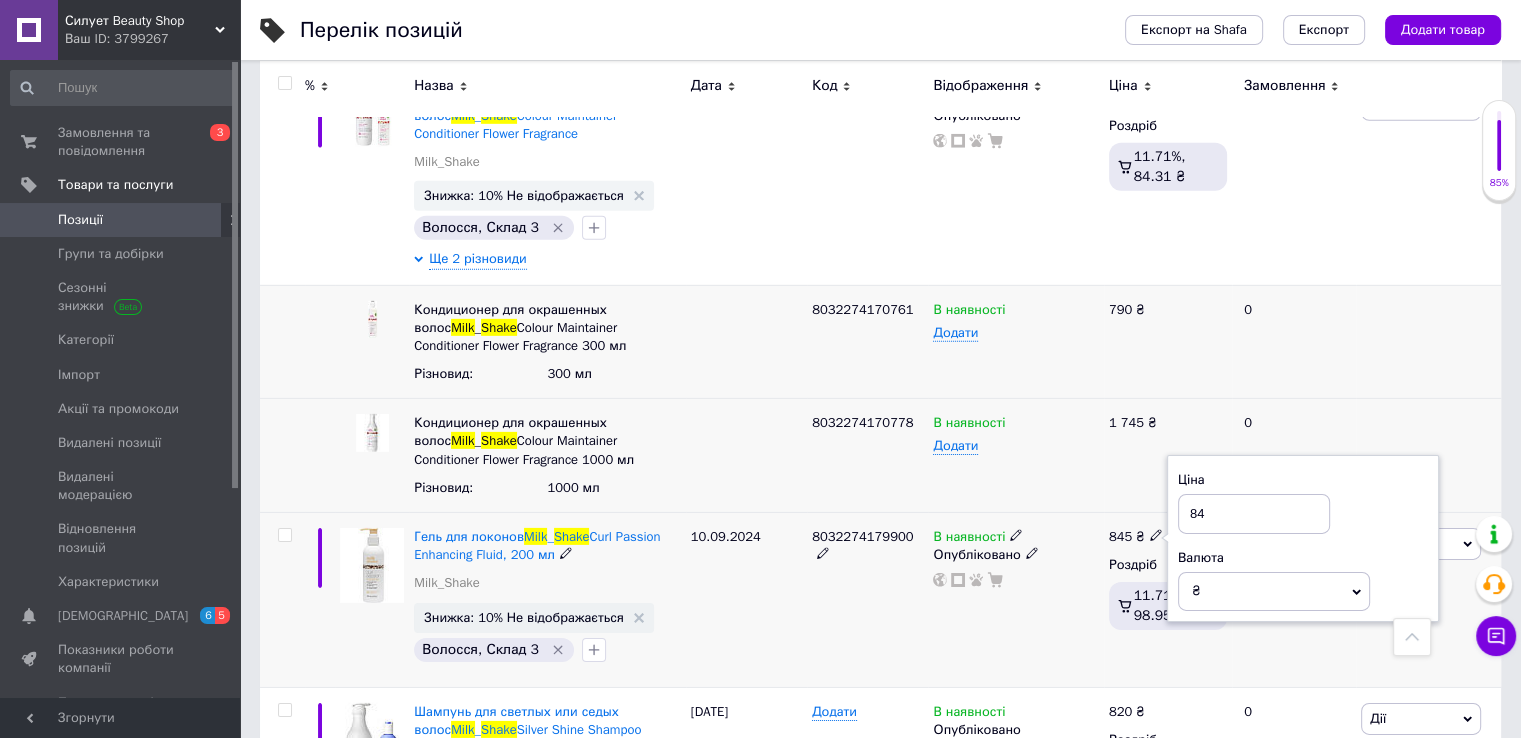 type on "8" 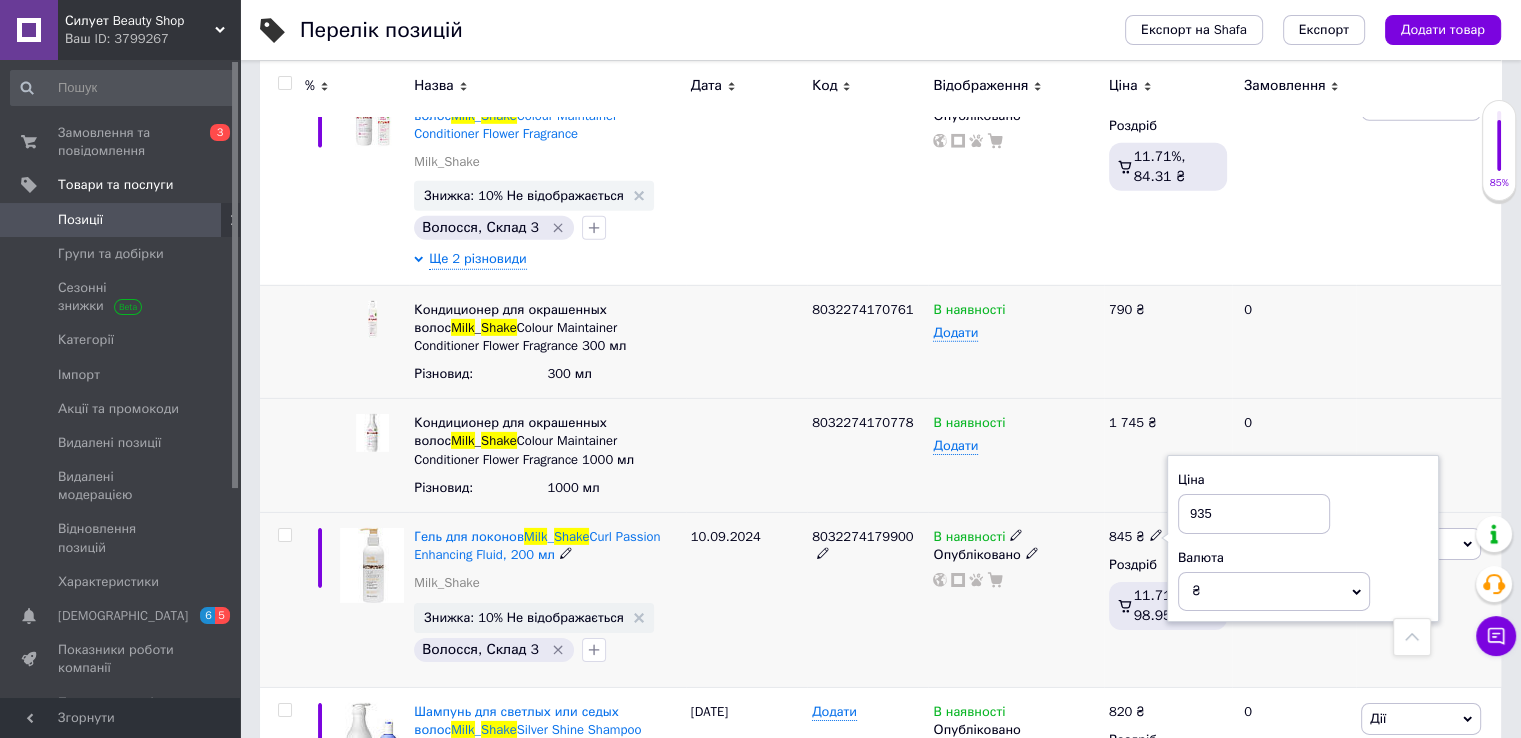 type on "935" 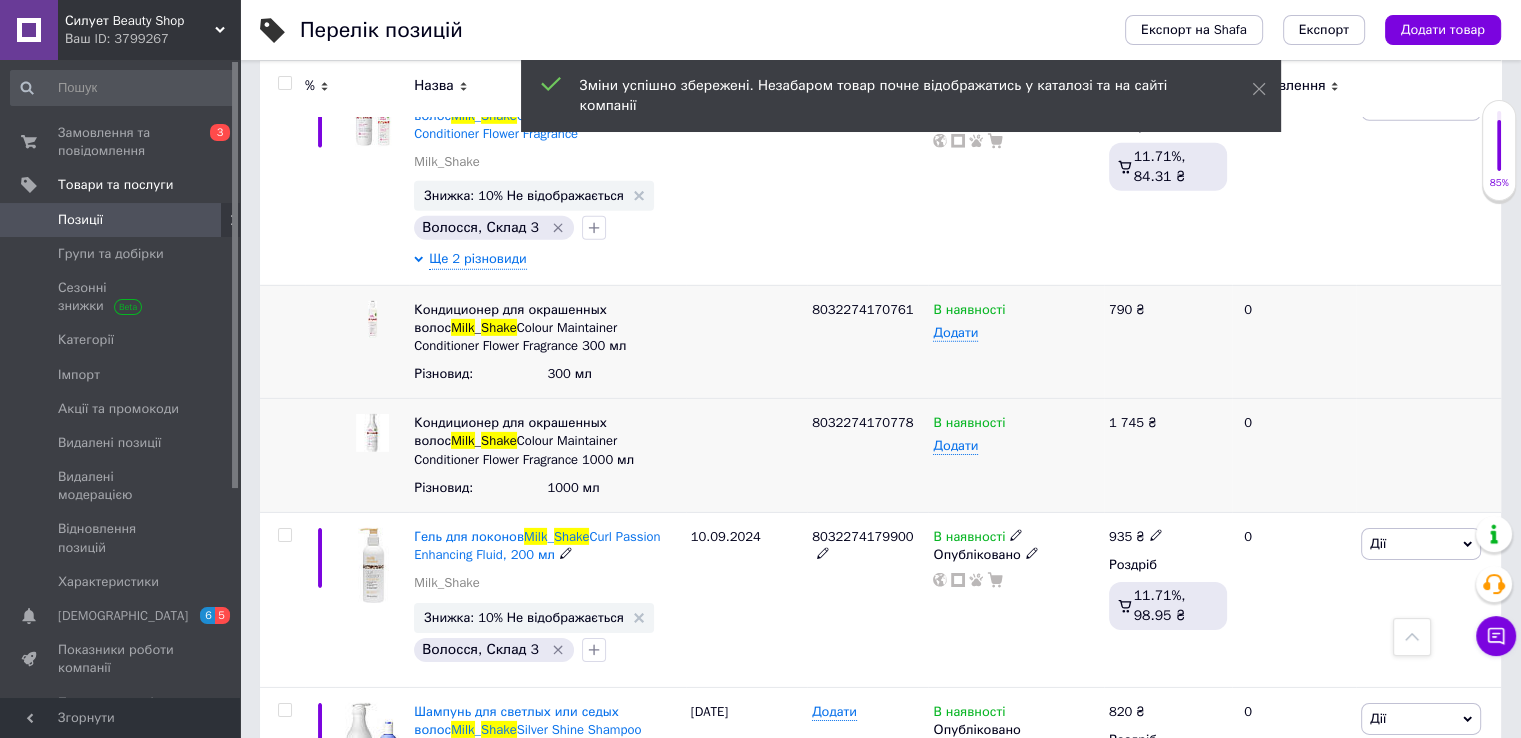click 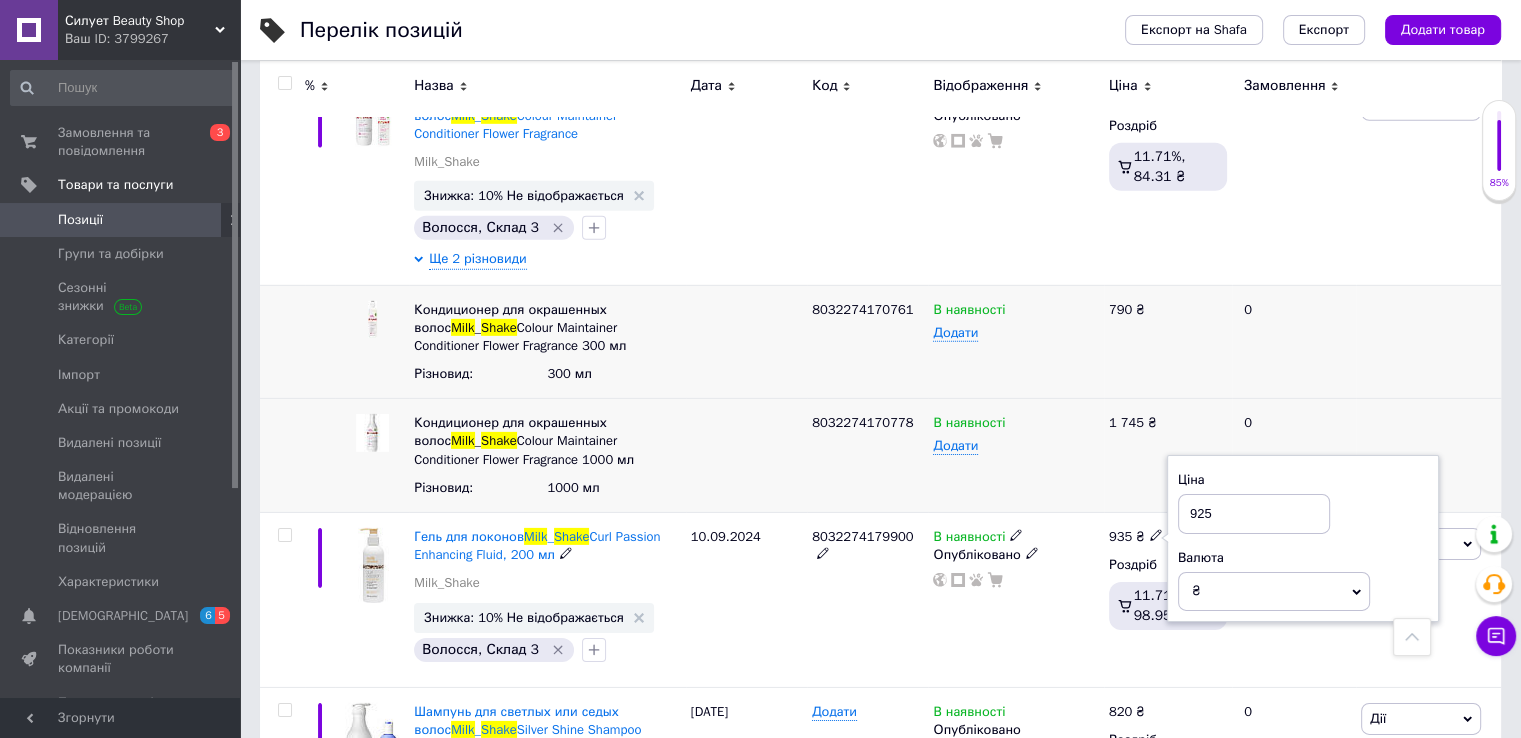 type on "925" 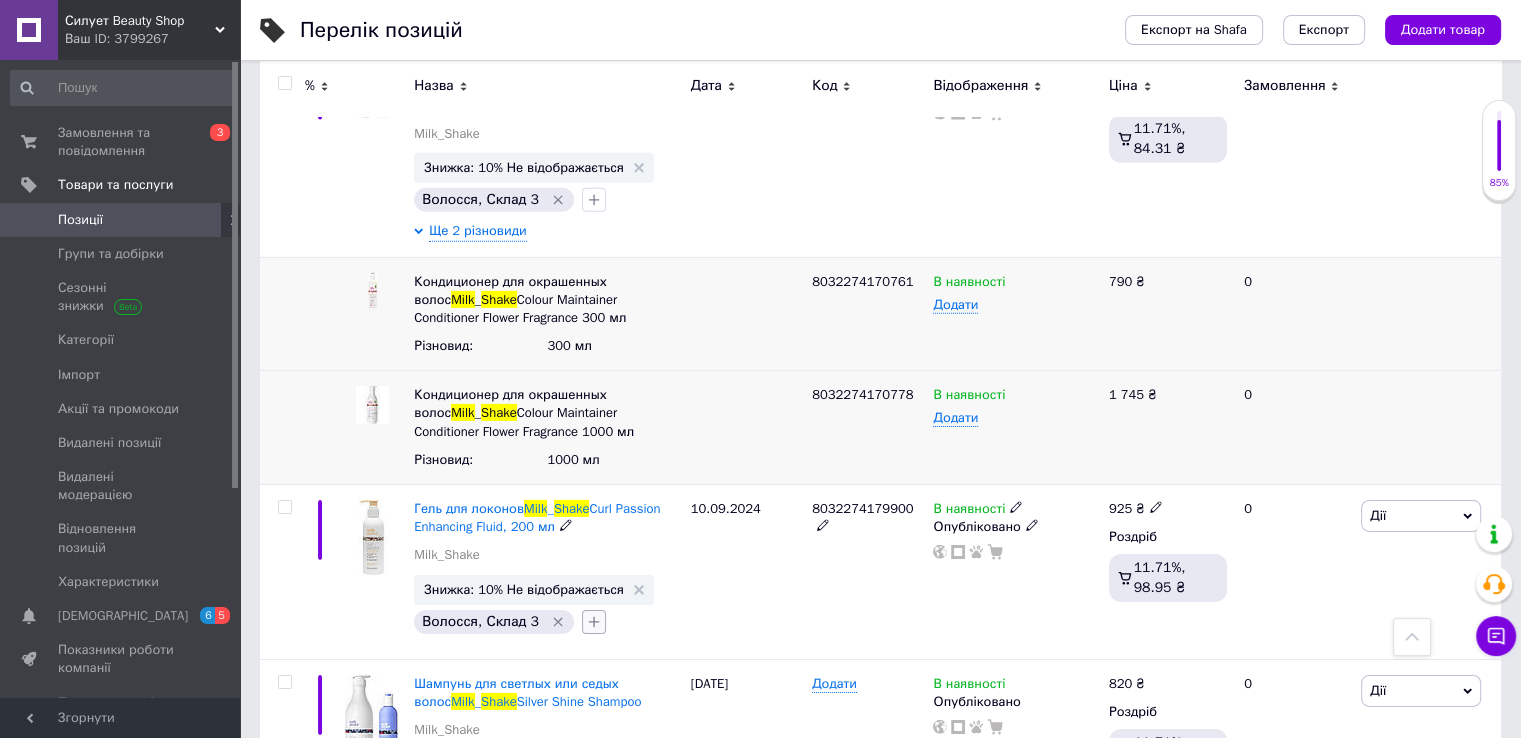 scroll, scrollTop: 6271, scrollLeft: 0, axis: vertical 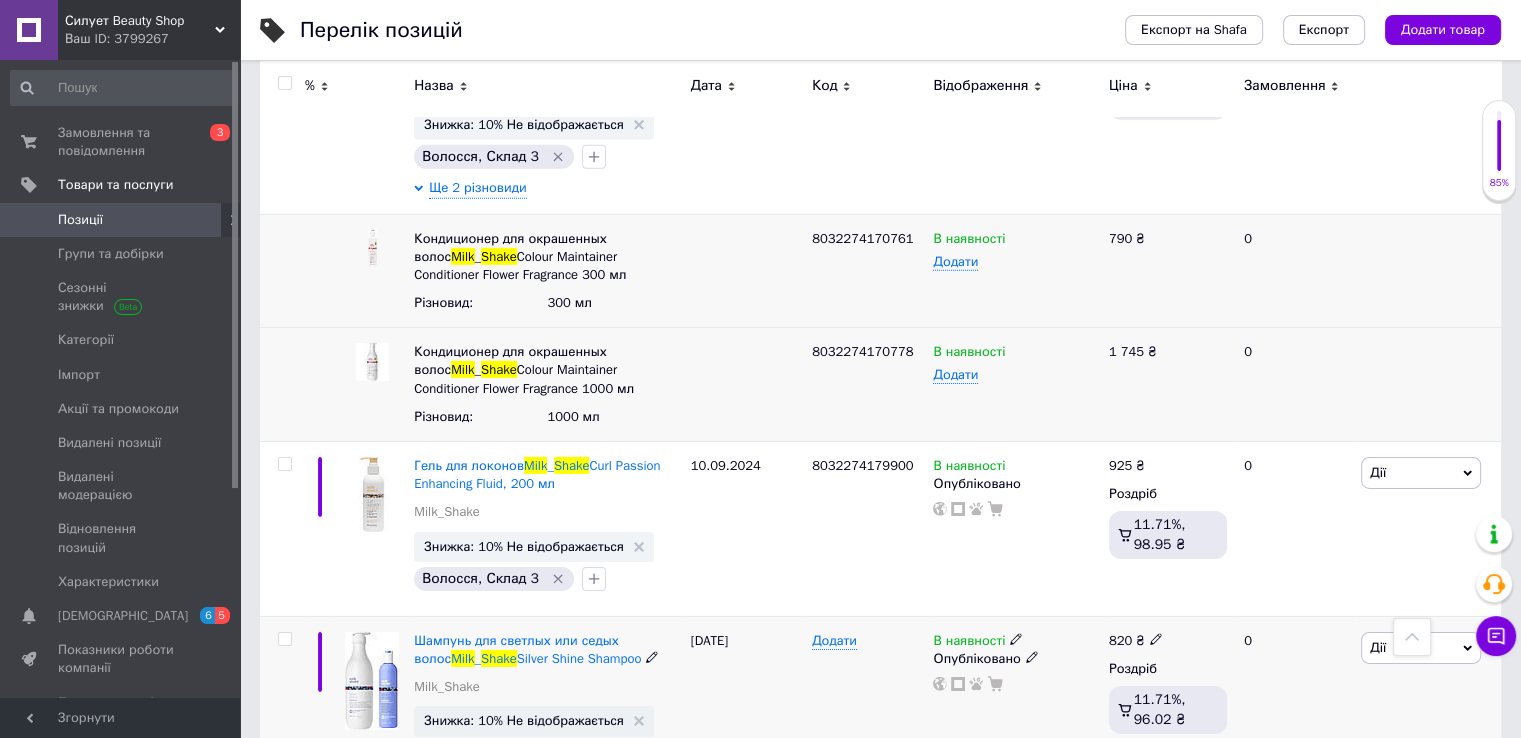 click 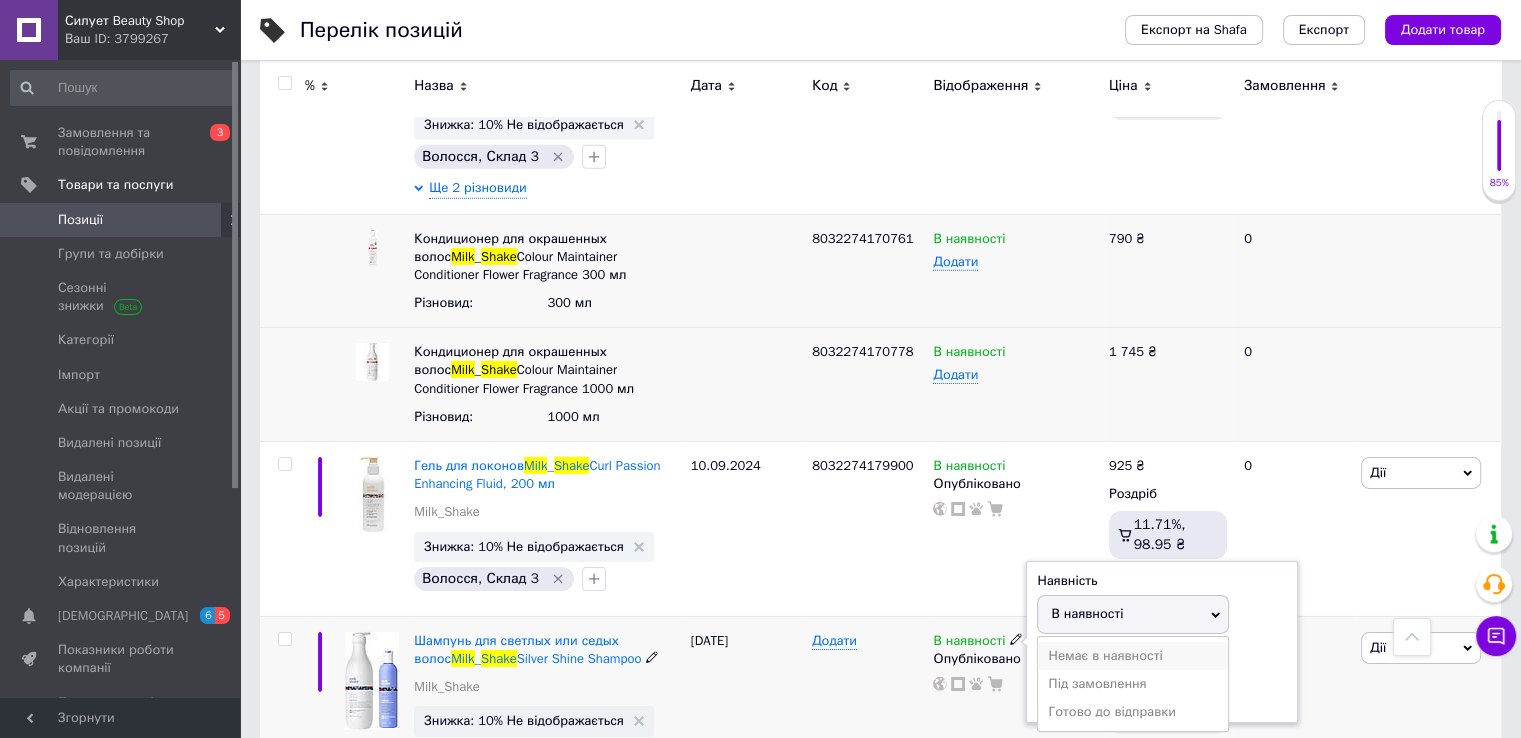click on "Немає в наявності" at bounding box center [1133, 656] 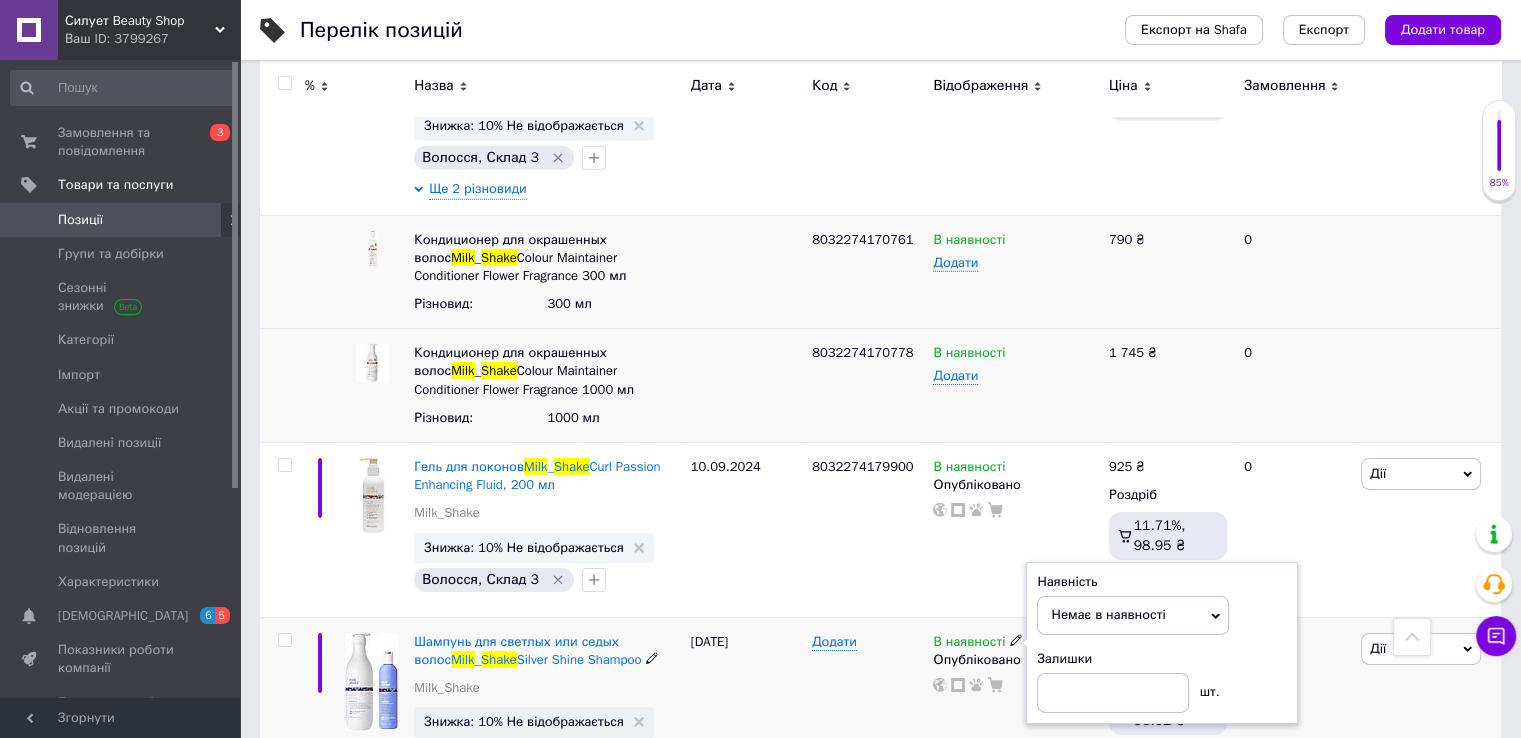 click on "Ще 2 різновиди" at bounding box center (477, 786) 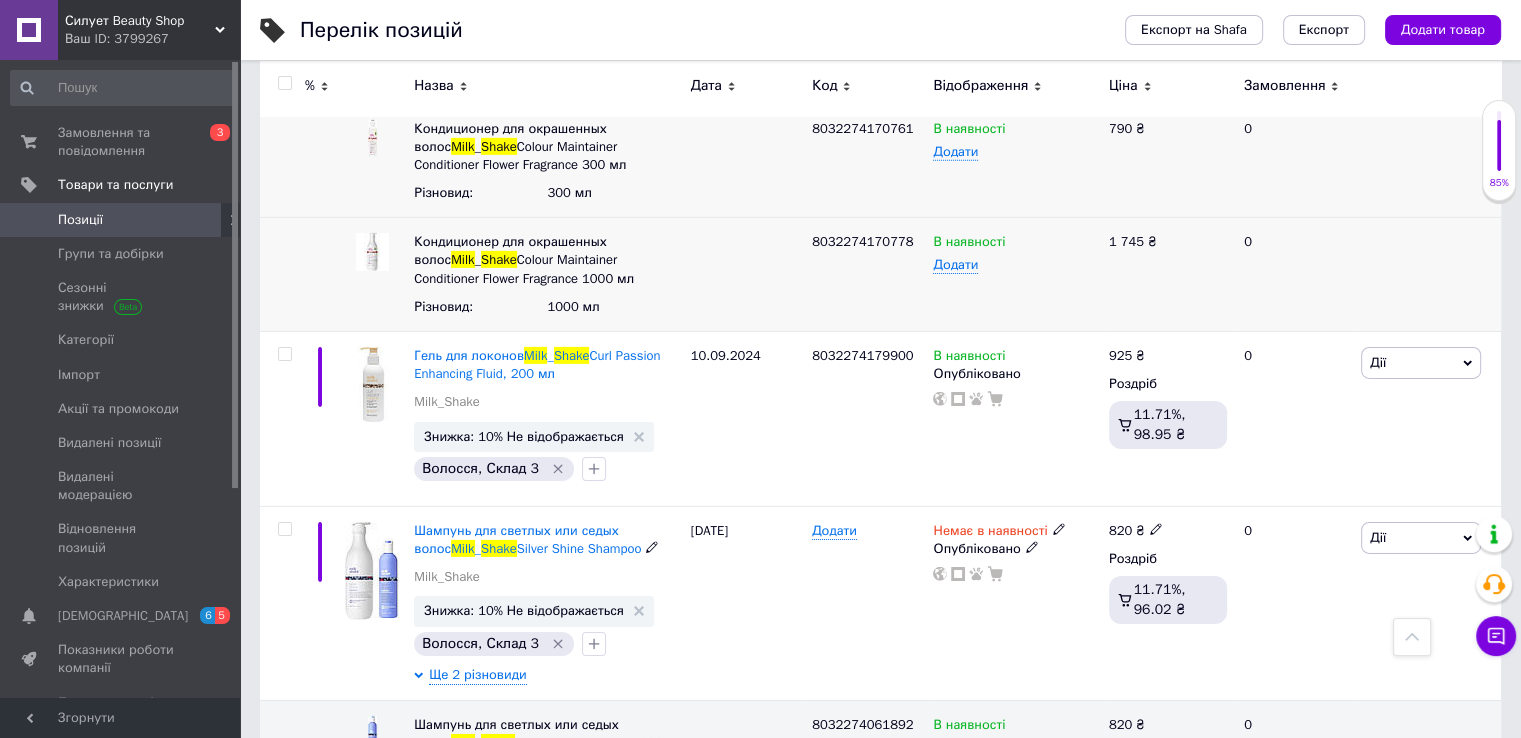 scroll, scrollTop: 6461, scrollLeft: 0, axis: vertical 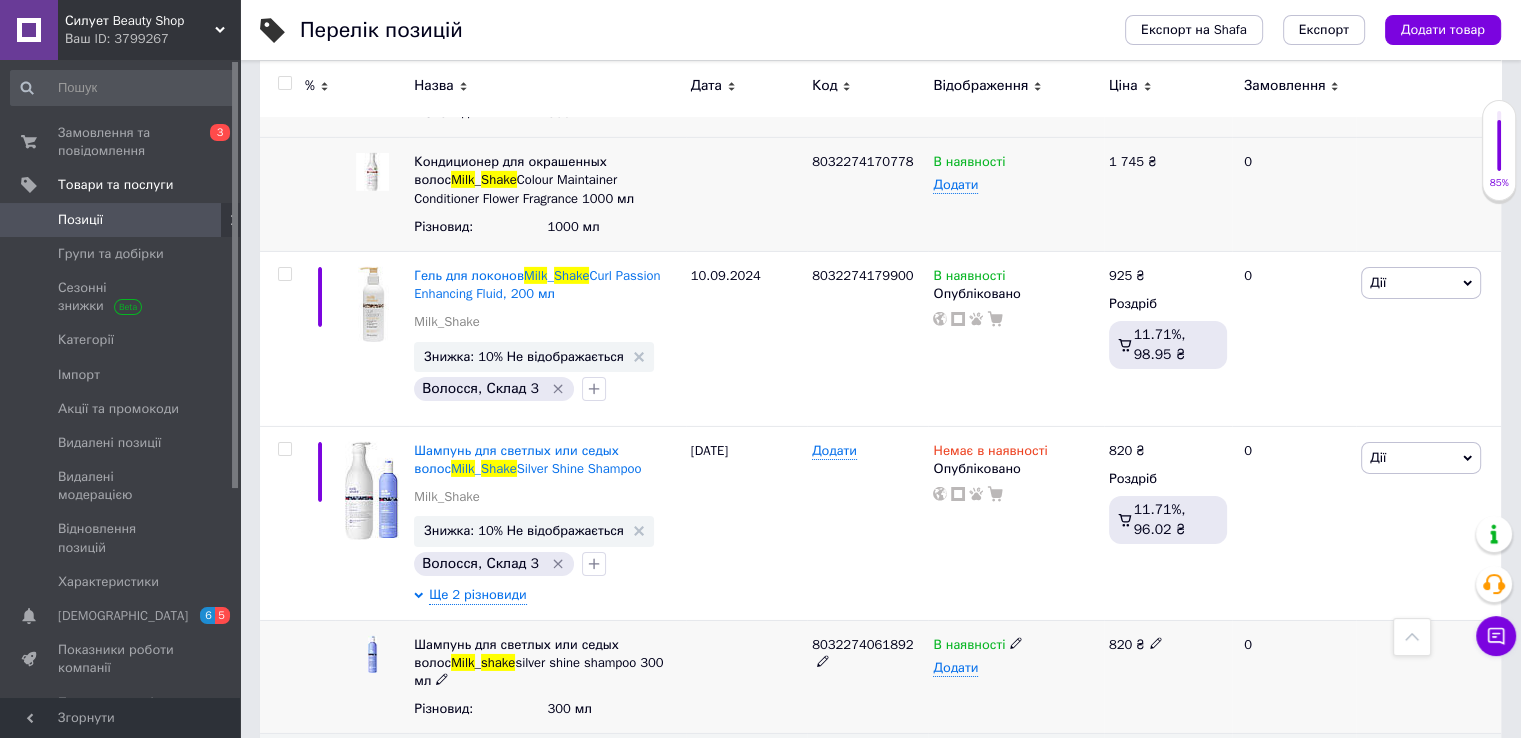 click 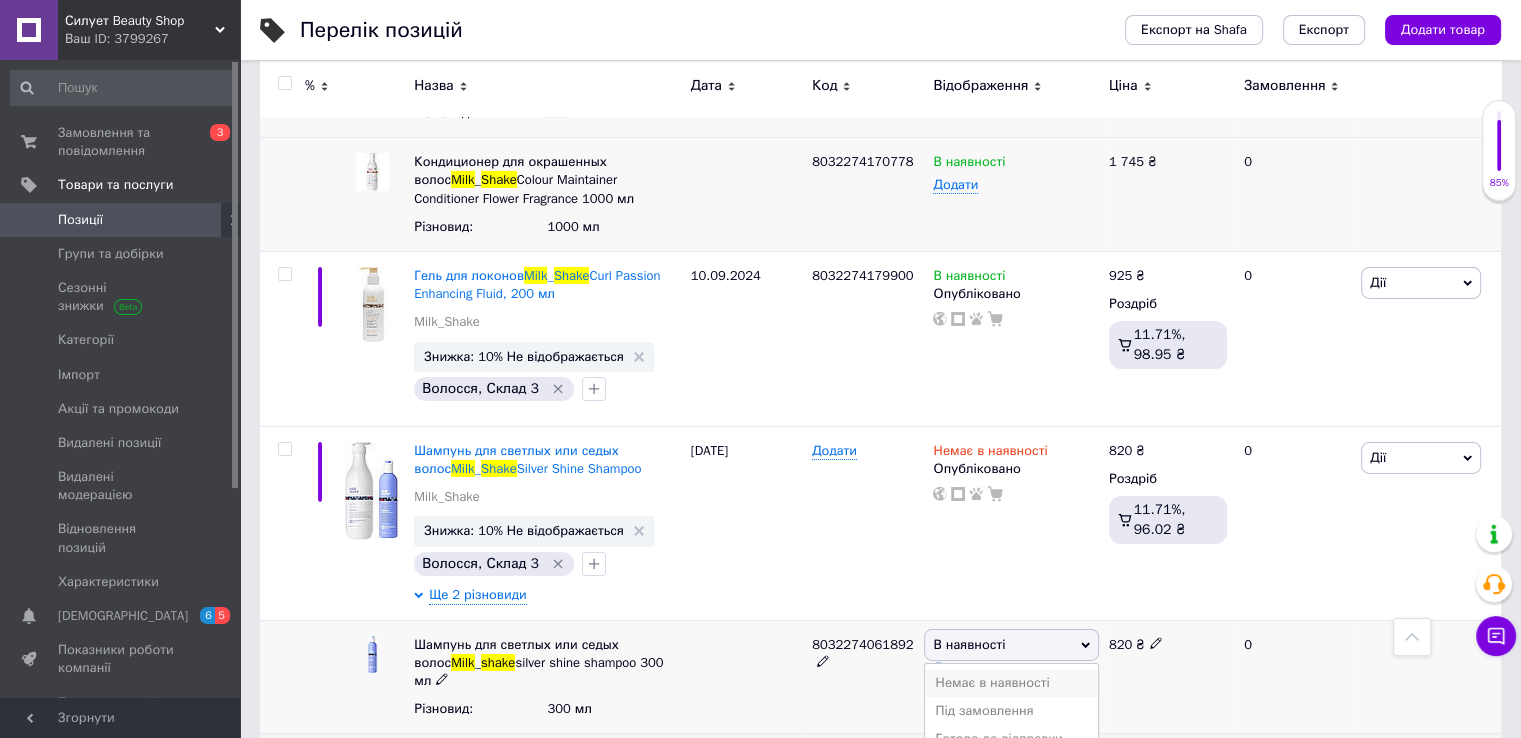 click on "Немає в наявності" at bounding box center [1011, 683] 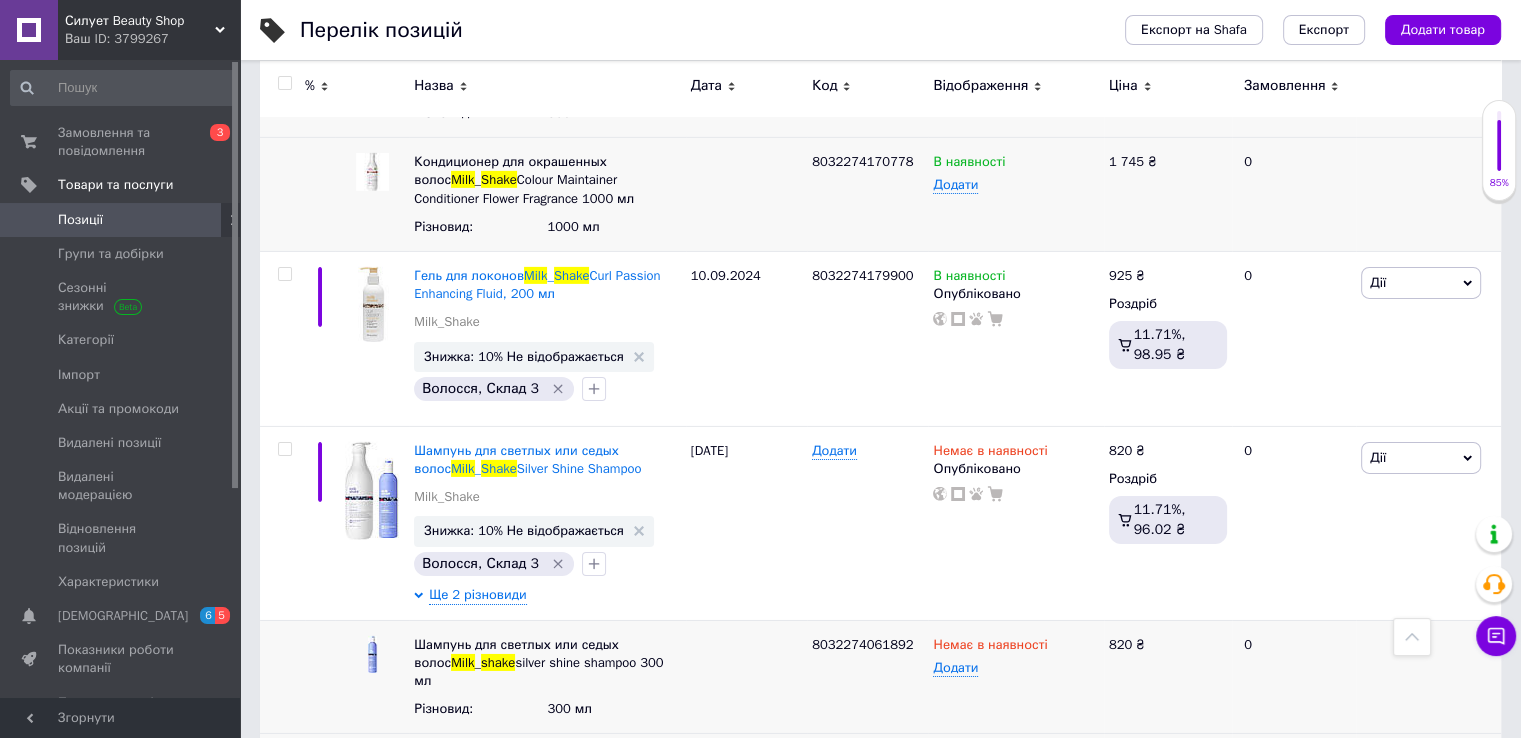 click 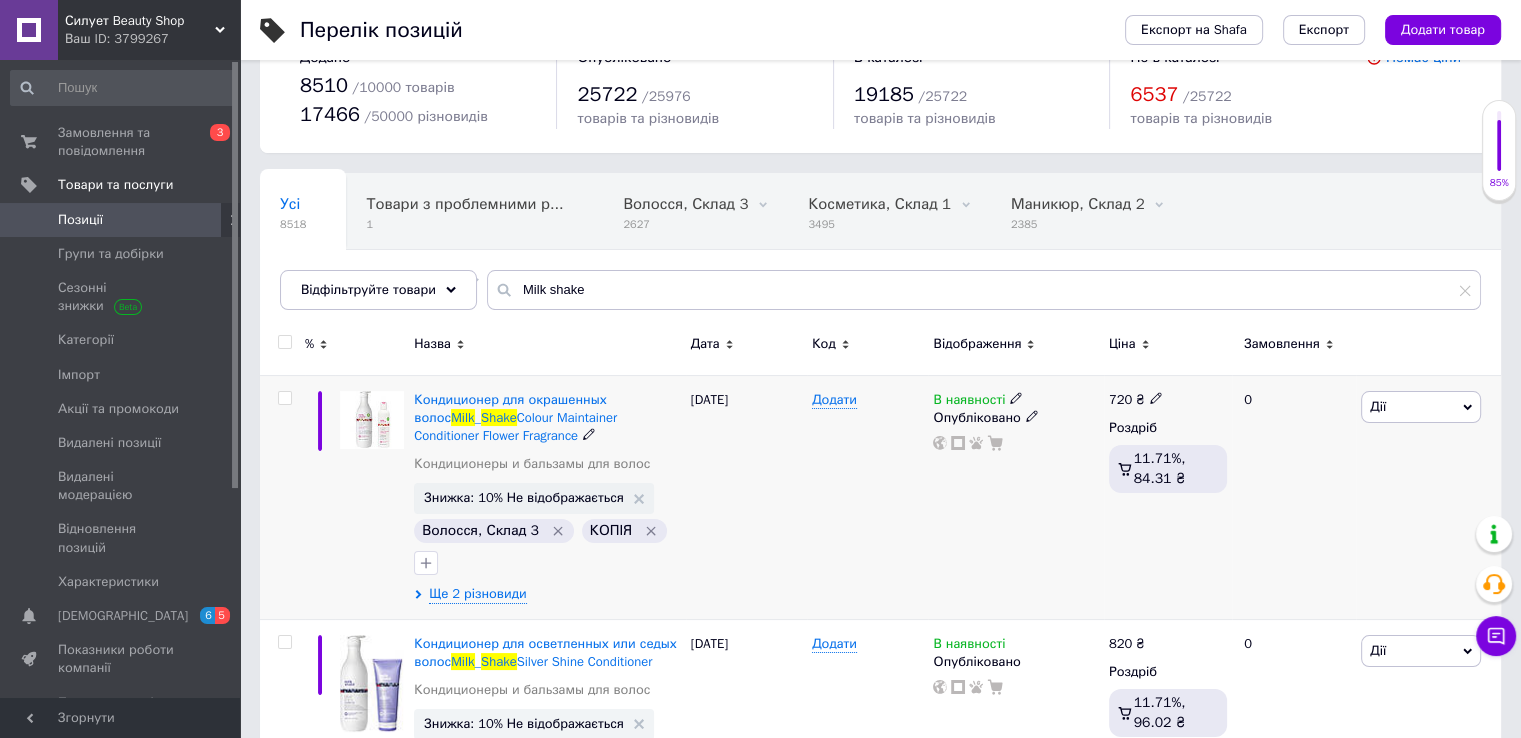 scroll, scrollTop: 100, scrollLeft: 0, axis: vertical 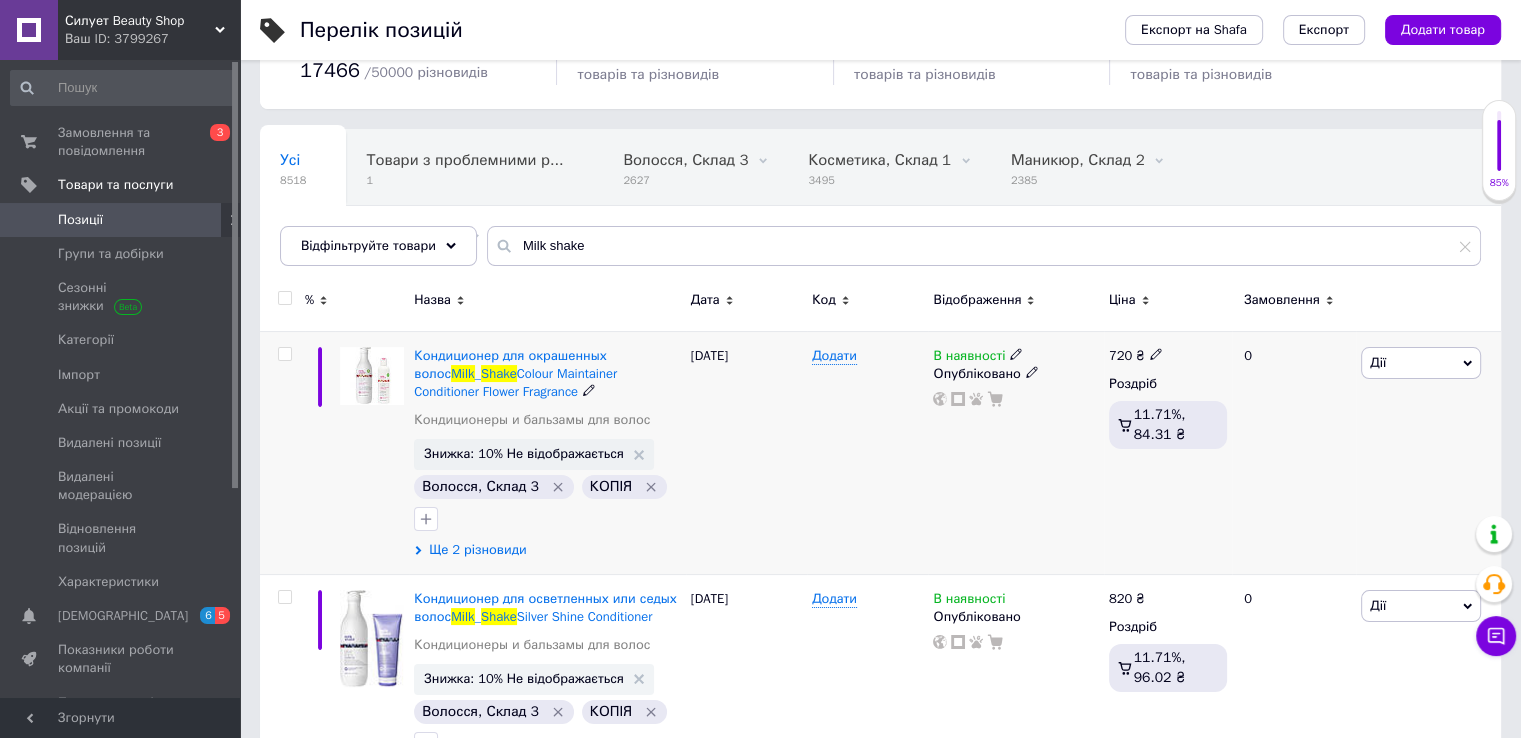 click on "Ще 2 різновиди" at bounding box center (477, 550) 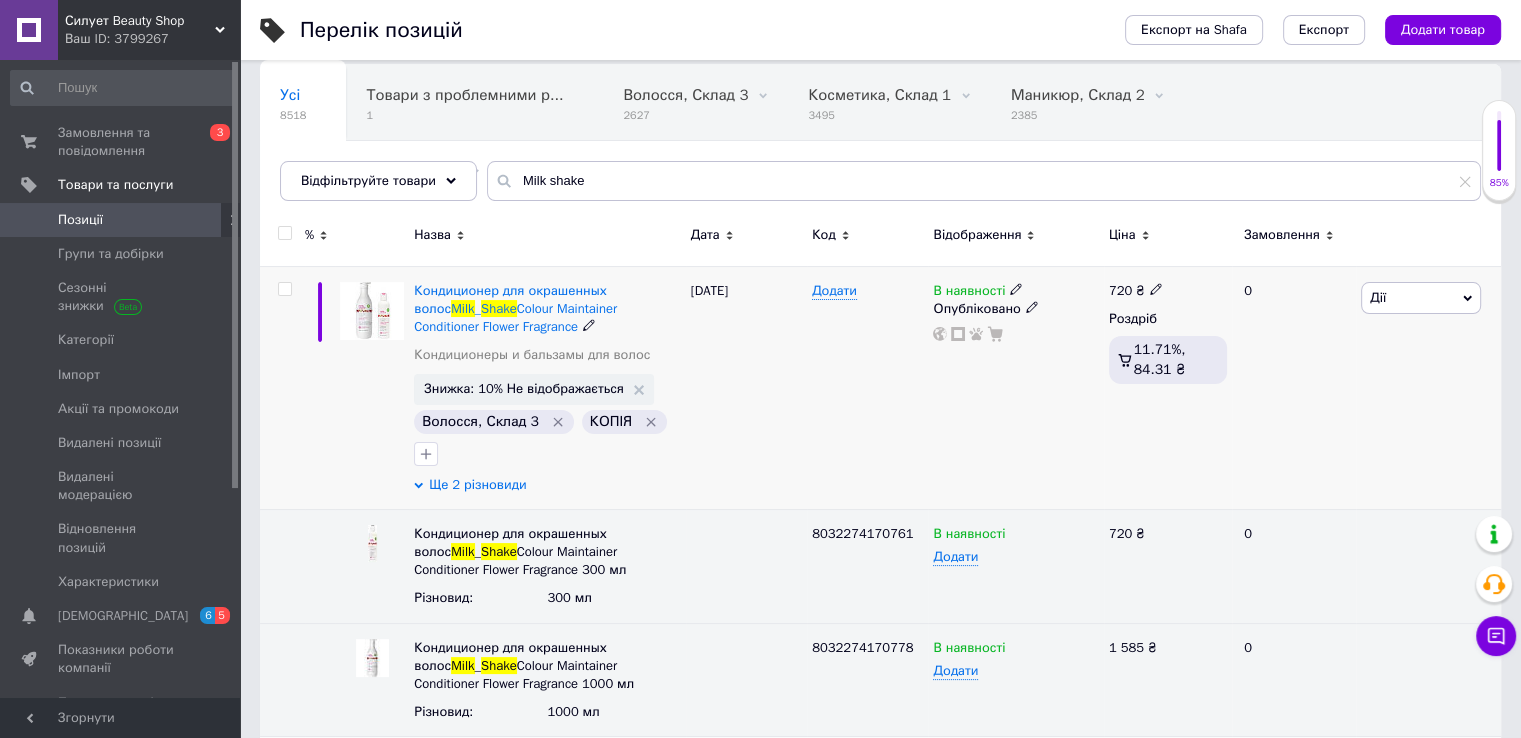 scroll, scrollTop: 200, scrollLeft: 0, axis: vertical 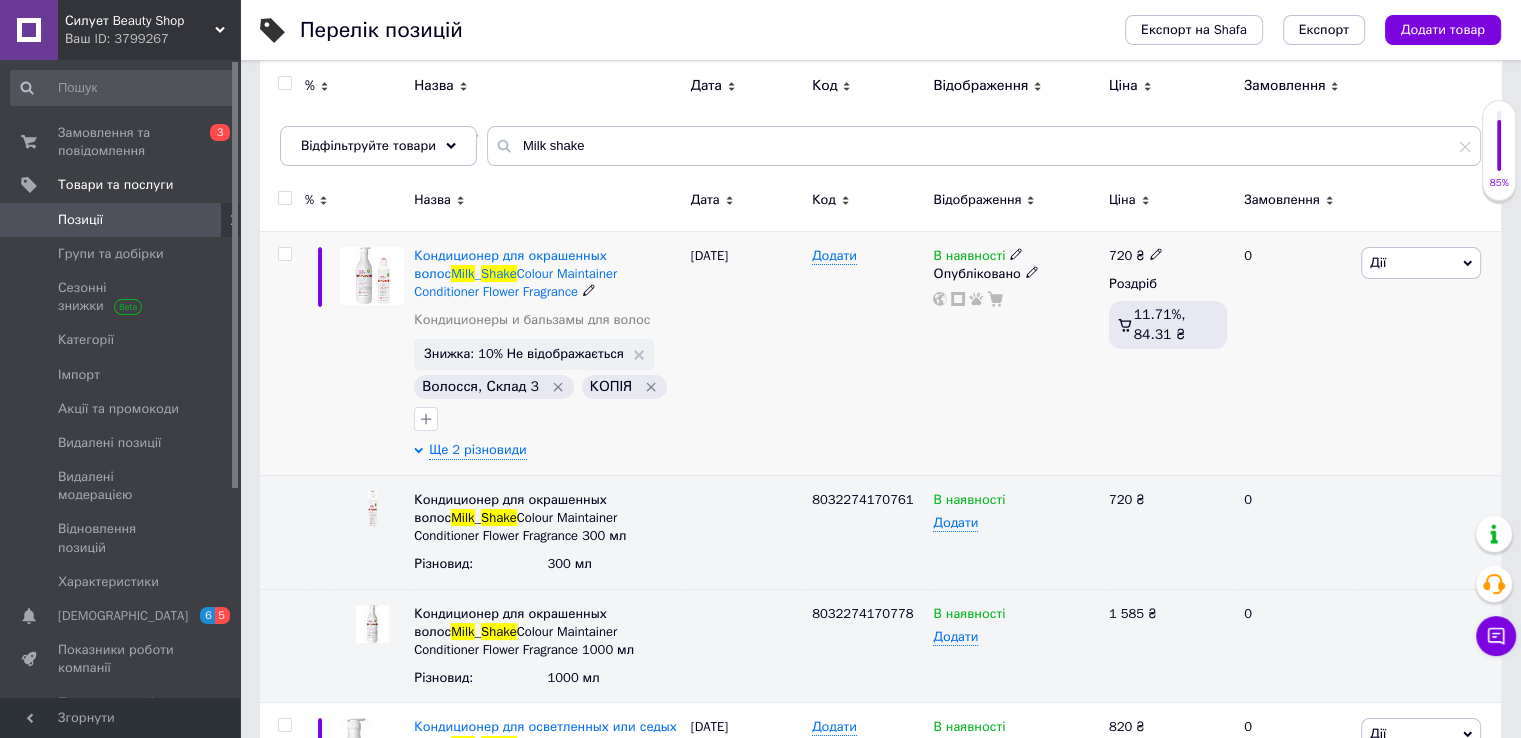 click 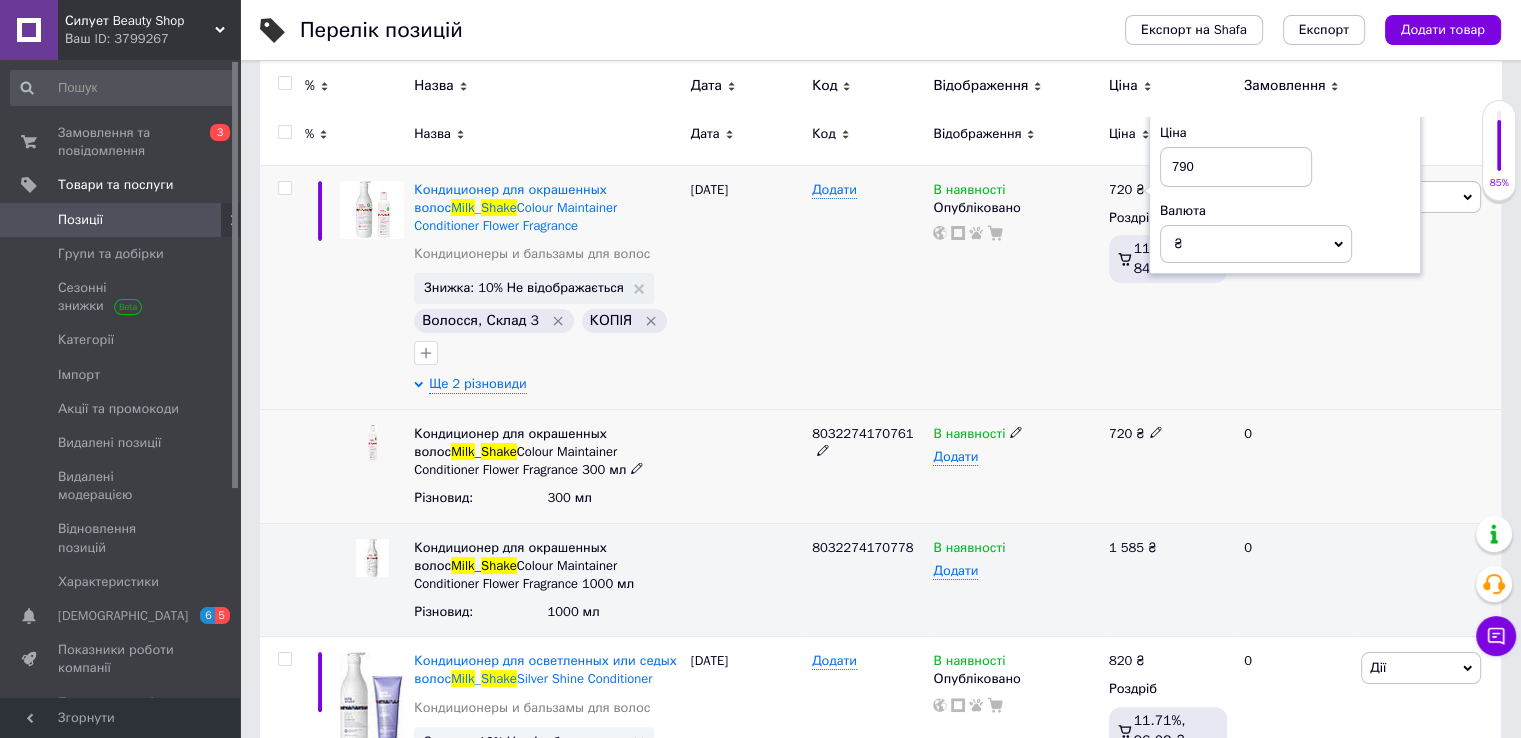 scroll, scrollTop: 300, scrollLeft: 0, axis: vertical 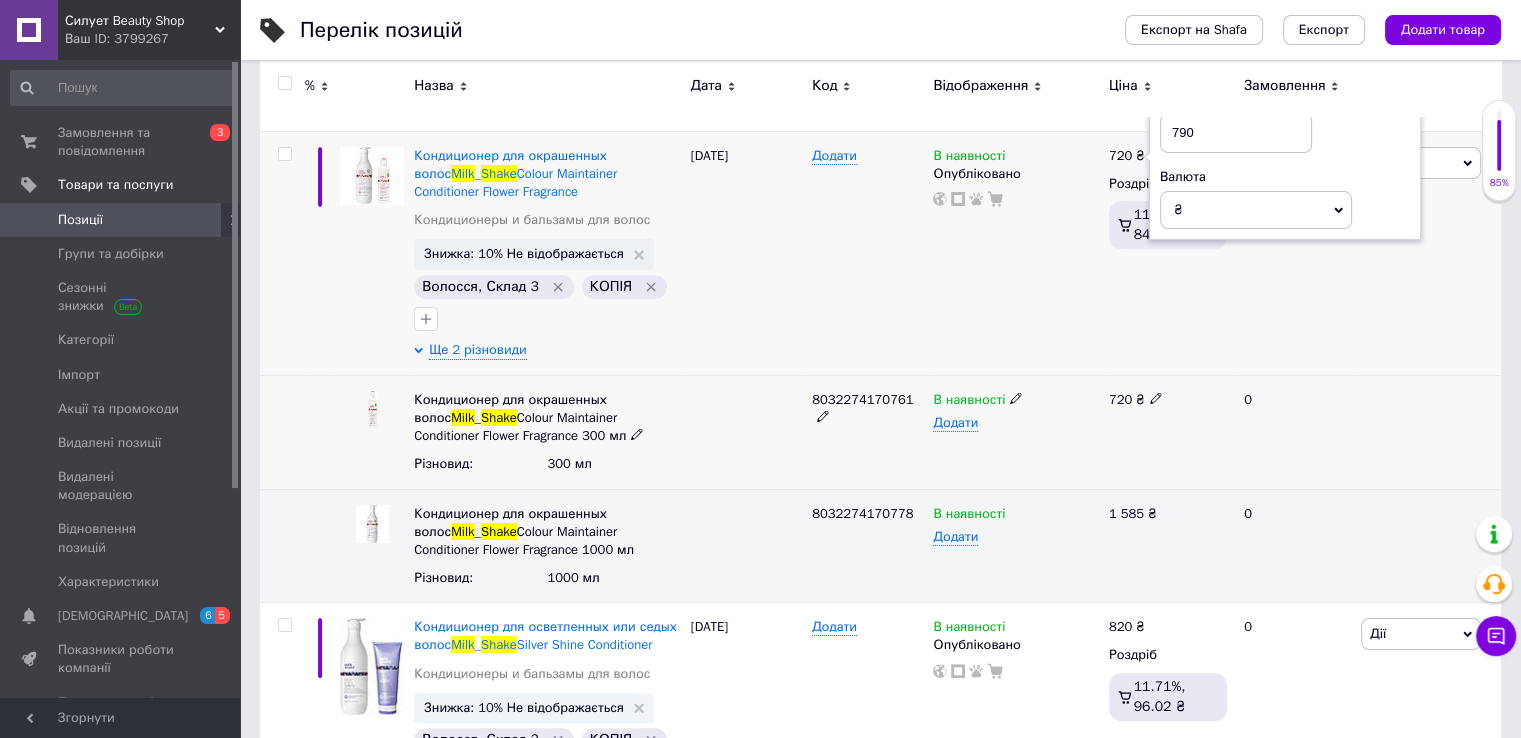 type on "790" 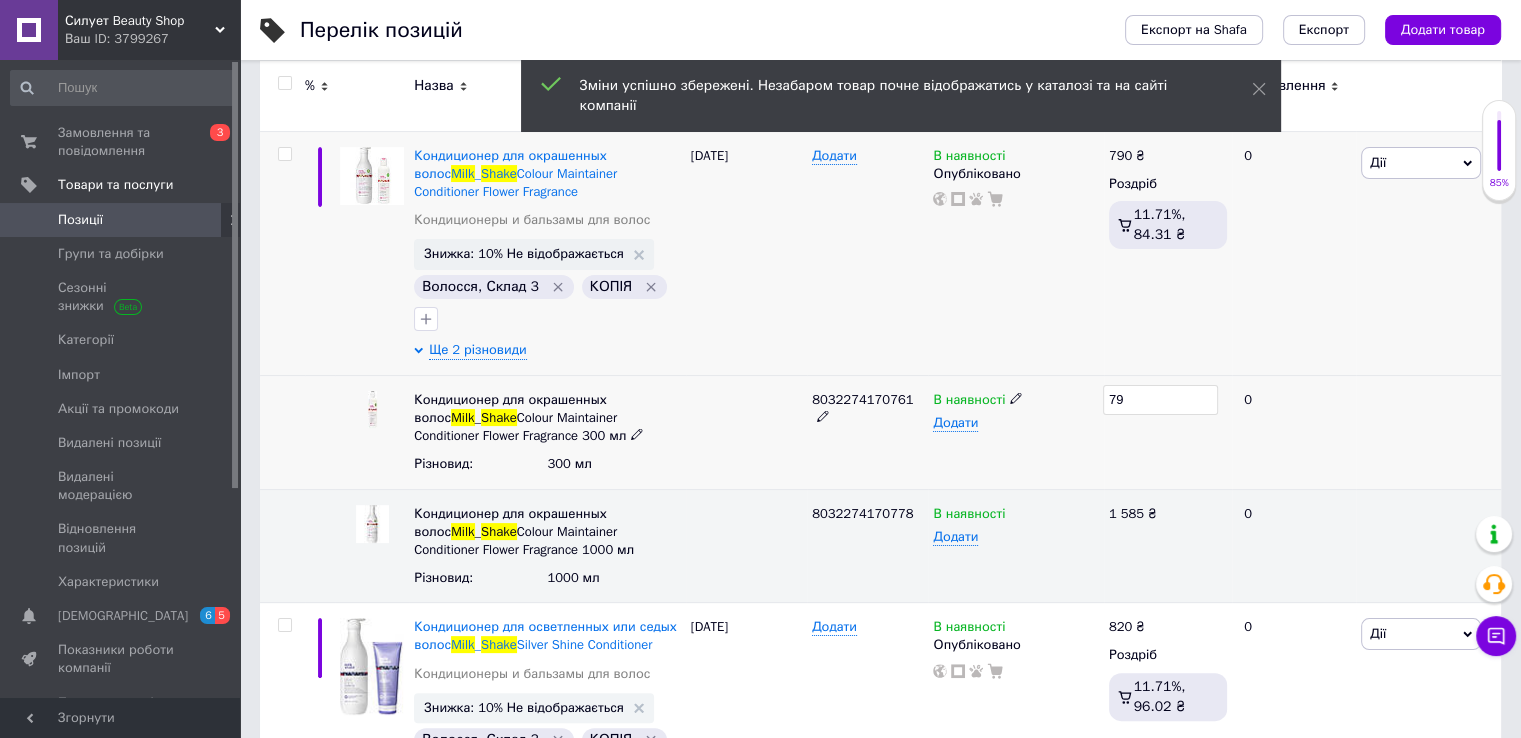 type on "790" 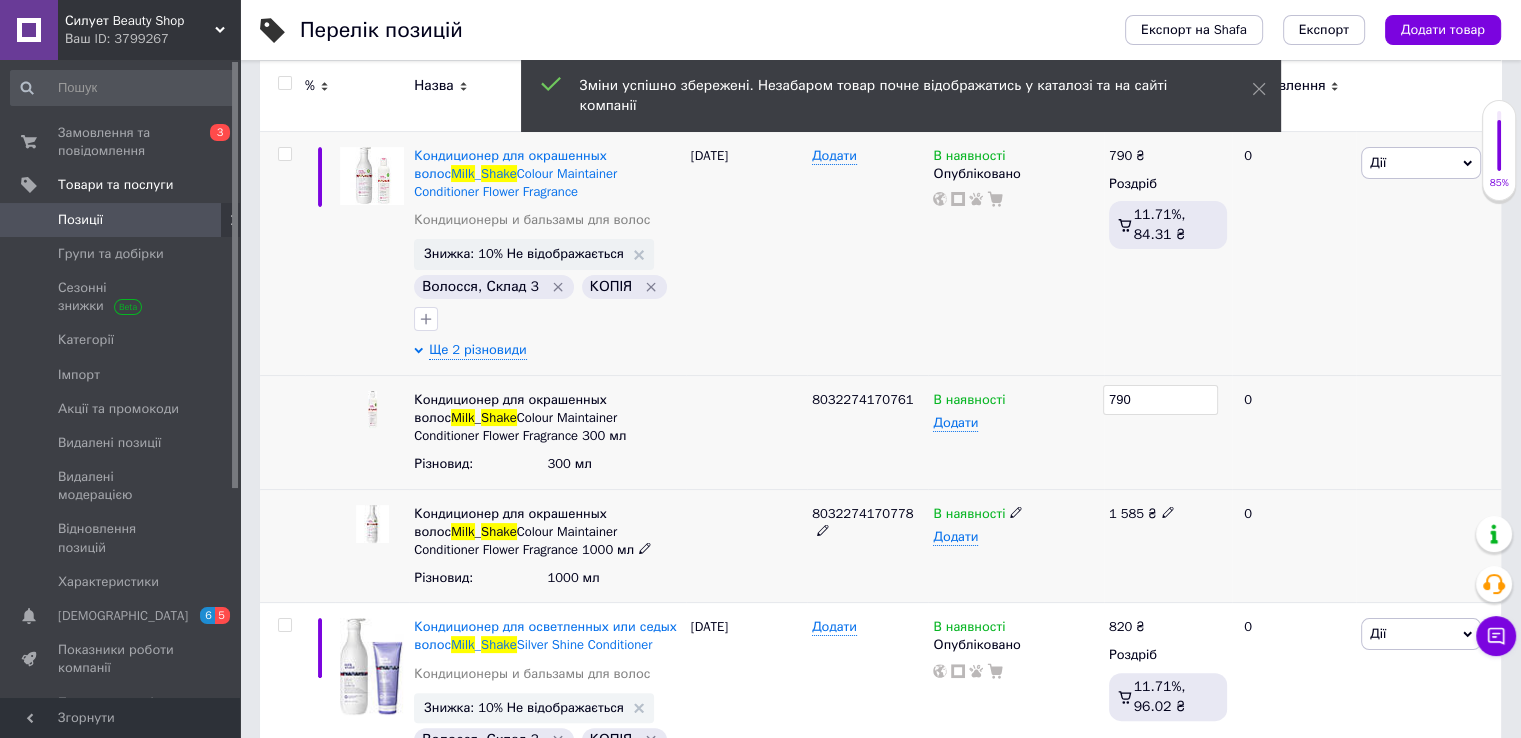 click 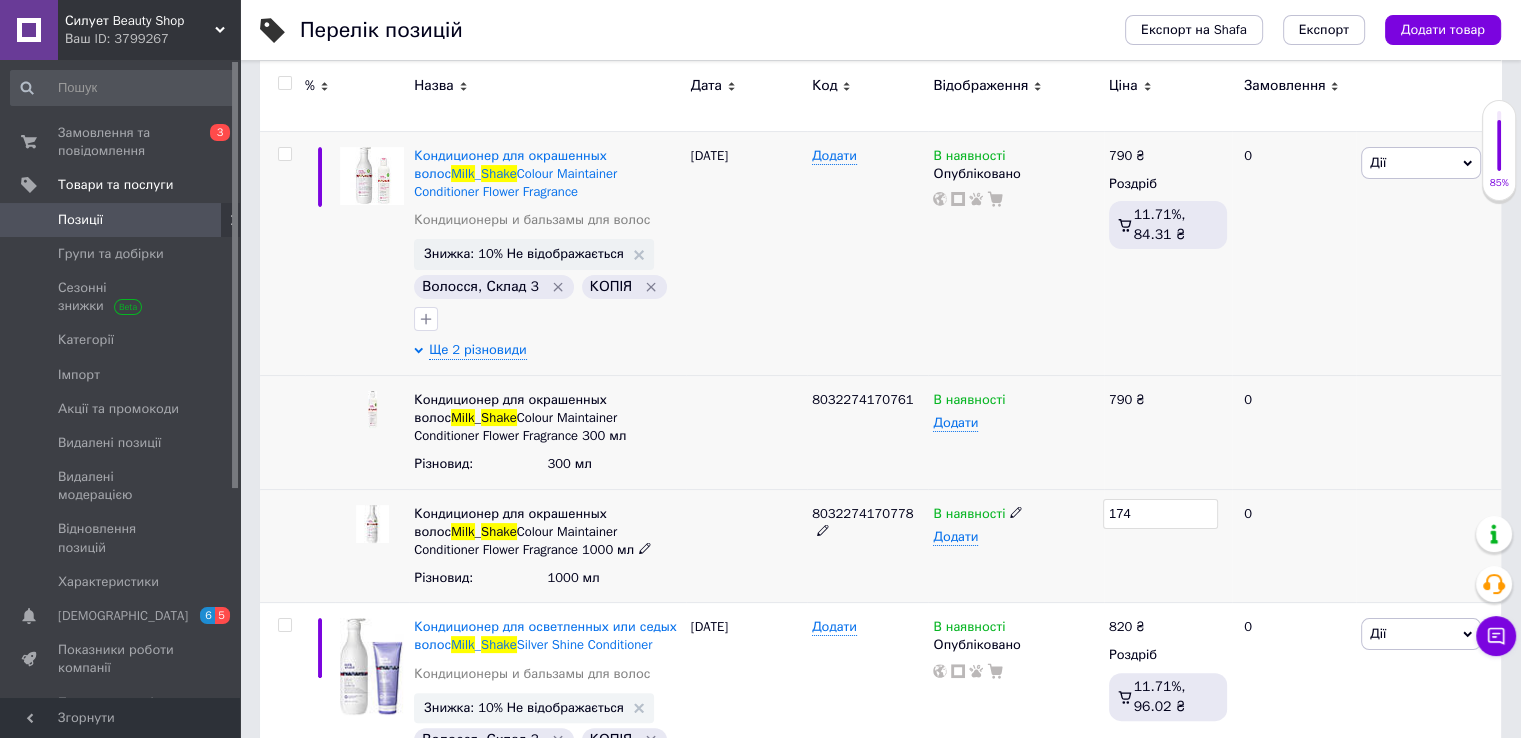 type on "1745" 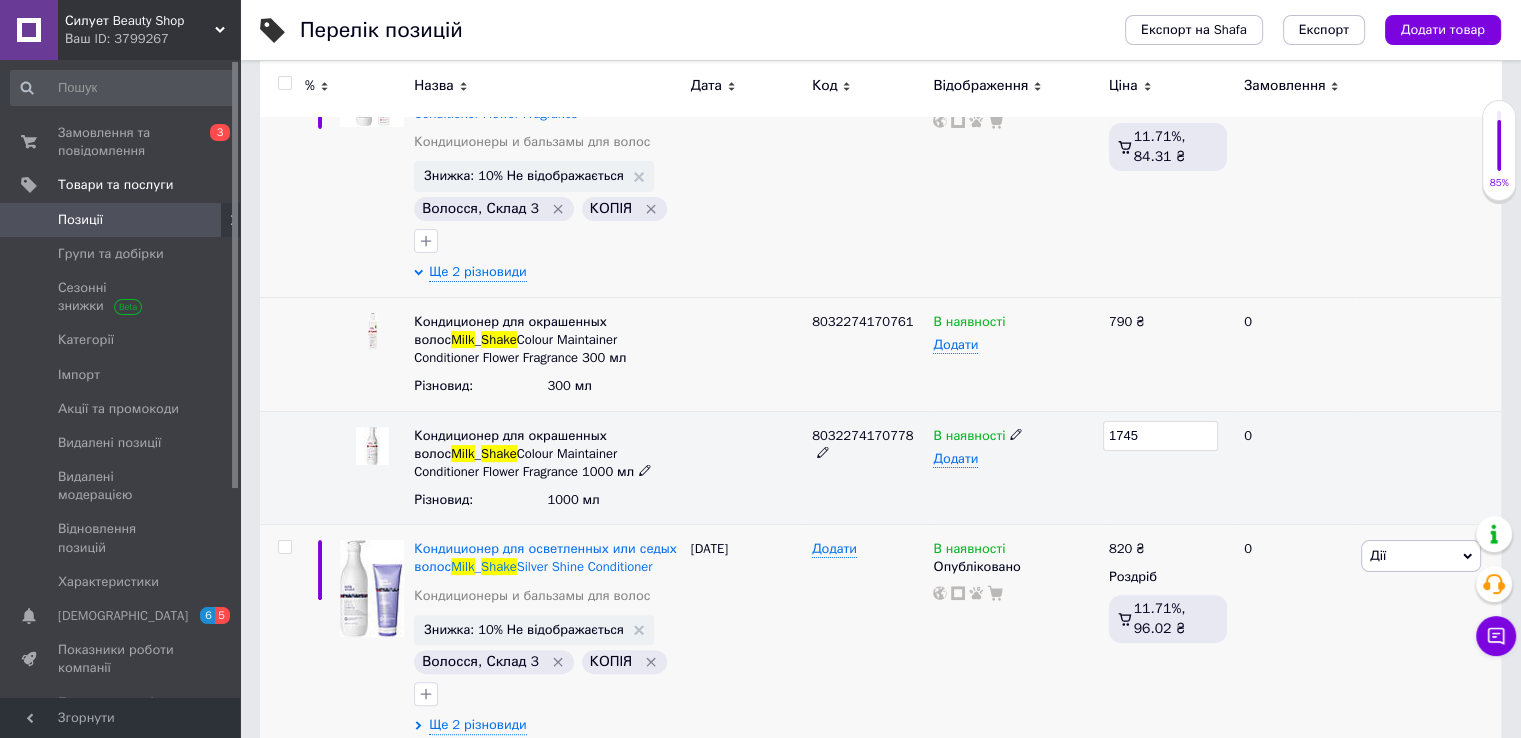 scroll, scrollTop: 500, scrollLeft: 0, axis: vertical 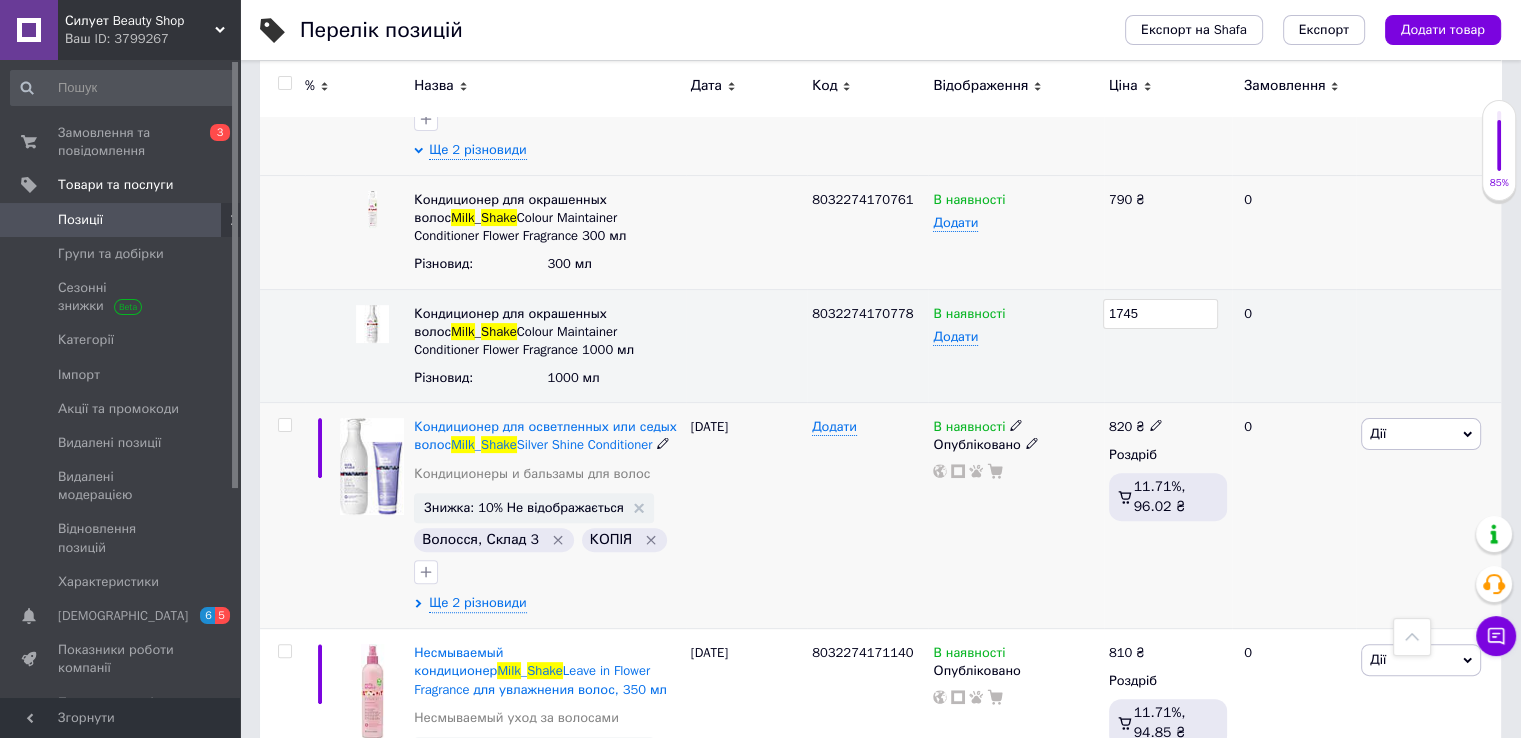 click on "[DATE]" at bounding box center (746, 516) 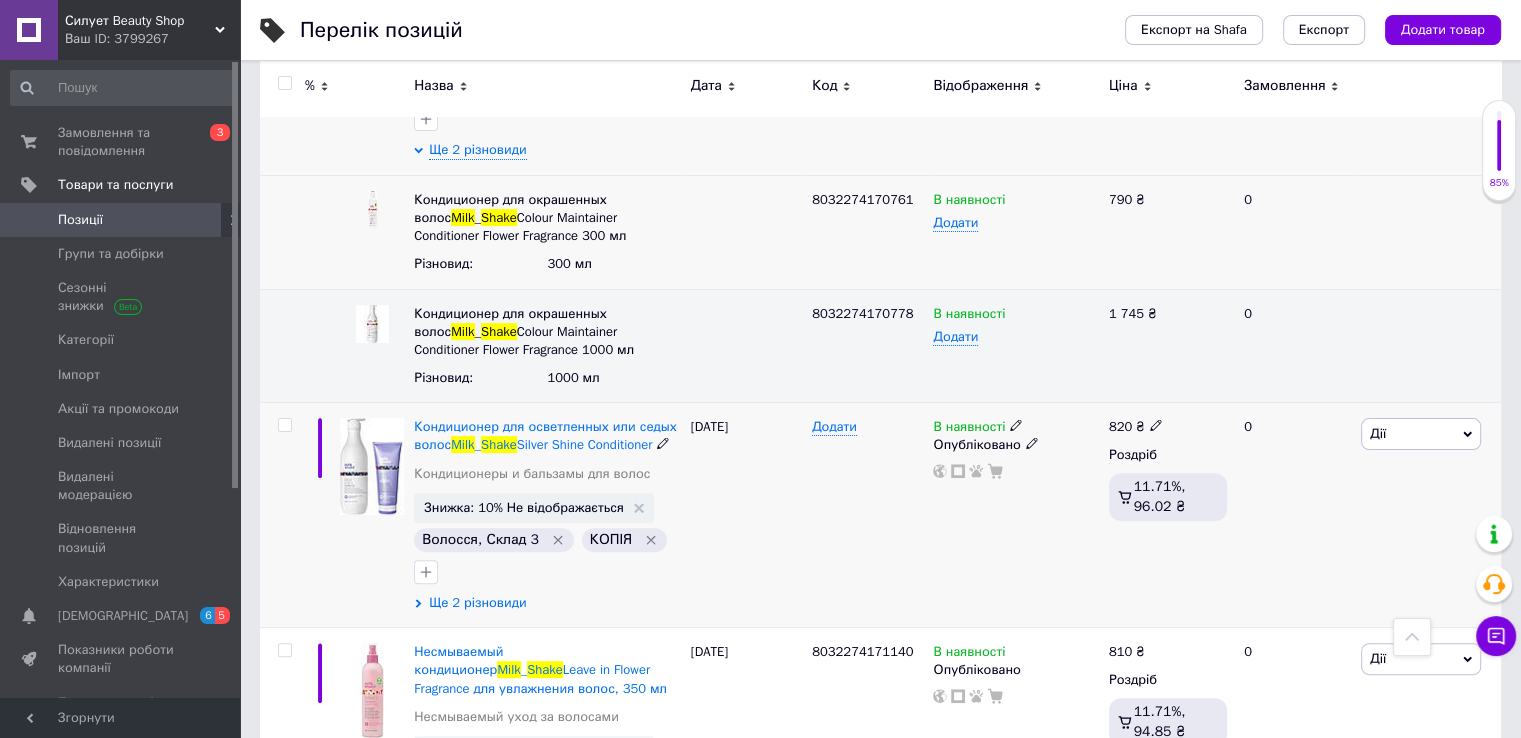 click on "Ще 2 різновиди" at bounding box center [477, 603] 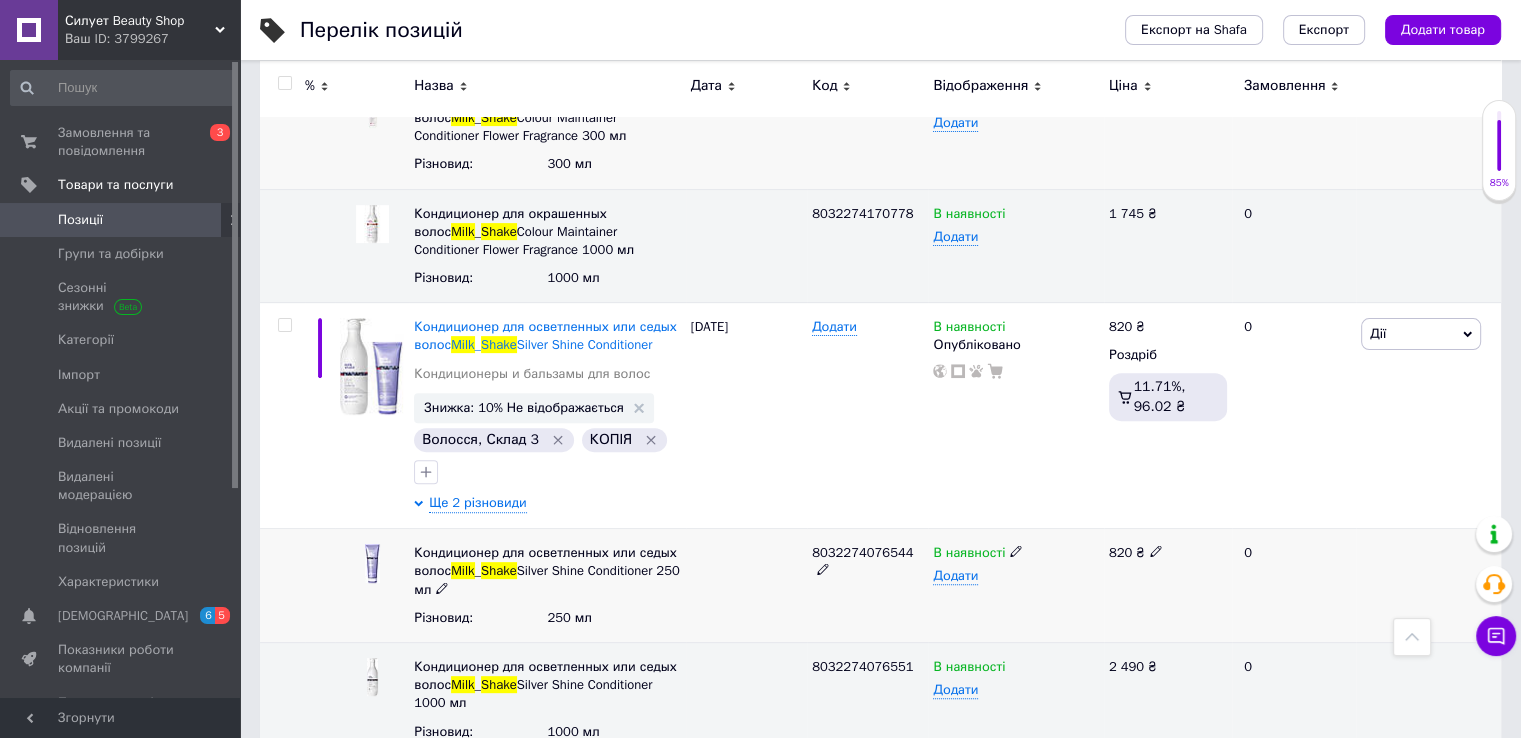 scroll, scrollTop: 700, scrollLeft: 0, axis: vertical 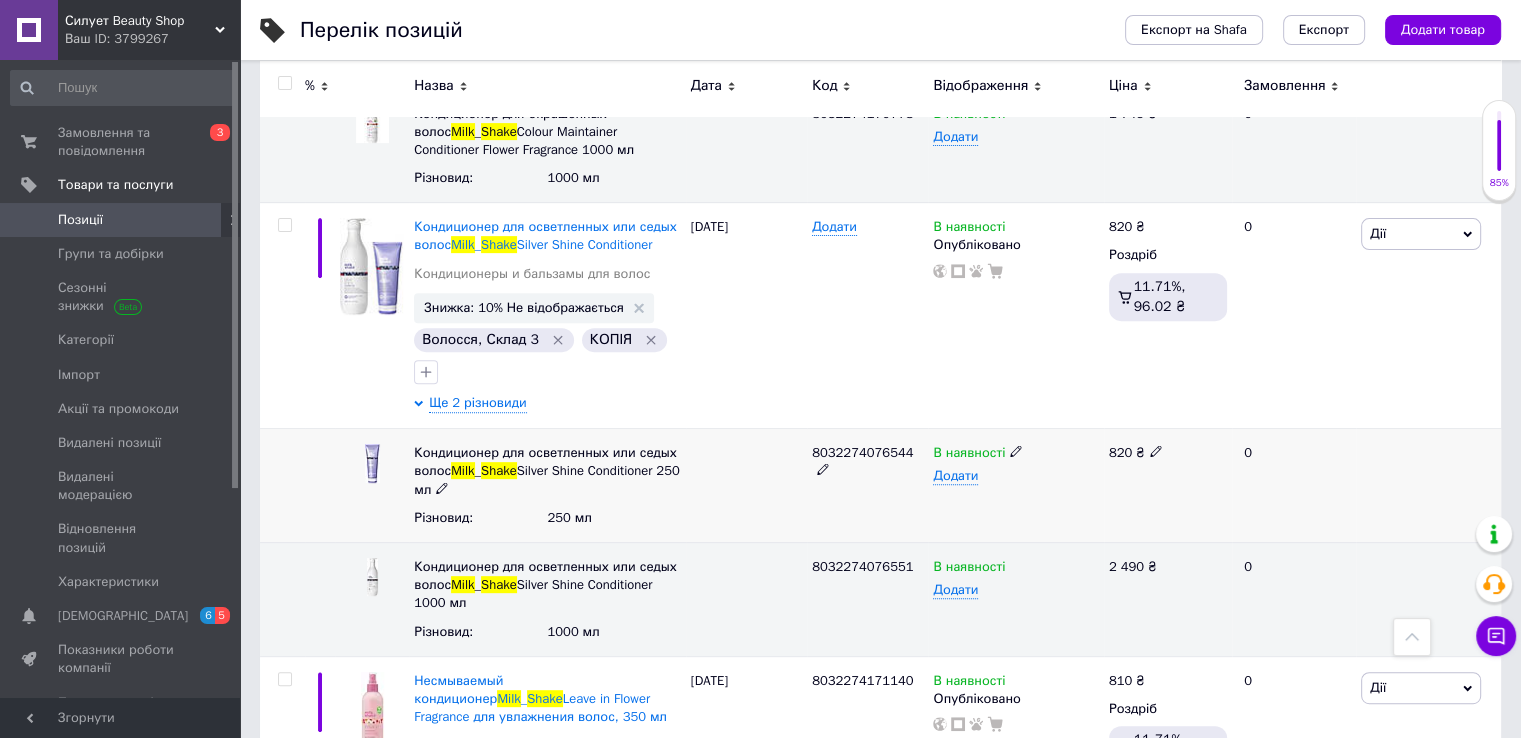click 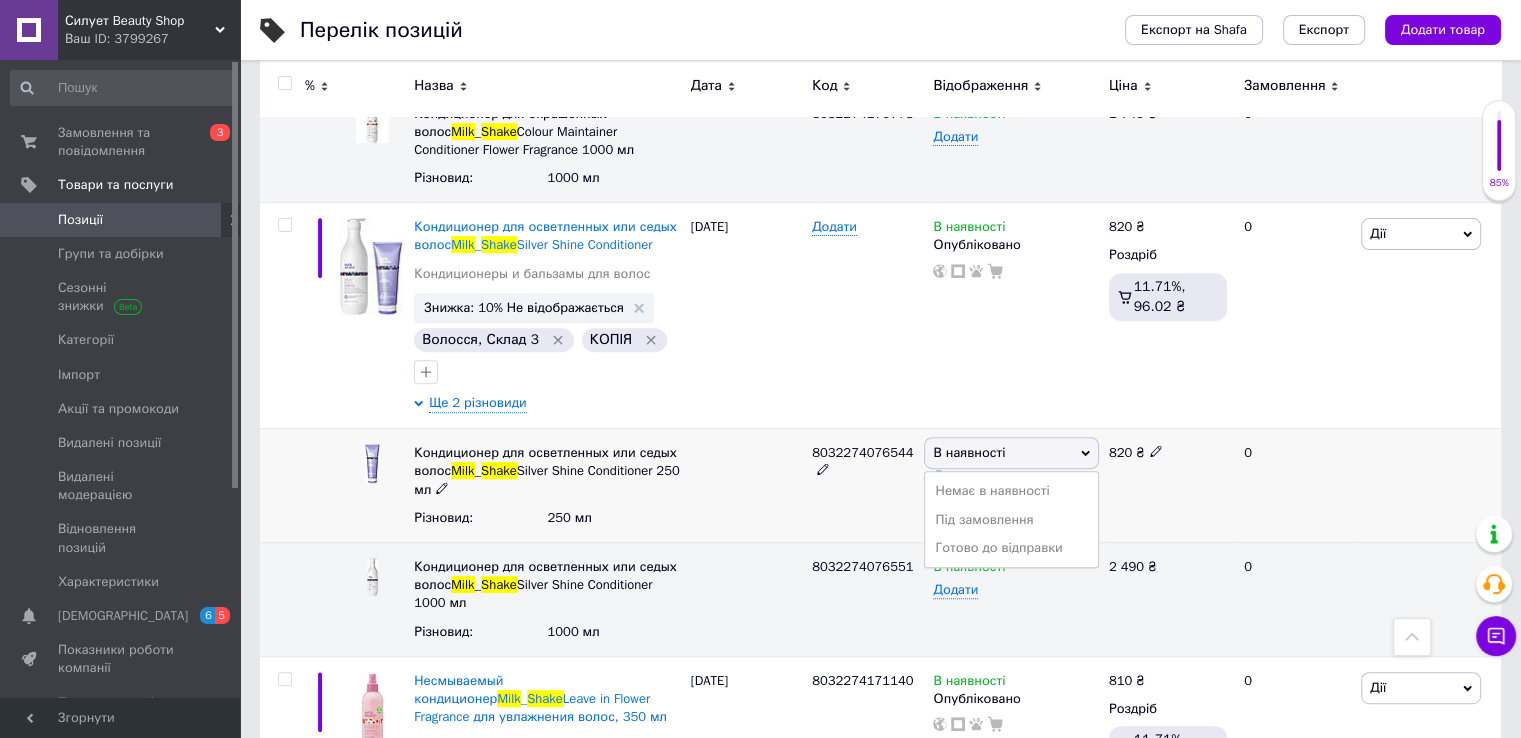 click 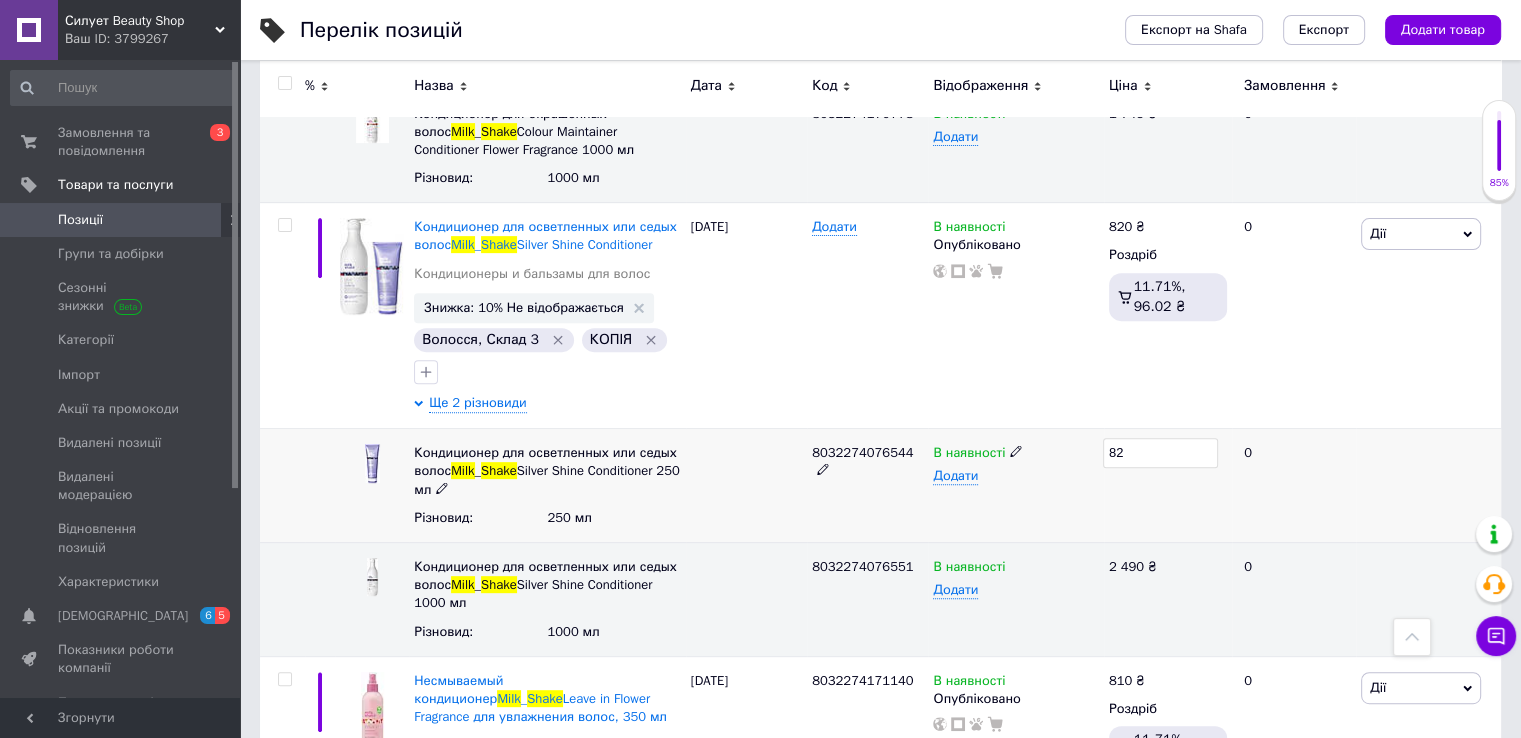 type on "8" 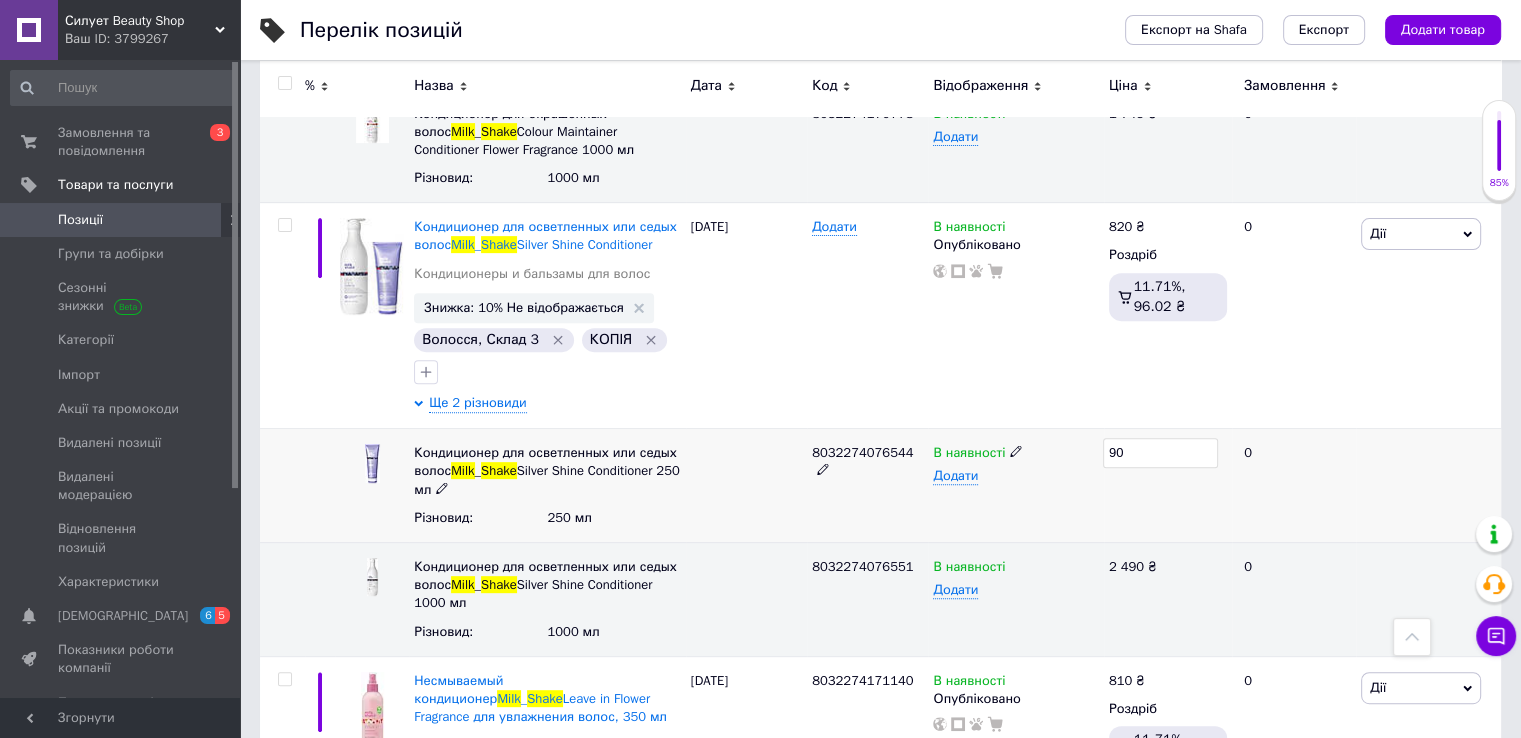 type on "900" 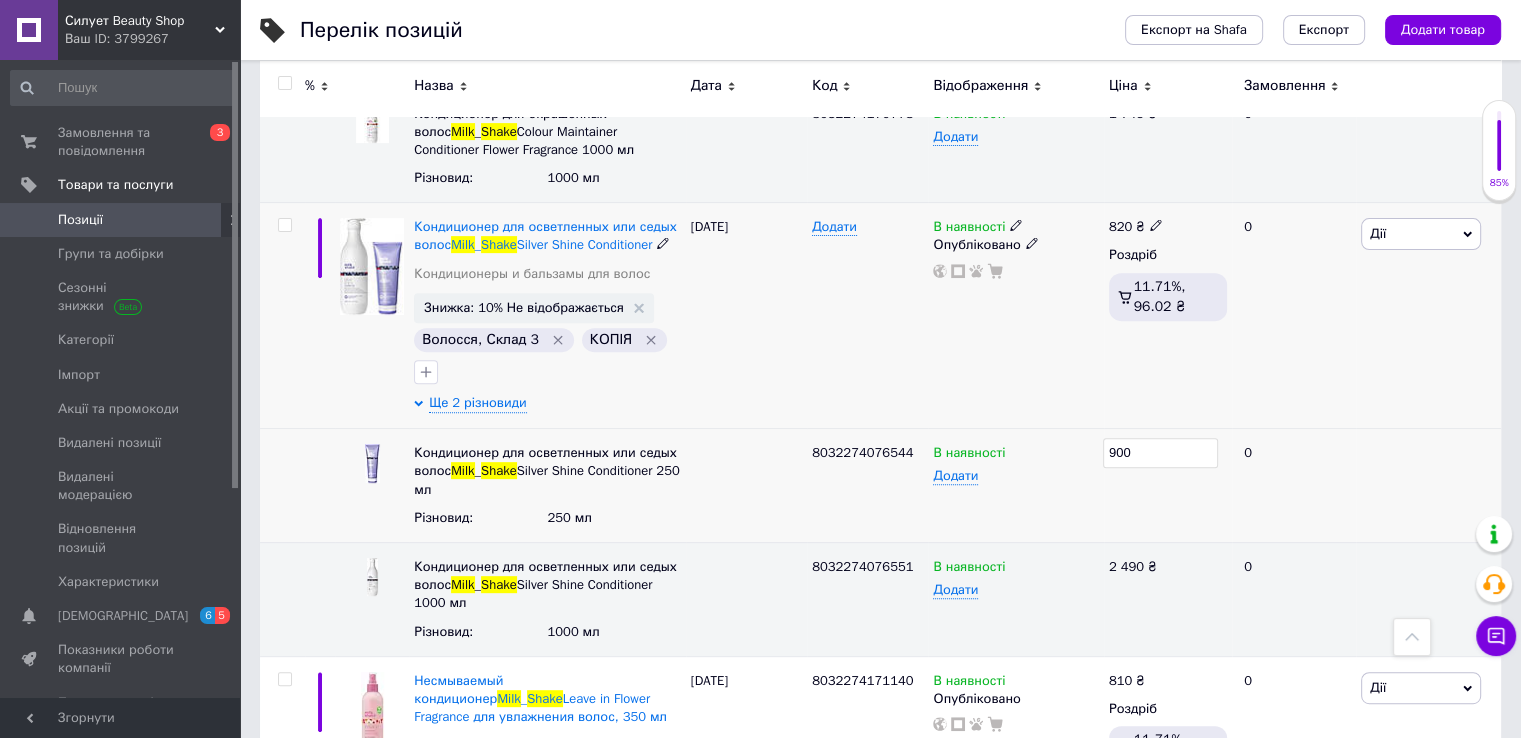 click 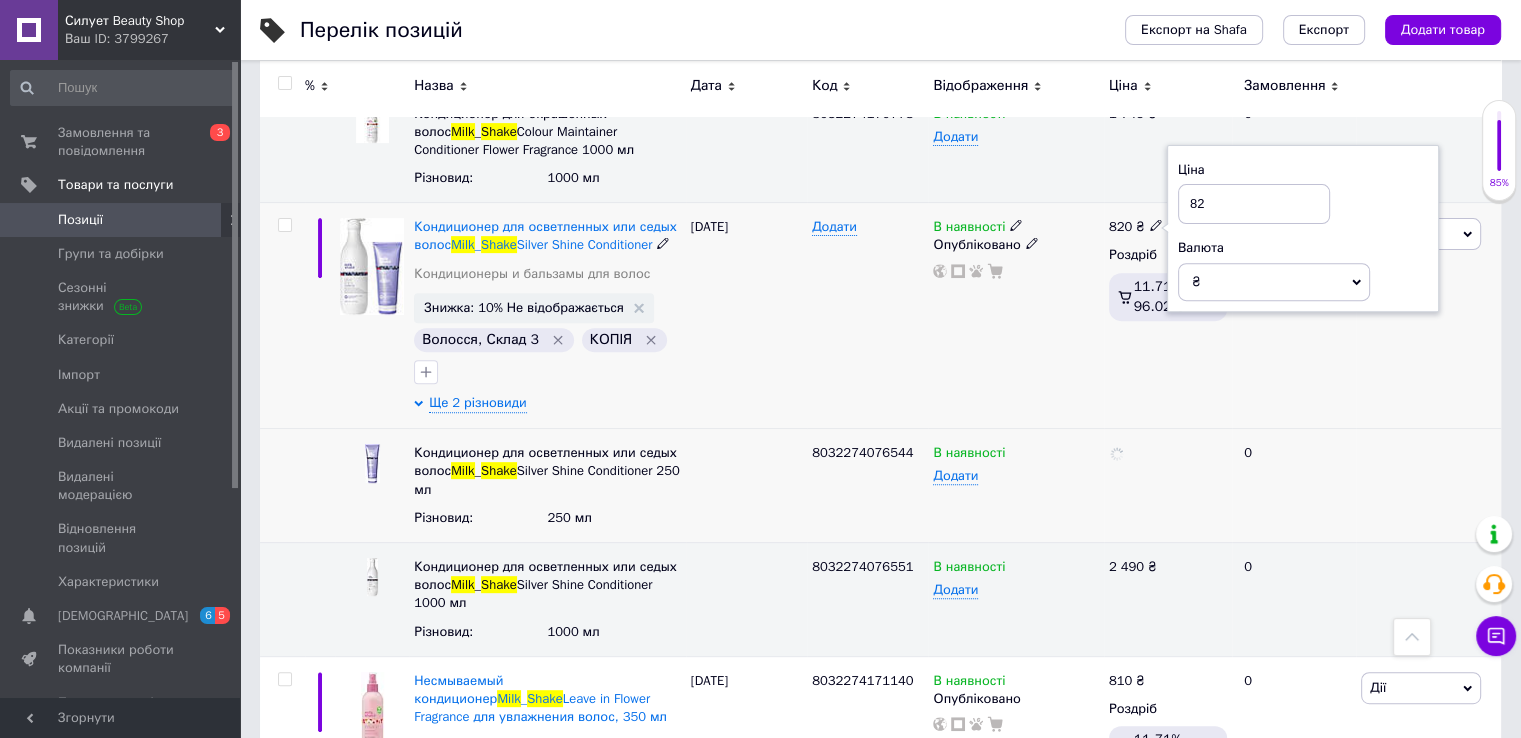 type on "8" 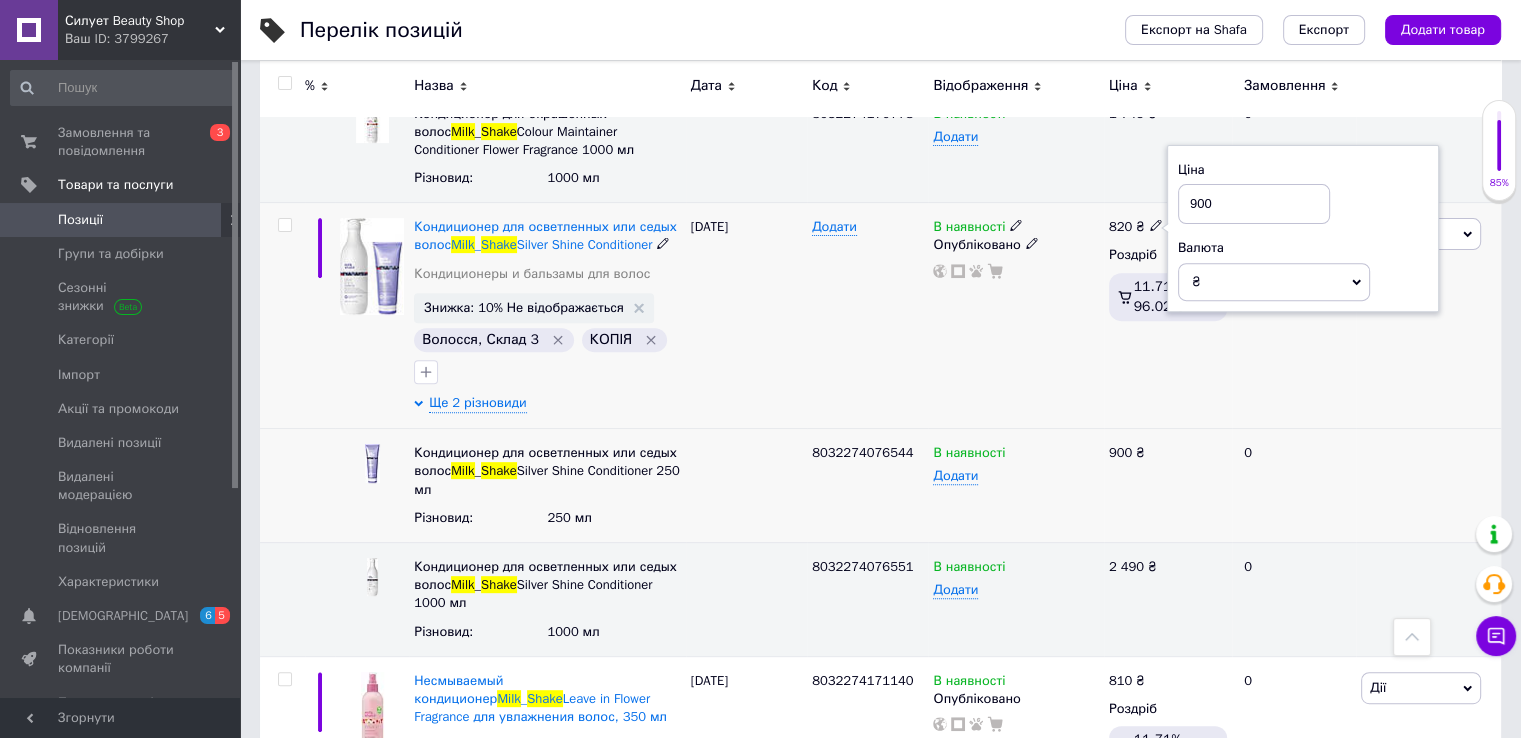 type on "900" 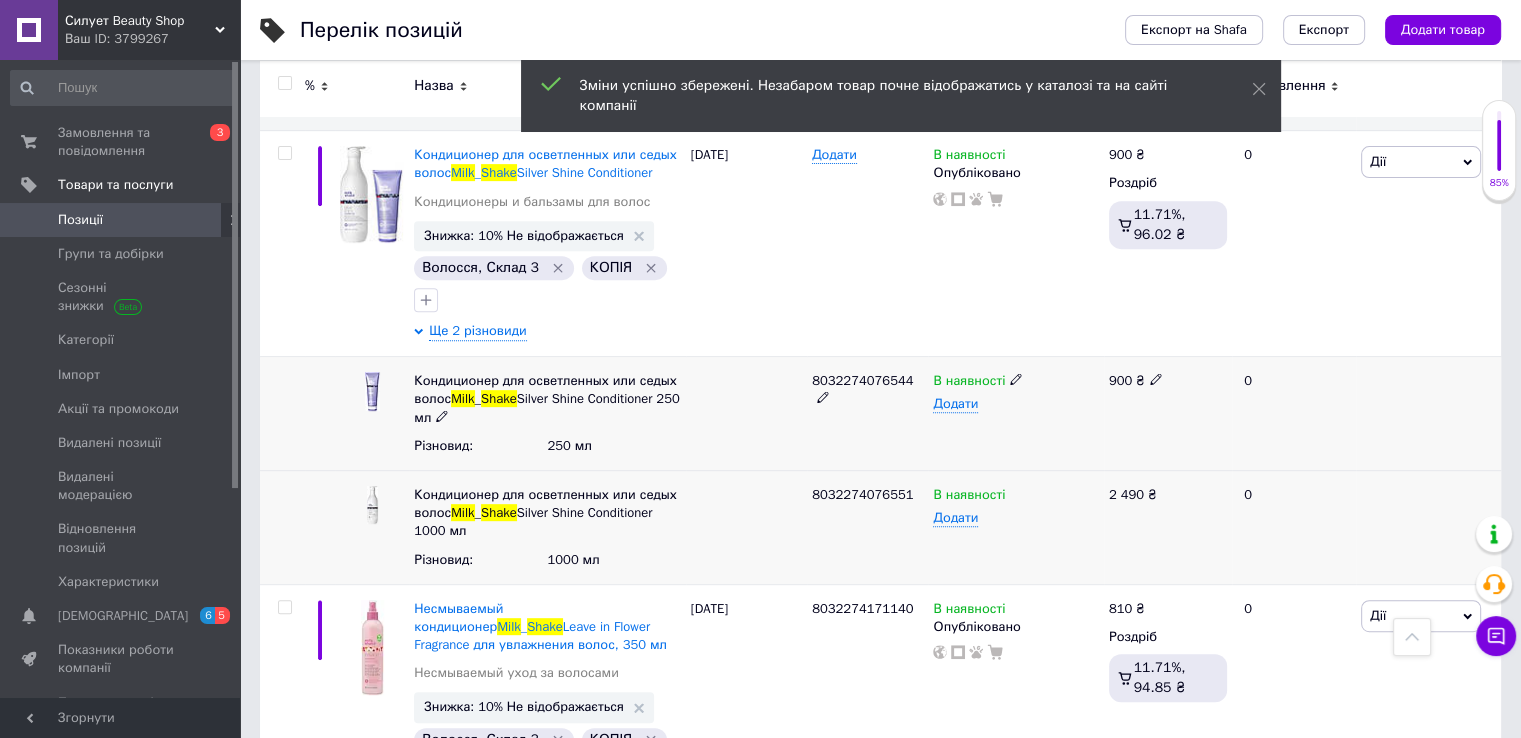 scroll, scrollTop: 900, scrollLeft: 0, axis: vertical 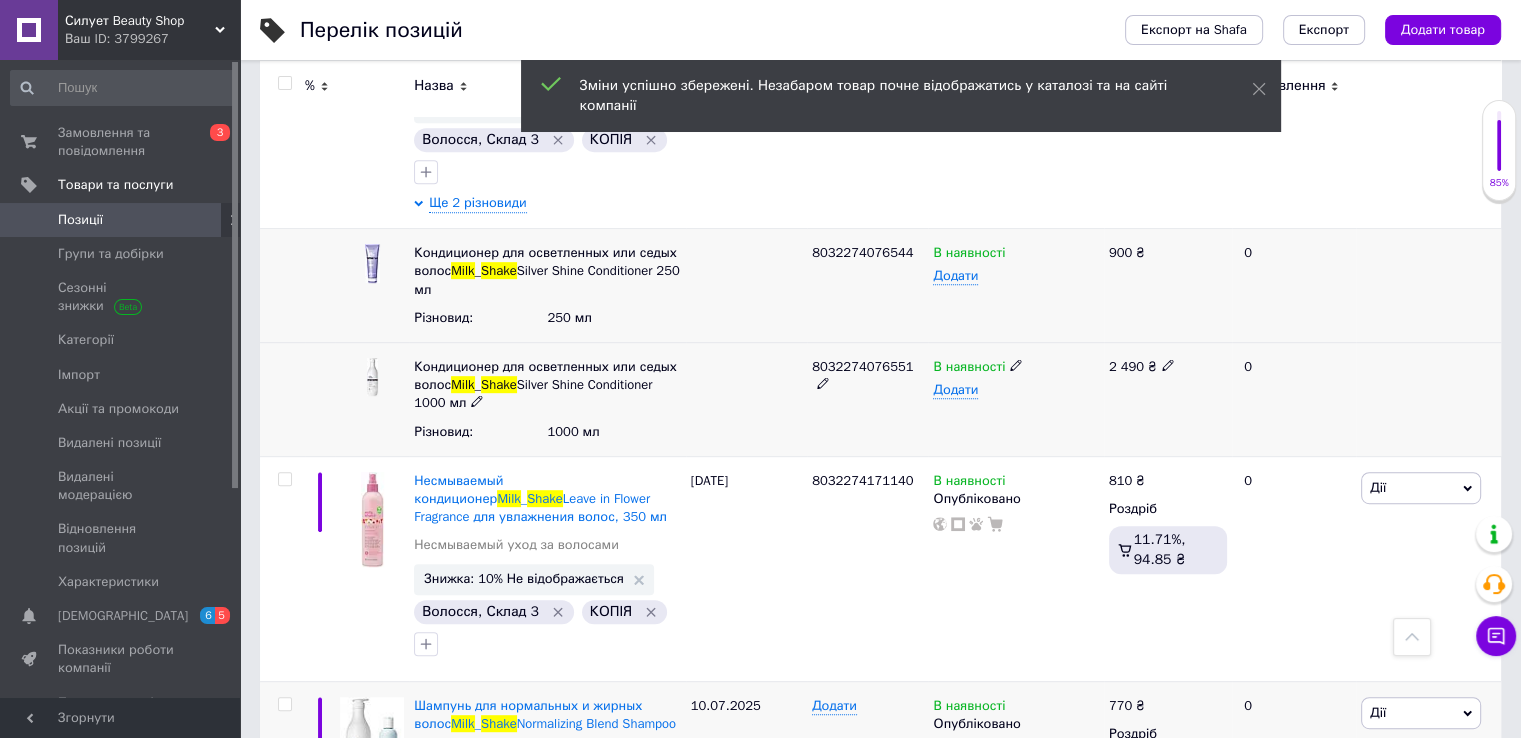 click 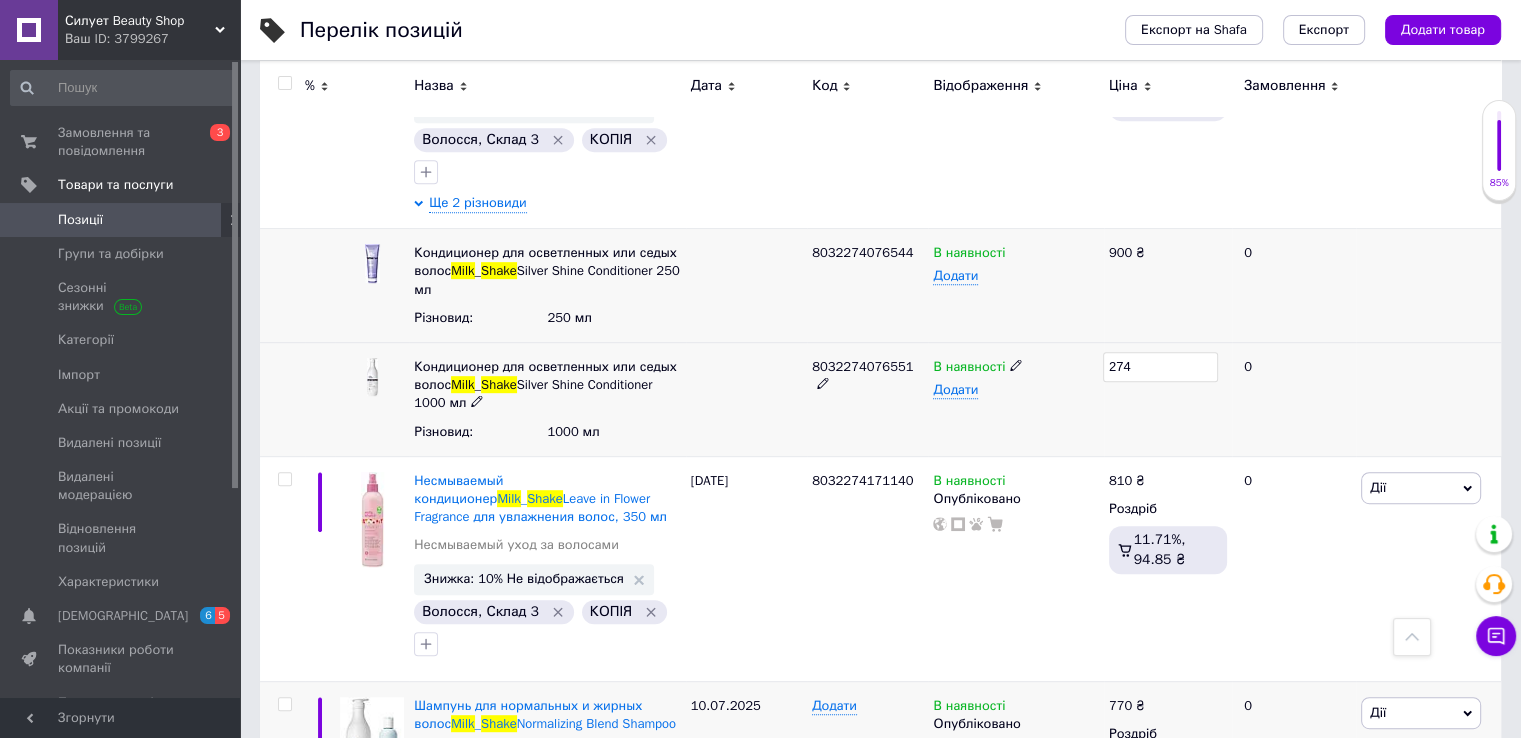 type on "2740" 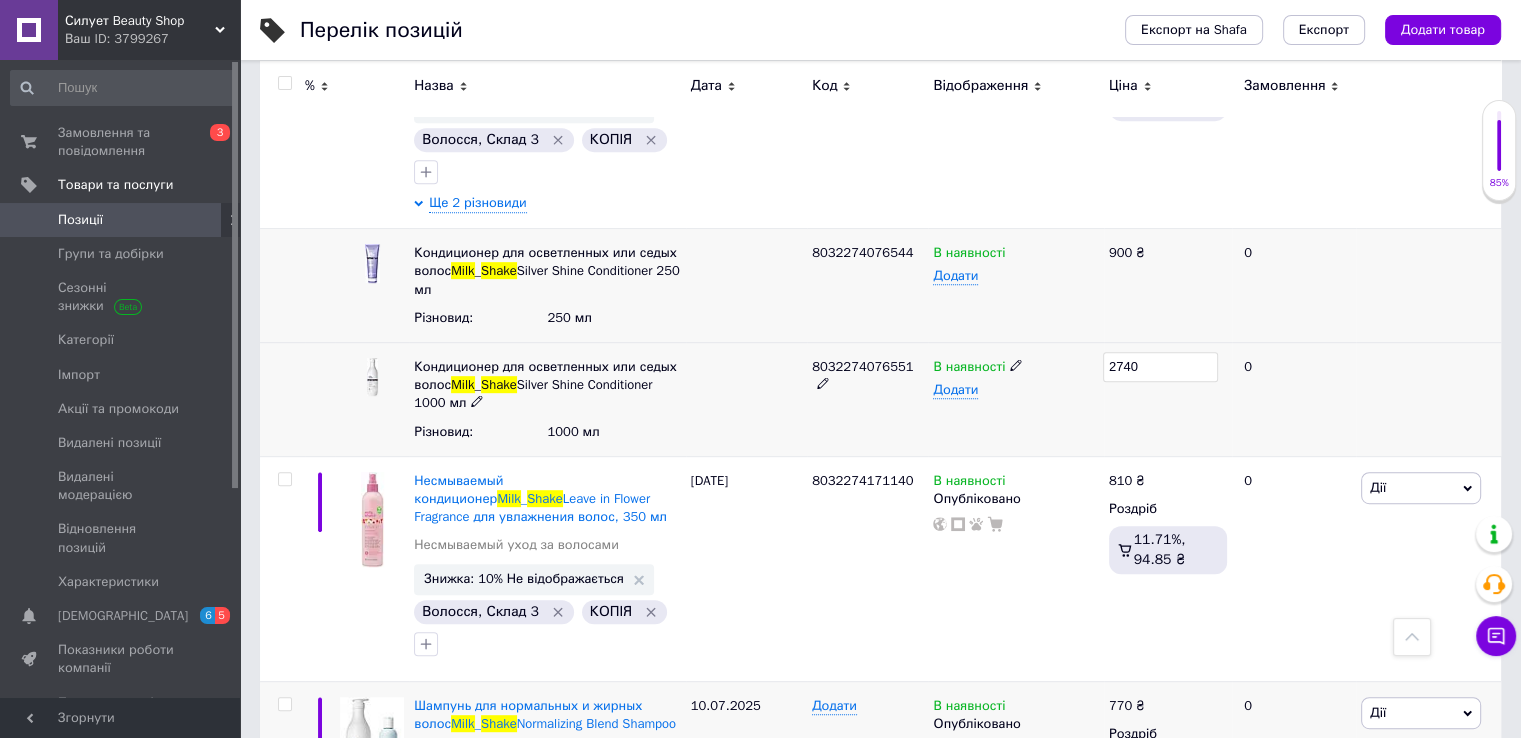 scroll, scrollTop: 1100, scrollLeft: 0, axis: vertical 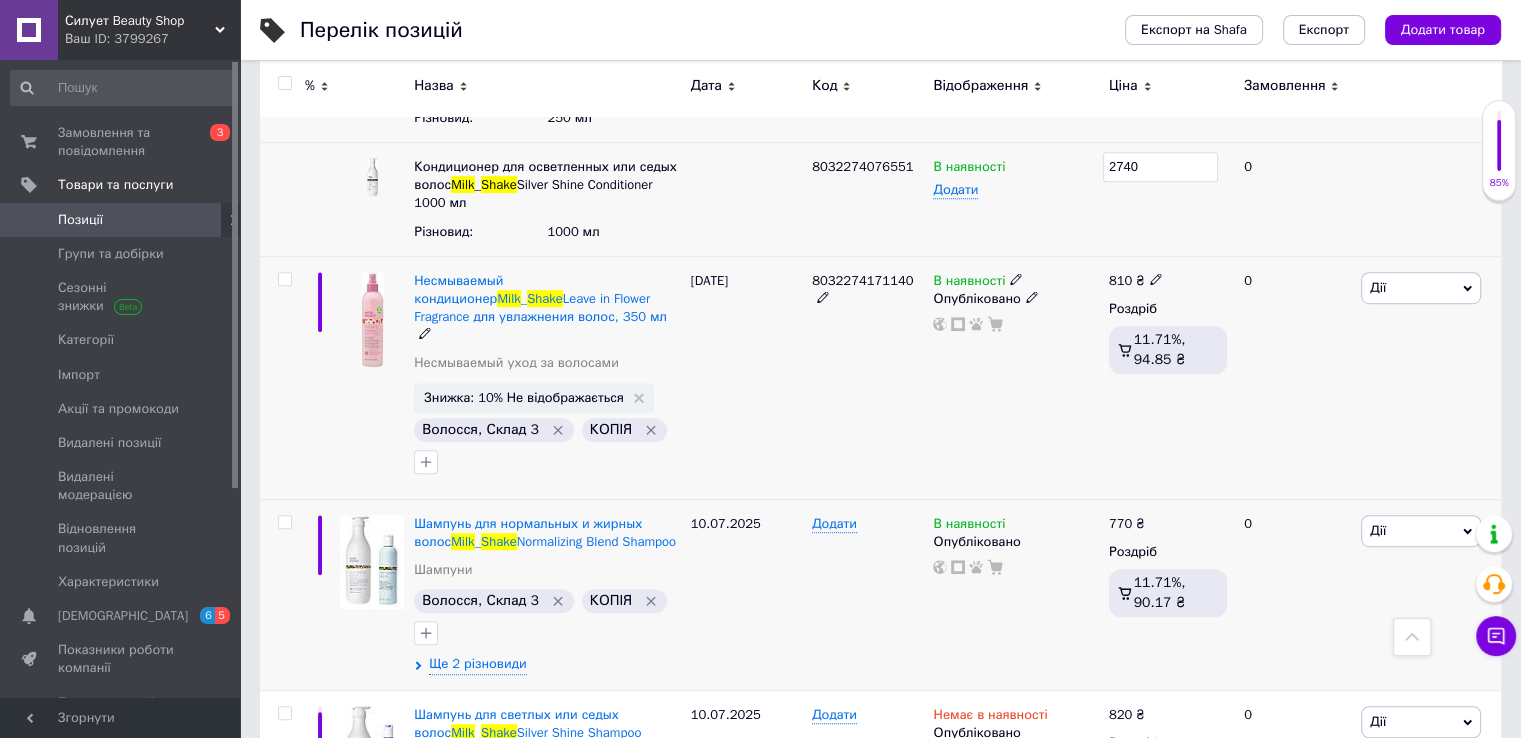 click on "[DATE]" at bounding box center [746, 377] 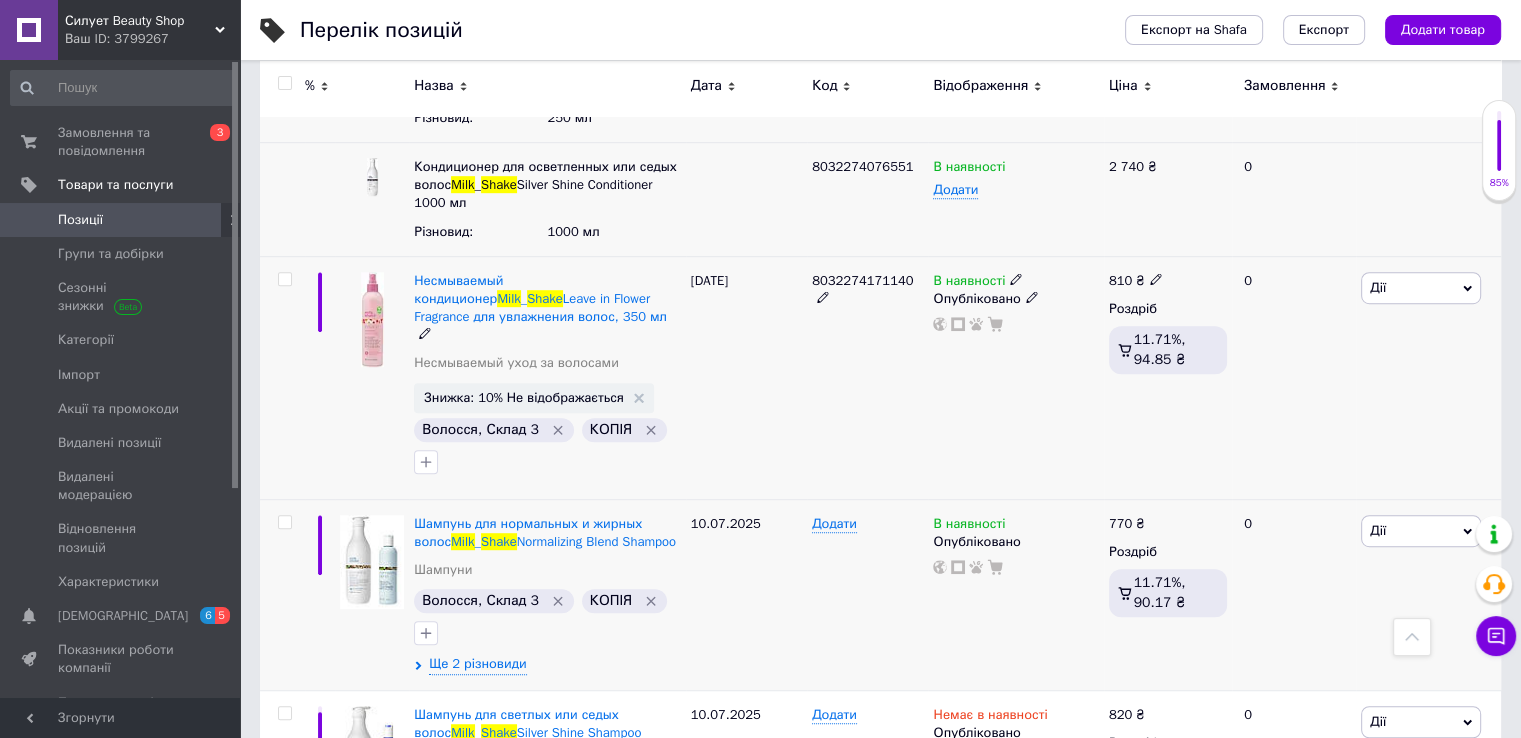 click 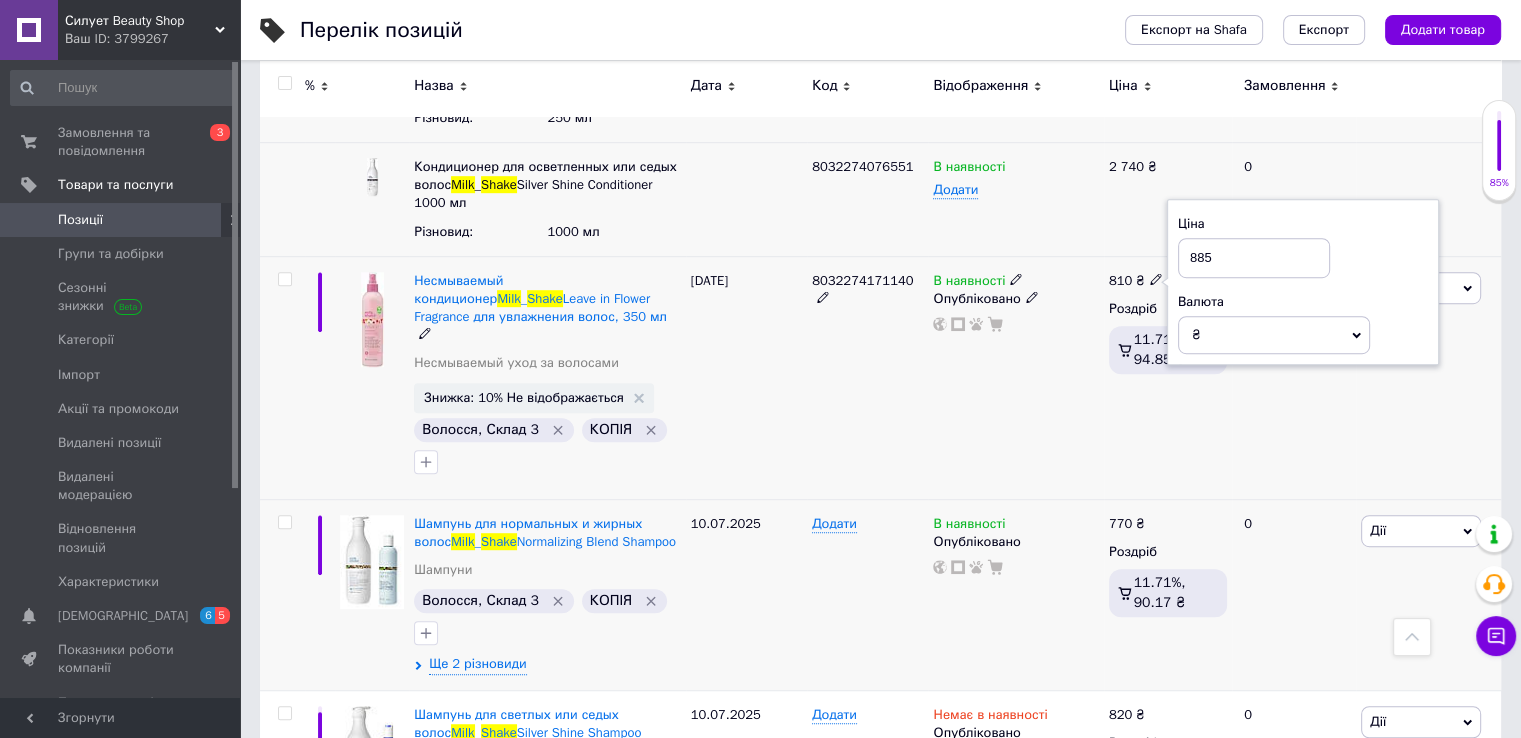 type on "885" 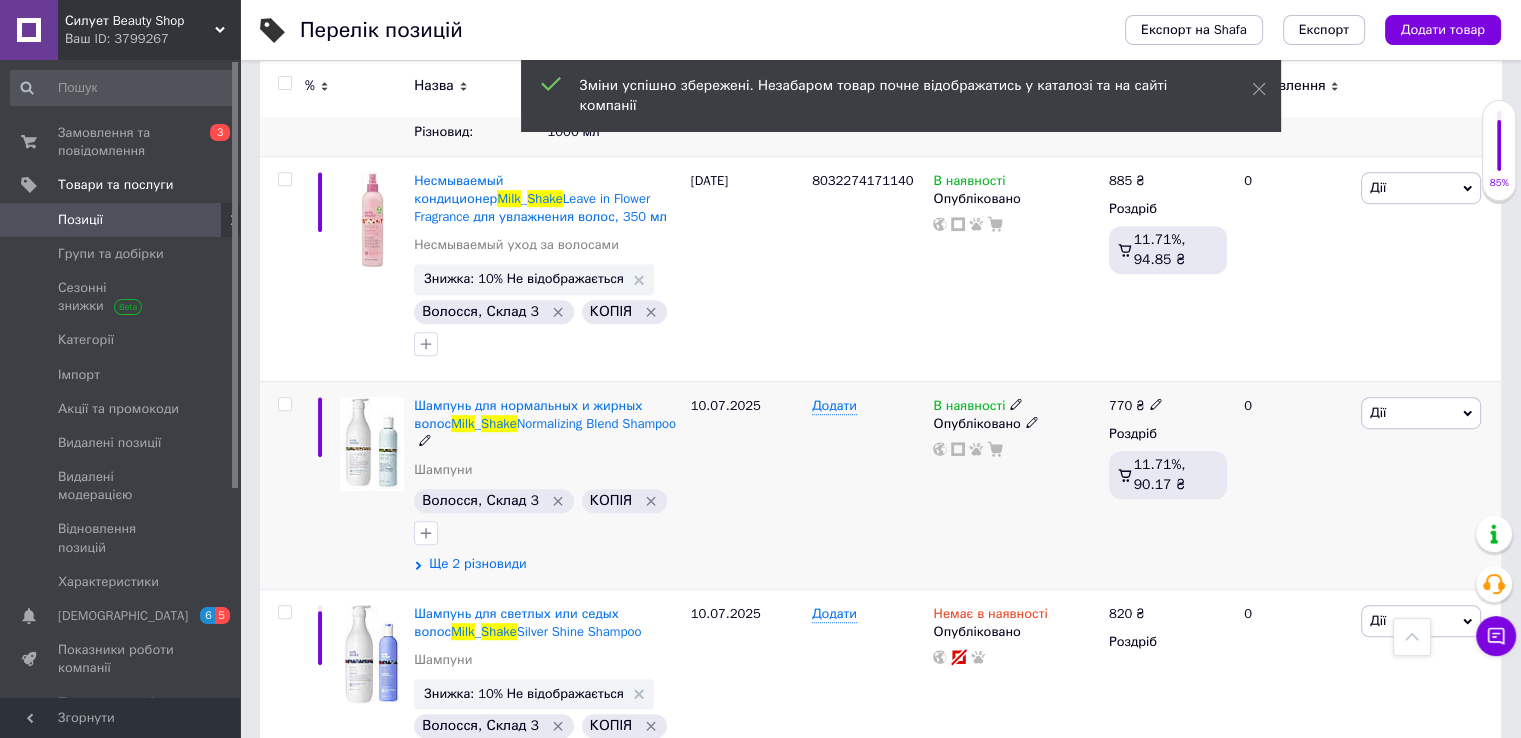 click on "Ще 2 різновиди" at bounding box center (477, 564) 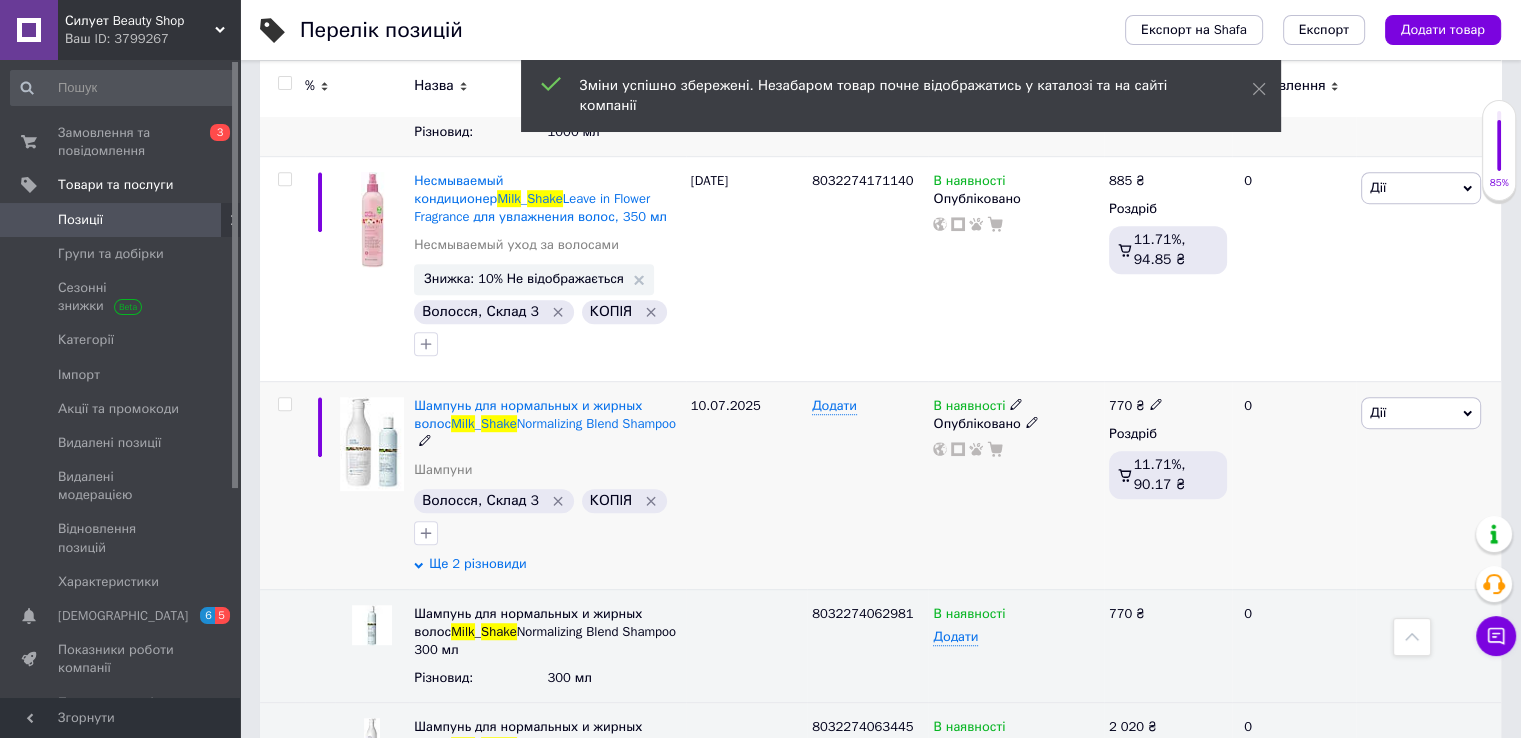 scroll, scrollTop: 1300, scrollLeft: 0, axis: vertical 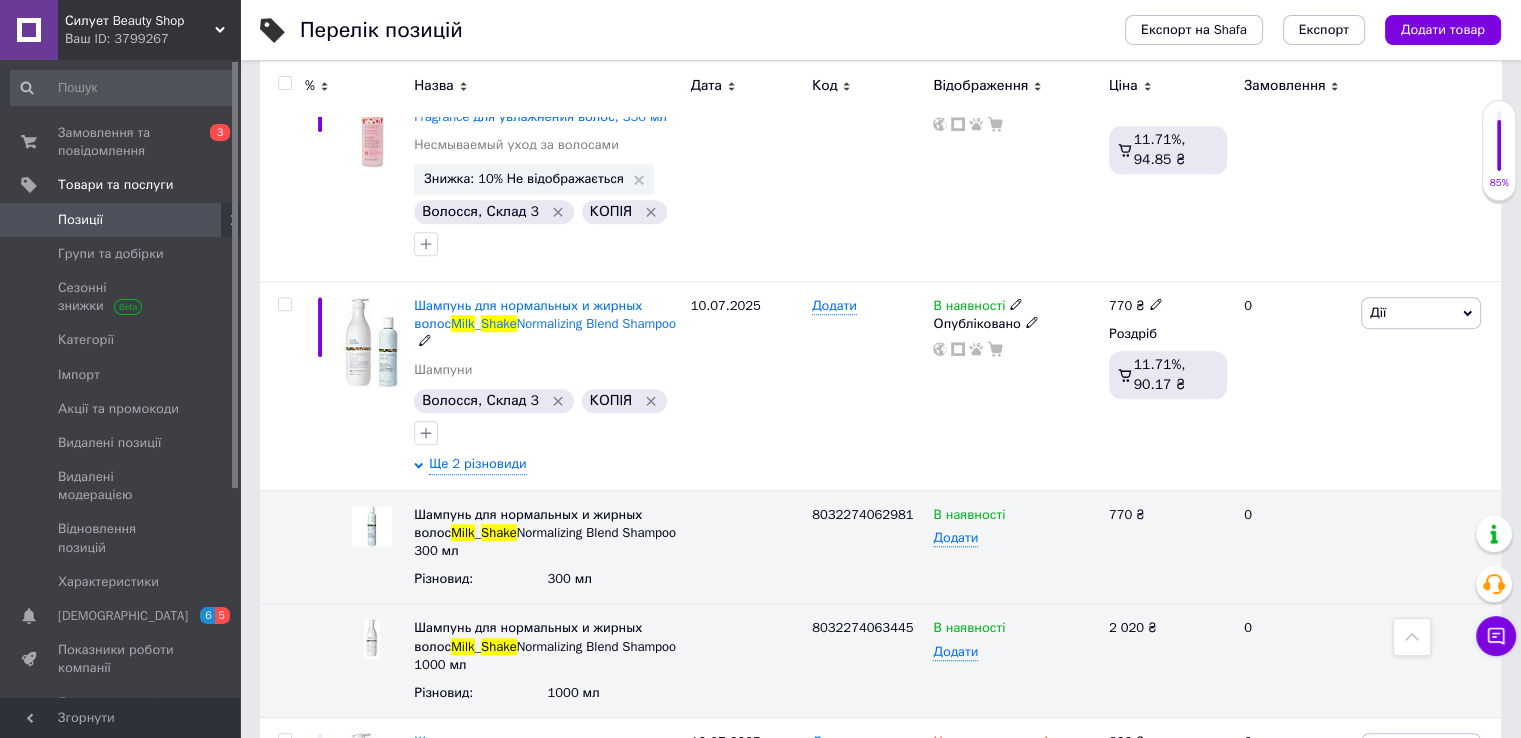 click 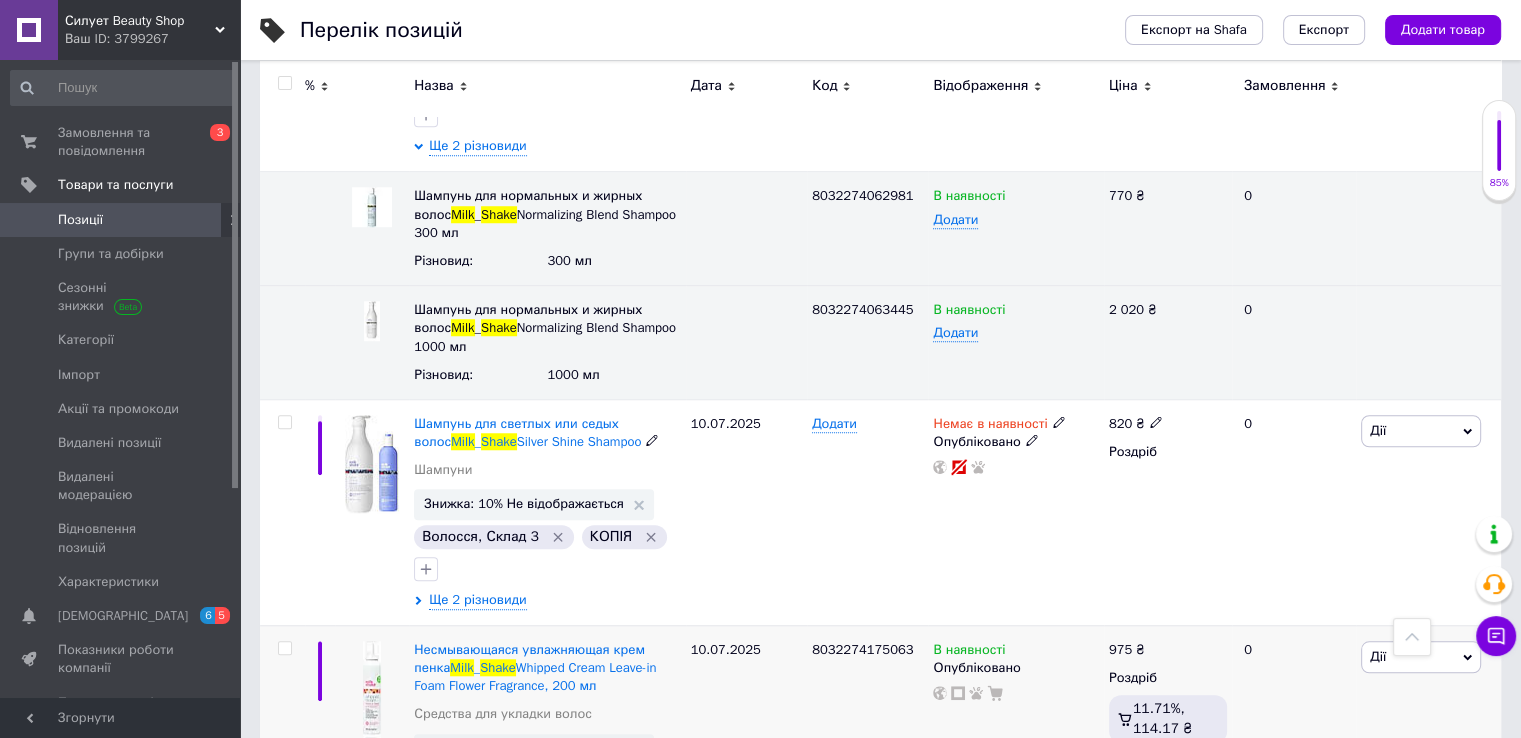 scroll, scrollTop: 1700, scrollLeft: 0, axis: vertical 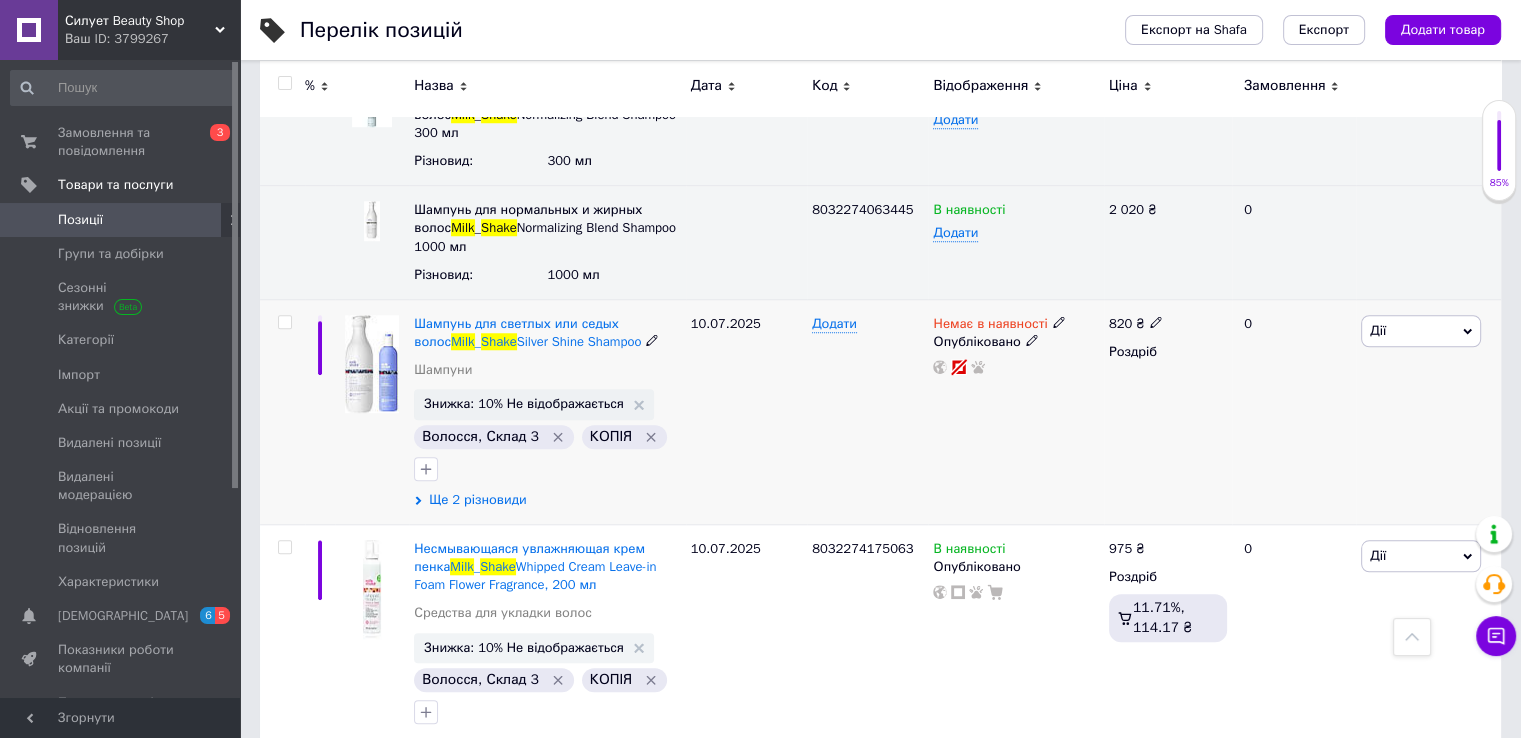 click on "Ще 2 різновиди" at bounding box center [477, 500] 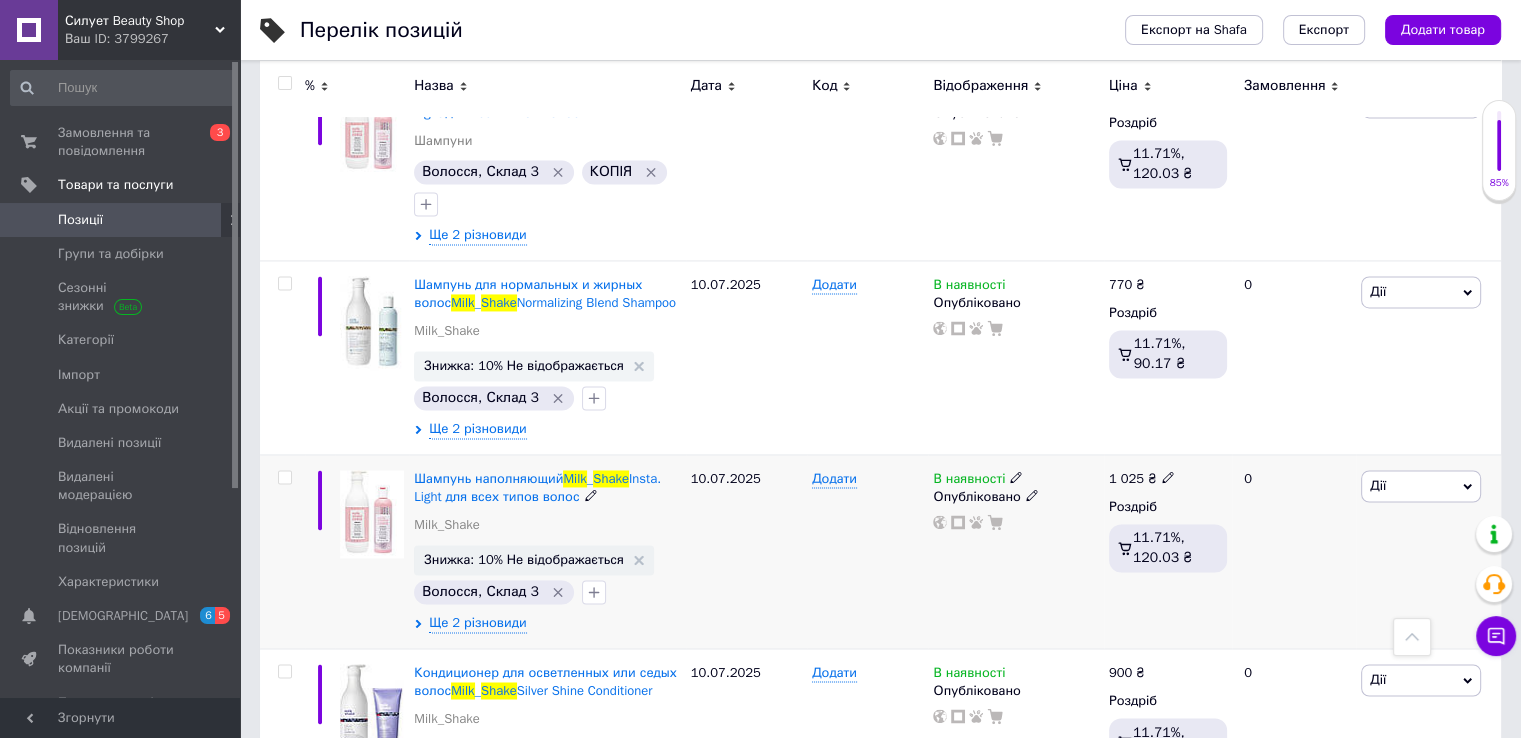 scroll, scrollTop: 3200, scrollLeft: 0, axis: vertical 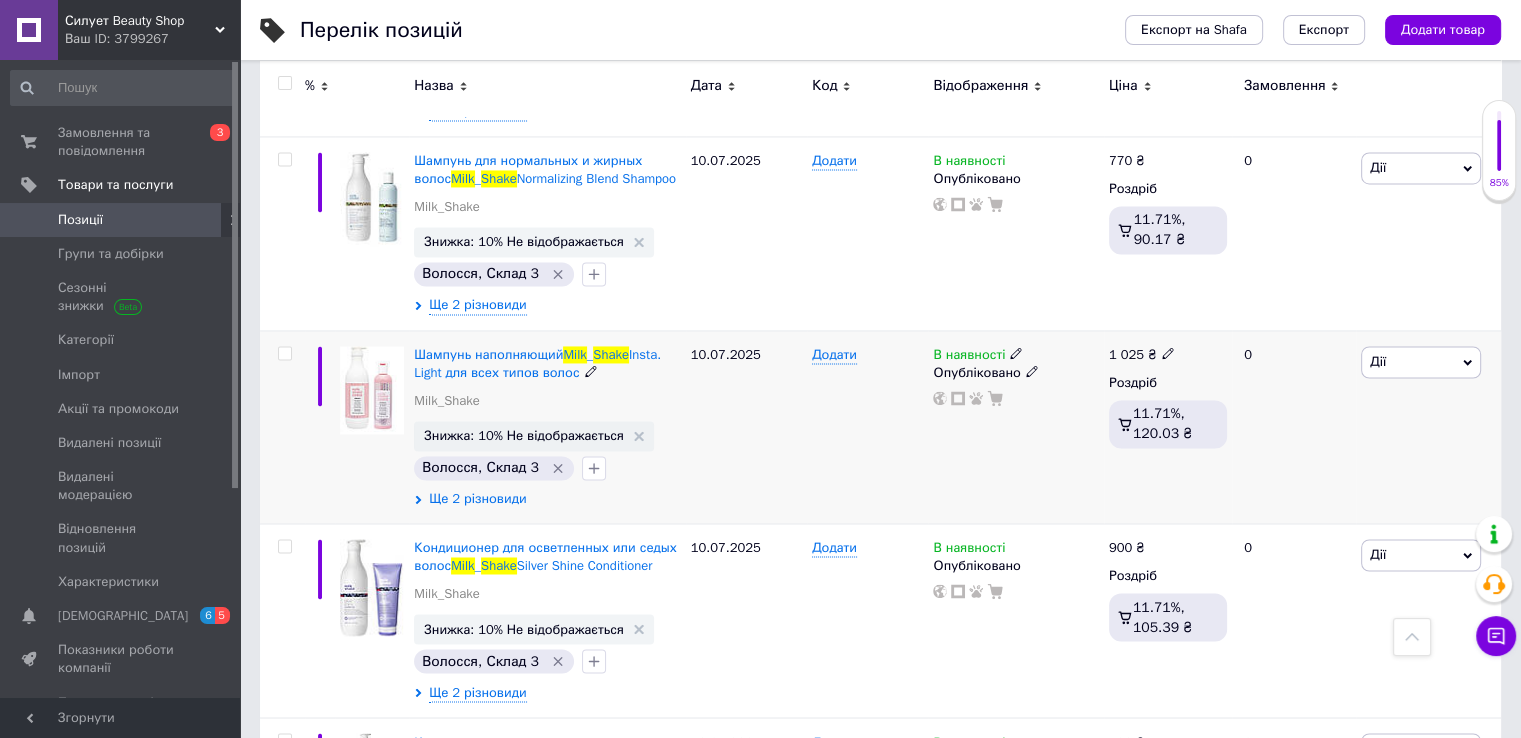click on "Ще 2 різновиди" at bounding box center (477, 499) 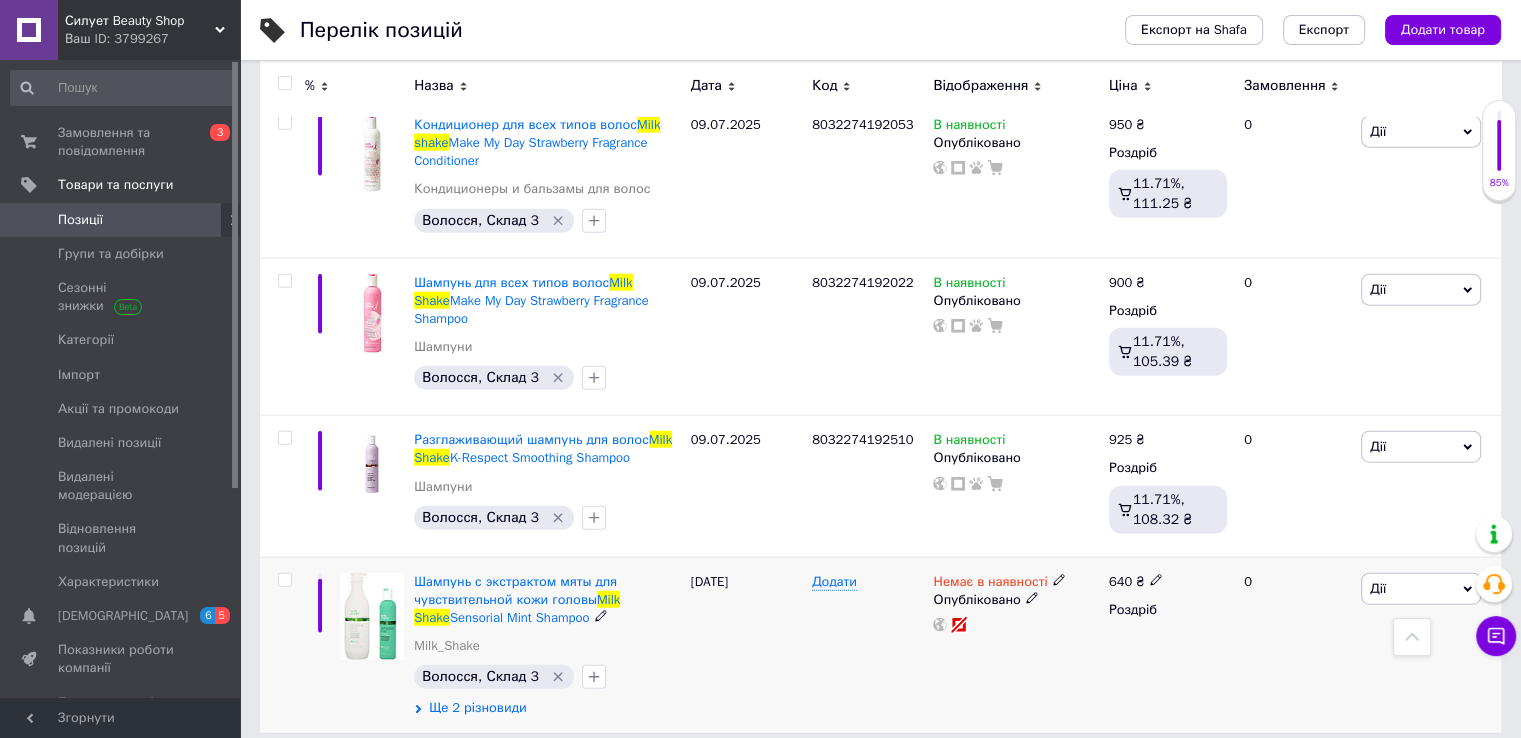scroll, scrollTop: 4798, scrollLeft: 0, axis: vertical 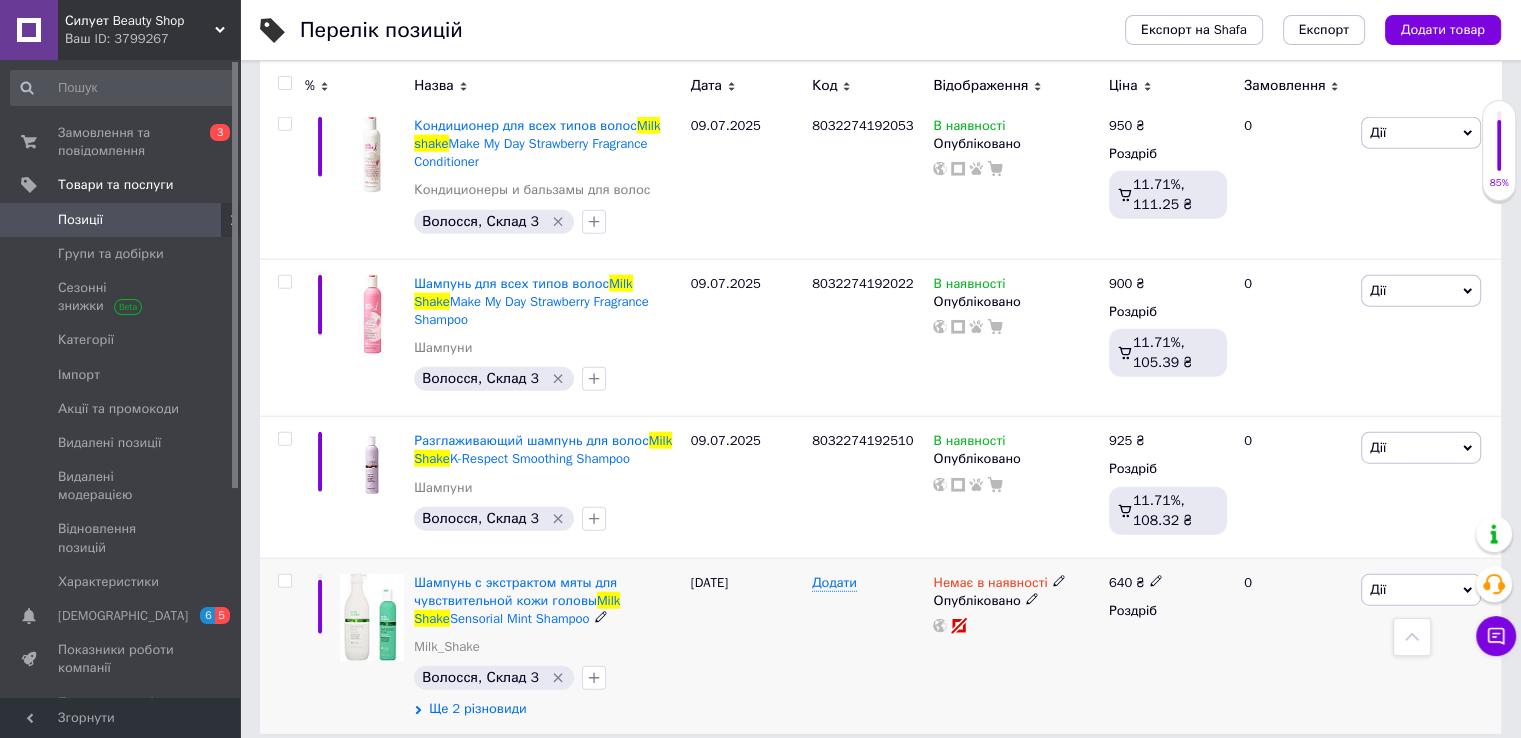 click on "Ще 2 різновиди" at bounding box center (477, 709) 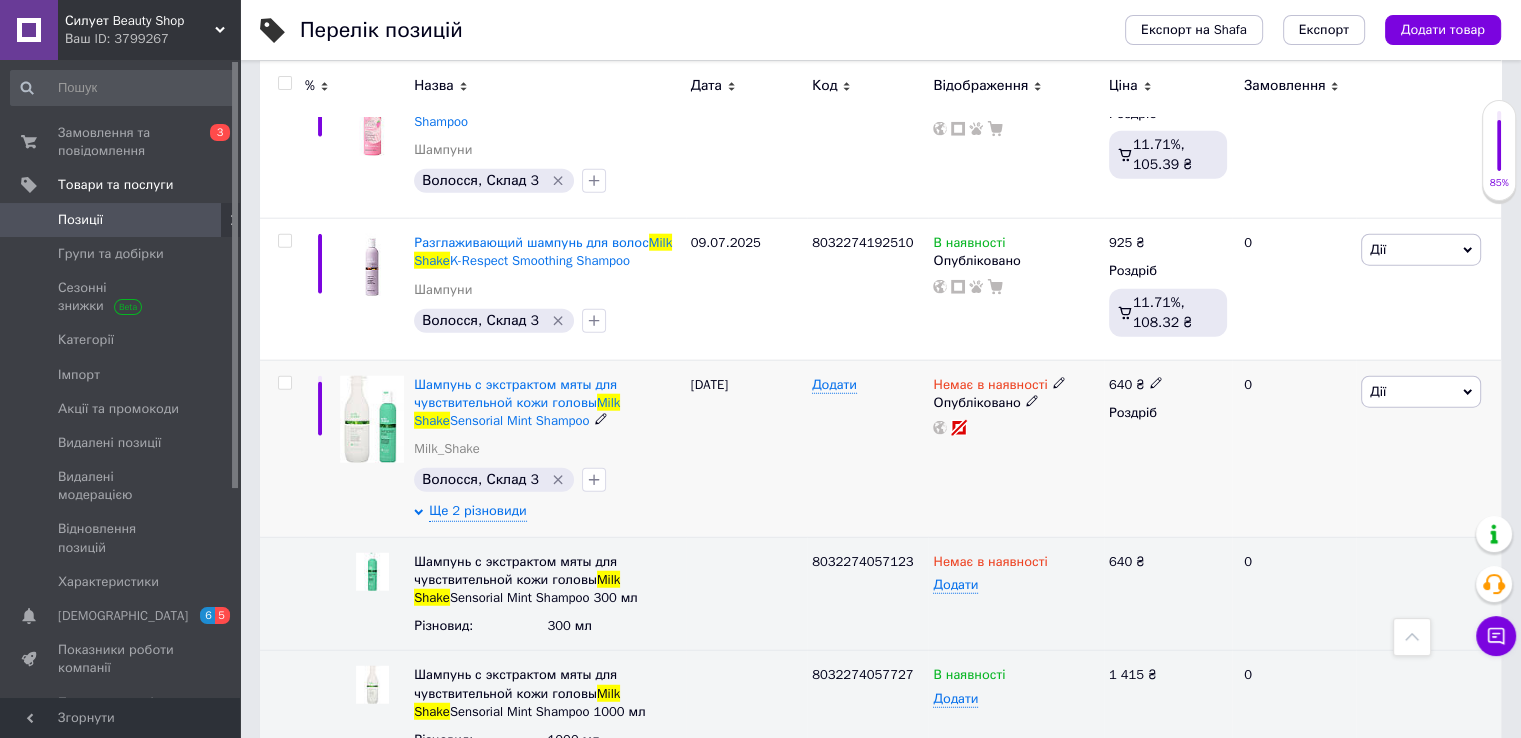 scroll, scrollTop: 4999, scrollLeft: 0, axis: vertical 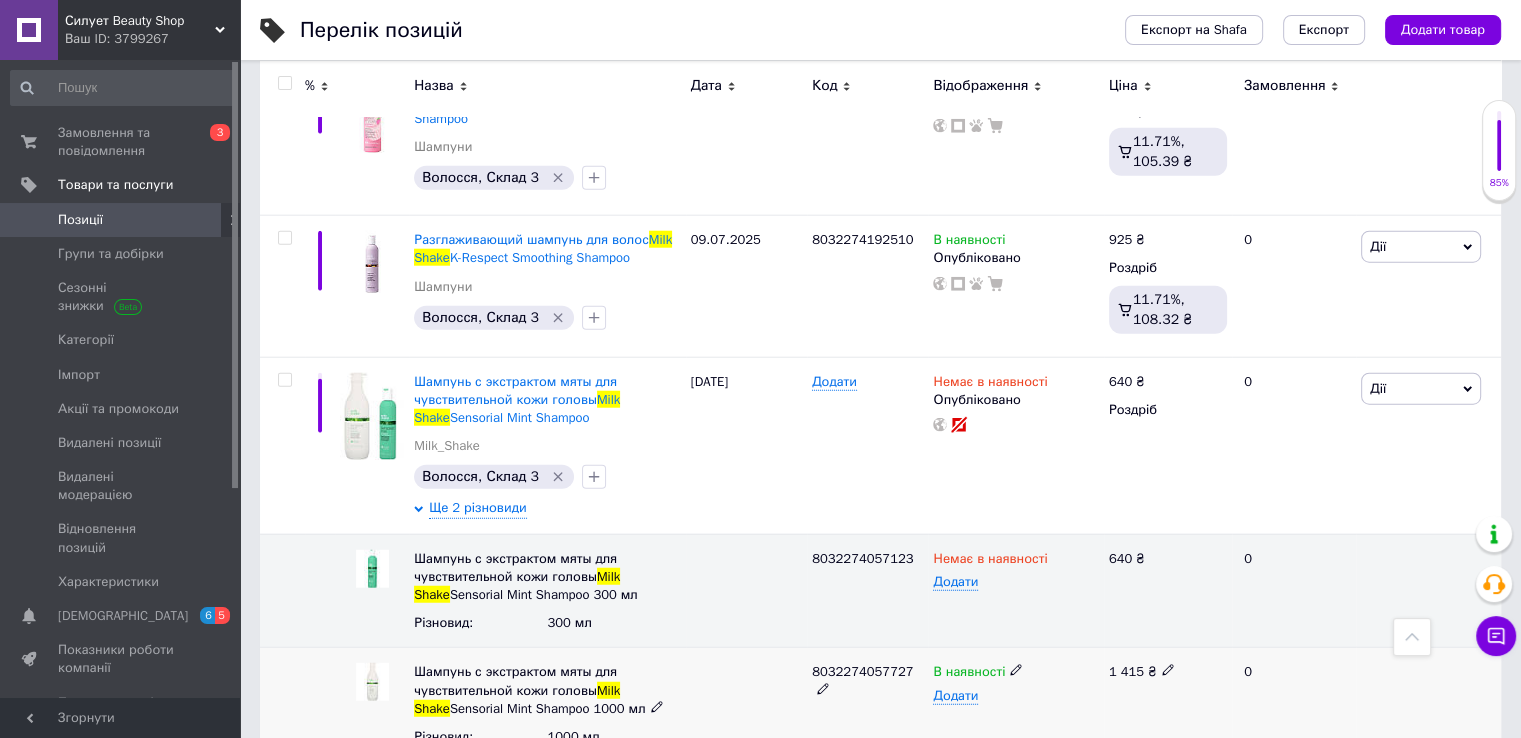 click on "1 415   ₴" at bounding box center (1168, 672) 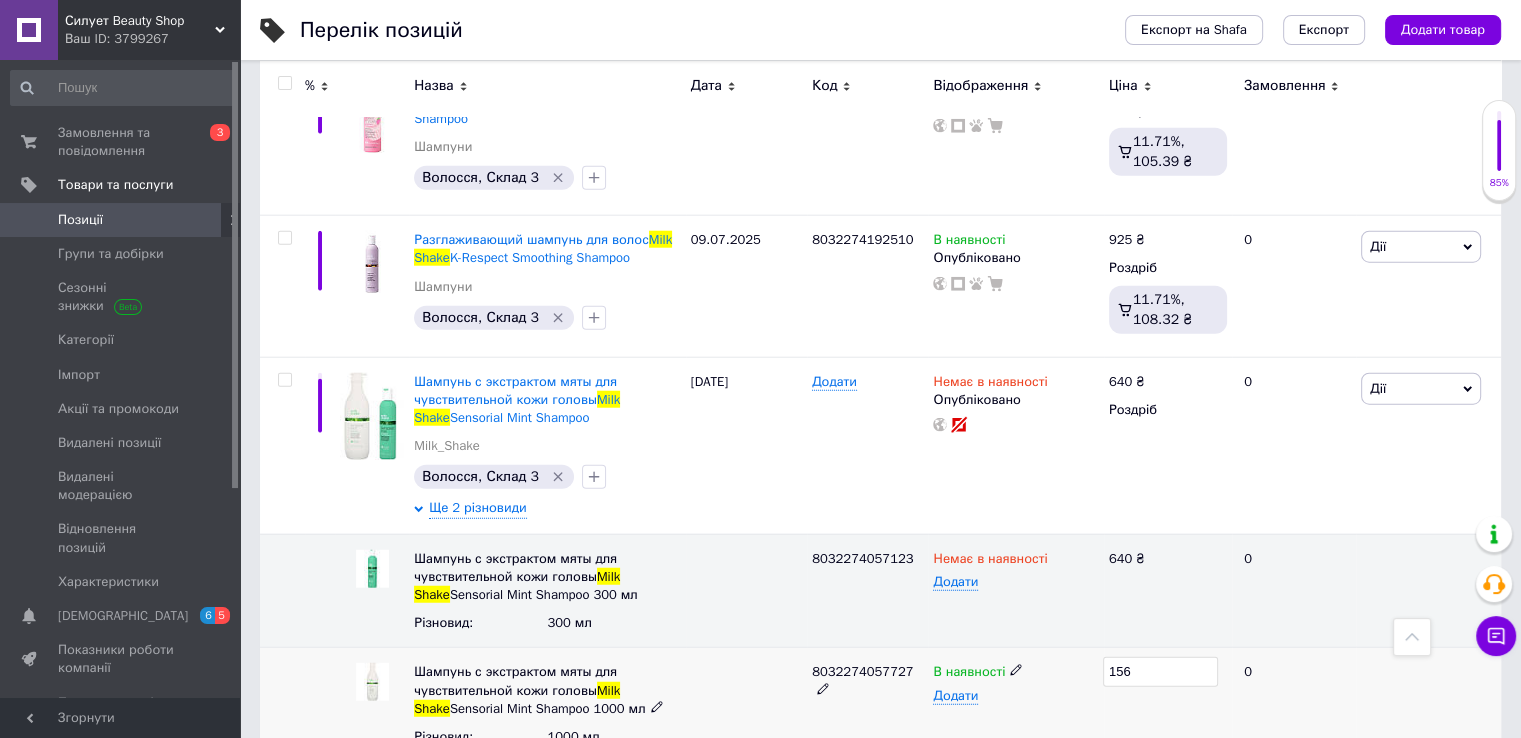 type on "1560" 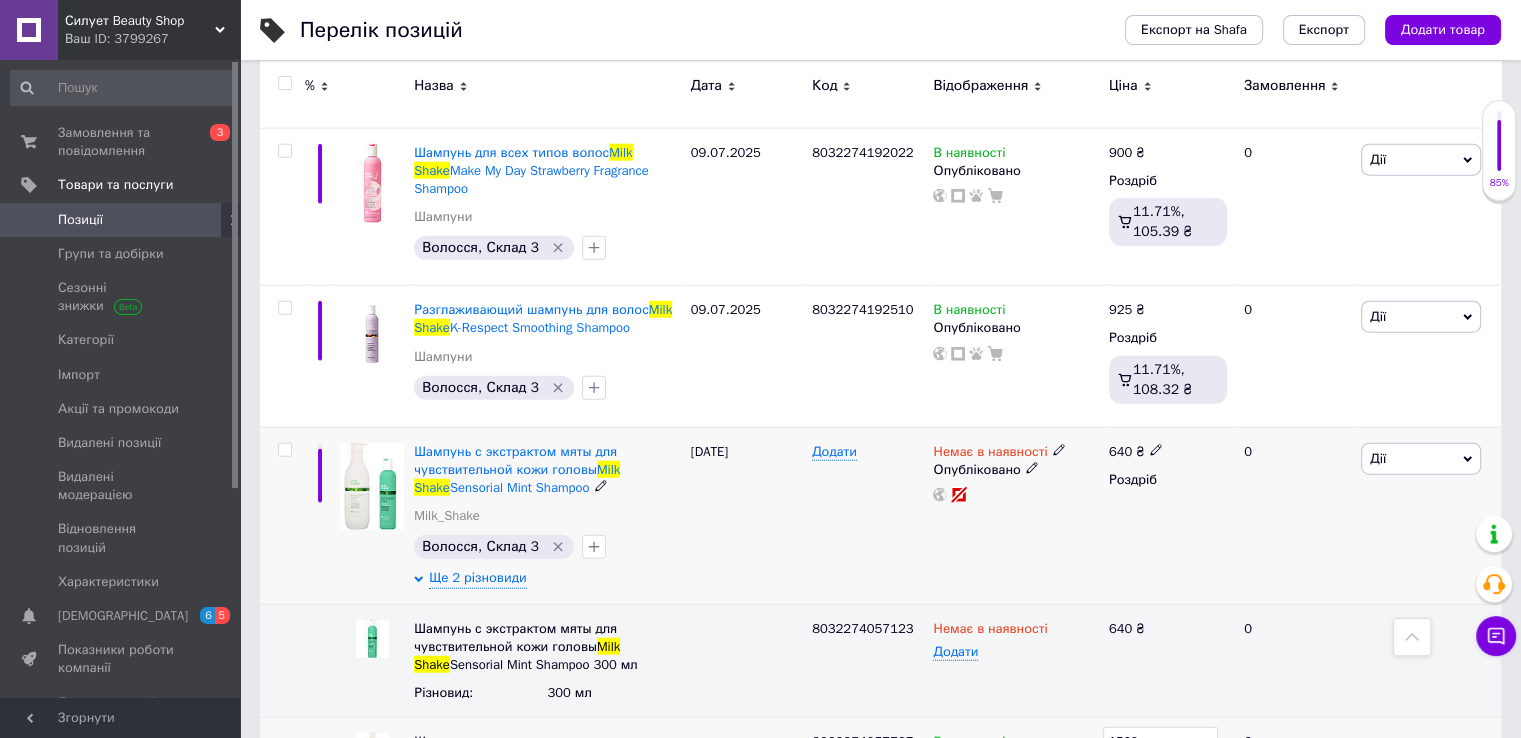 scroll, scrollTop: 4899, scrollLeft: 0, axis: vertical 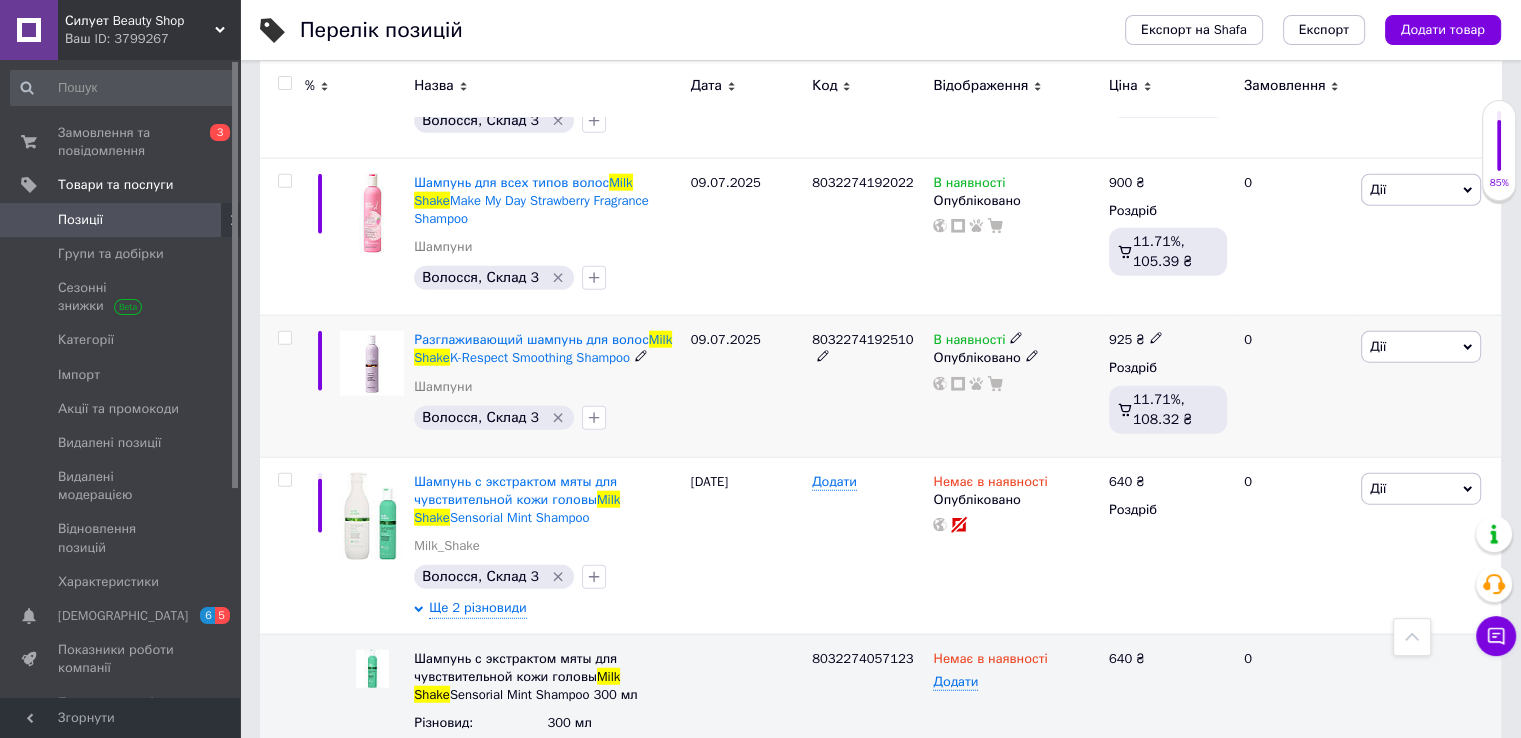 click on "09.07.2025" at bounding box center [746, 386] 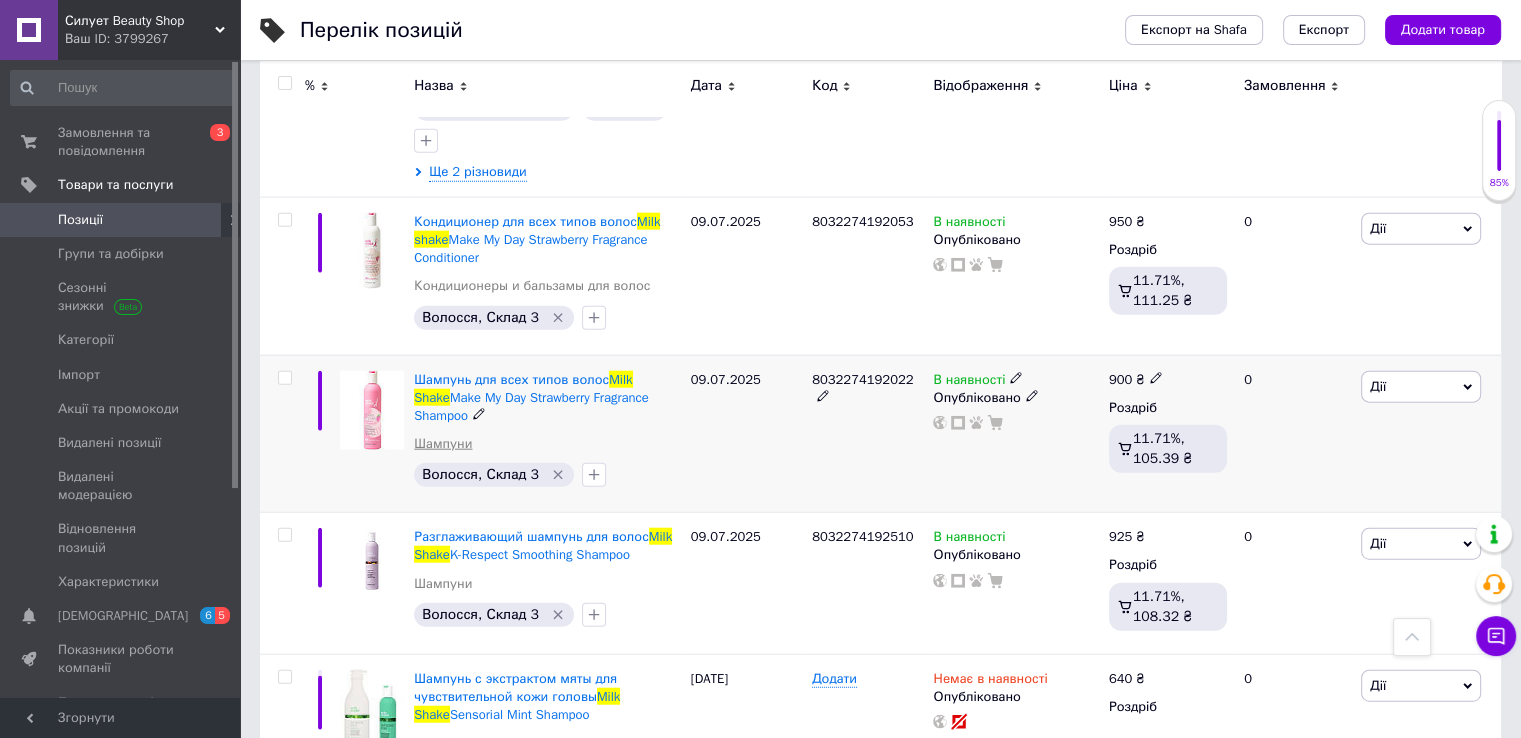 scroll, scrollTop: 4599, scrollLeft: 0, axis: vertical 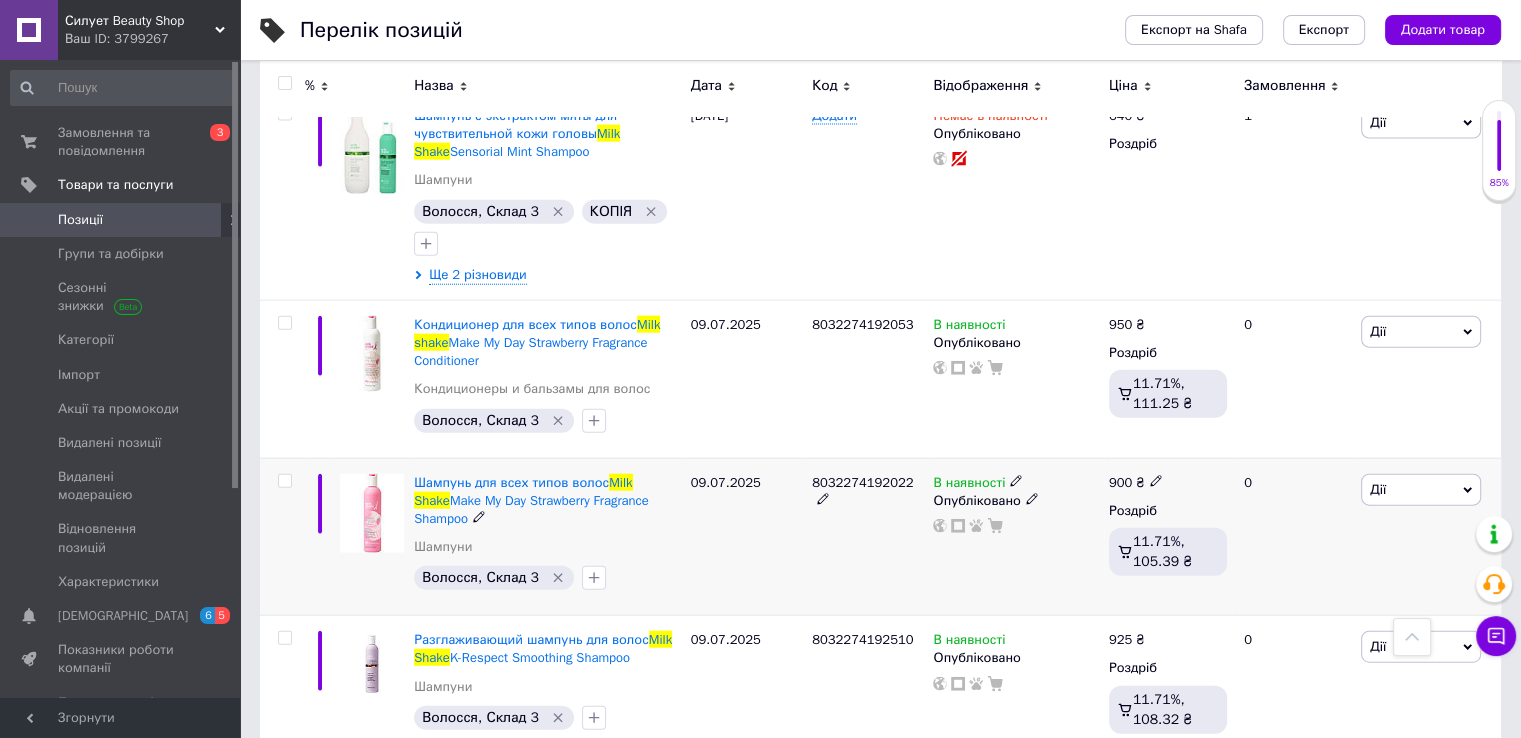 click 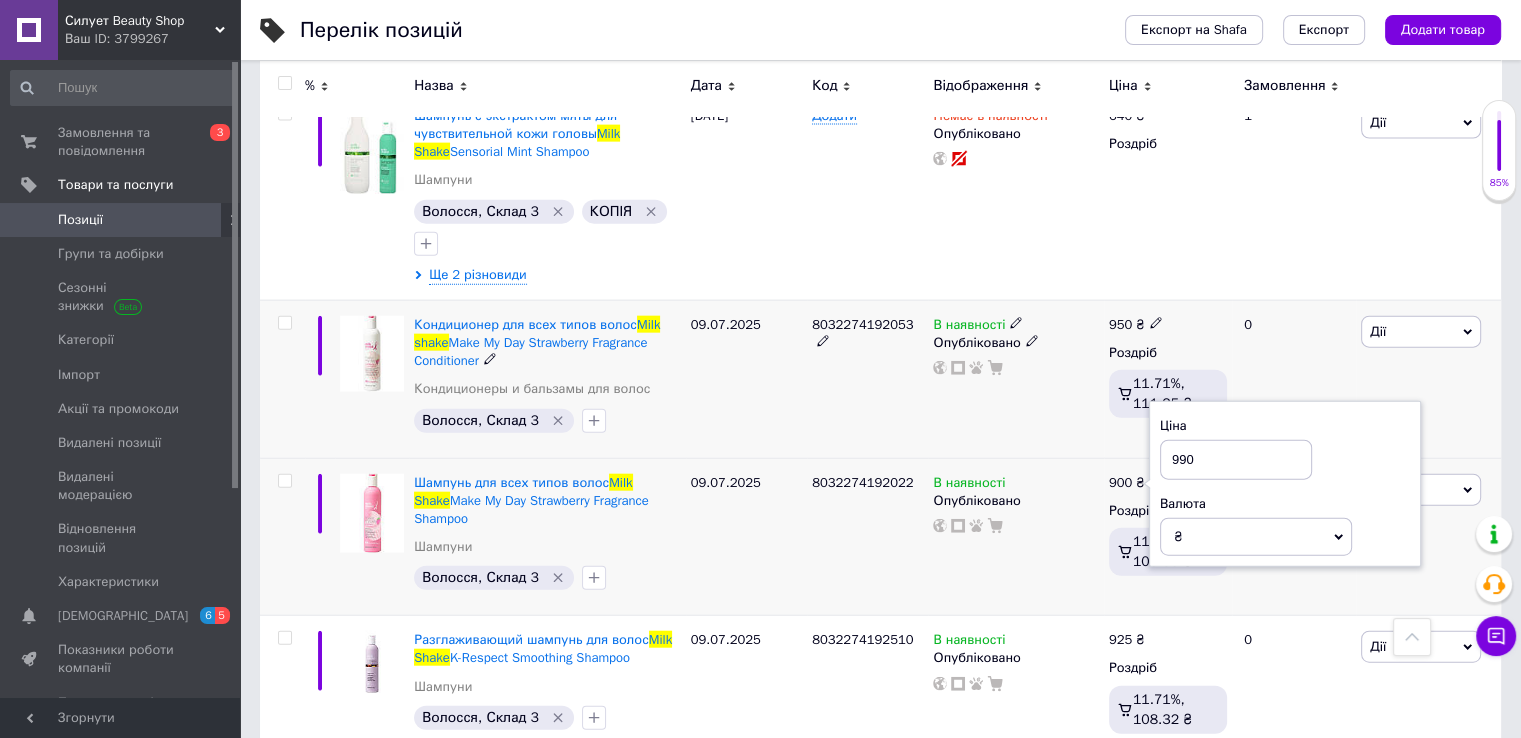 type on "990" 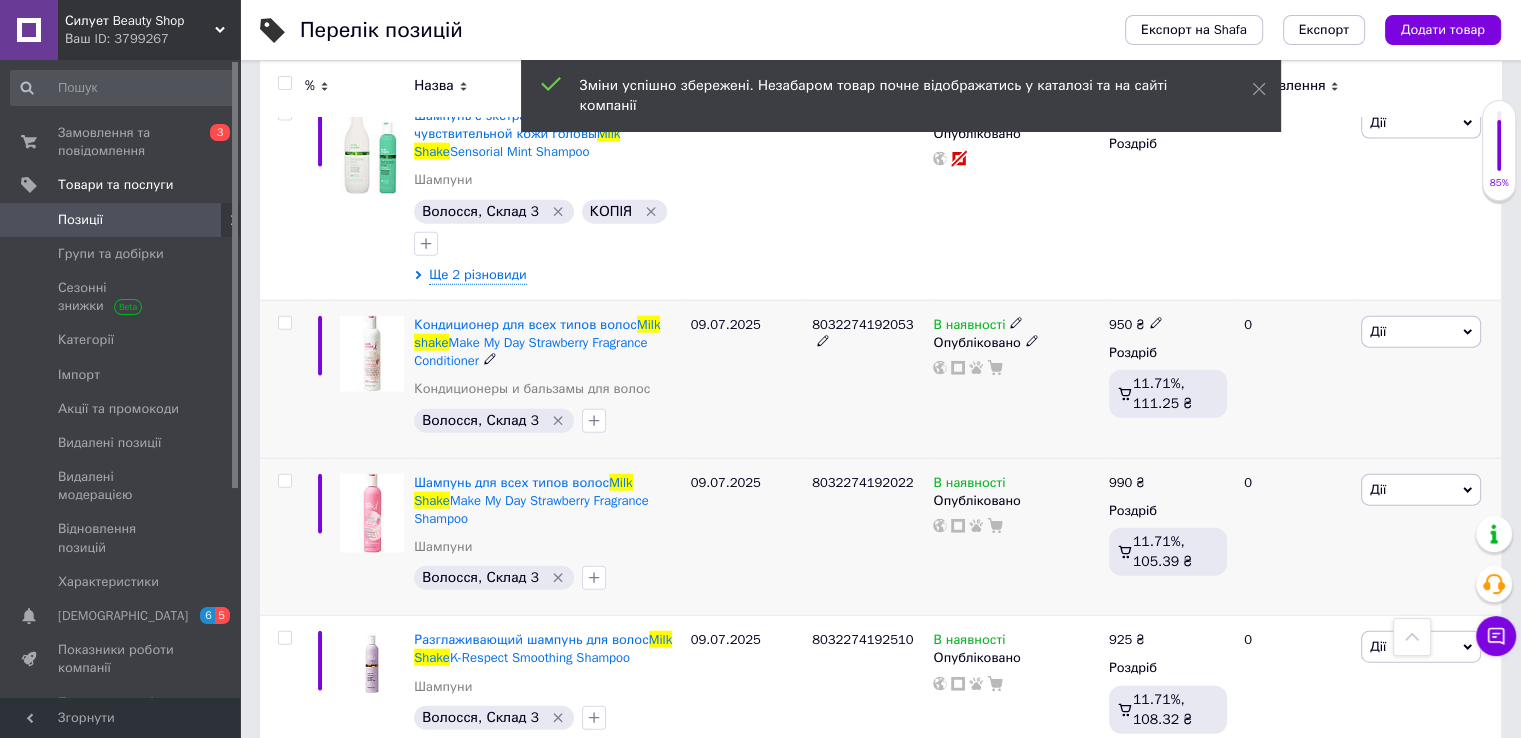 click 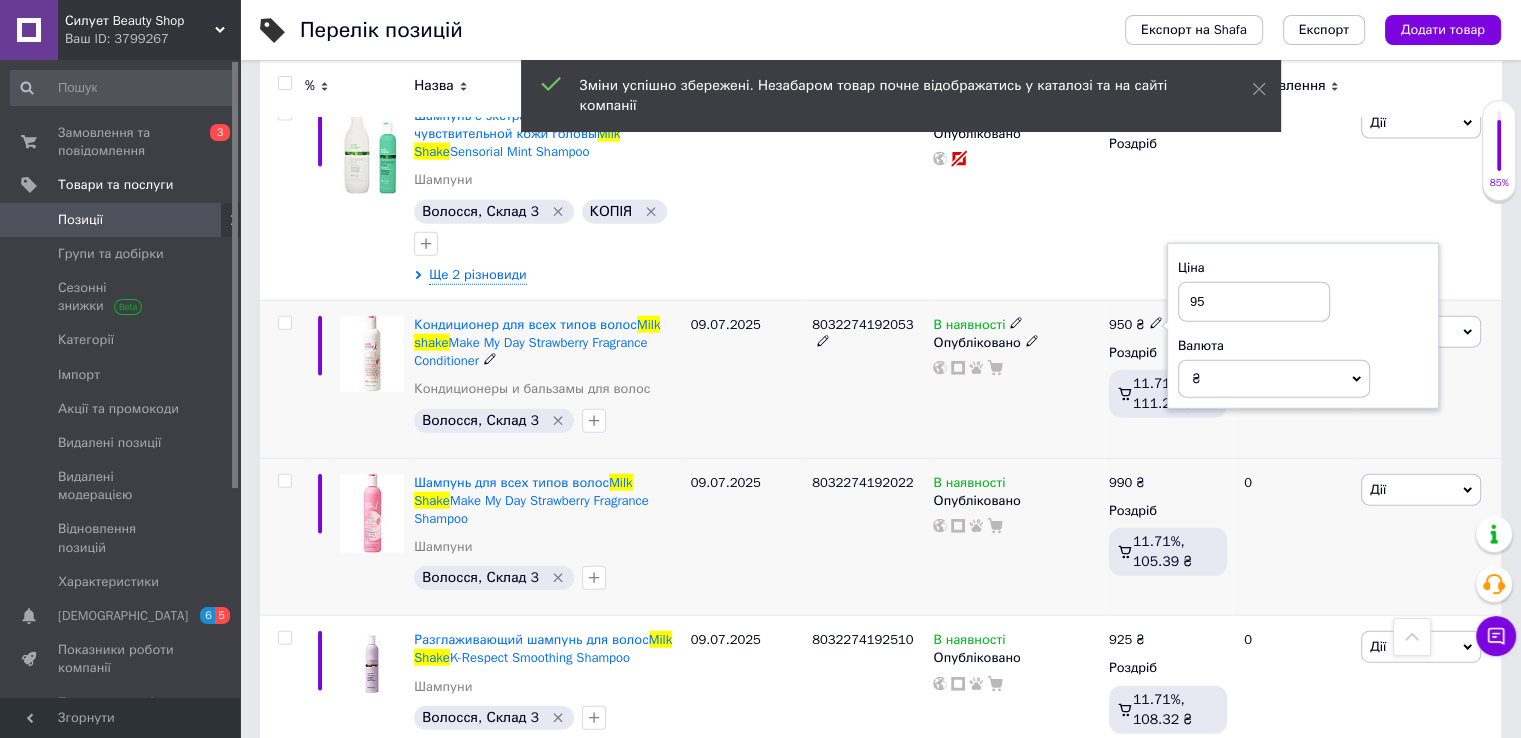 type on "9" 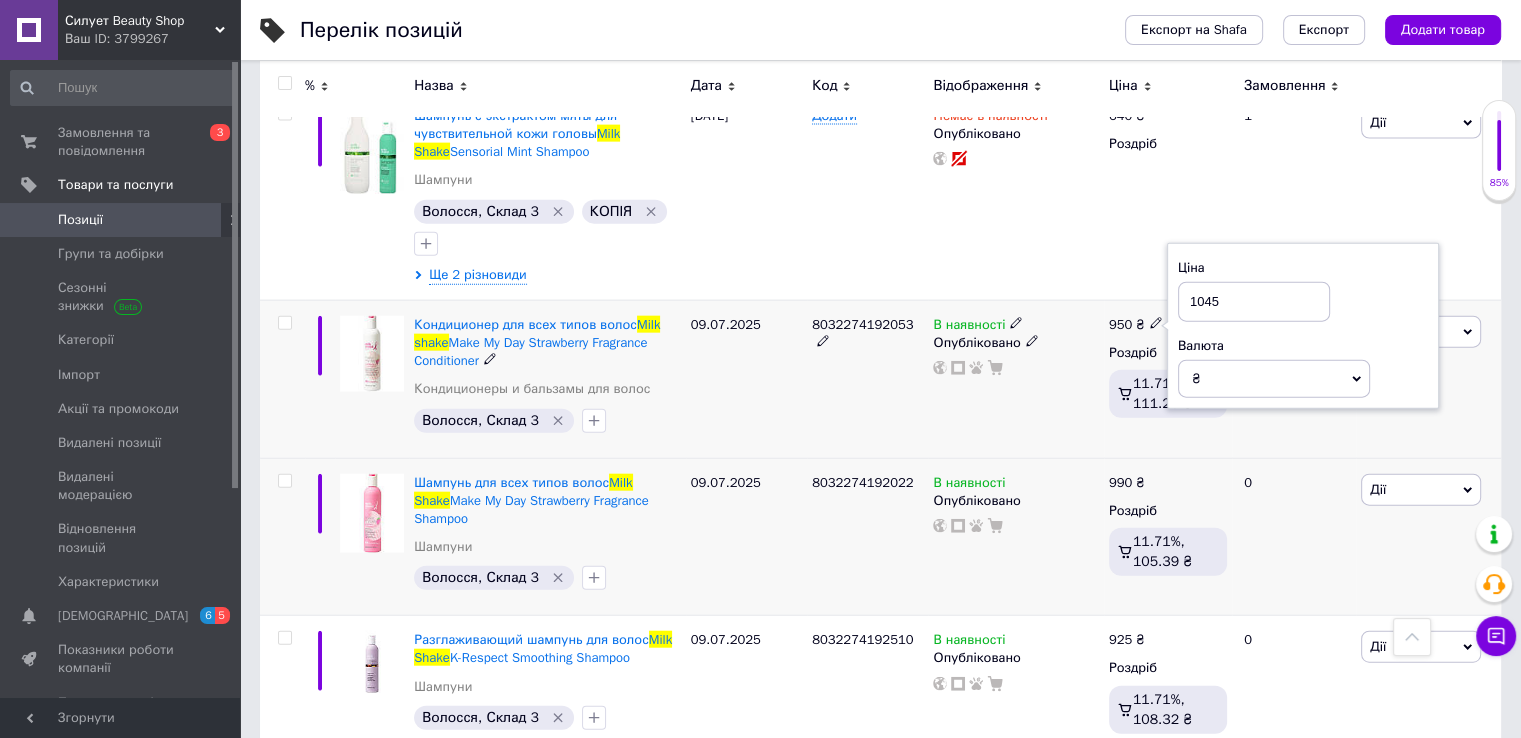 type on "1045" 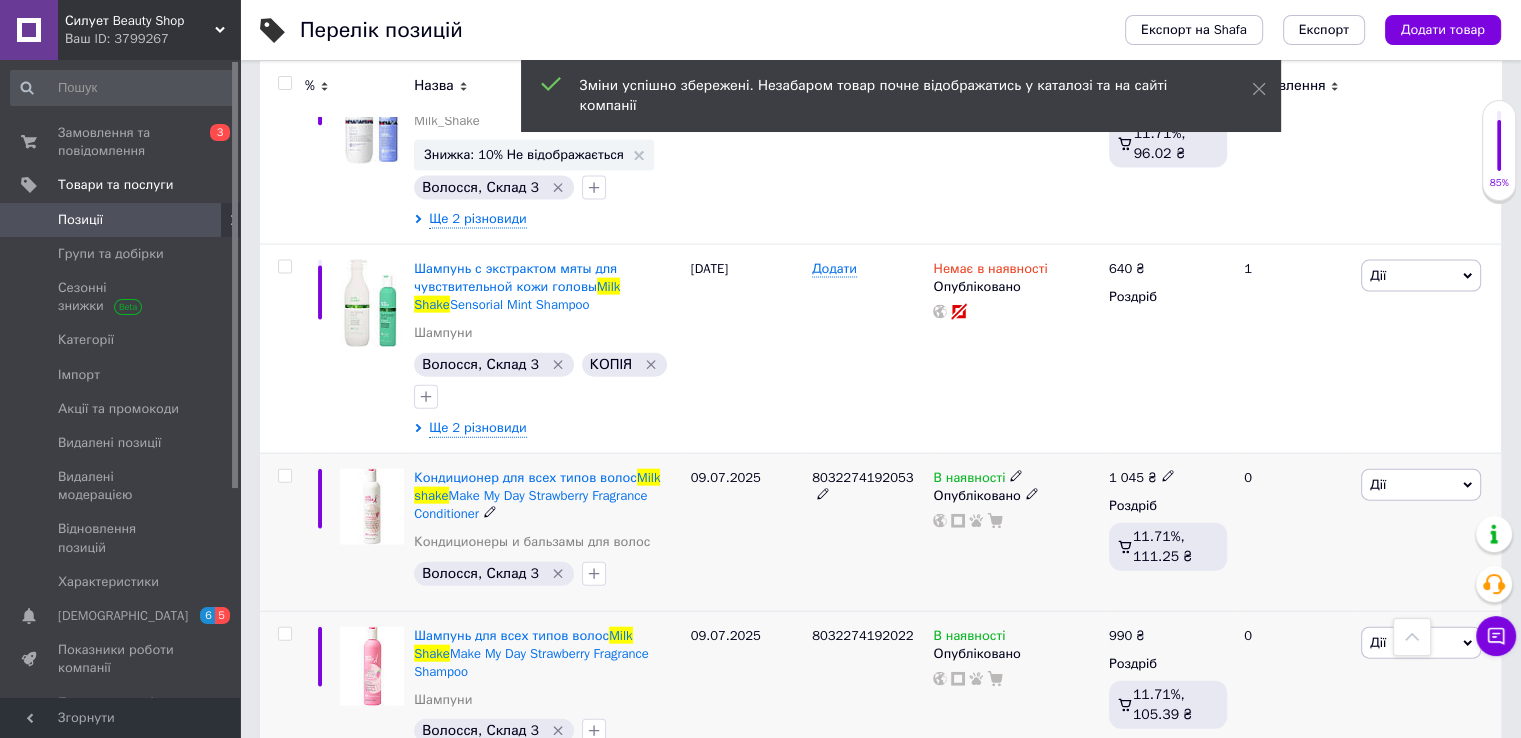 scroll, scrollTop: 4399, scrollLeft: 0, axis: vertical 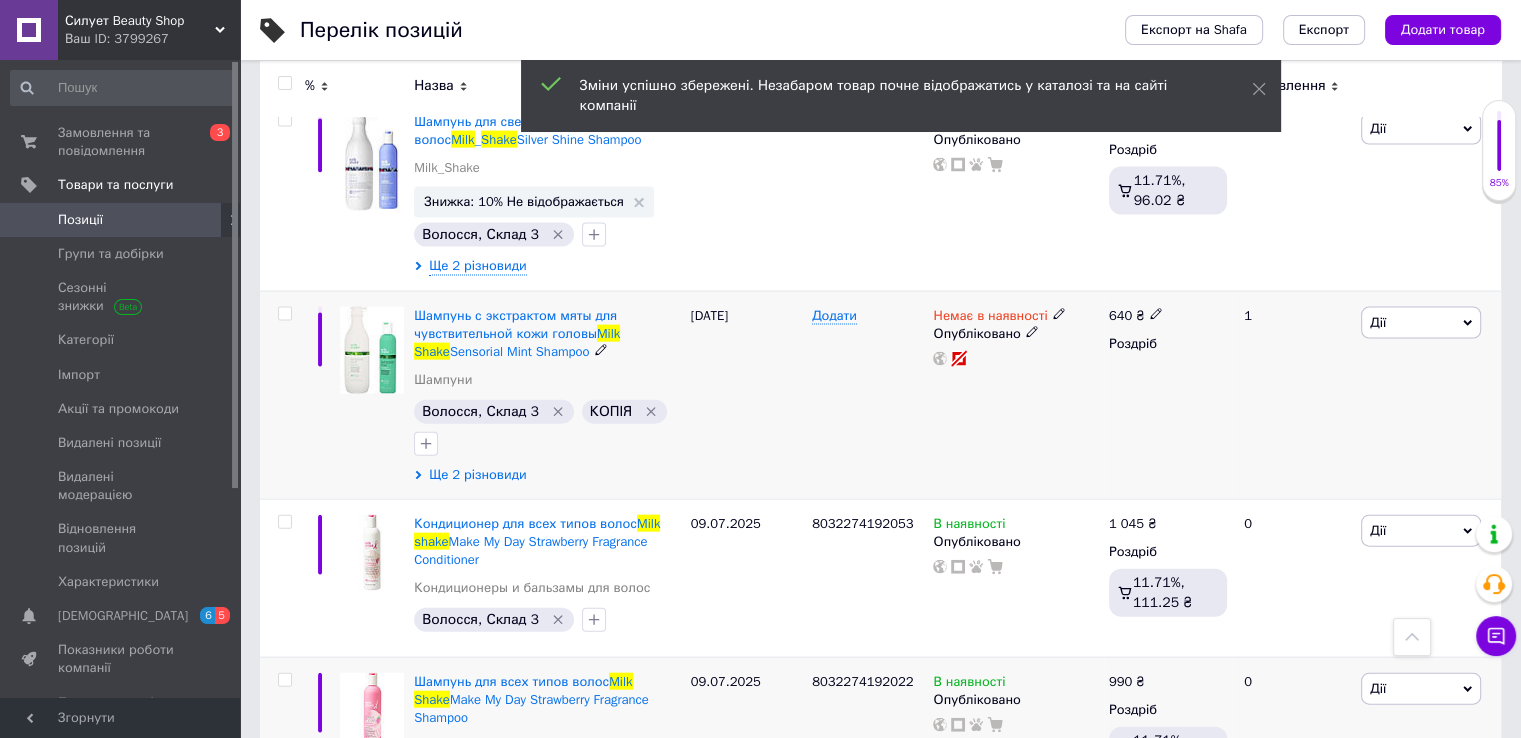 click on "Ще 2 різновиди" at bounding box center [477, 475] 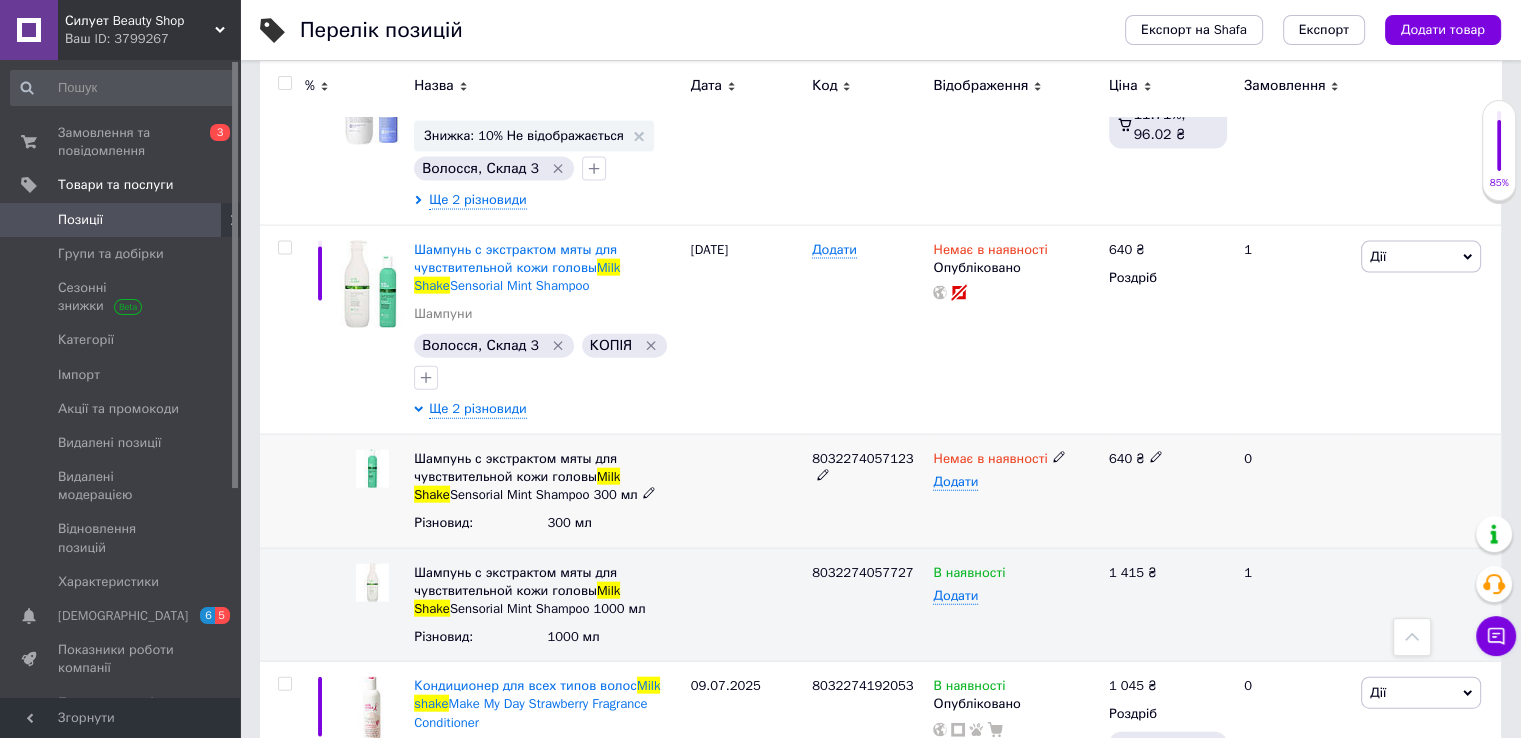 scroll, scrollTop: 4499, scrollLeft: 0, axis: vertical 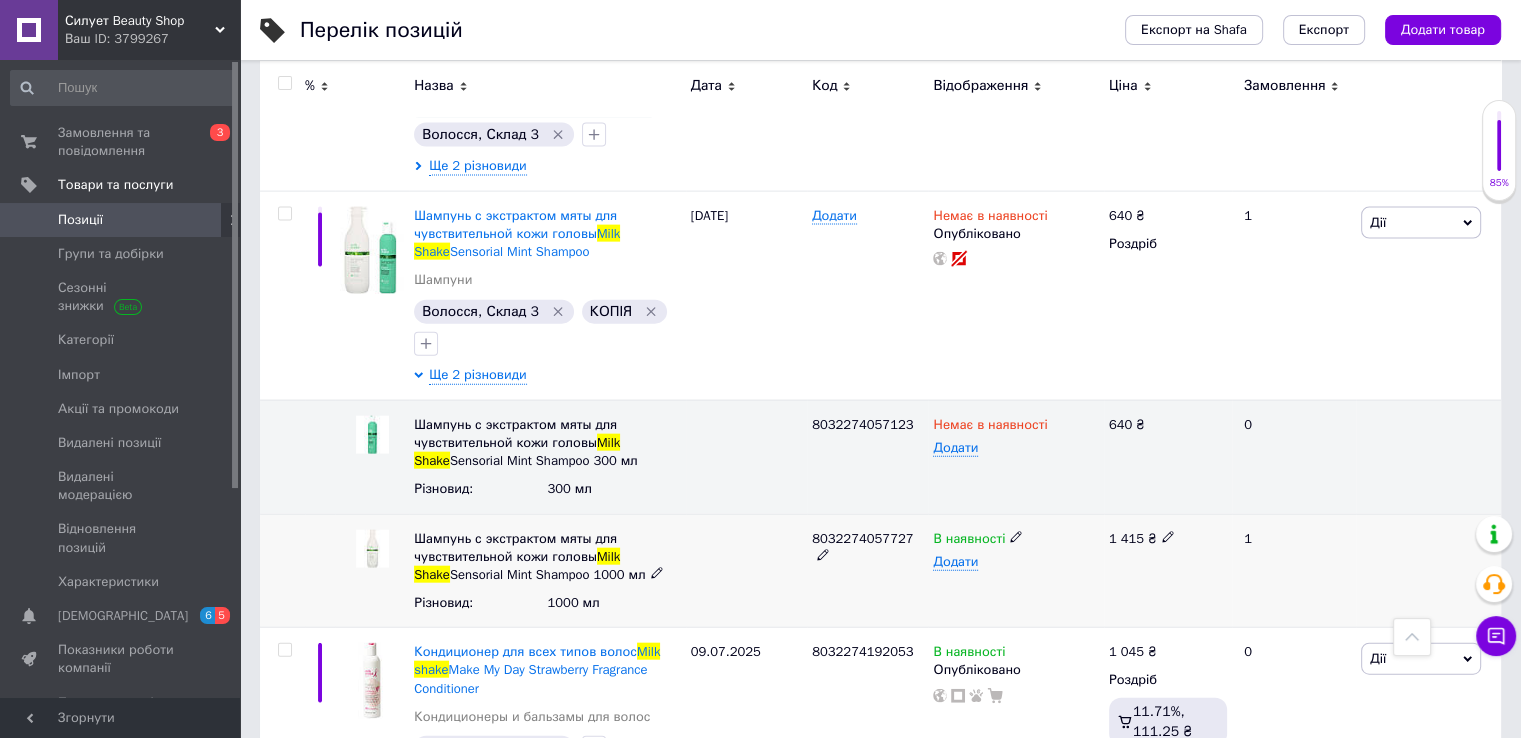 click 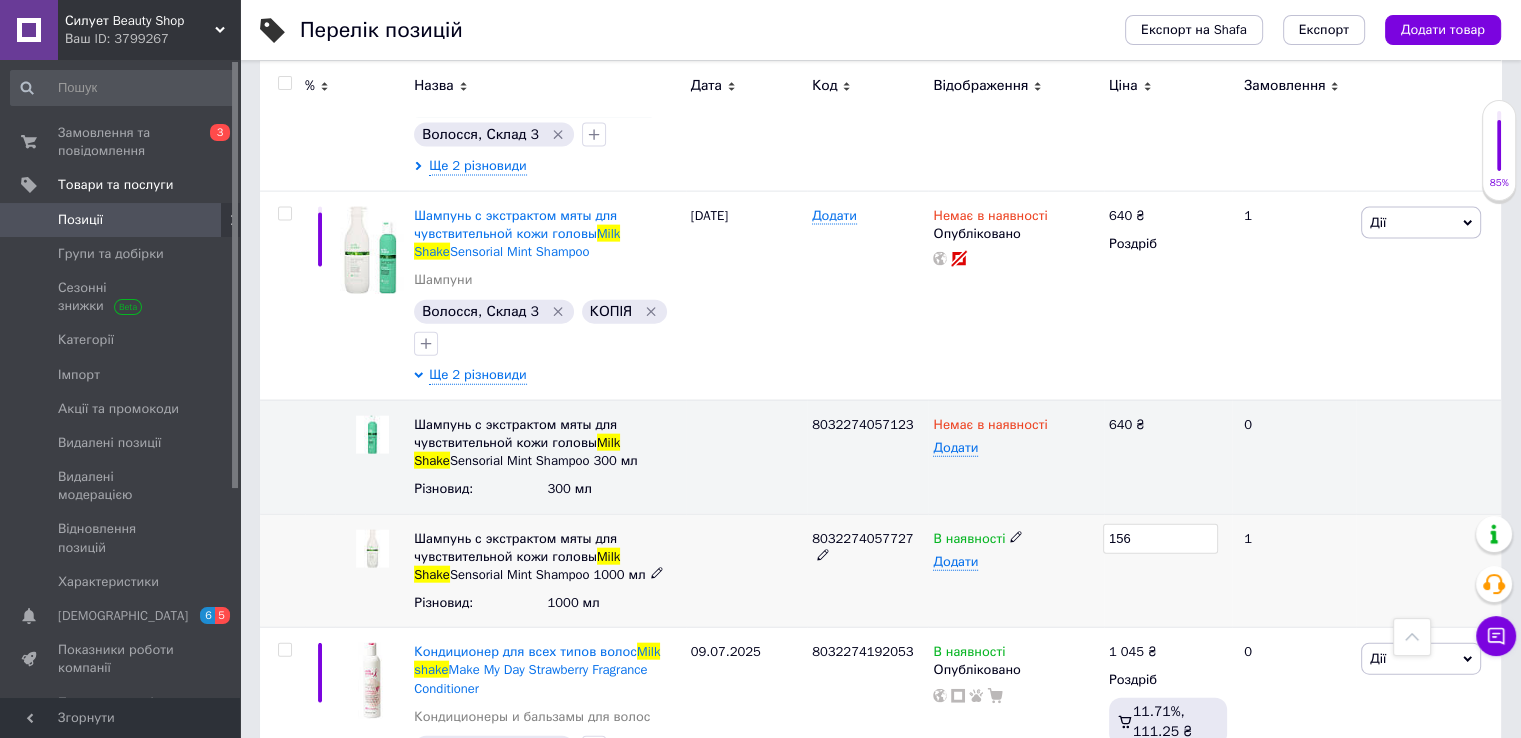 type on "1560" 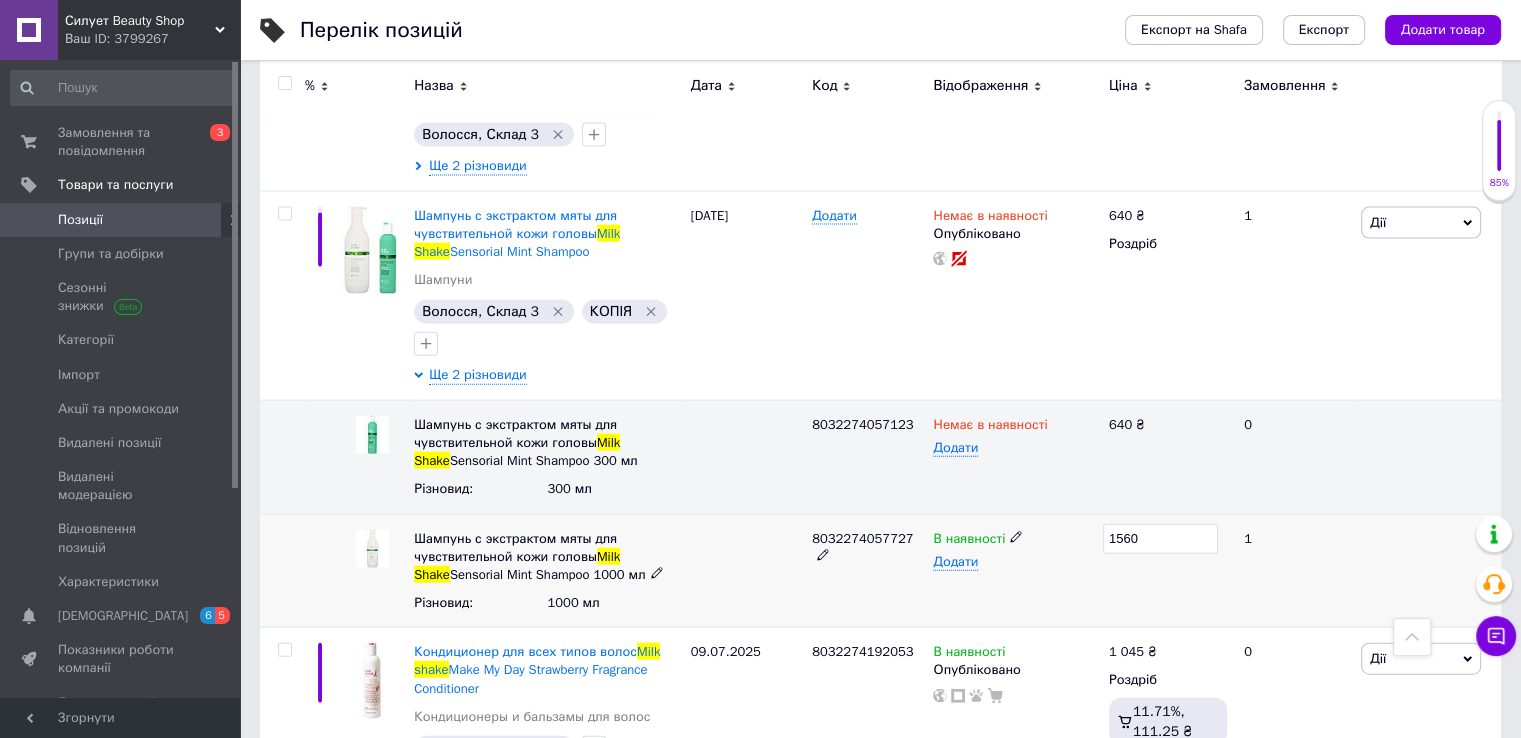 click on "1560" at bounding box center [1168, 571] 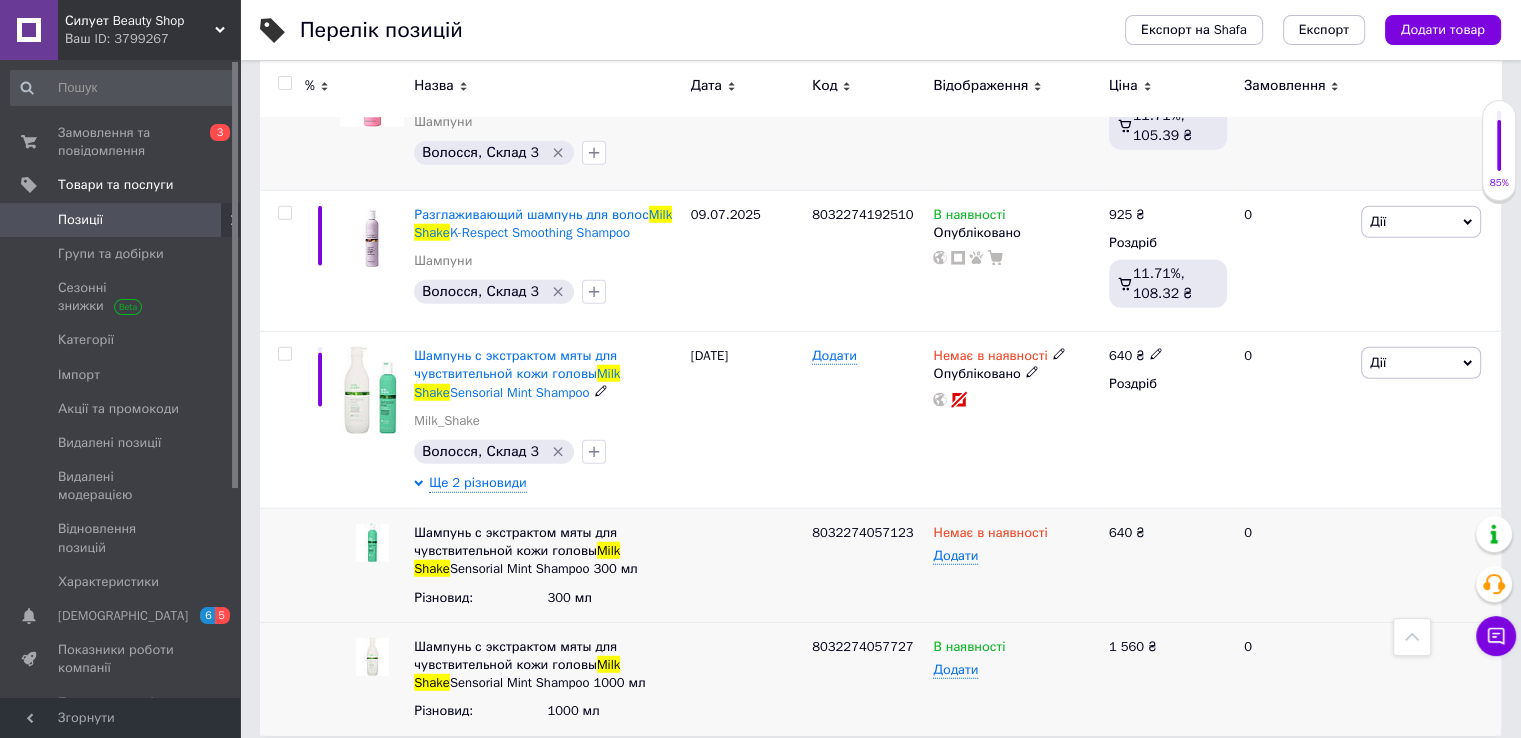 scroll, scrollTop: 5253, scrollLeft: 0, axis: vertical 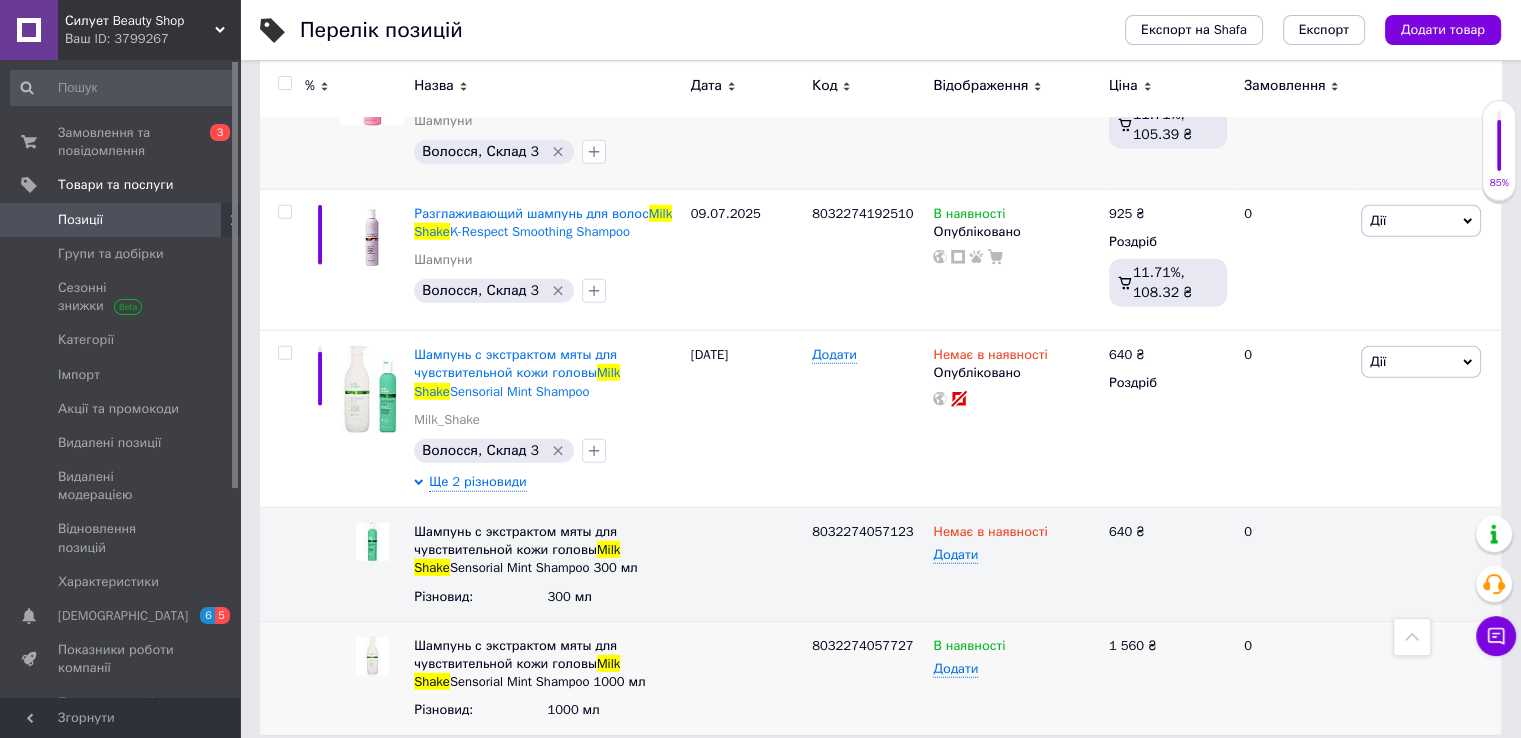 click on "3" at bounding box center [494, 776] 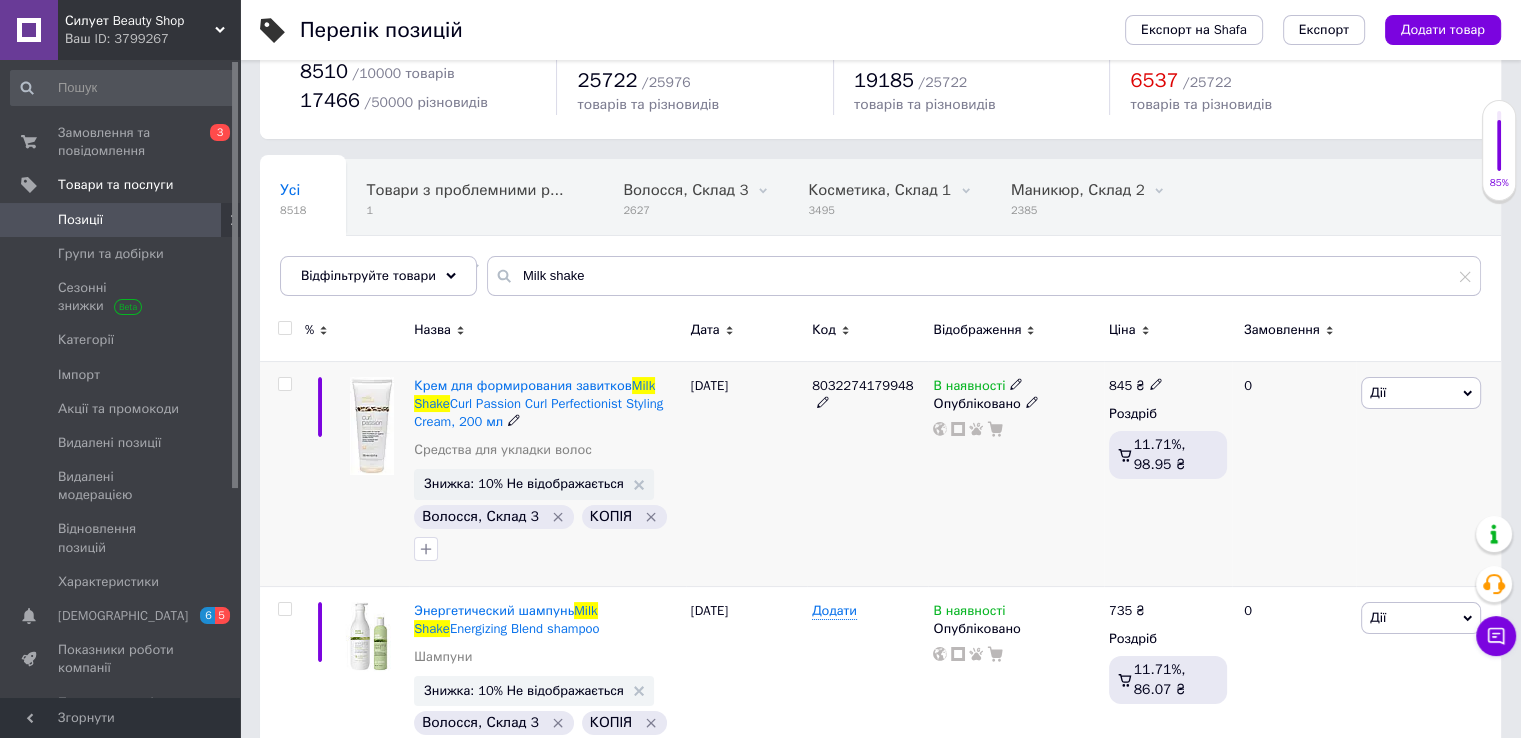 scroll, scrollTop: 100, scrollLeft: 0, axis: vertical 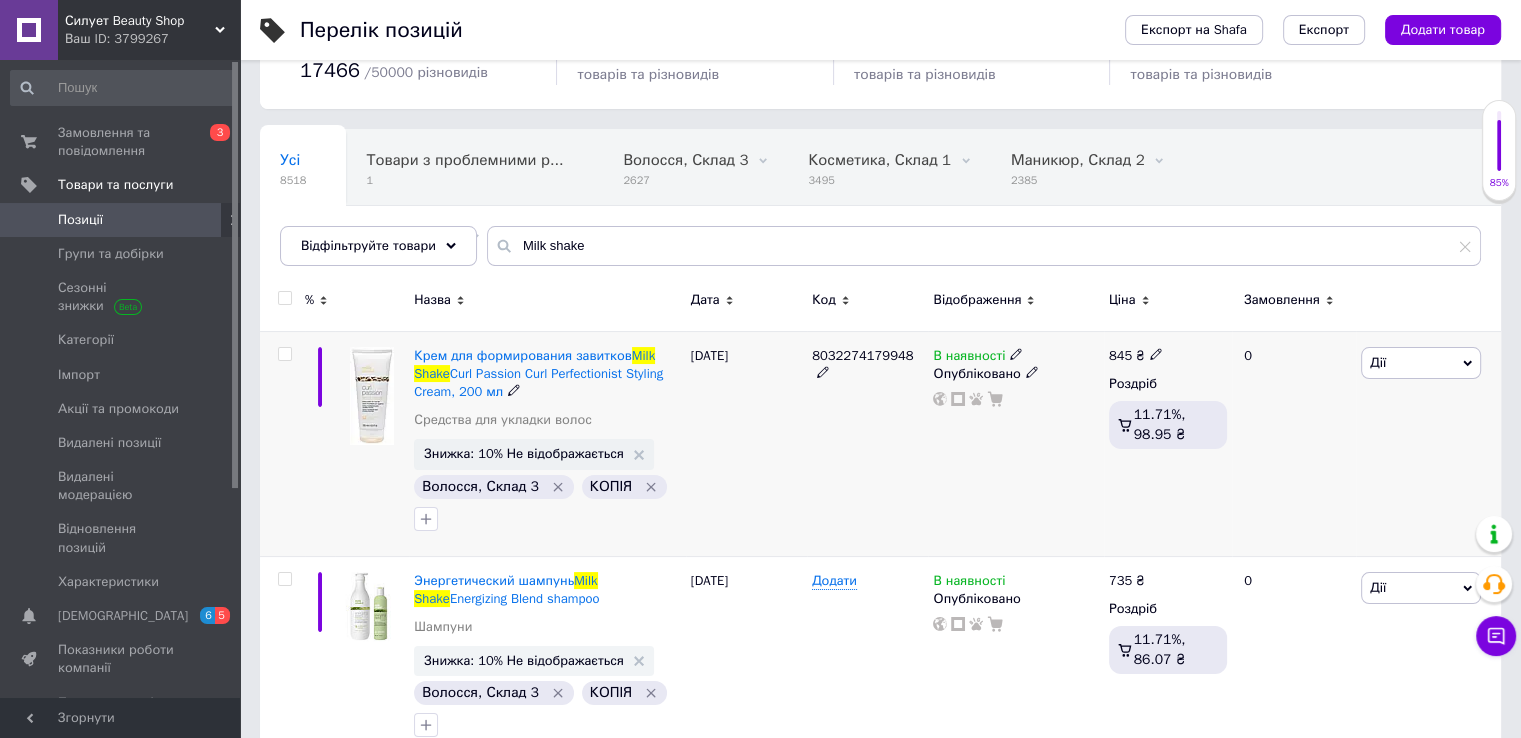 click 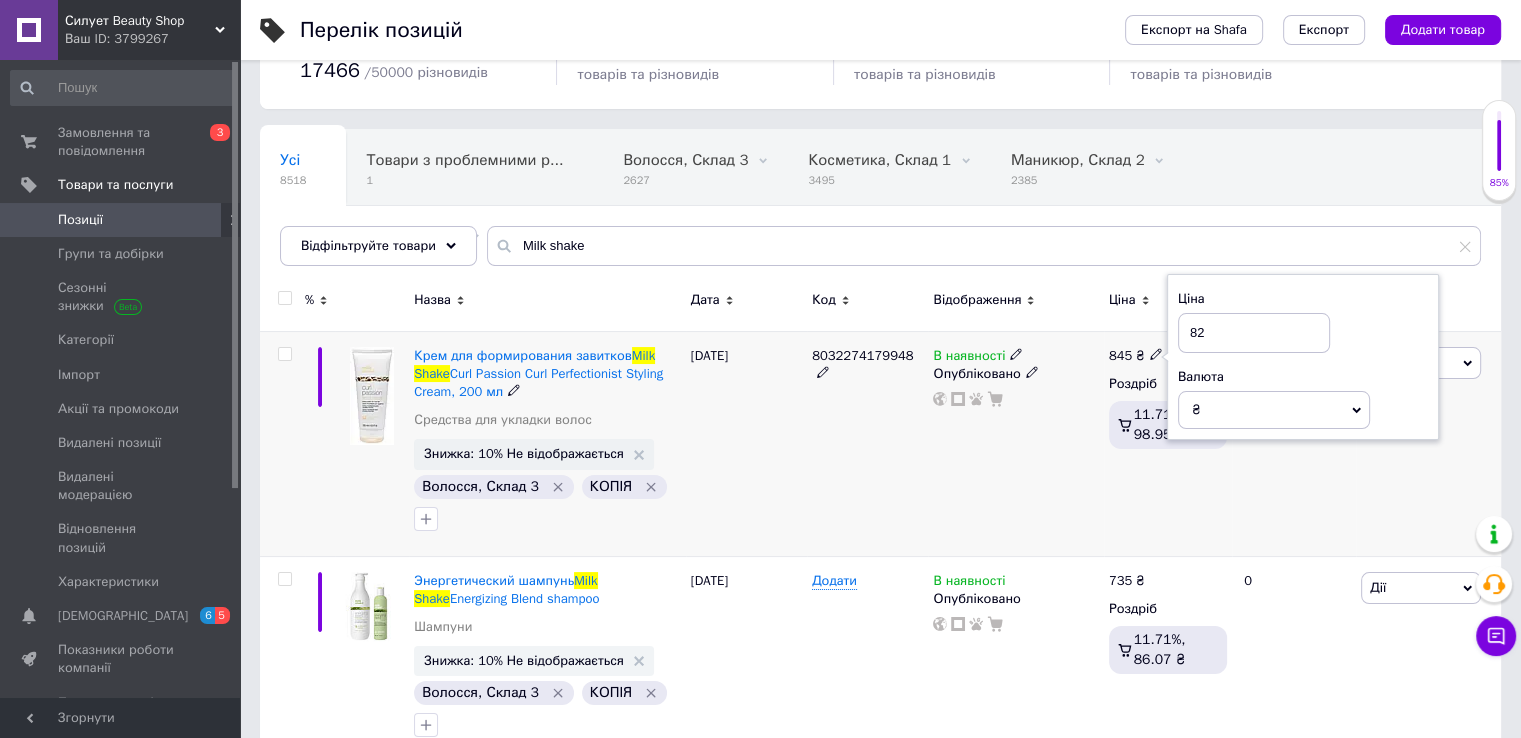 type on "8" 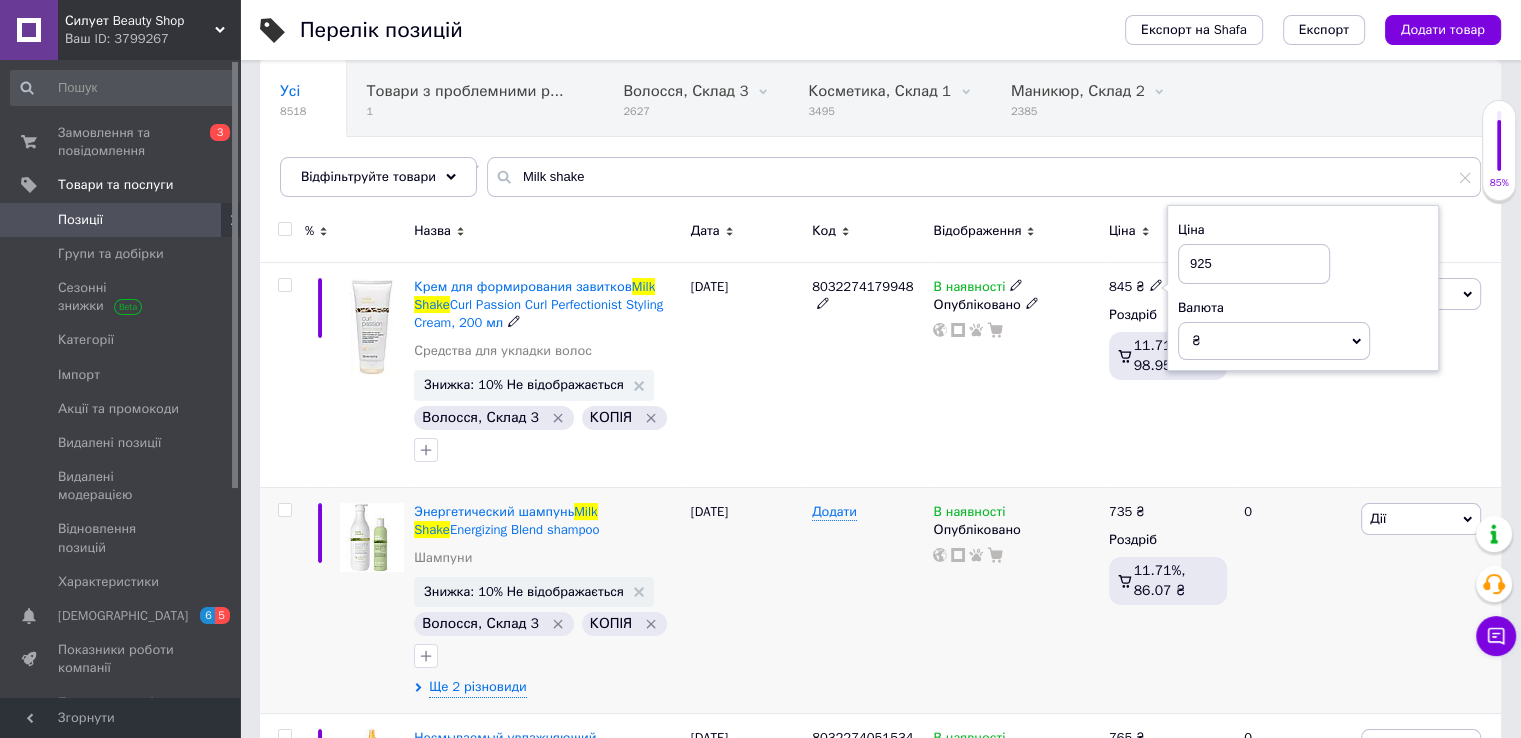 scroll, scrollTop: 200, scrollLeft: 0, axis: vertical 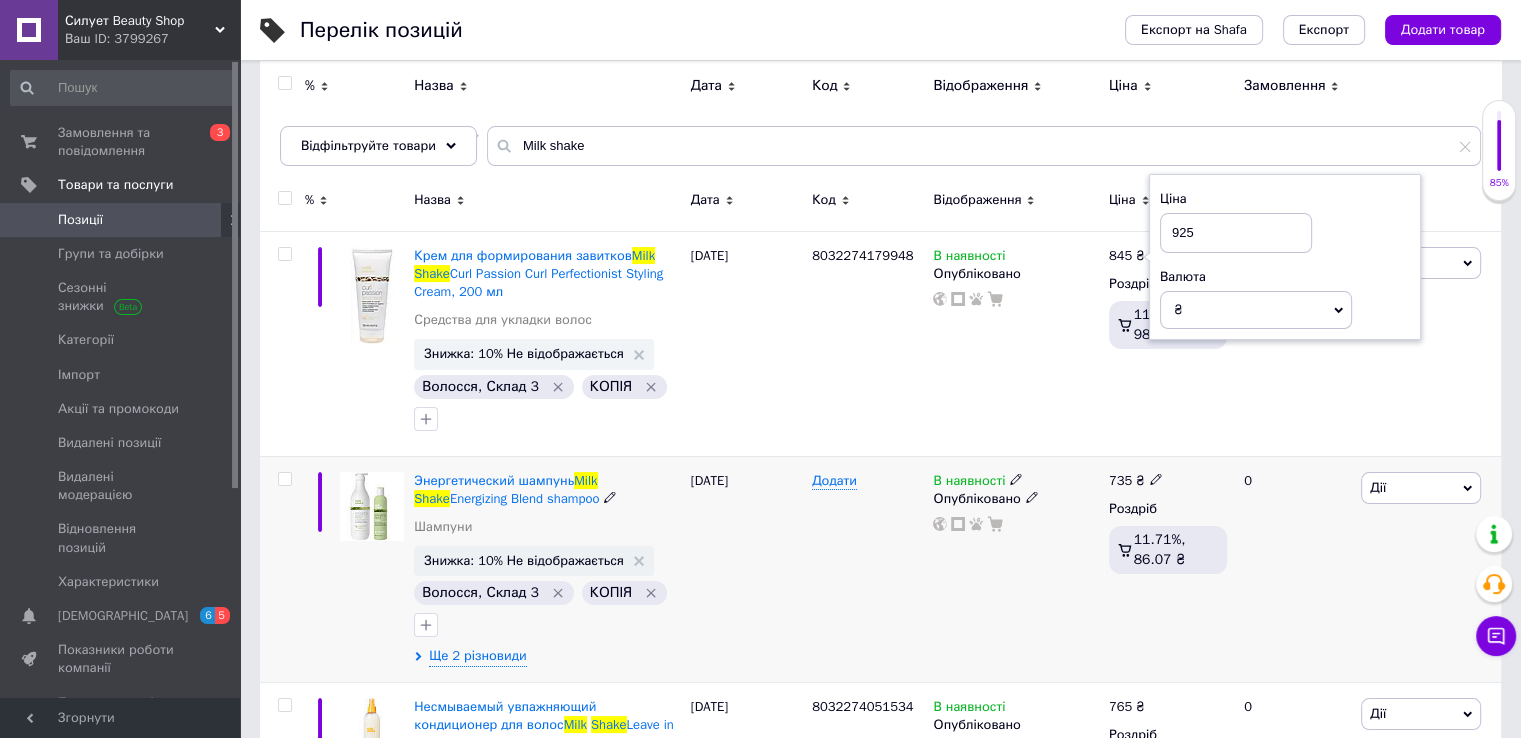 type on "925" 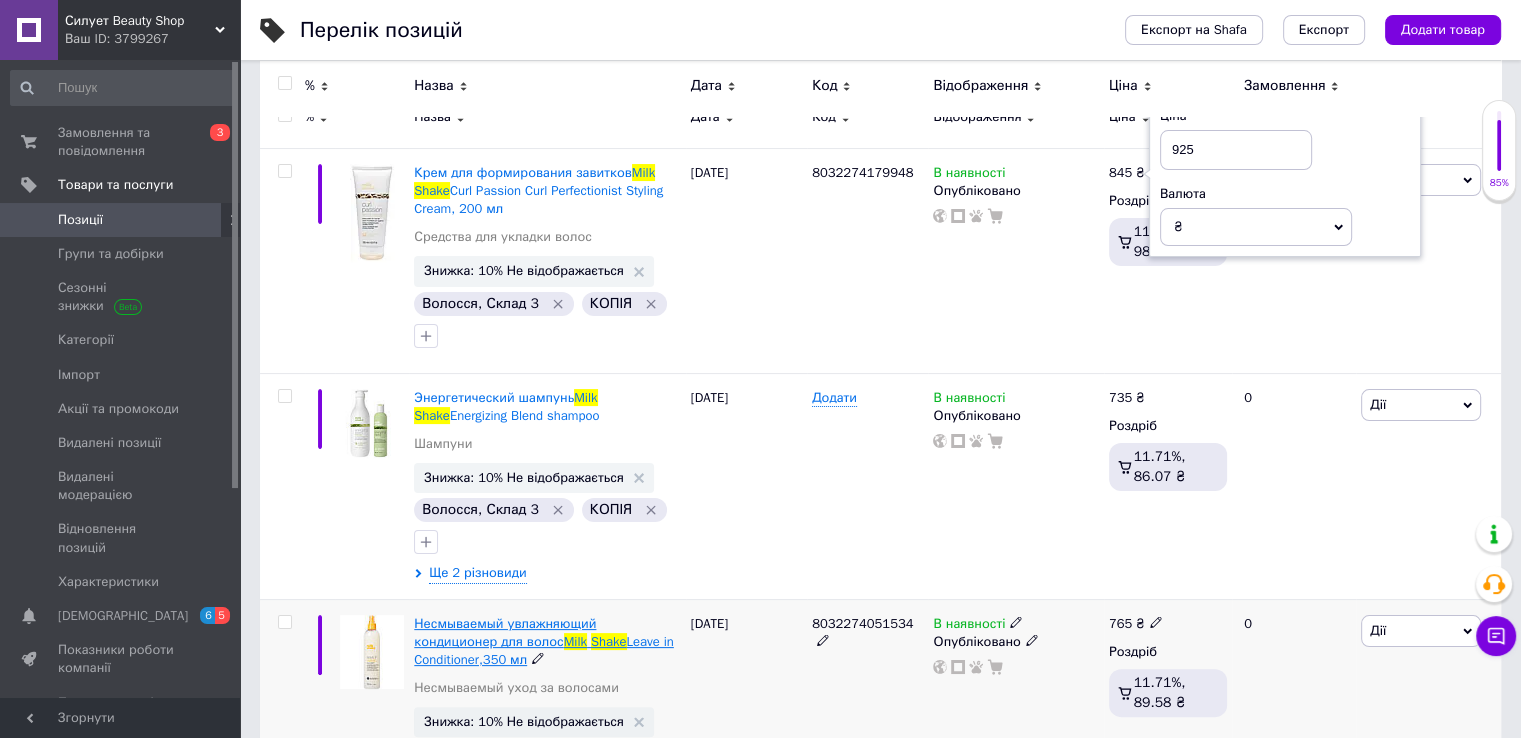 scroll, scrollTop: 300, scrollLeft: 0, axis: vertical 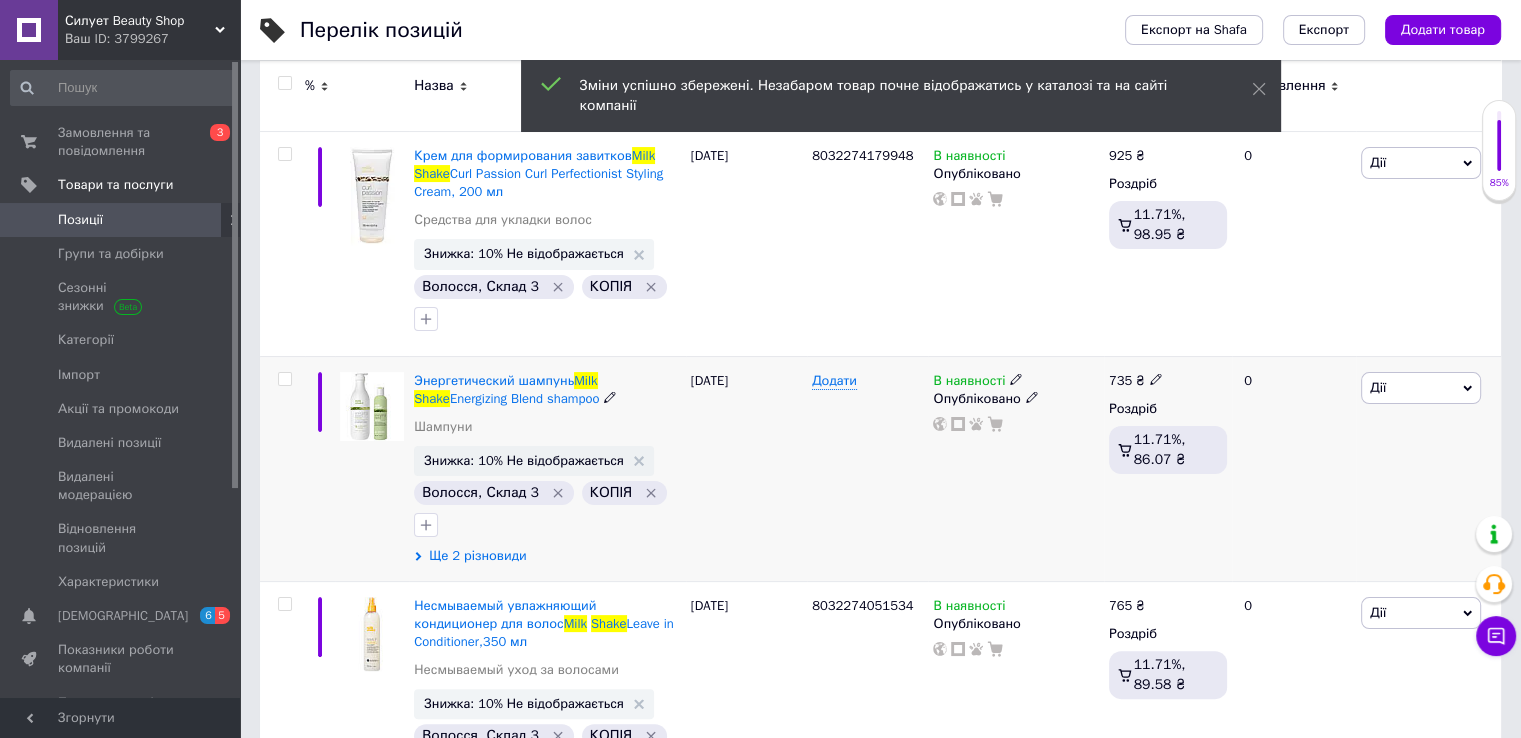 click on "Ще 2 різновиди" at bounding box center (477, 556) 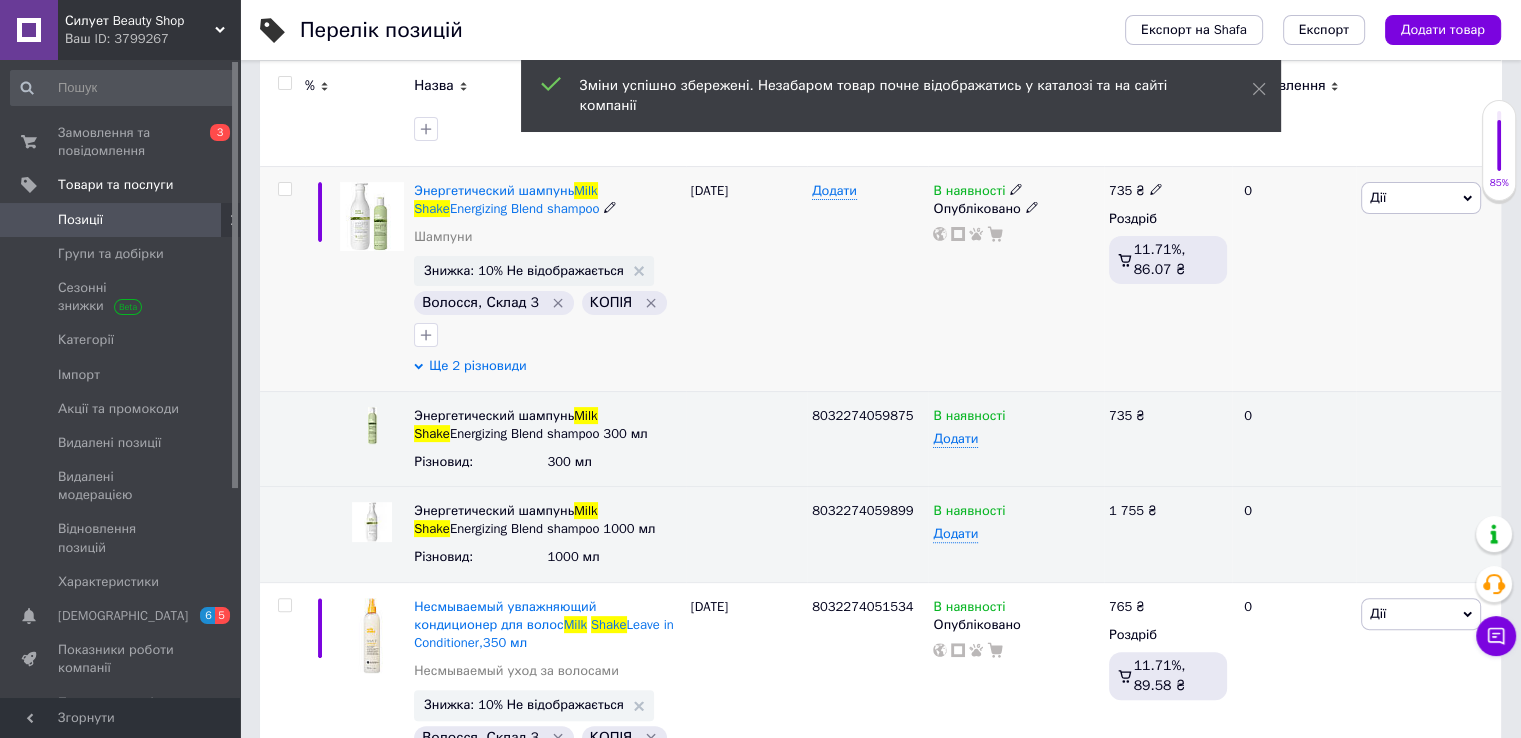 scroll, scrollTop: 500, scrollLeft: 0, axis: vertical 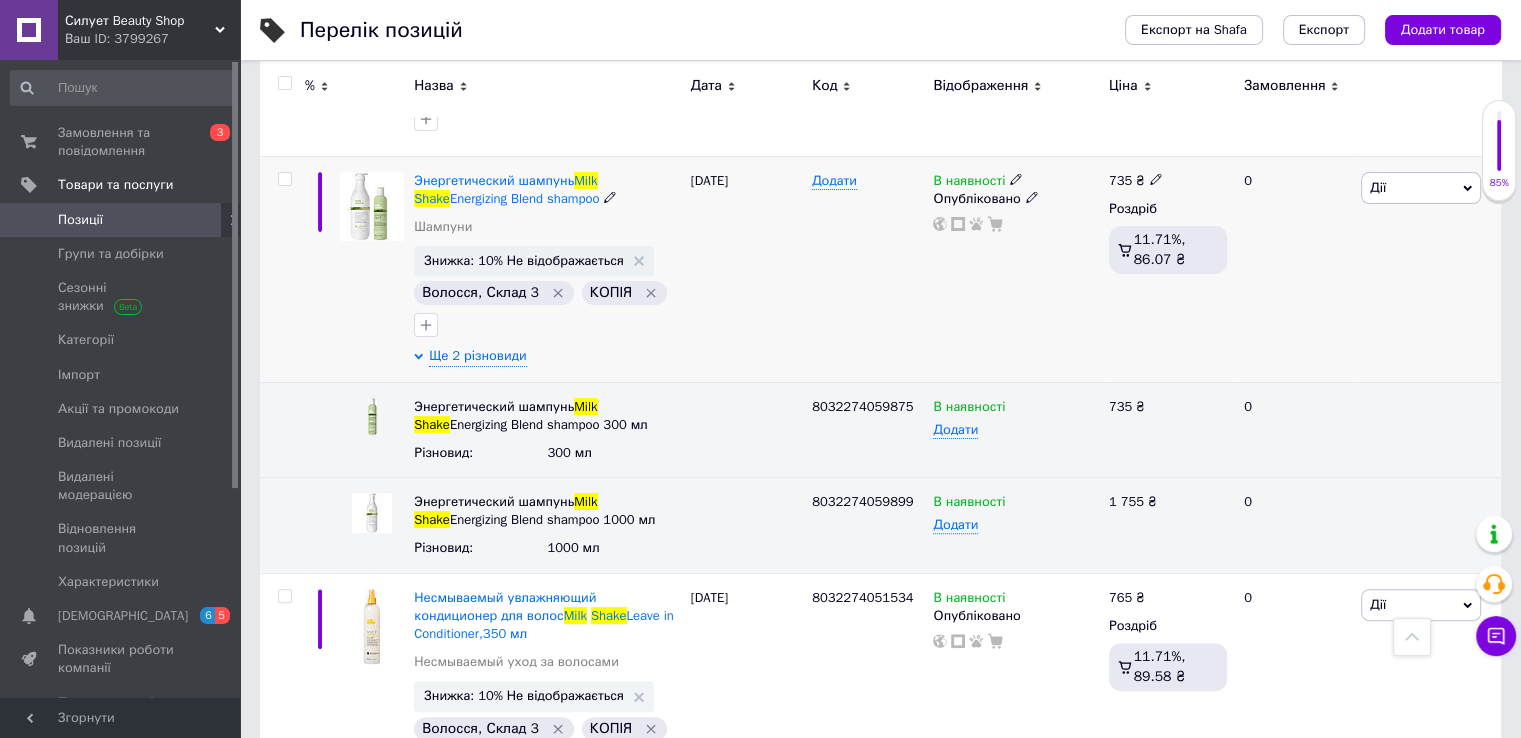 click 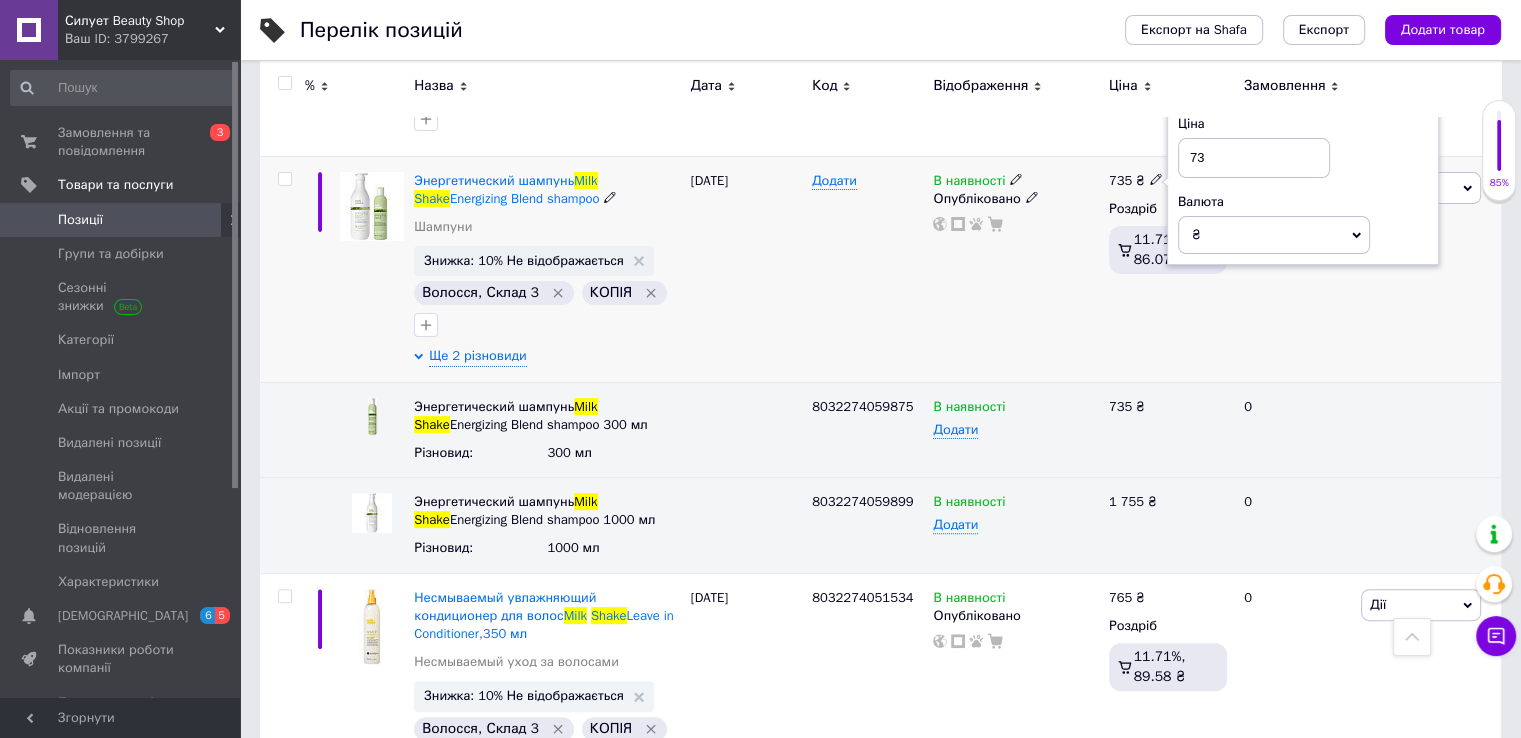 type on "7" 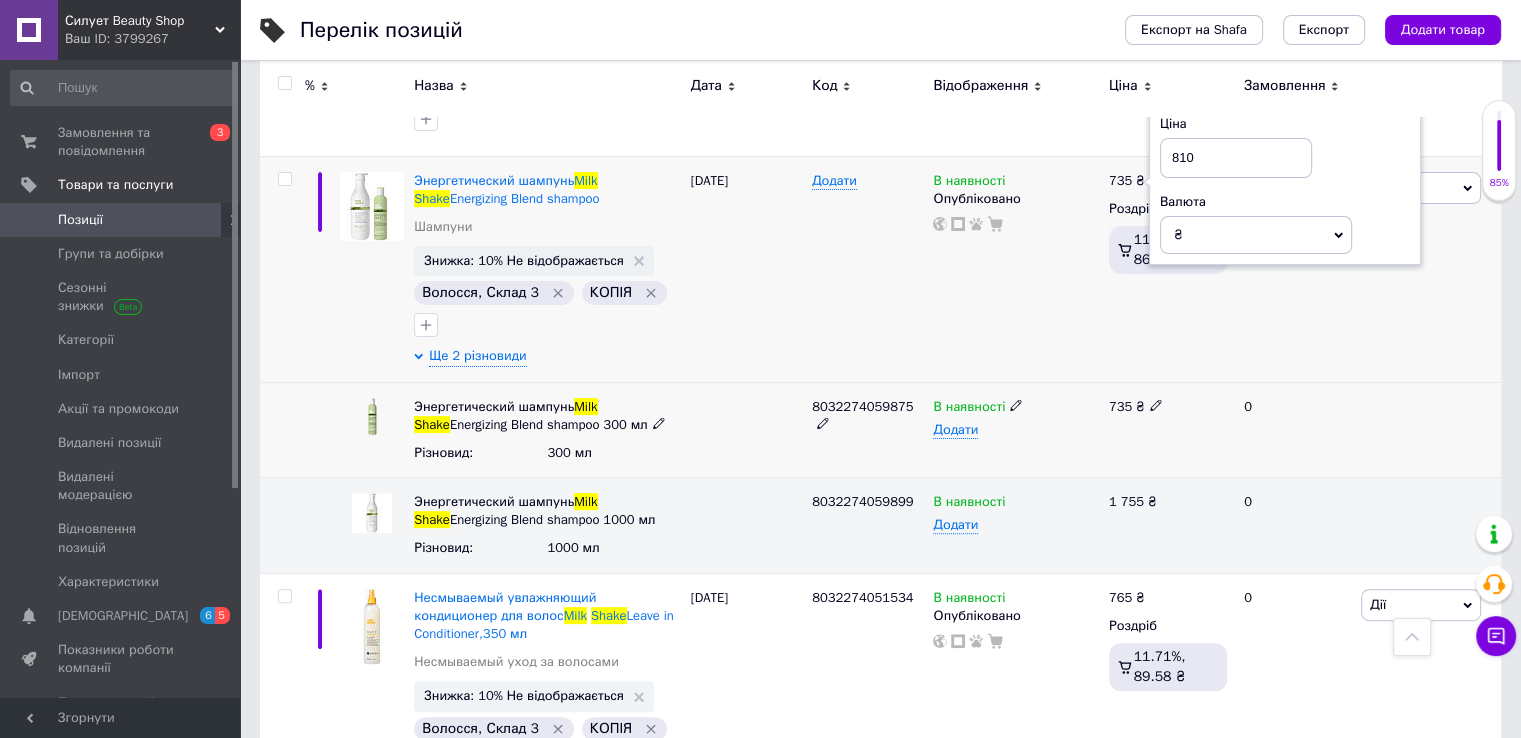 type on "810" 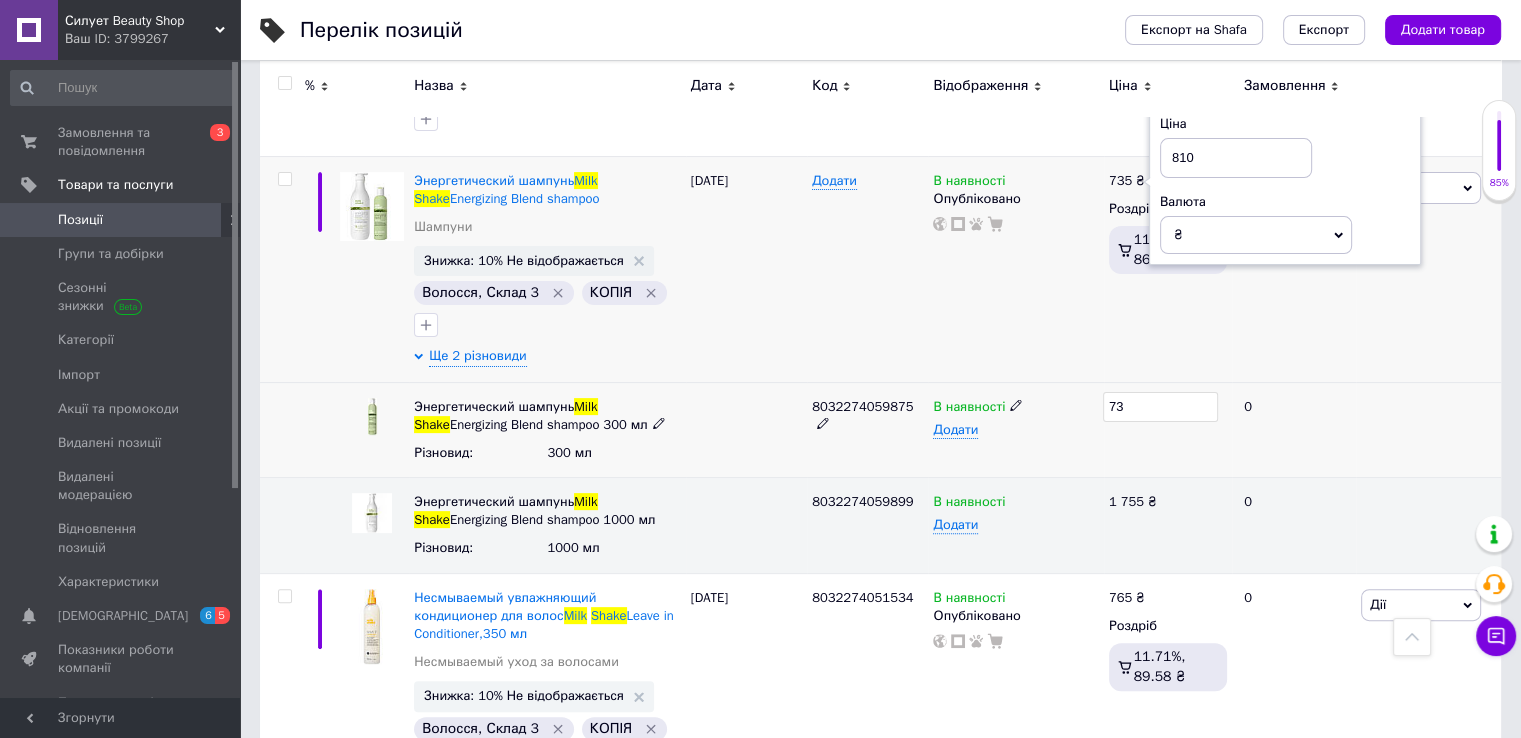 type on "7" 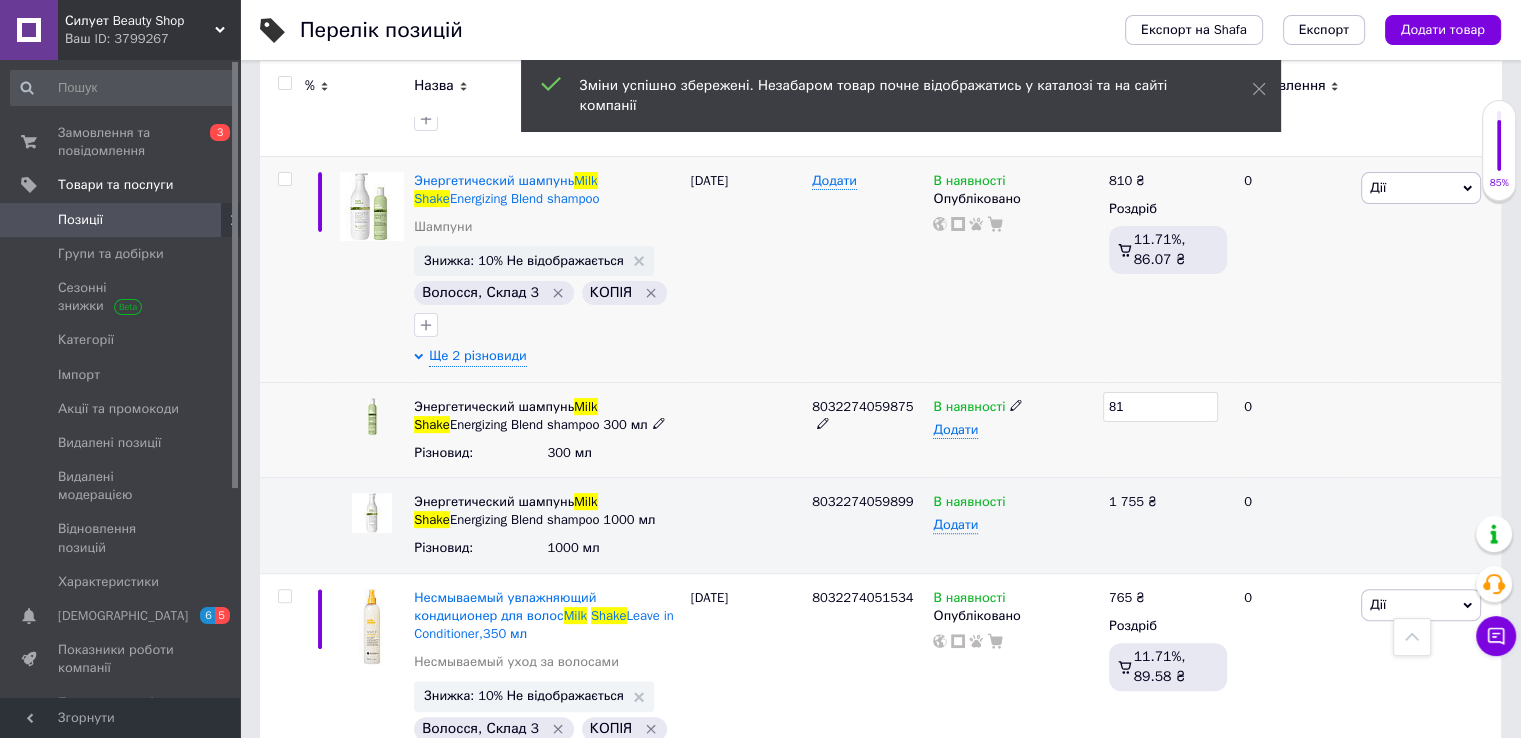 type on "810" 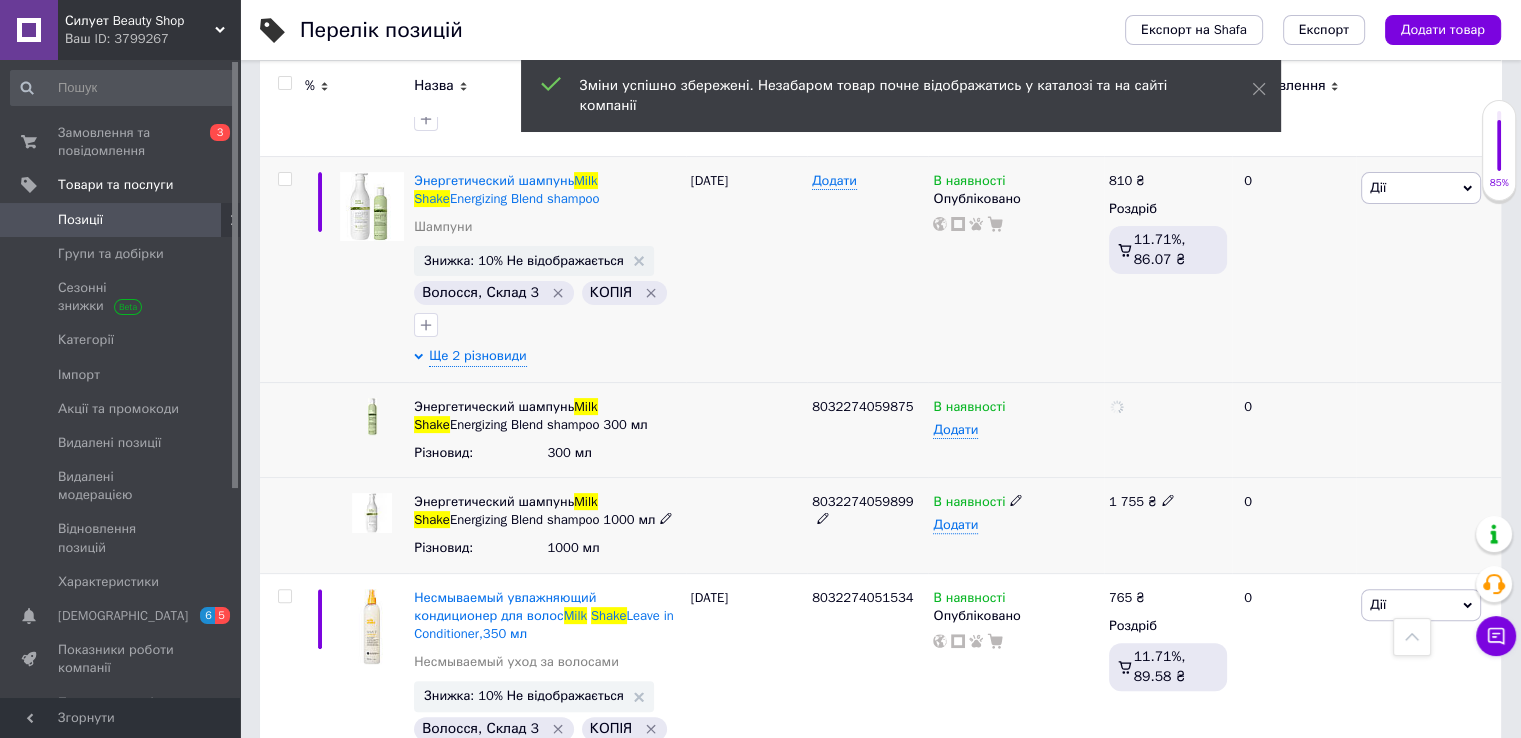 click on "1 755   ₴" at bounding box center [1168, 502] 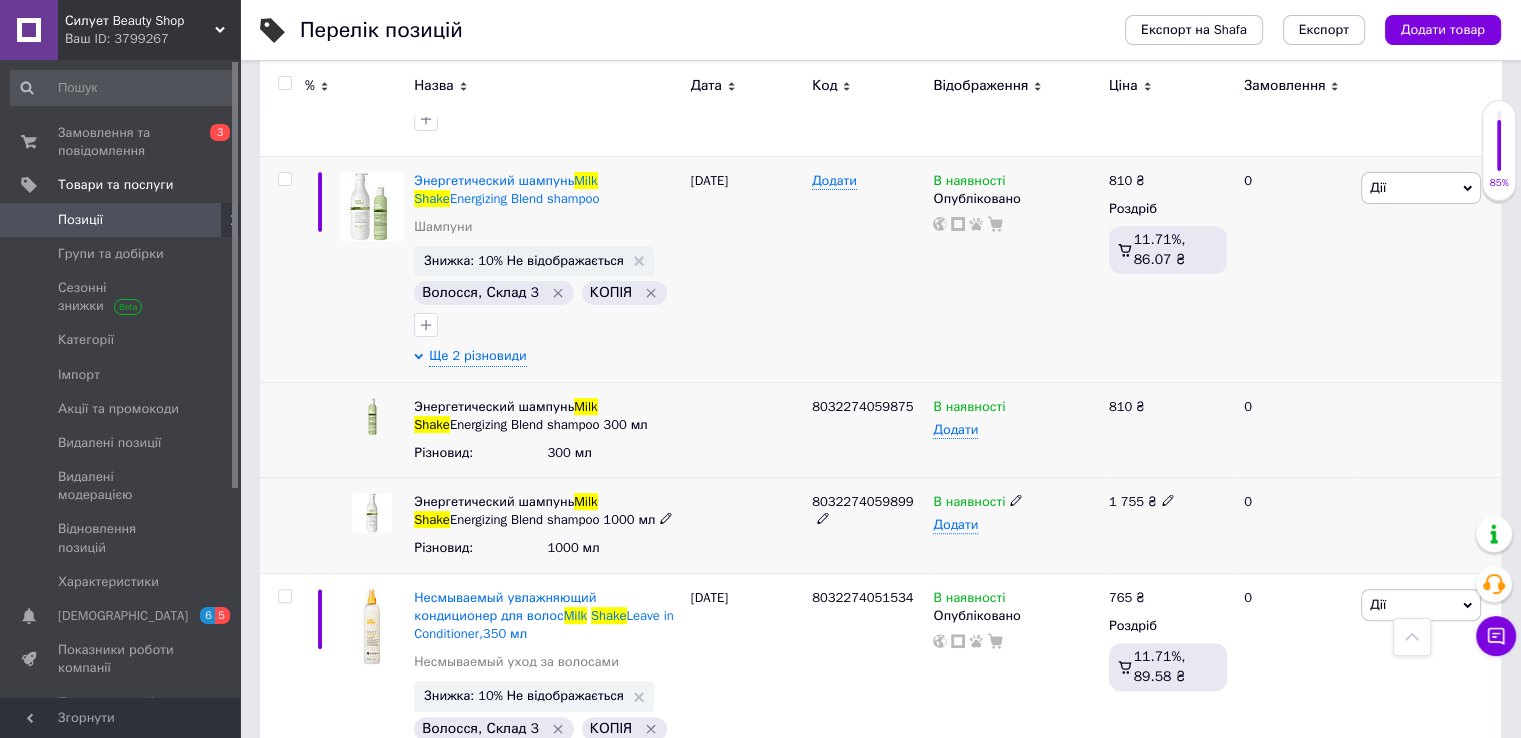 click 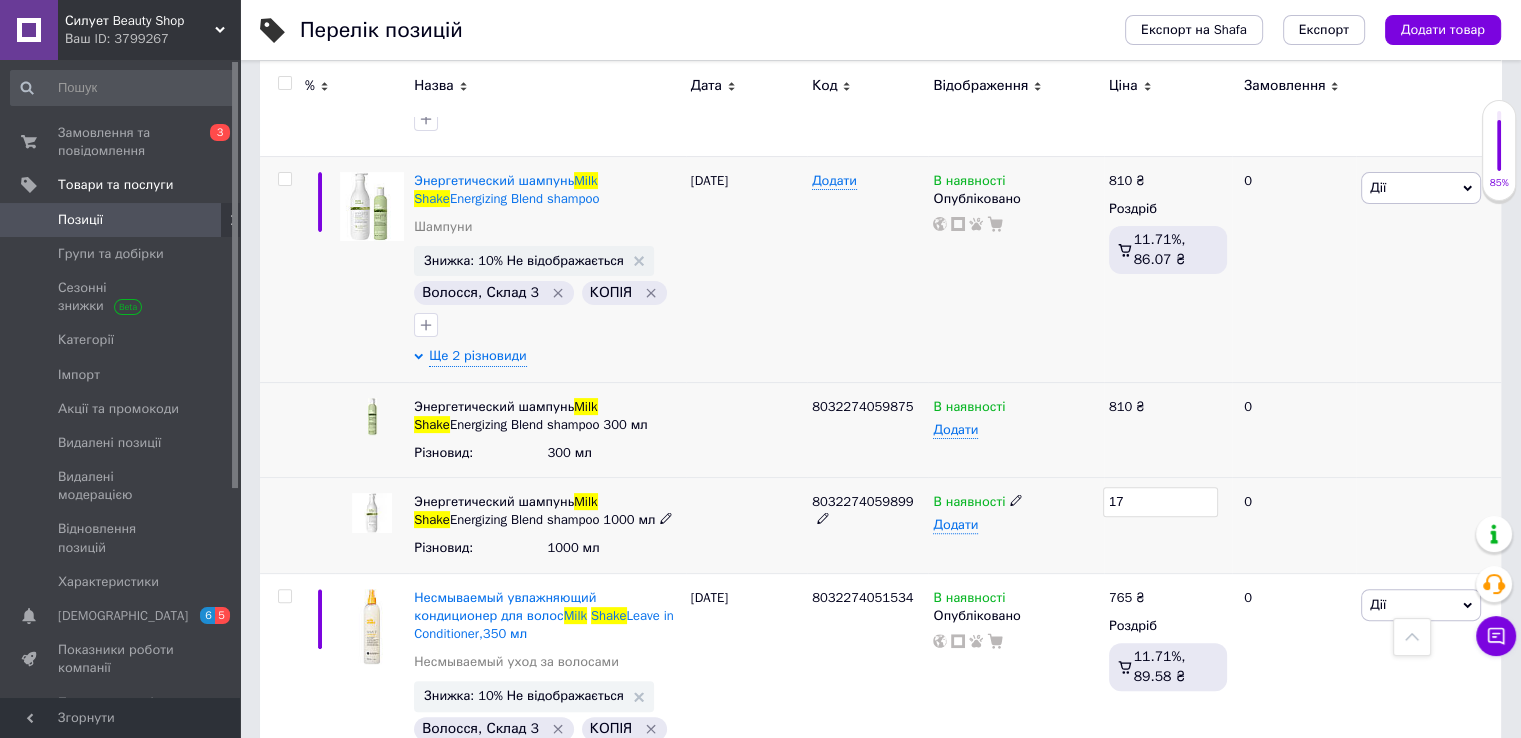 type on "1" 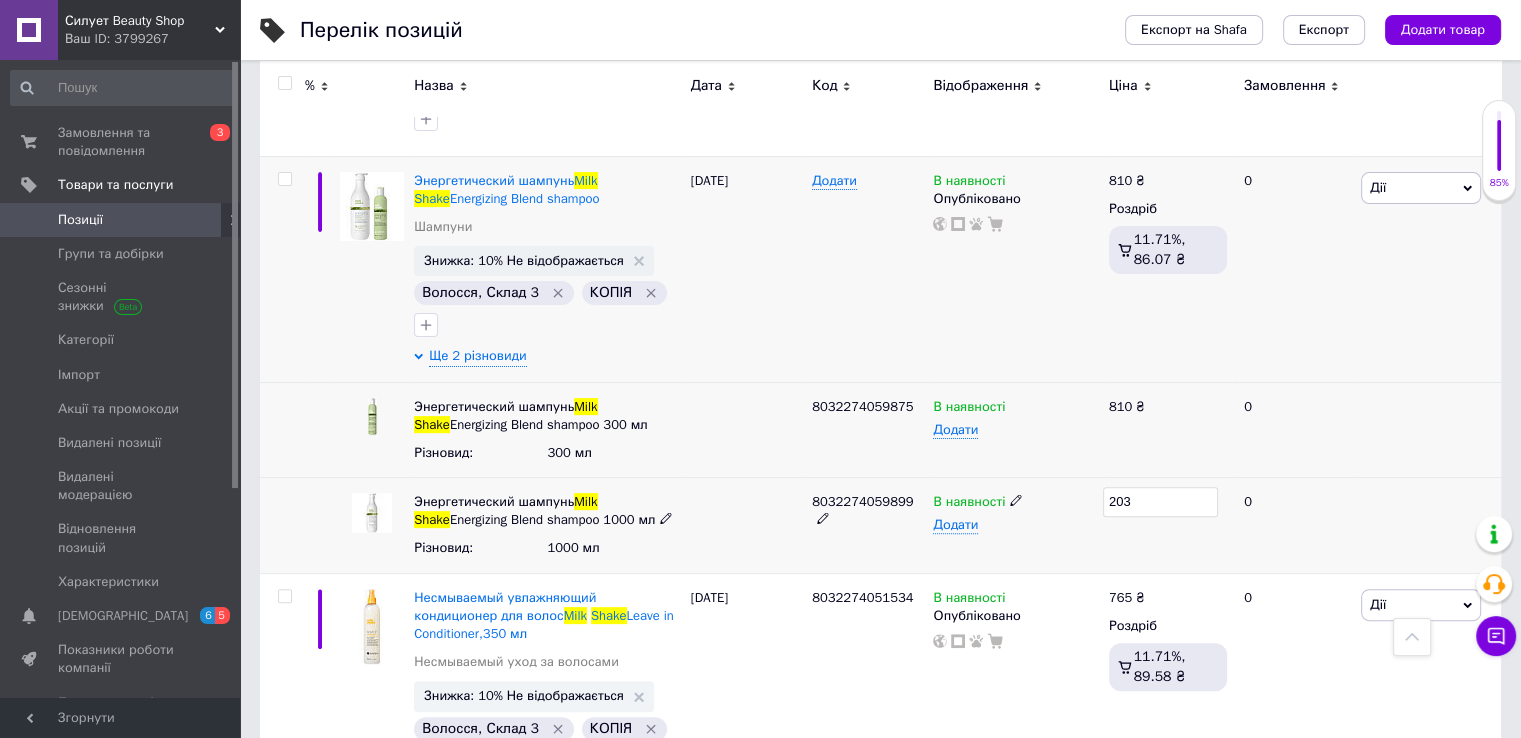 type on "2030" 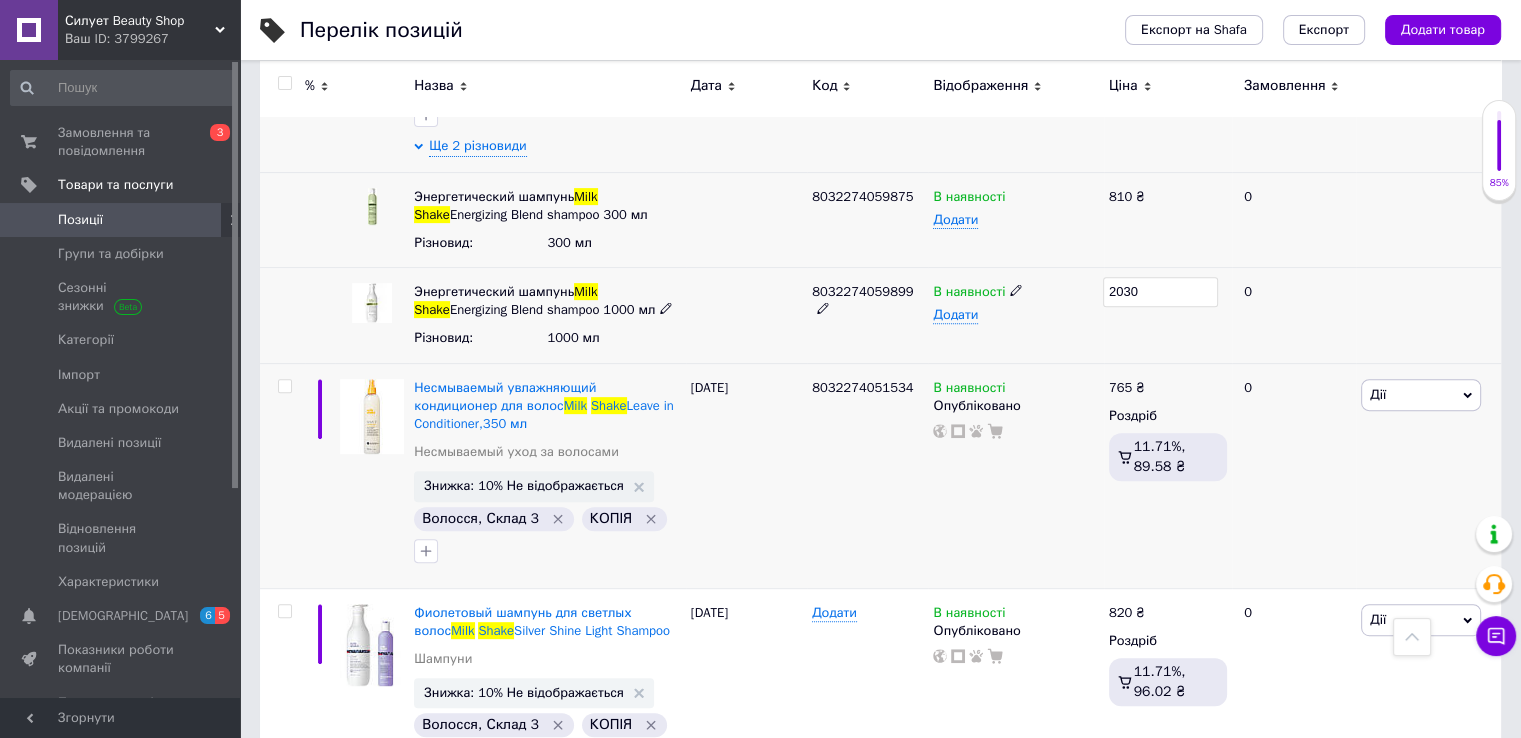 scroll, scrollTop: 800, scrollLeft: 0, axis: vertical 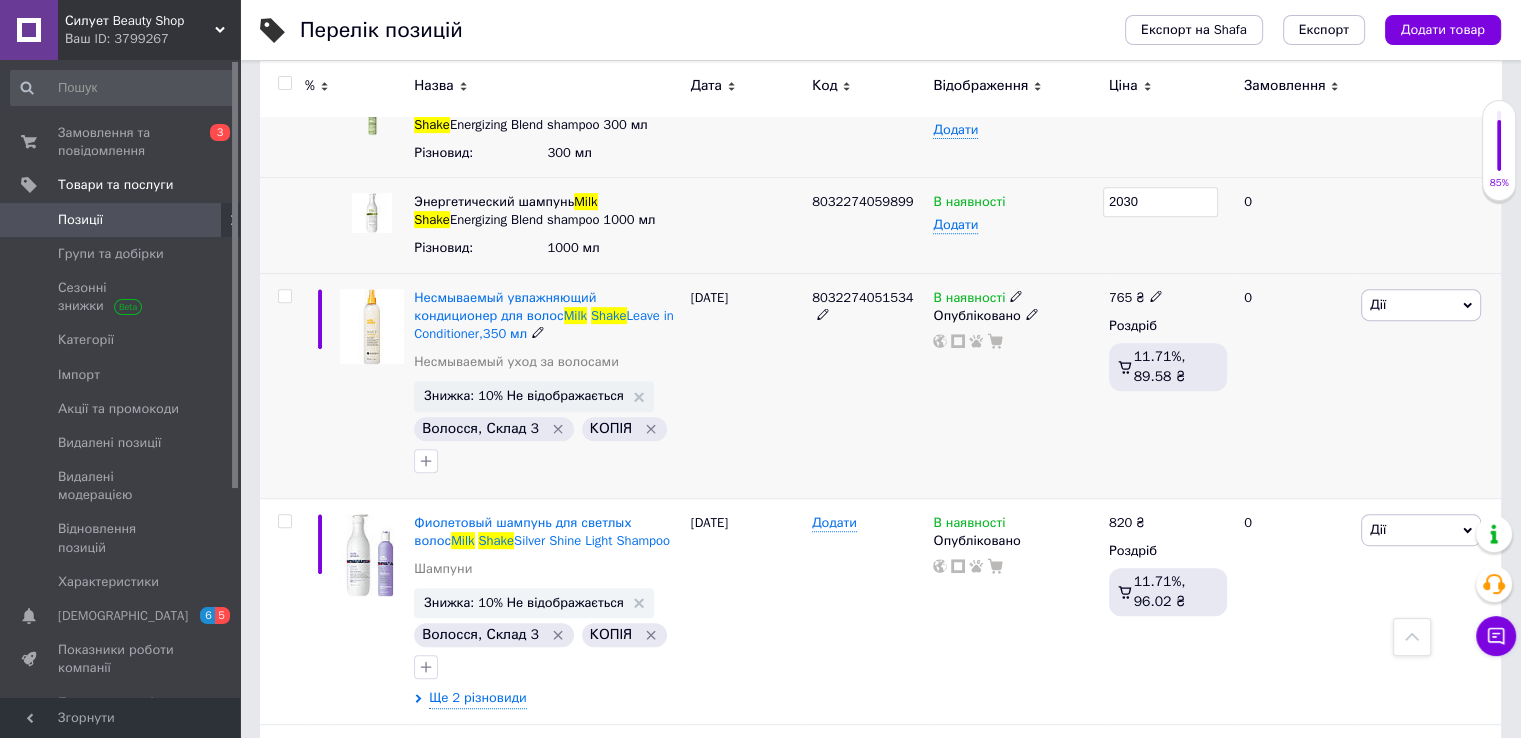 click on "8032274051534" at bounding box center [867, 385] 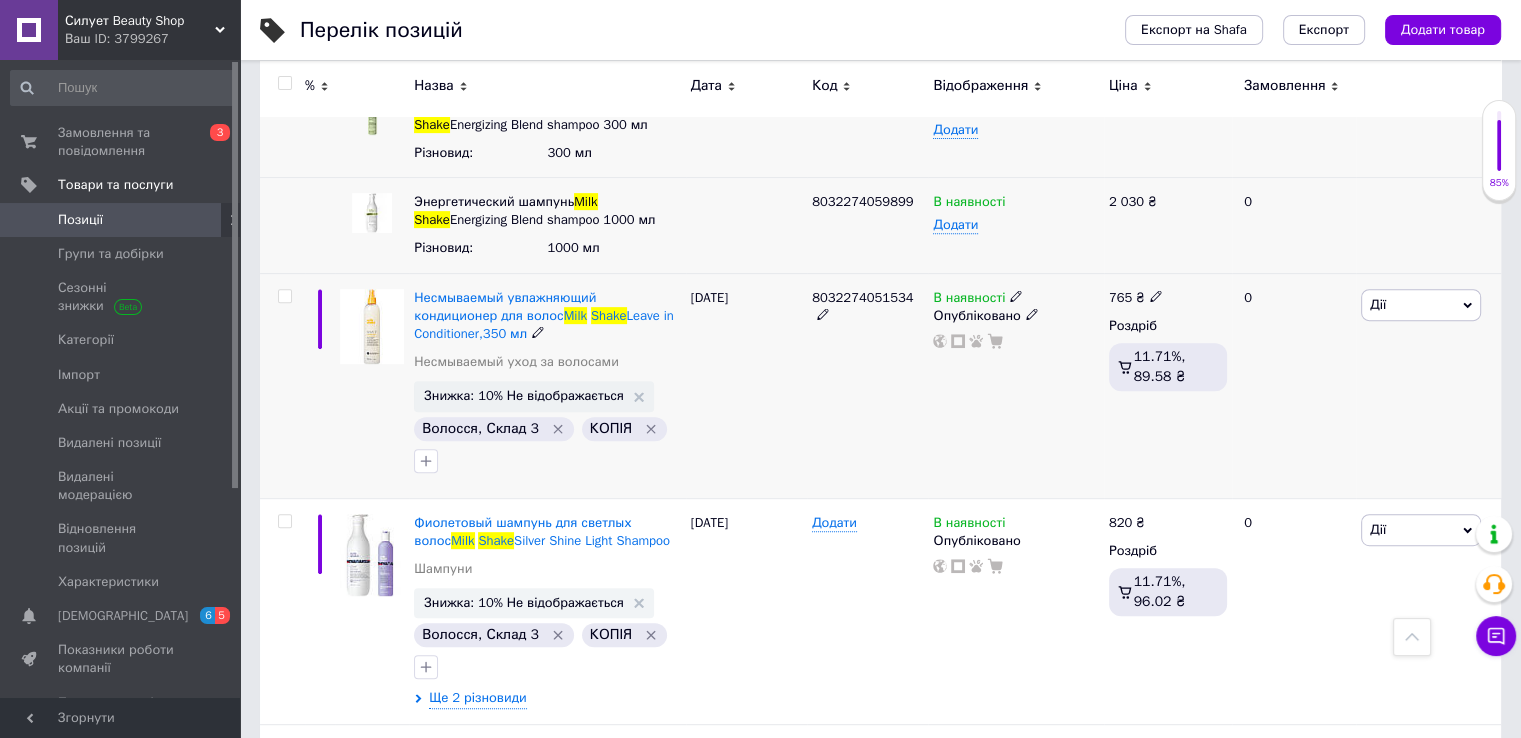 click 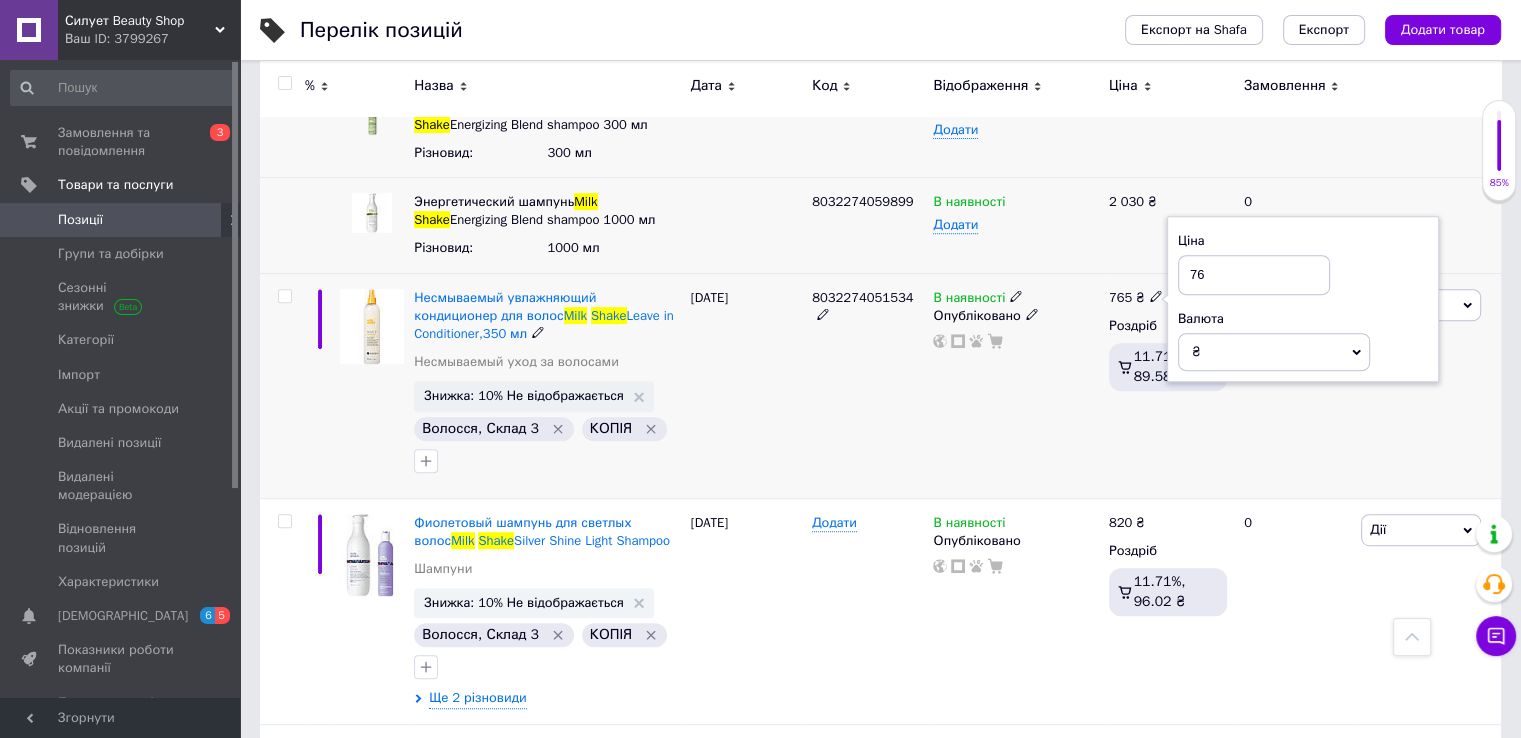 type on "7" 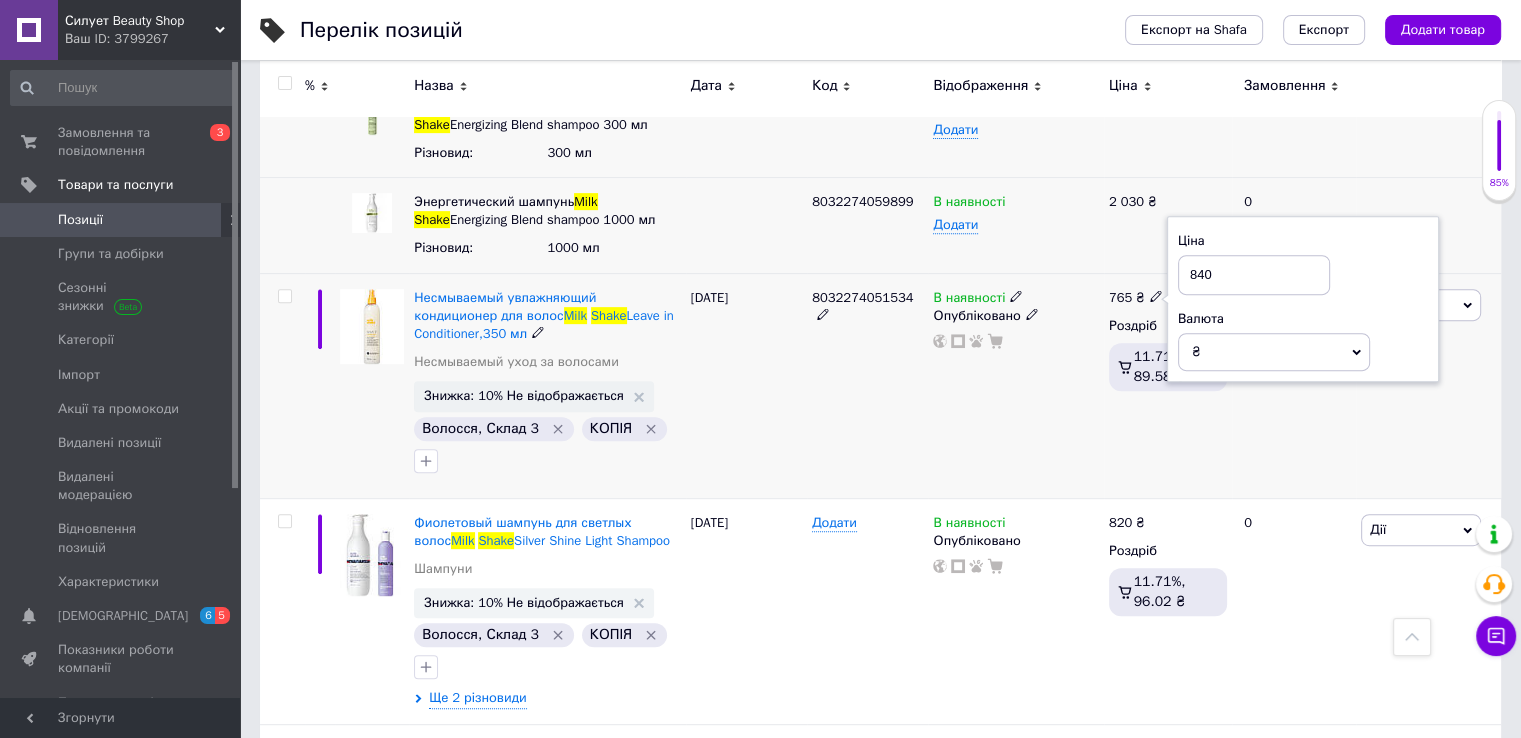 type on "840" 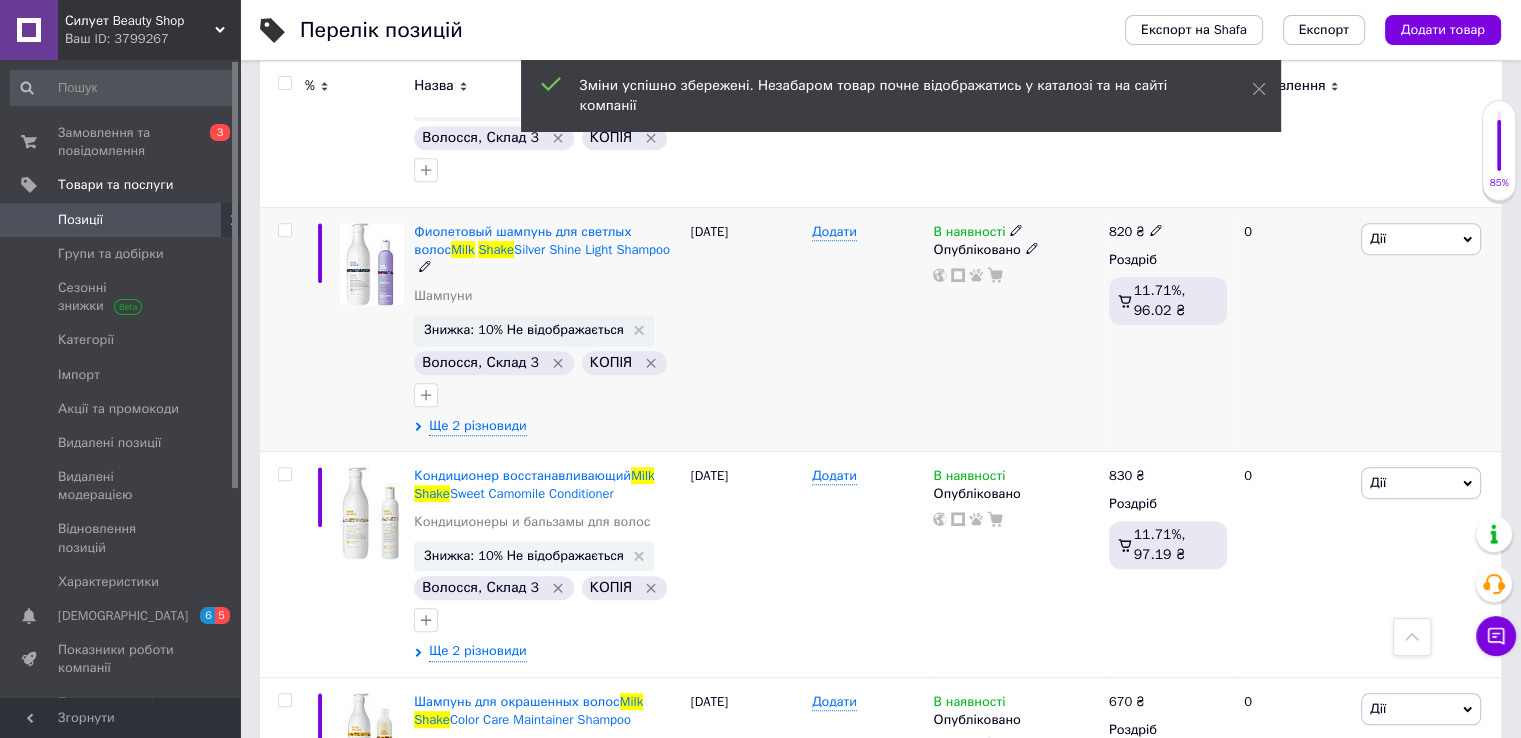 scroll, scrollTop: 1100, scrollLeft: 0, axis: vertical 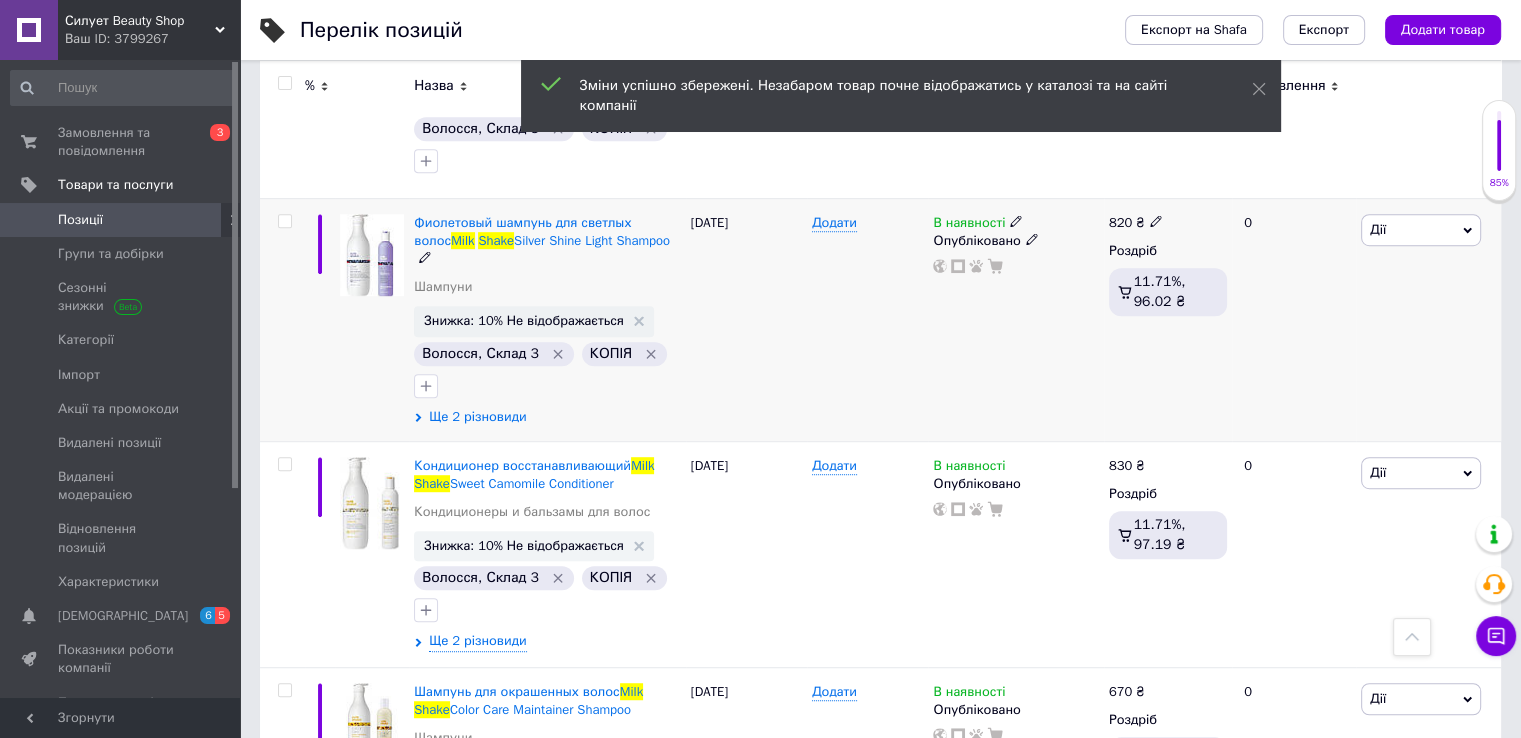 click on "Ще 2 різновиди" at bounding box center [477, 417] 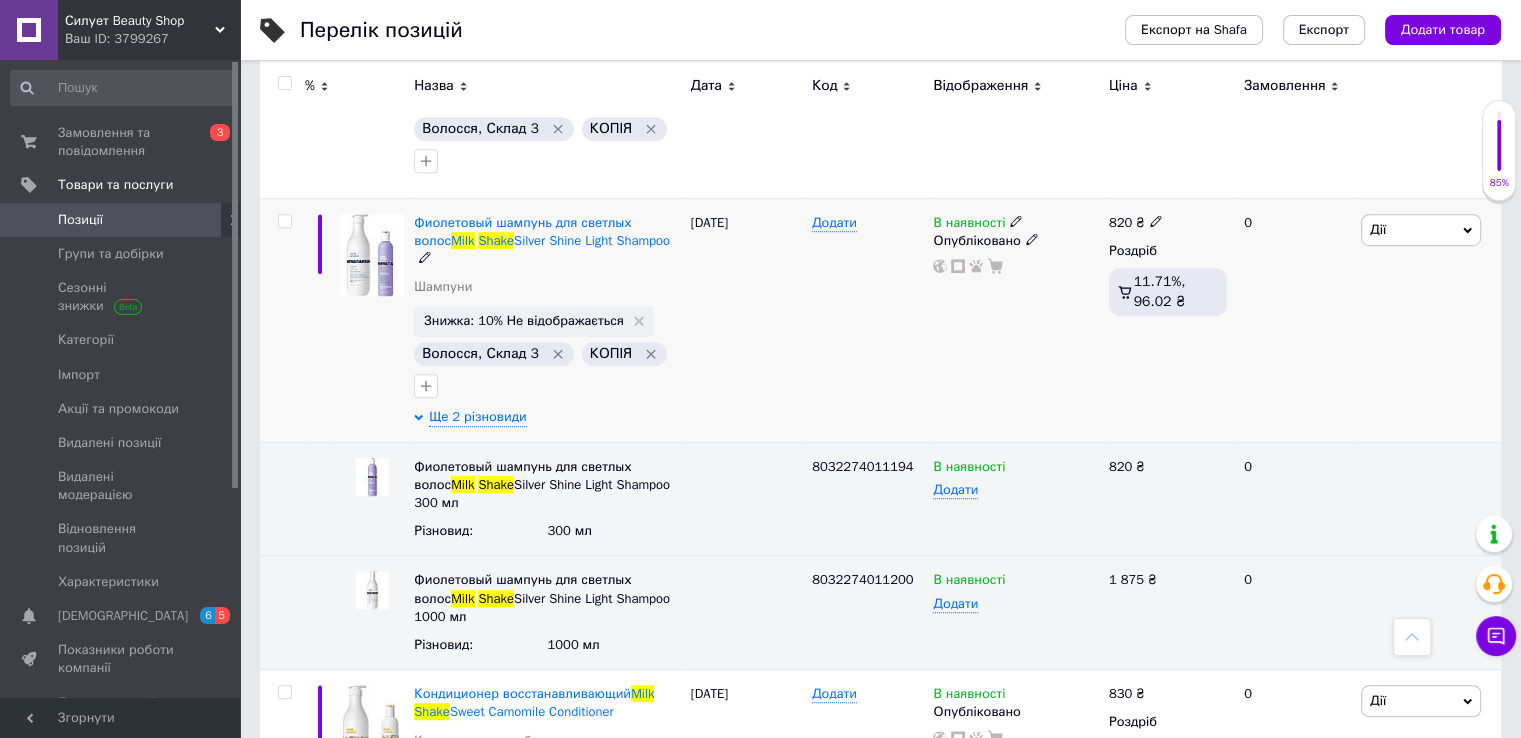 click 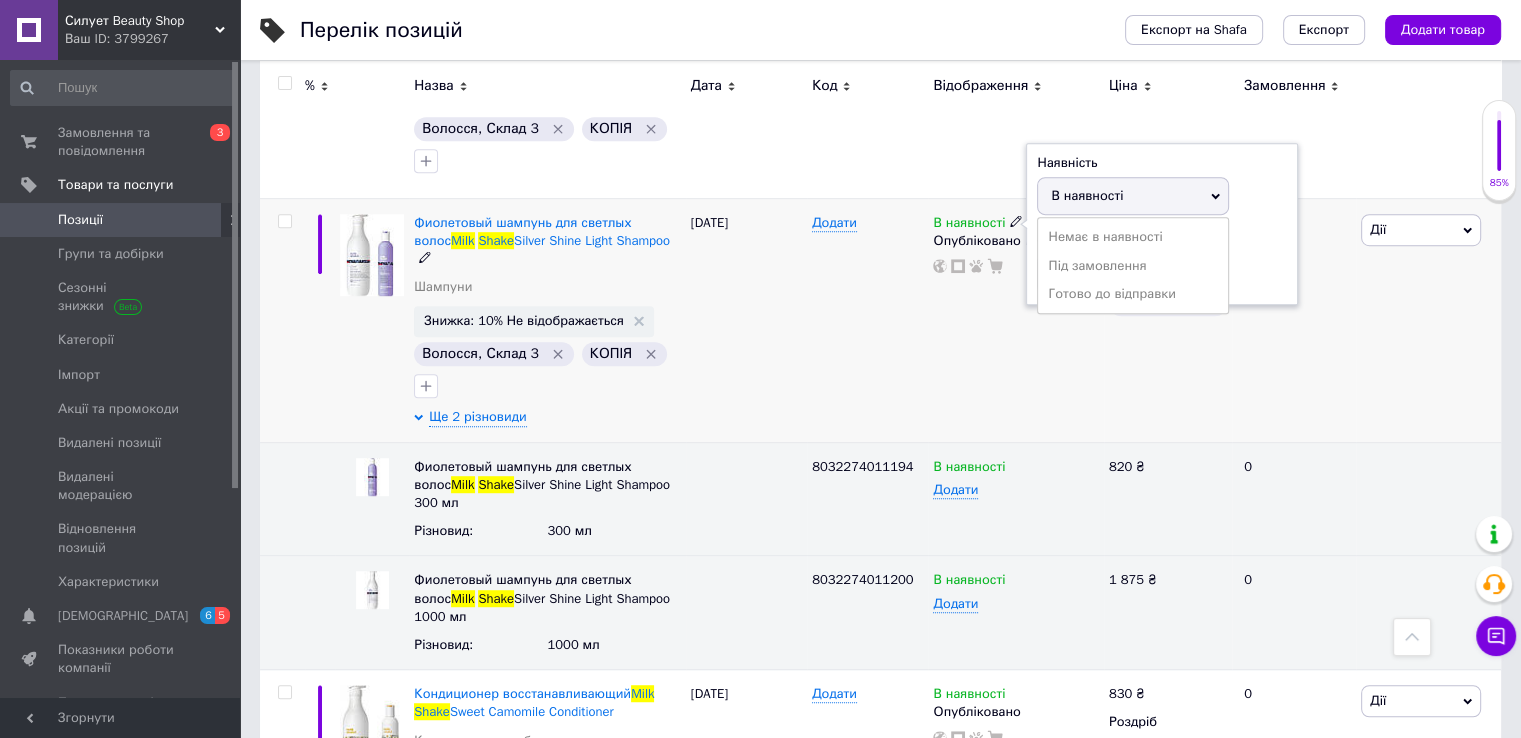 click on "Немає в наявності" at bounding box center (1133, 237) 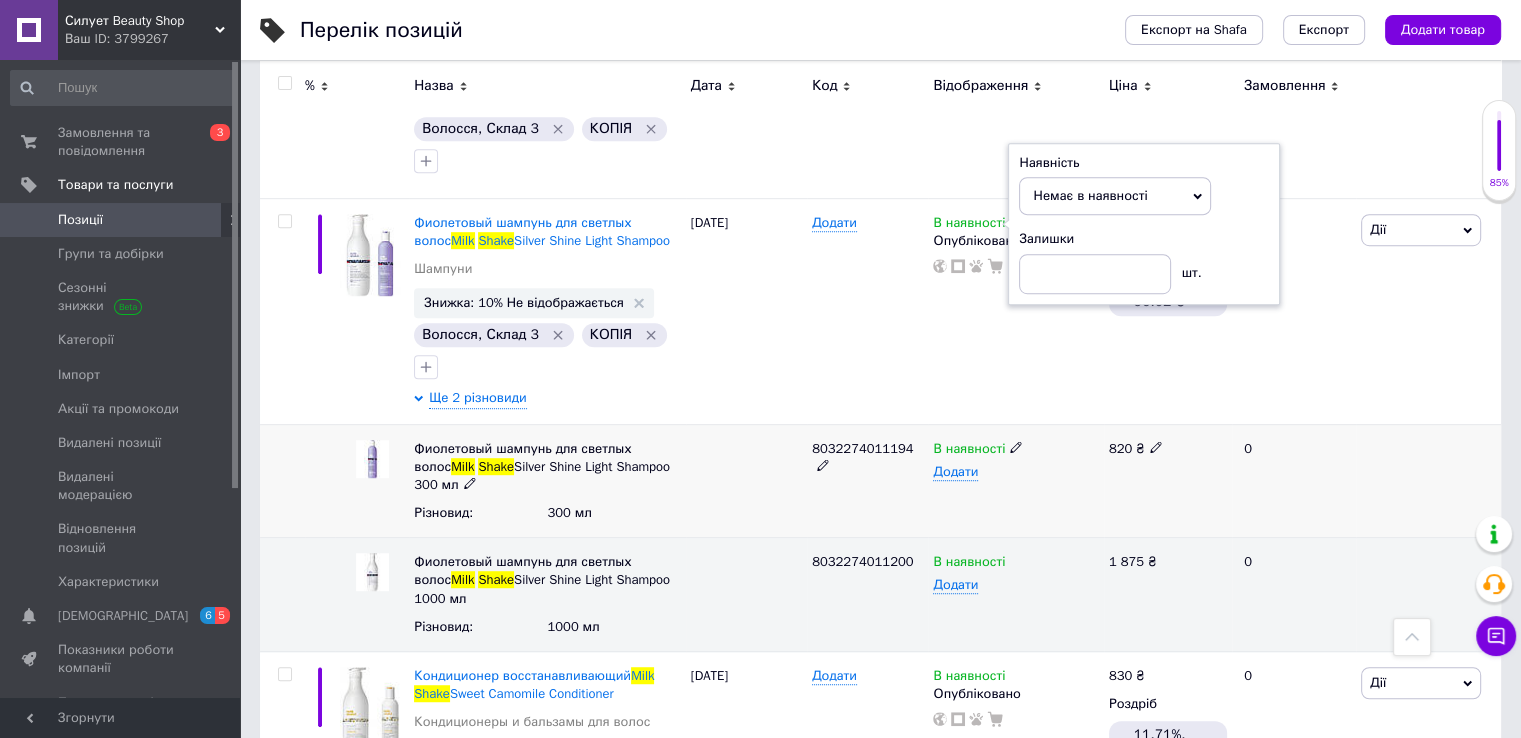 click 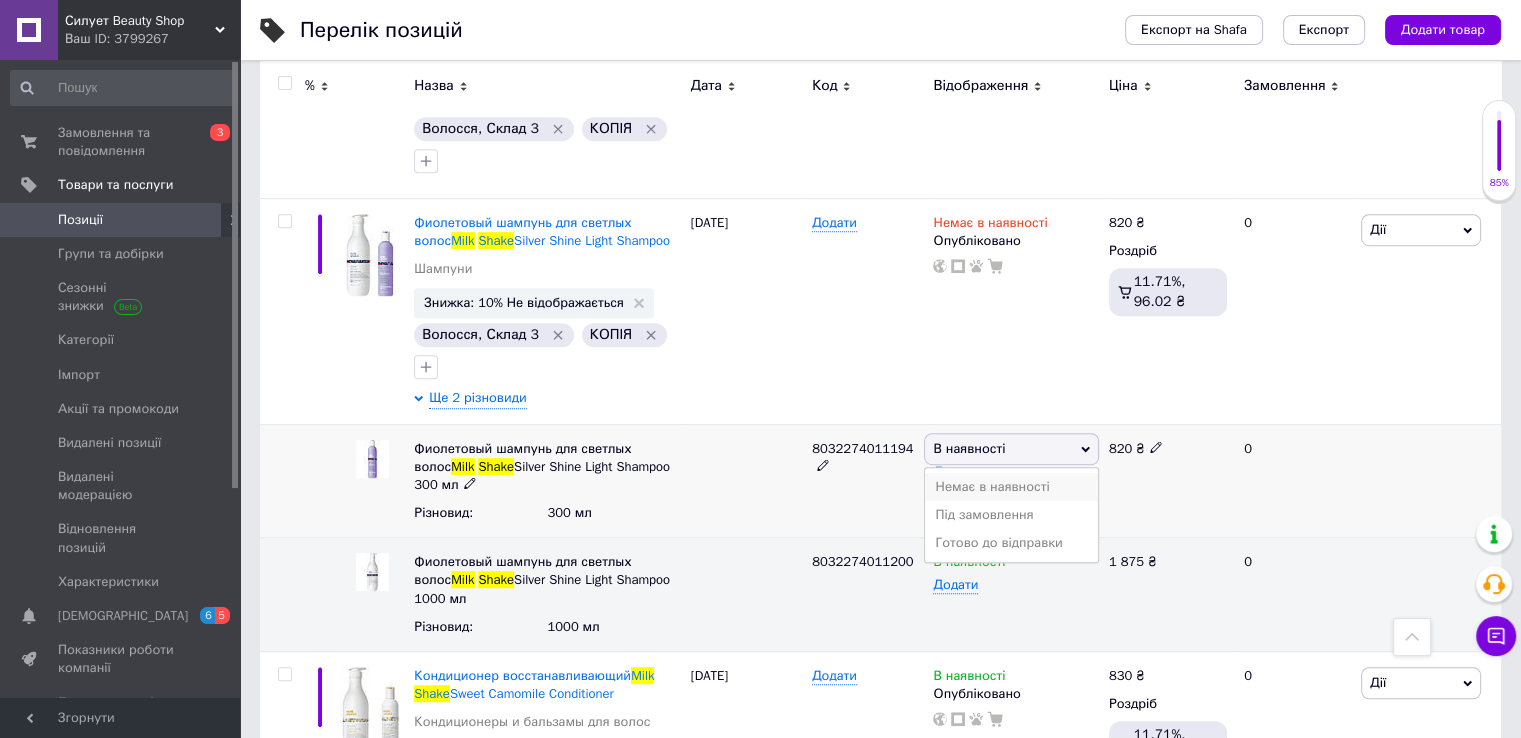 click on "Немає в наявності" at bounding box center [1011, 487] 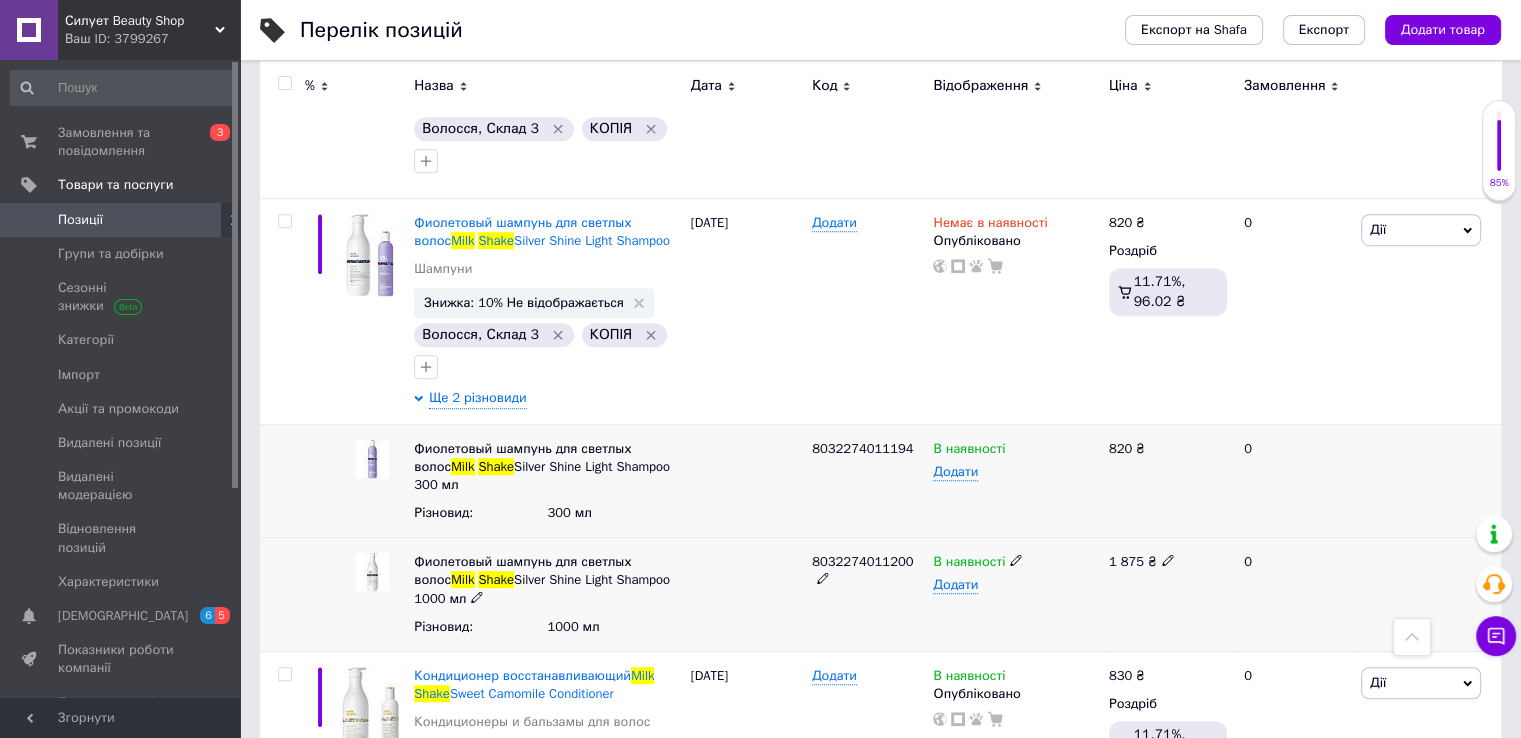 click 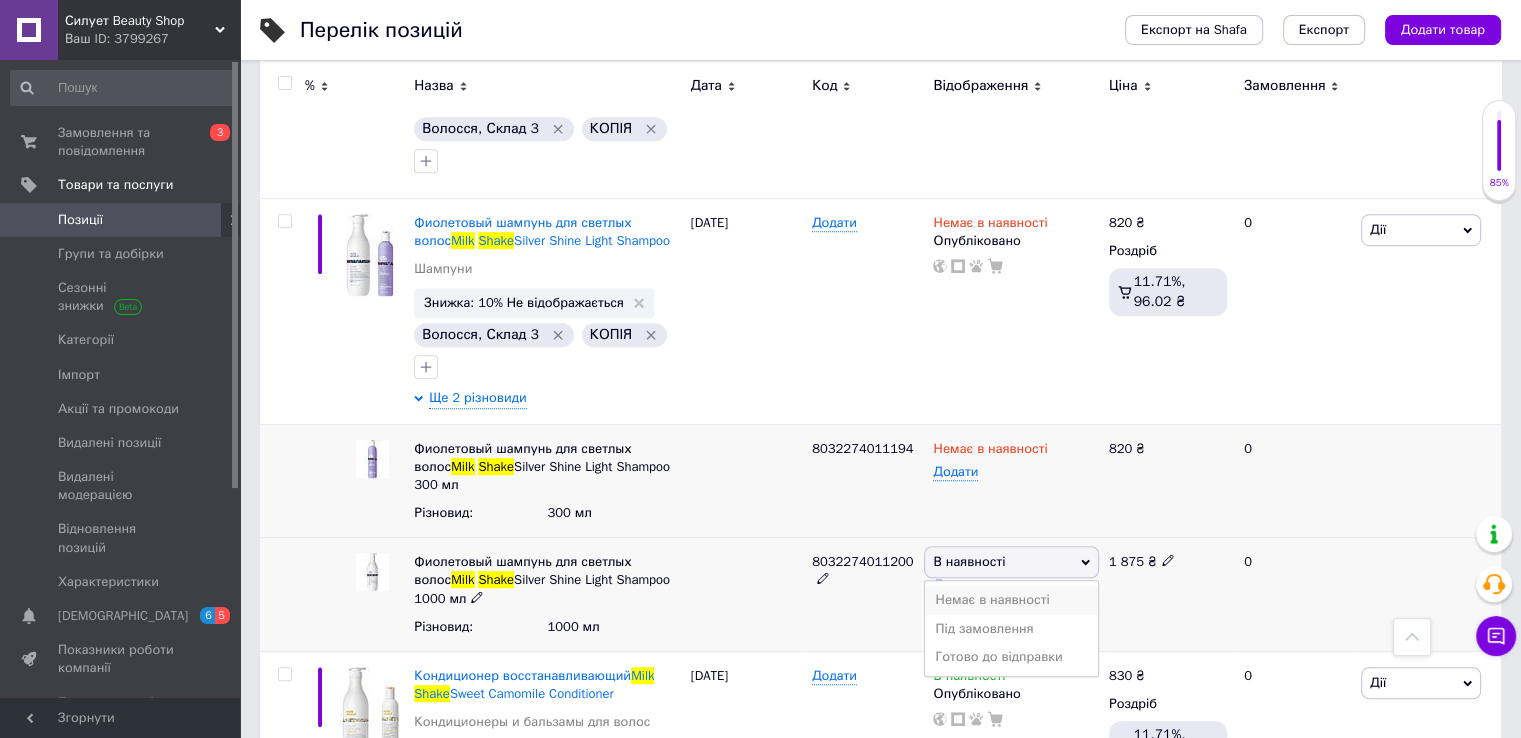 click on "Немає в наявності" at bounding box center [1011, 600] 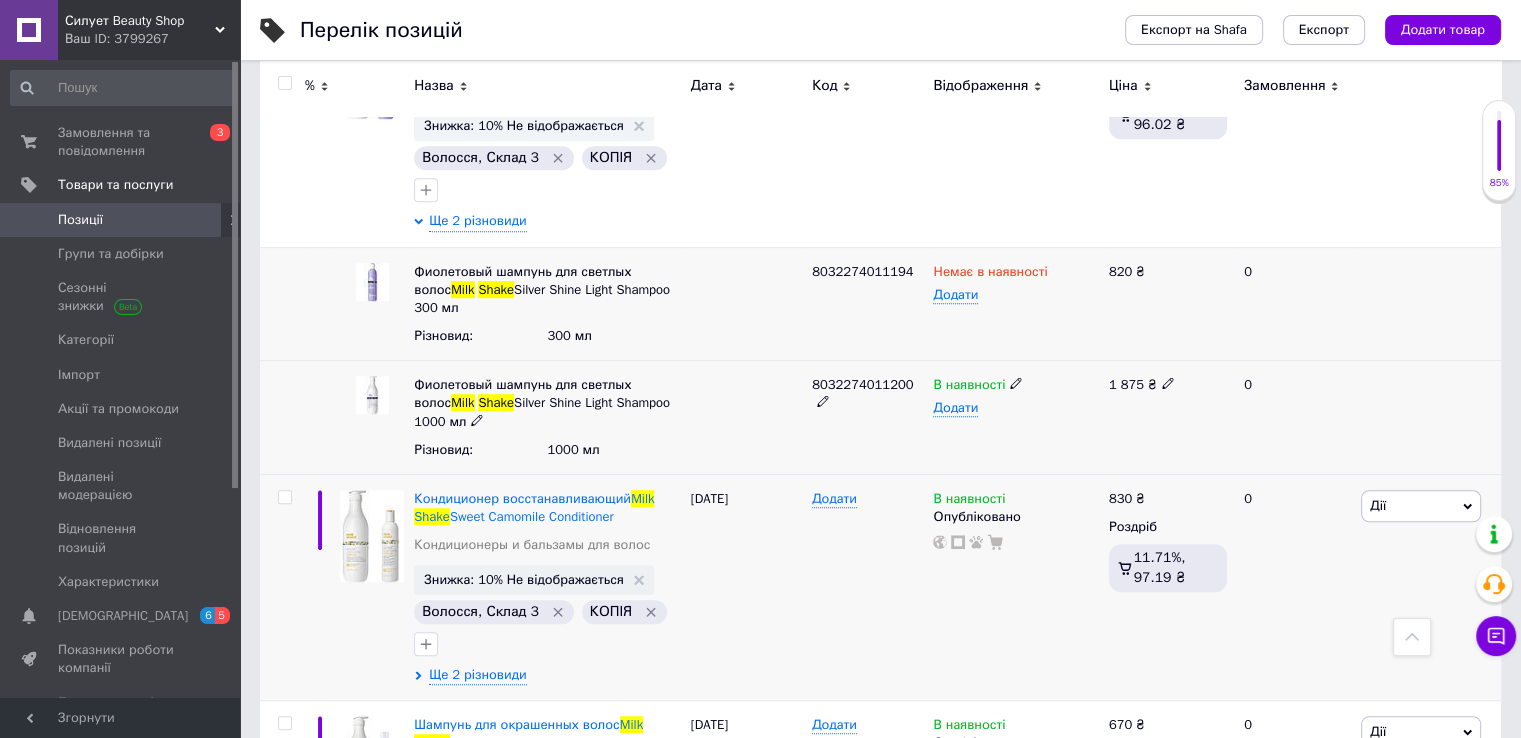 scroll, scrollTop: 1400, scrollLeft: 0, axis: vertical 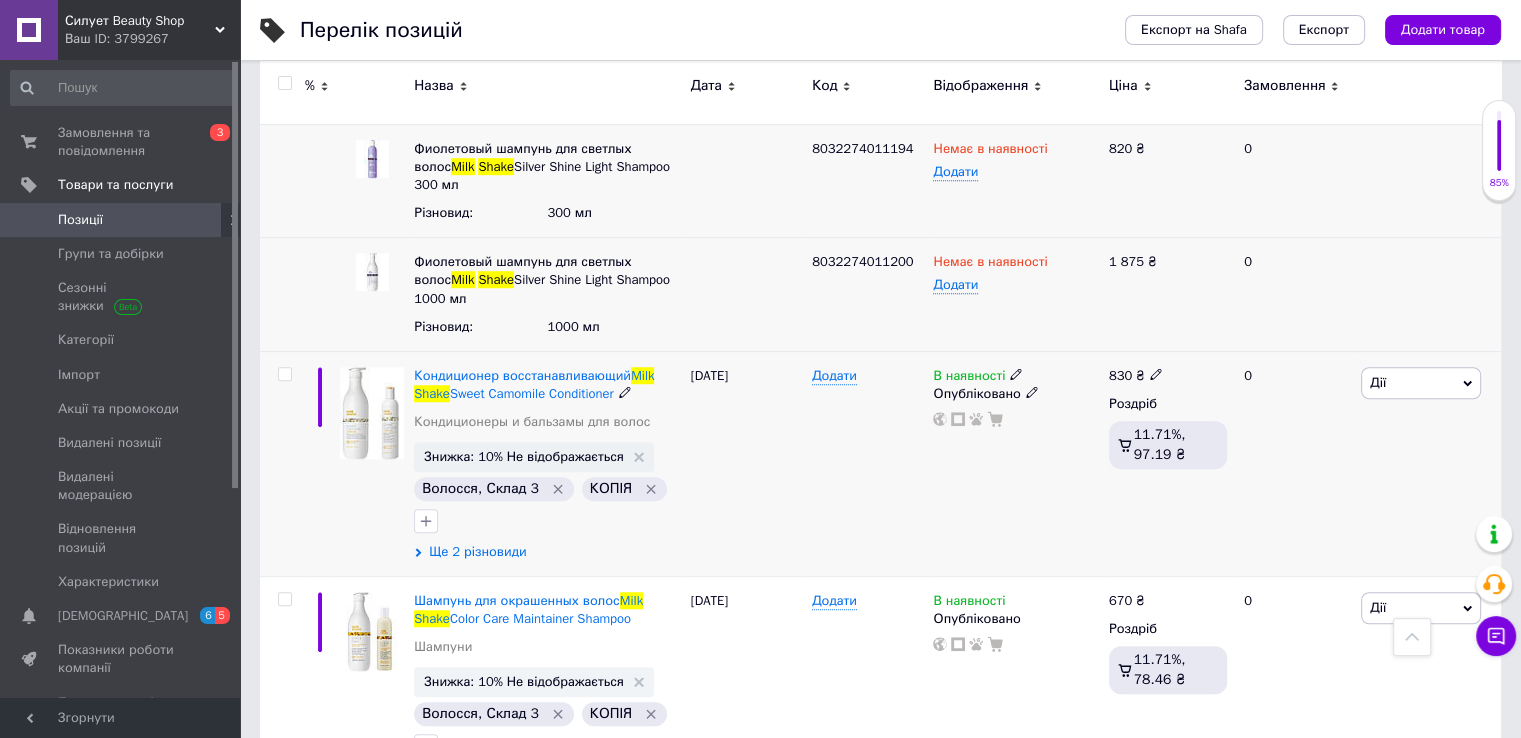 click on "Ще 2 різновиди" at bounding box center (477, 552) 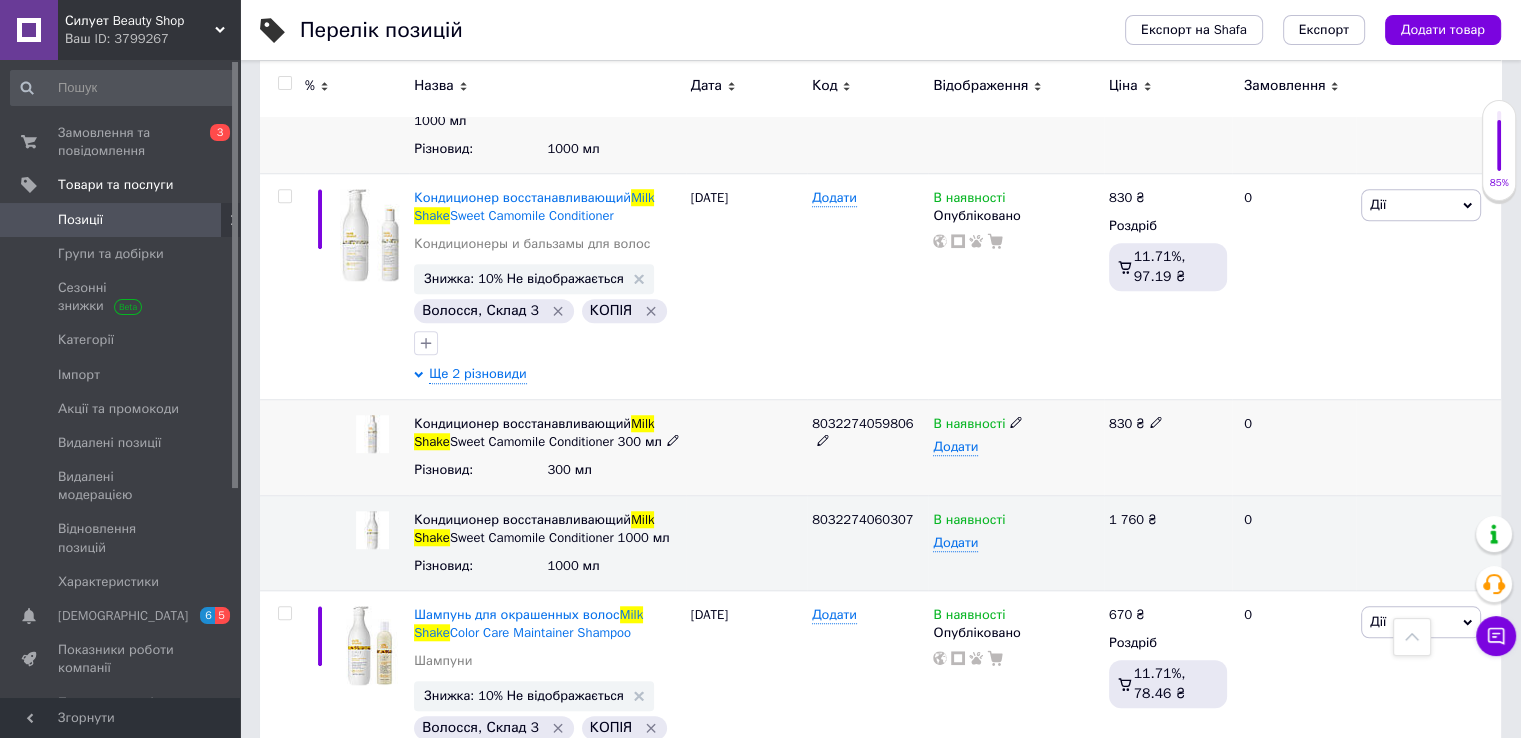 scroll, scrollTop: 1600, scrollLeft: 0, axis: vertical 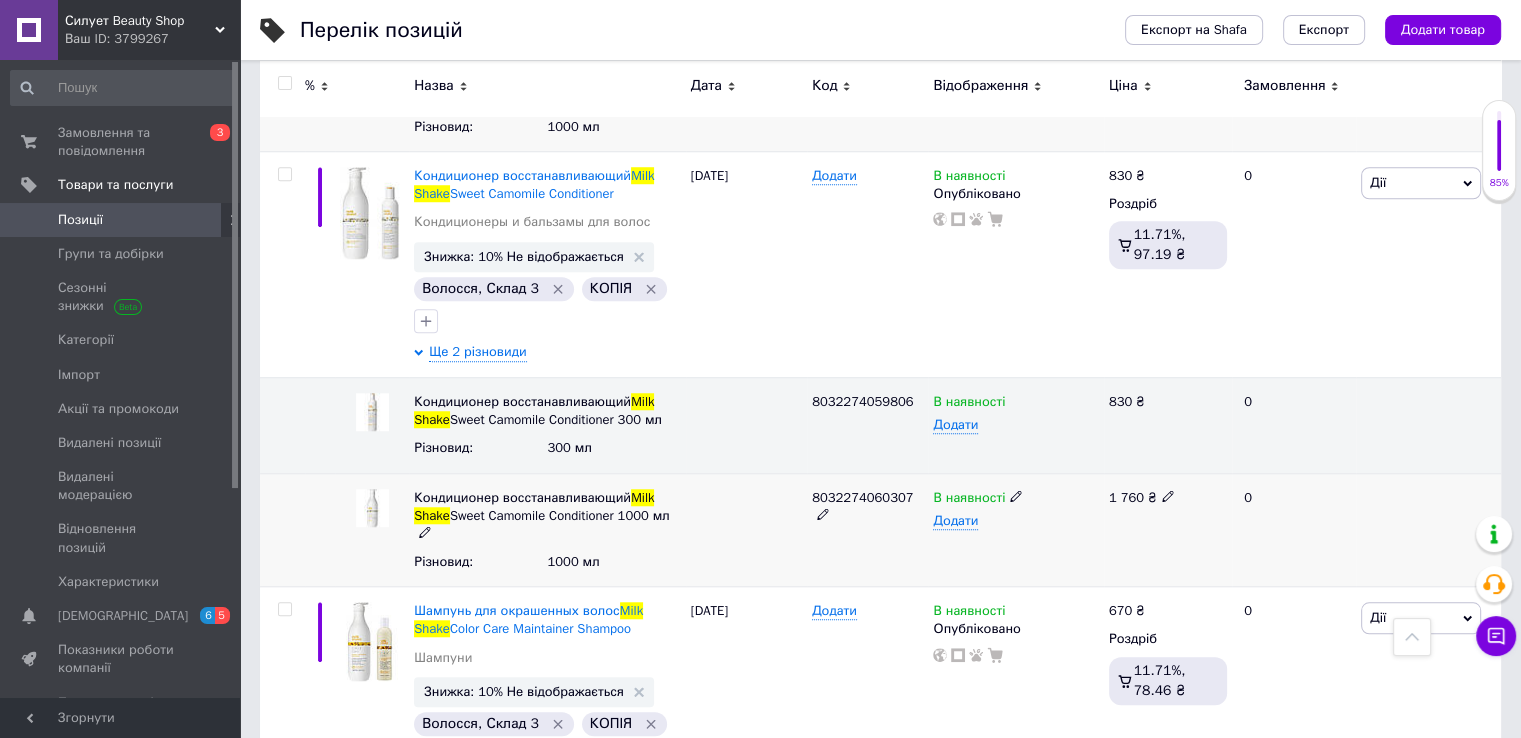click 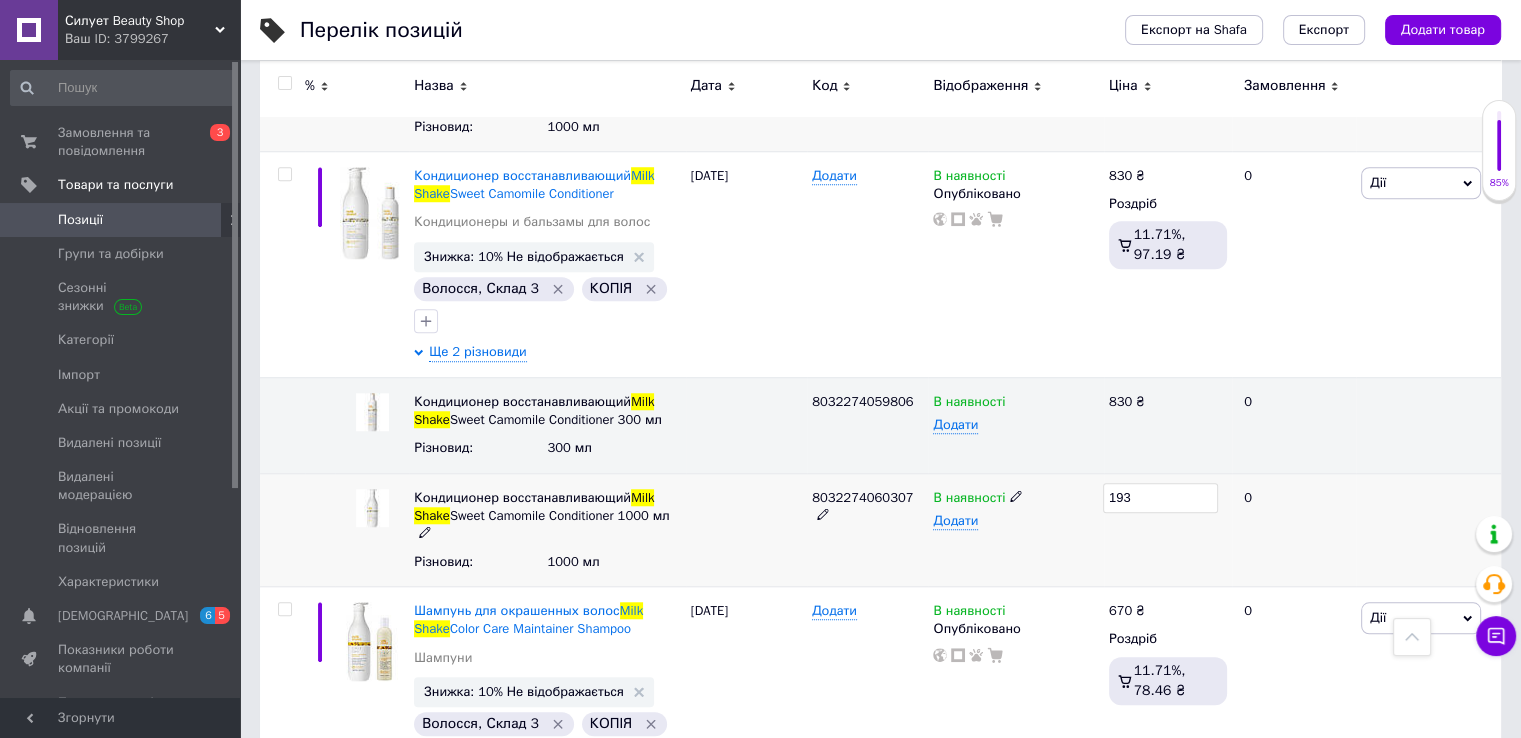 type on "1930" 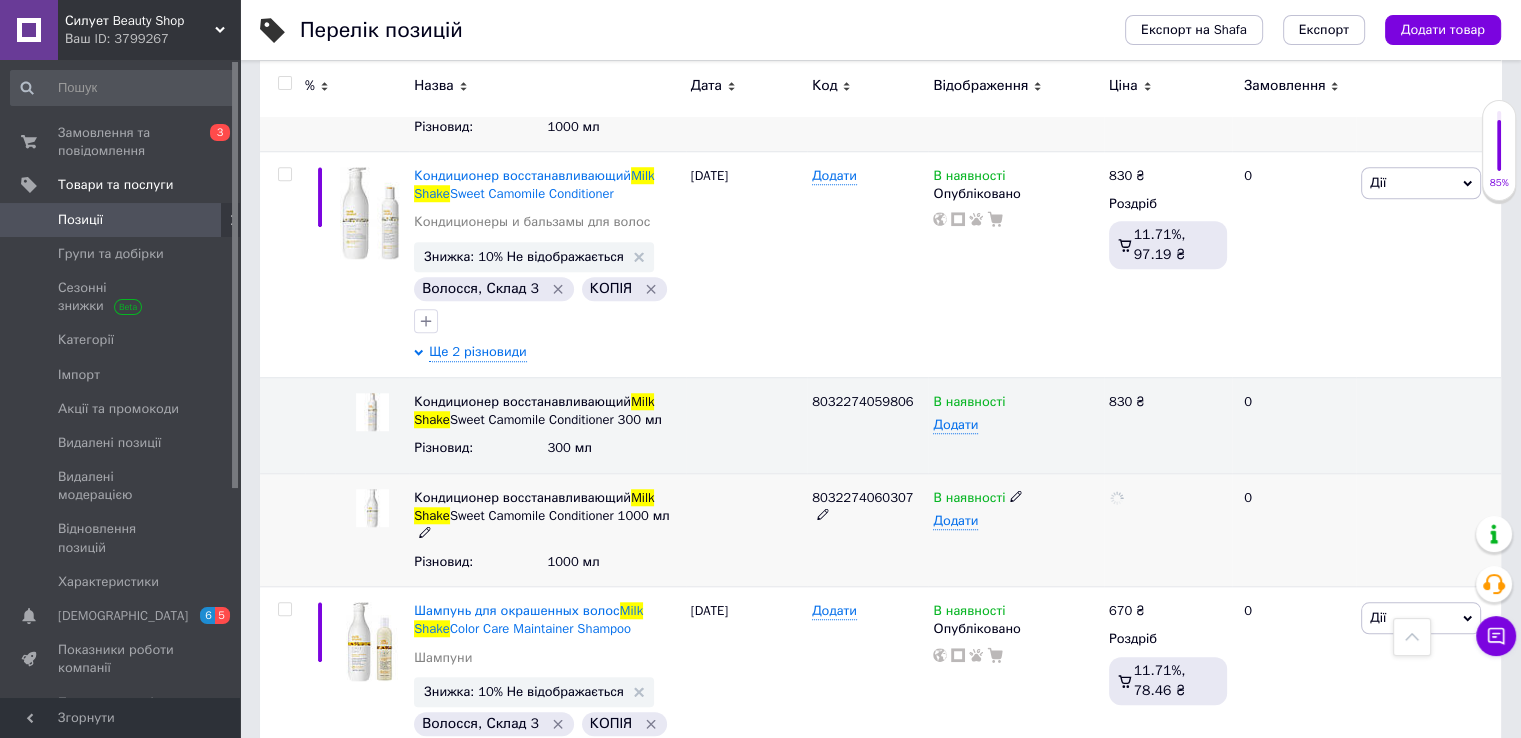 click 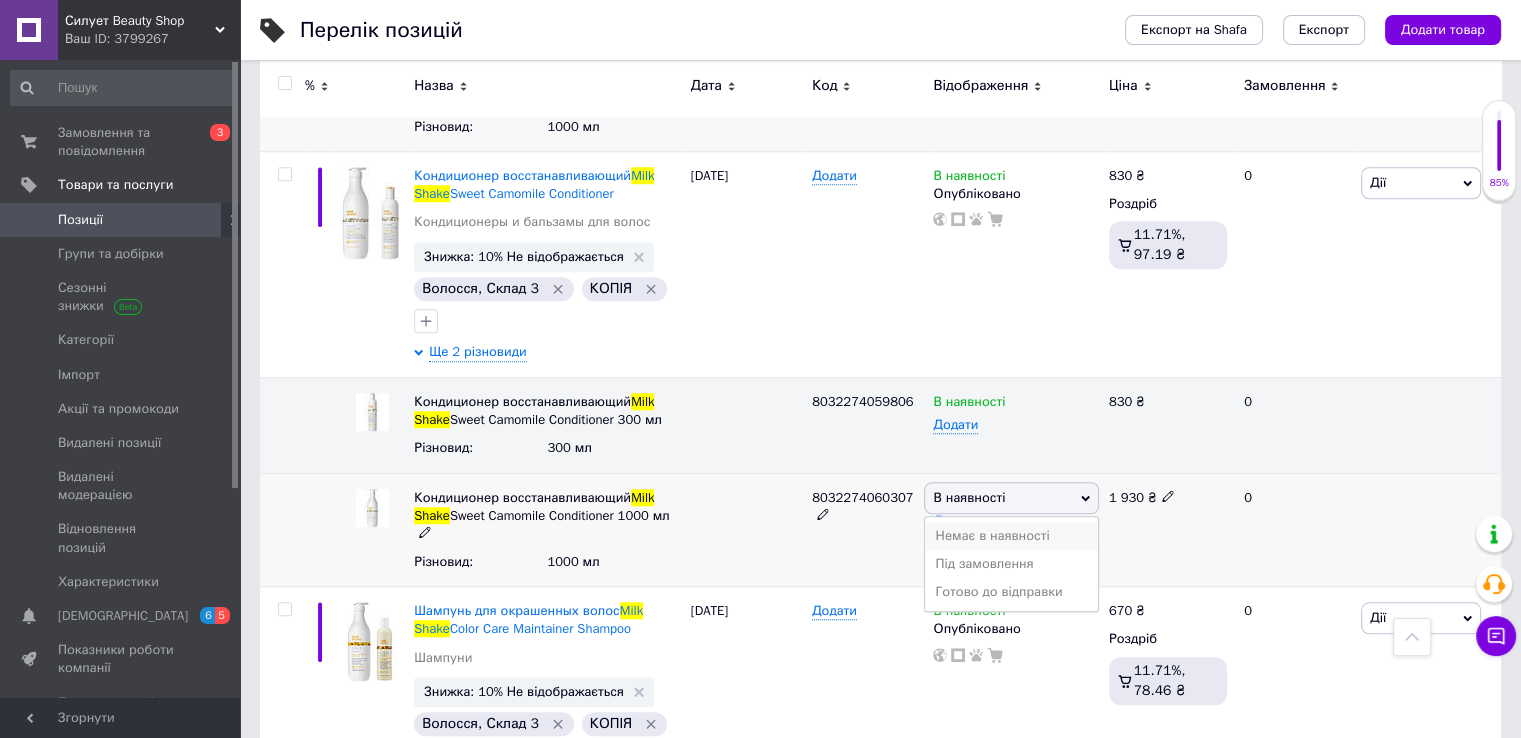 click on "Немає в наявності" at bounding box center (1011, 536) 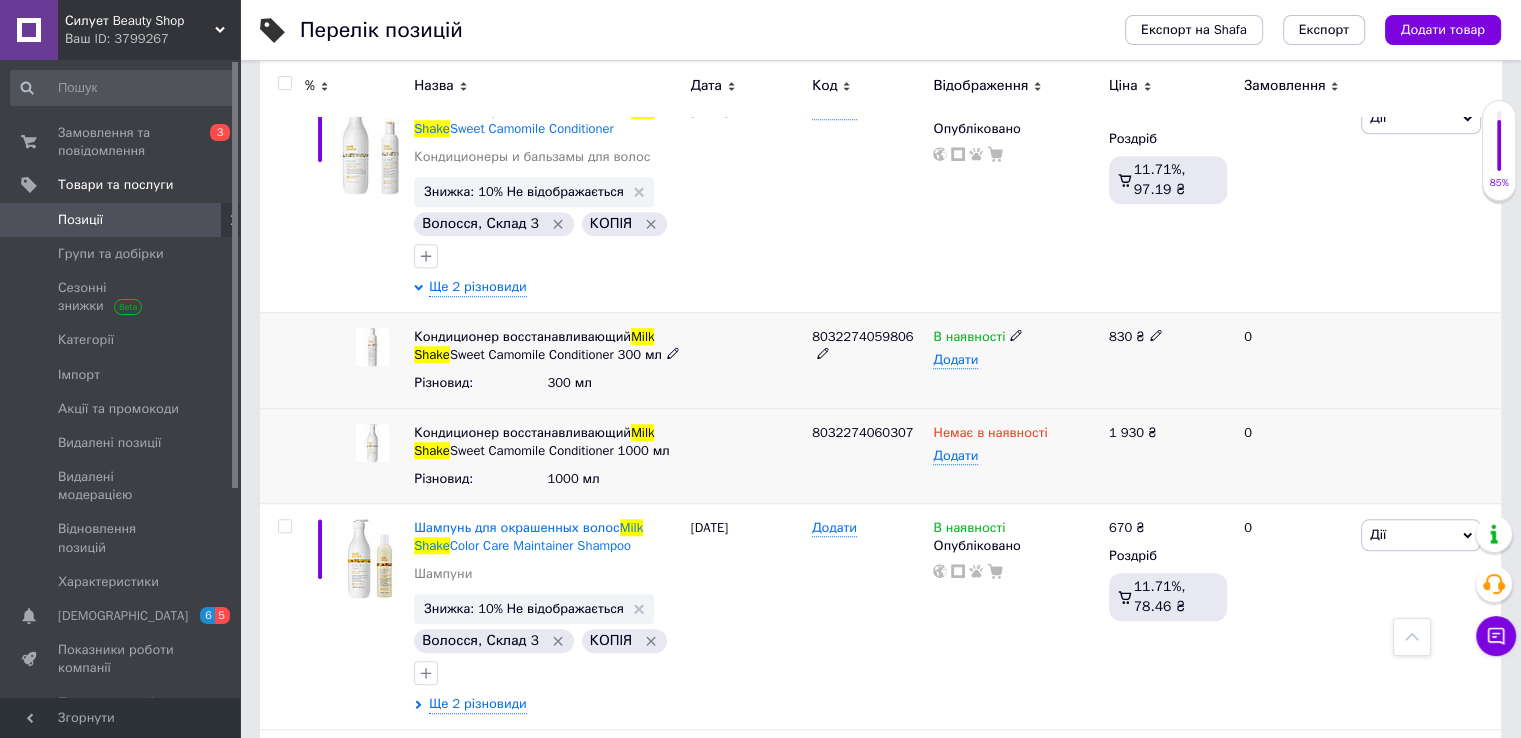 scroll, scrollTop: 1700, scrollLeft: 0, axis: vertical 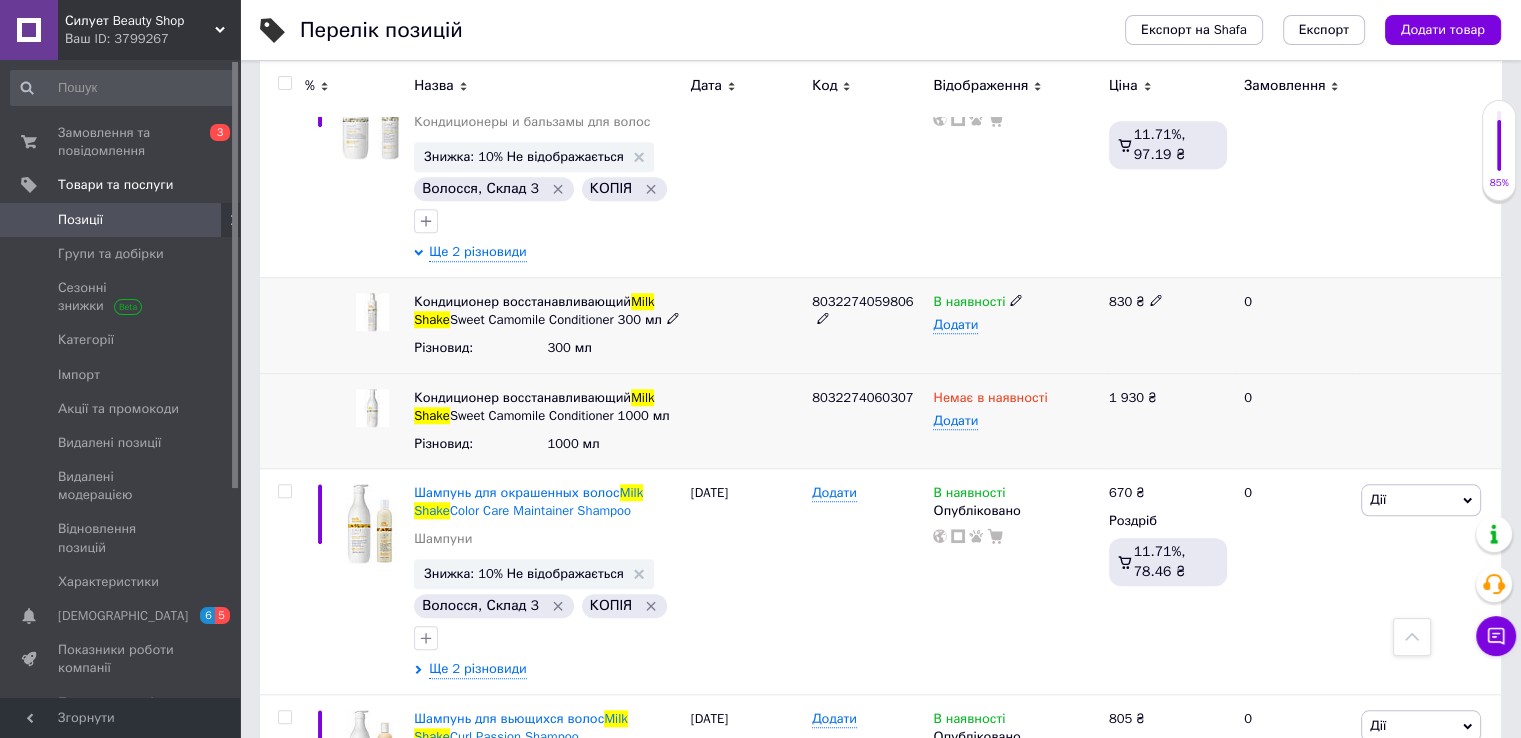 click 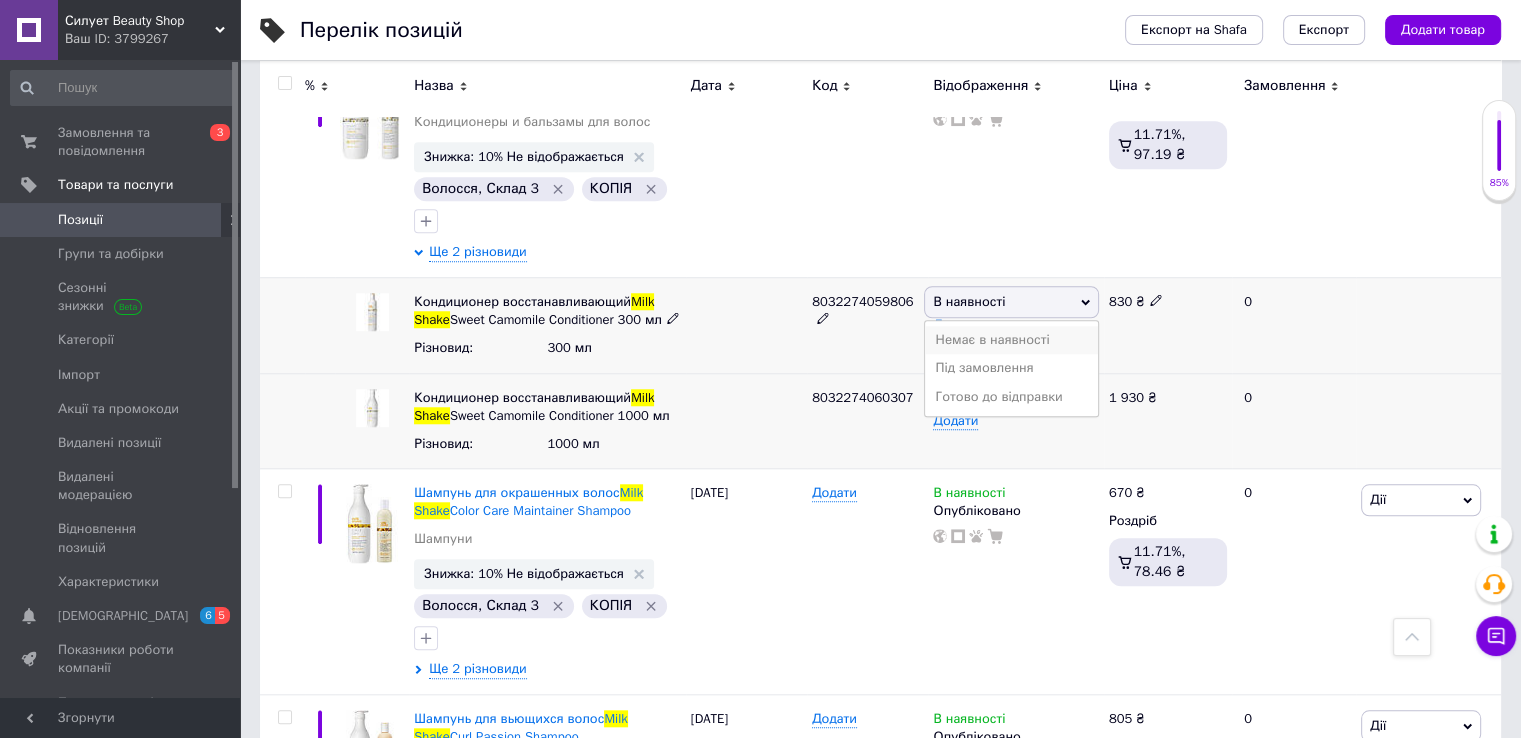 click on "Немає в наявності" at bounding box center (1011, 340) 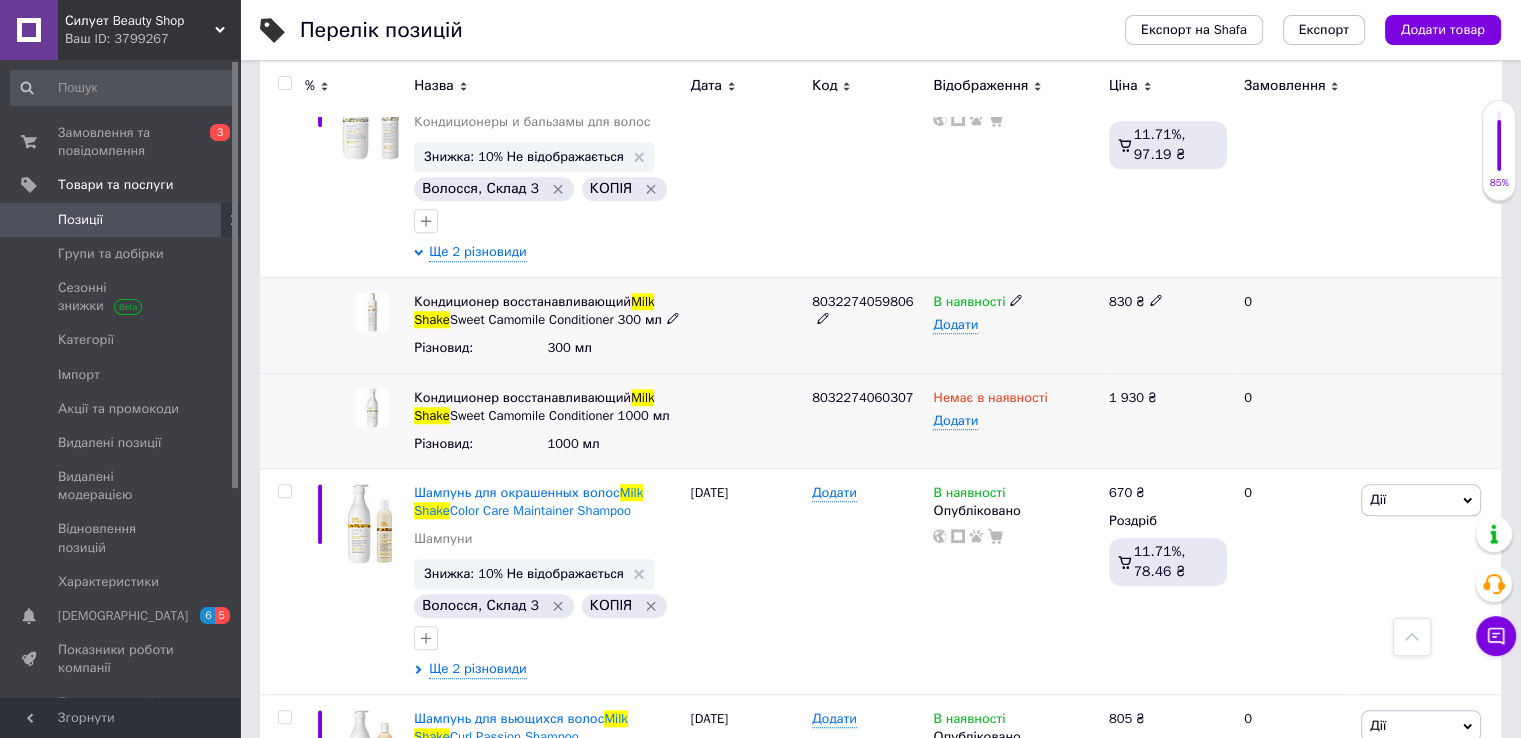 scroll, scrollTop: 1500, scrollLeft: 0, axis: vertical 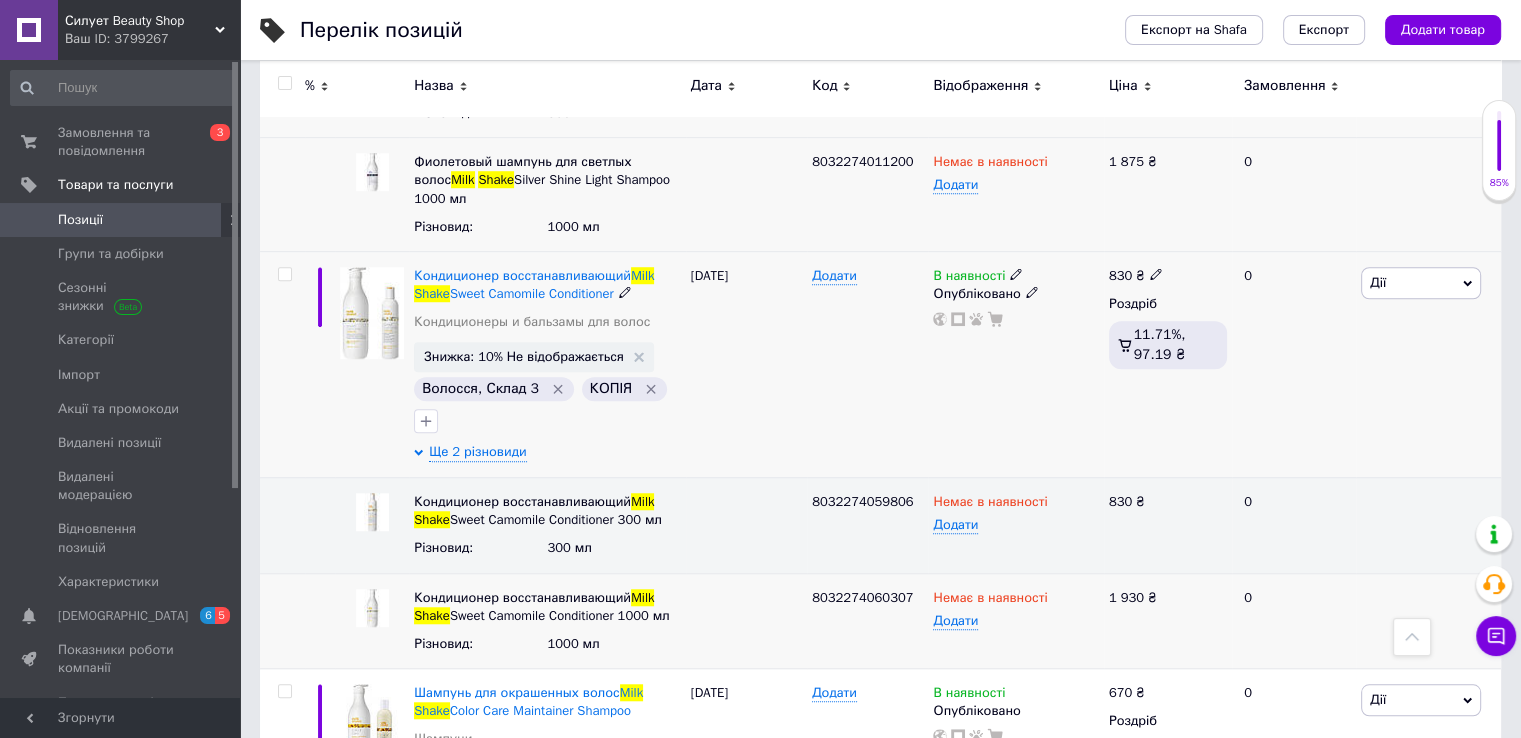 click 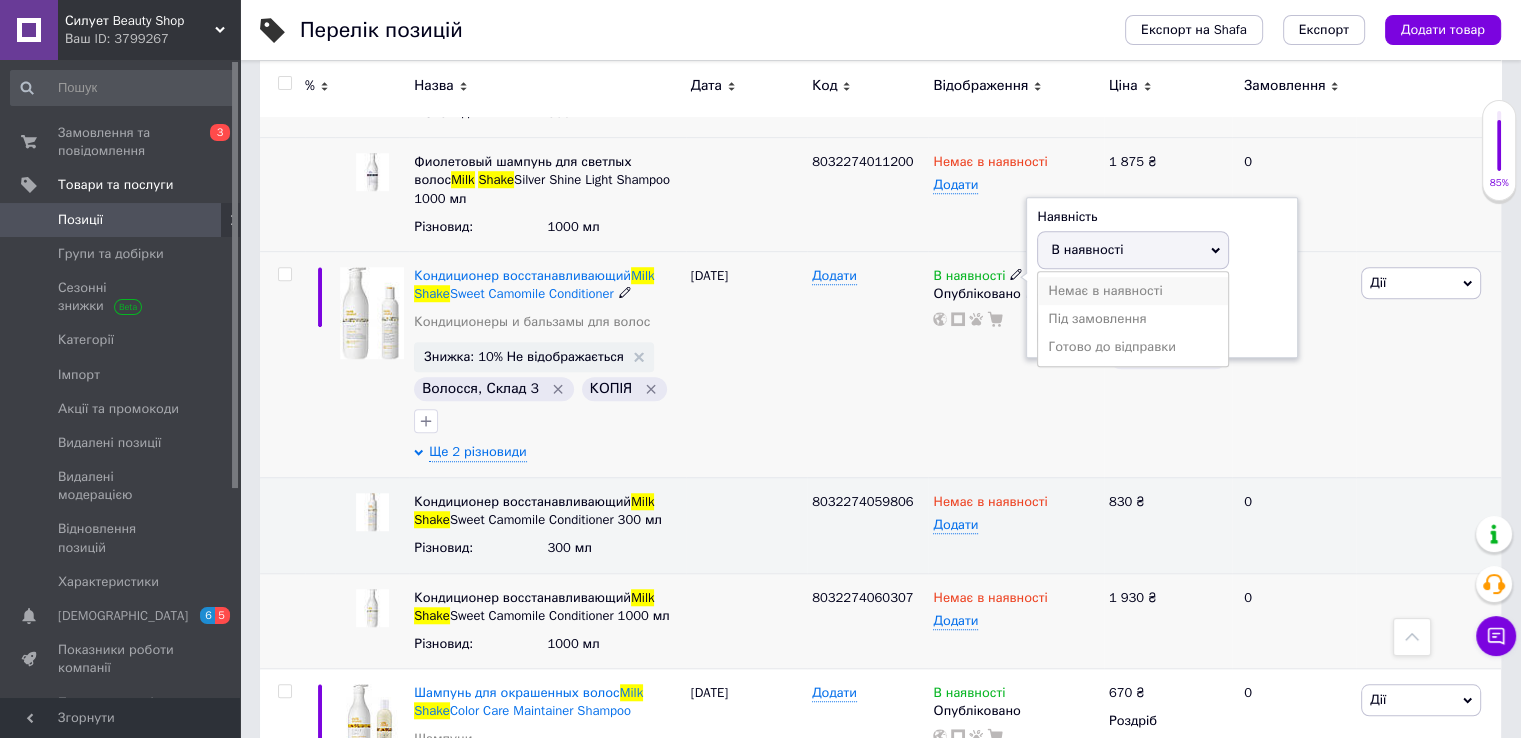 click on "Немає в наявності" at bounding box center [1133, 291] 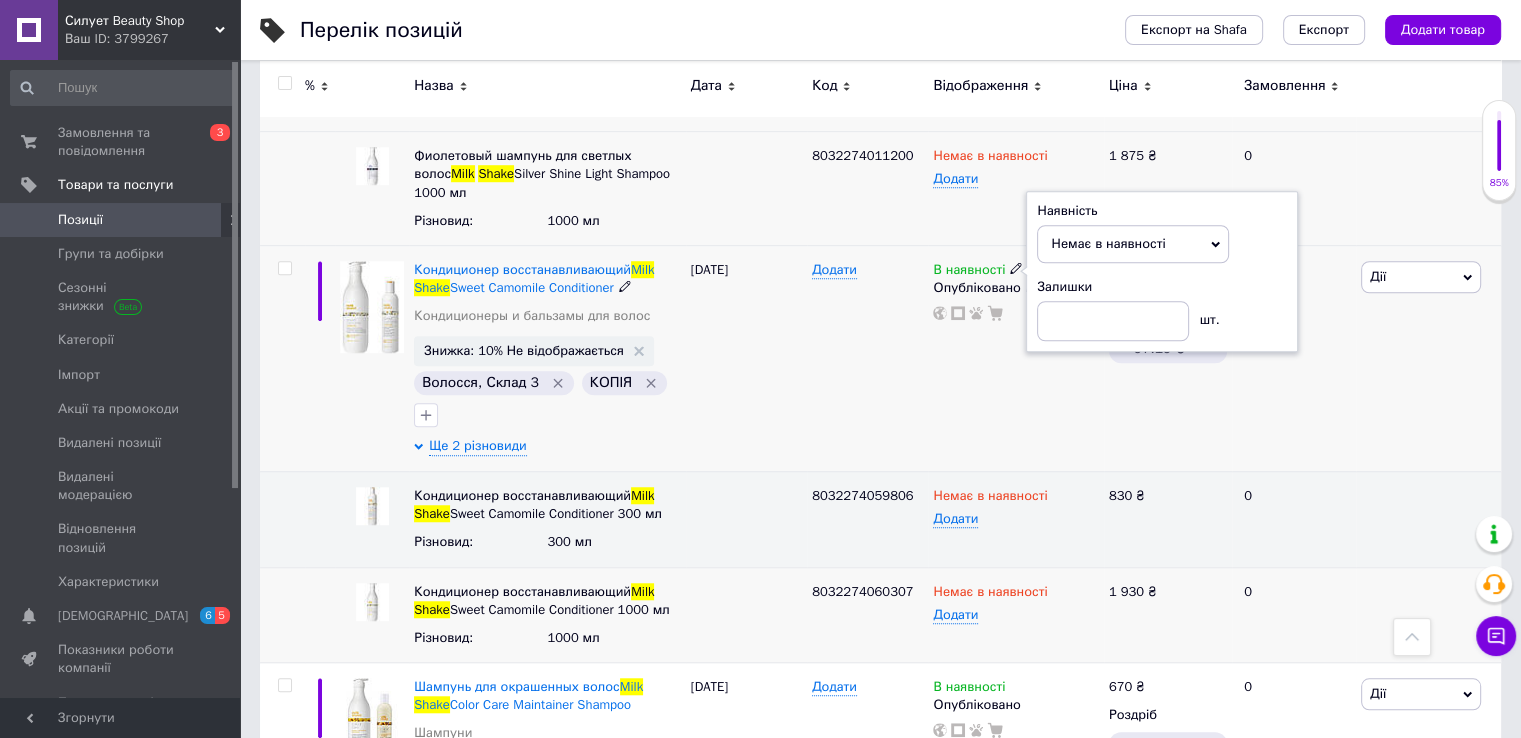 scroll, scrollTop: 1800, scrollLeft: 0, axis: vertical 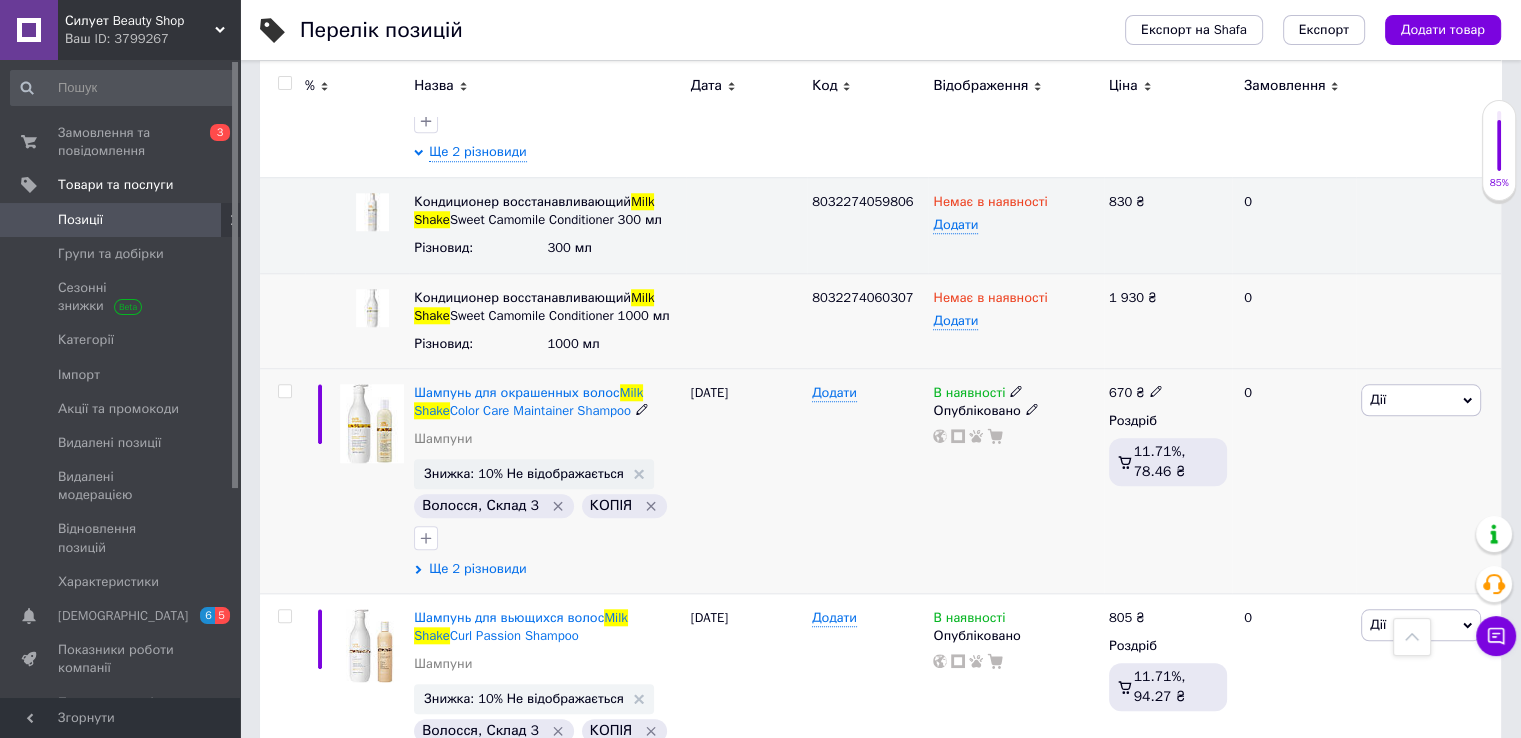 click on "Ще 2 різновиди" at bounding box center (477, 569) 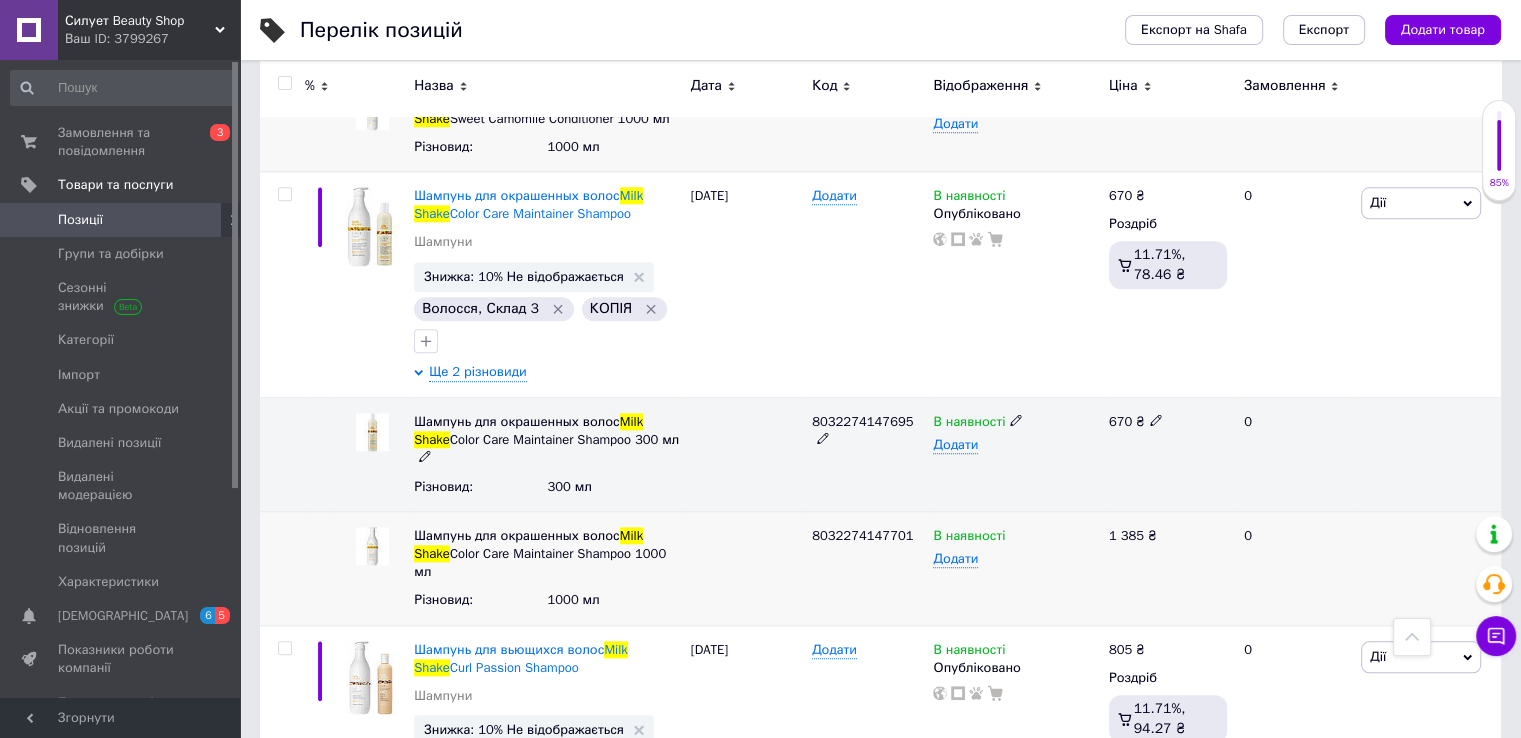scroll, scrollTop: 2000, scrollLeft: 0, axis: vertical 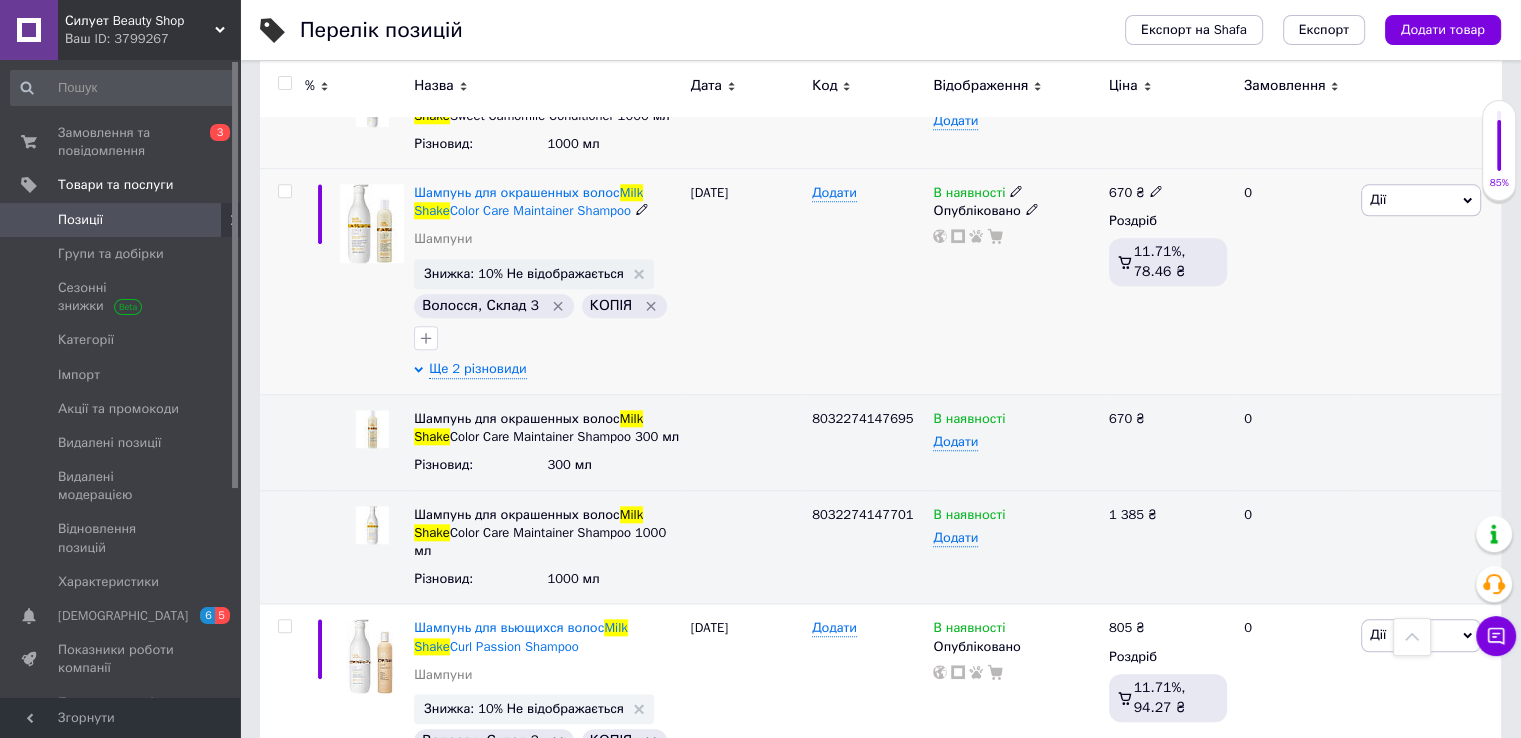 click 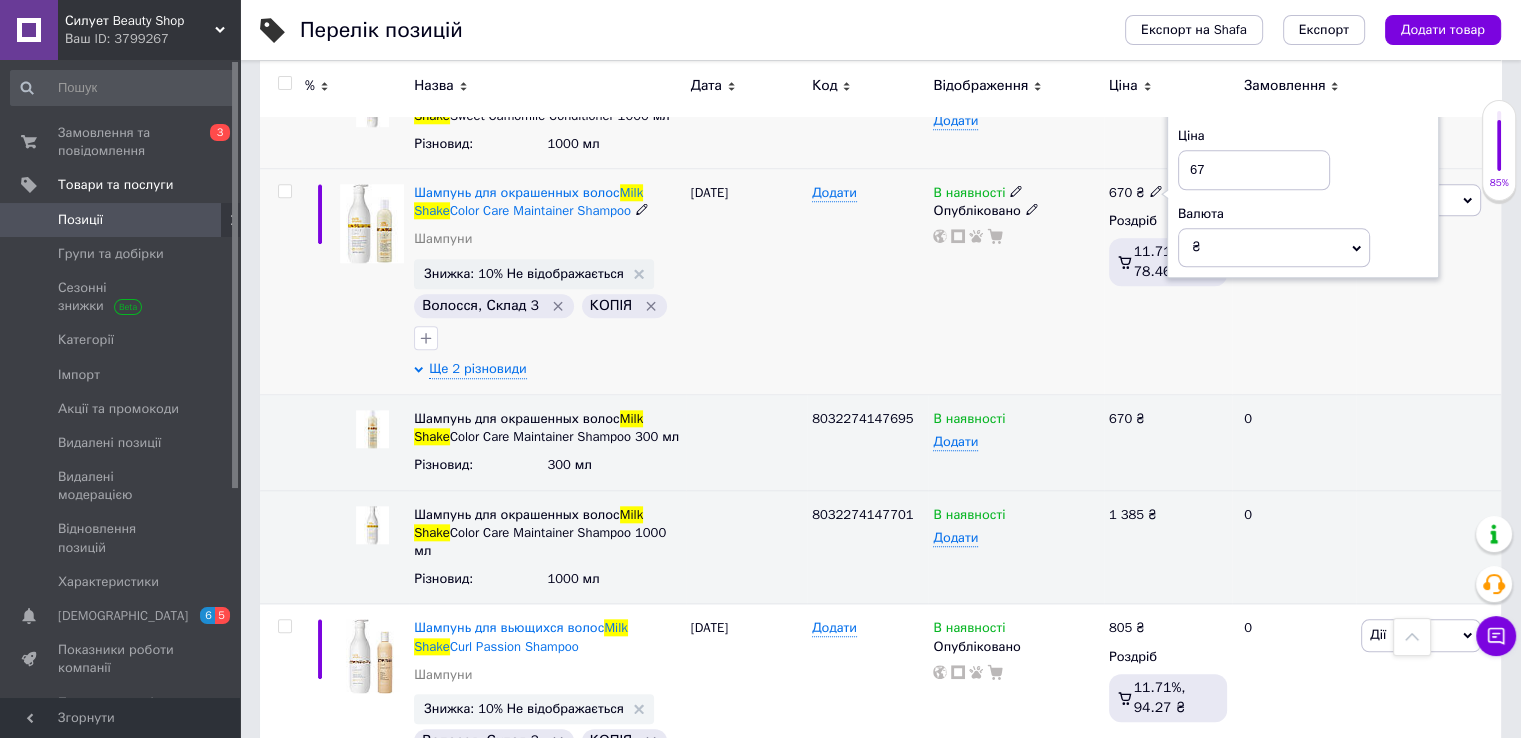 type on "6" 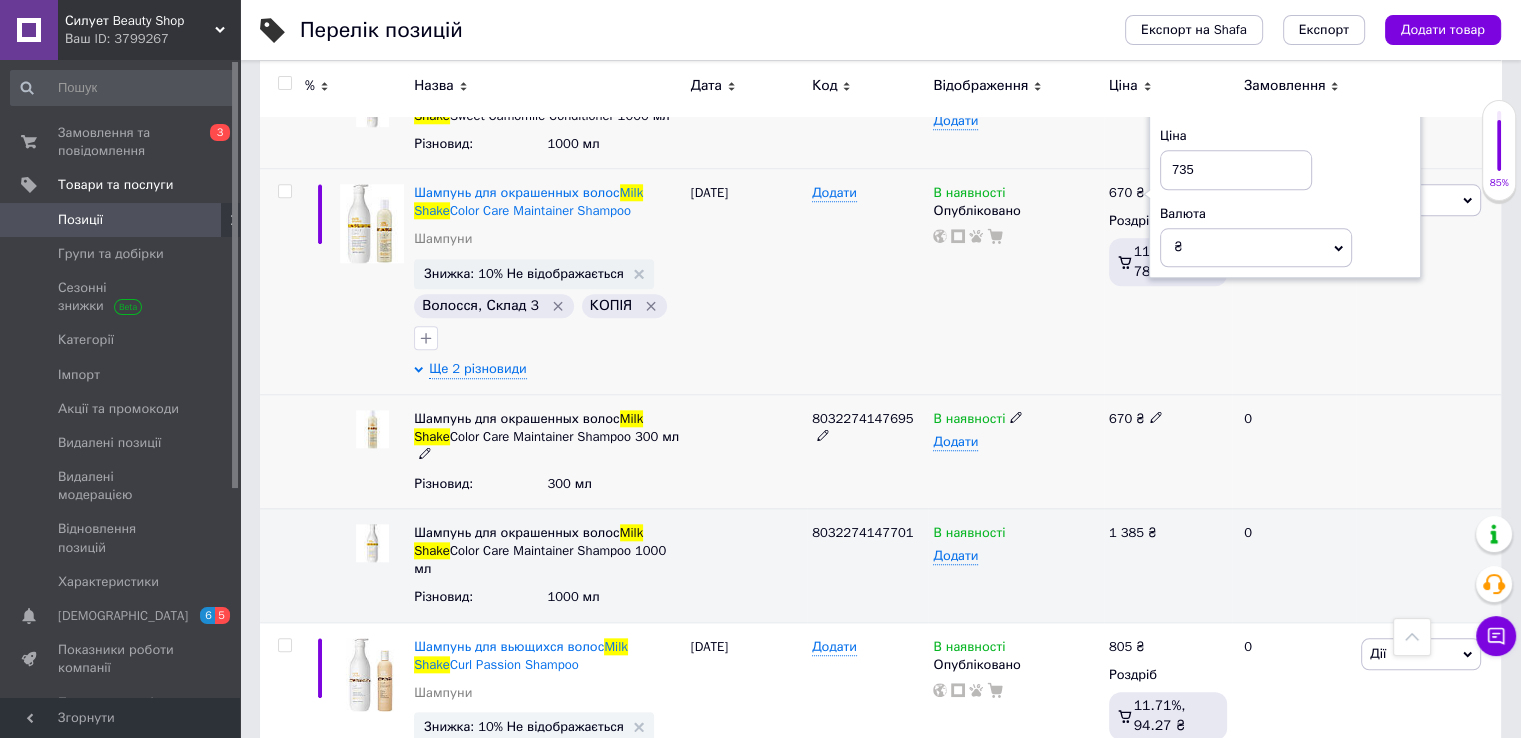 type on "735" 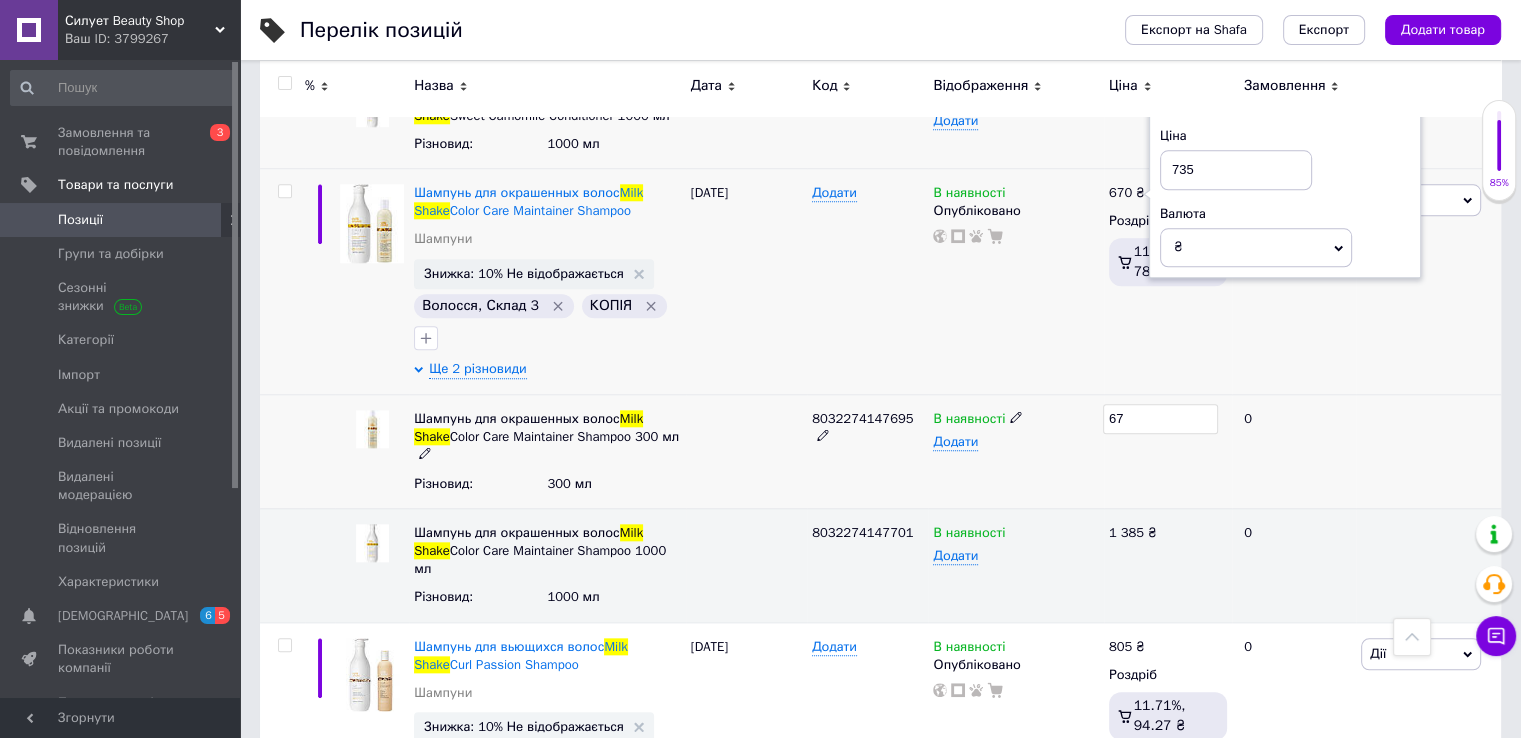 type on "6" 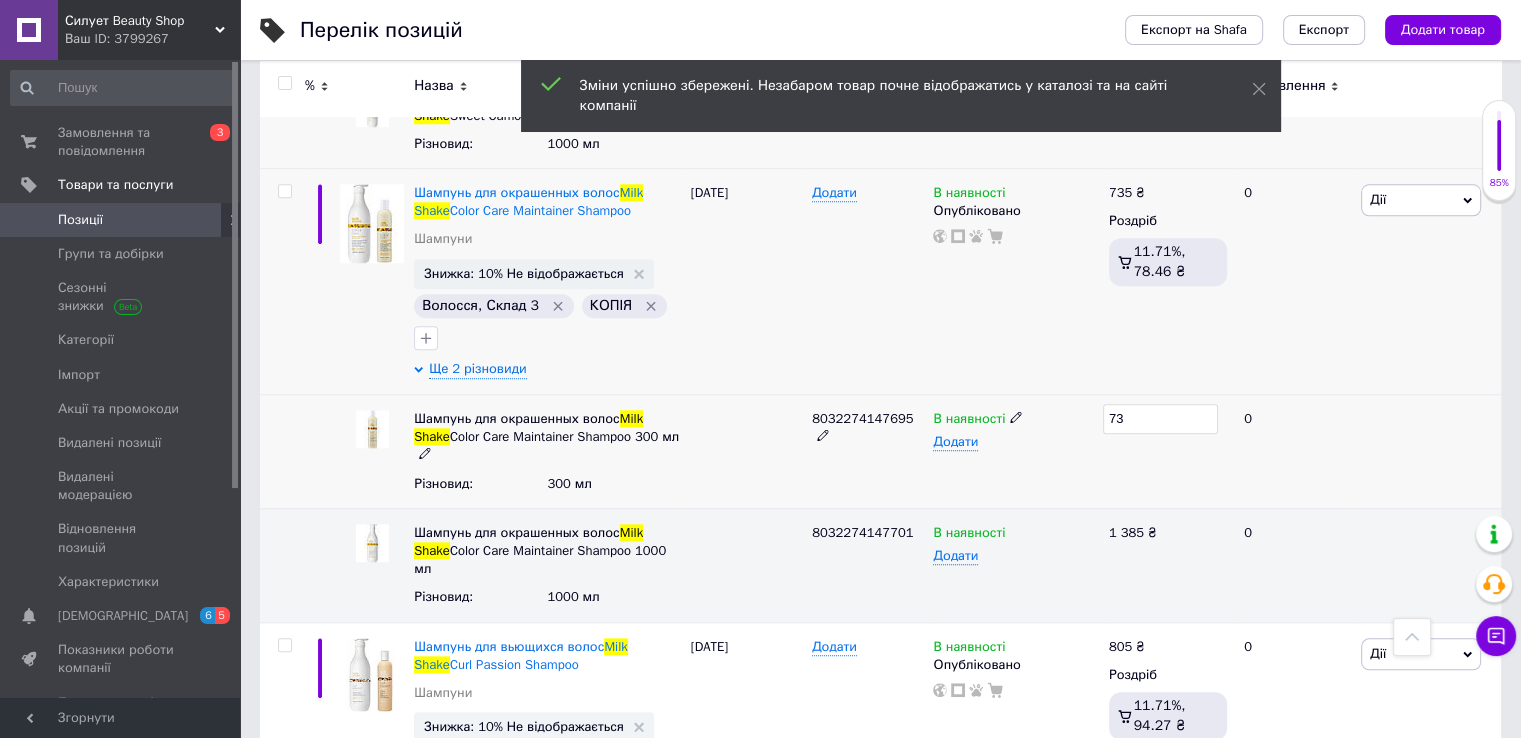 type on "735" 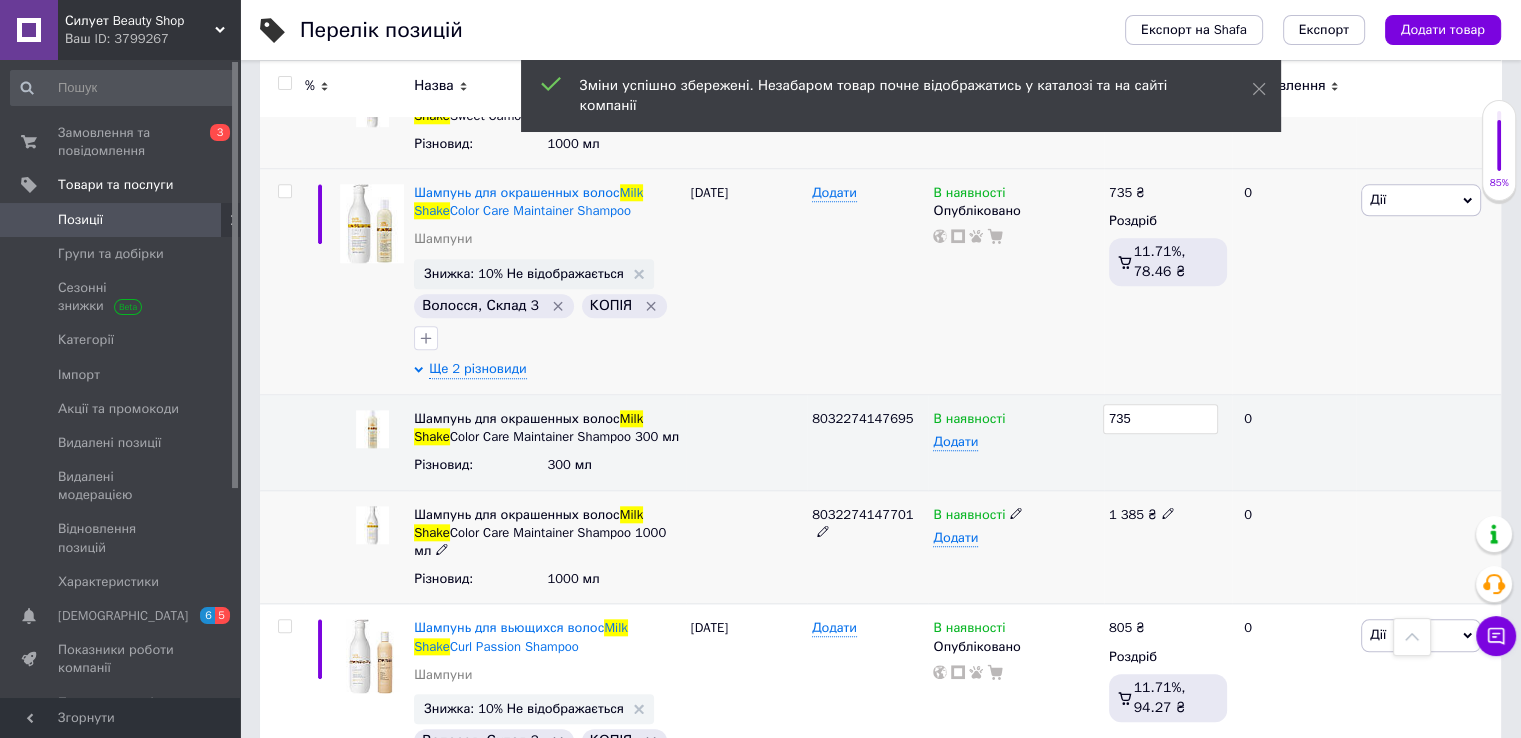 click 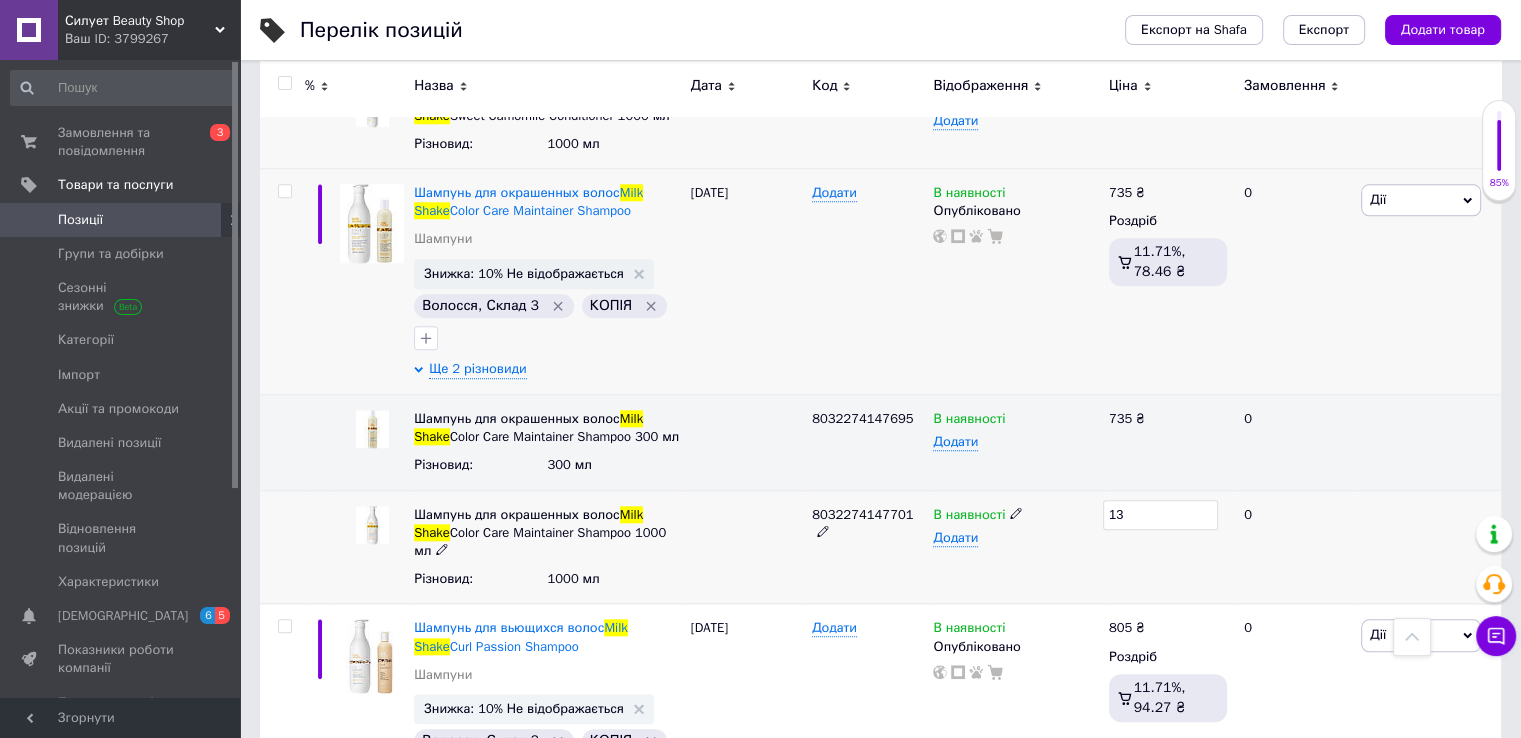 type on "1" 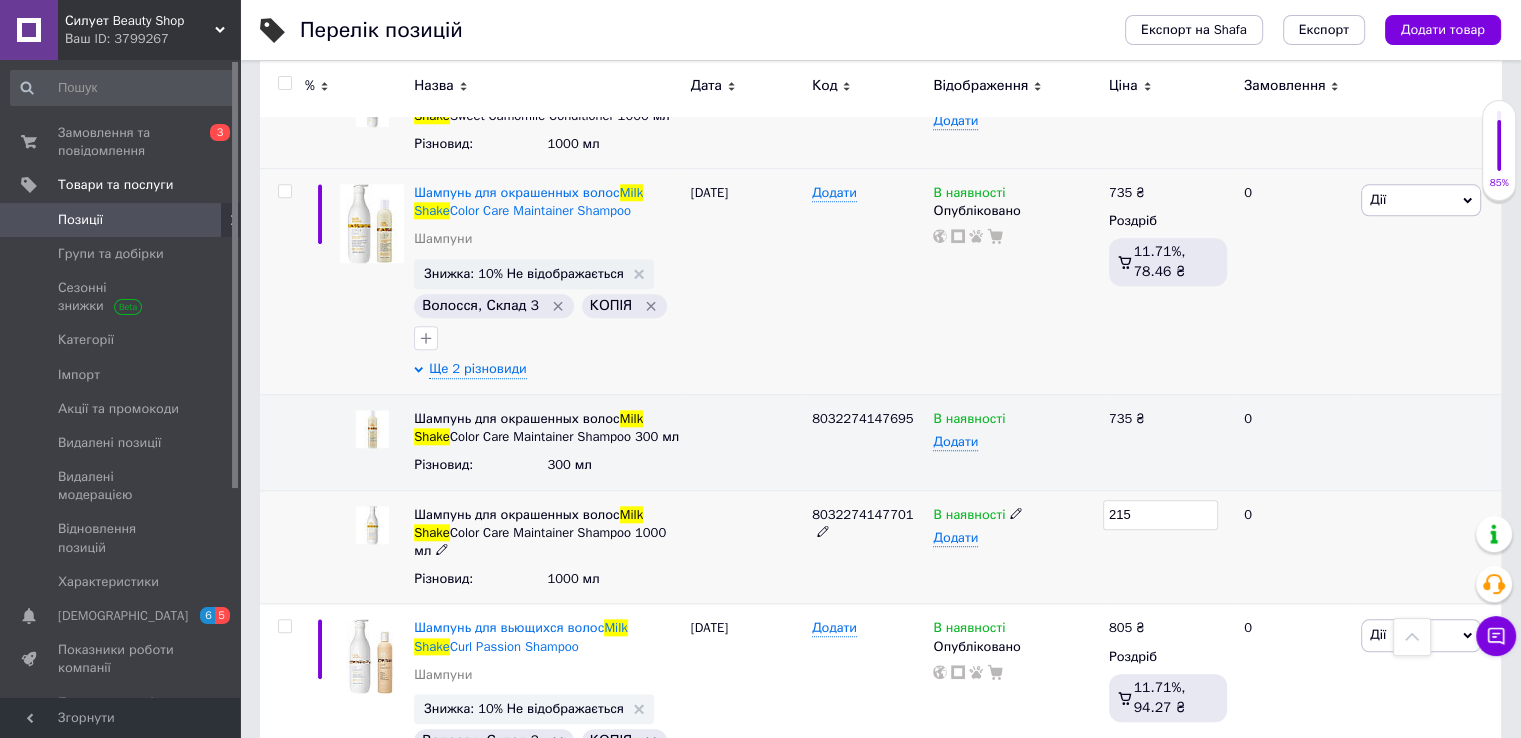 type on "2155" 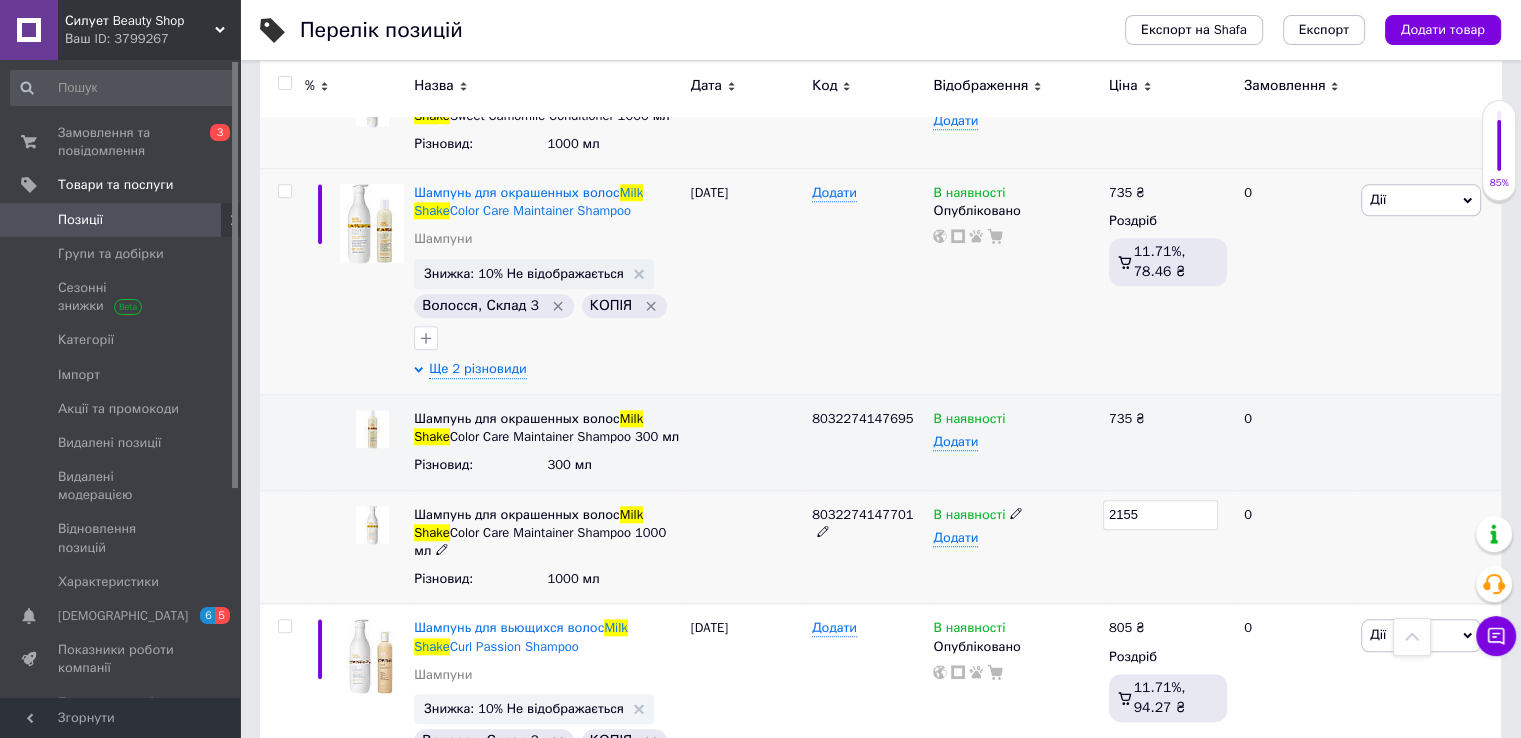 click on "В наявності" at bounding box center (1015, 515) 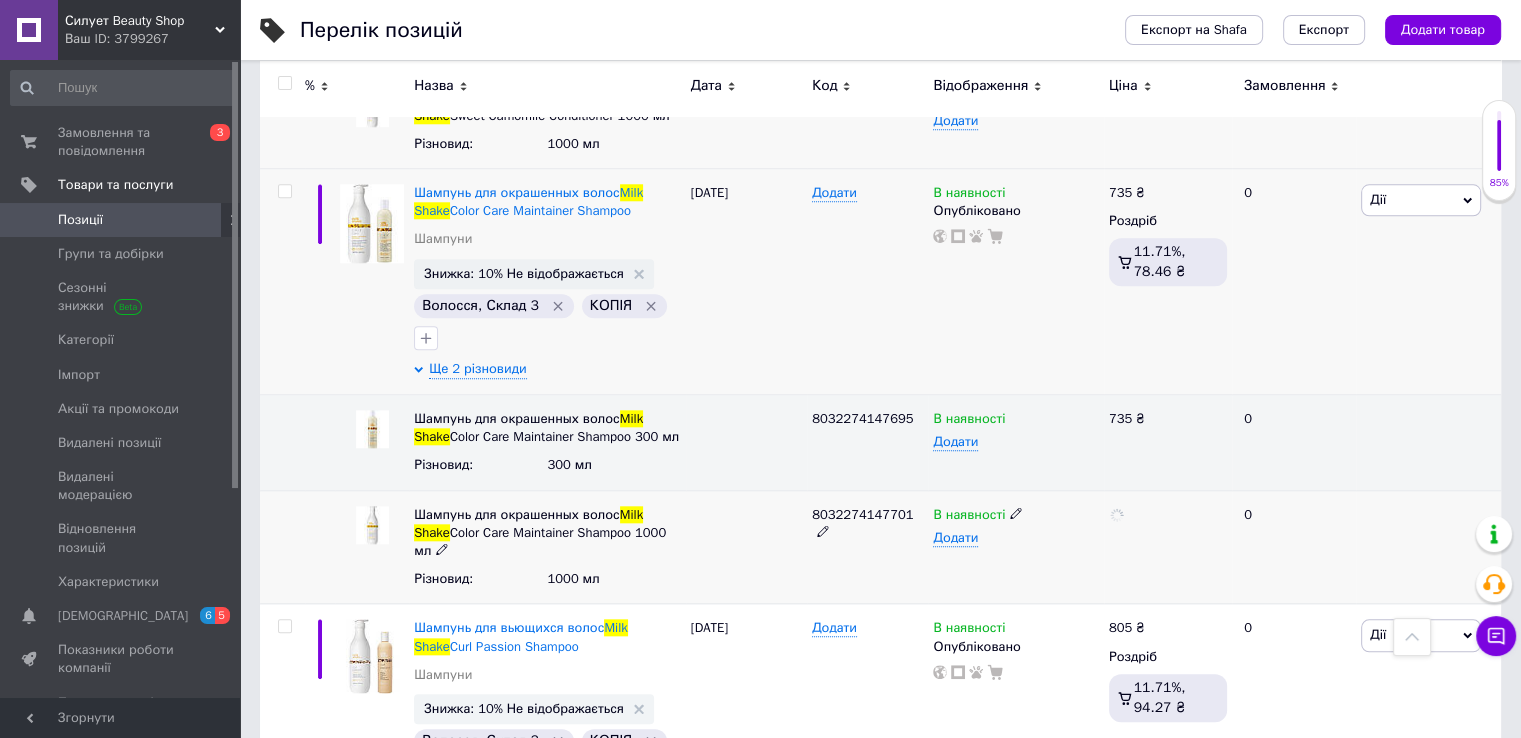 scroll, scrollTop: 2300, scrollLeft: 0, axis: vertical 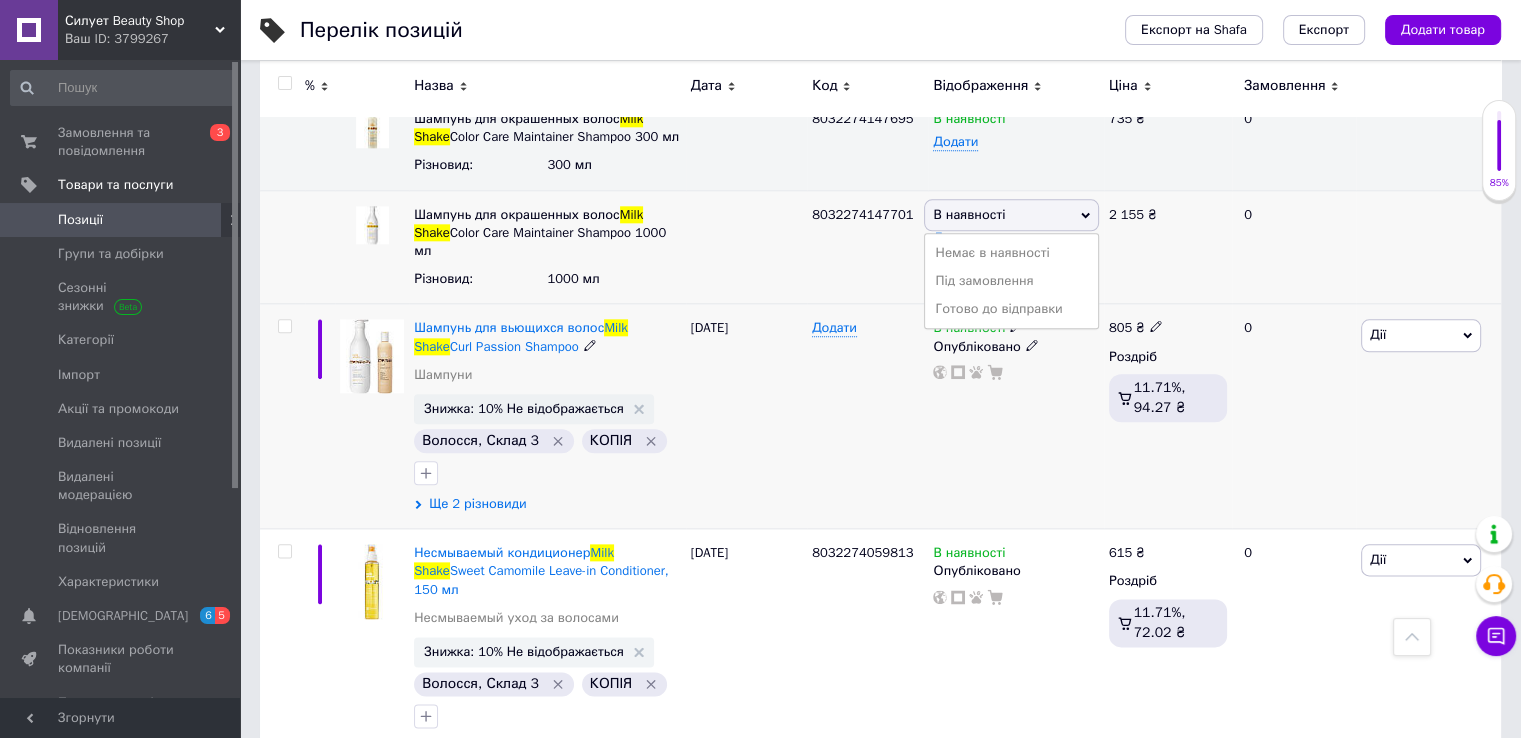 click on "Ще 2 різновиди" at bounding box center [477, 504] 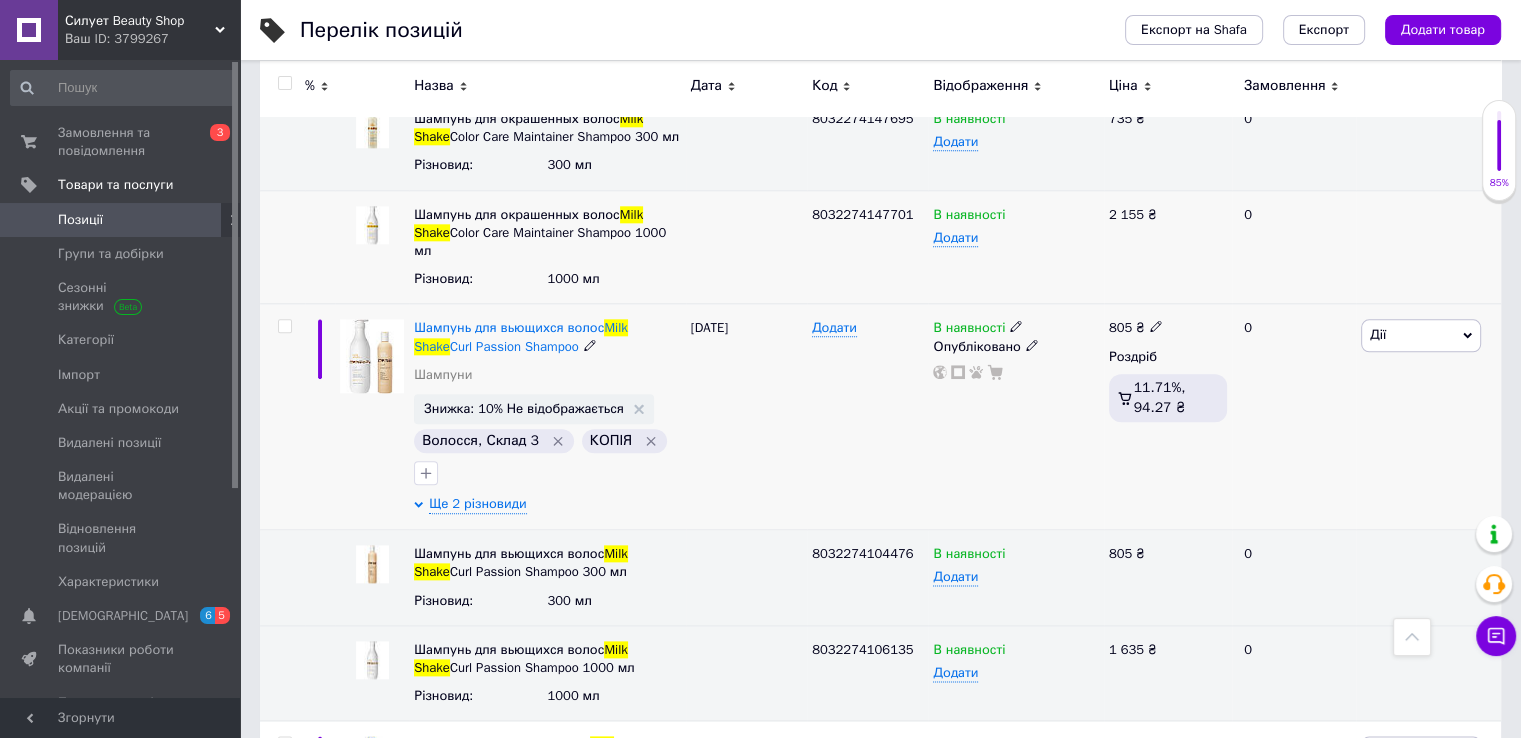 scroll, scrollTop: 2400, scrollLeft: 0, axis: vertical 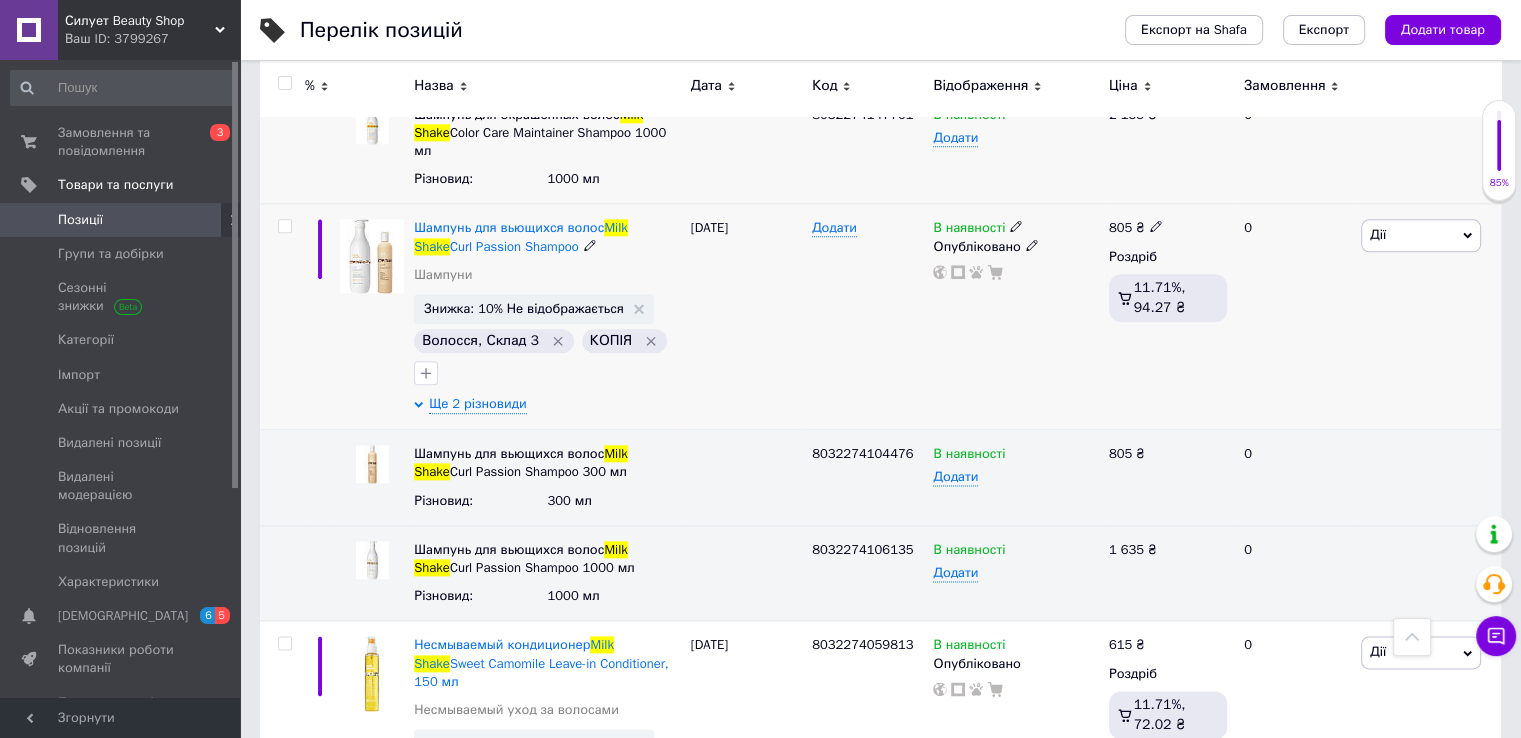click 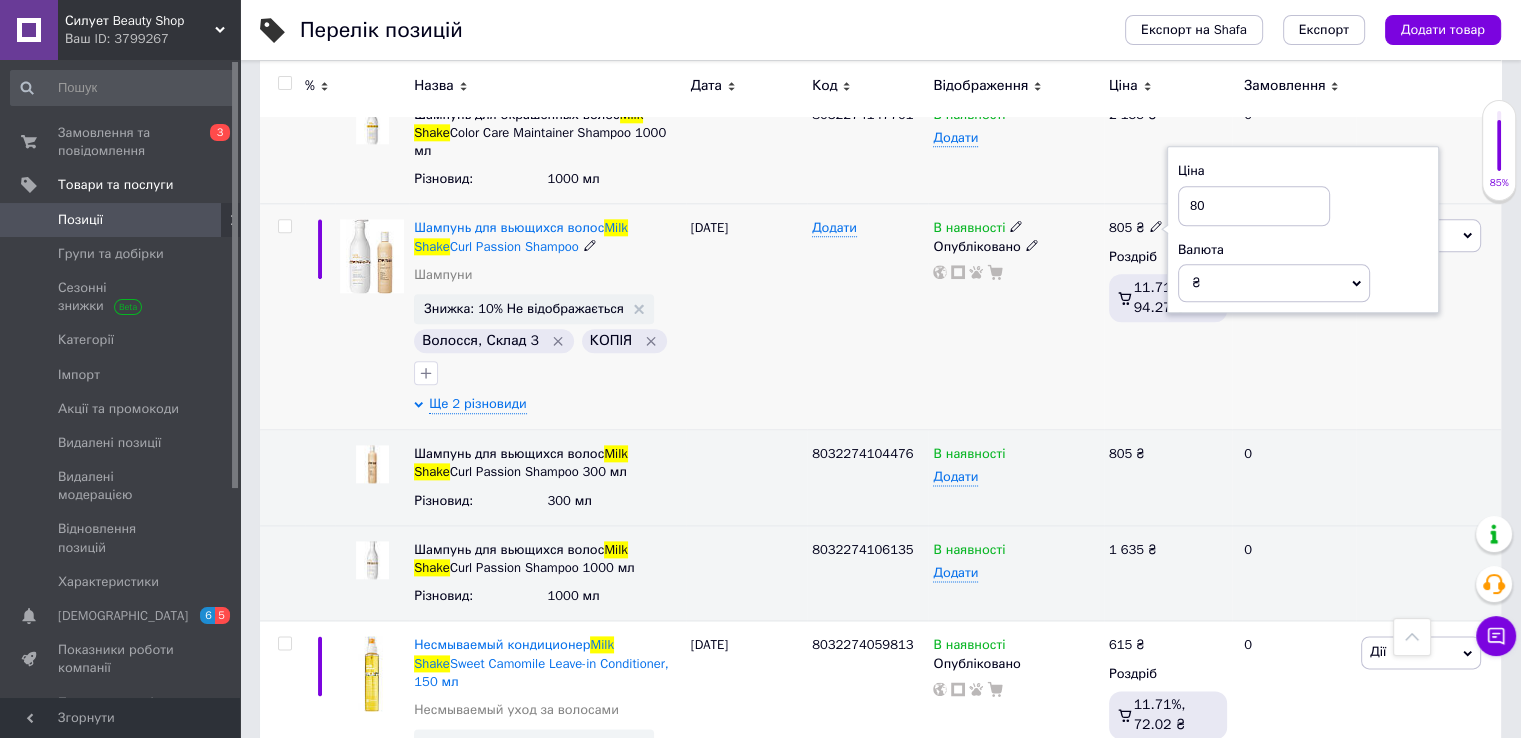 type on "8" 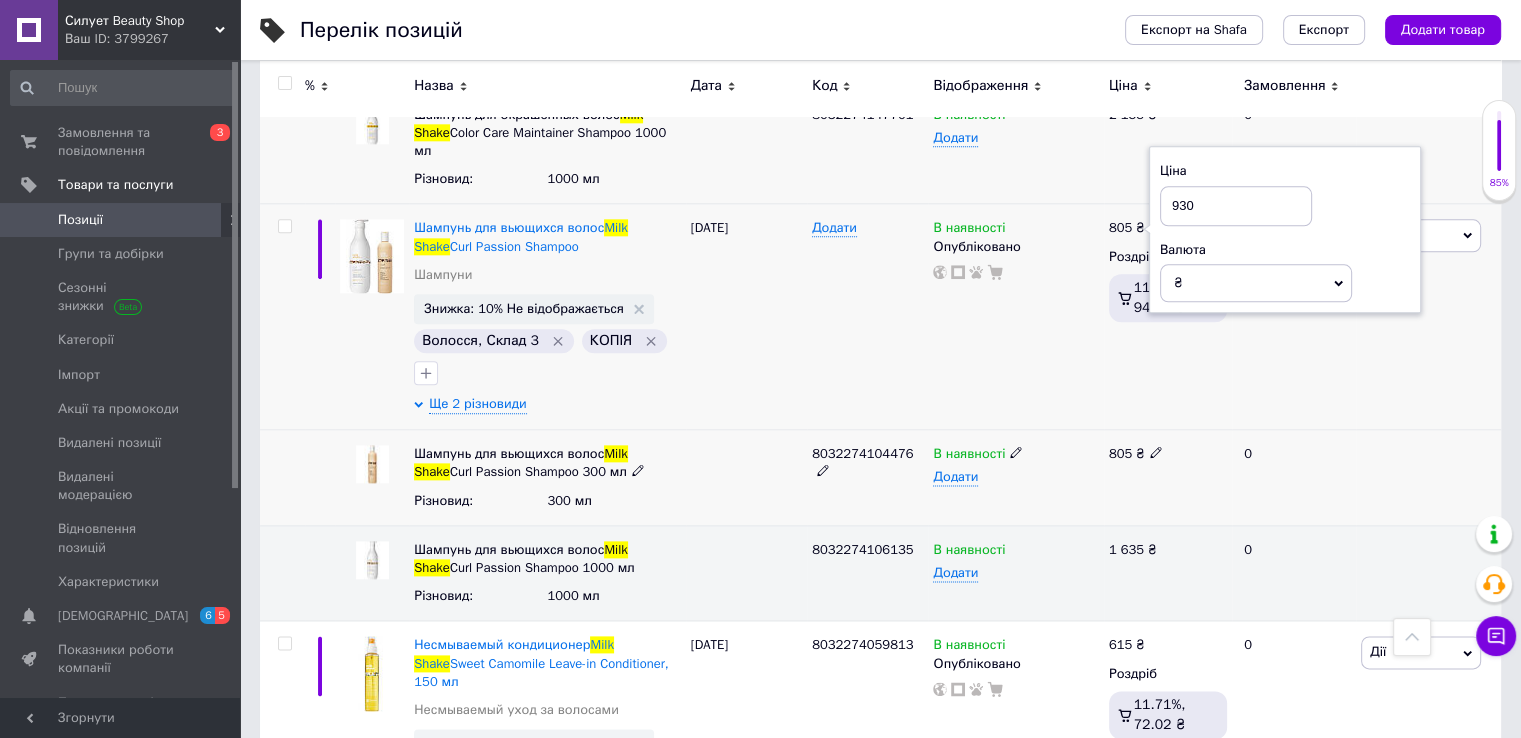 type on "930" 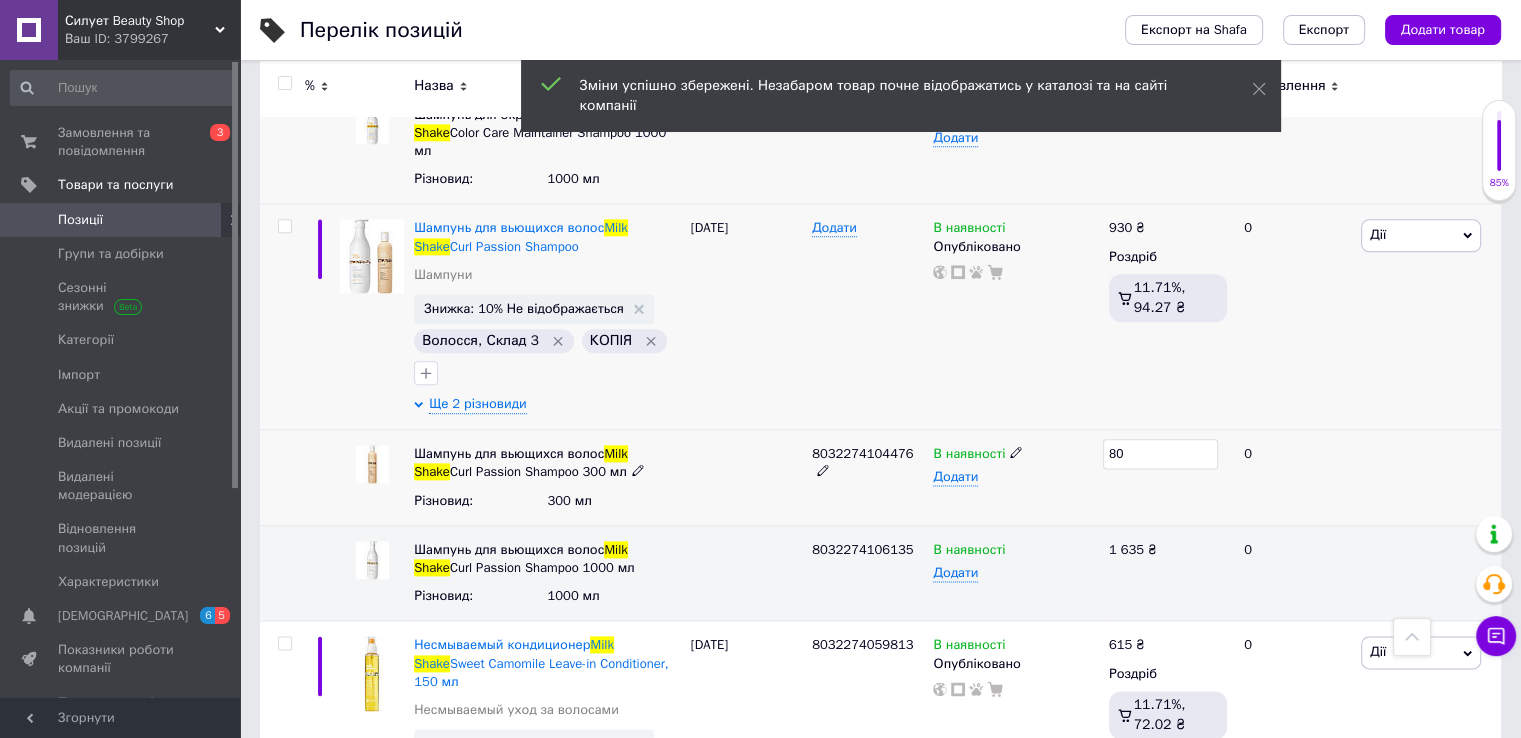 type on "8" 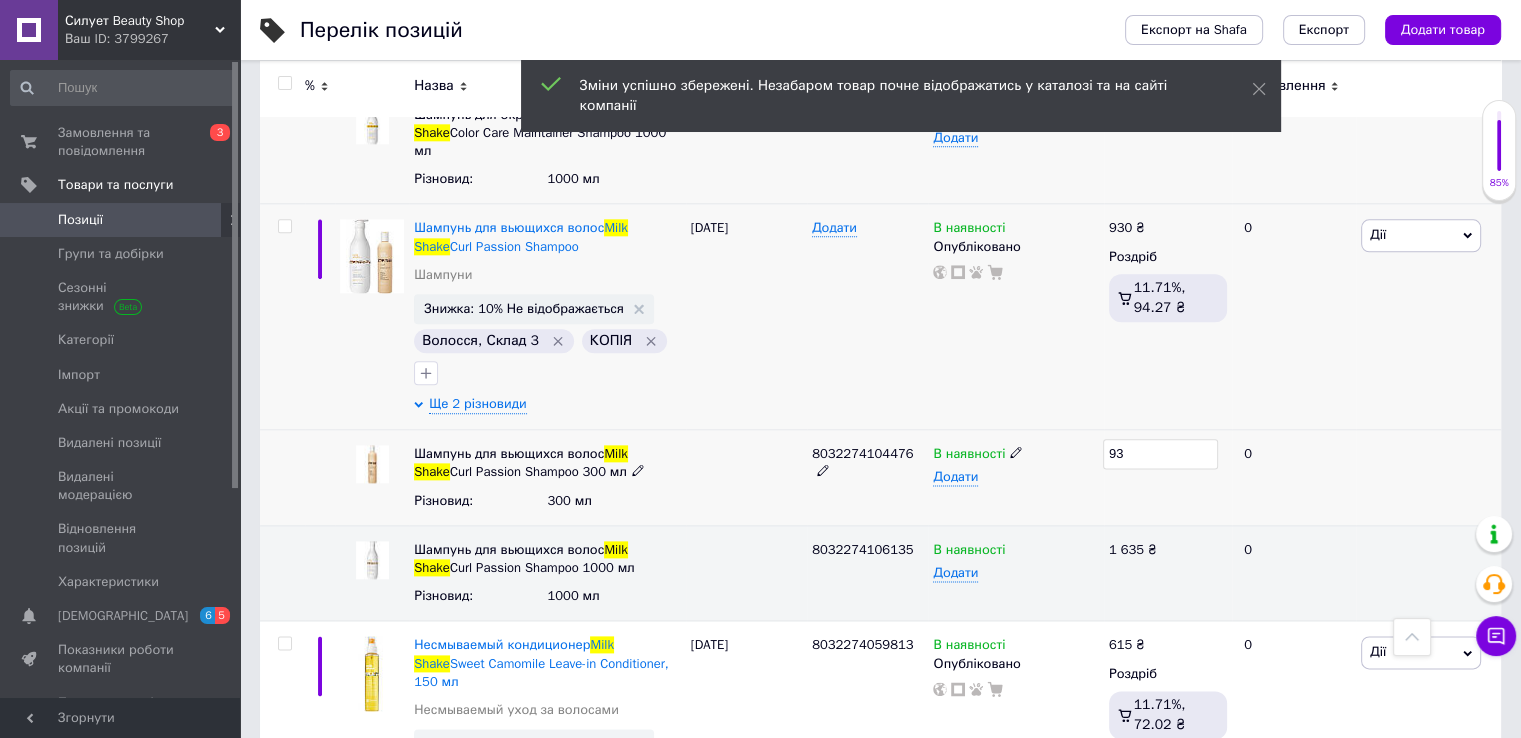 type on "930" 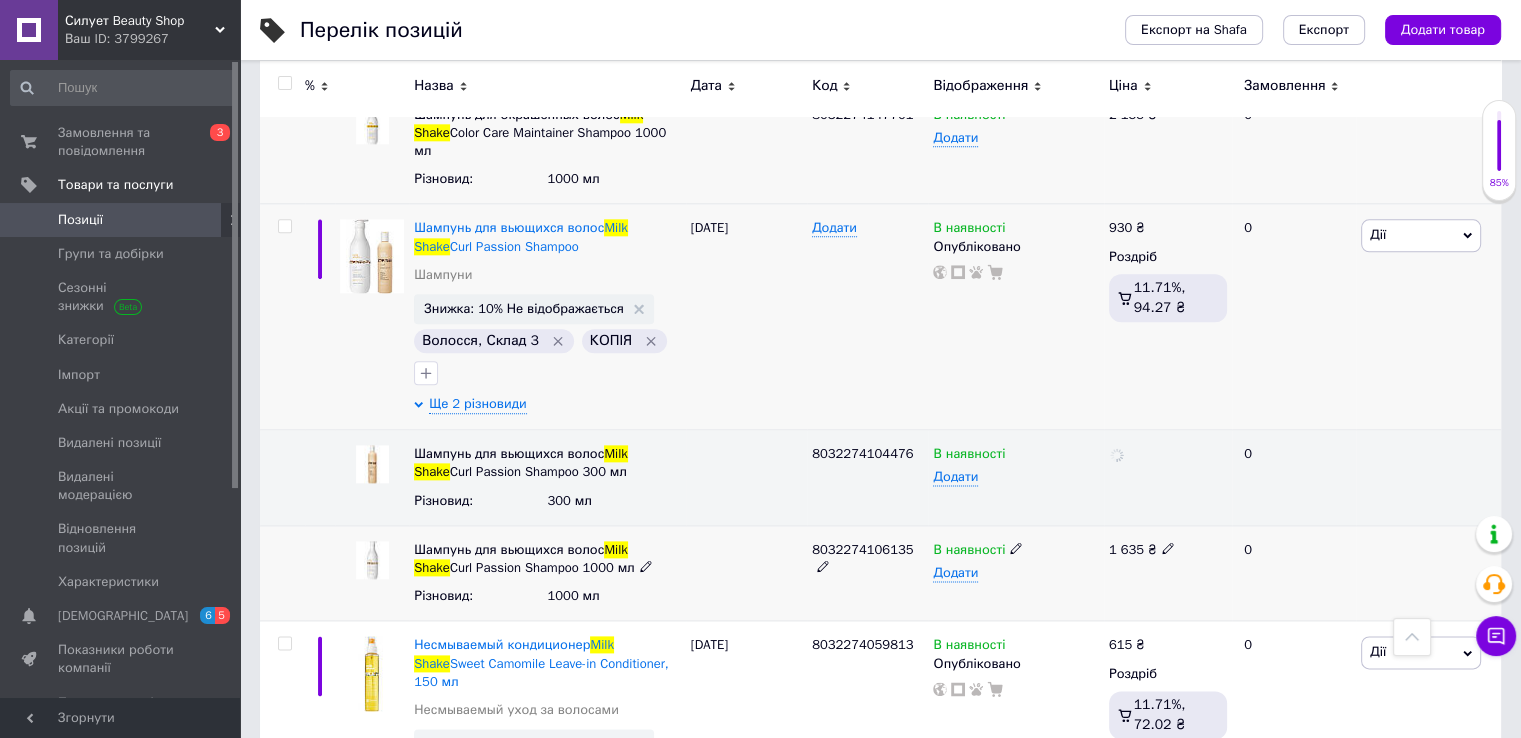 click 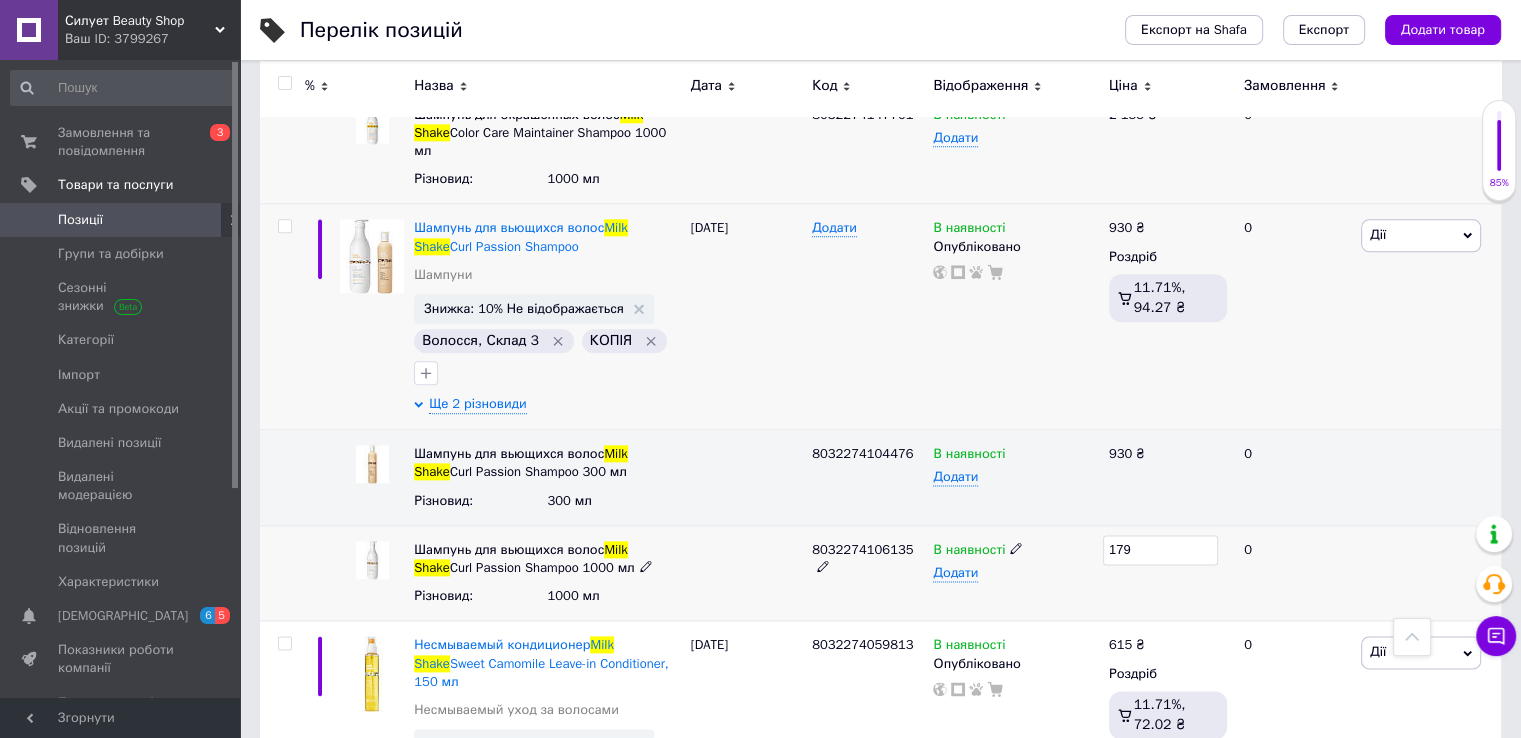 type on "1795" 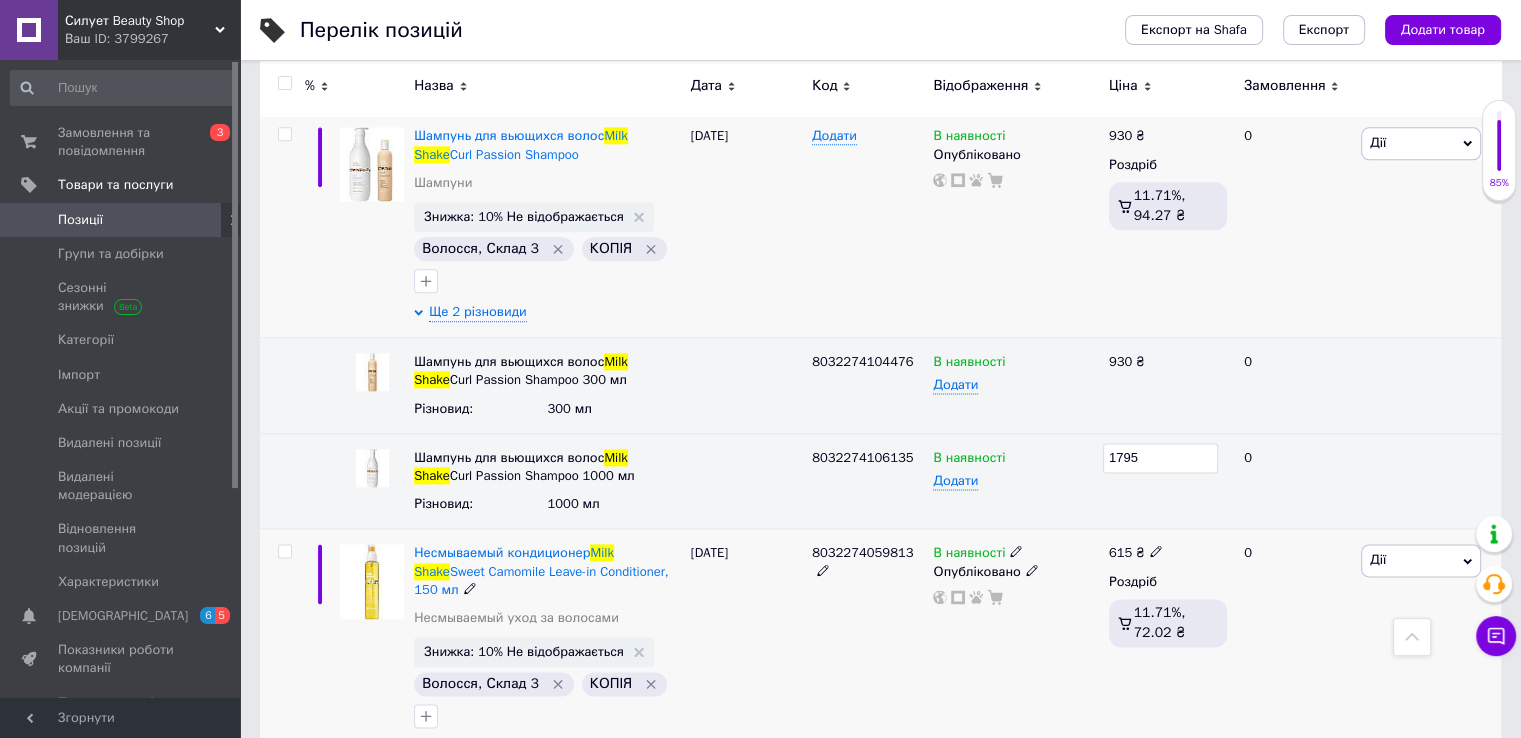 scroll, scrollTop: 2600, scrollLeft: 0, axis: vertical 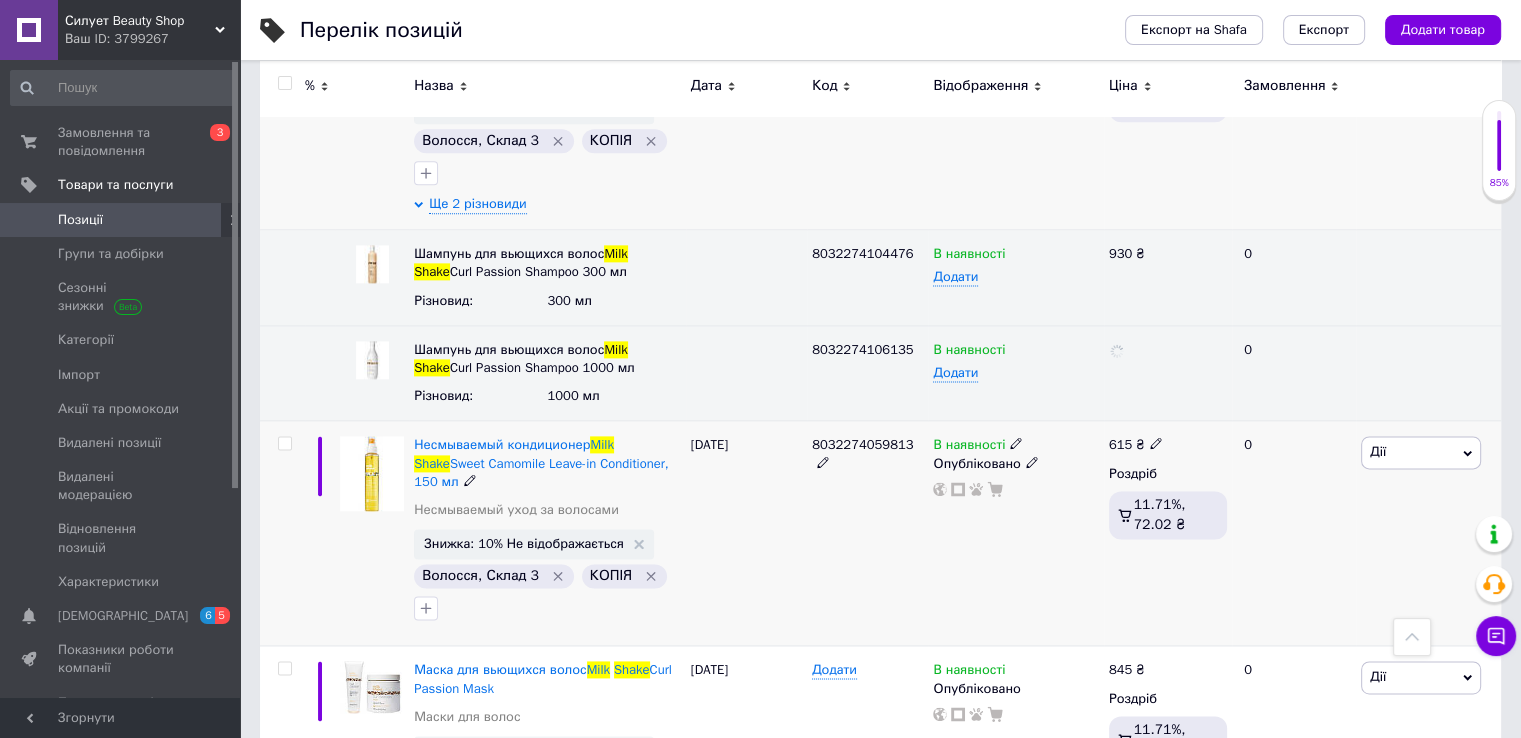 click 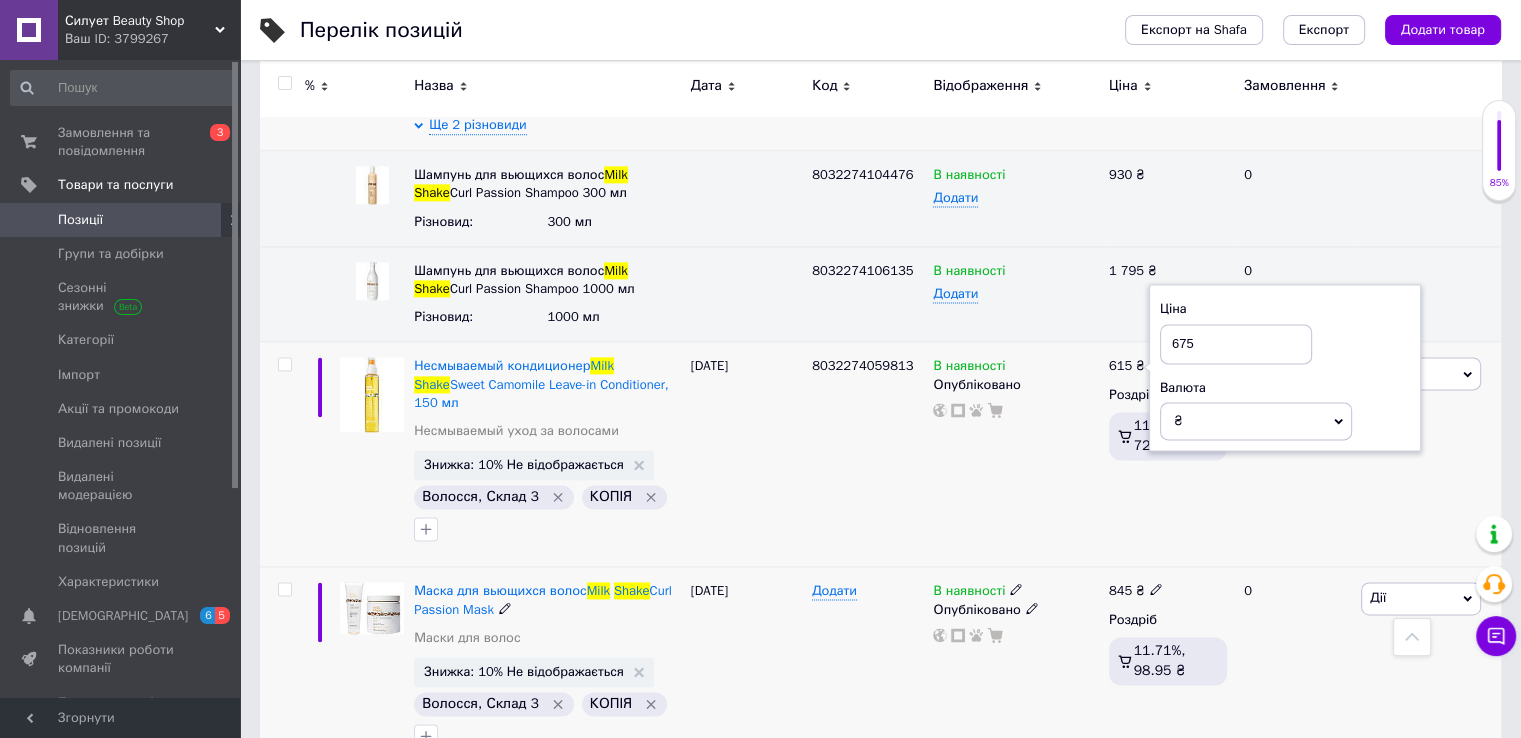 scroll, scrollTop: 2800, scrollLeft: 0, axis: vertical 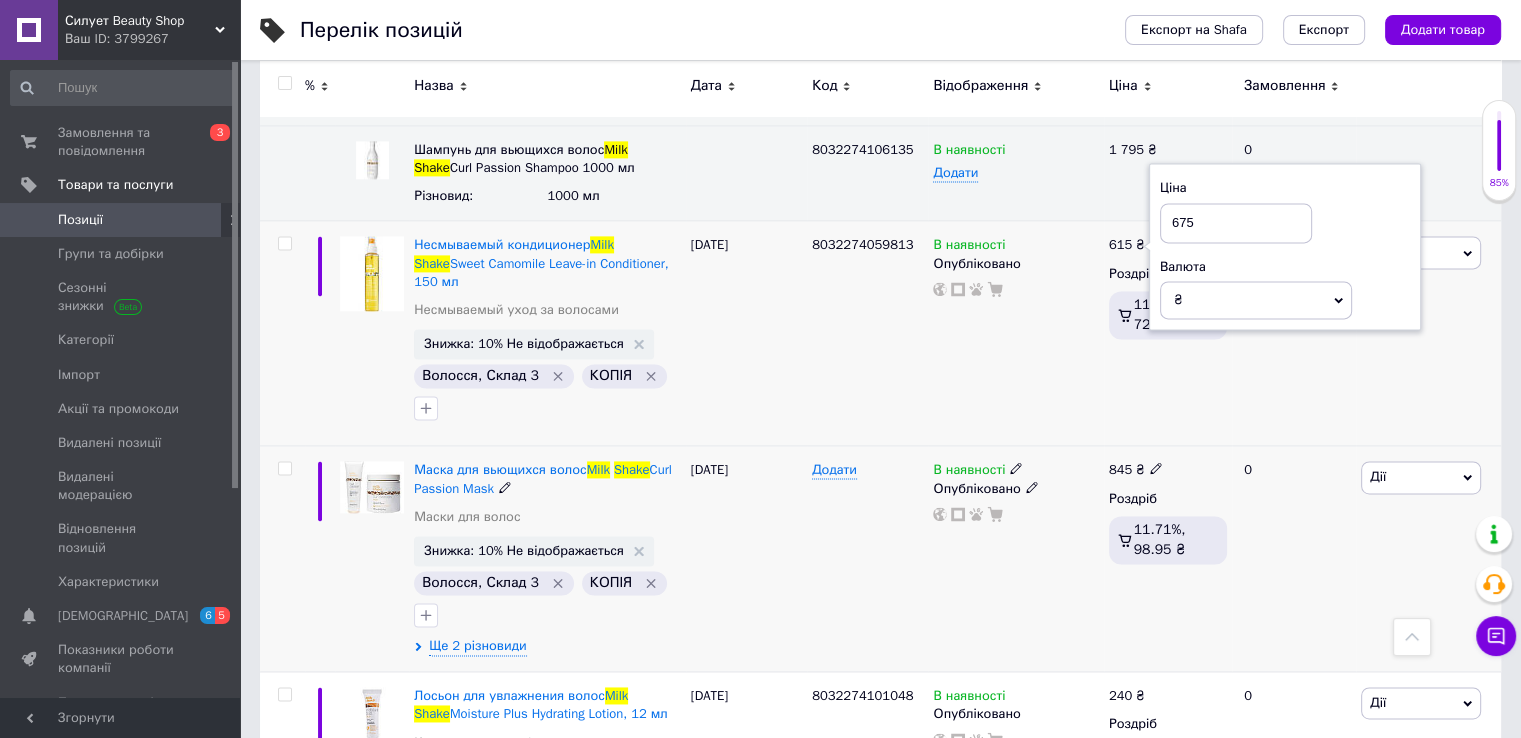 type on "675" 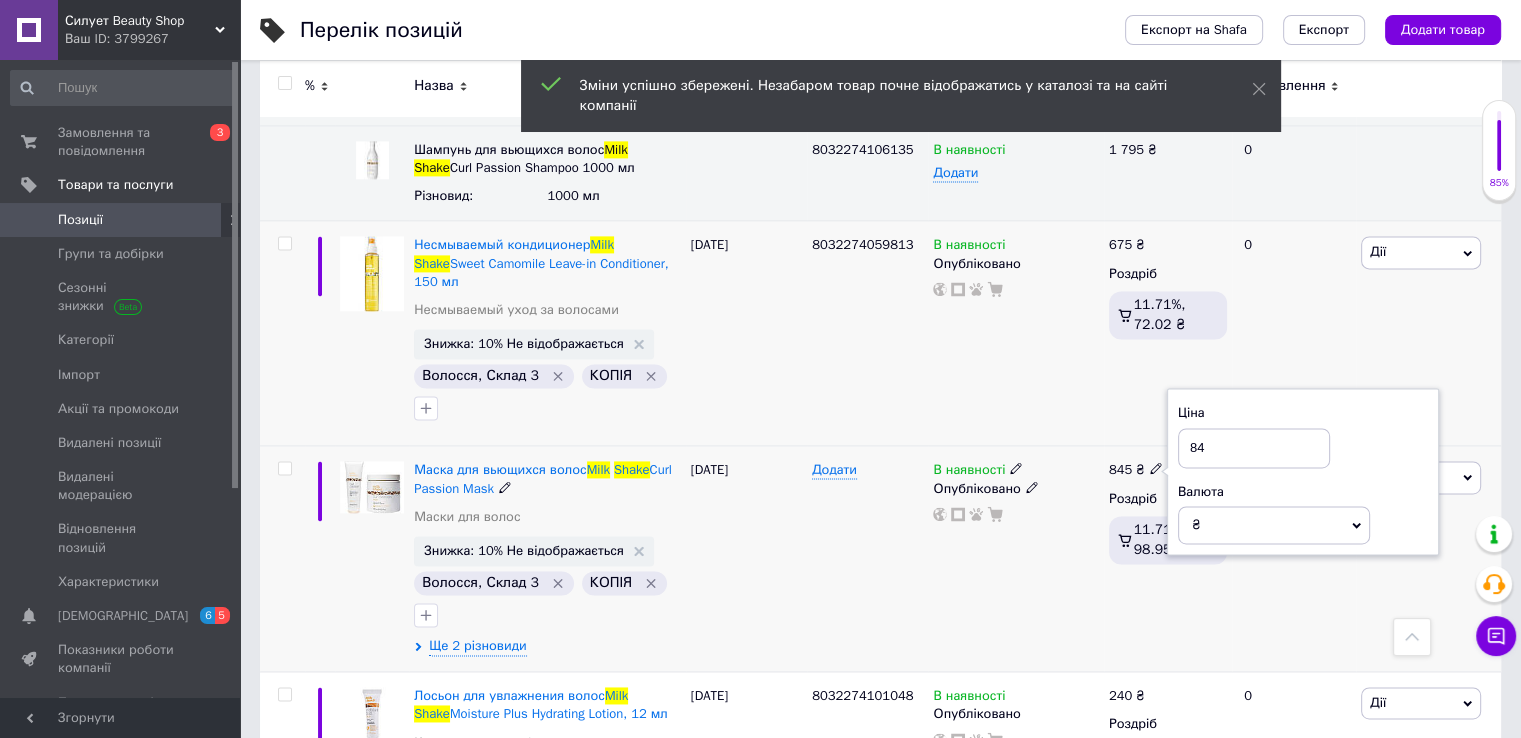 type on "8" 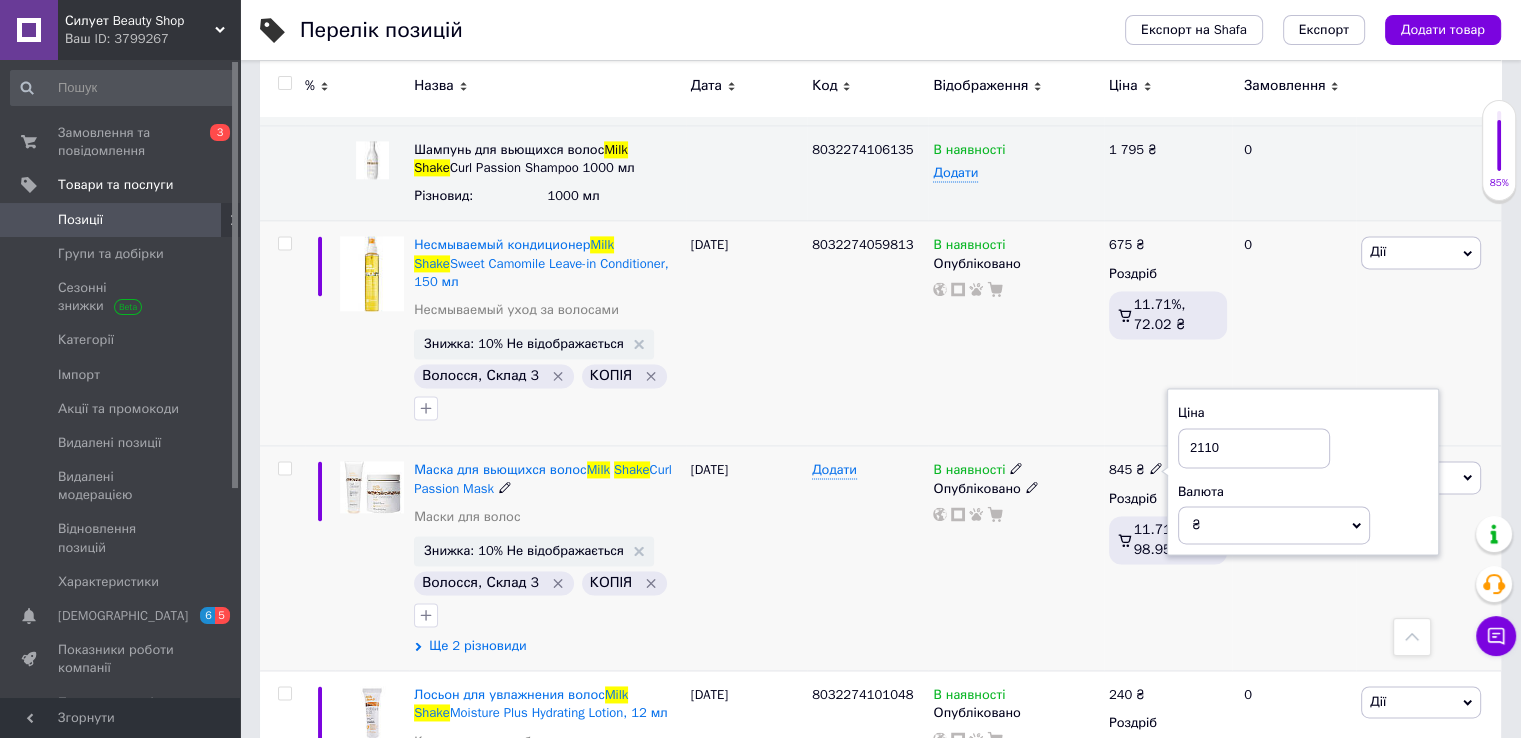 type on "2110" 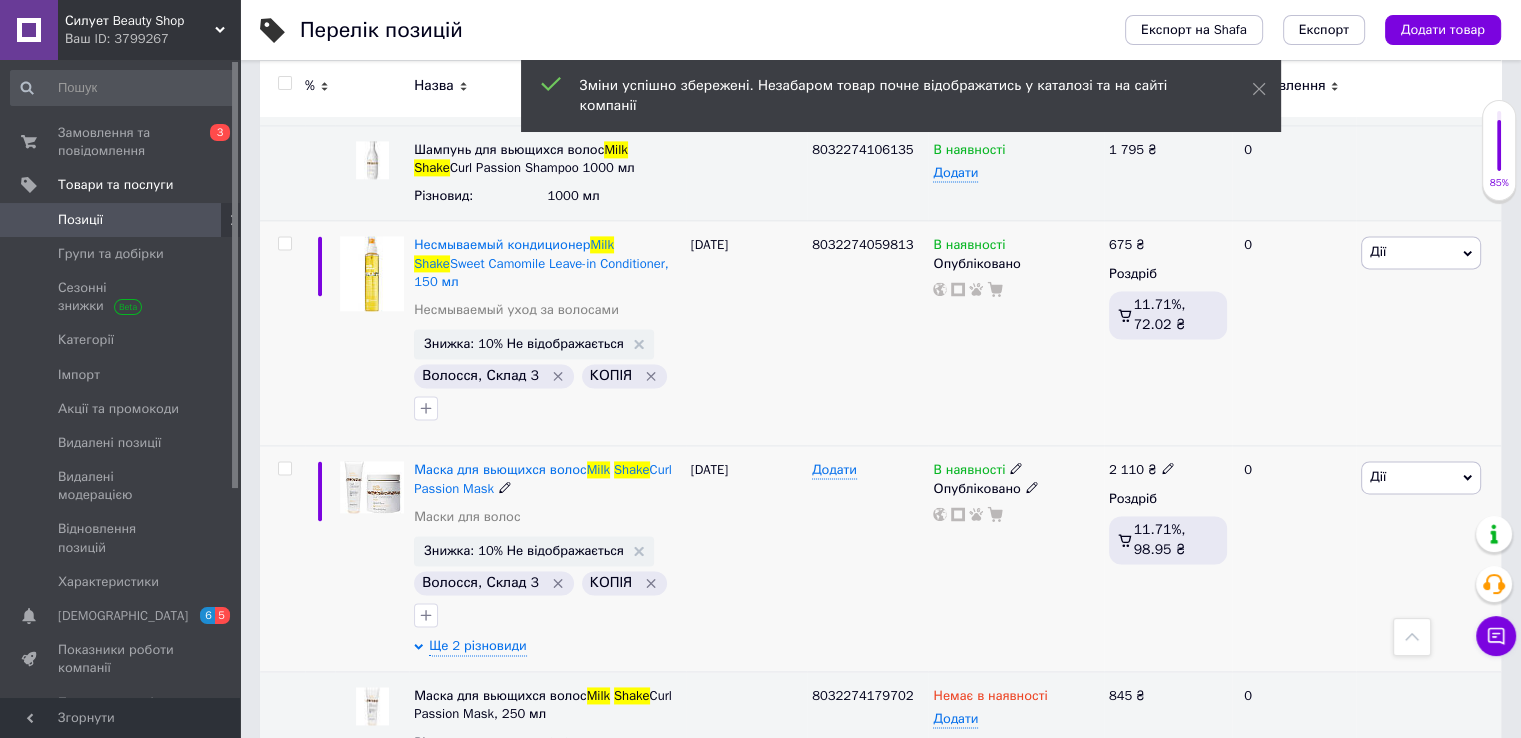scroll, scrollTop: 2900, scrollLeft: 0, axis: vertical 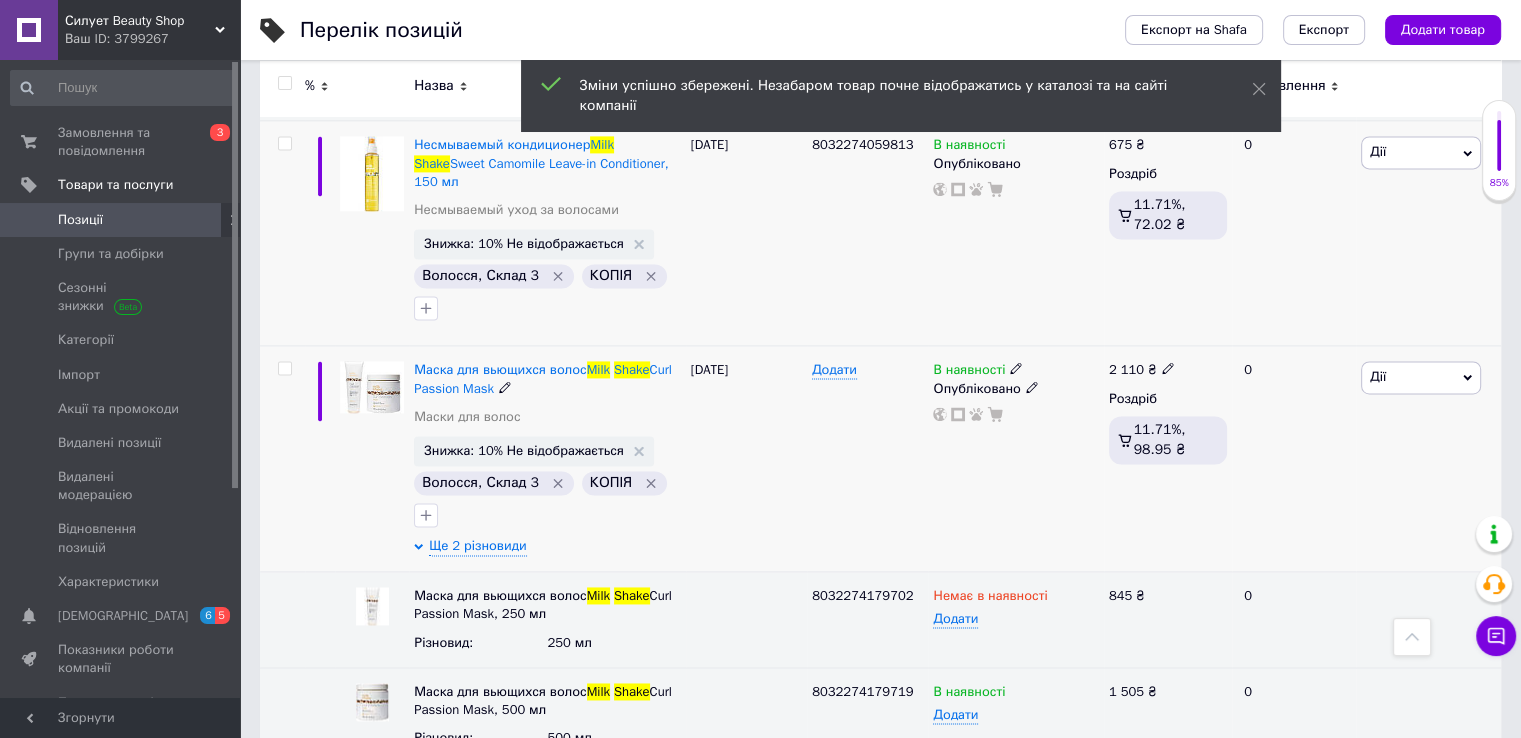click 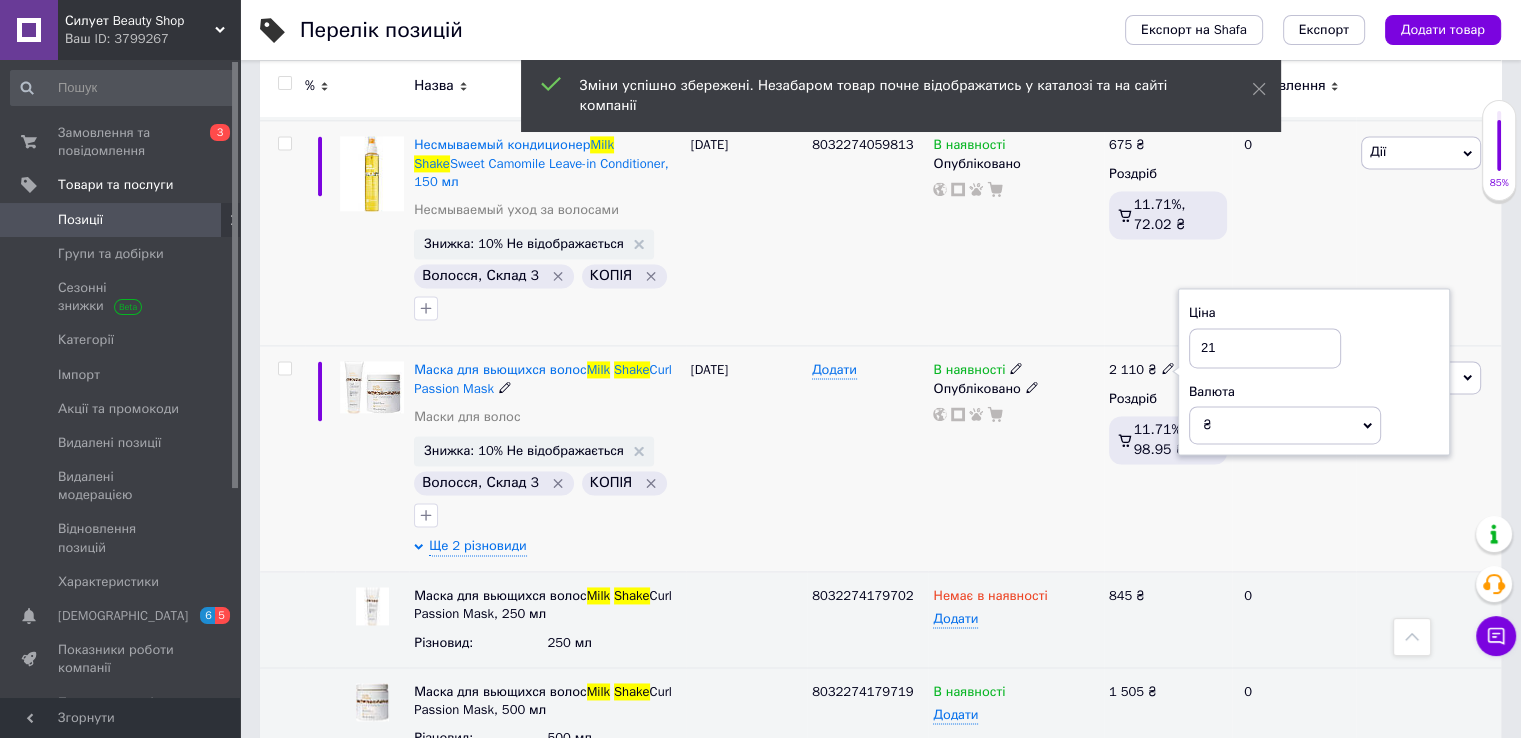 type on "2" 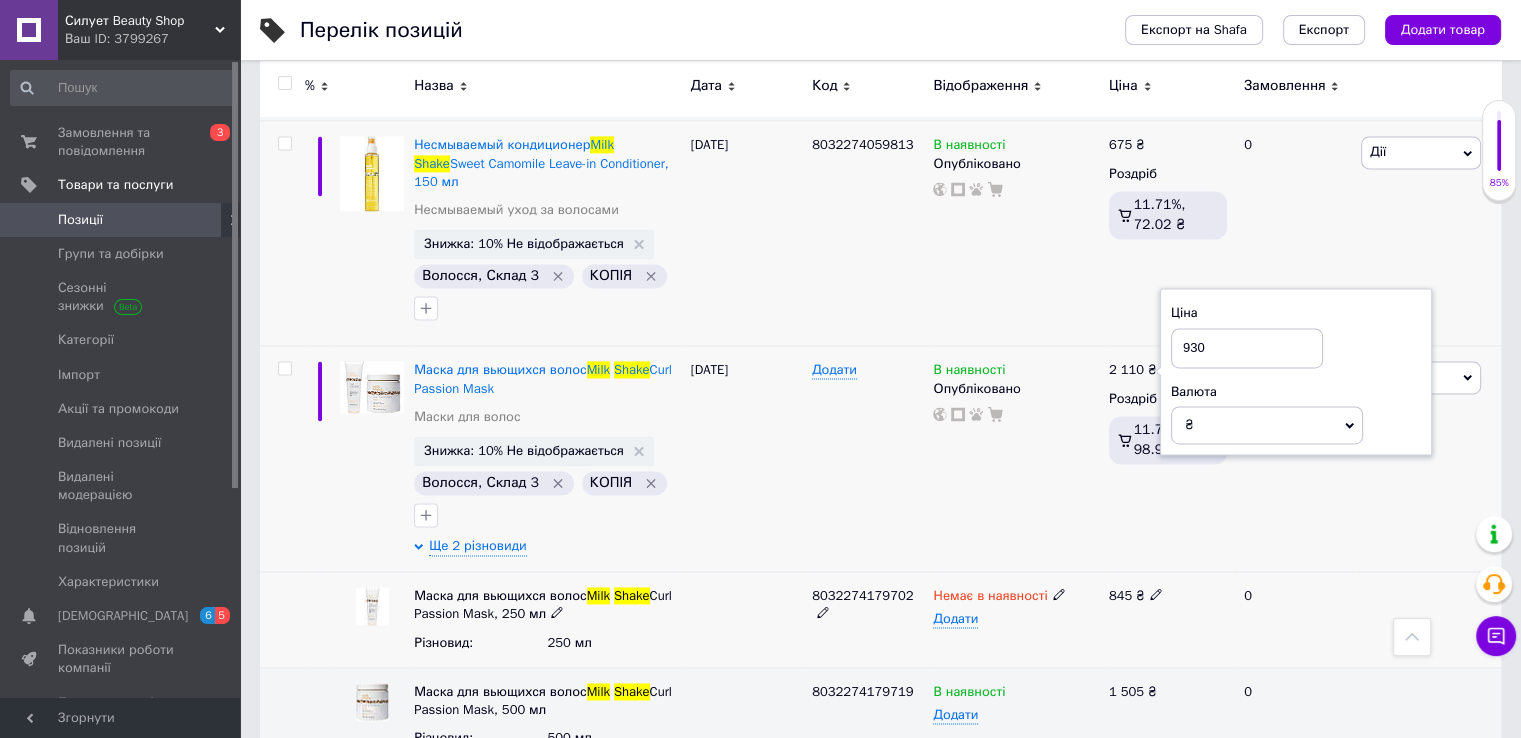 type on "930" 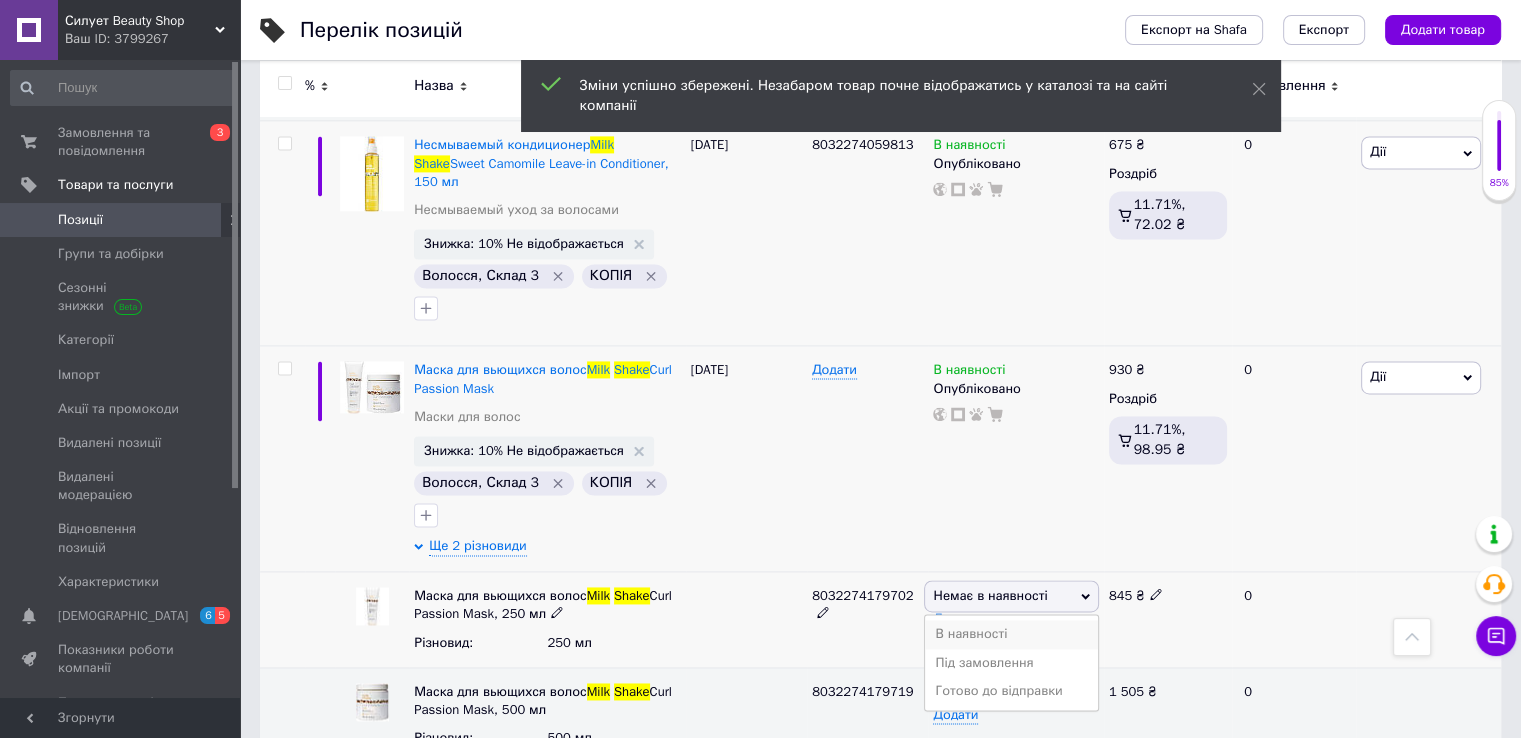 click on "В наявності" at bounding box center (1011, 634) 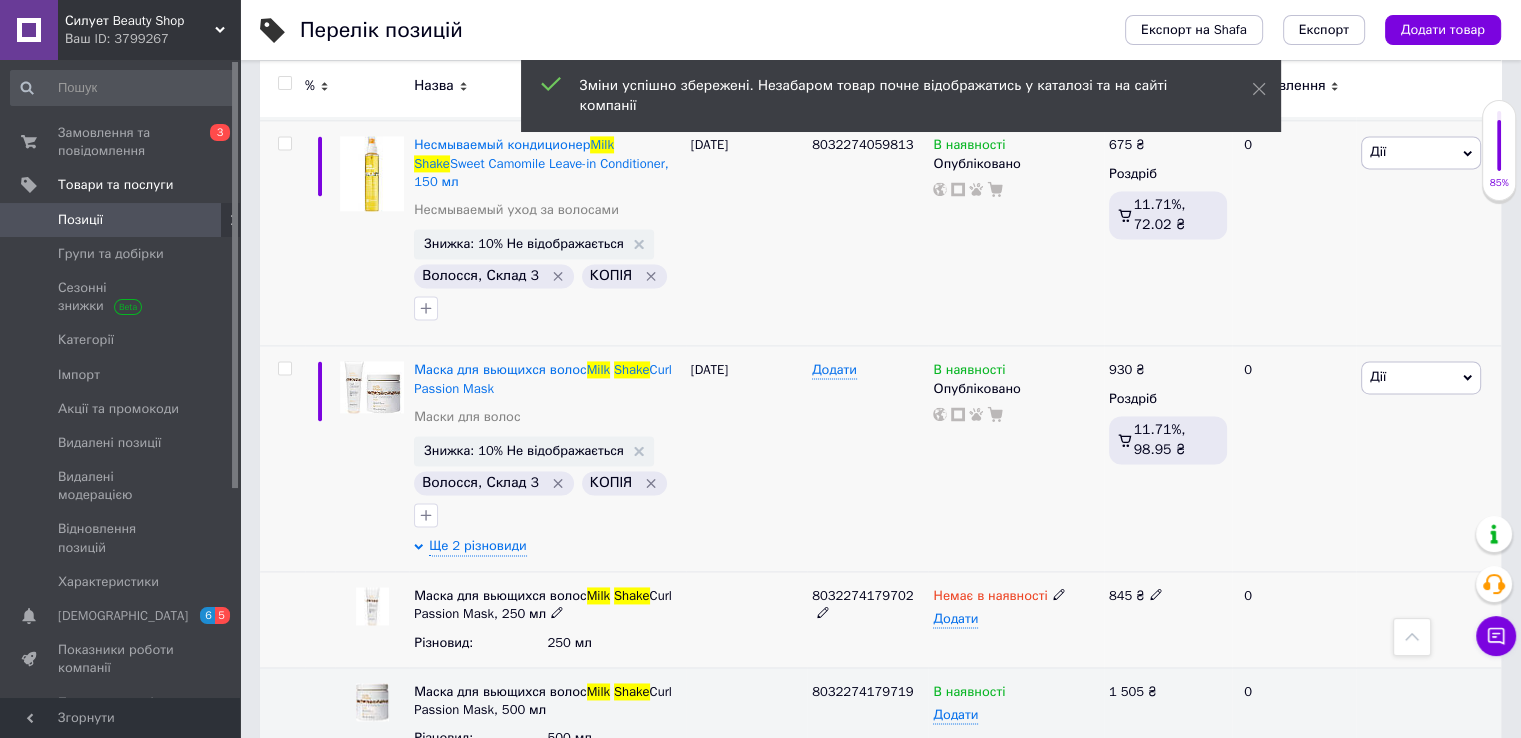 click on "845   ₴" at bounding box center [1168, 596] 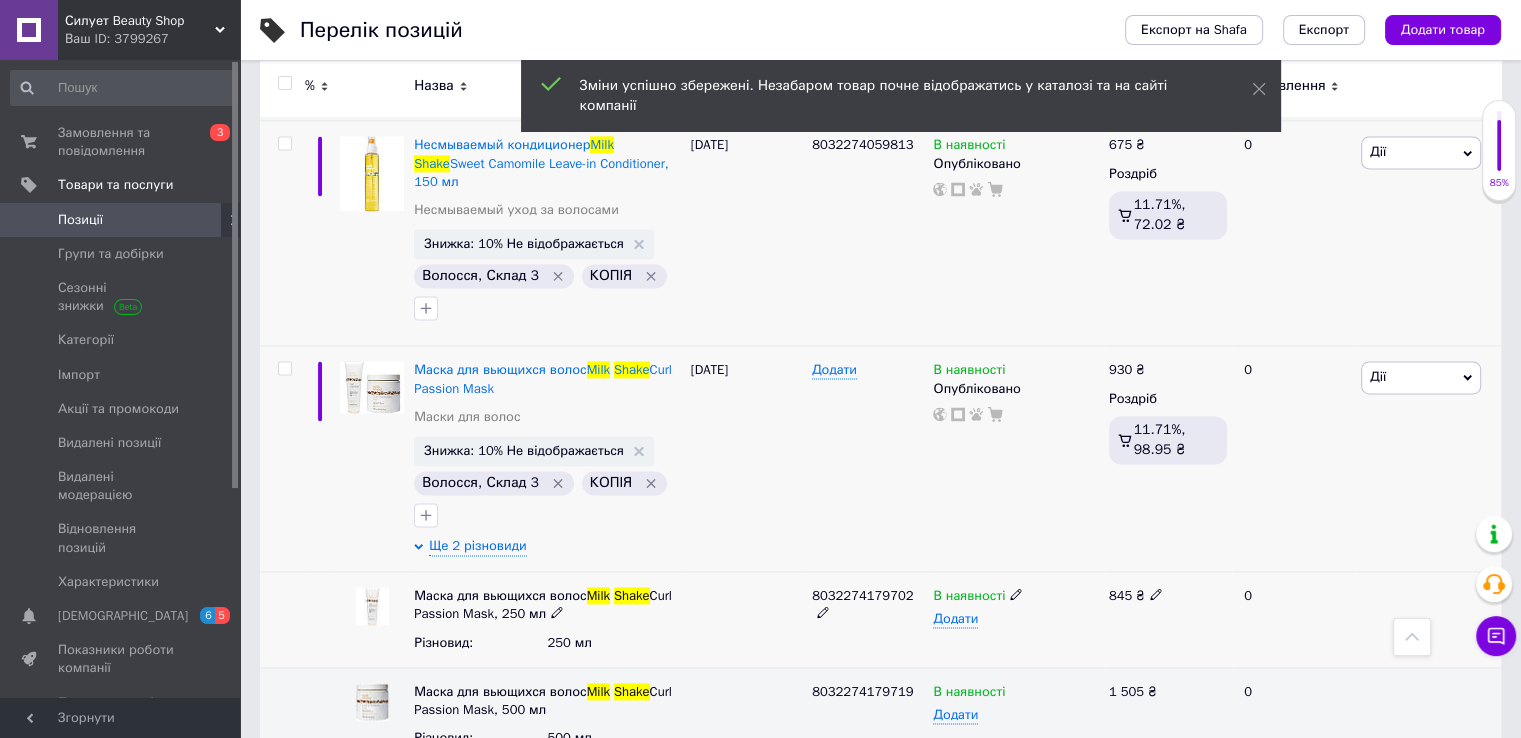 click 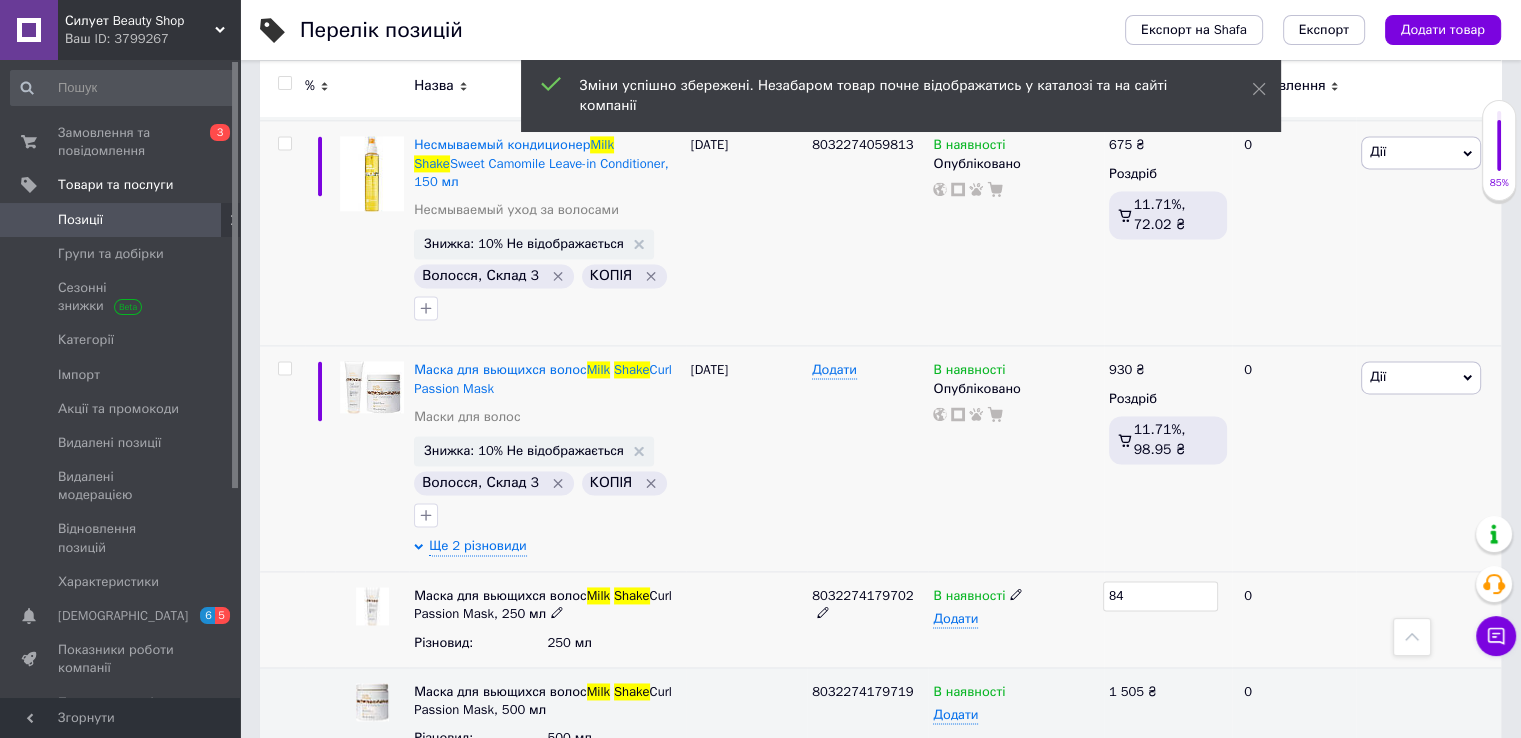 type on "8" 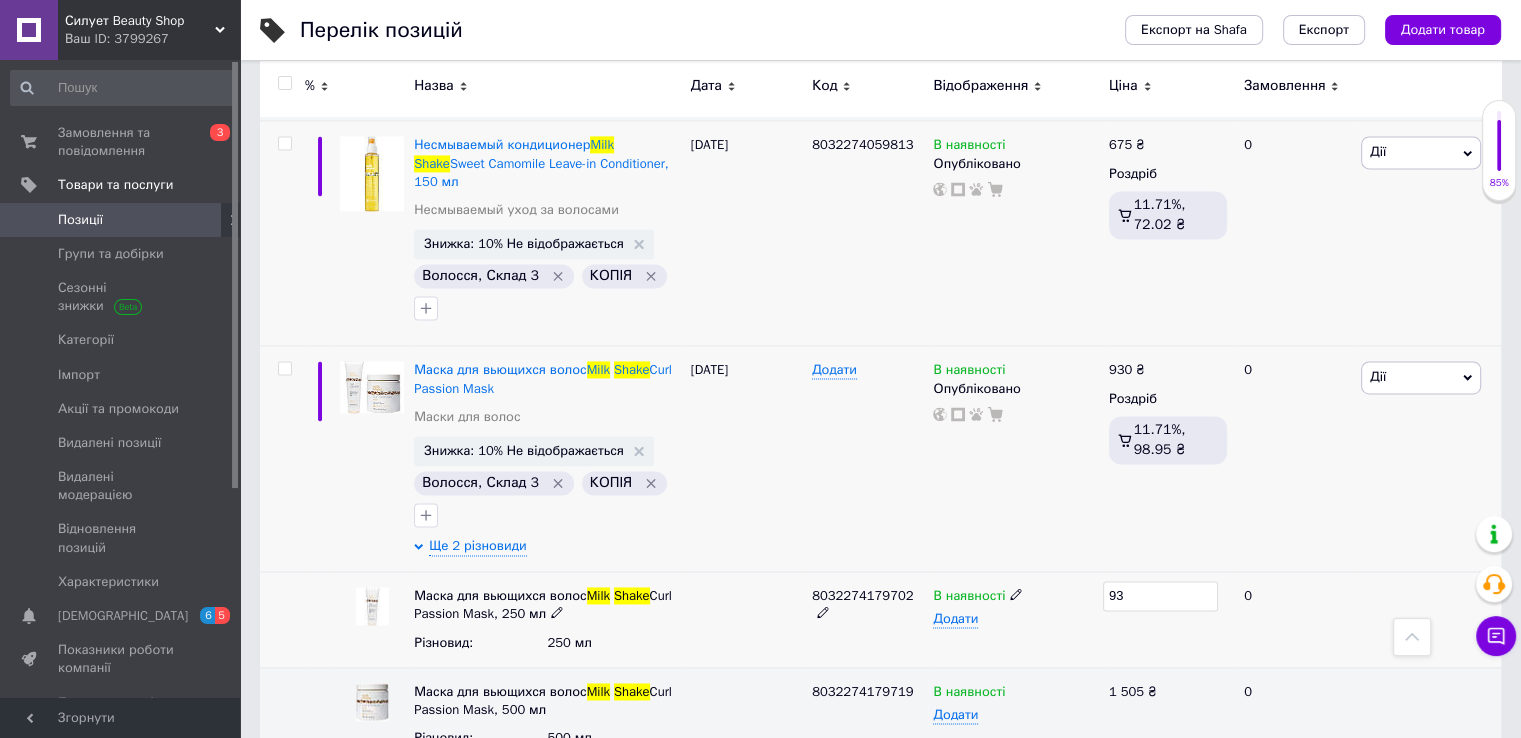 type on "930" 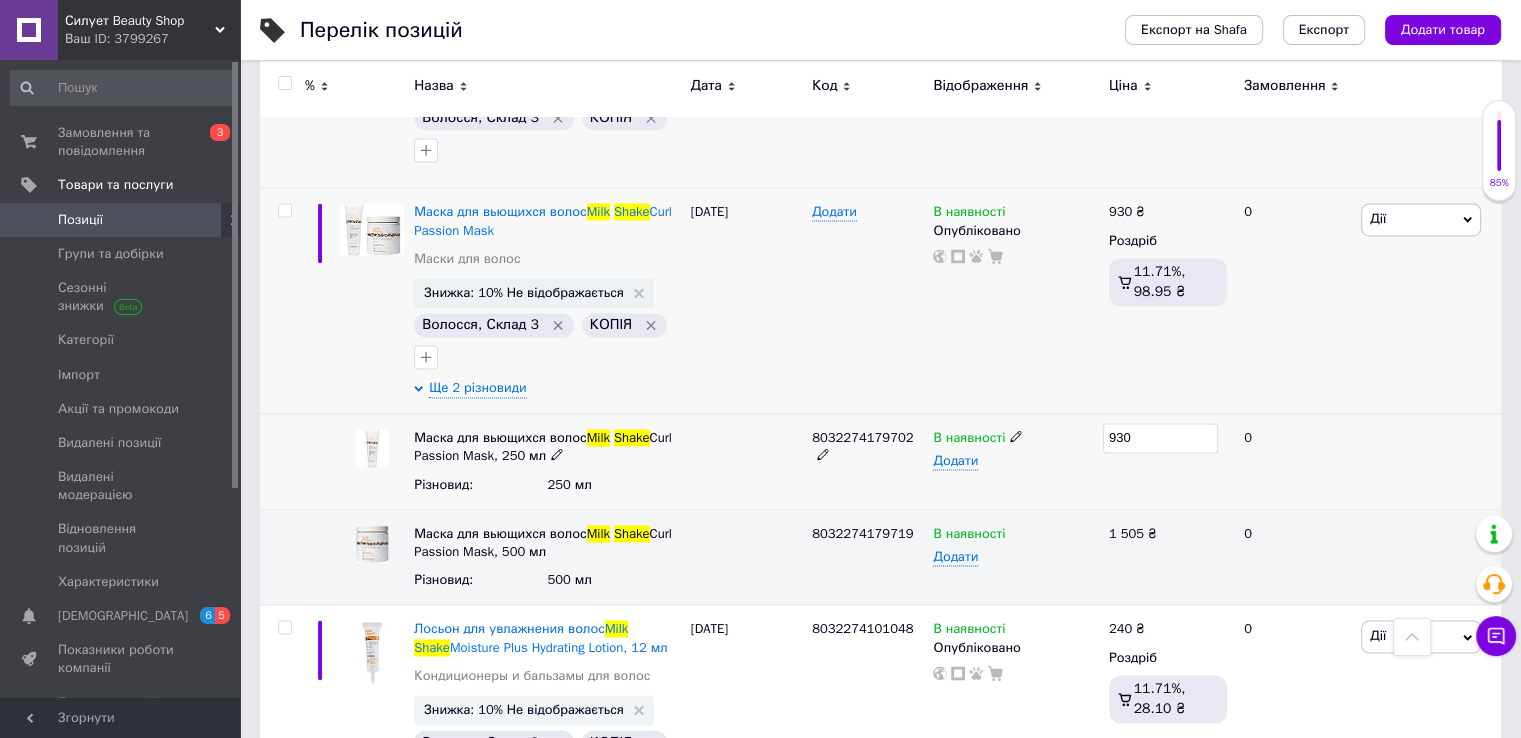 scroll, scrollTop: 3100, scrollLeft: 0, axis: vertical 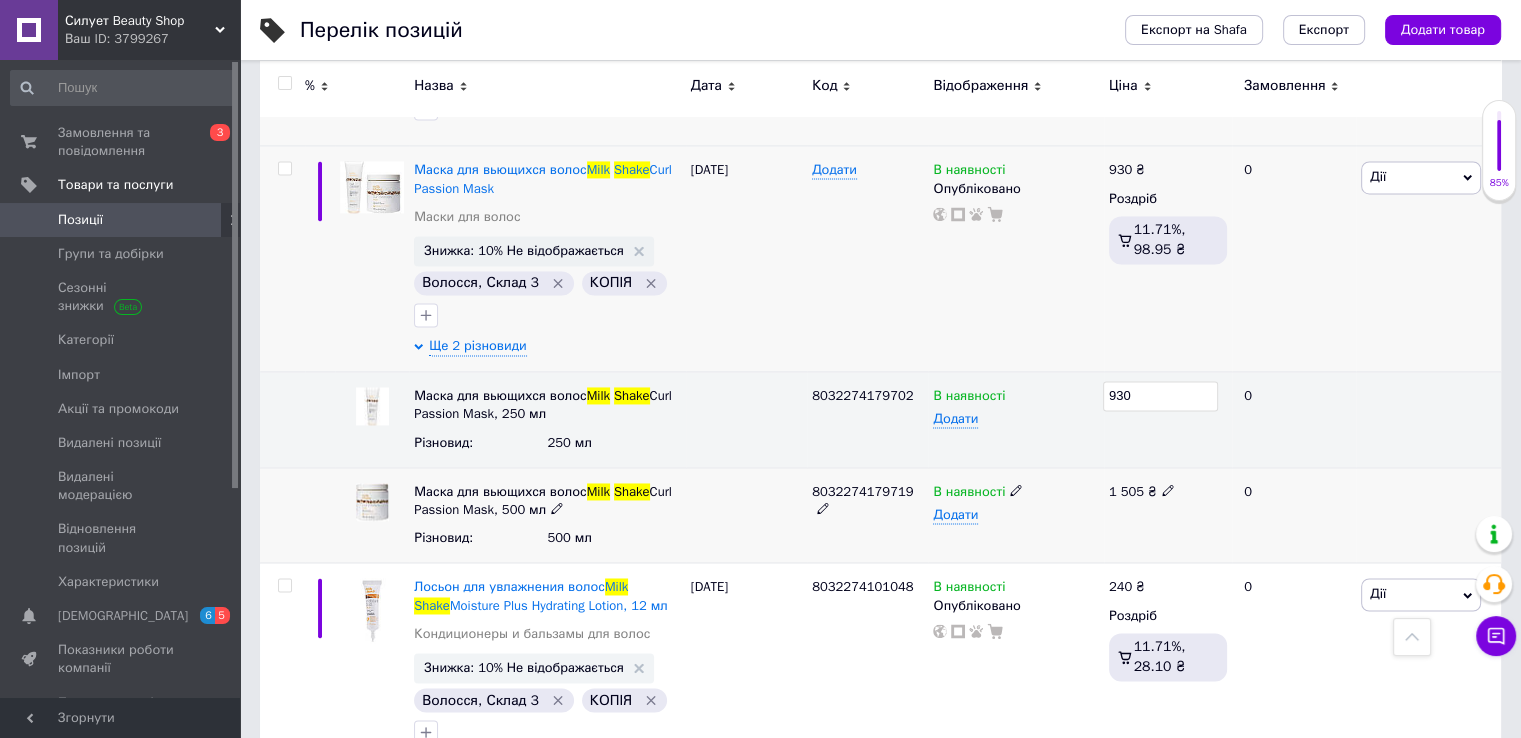 click 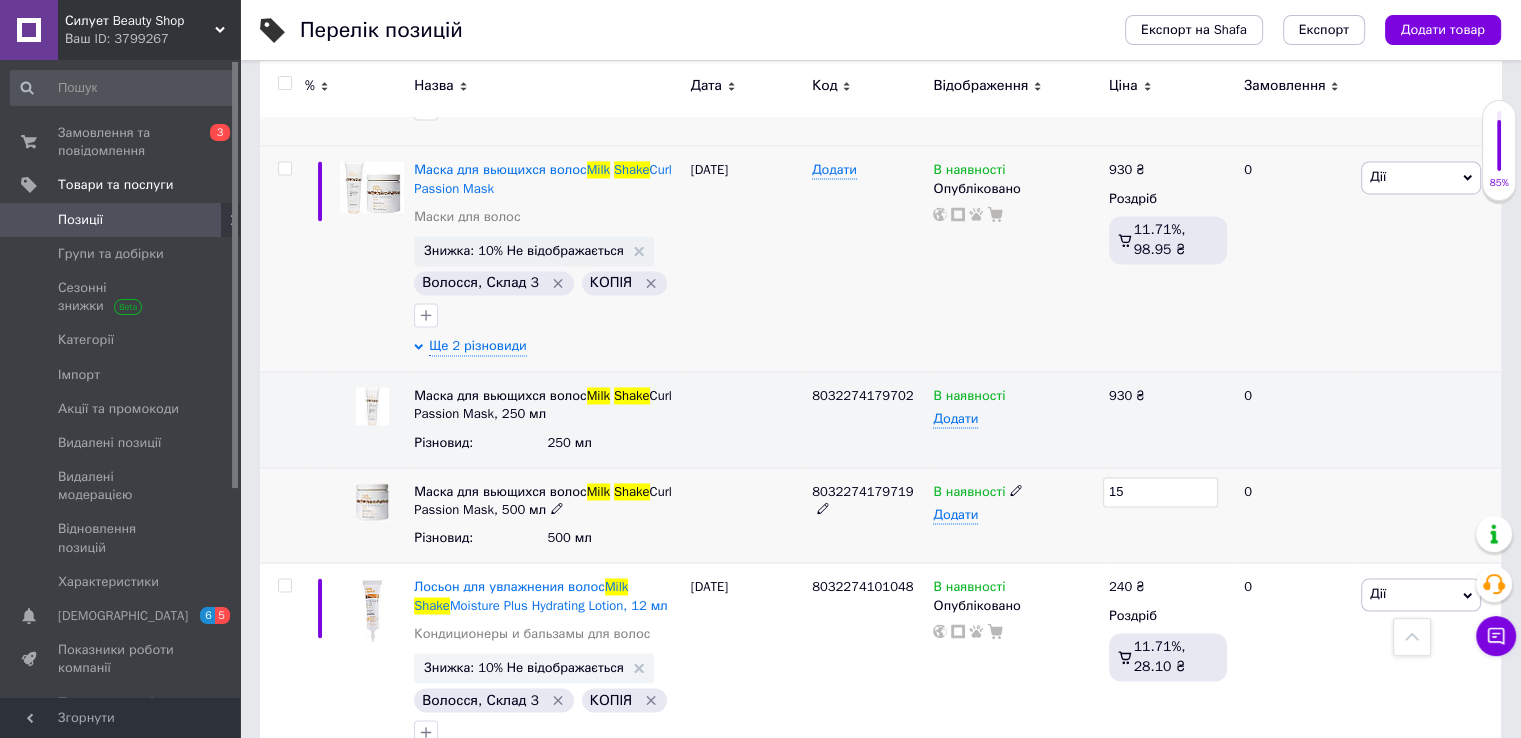 type on "1" 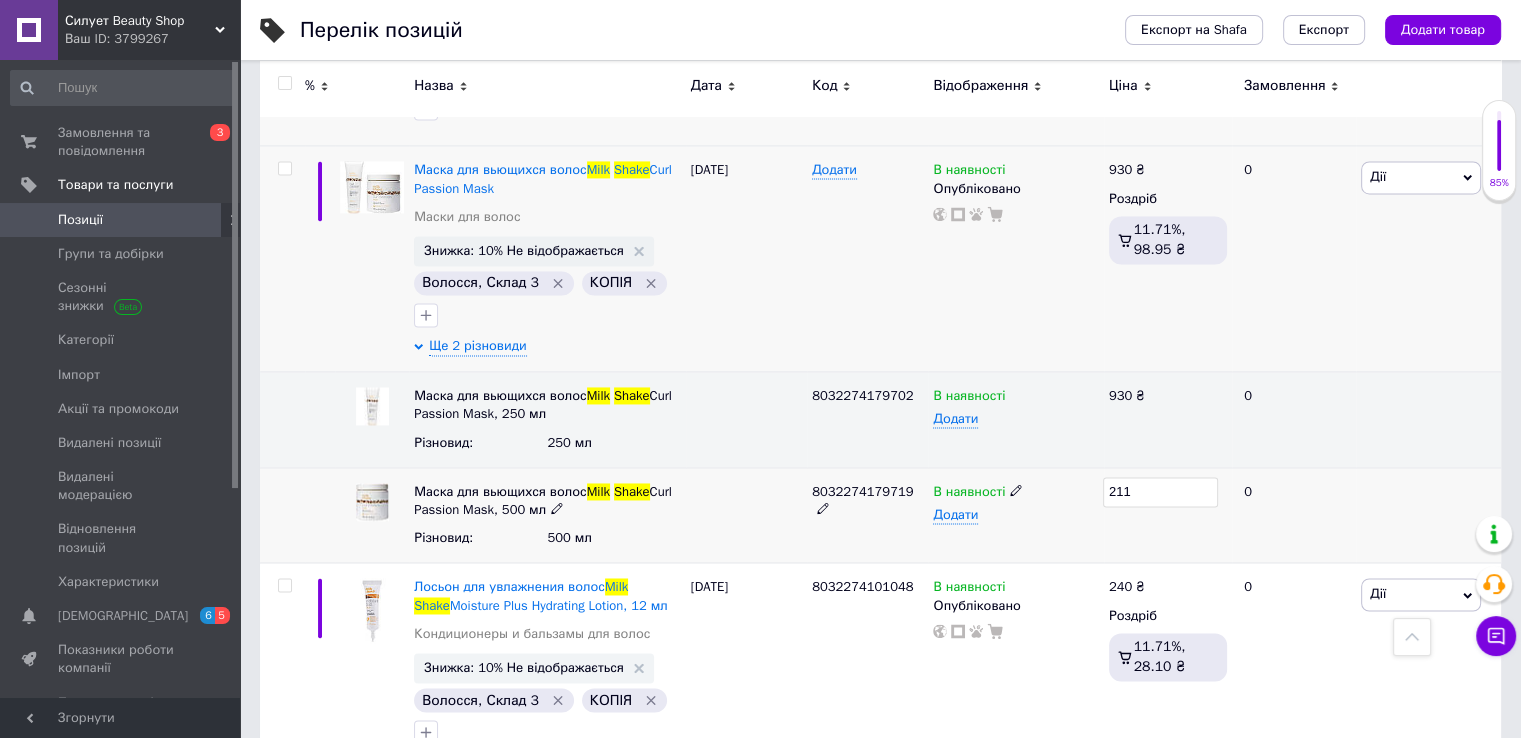type on "2110" 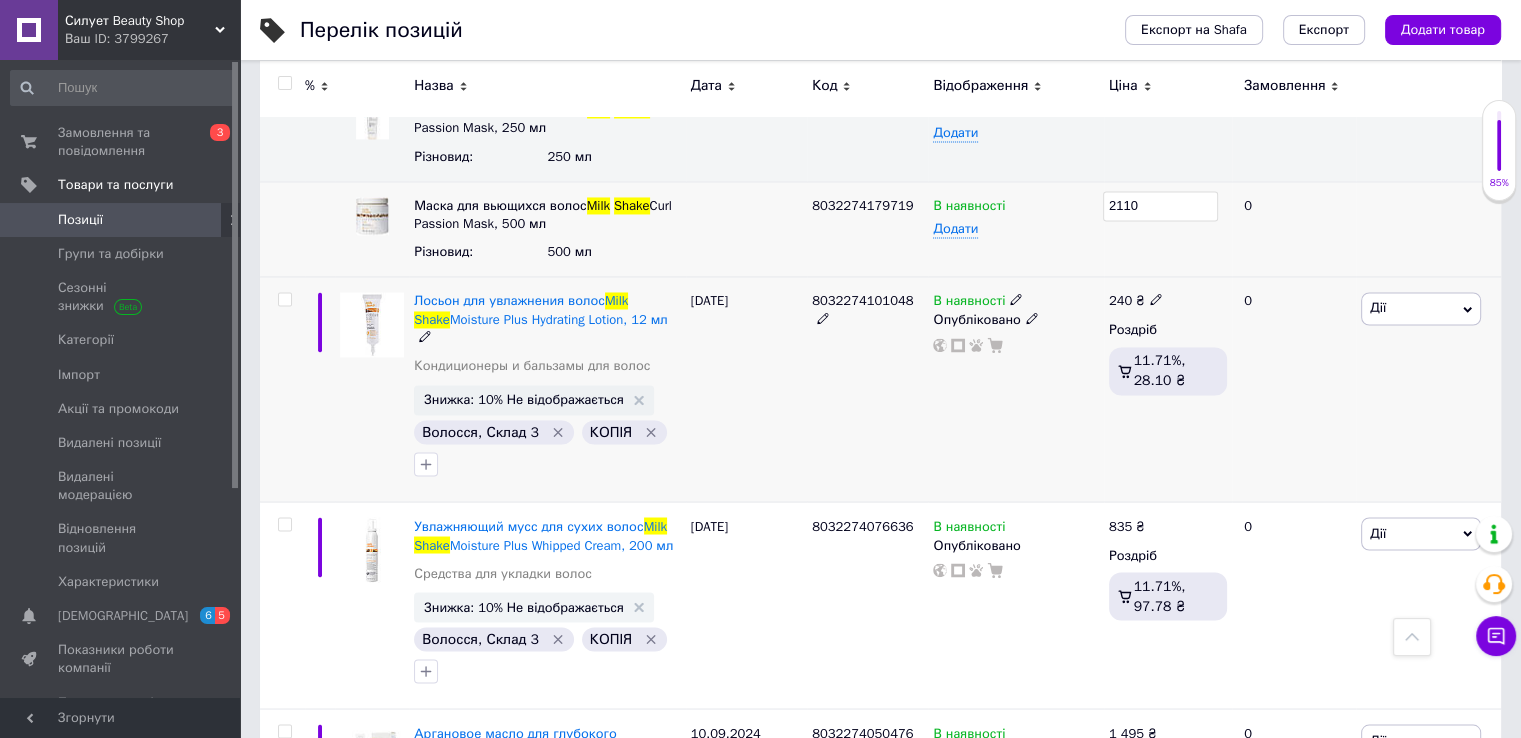 scroll, scrollTop: 3400, scrollLeft: 0, axis: vertical 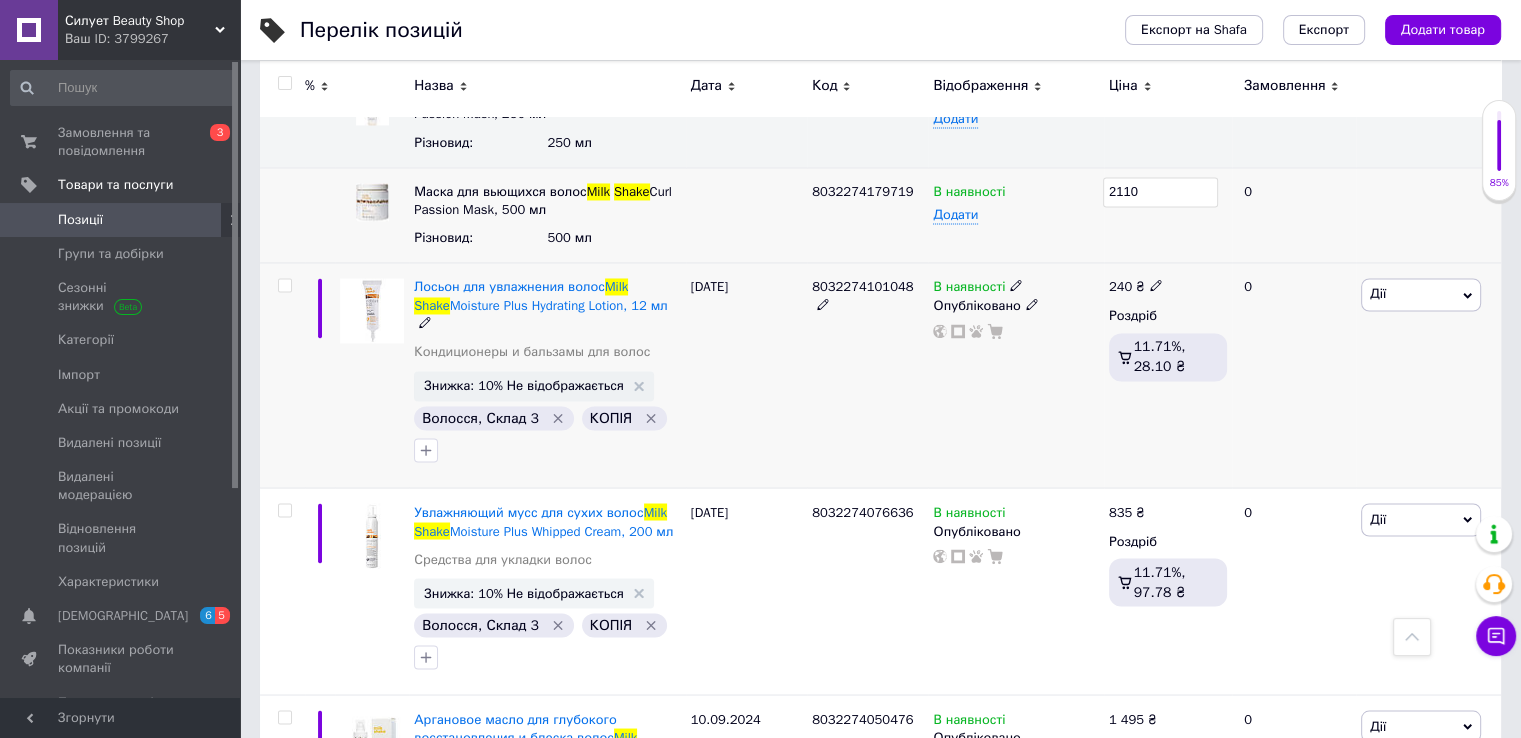 click on "[DATE]" at bounding box center (746, 375) 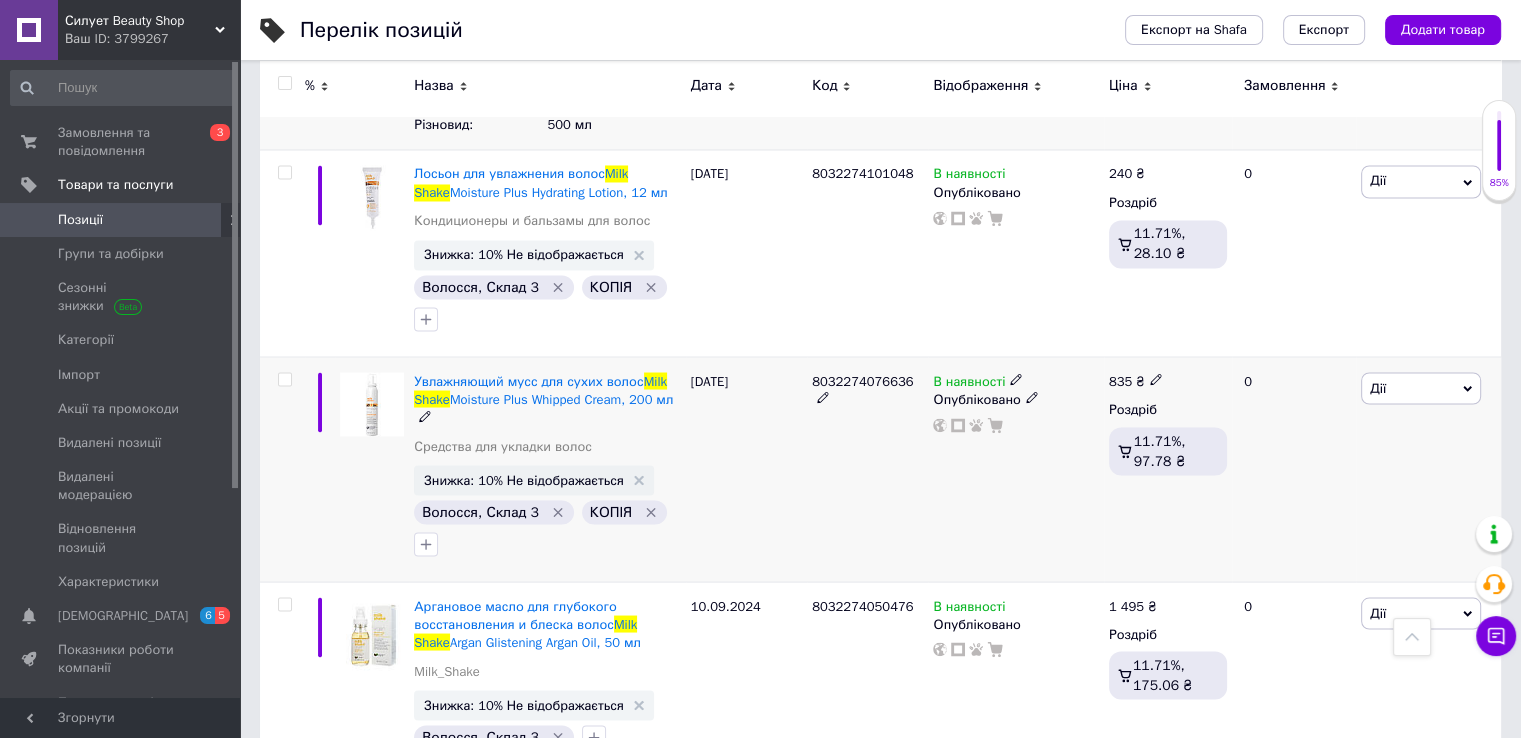scroll, scrollTop: 3600, scrollLeft: 0, axis: vertical 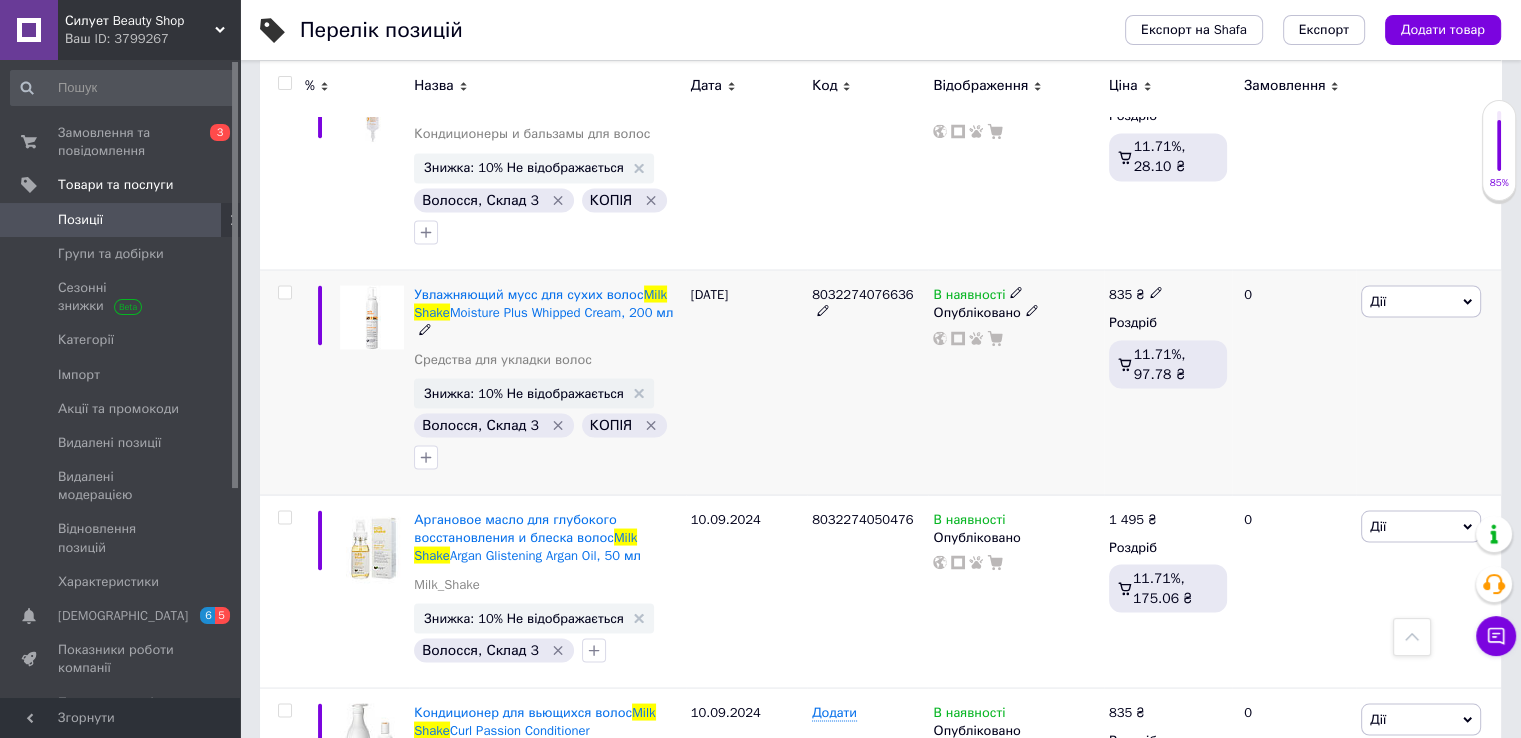 click at bounding box center [1156, 291] 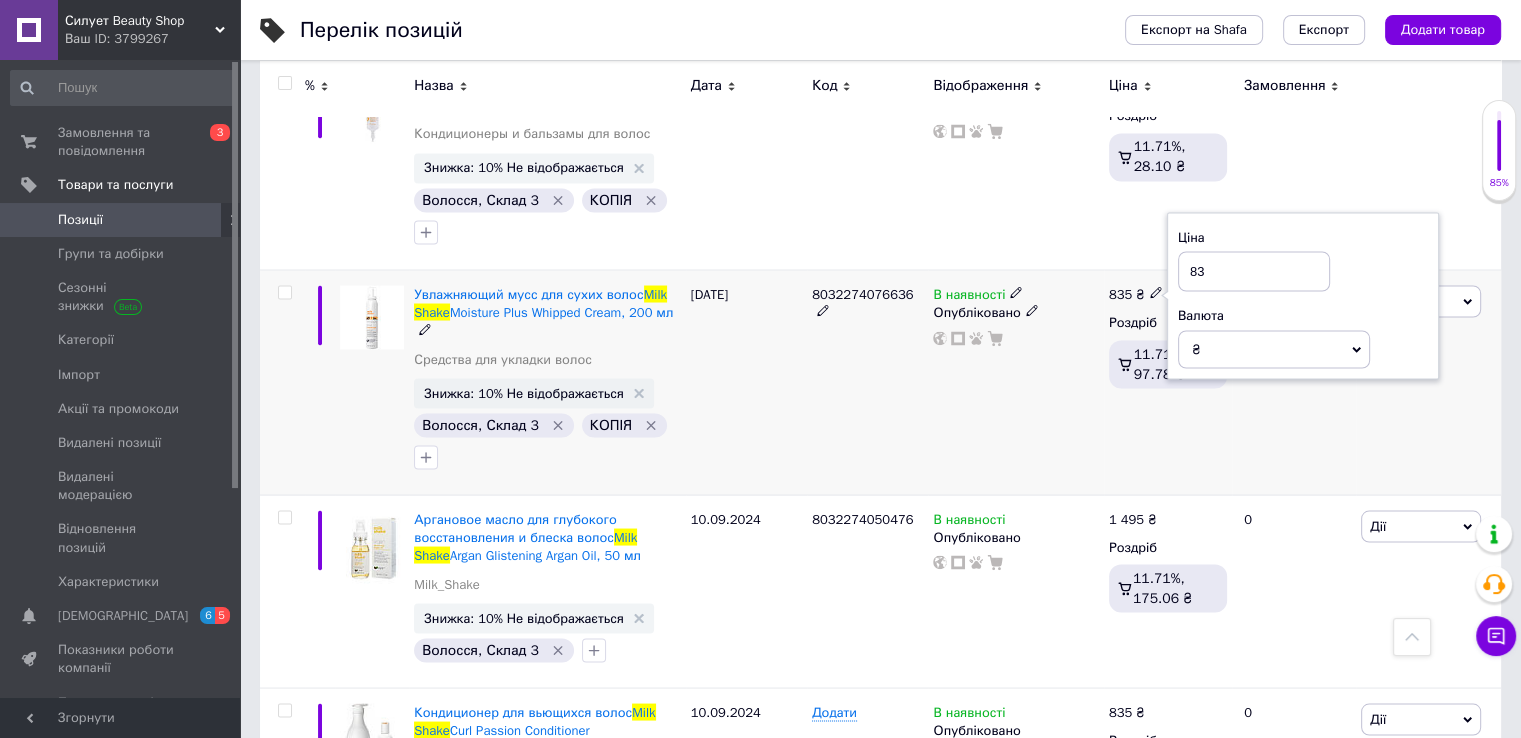 type on "8" 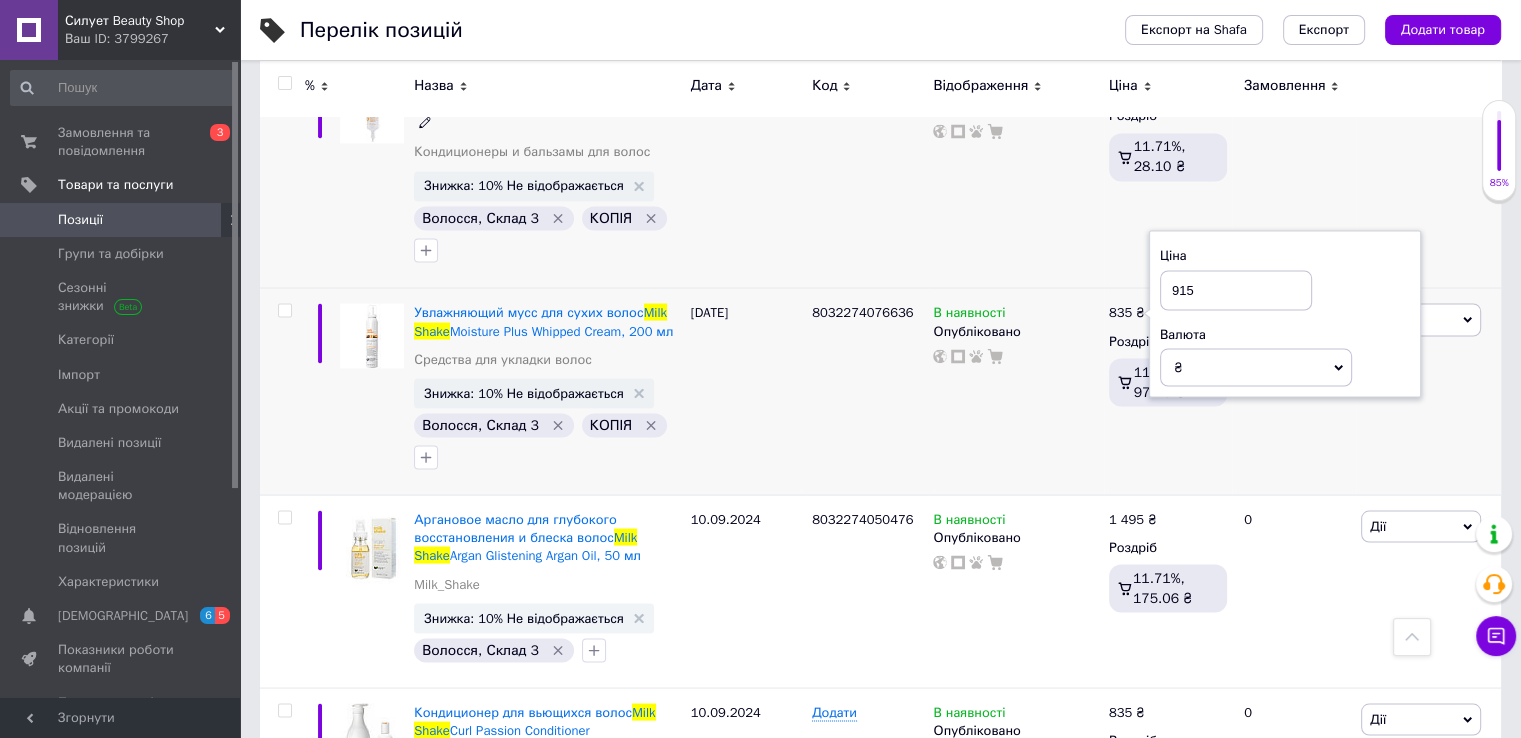 scroll, scrollTop: 3700, scrollLeft: 0, axis: vertical 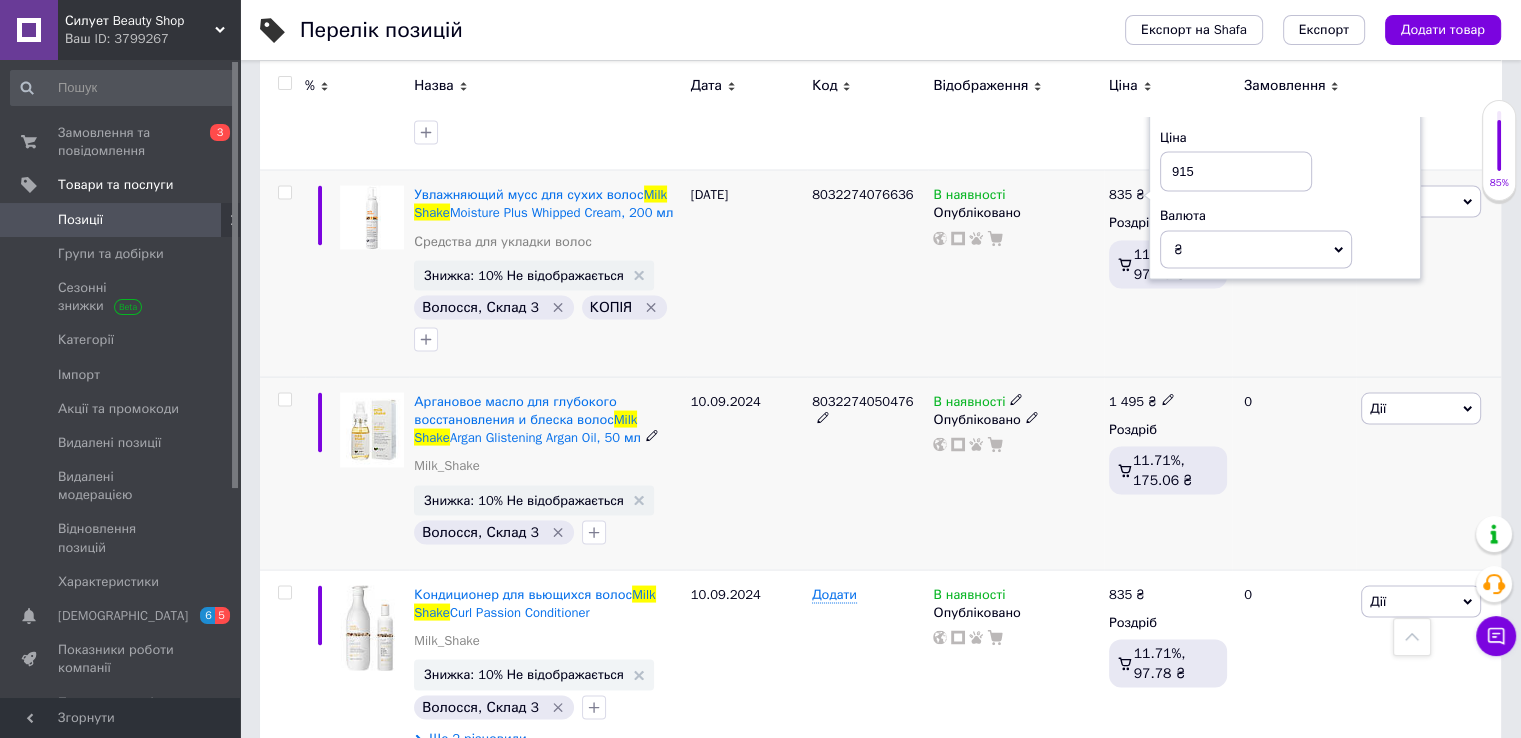 type on "915" 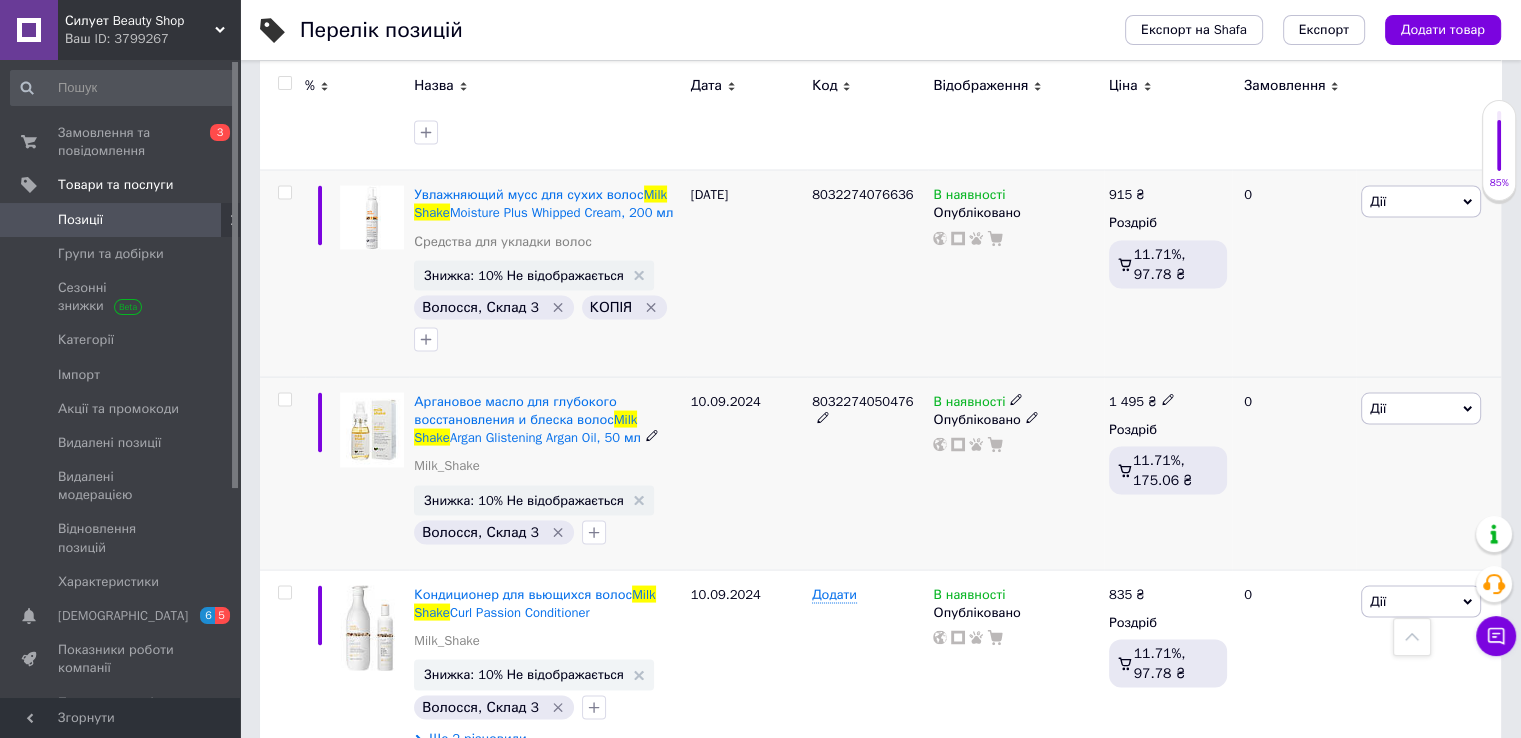click 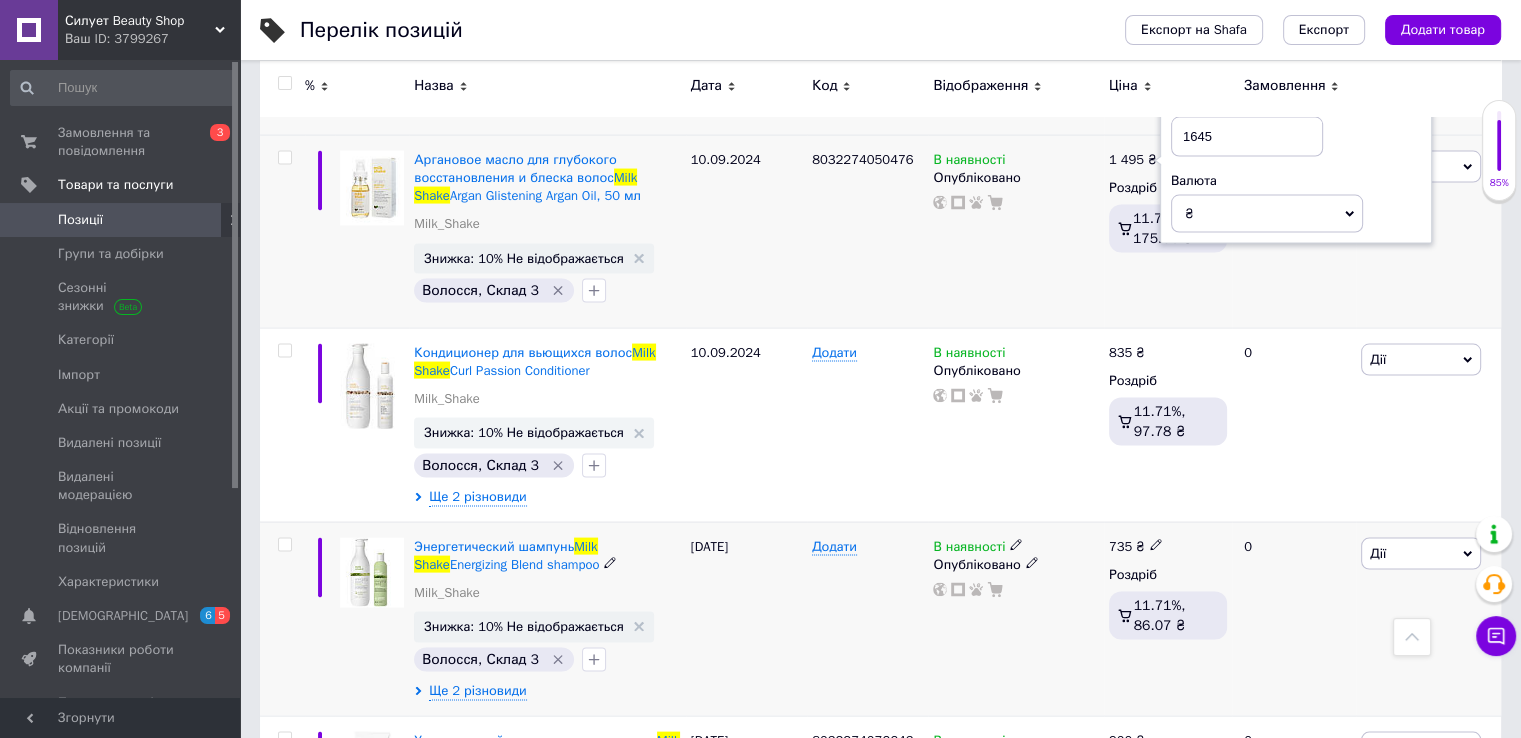 scroll, scrollTop: 4000, scrollLeft: 0, axis: vertical 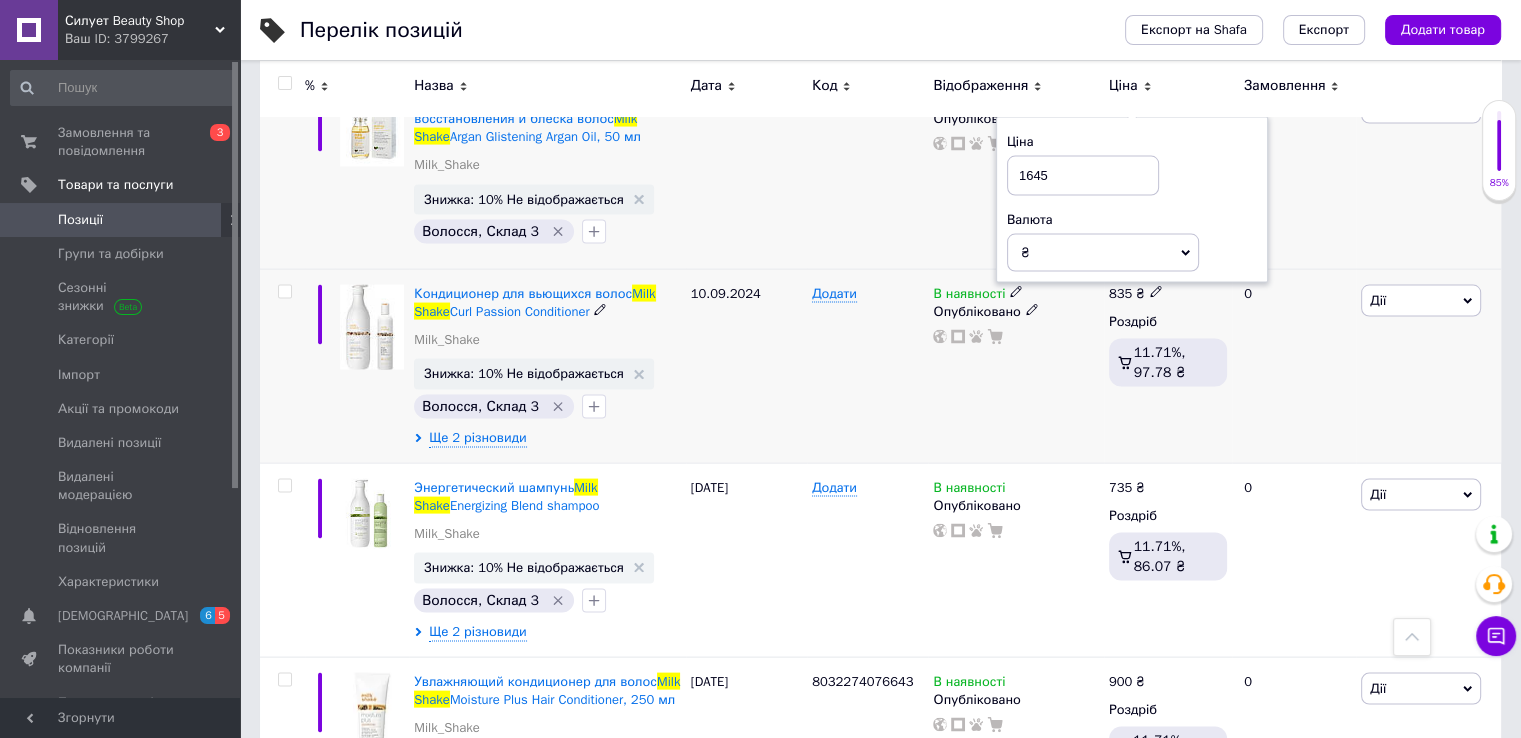 type on "1645" 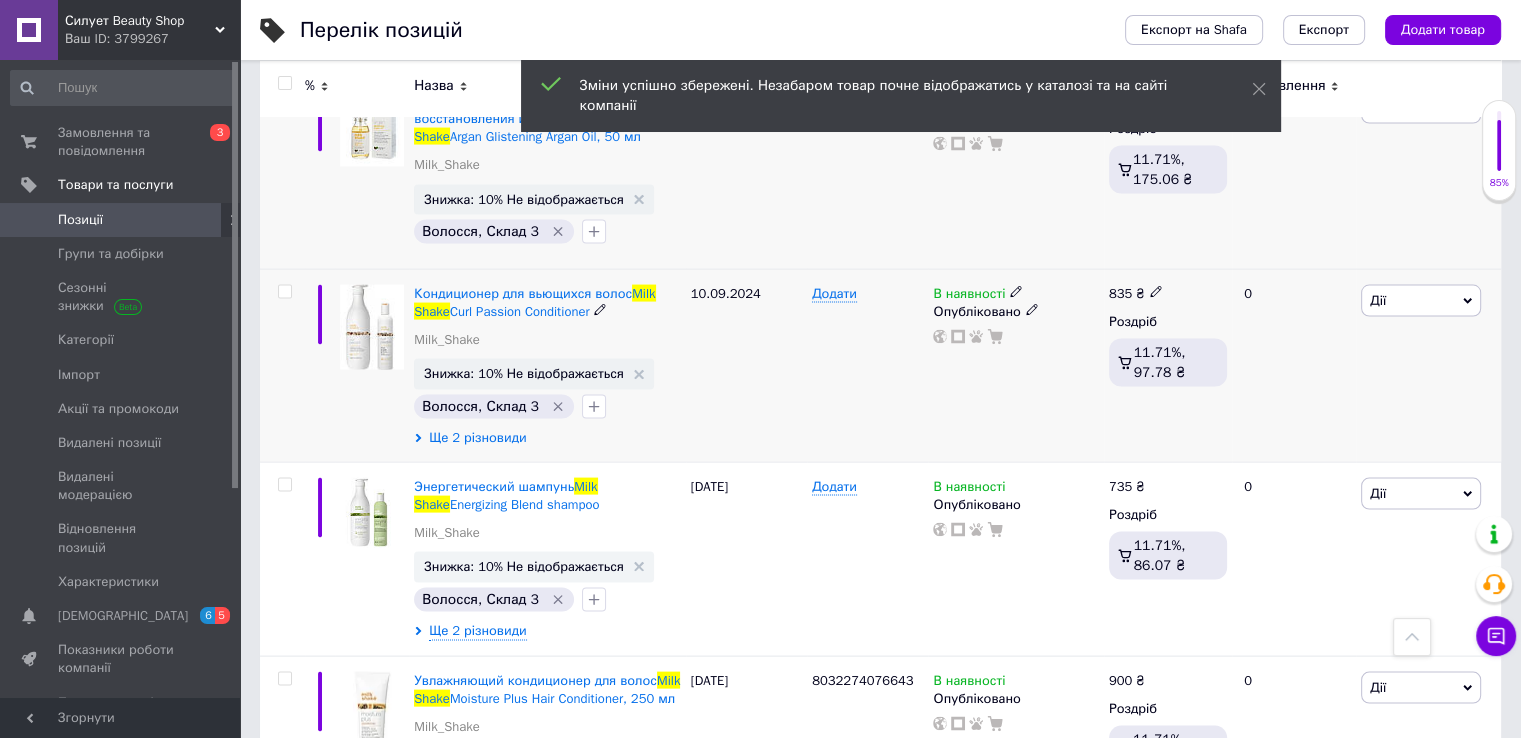 click on "Ще 2 різновиди" at bounding box center [477, 438] 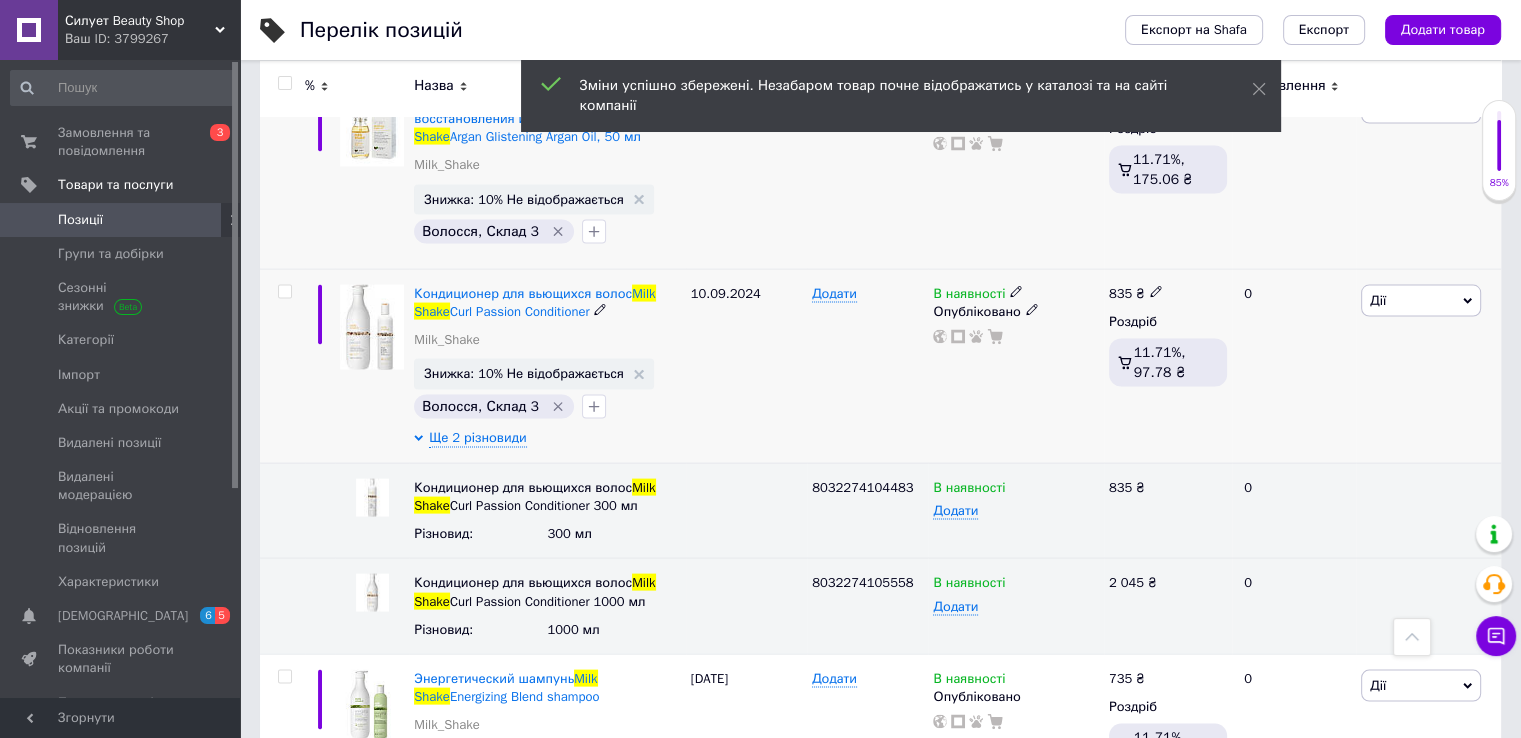 click 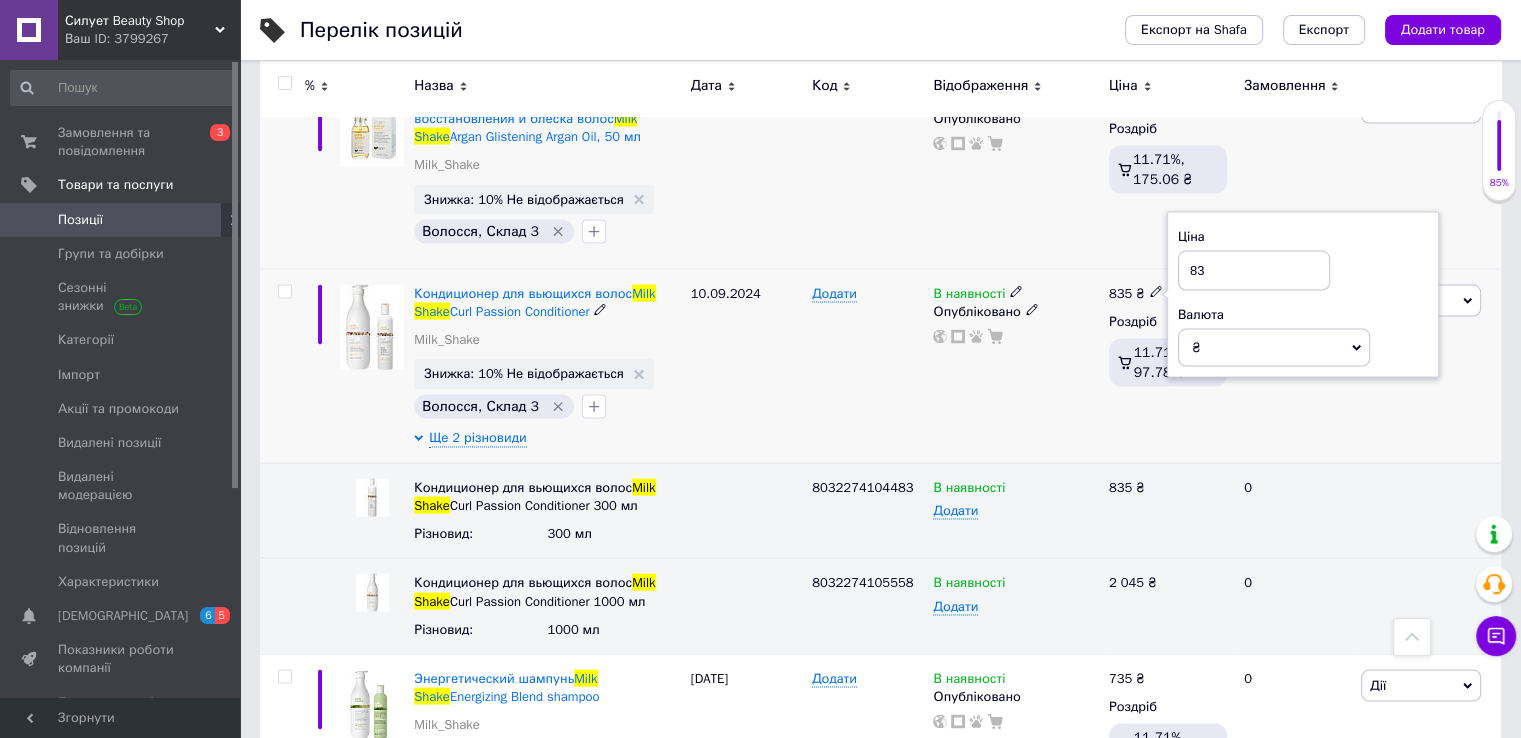 type on "8" 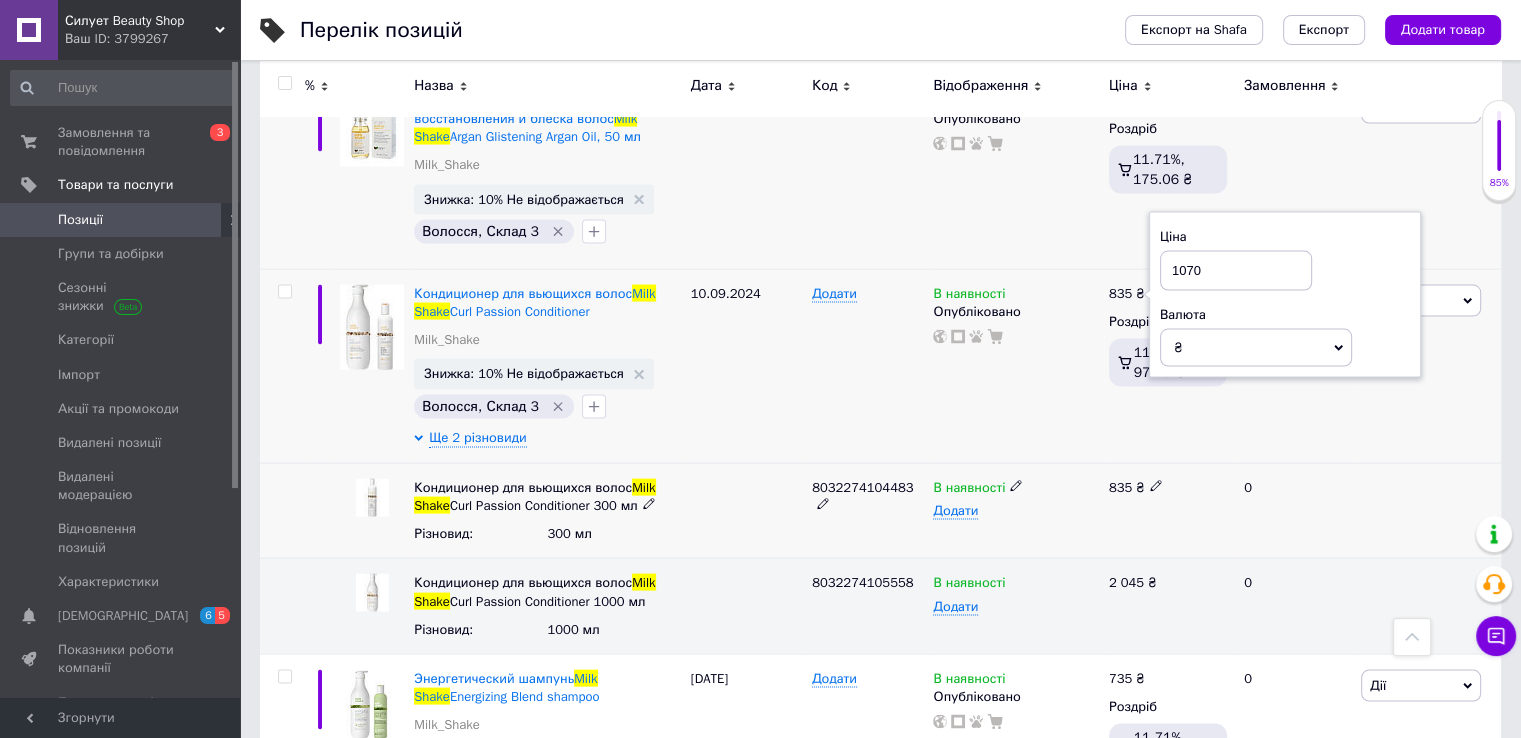 type on "1070" 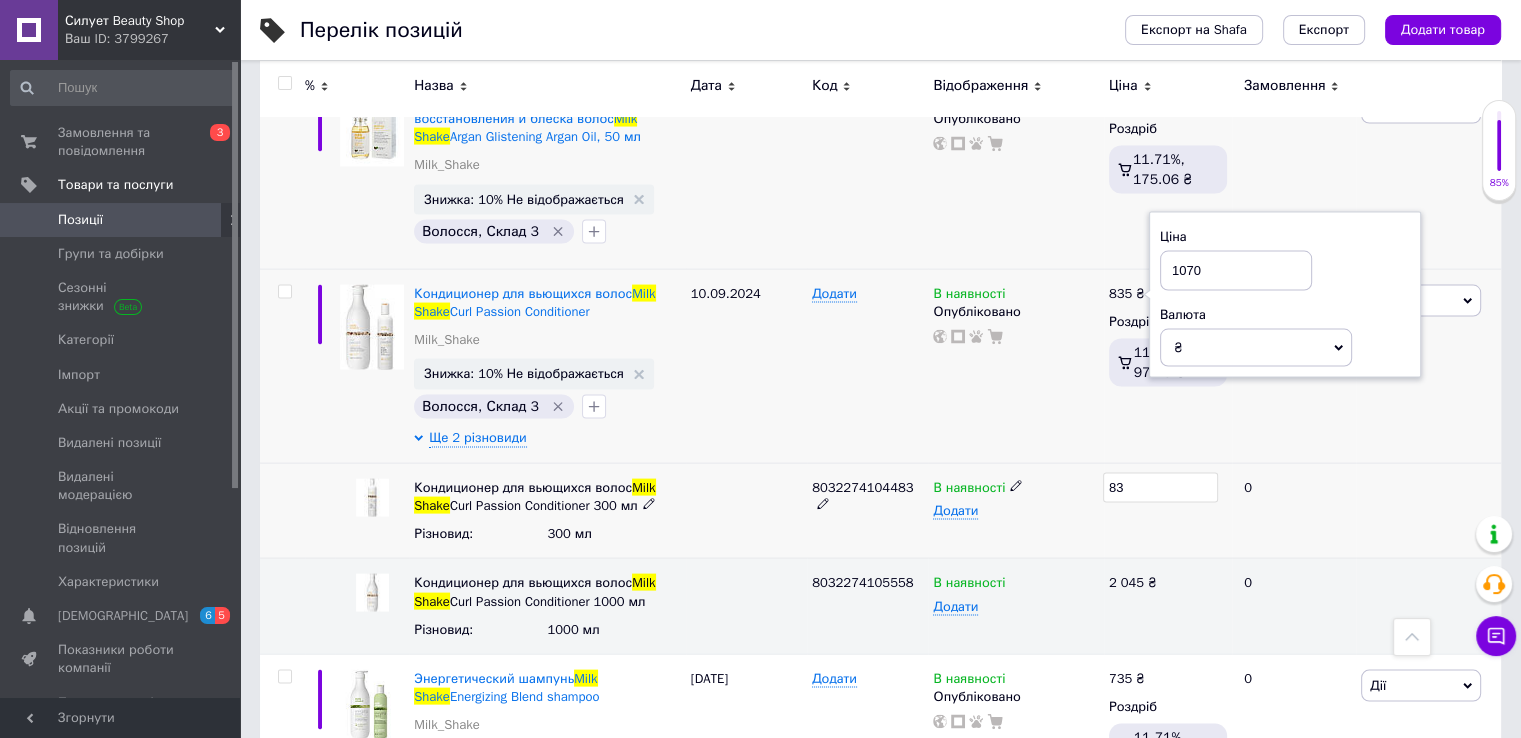 type on "8" 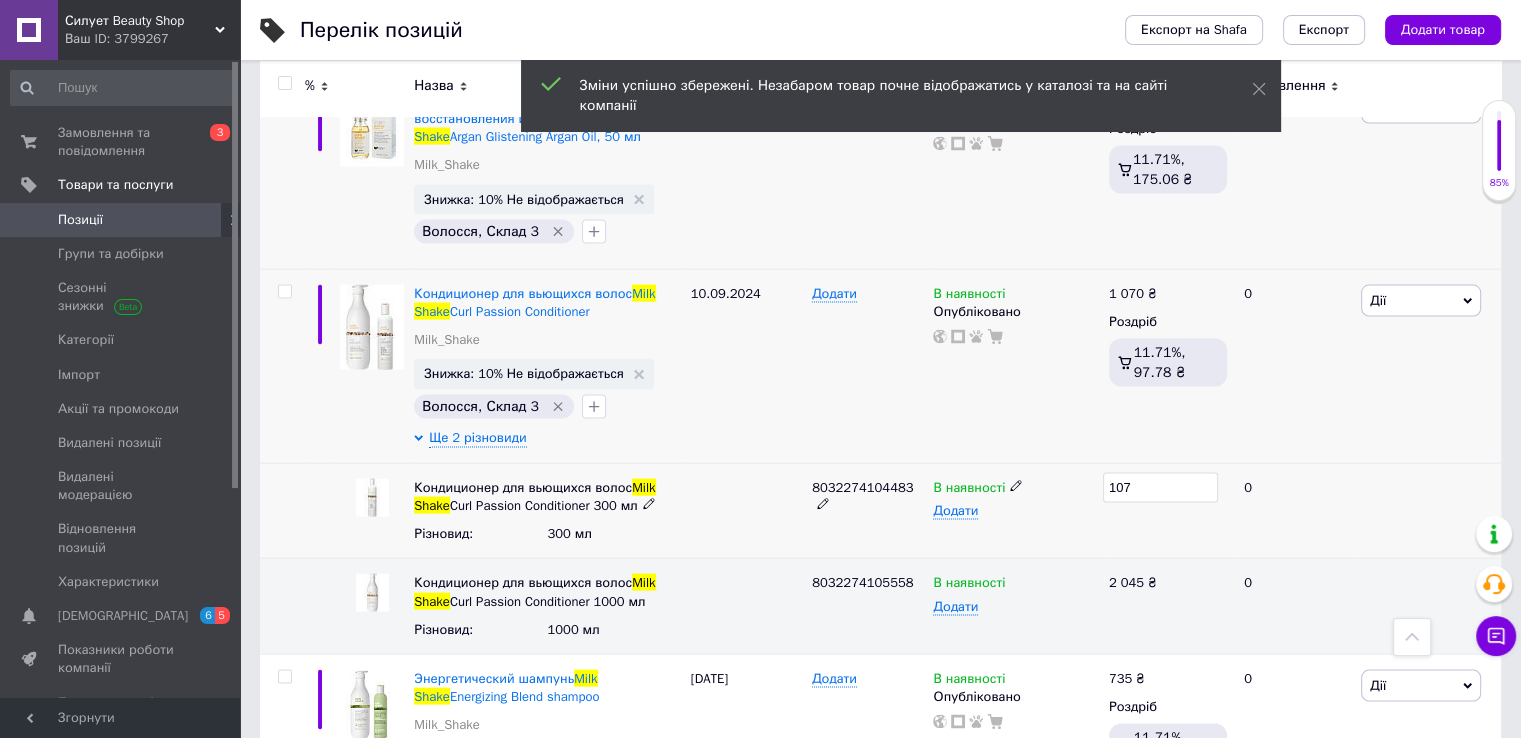 type on "1070" 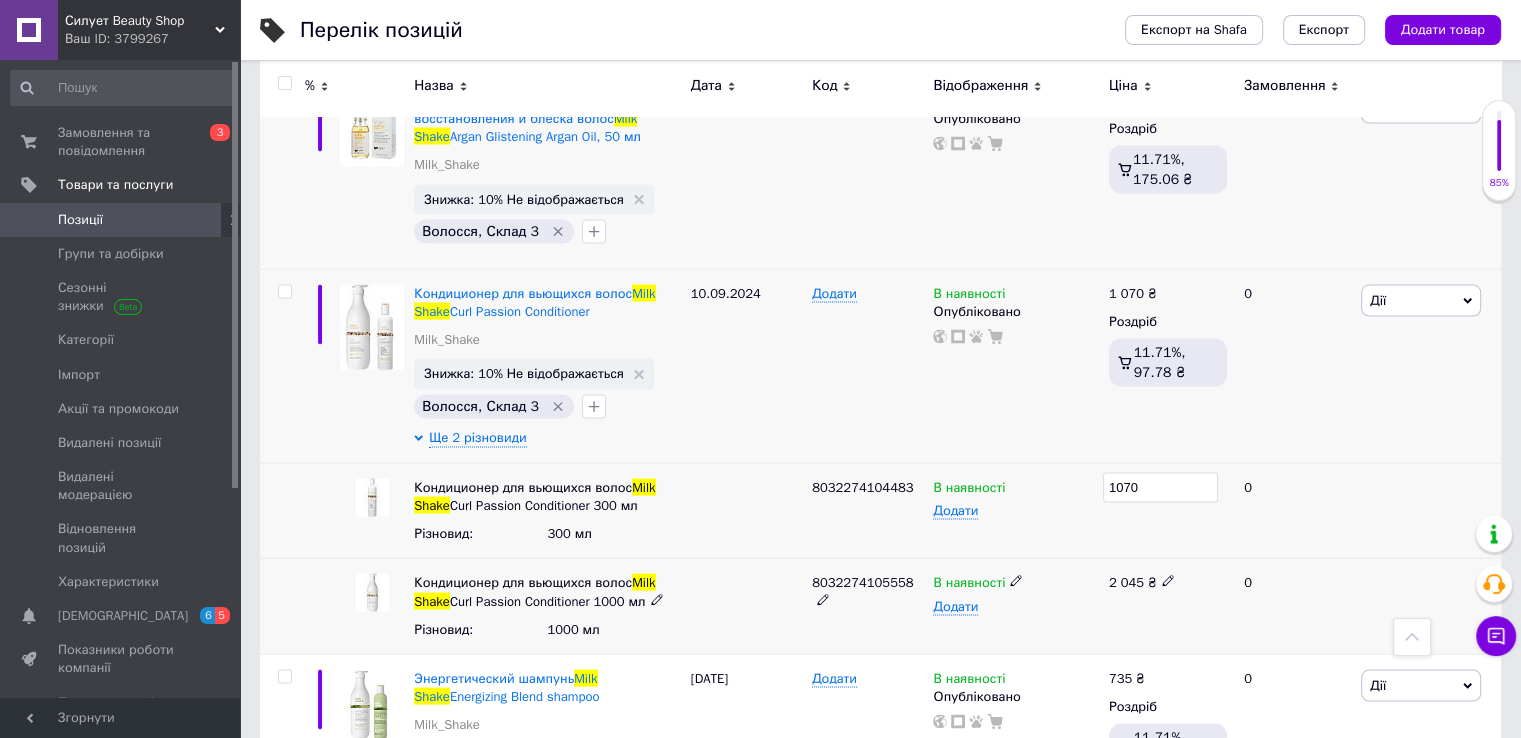 click 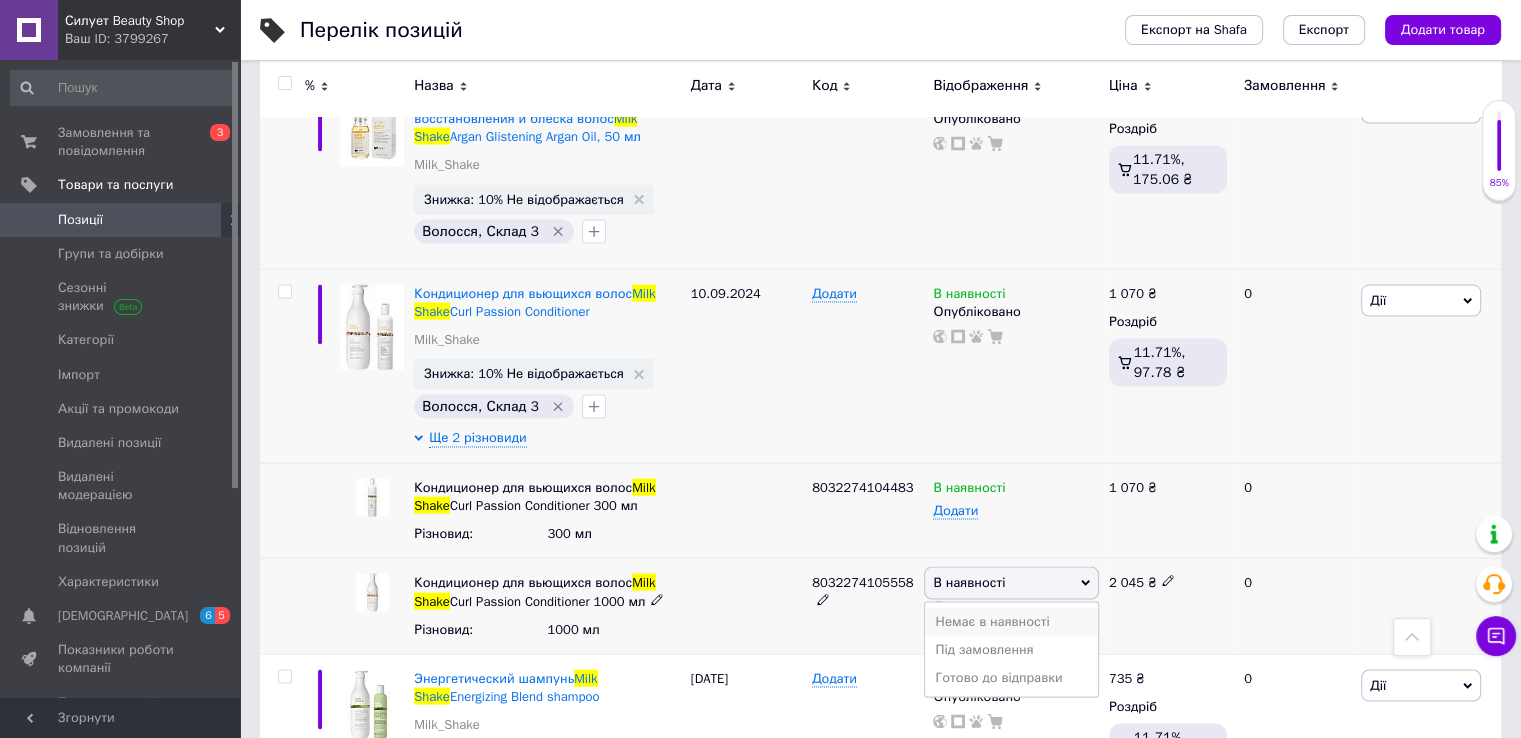 click on "Немає в наявності" at bounding box center [1011, 622] 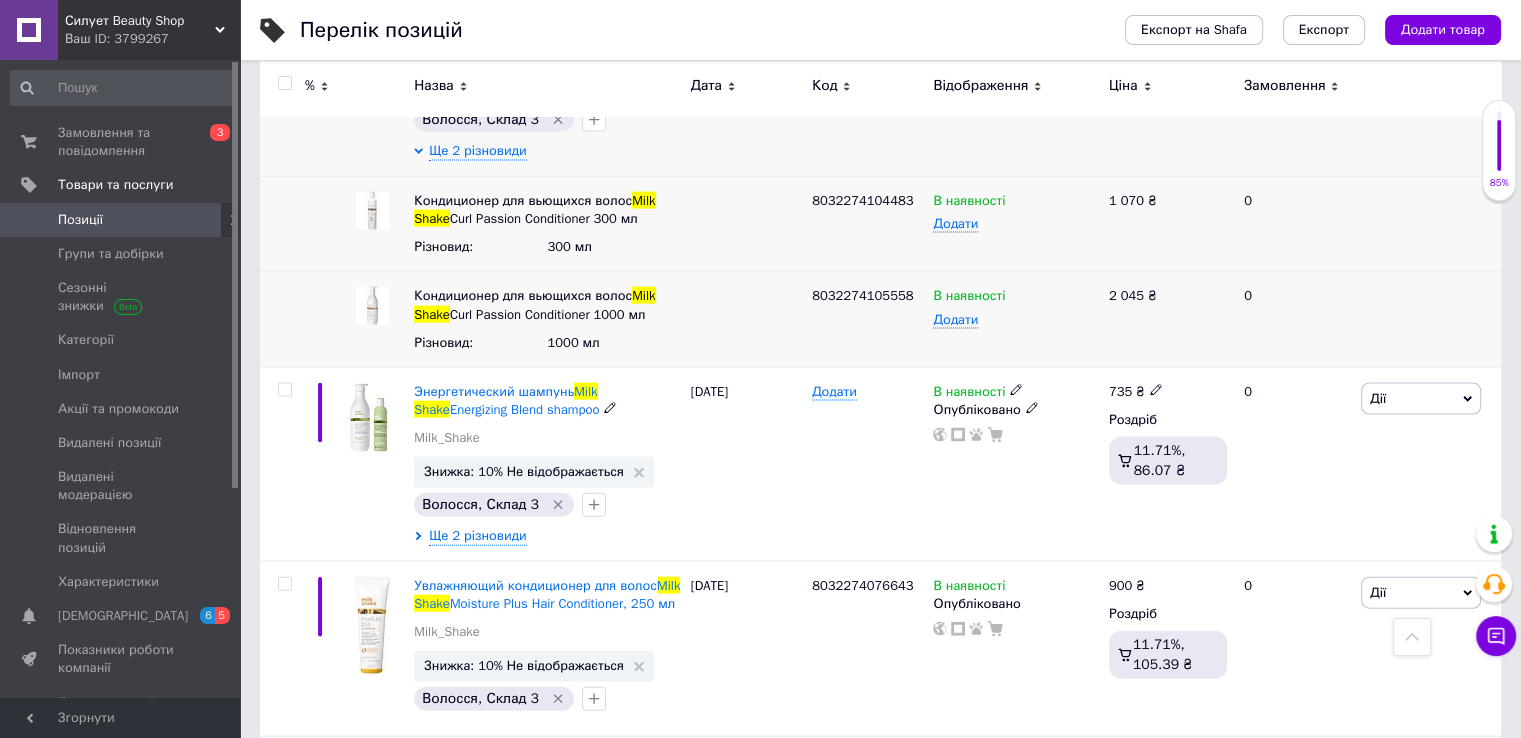 scroll, scrollTop: 4300, scrollLeft: 0, axis: vertical 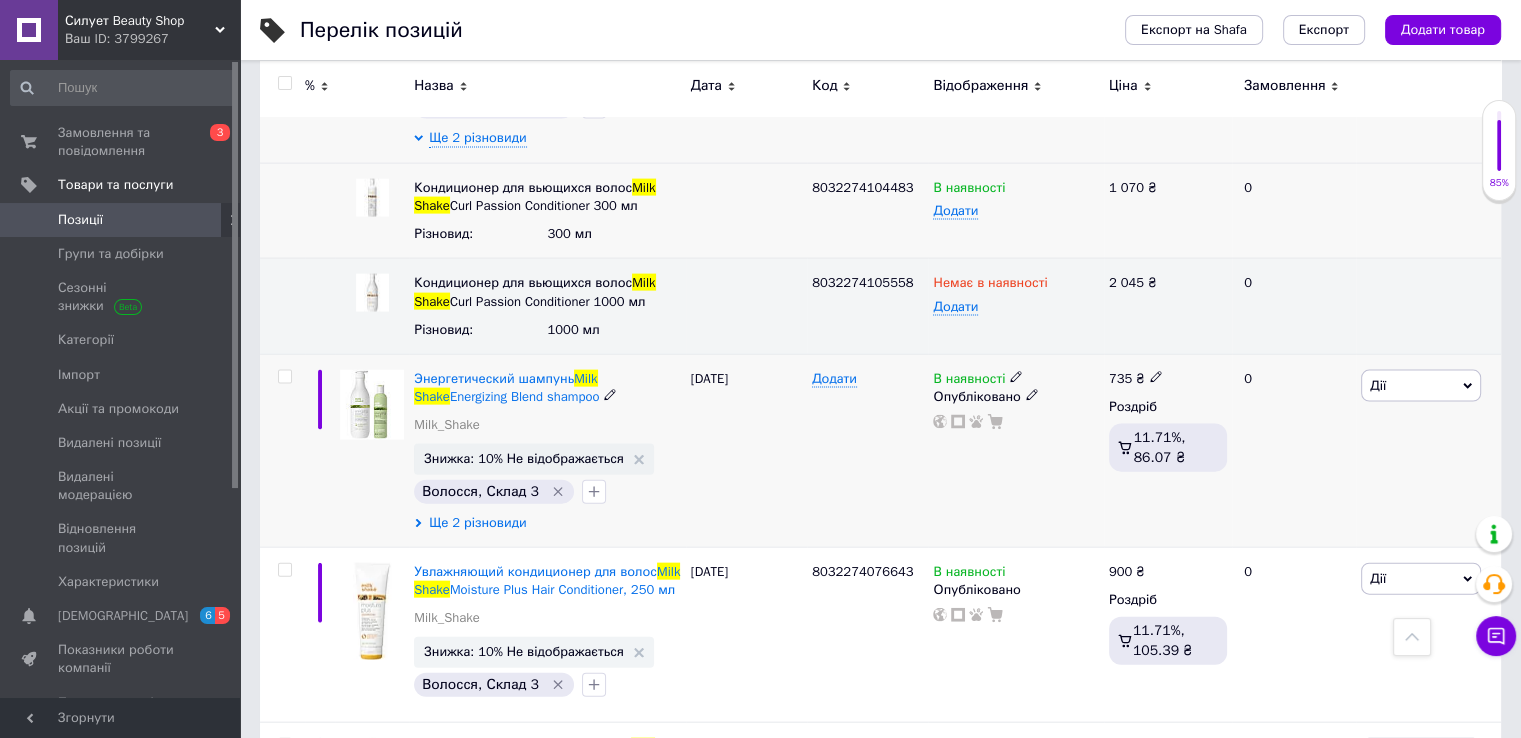 click on "Ще 2 різновиди" at bounding box center (477, 523) 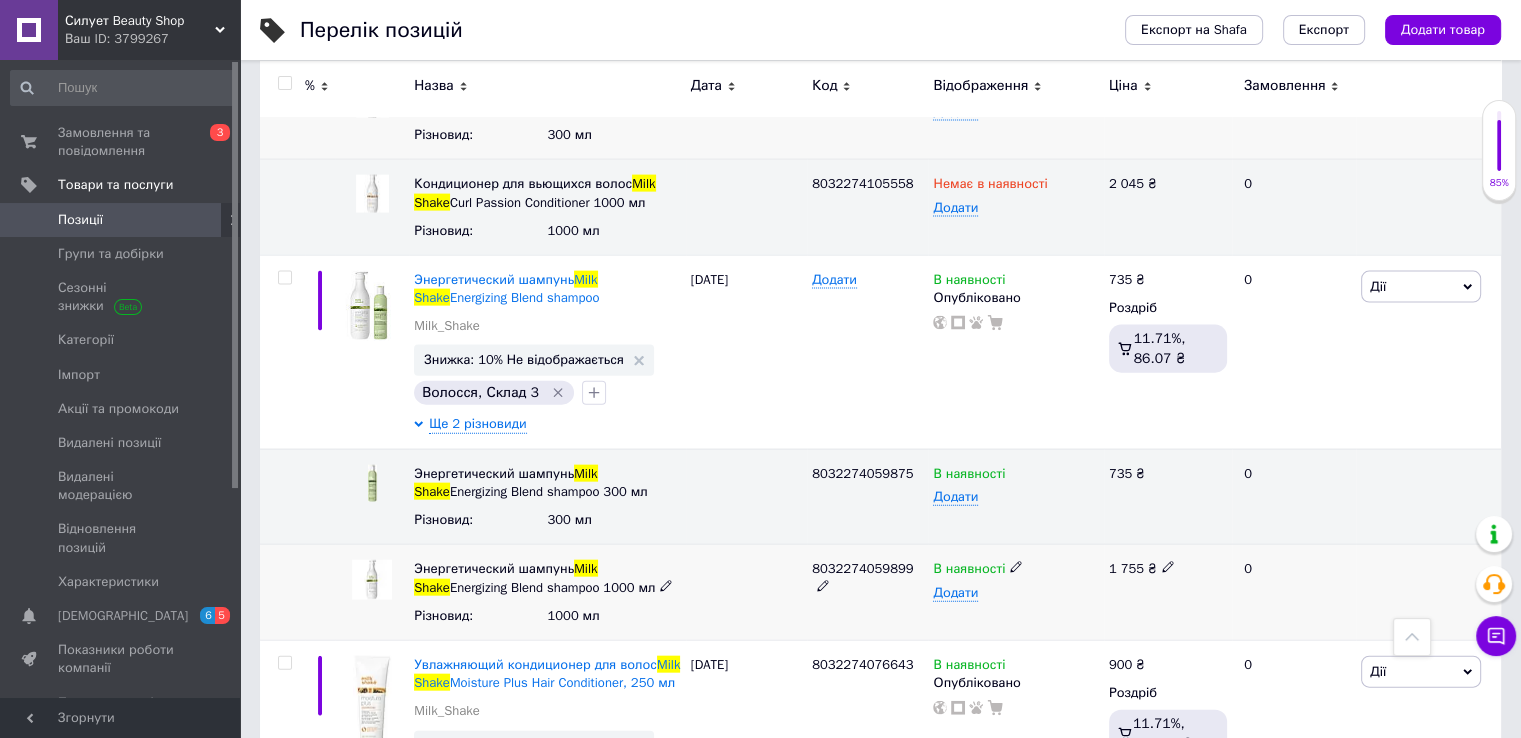 scroll, scrollTop: 4400, scrollLeft: 0, axis: vertical 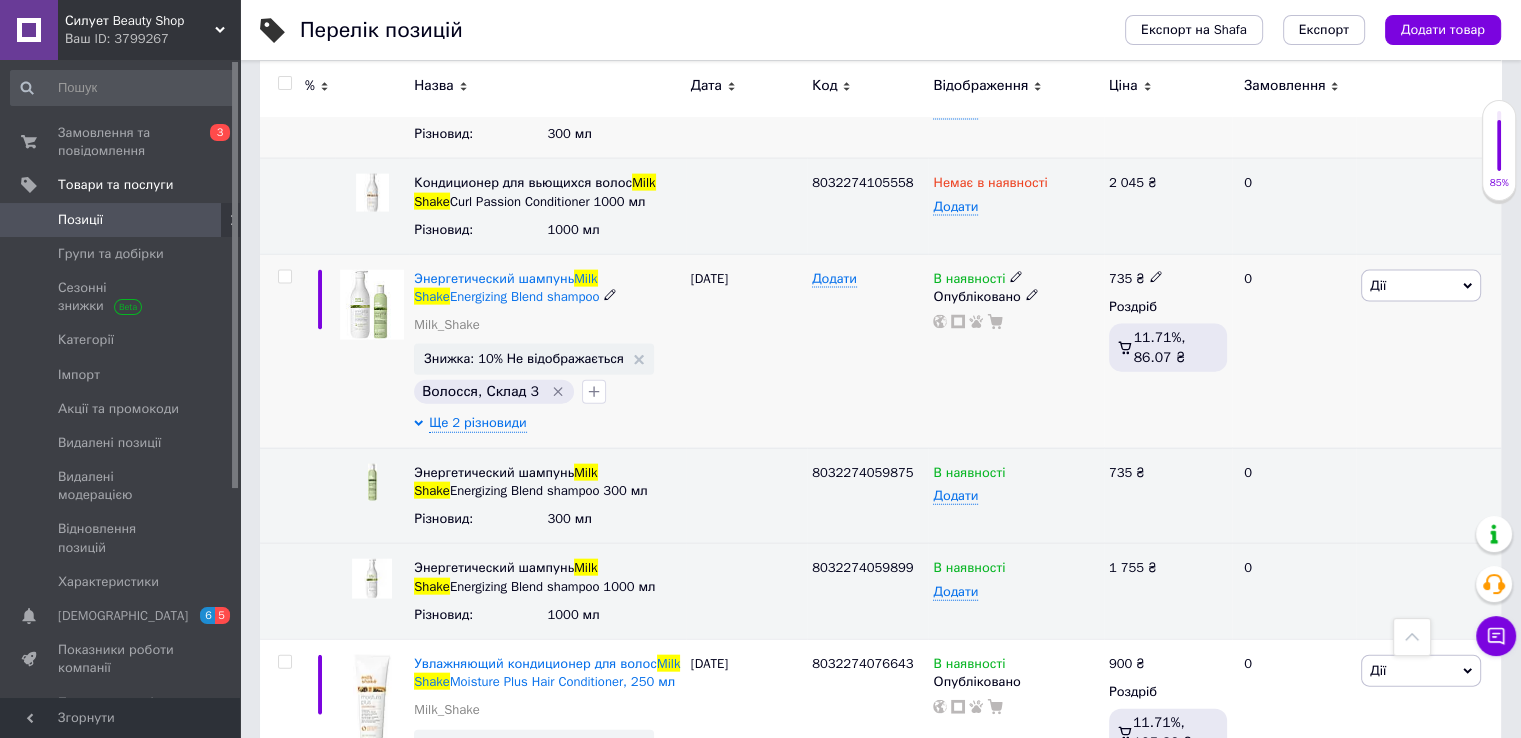 click 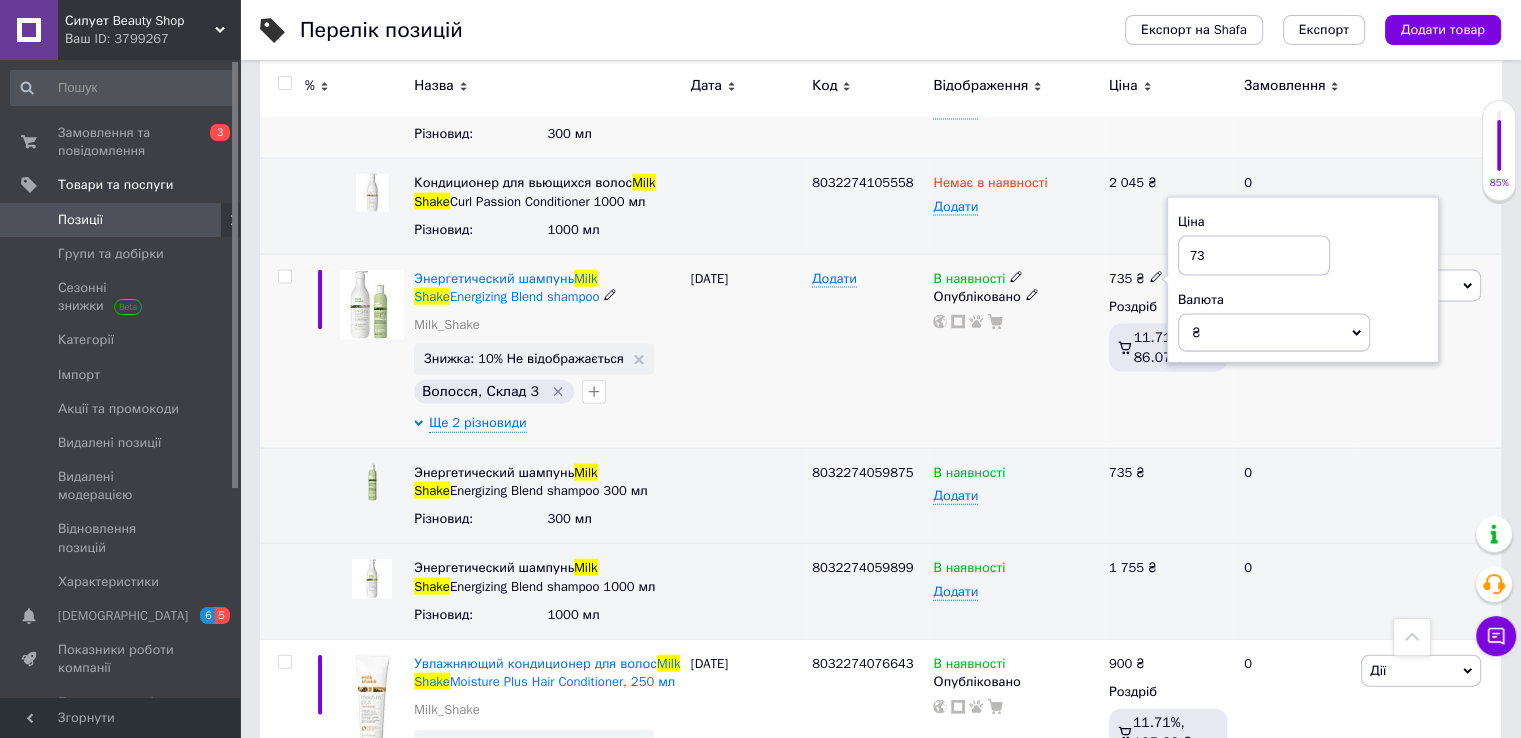 type on "7" 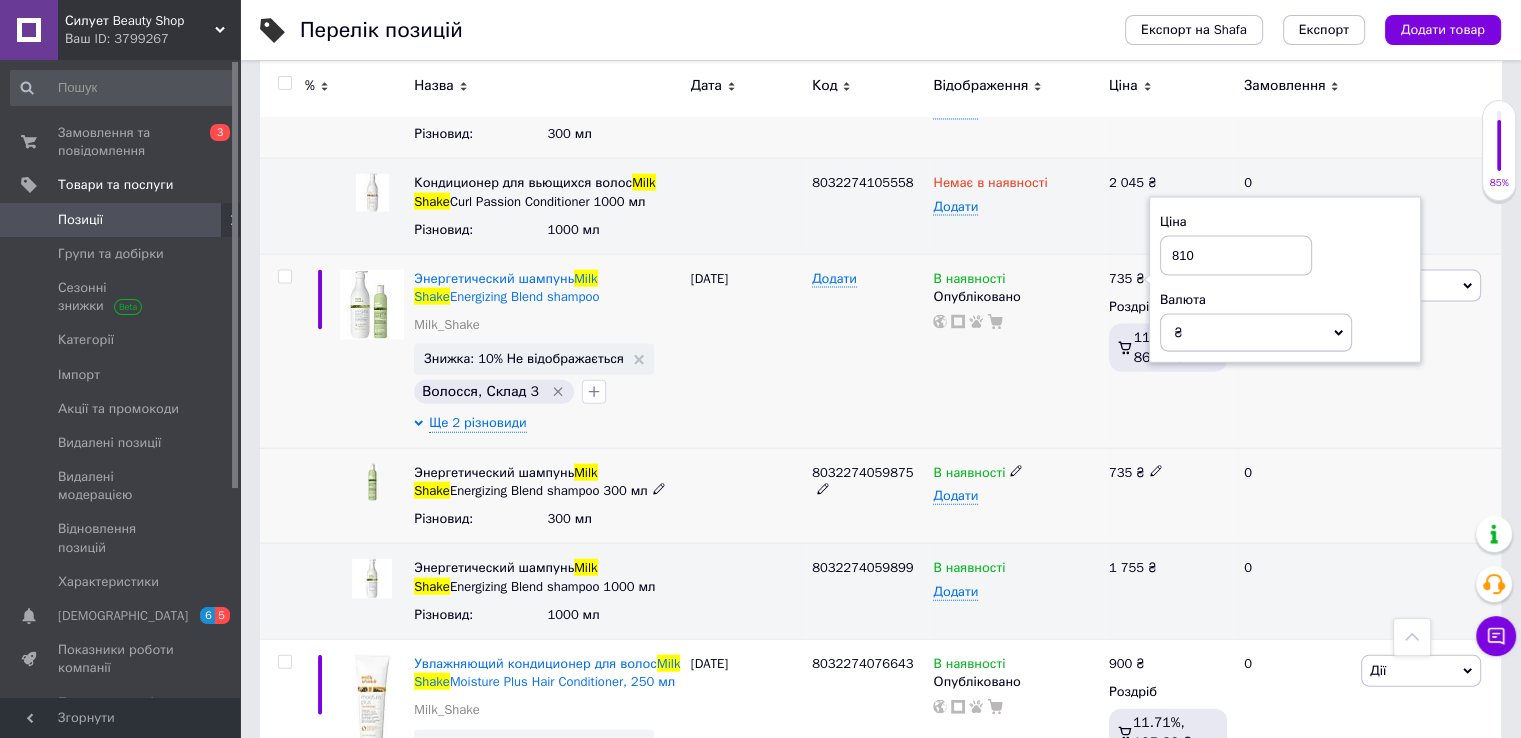 type on "810" 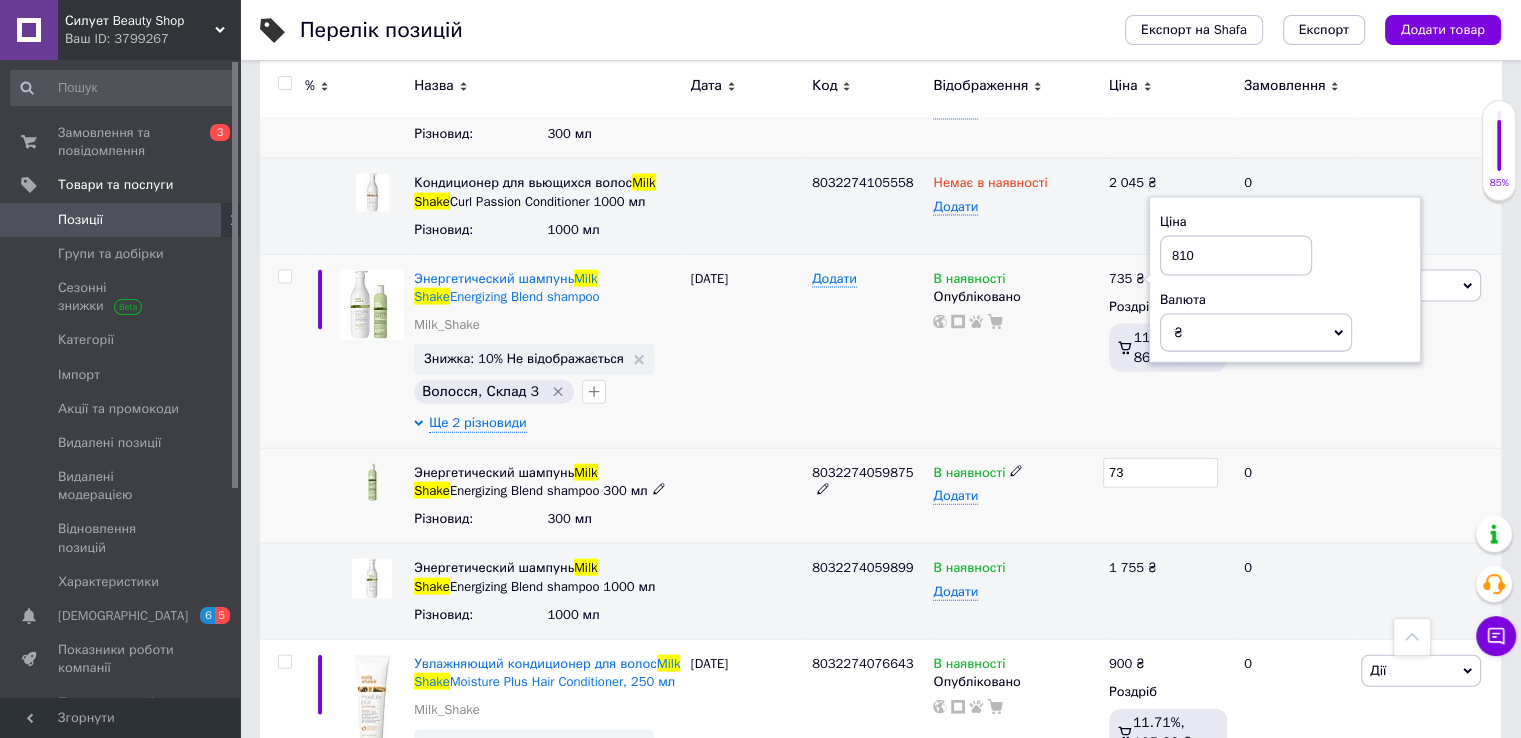 type on "7" 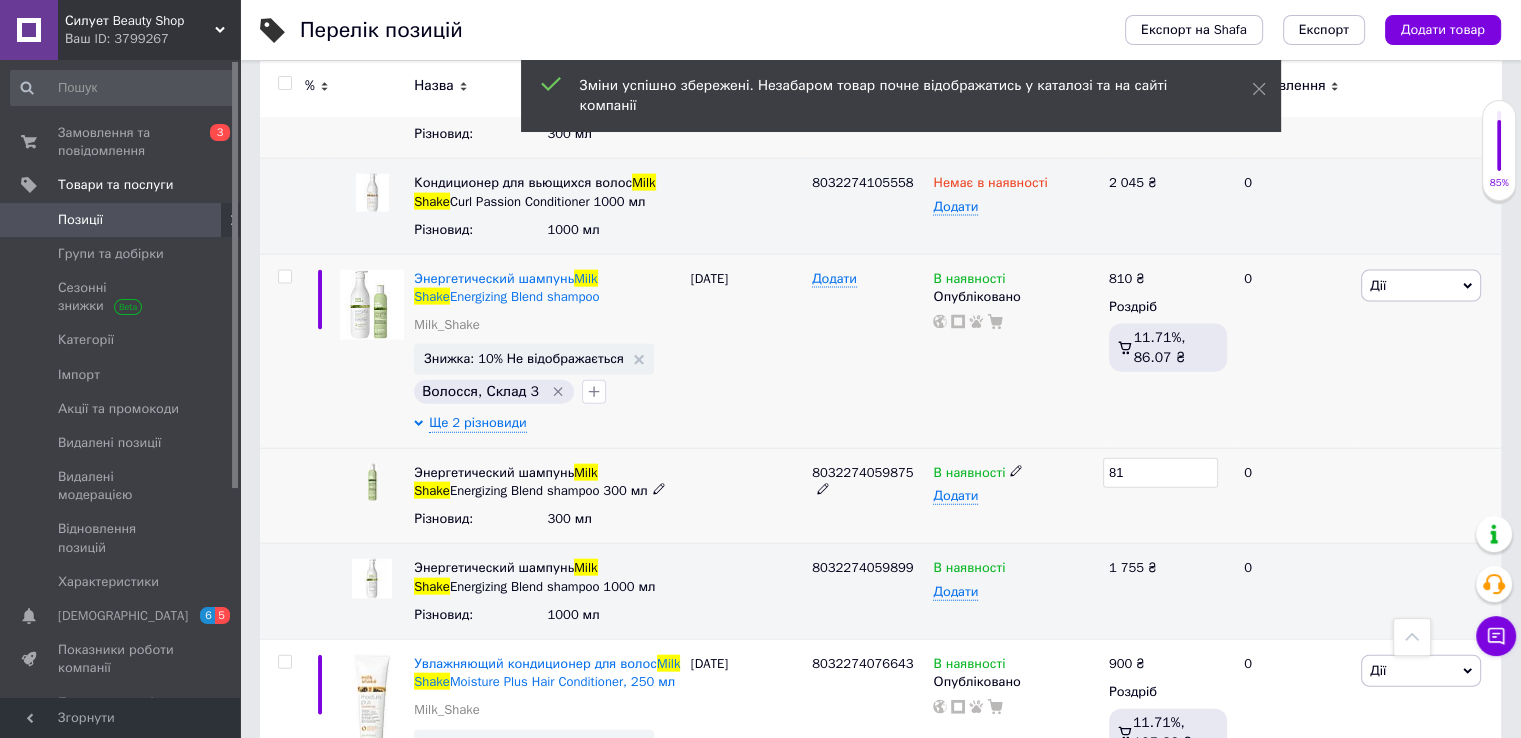 type on "810" 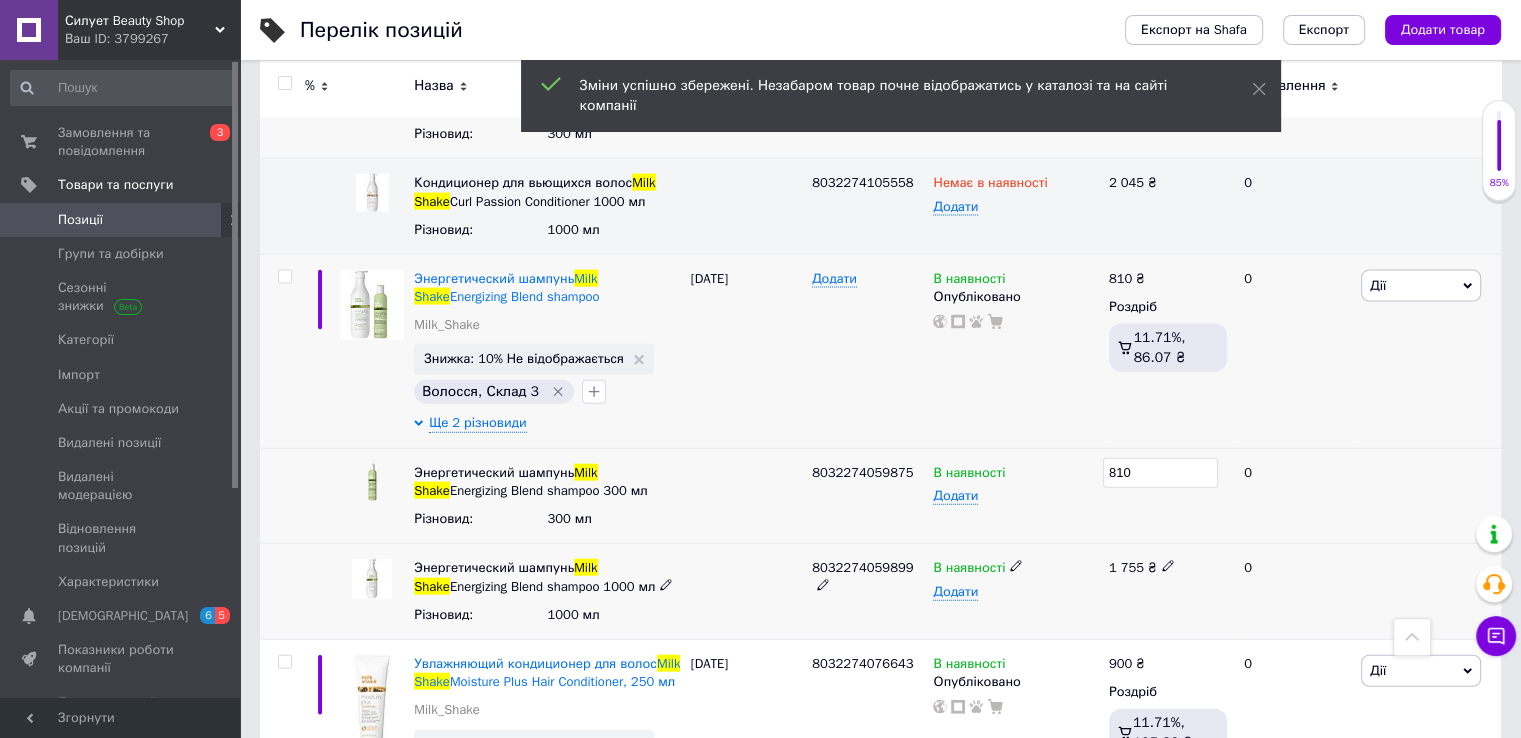 click 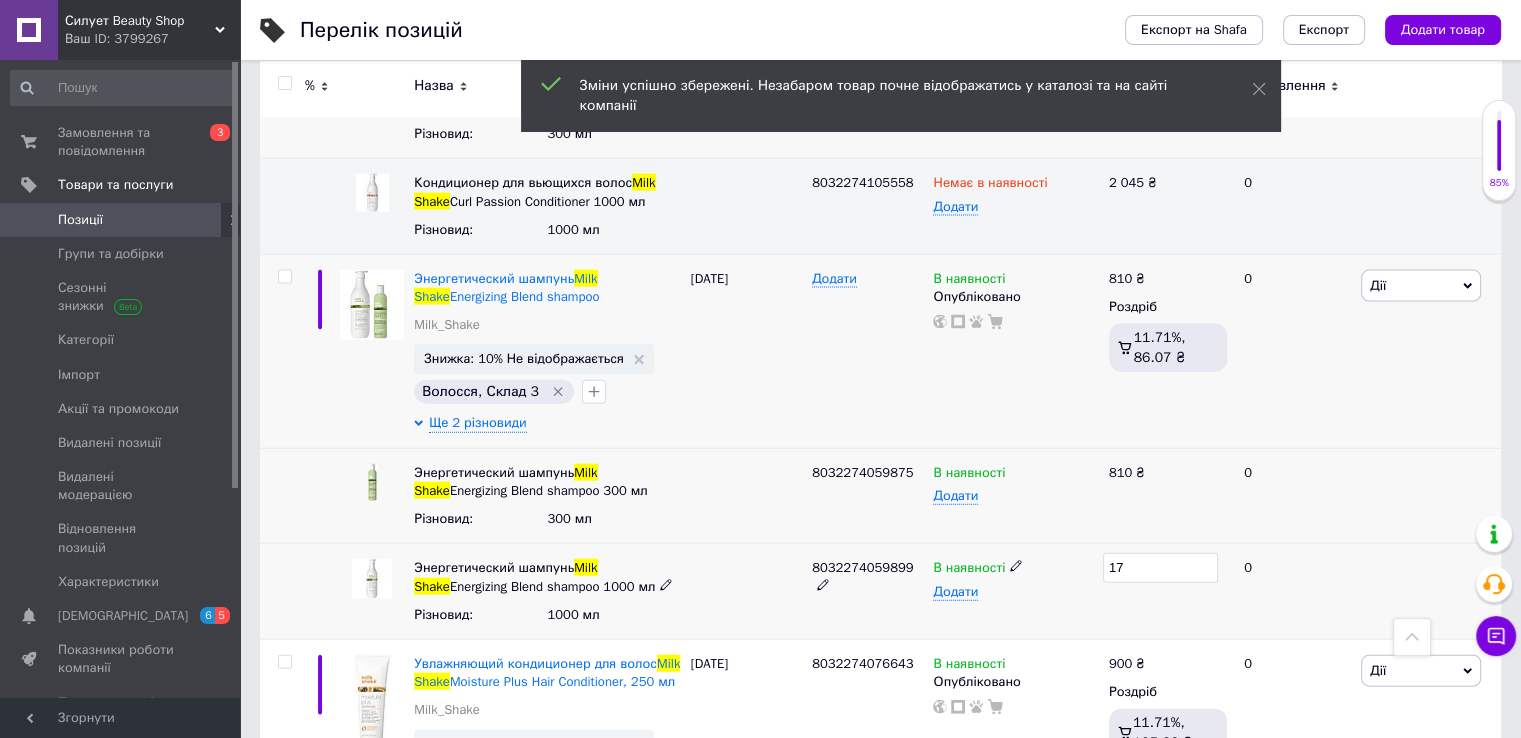 type on "1" 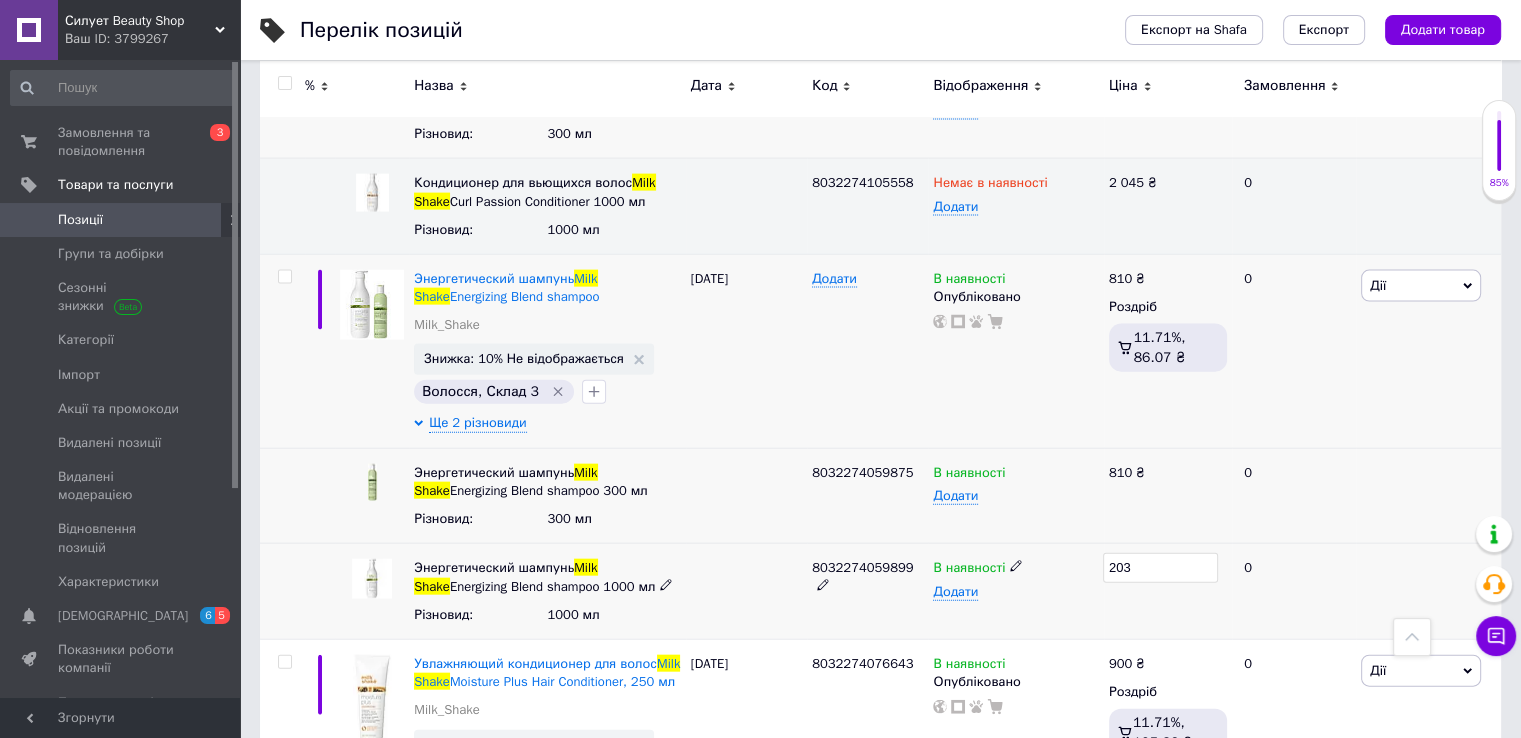 type on "2030" 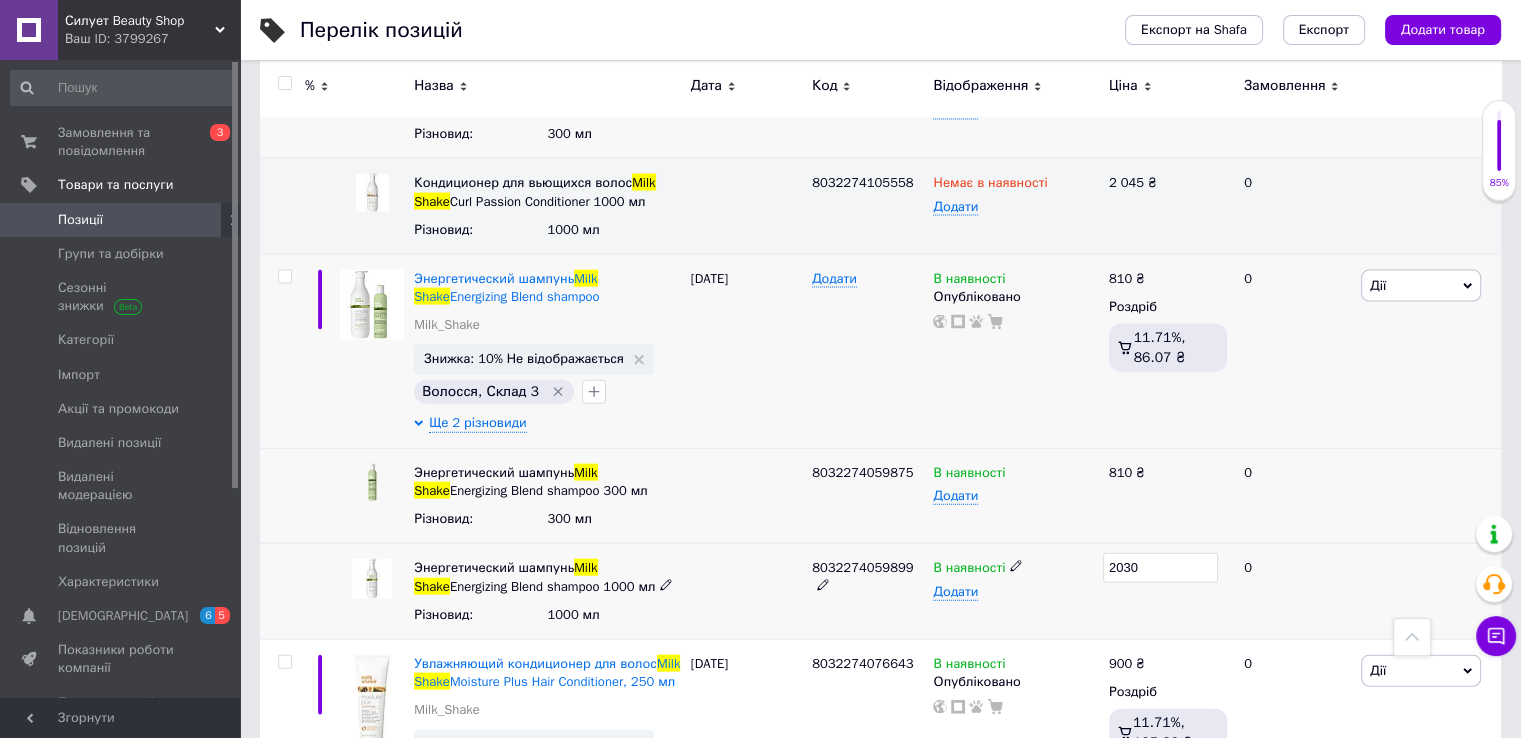 click at bounding box center (746, 592) 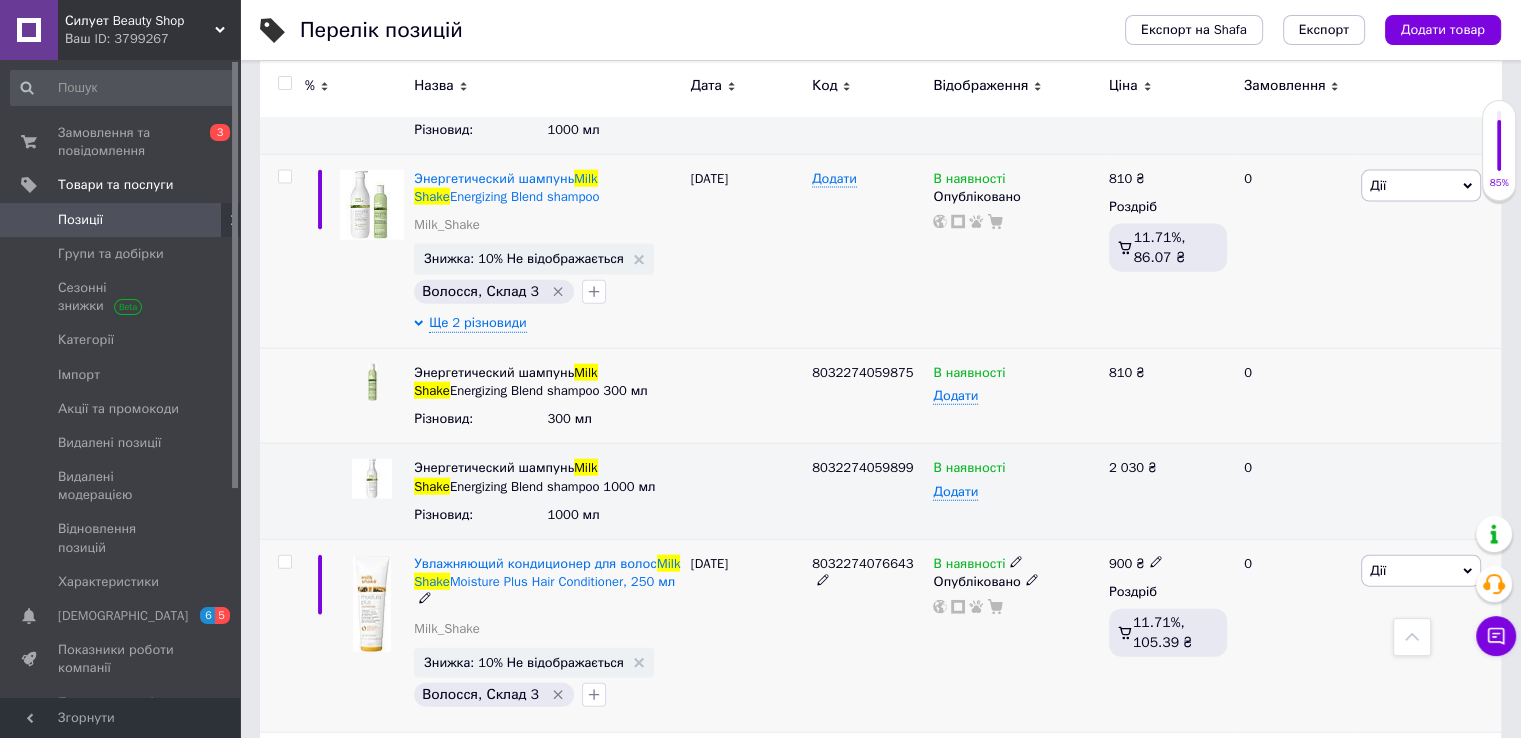scroll, scrollTop: 4600, scrollLeft: 0, axis: vertical 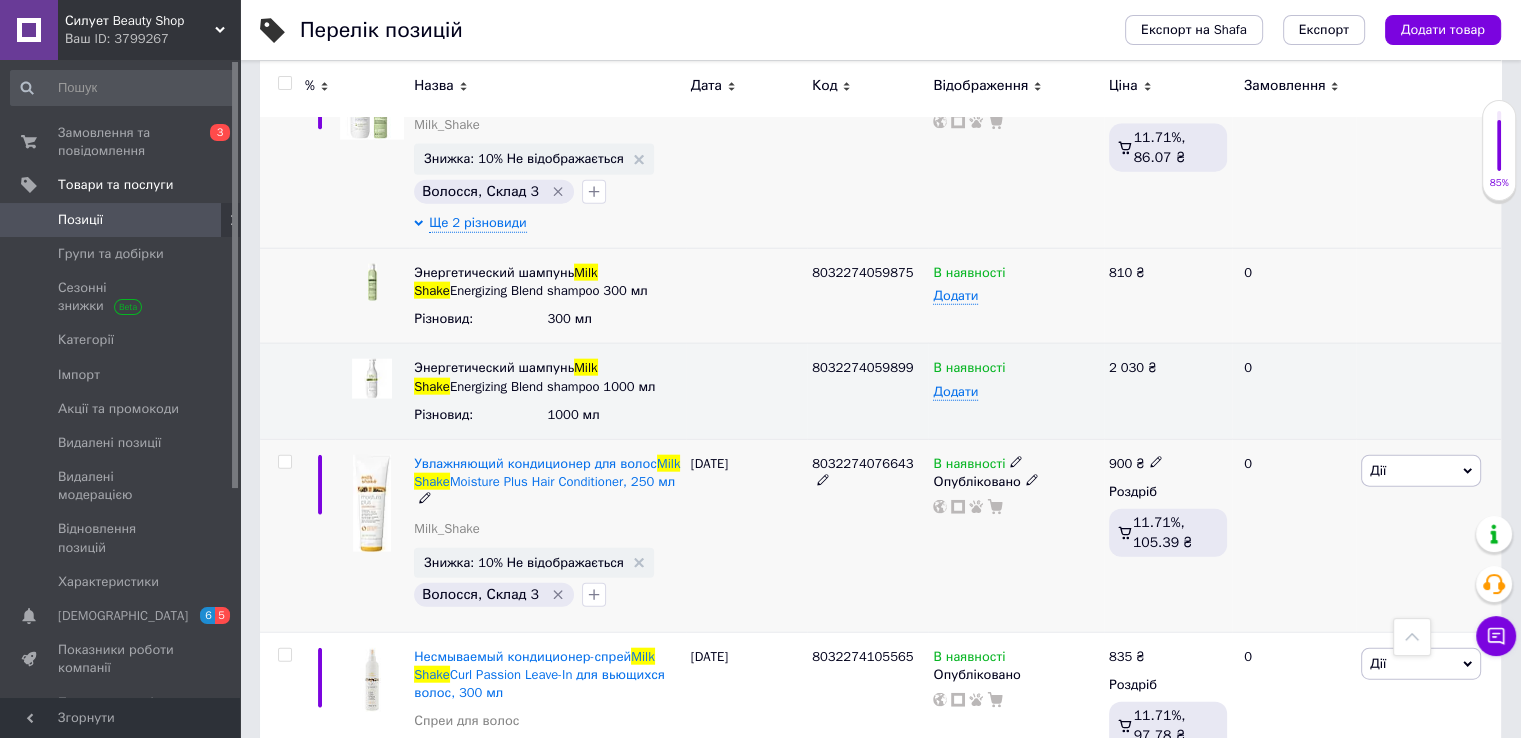 click 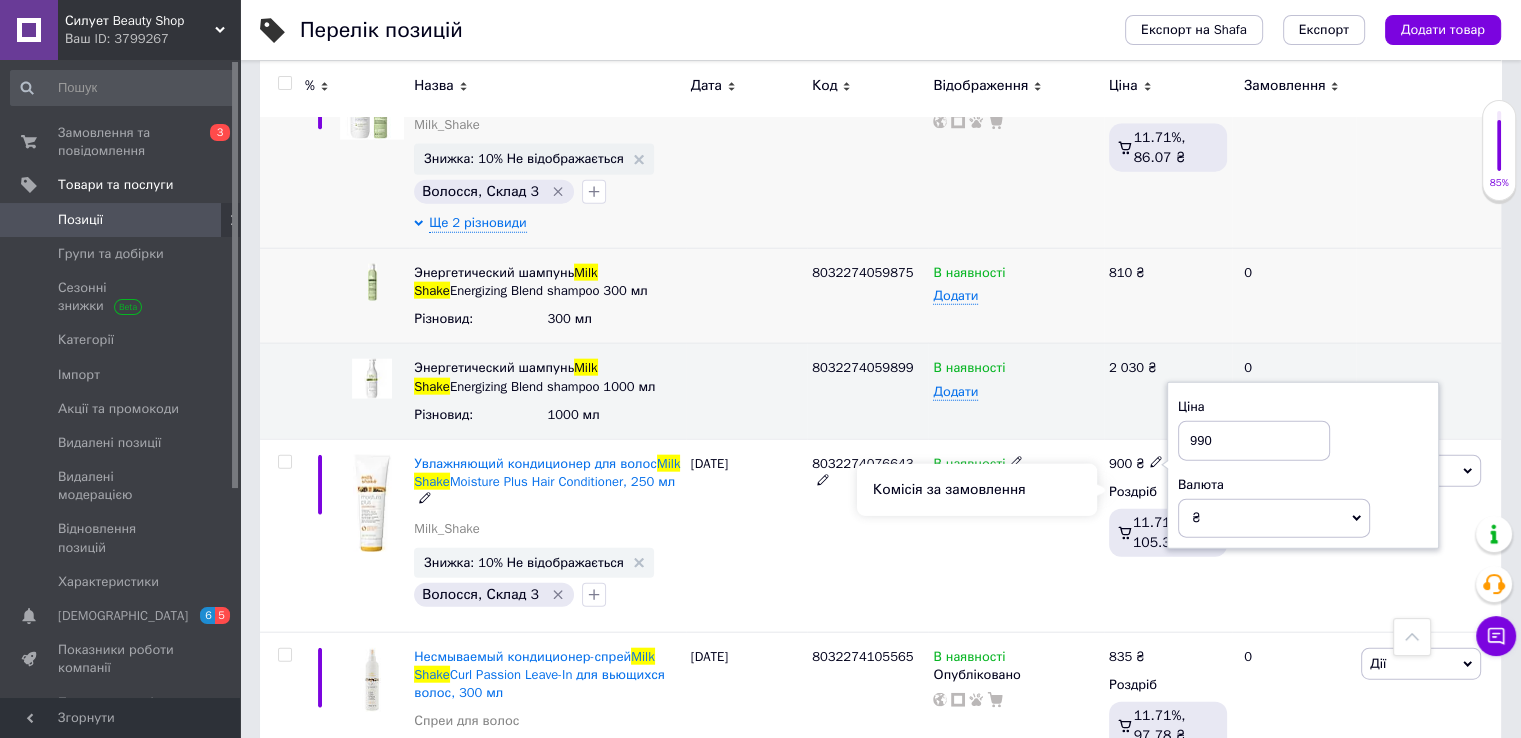 type on "990" 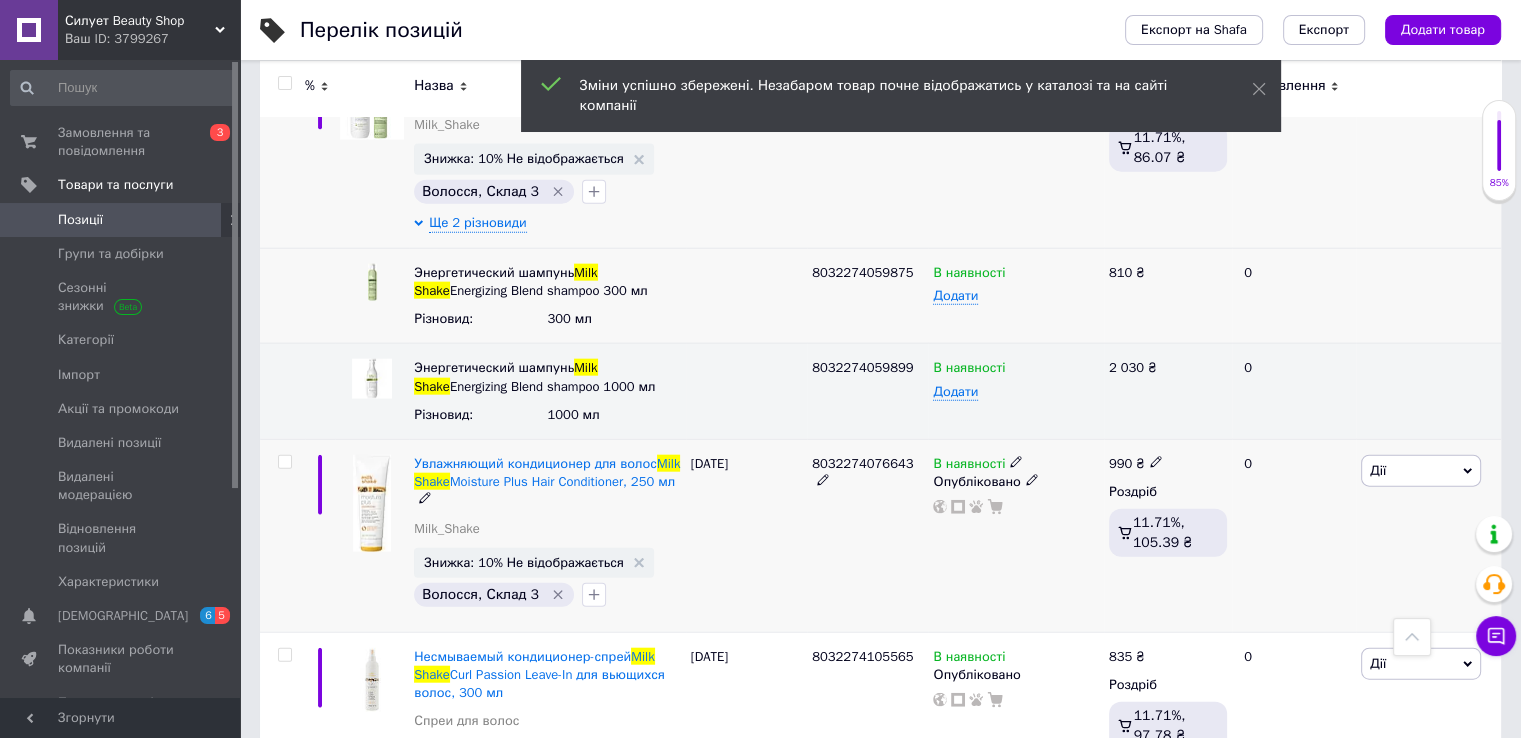 click on "В наявності Опубліковано" at bounding box center (1015, 535) 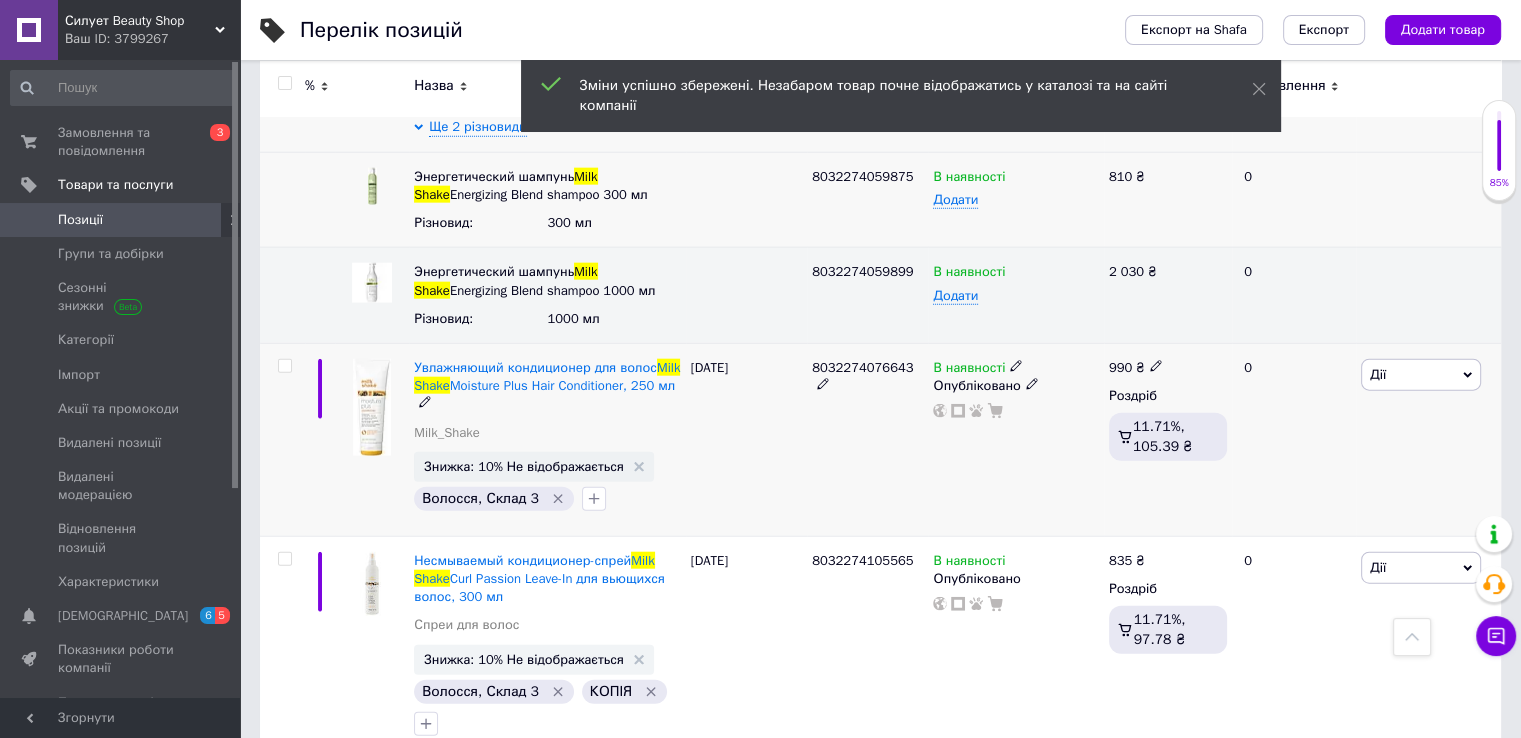 scroll, scrollTop: 4800, scrollLeft: 0, axis: vertical 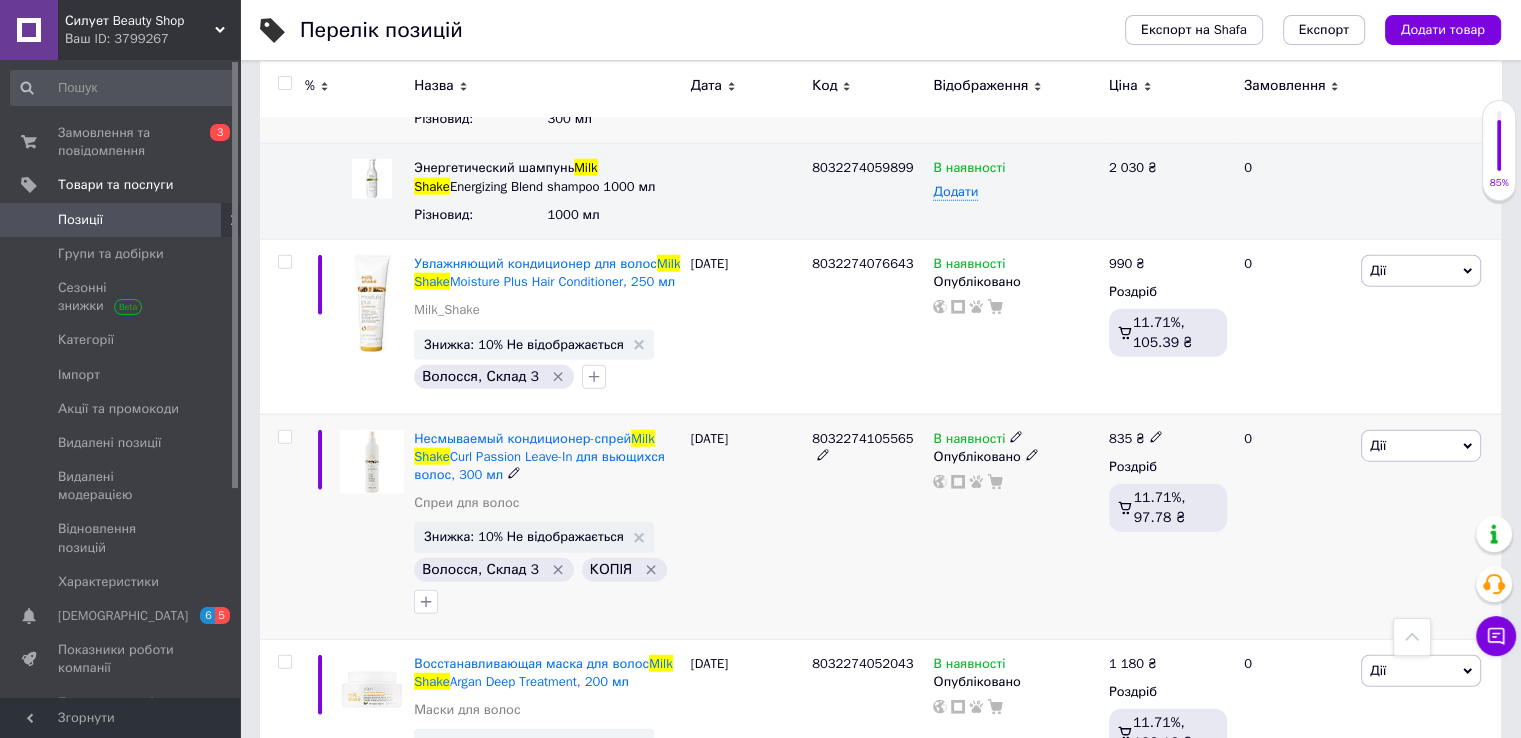 click 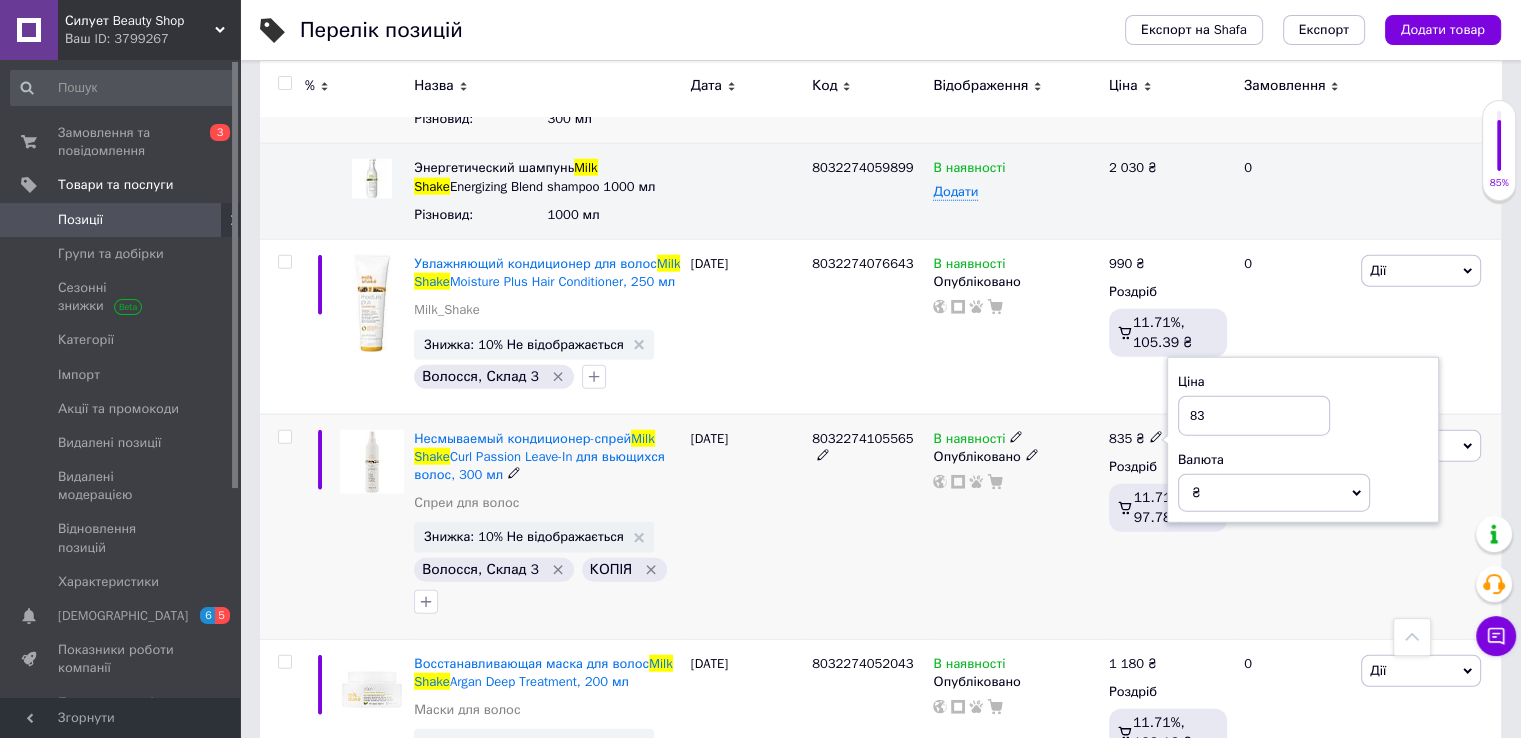 type on "8" 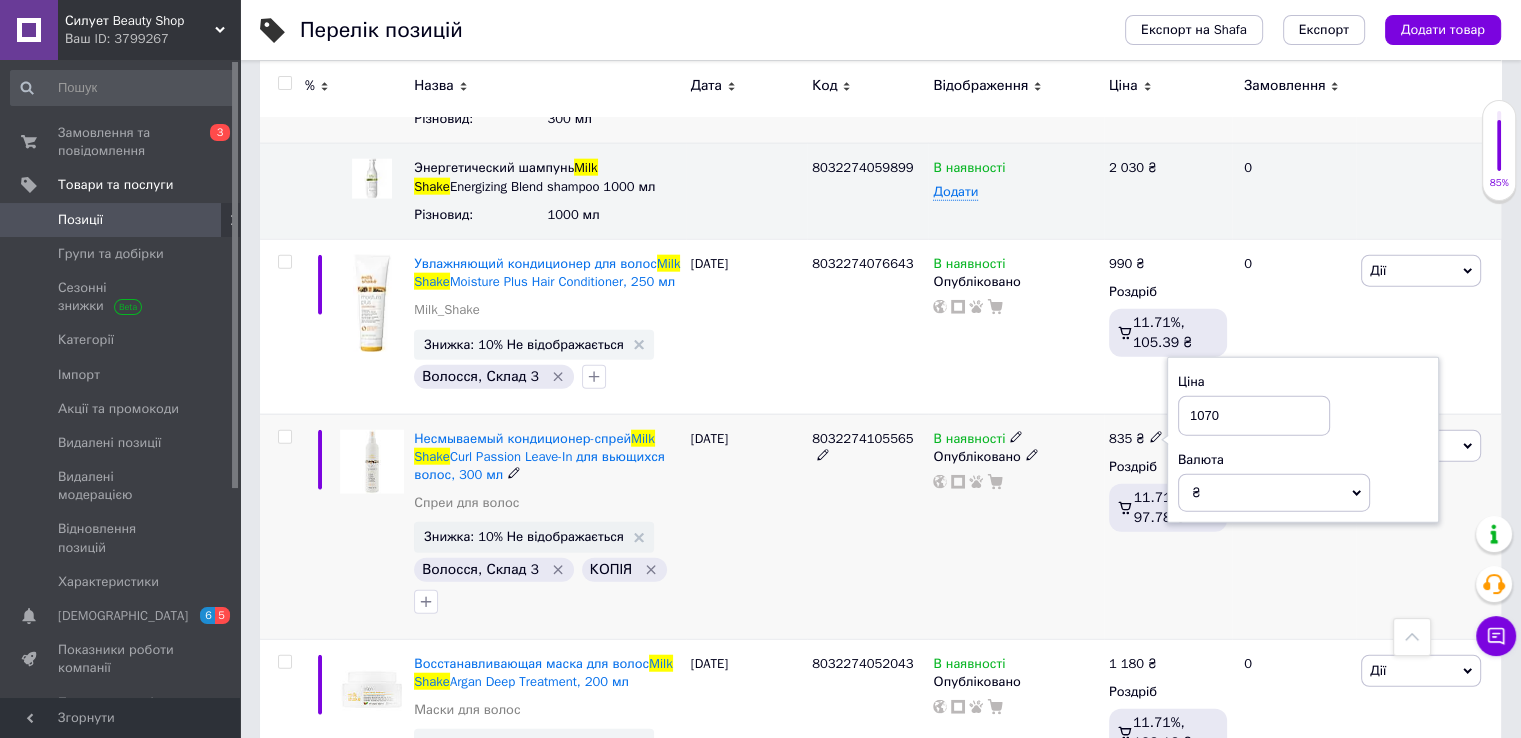 type on "1070" 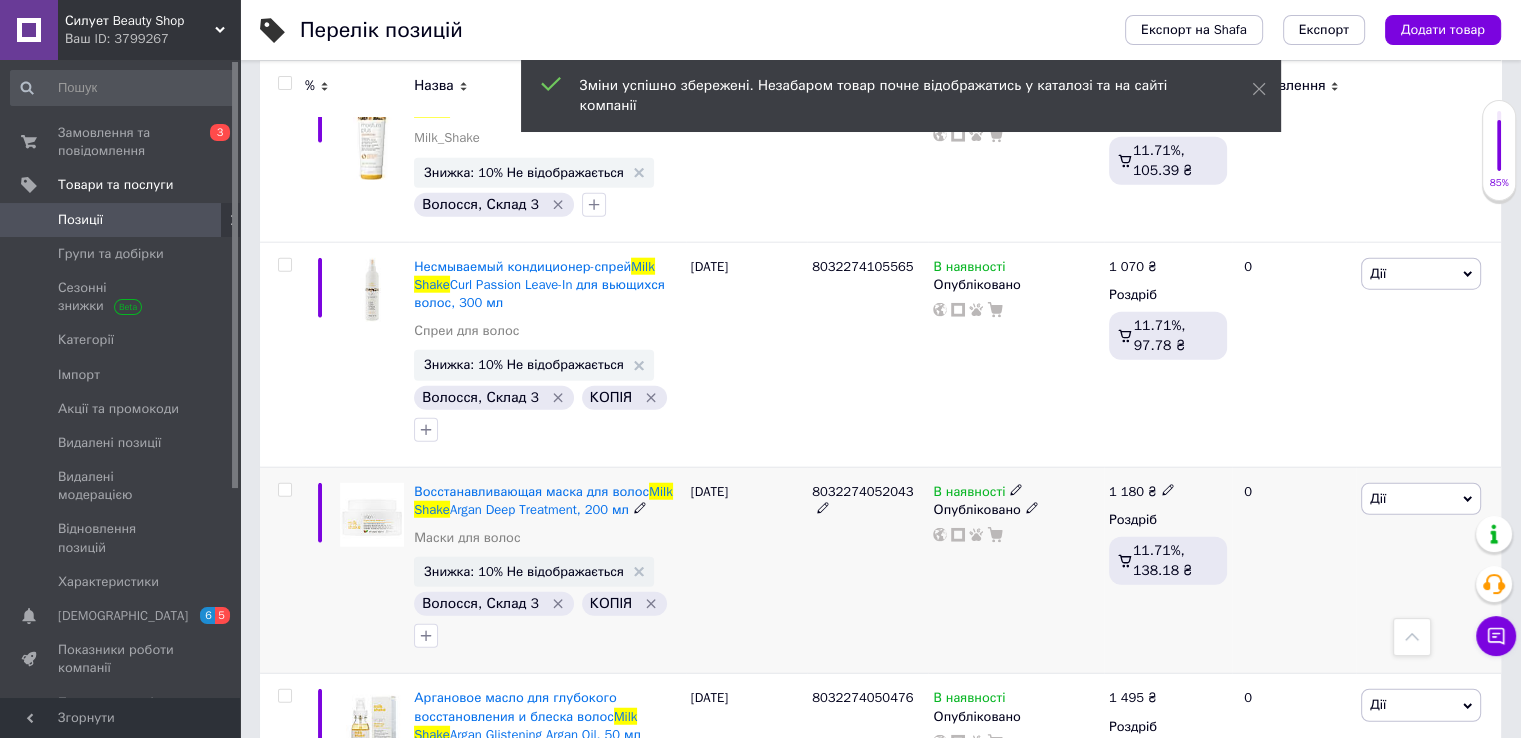 scroll, scrollTop: 5000, scrollLeft: 0, axis: vertical 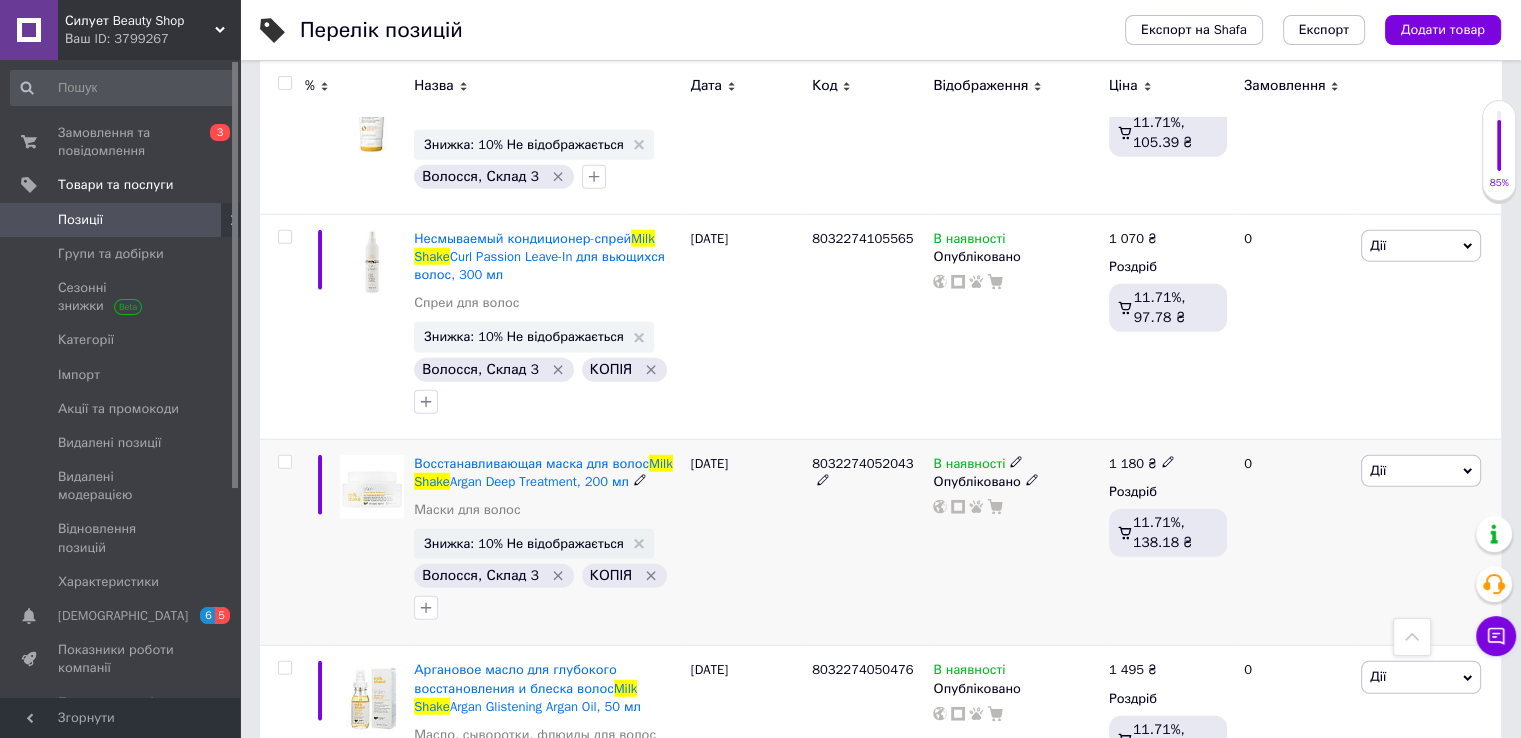 click 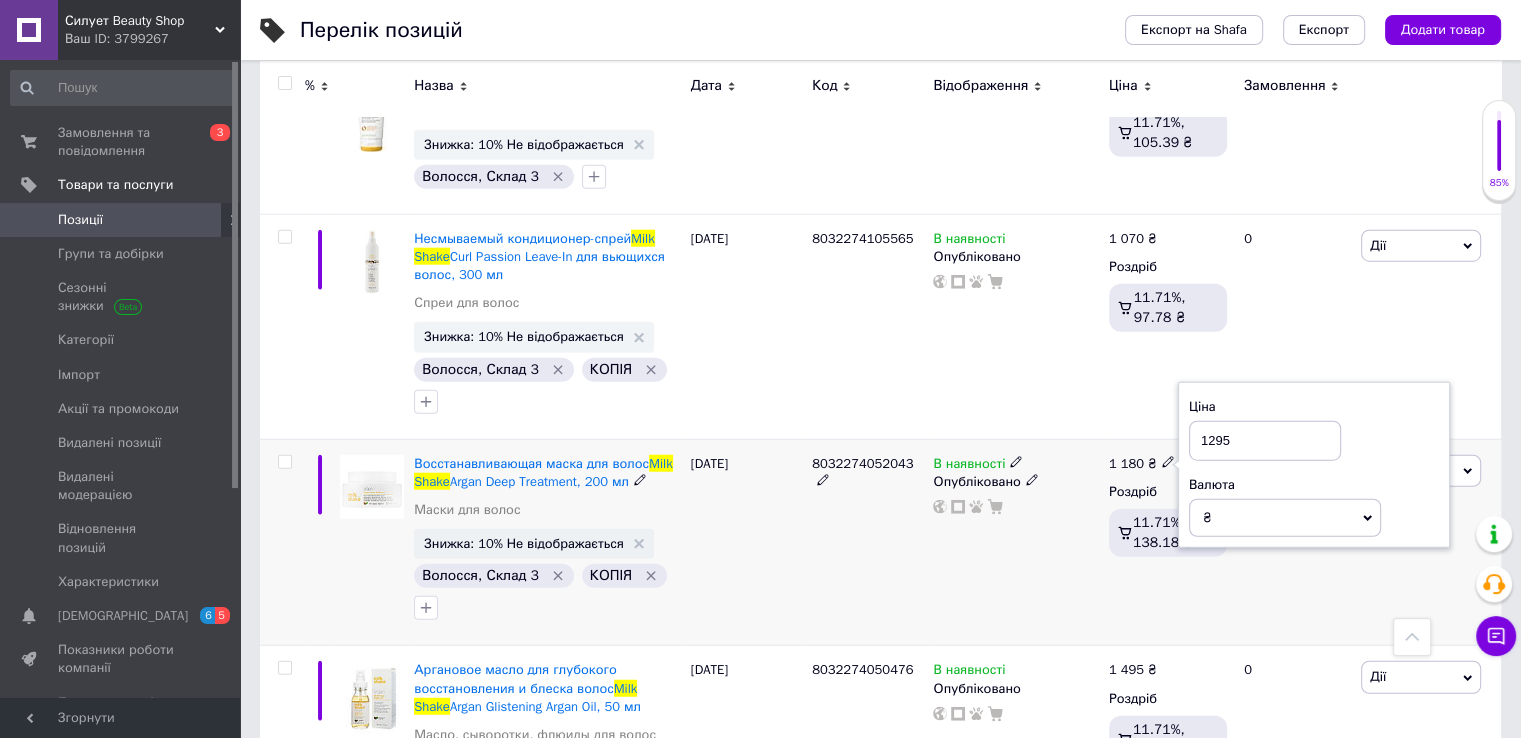 type on "1295" 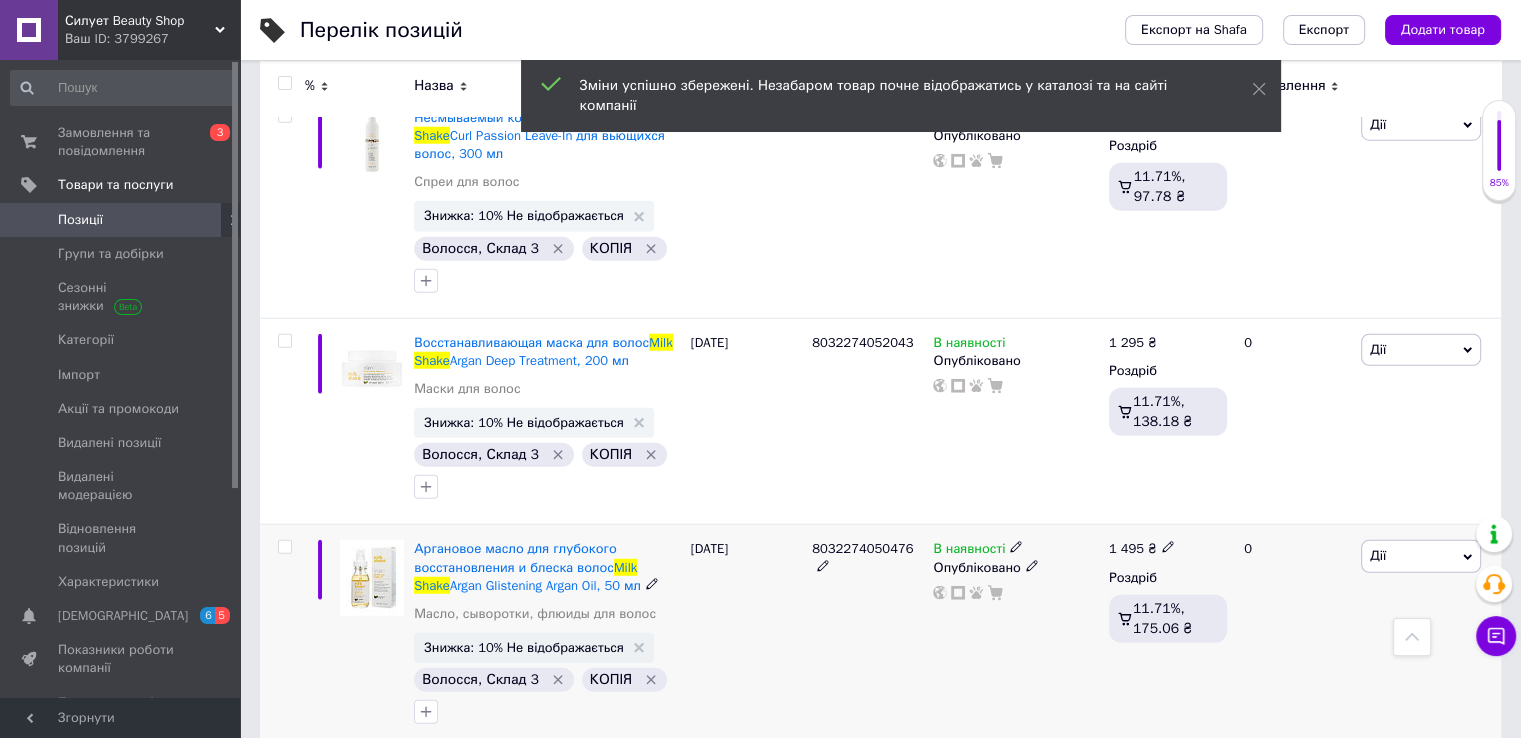 scroll, scrollTop: 5200, scrollLeft: 0, axis: vertical 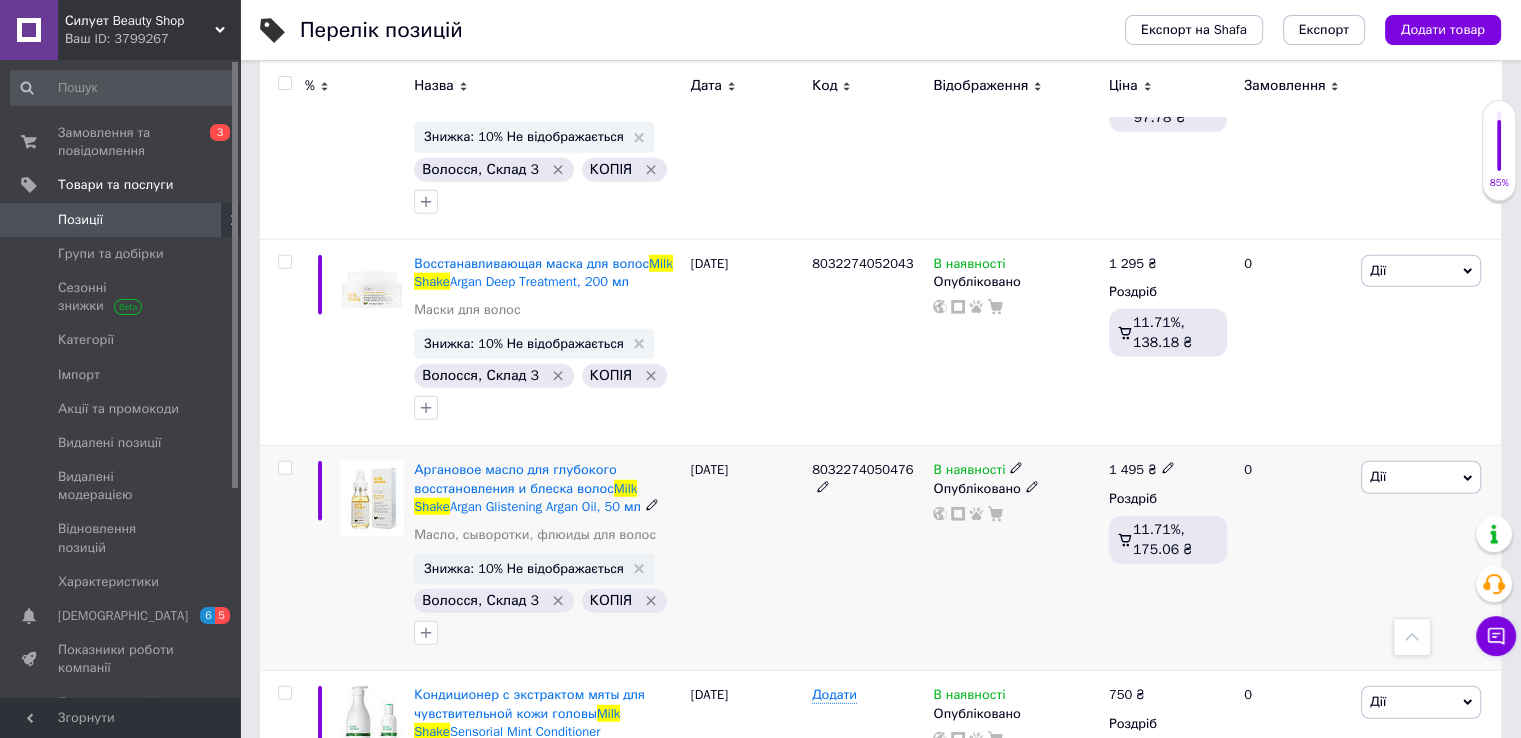 click on "1 495   ₴" at bounding box center (1142, 470) 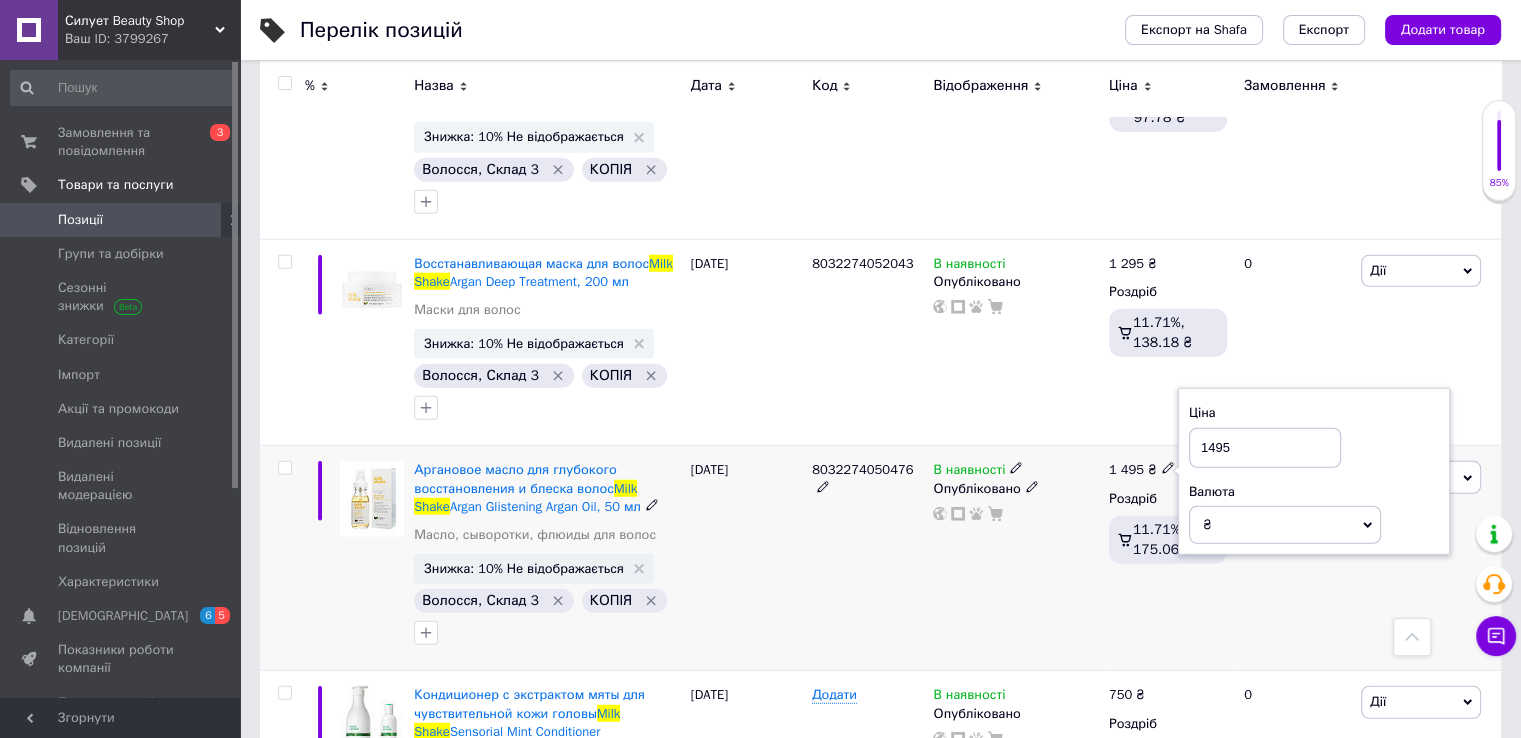 click 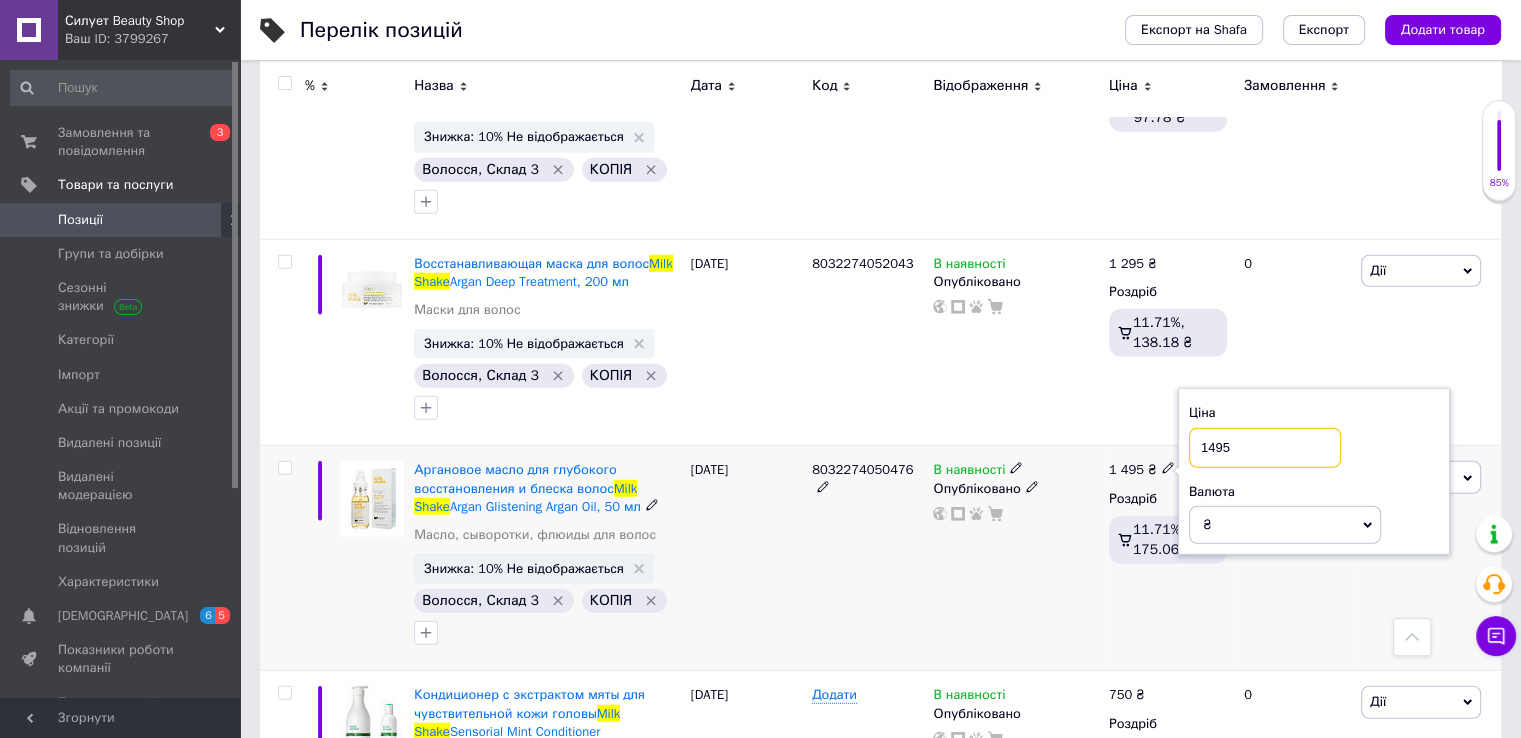 click on "1495" at bounding box center [1265, 448] 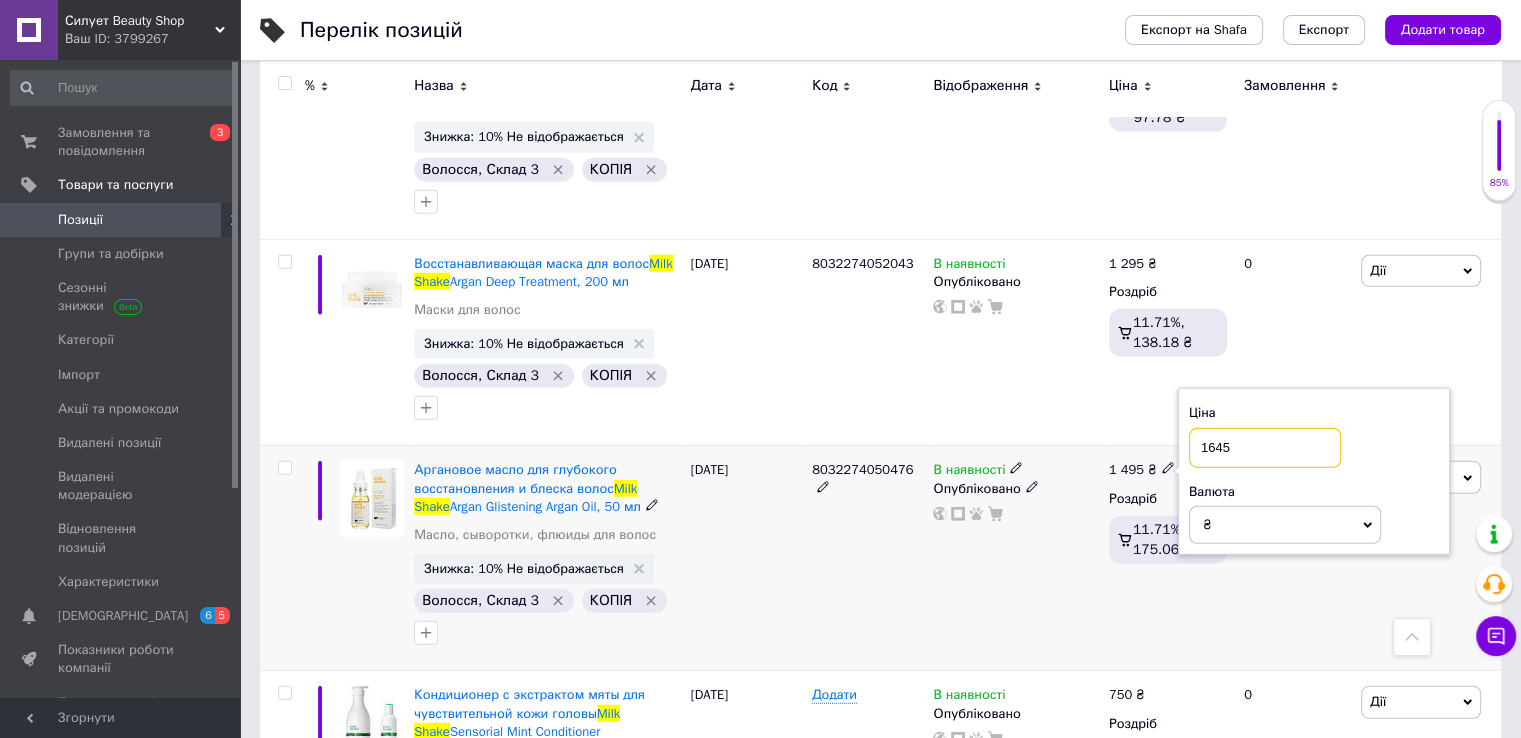 type on "1645" 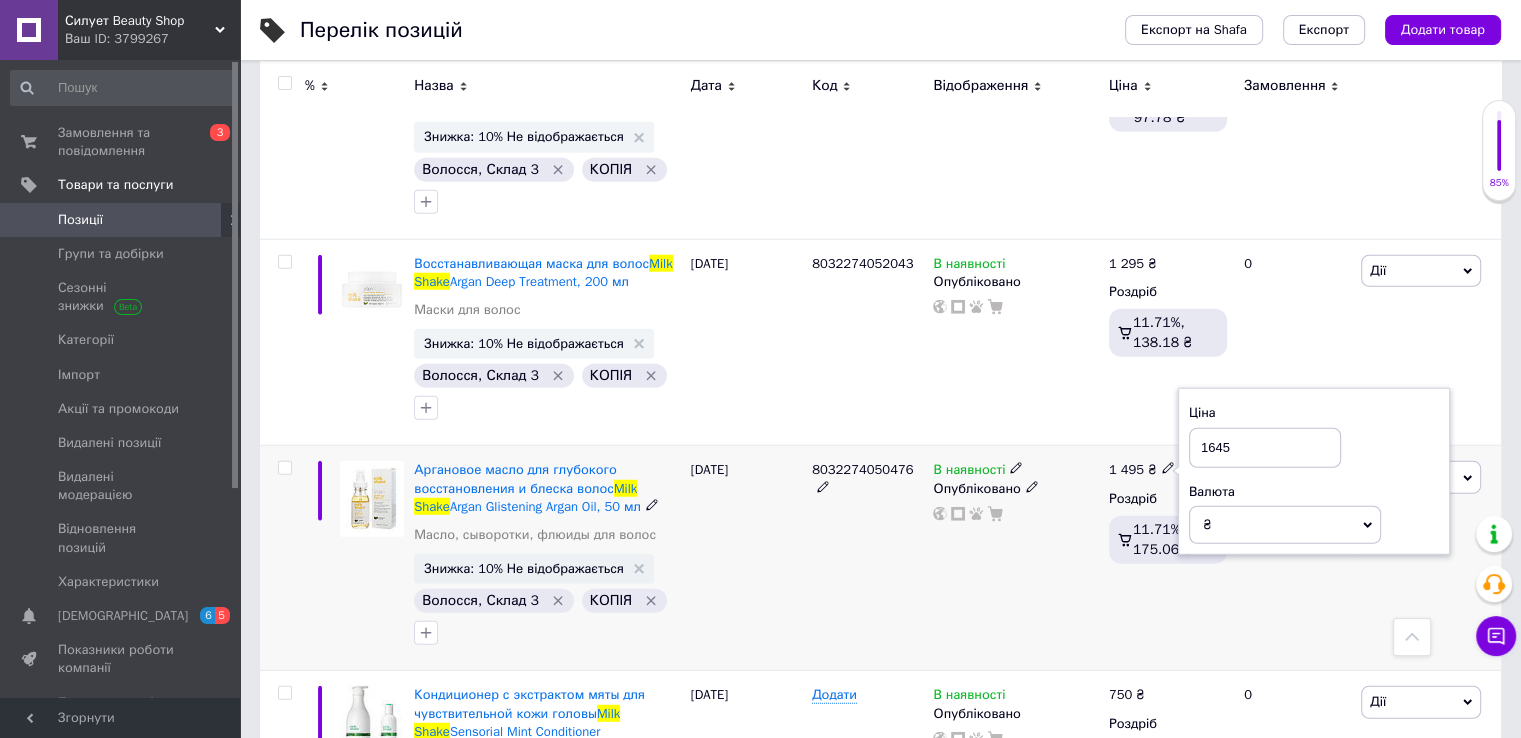 click on "8032274050476" at bounding box center [867, 558] 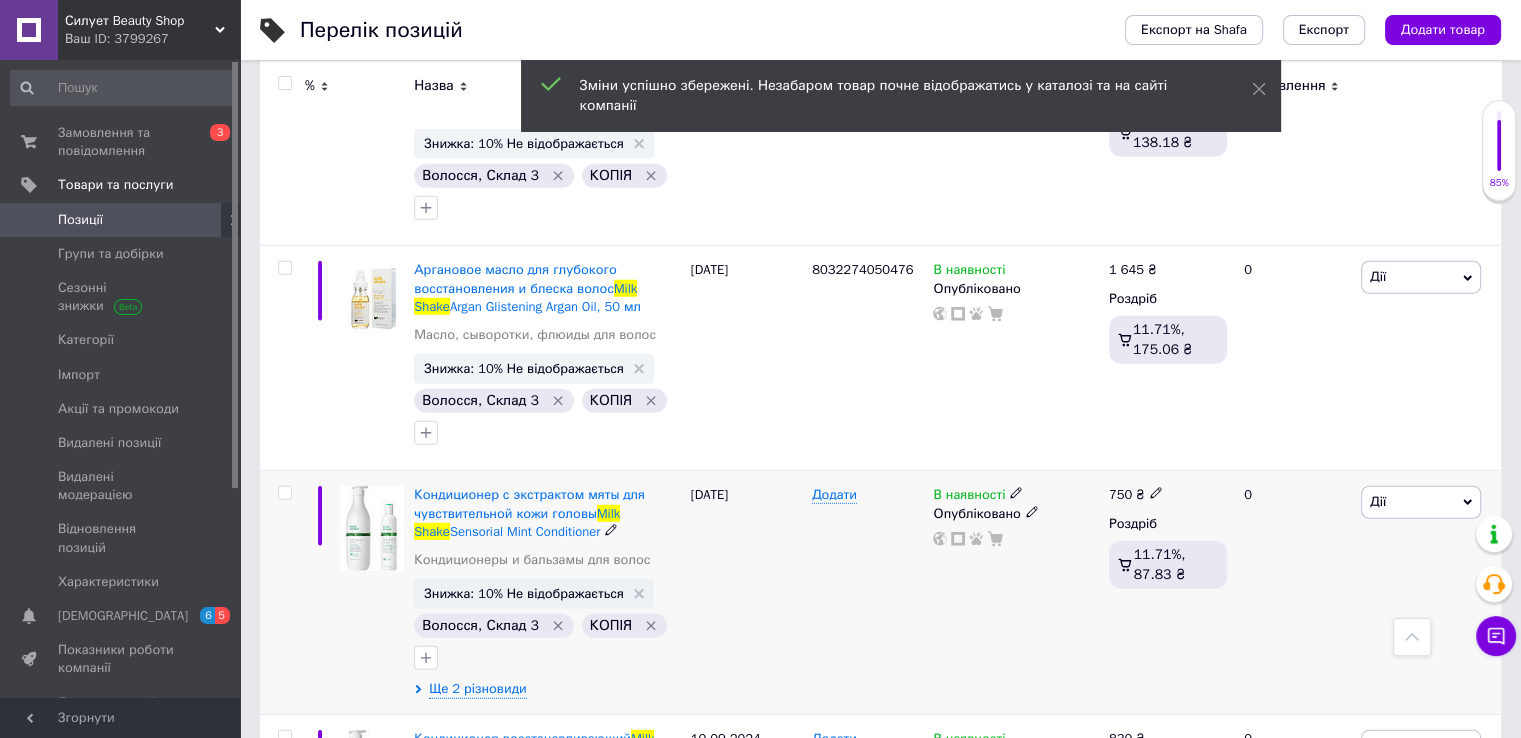 scroll, scrollTop: 5500, scrollLeft: 0, axis: vertical 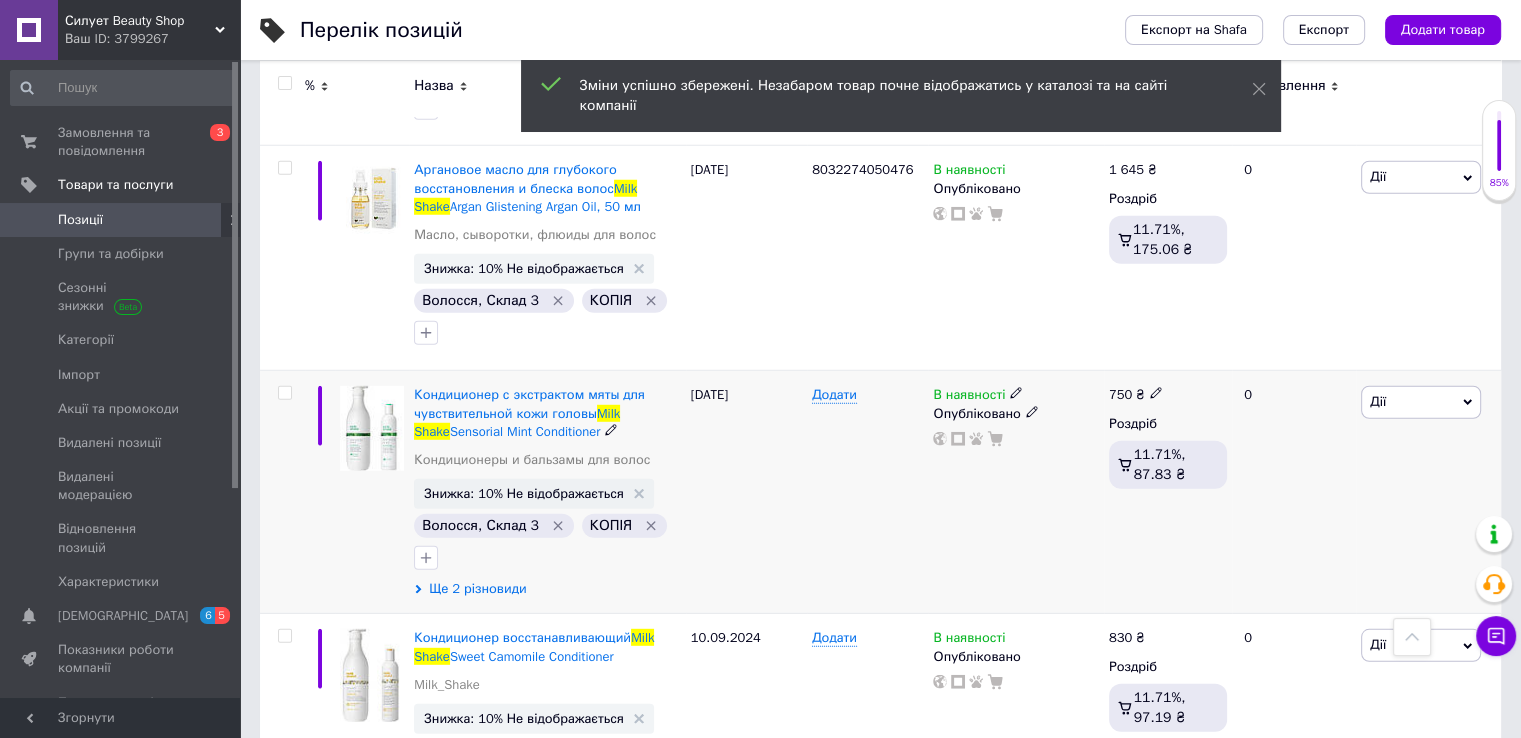 click on "Ще 2 різновиди" at bounding box center [477, 589] 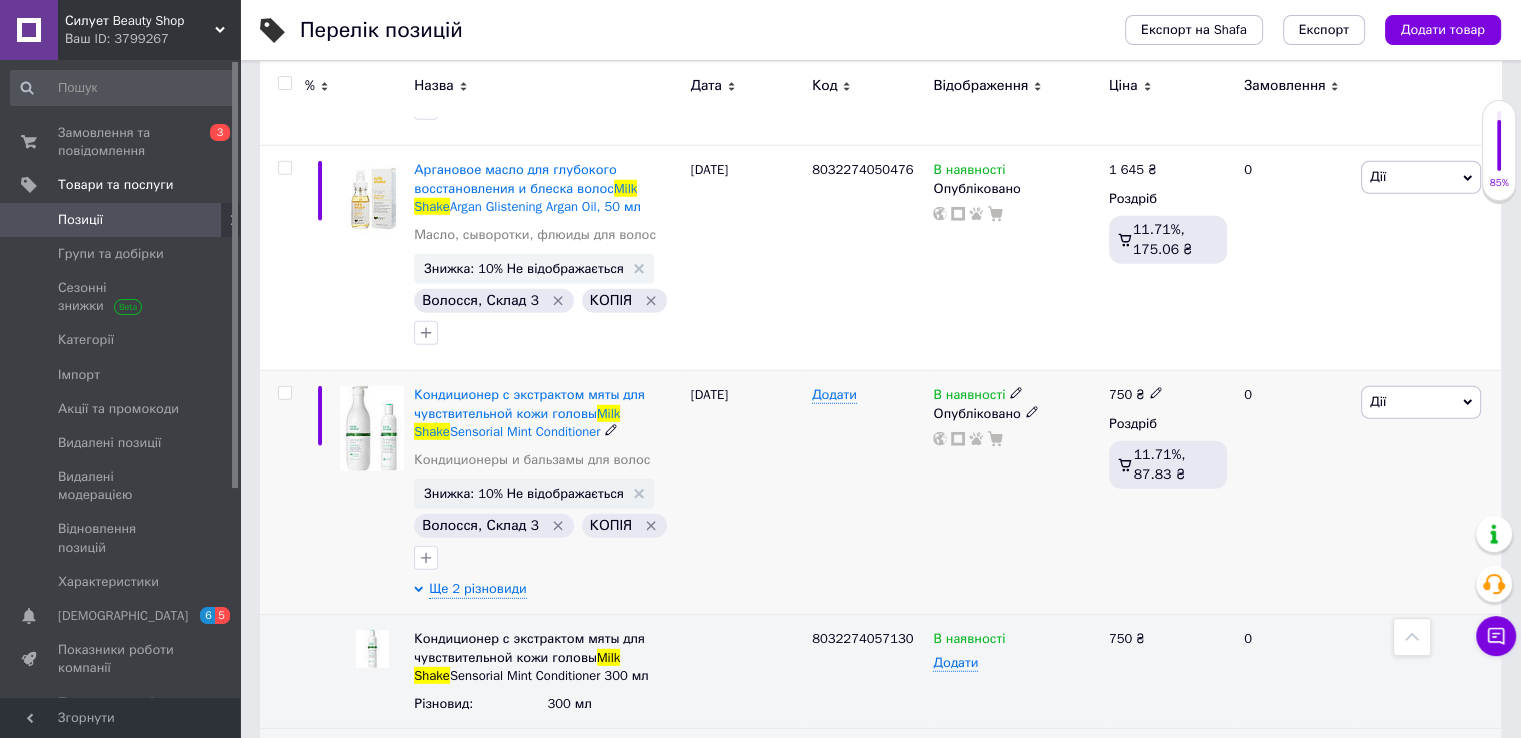 scroll, scrollTop: 5700, scrollLeft: 0, axis: vertical 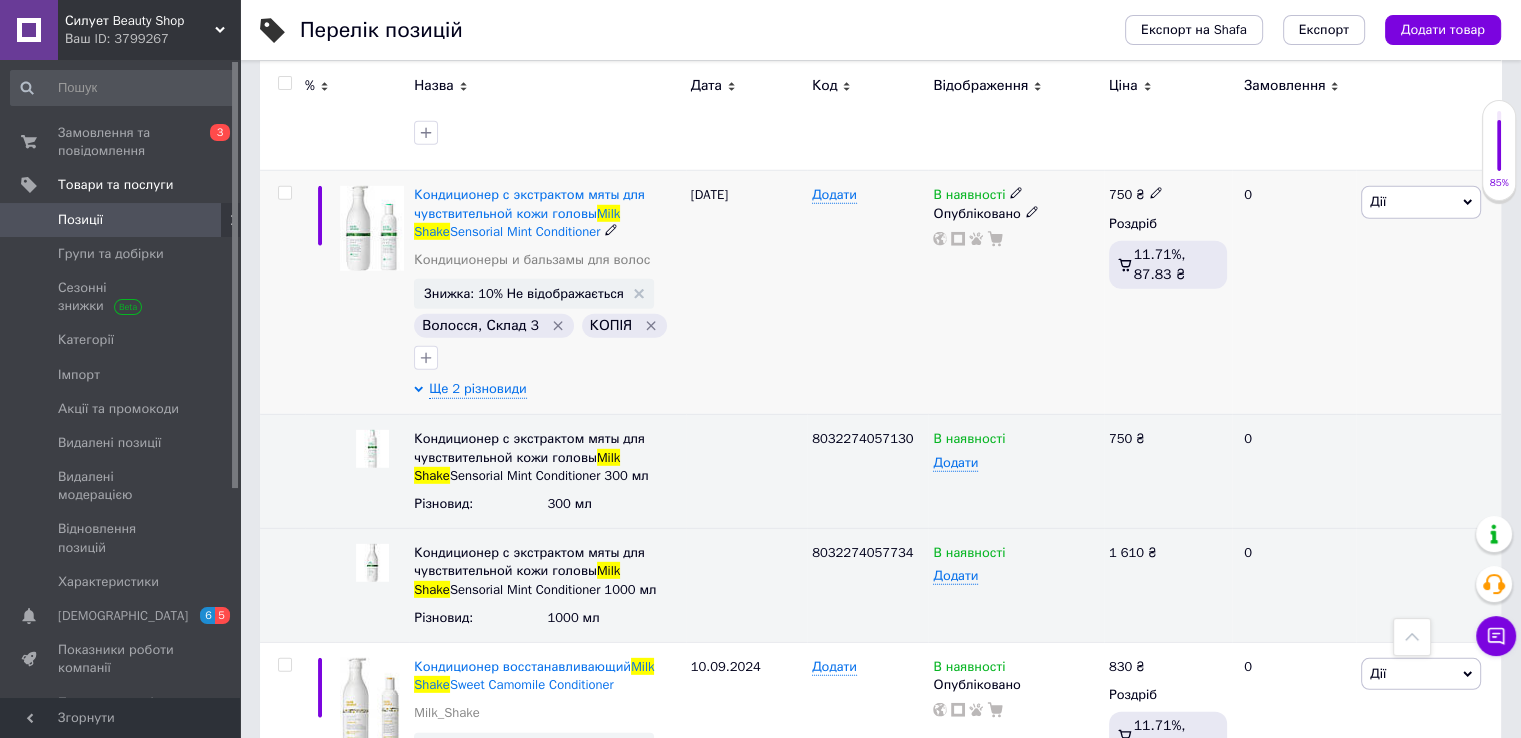 click 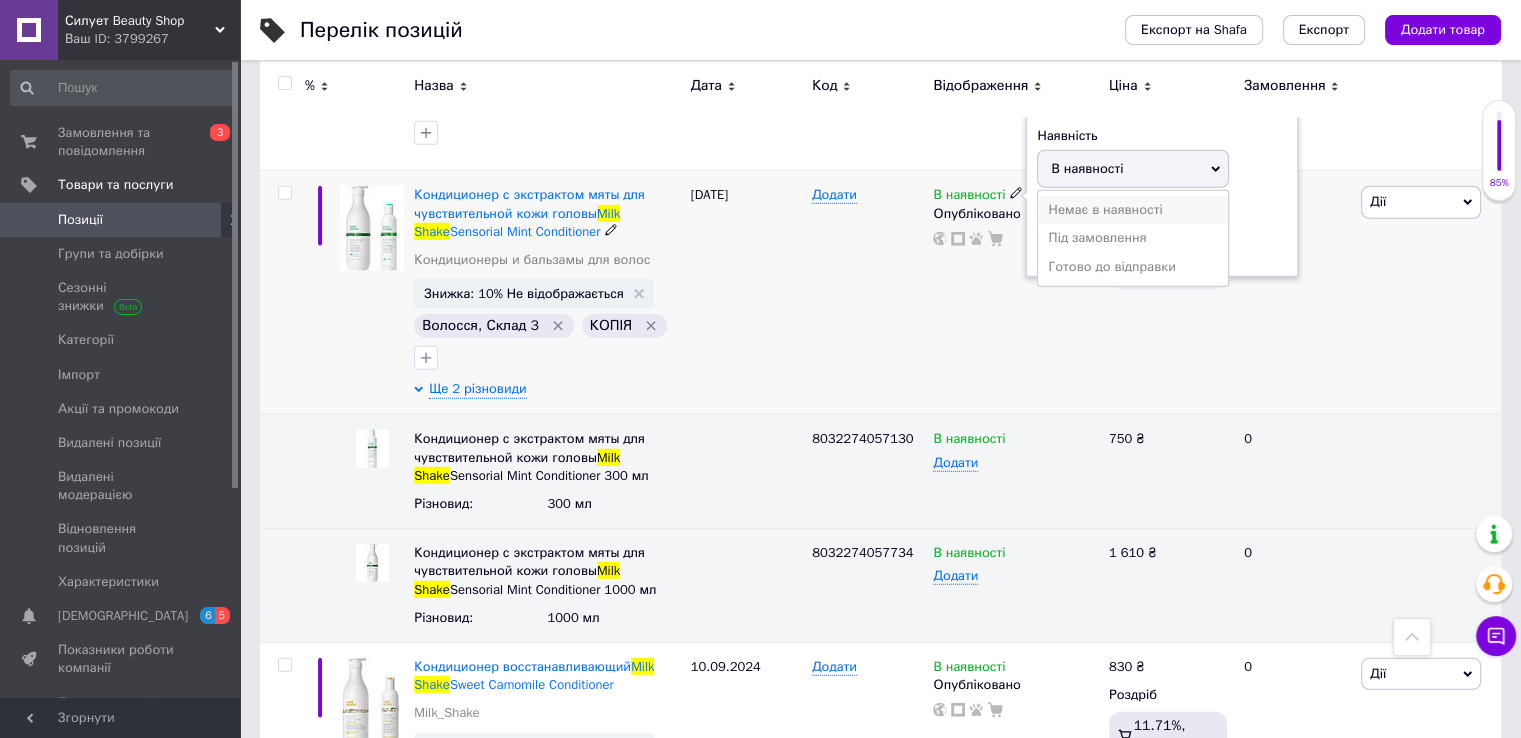 click on "Немає в наявності" at bounding box center [1133, 210] 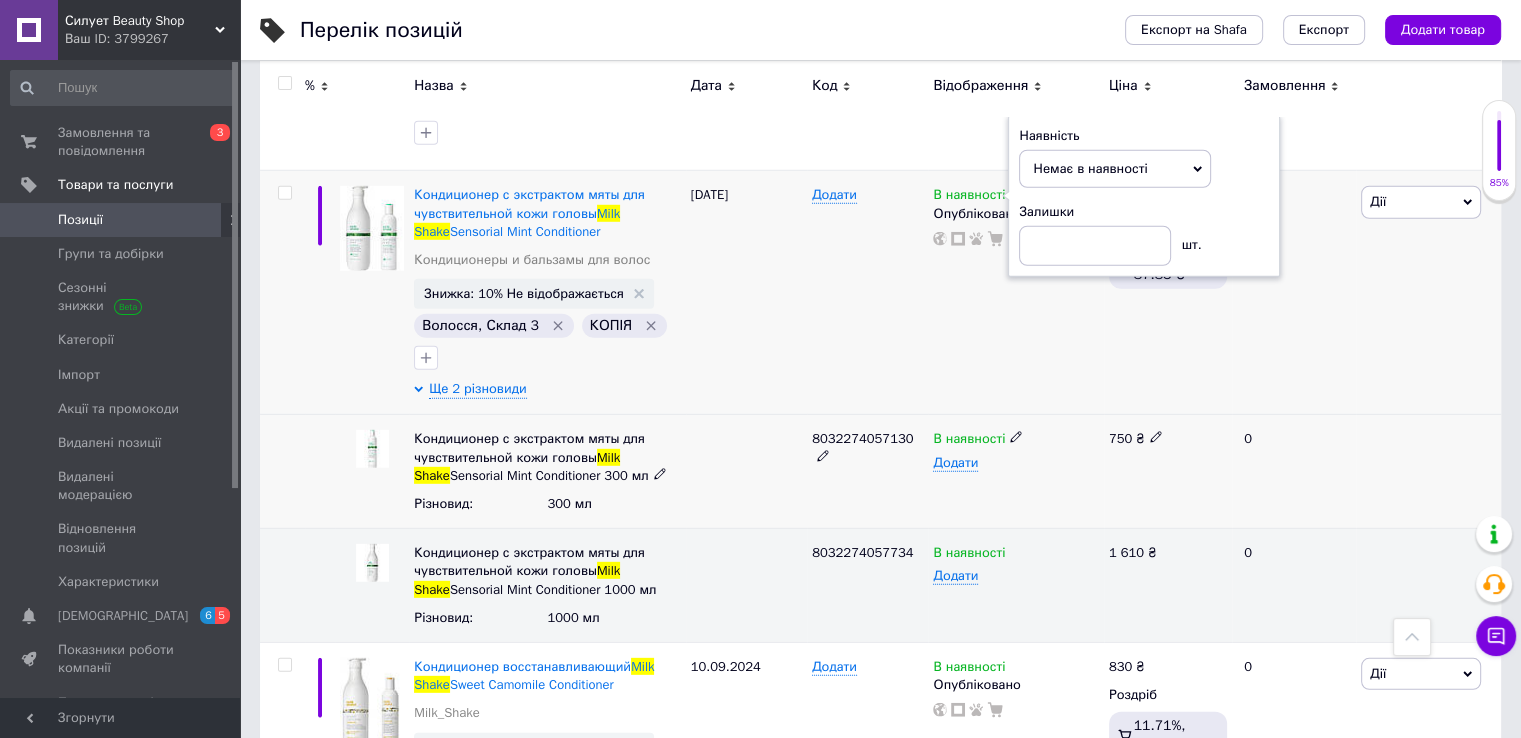 click 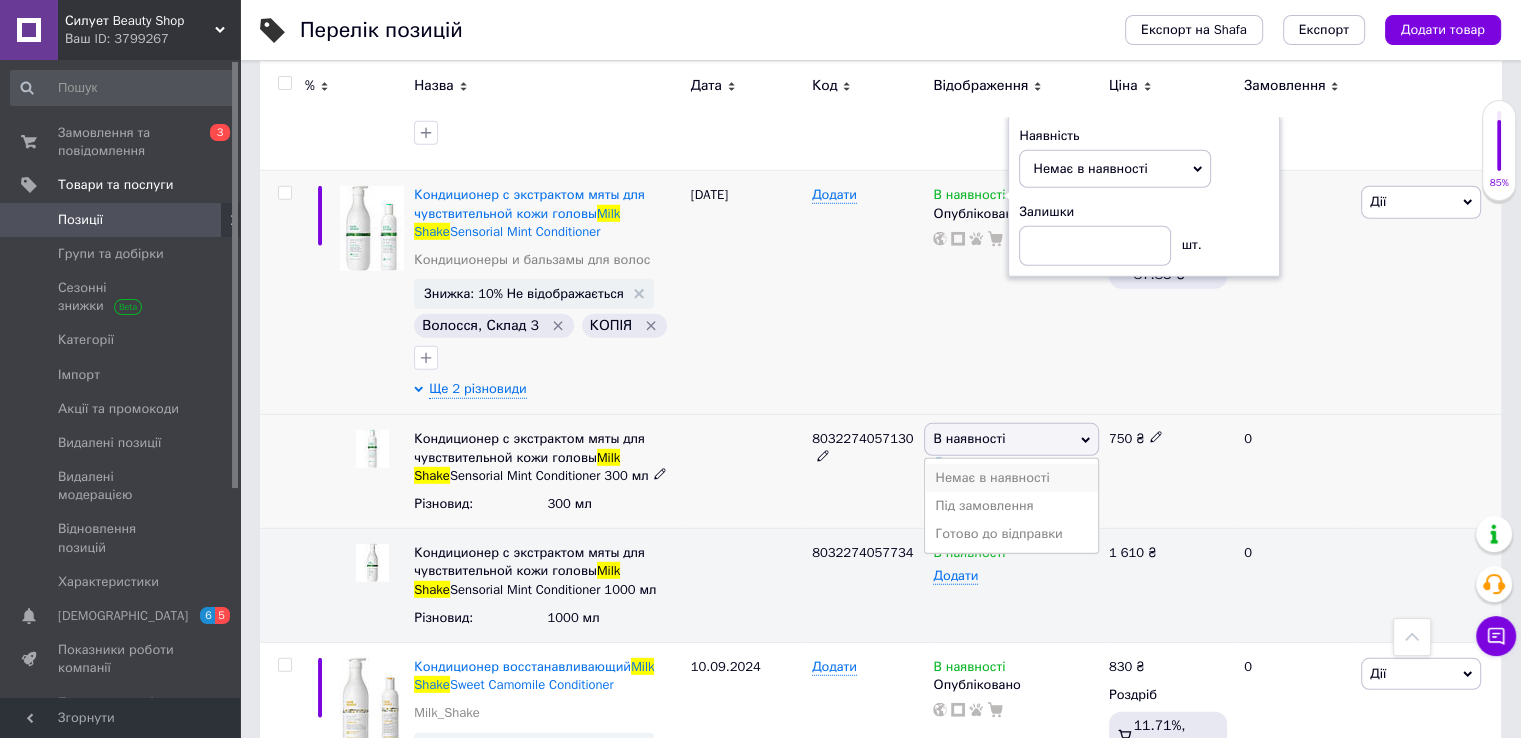 click on "Немає в наявності" at bounding box center (1011, 478) 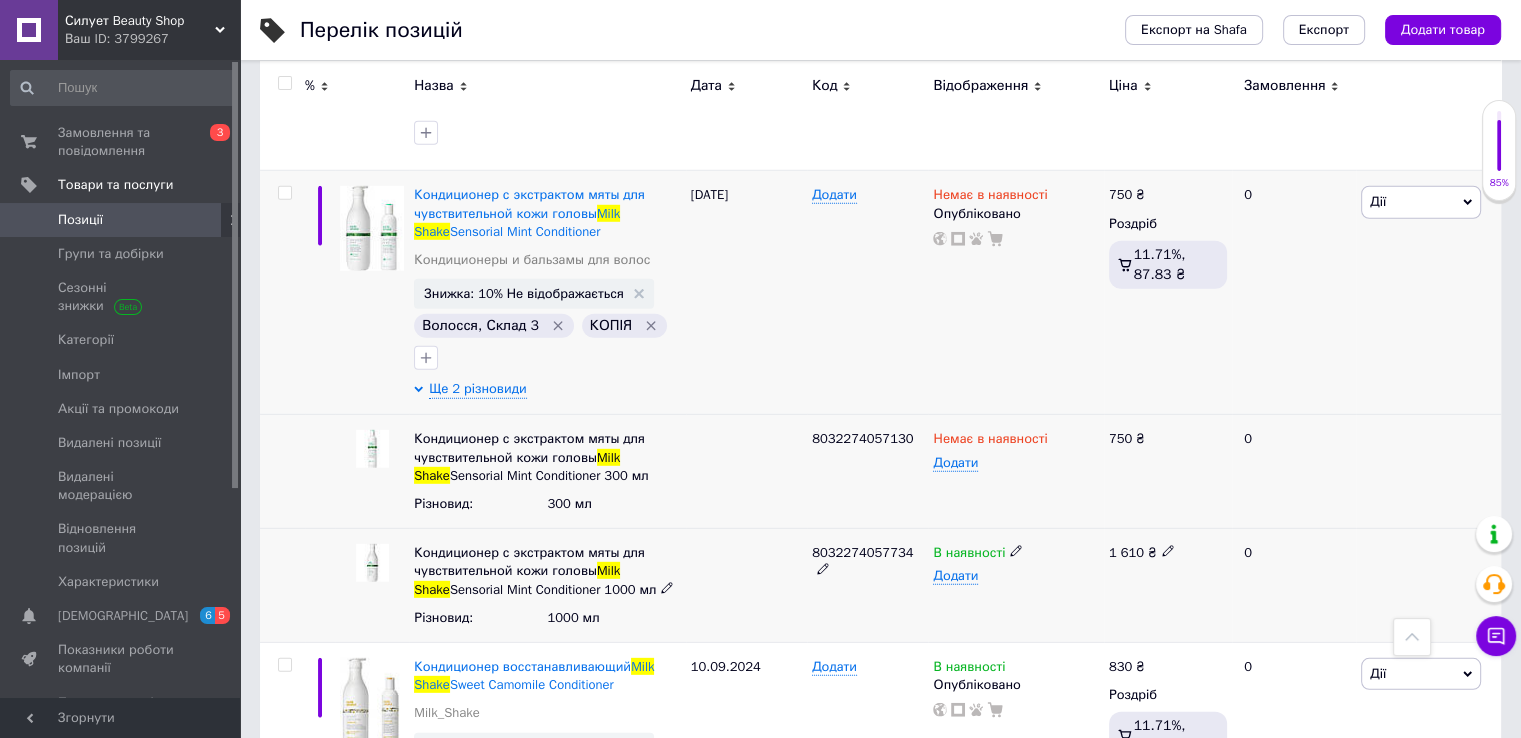 click 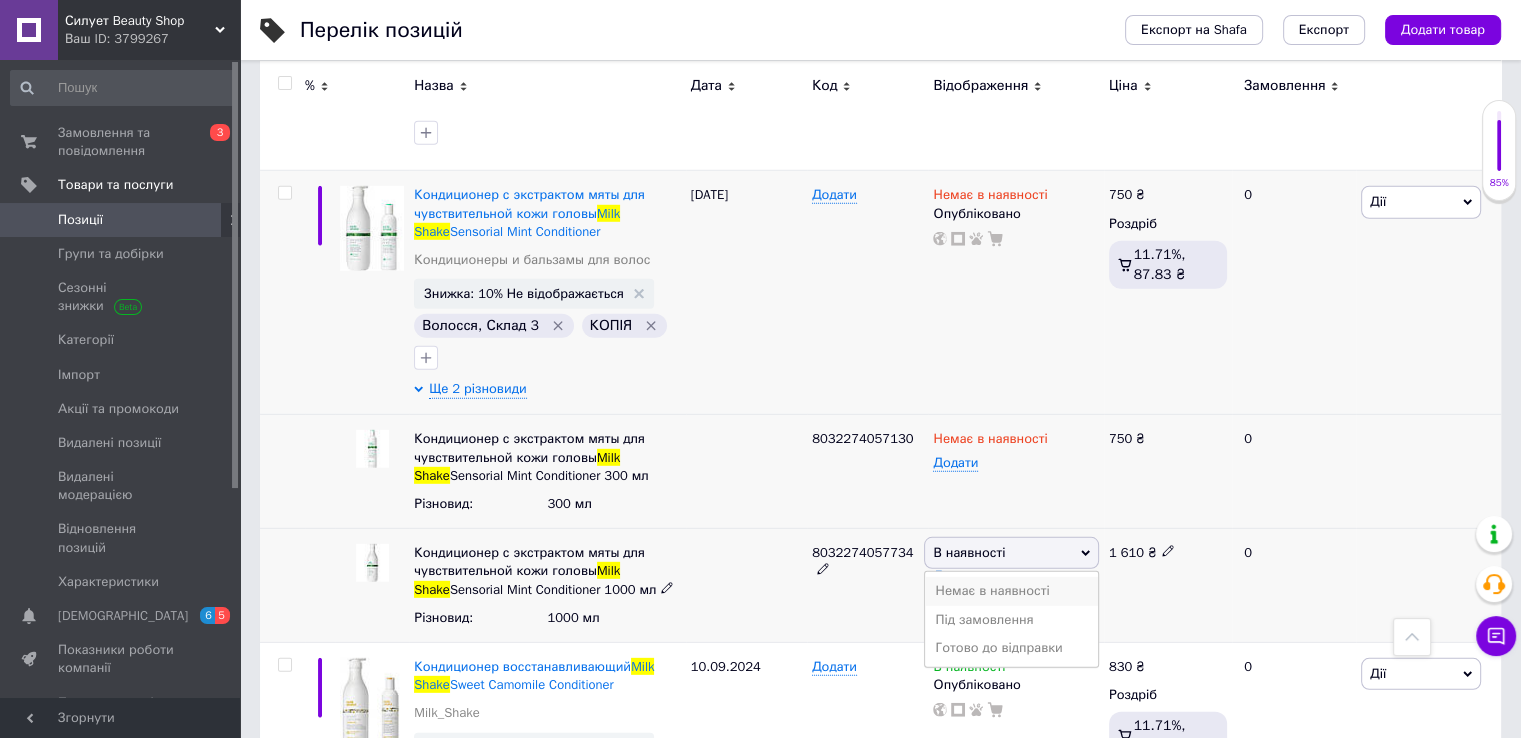 click on "Немає в наявності" at bounding box center [1011, 591] 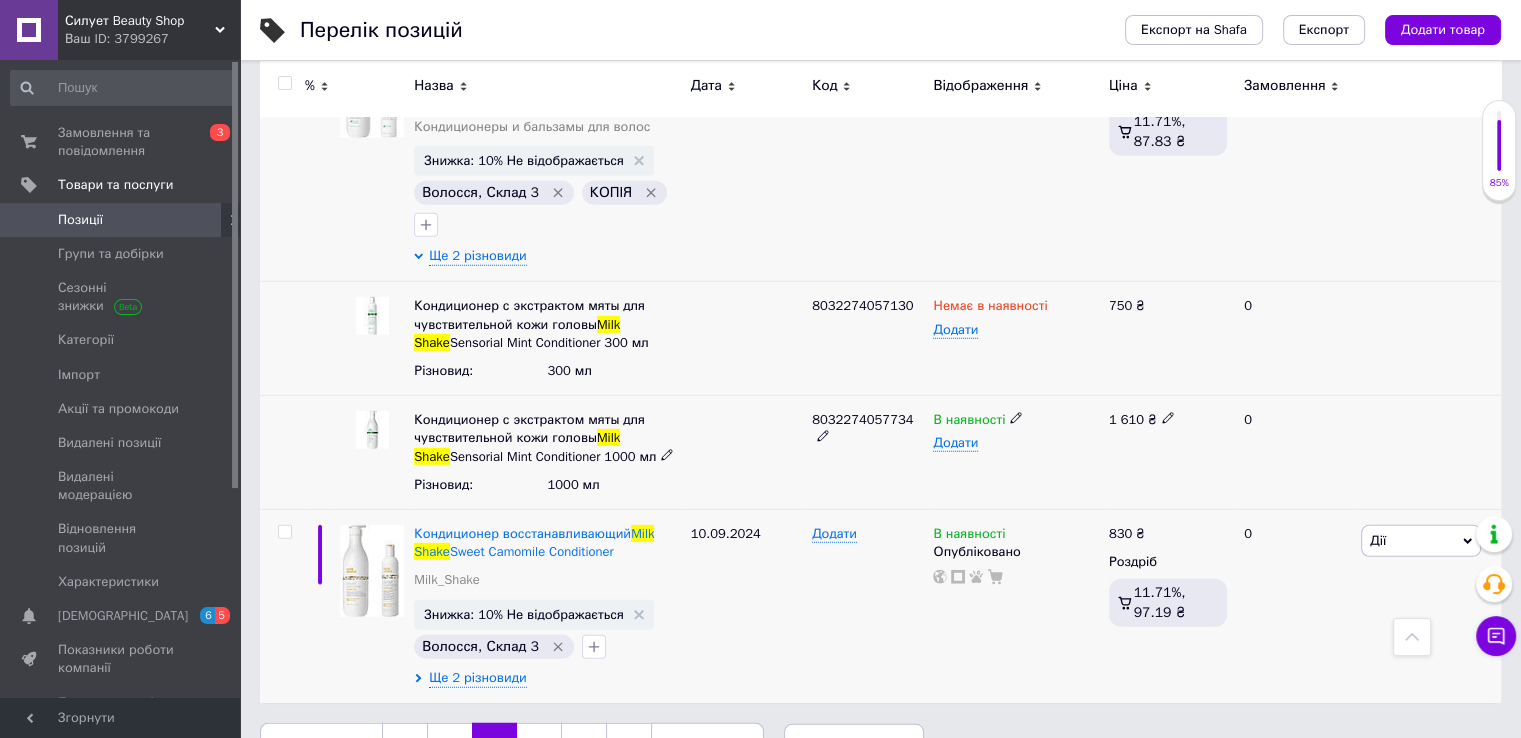 scroll, scrollTop: 5836, scrollLeft: 0, axis: vertical 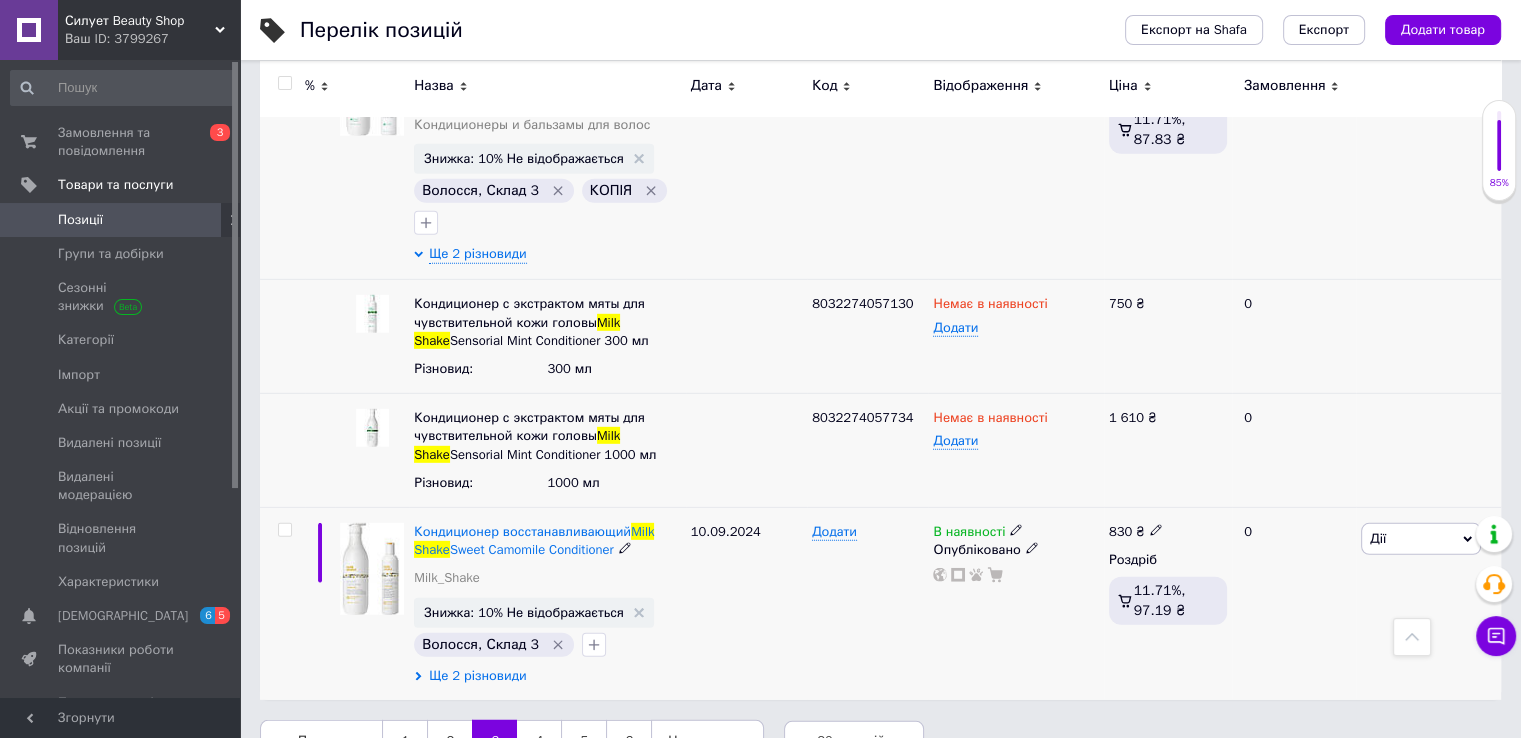 click on "Ще 2 різновиди" at bounding box center [477, 676] 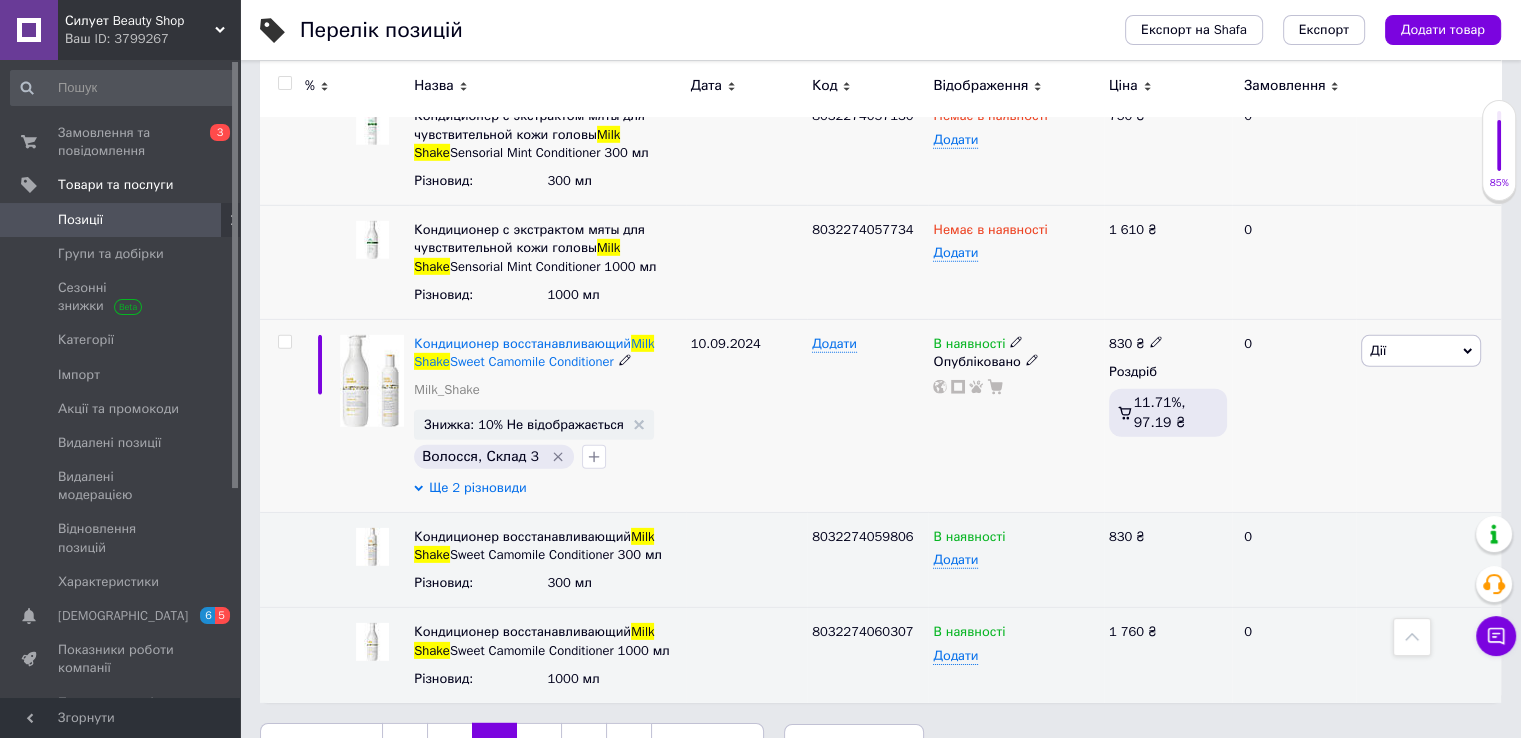 scroll, scrollTop: 6026, scrollLeft: 0, axis: vertical 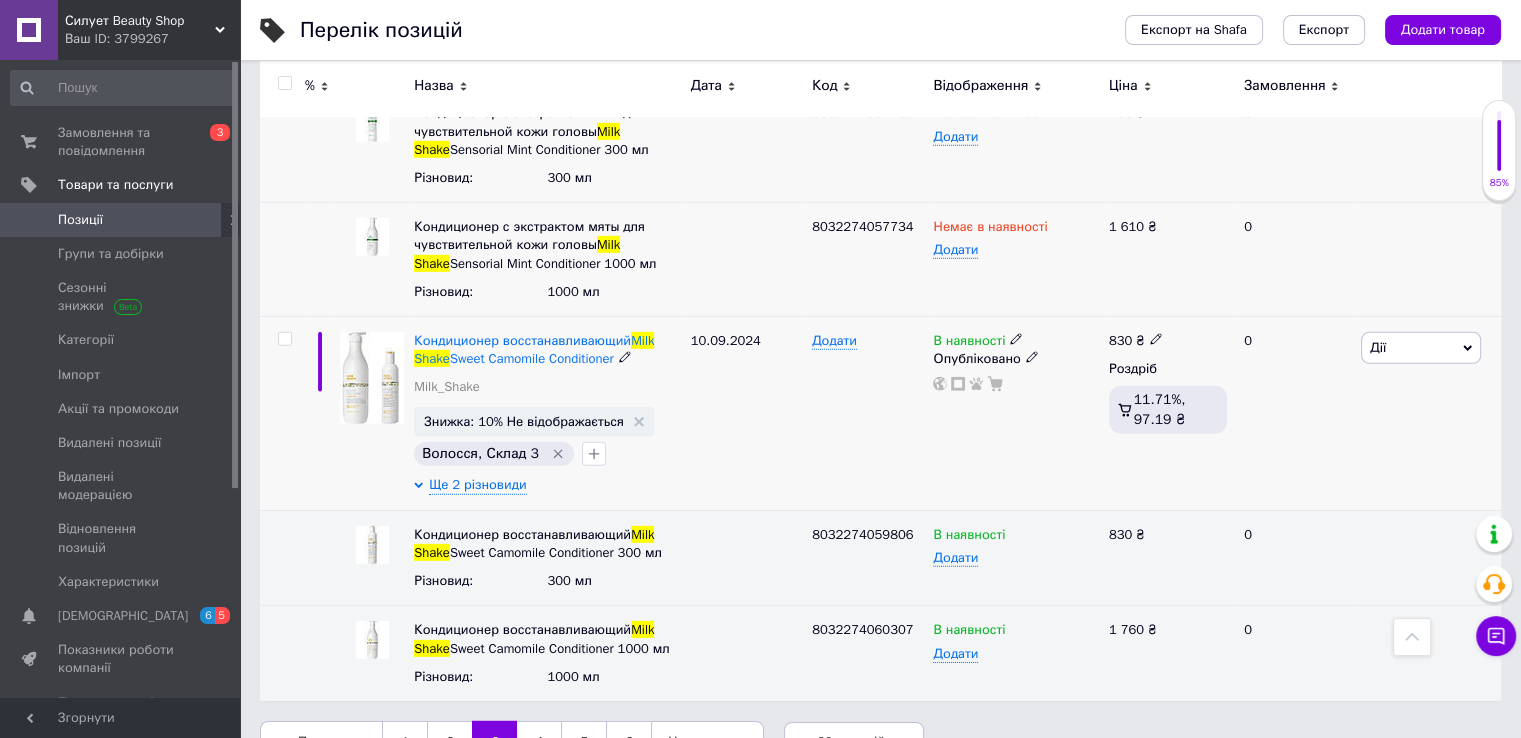 click 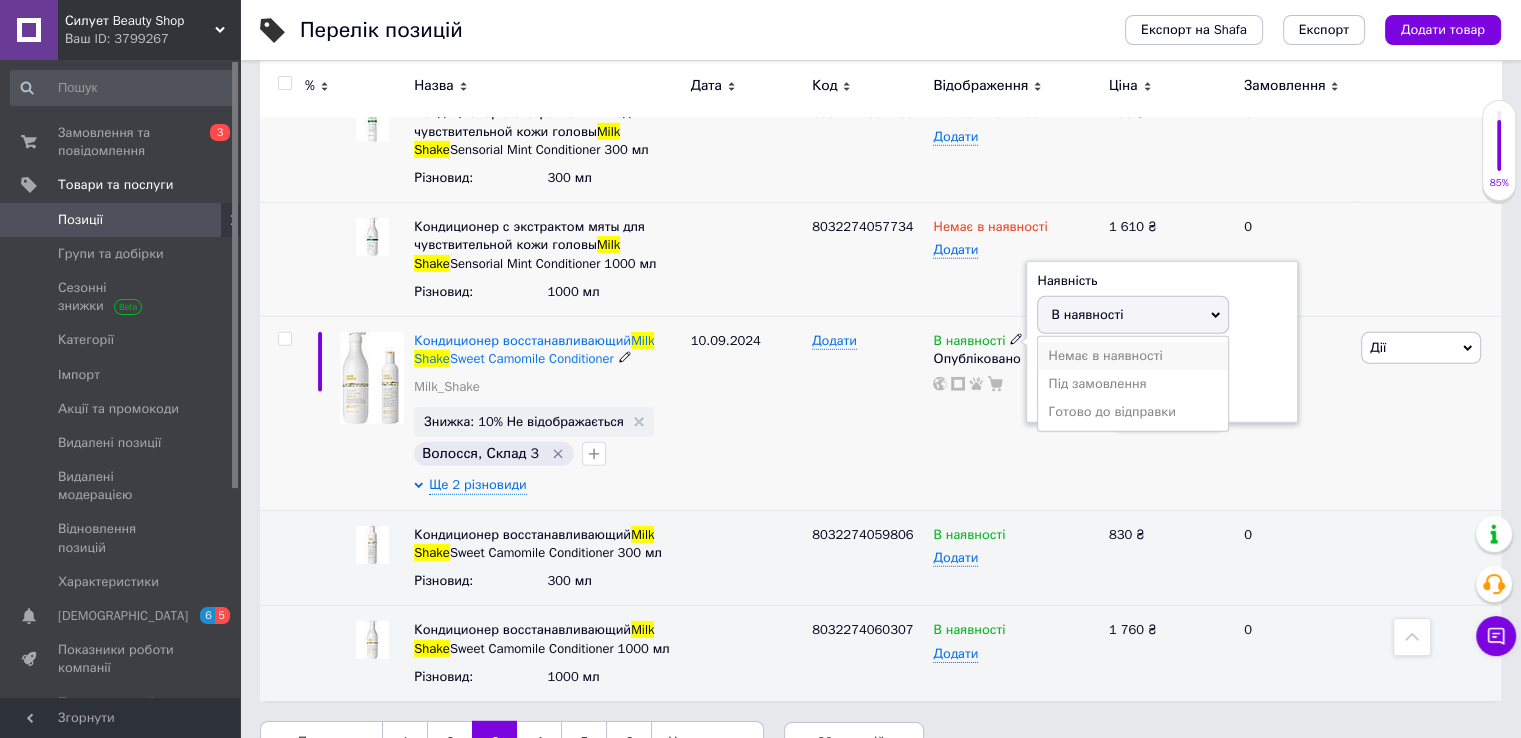 click on "Немає в наявності" at bounding box center [1133, 356] 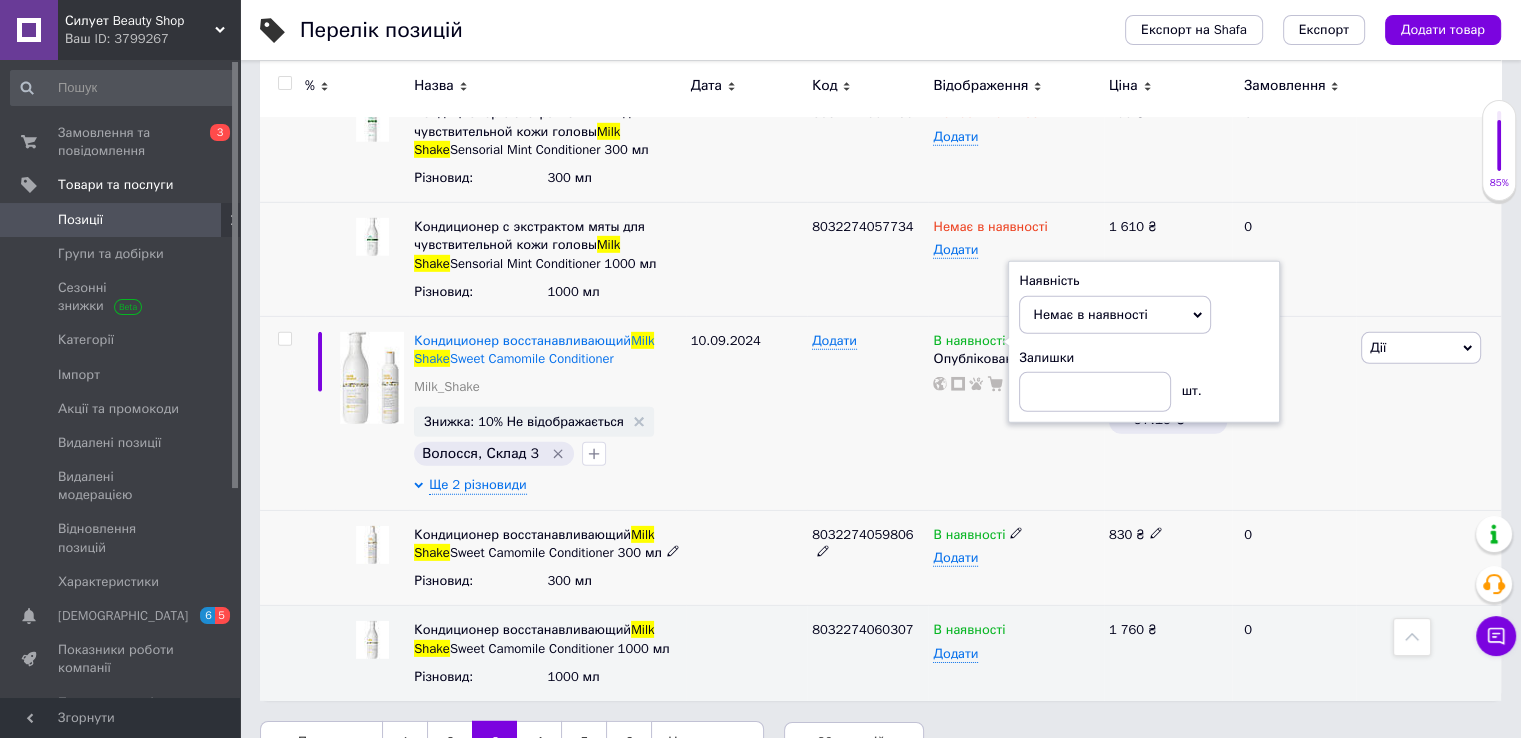 click on "В наявності" at bounding box center [1015, 535] 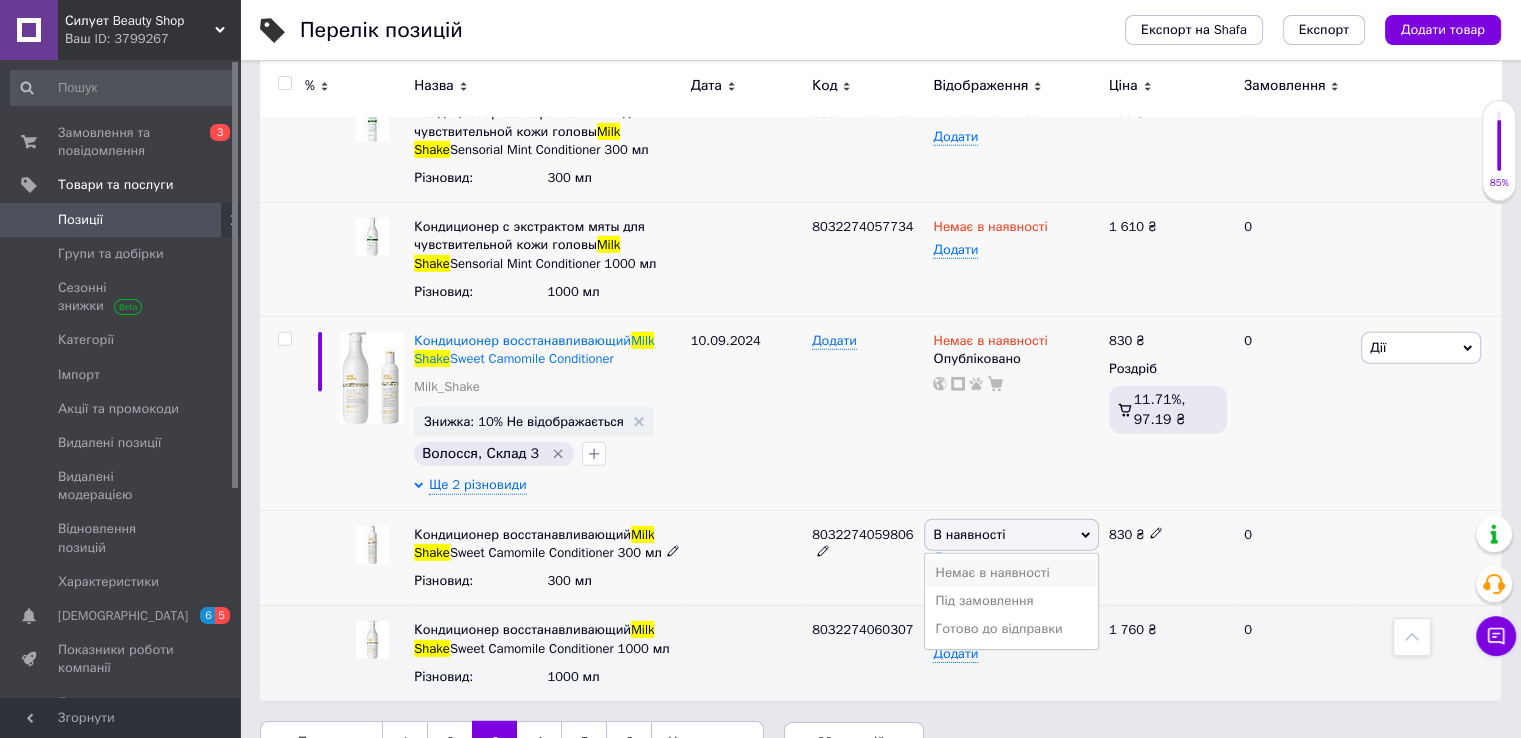 click on "Немає в наявності" at bounding box center (1011, 573) 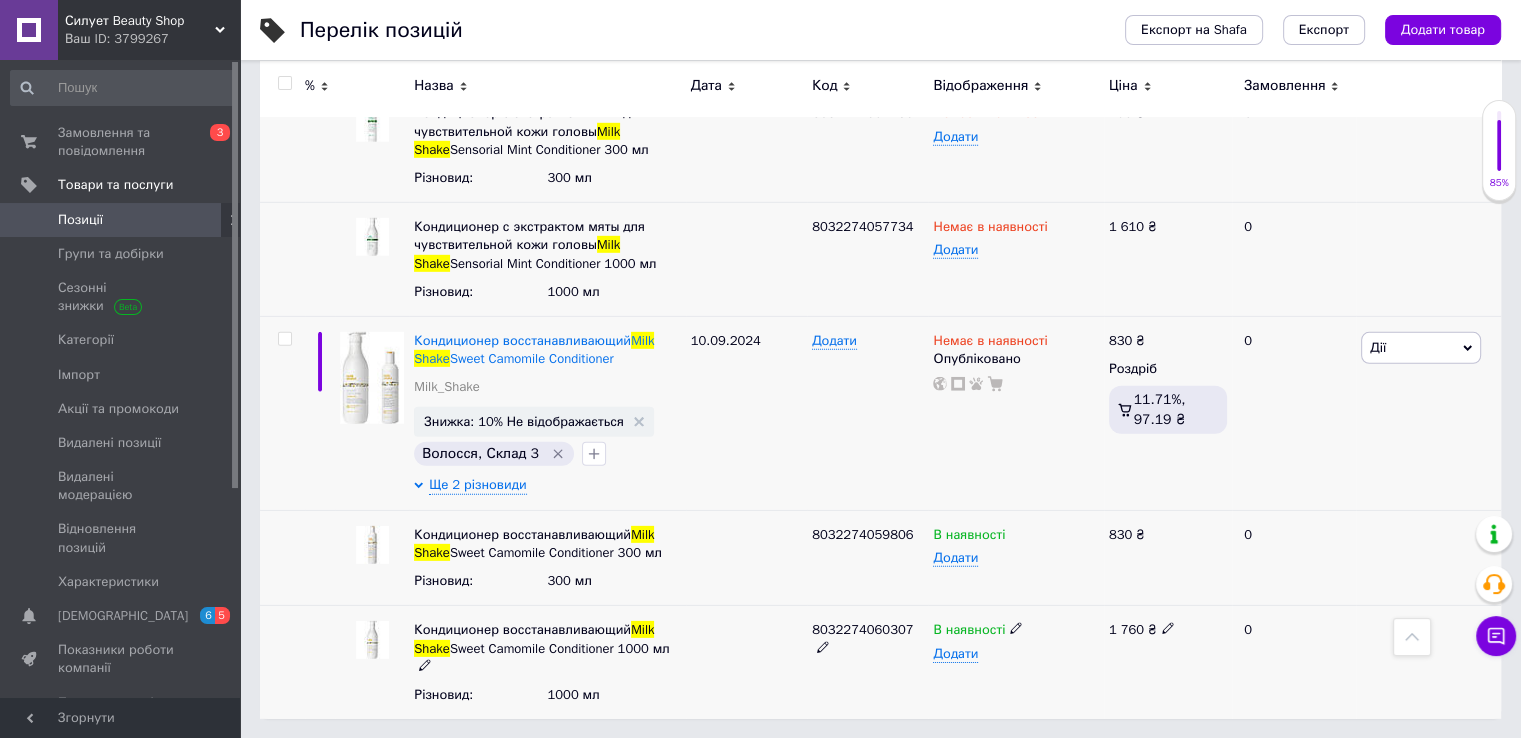 click 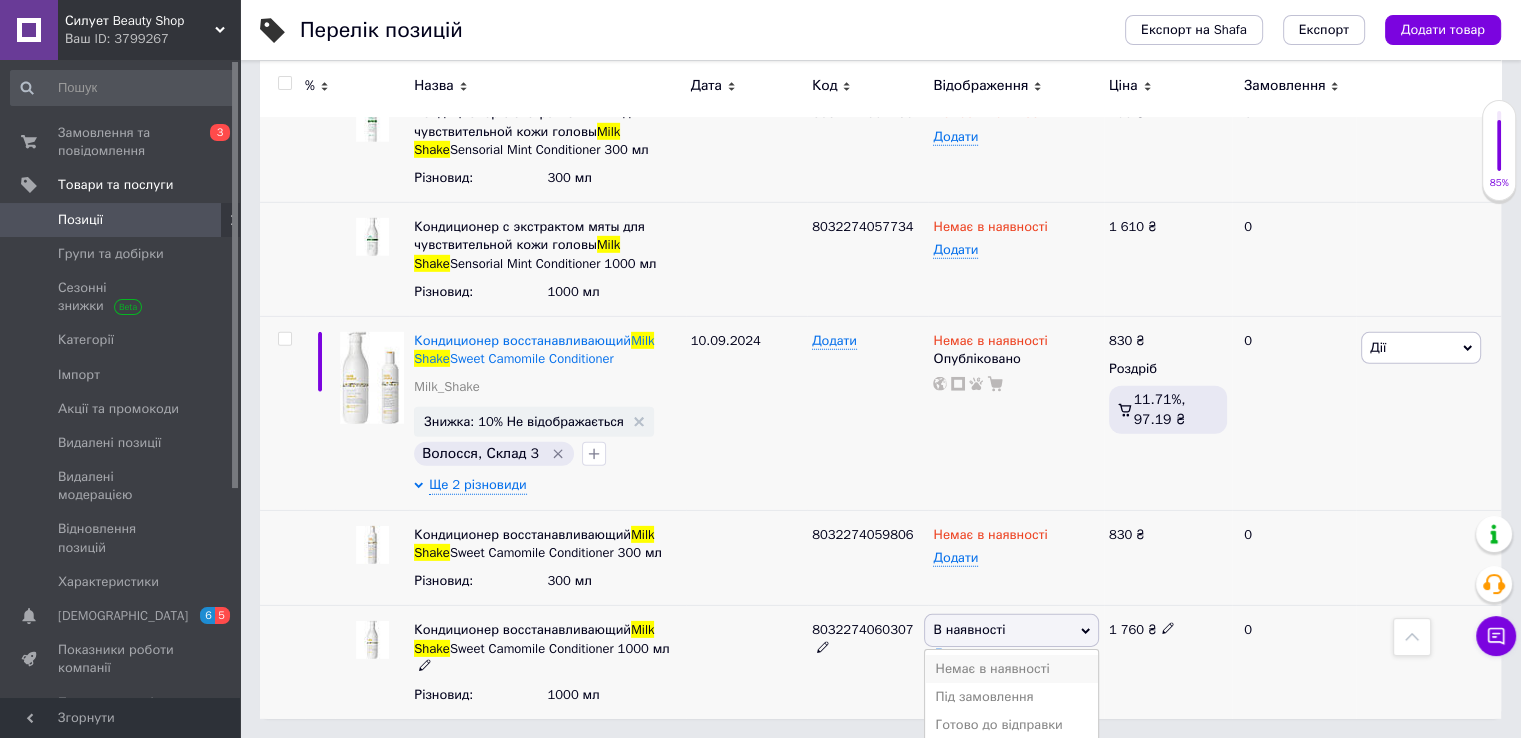 click on "Немає в наявності" at bounding box center [1011, 669] 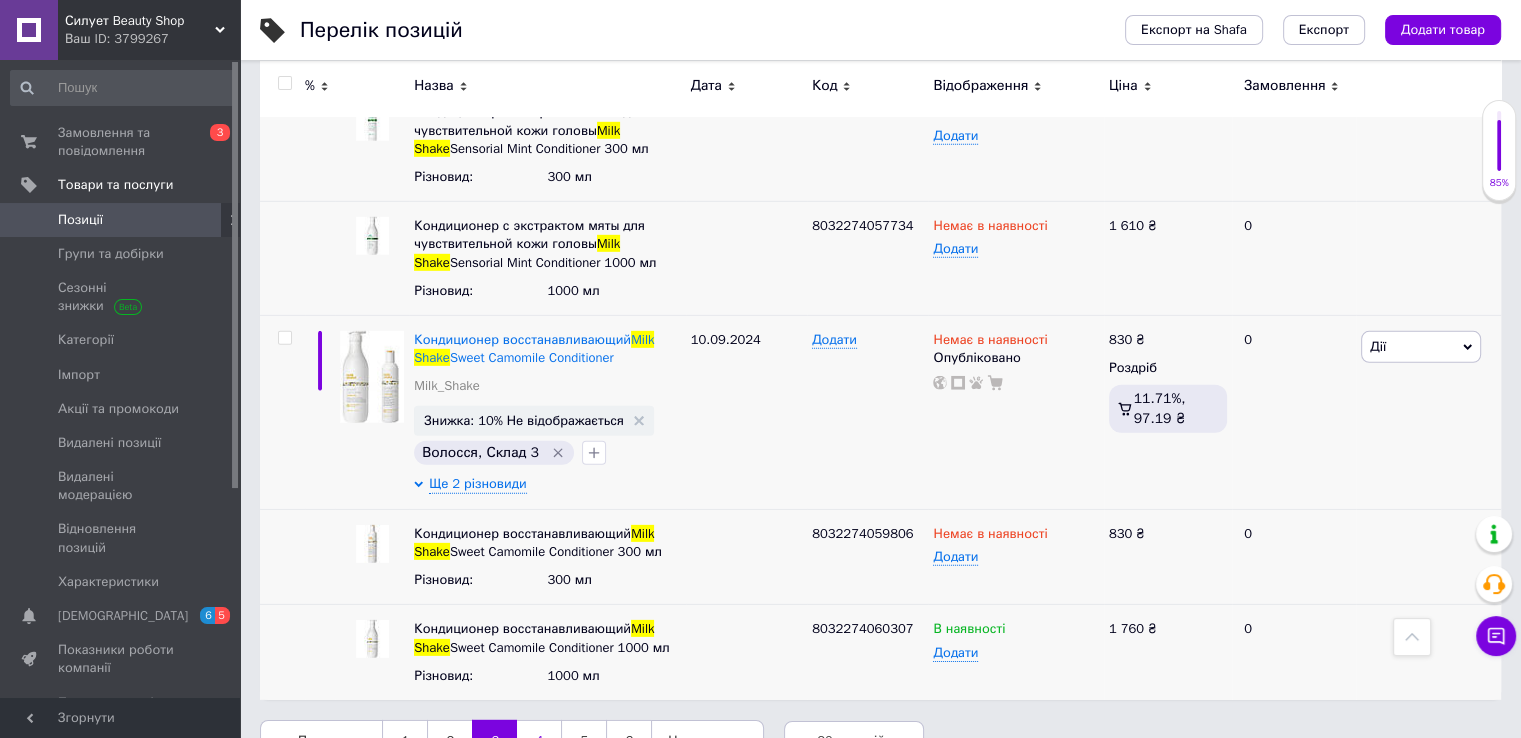 click on "4" at bounding box center (539, 741) 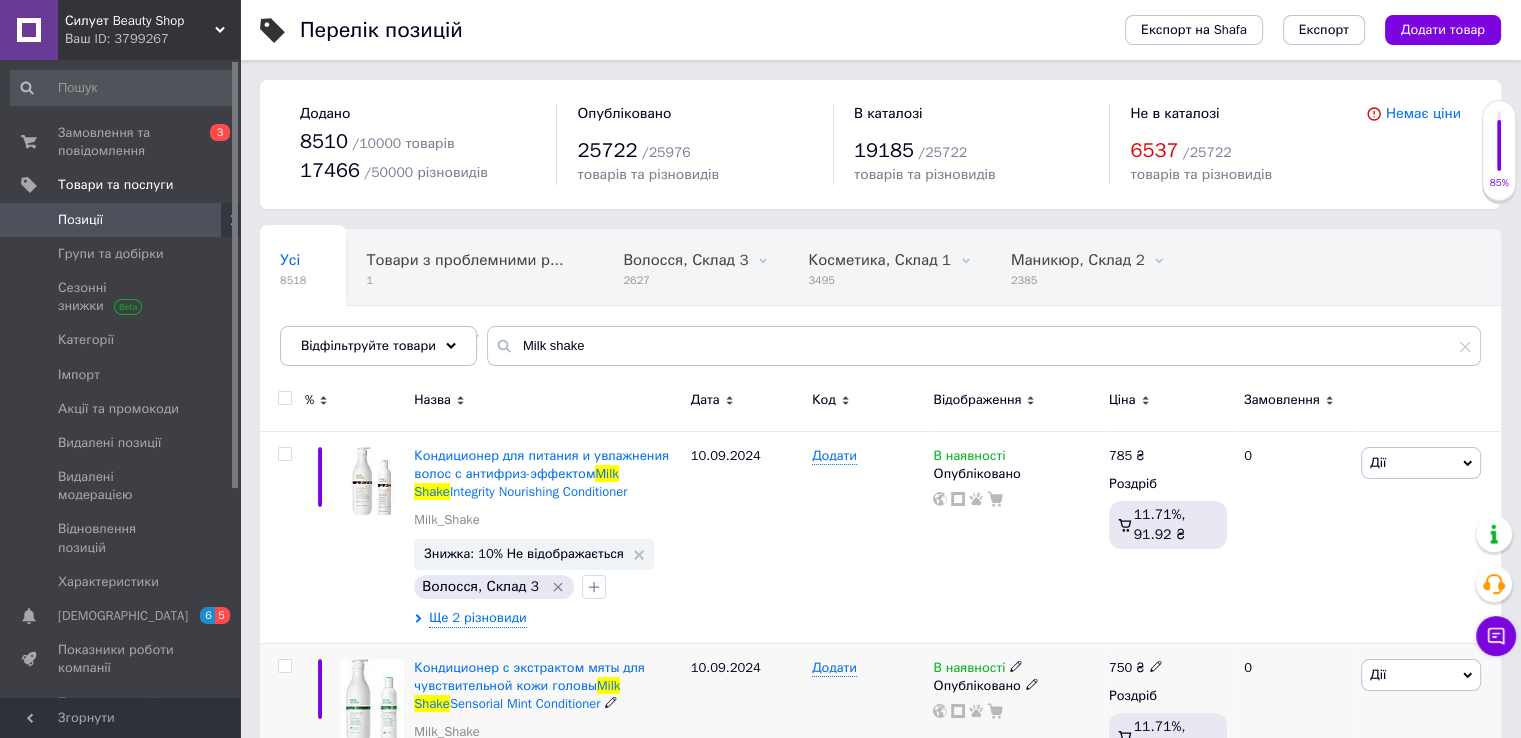 scroll, scrollTop: 100, scrollLeft: 0, axis: vertical 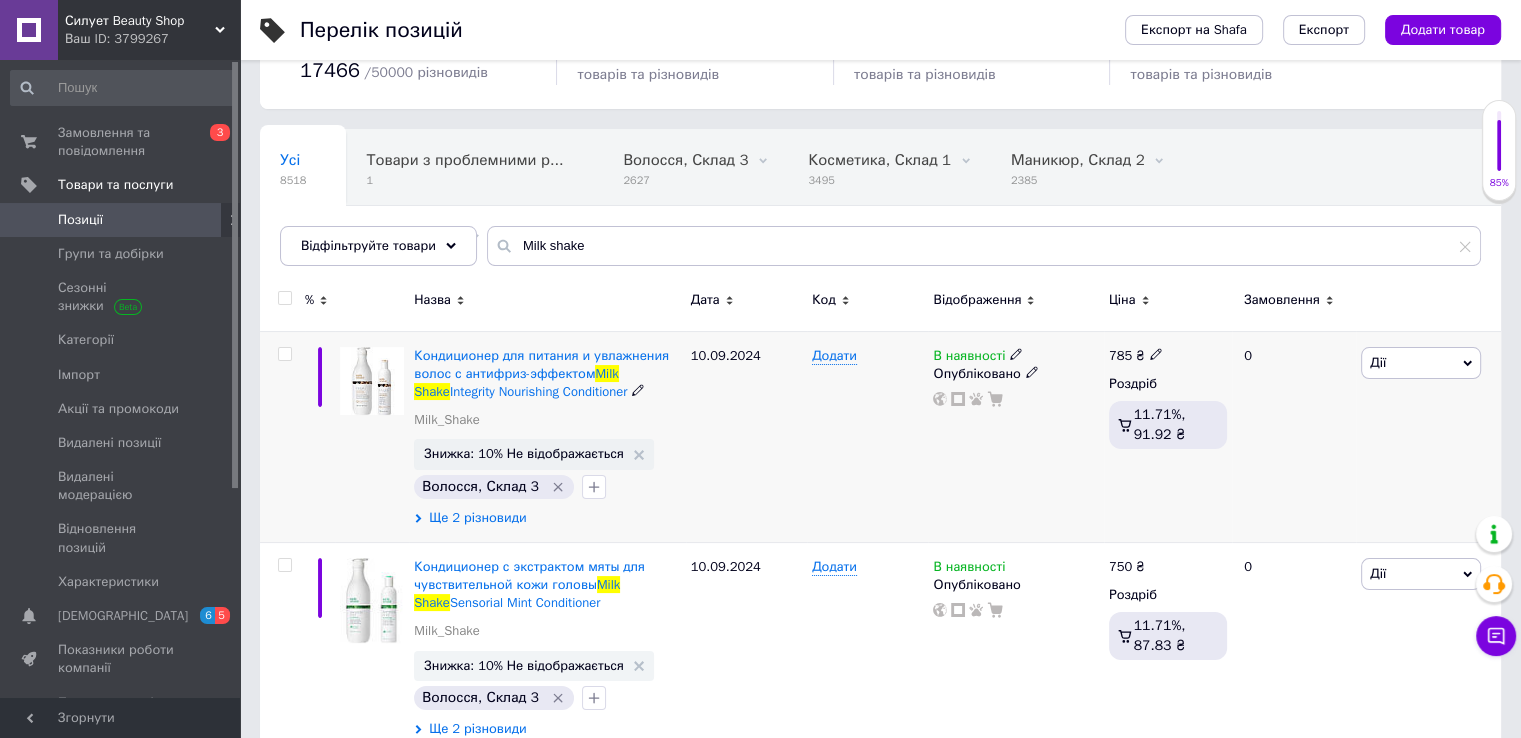 click on "Кондиционер для питания и увлажнения волос с антифриз-эффектом  Milk   Shake  Integrity Nourishing Conditioner Milk_Shake Знижка: 10% Не відображається Волосся, Склад 3   Ще 2 різновиди" at bounding box center (547, 436) 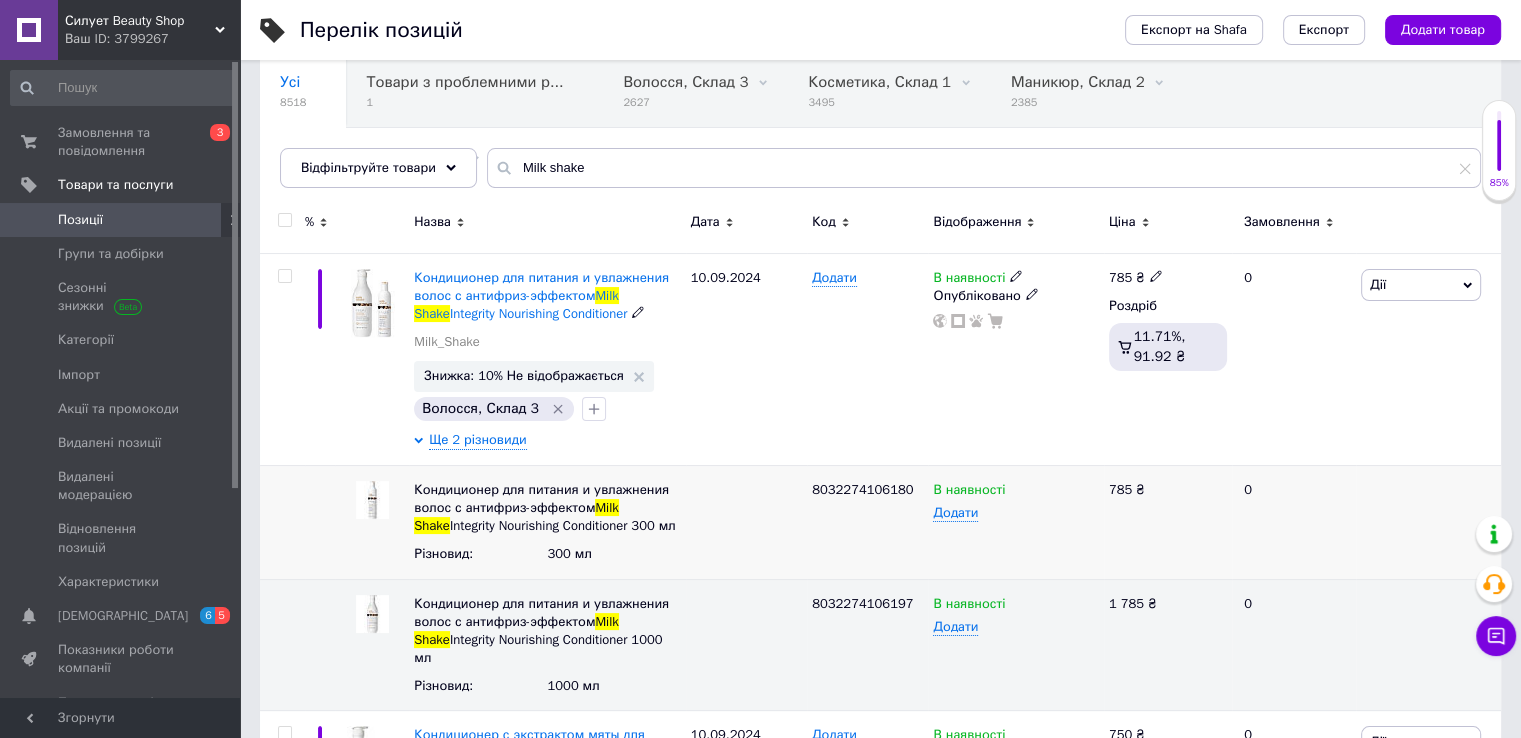 scroll, scrollTop: 200, scrollLeft: 0, axis: vertical 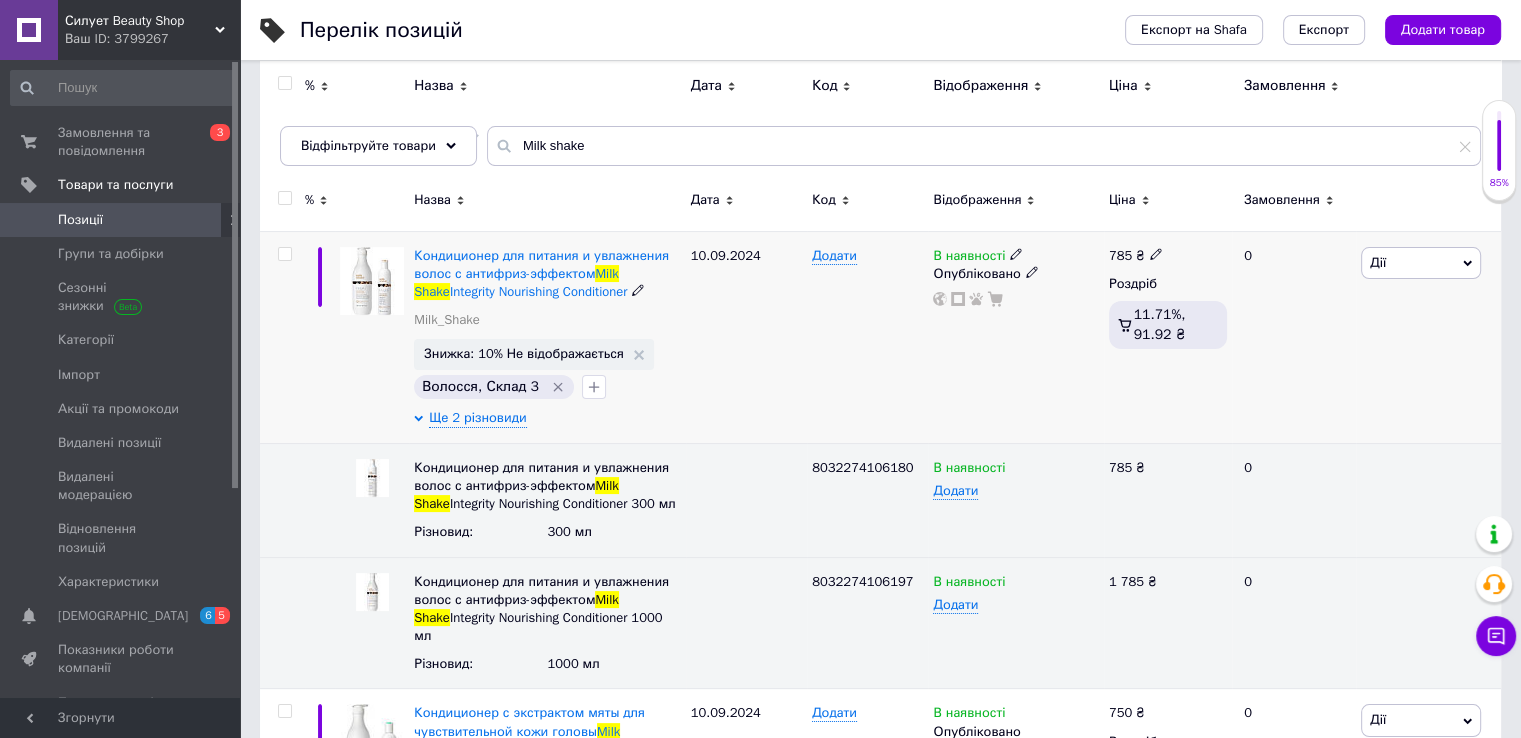 click 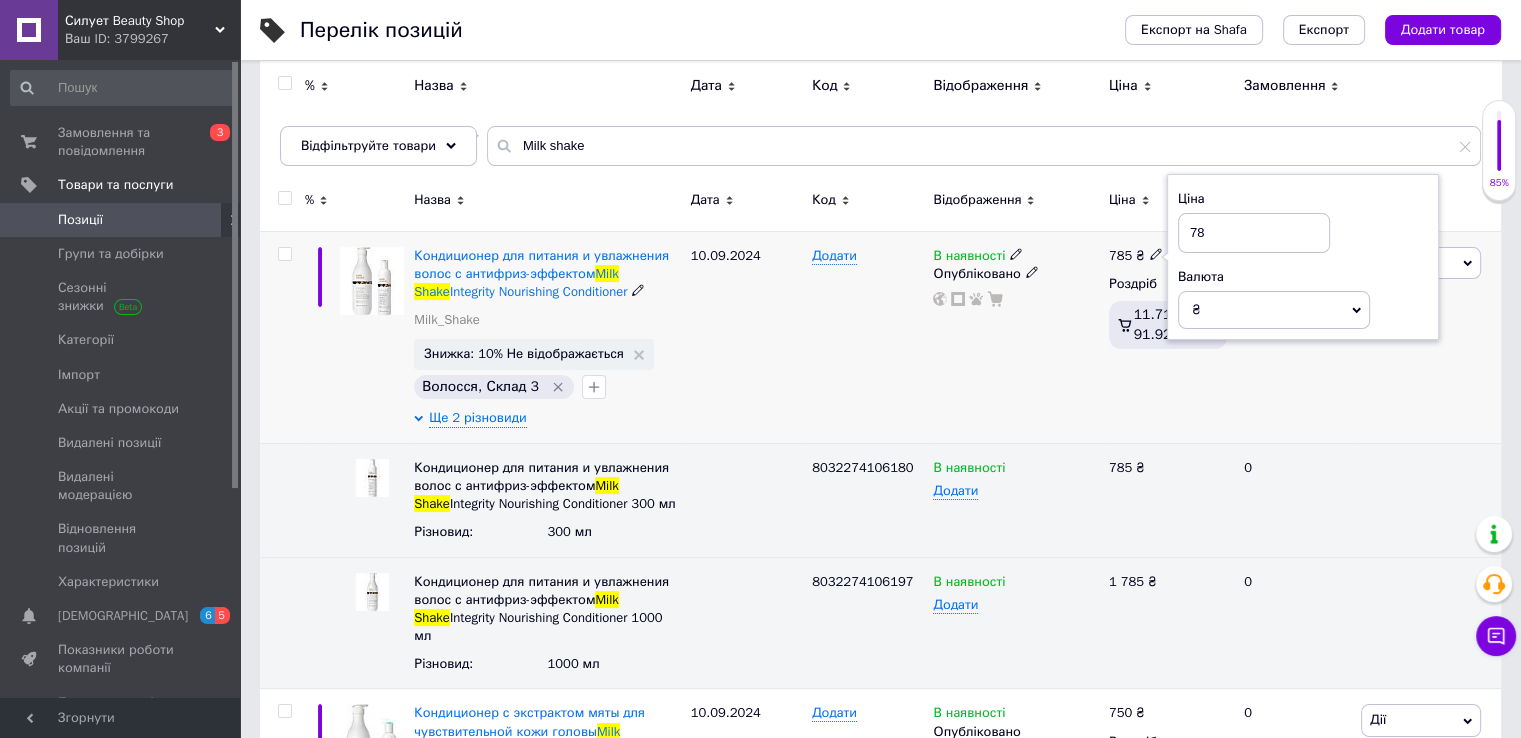 type on "7" 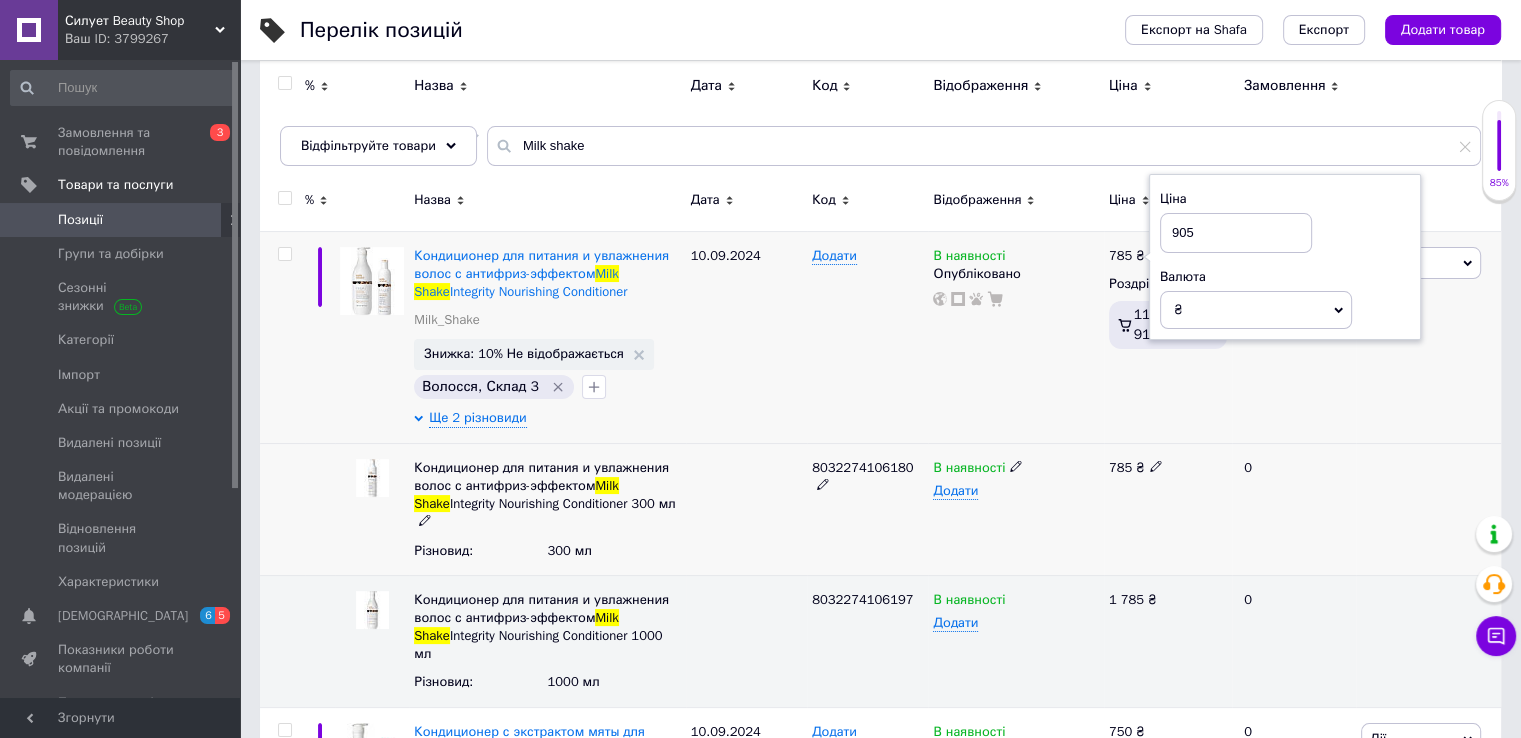 type on "905" 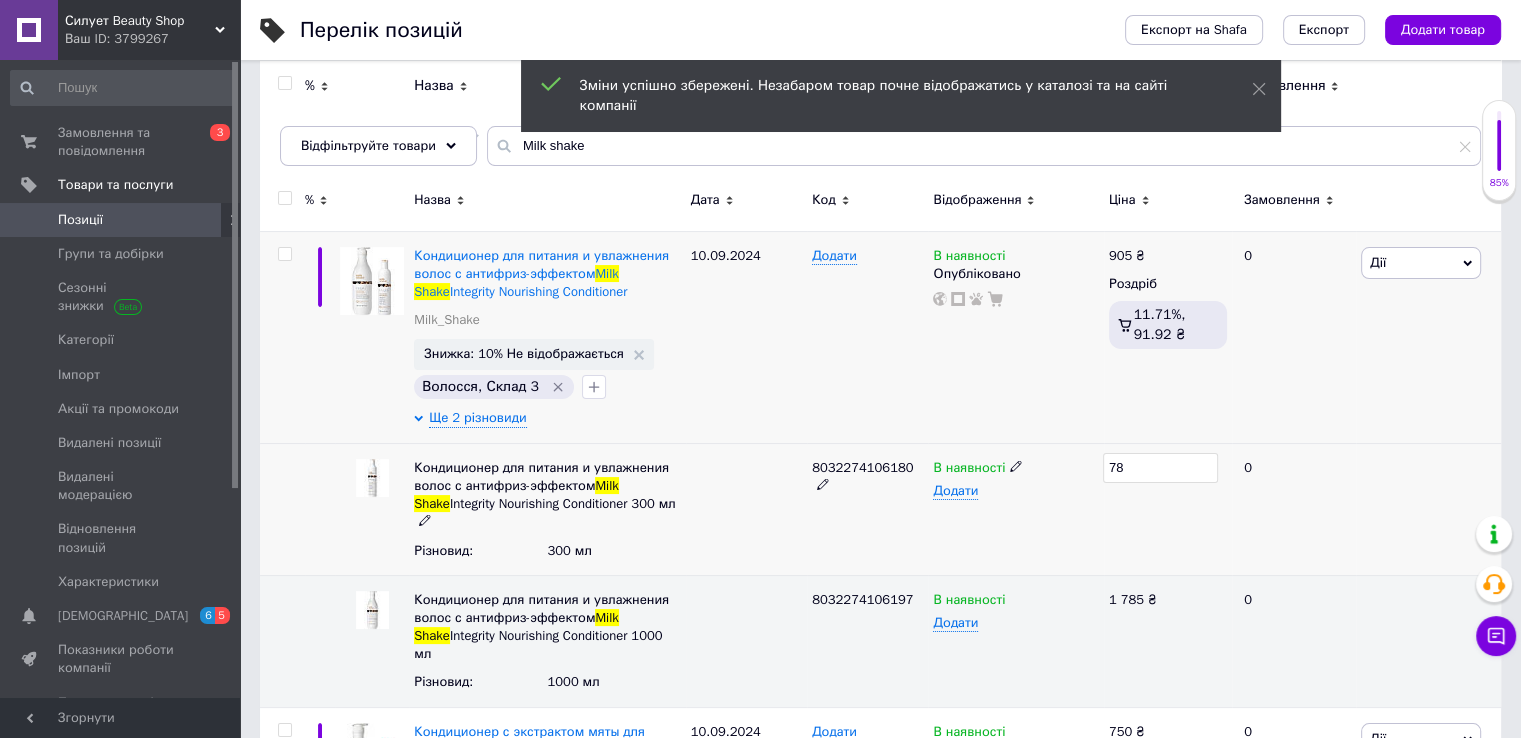 type on "7" 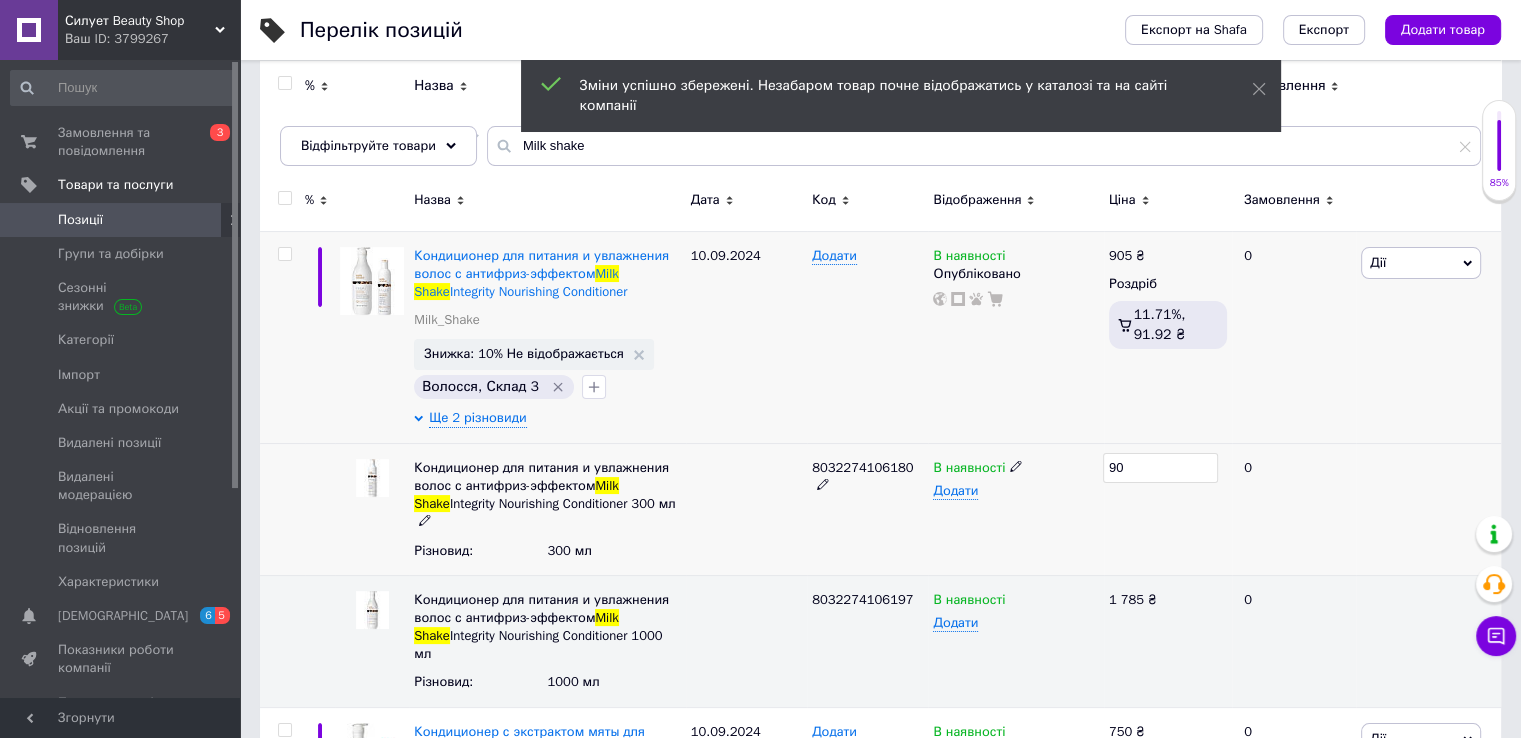 type on "905" 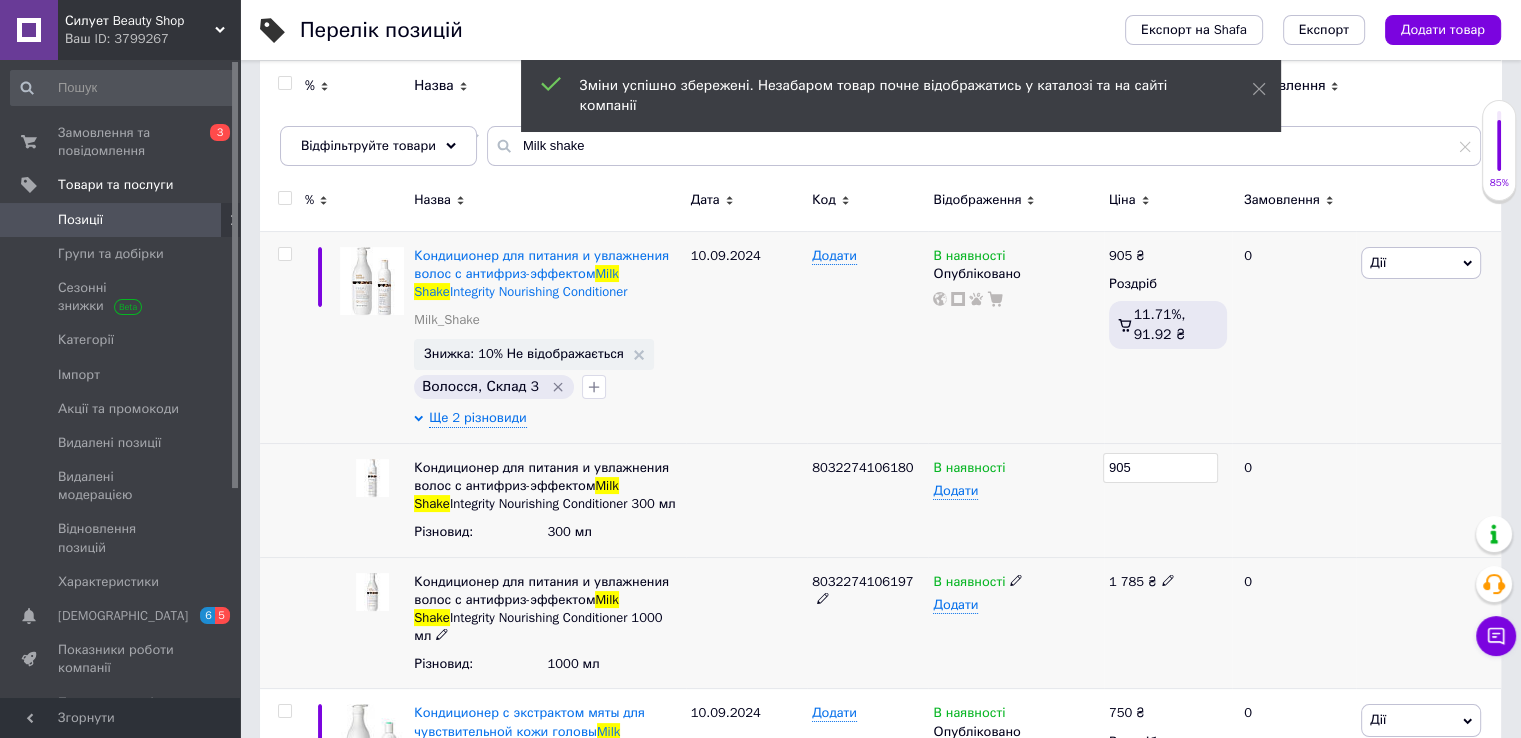 click 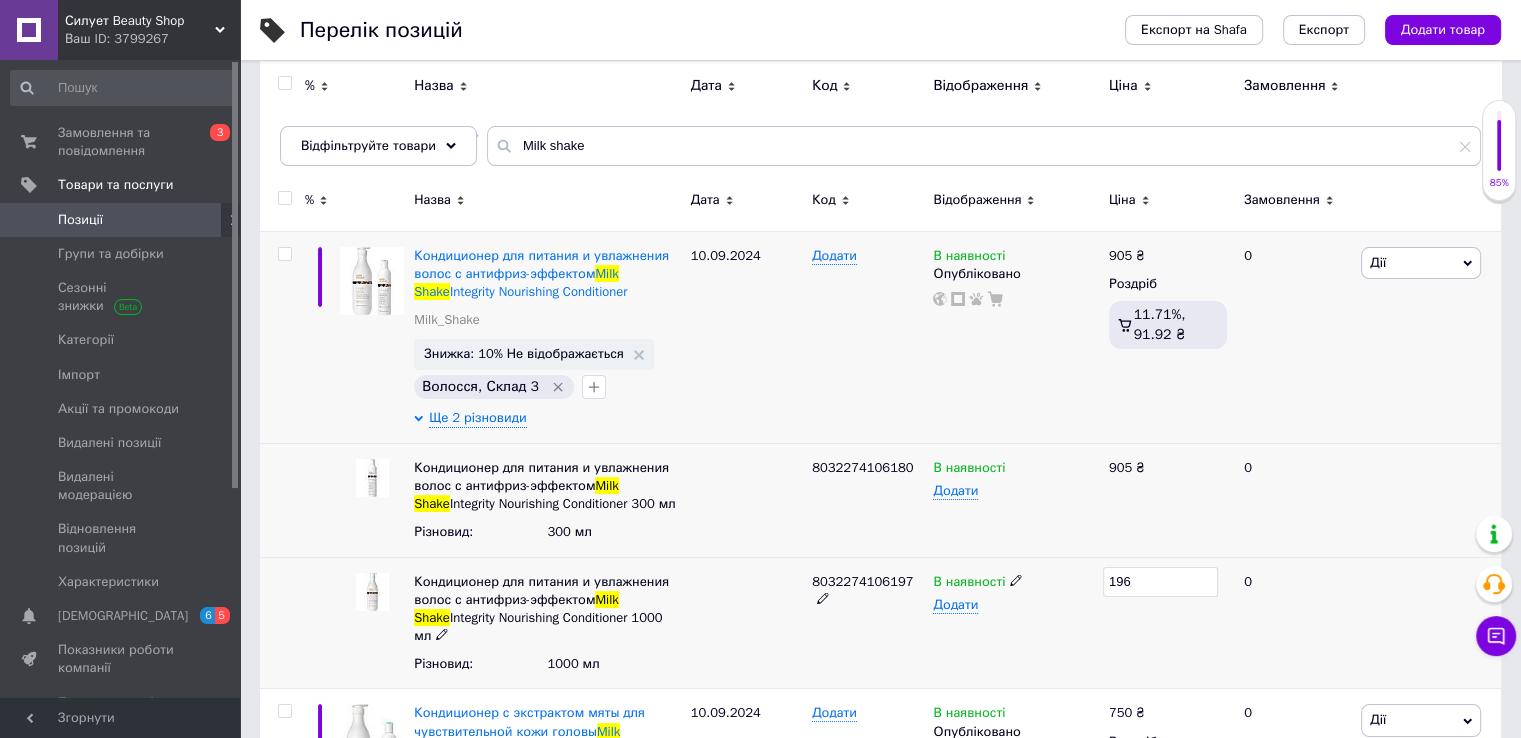 type on "1960" 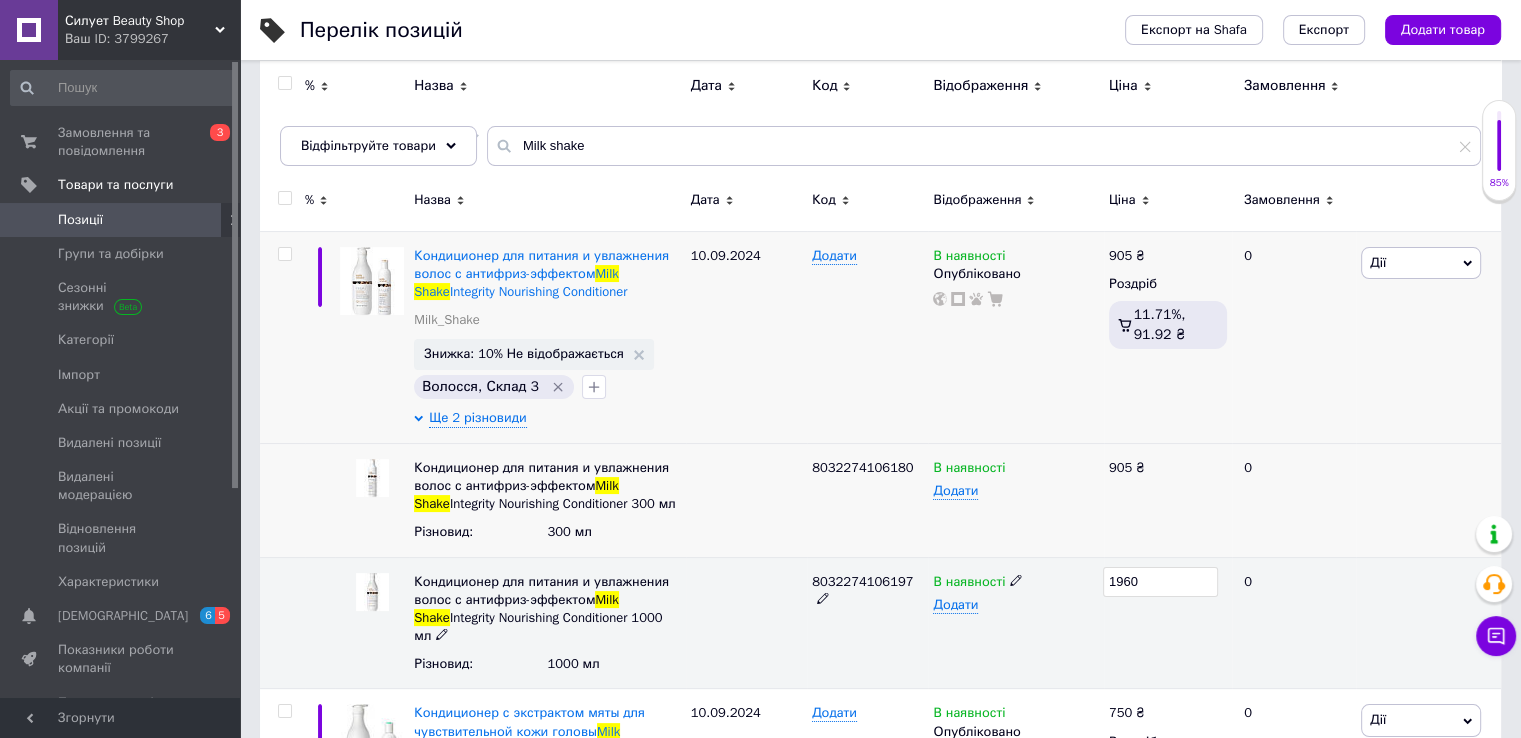 click on "905   ₴" at bounding box center [1168, 500] 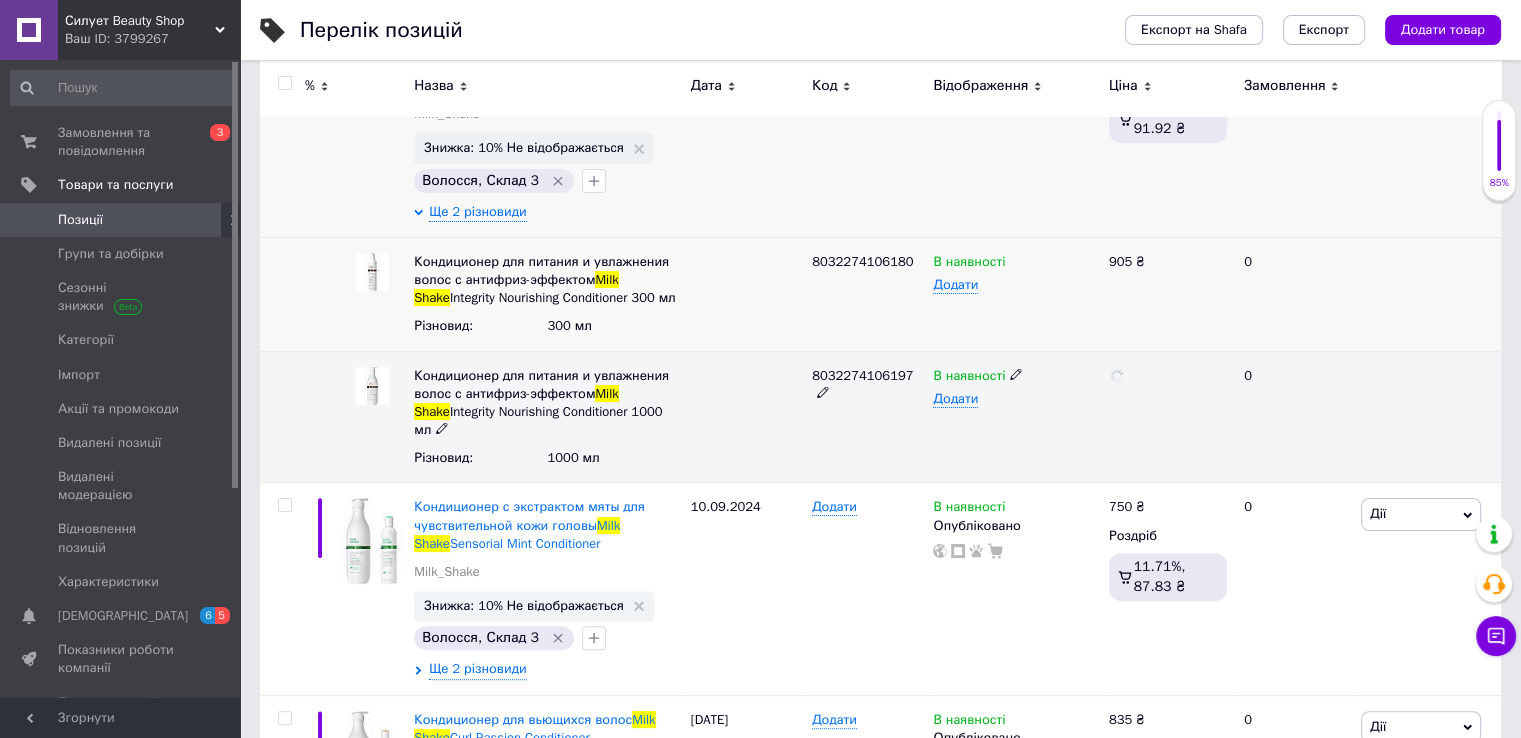 scroll, scrollTop: 600, scrollLeft: 0, axis: vertical 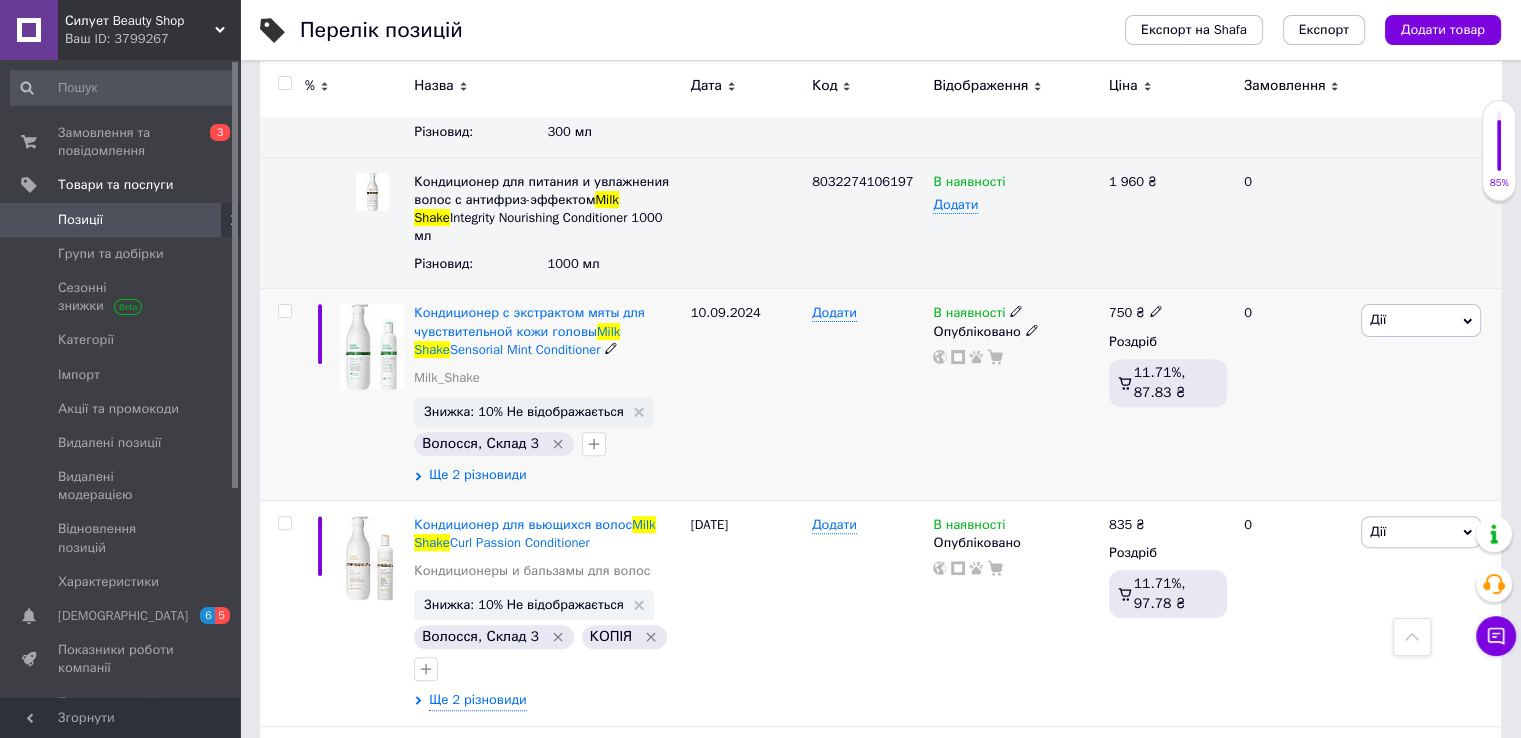 click on "Ще 2 різновиди" at bounding box center (477, 475) 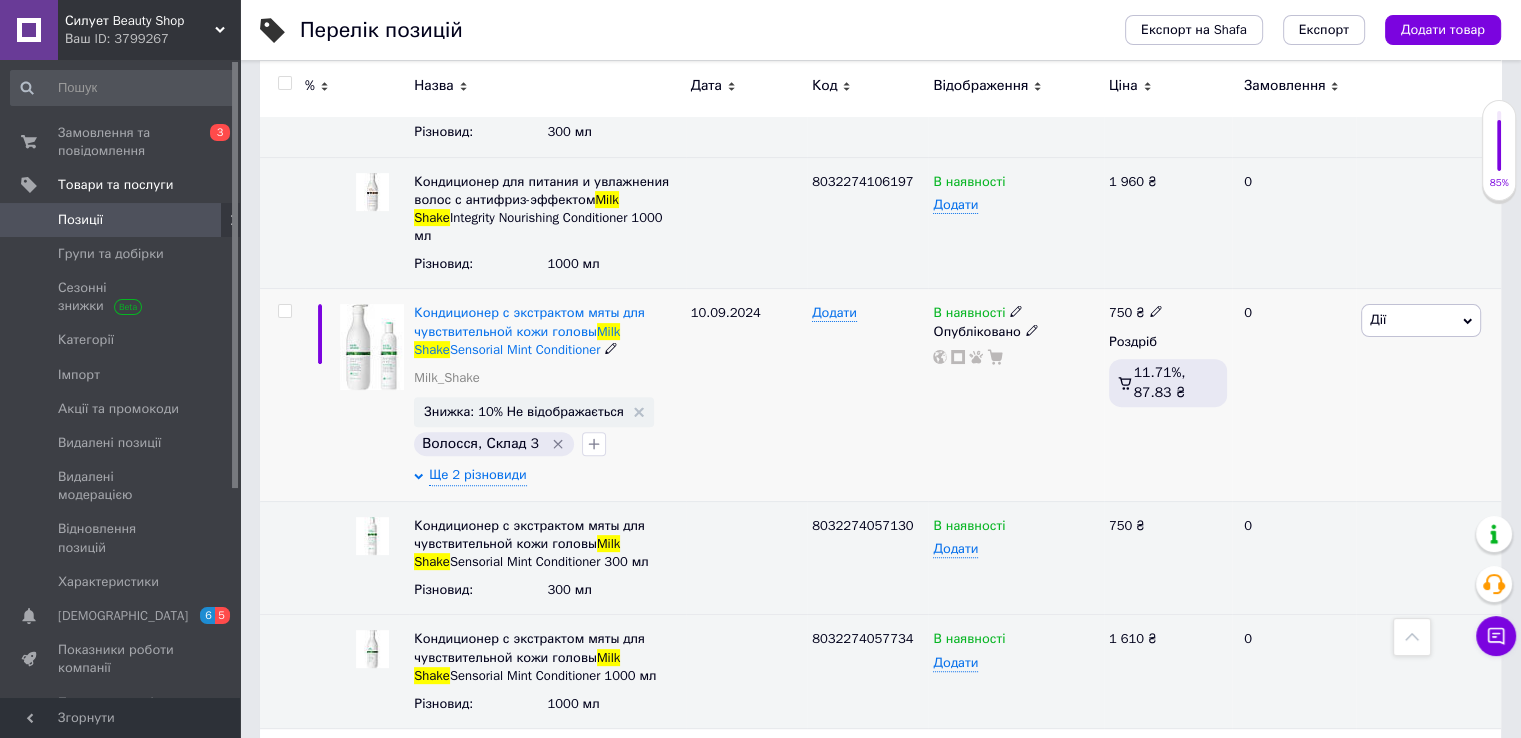 click 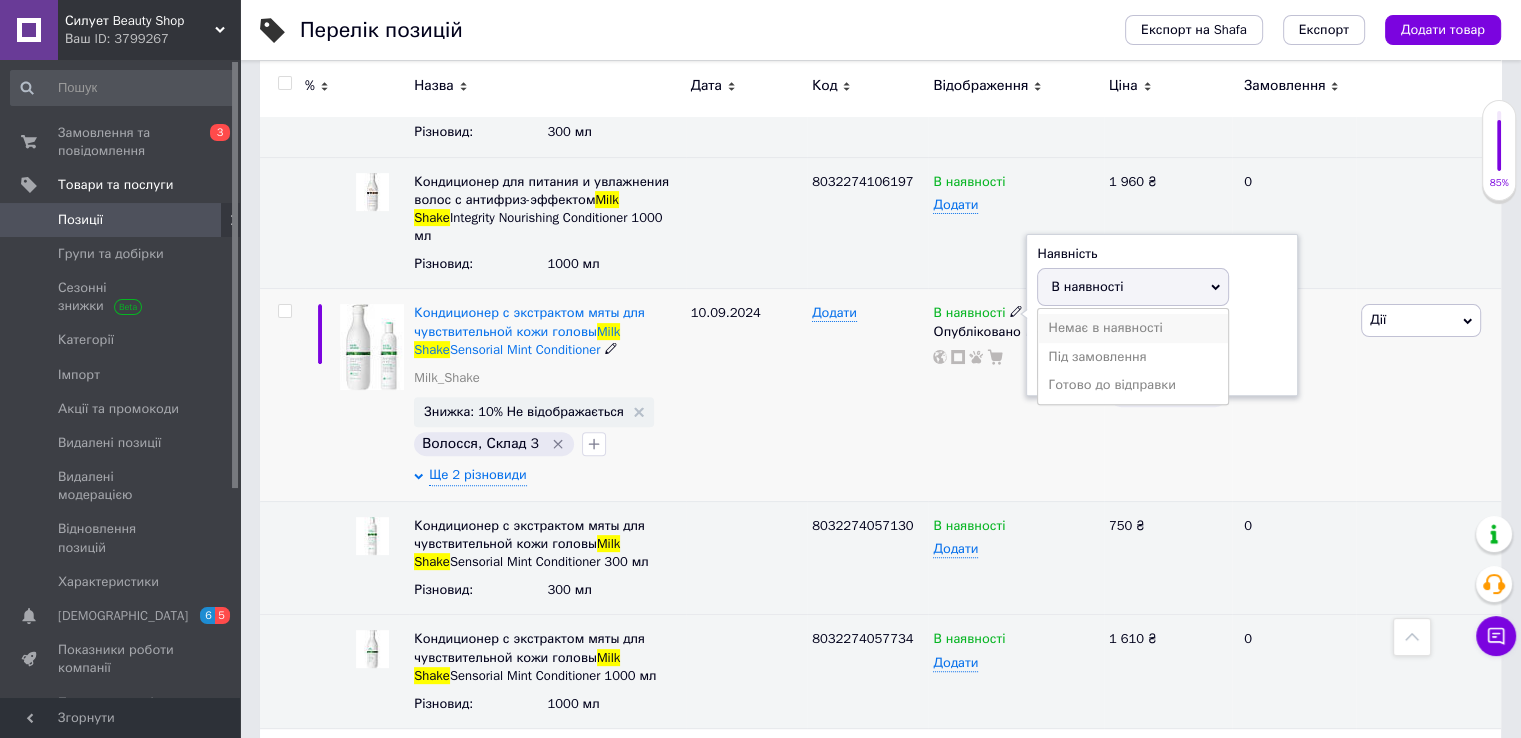 click on "Немає в наявності" at bounding box center (1133, 328) 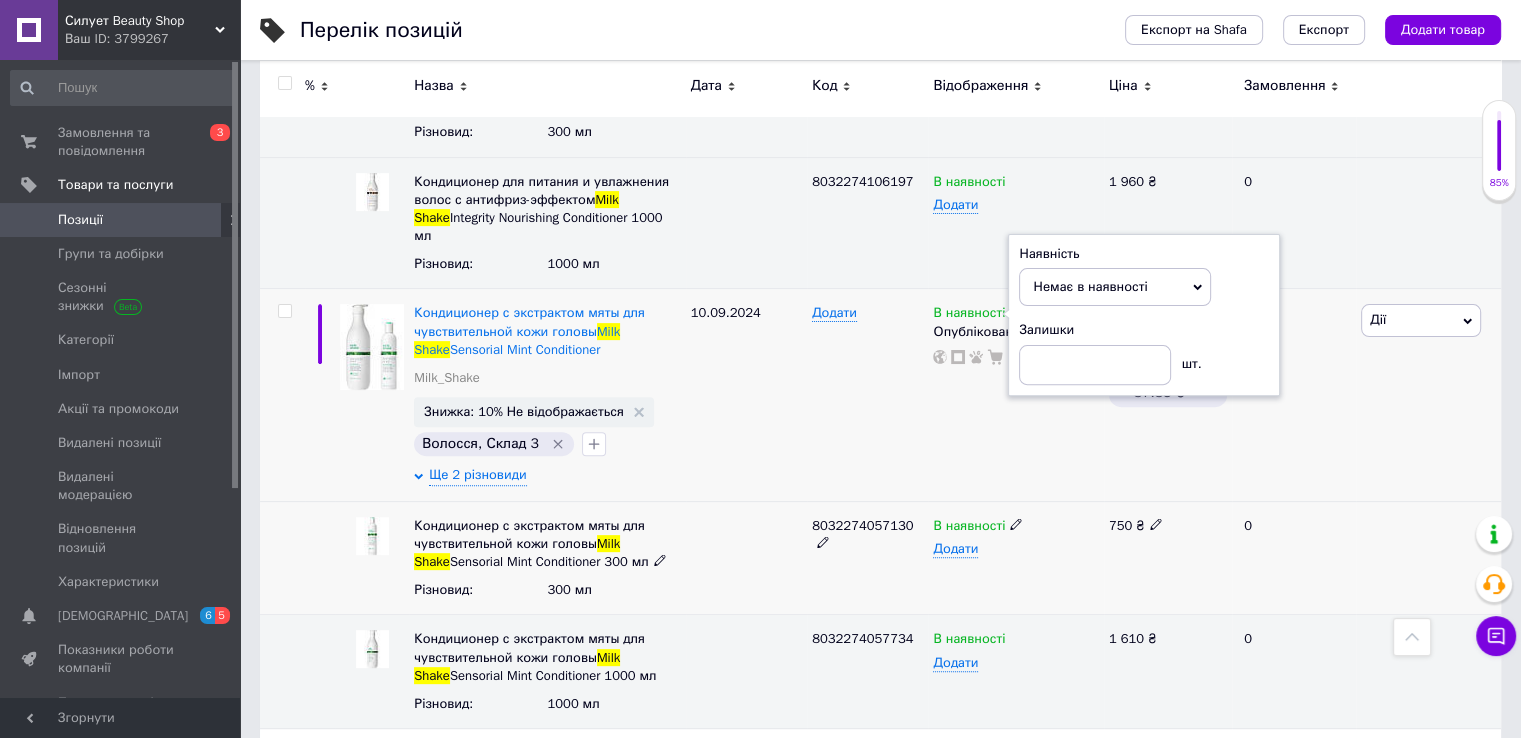 click 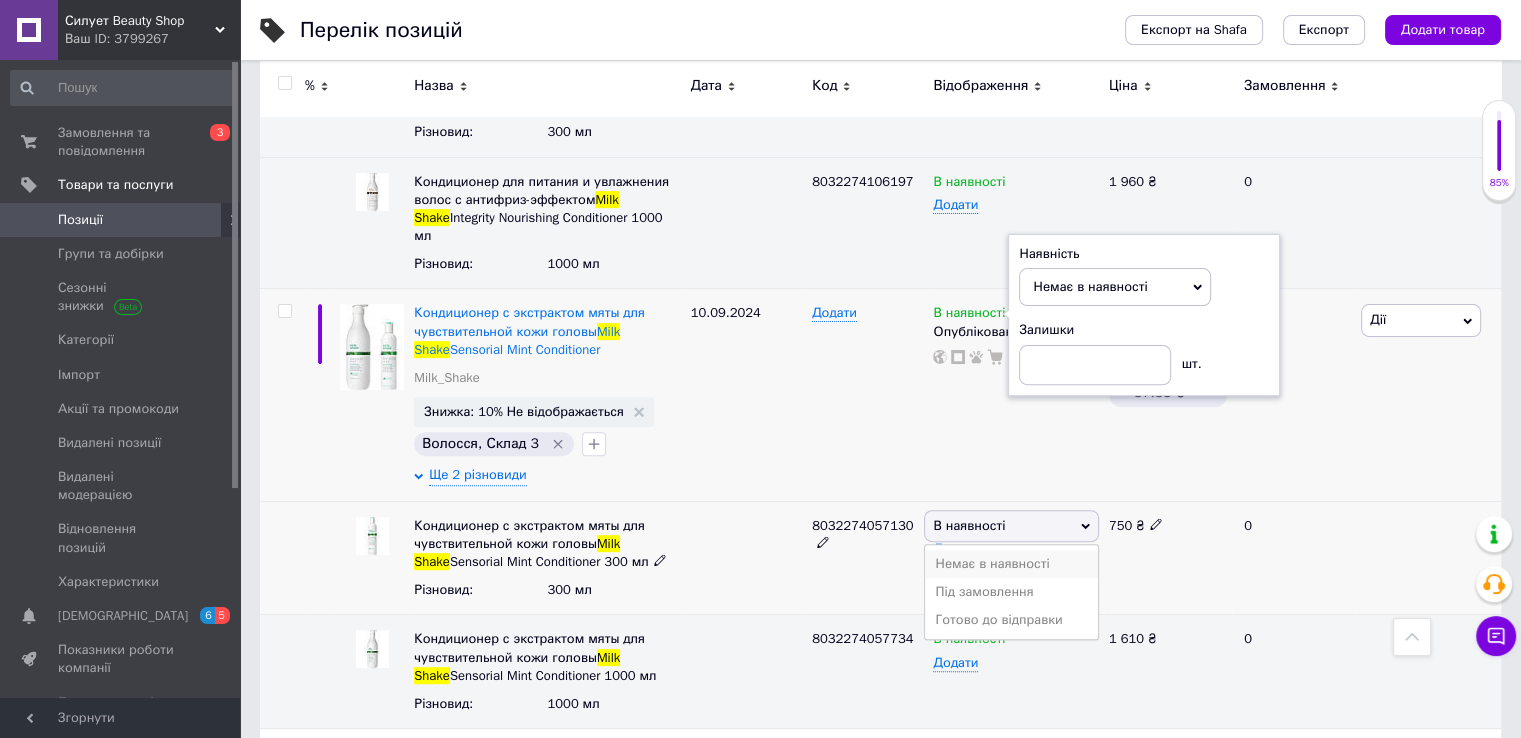 click on "Немає в наявності" at bounding box center (1011, 564) 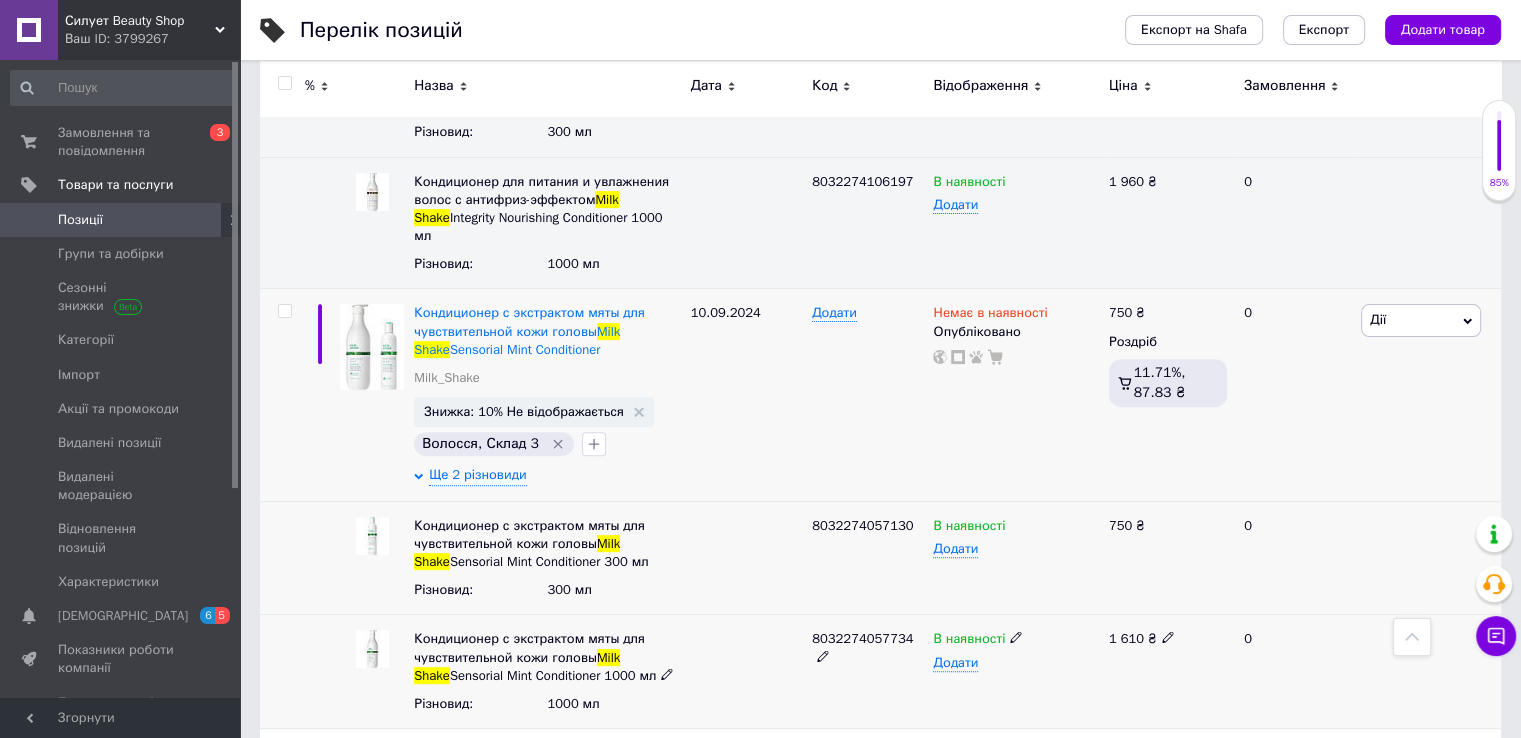 click 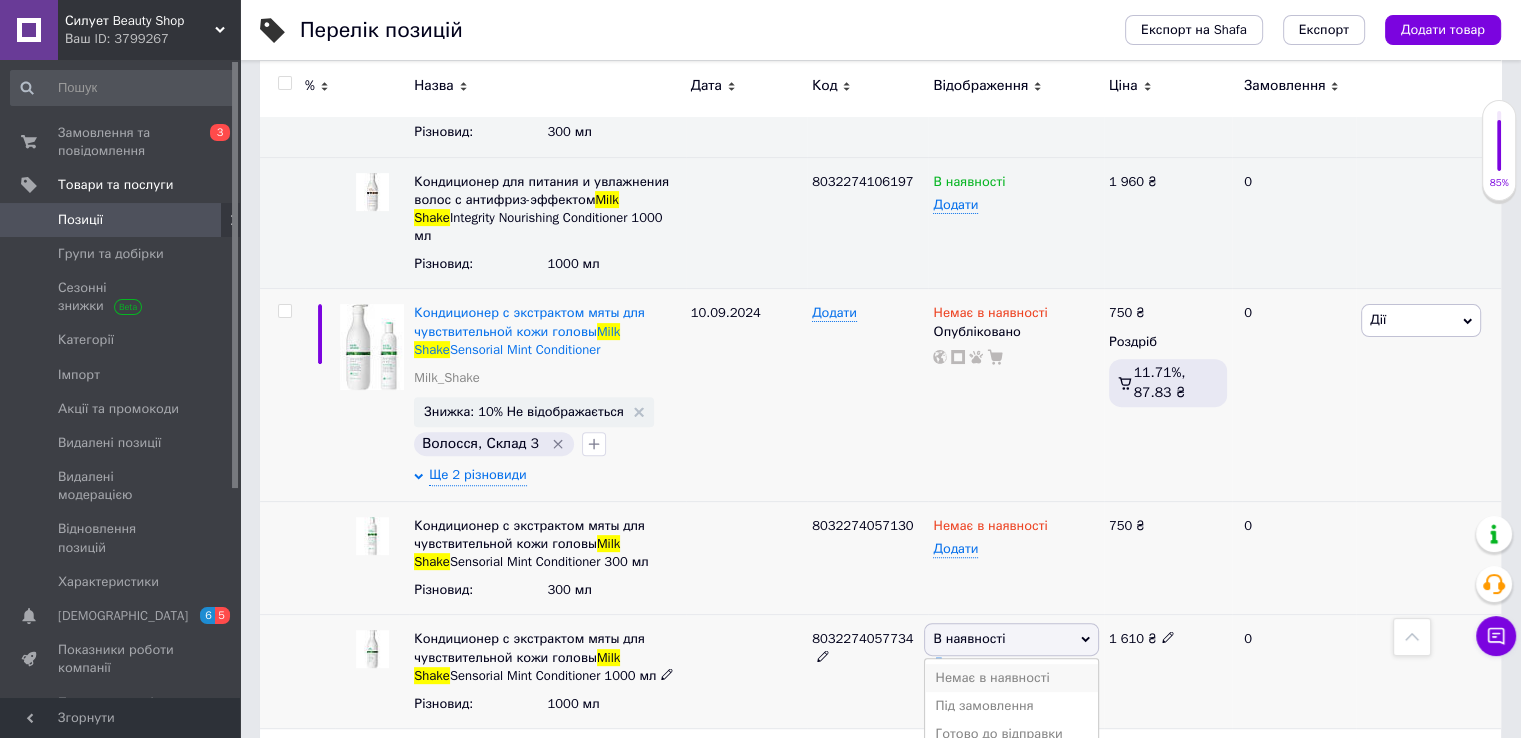 click on "Немає в наявності" at bounding box center [1011, 678] 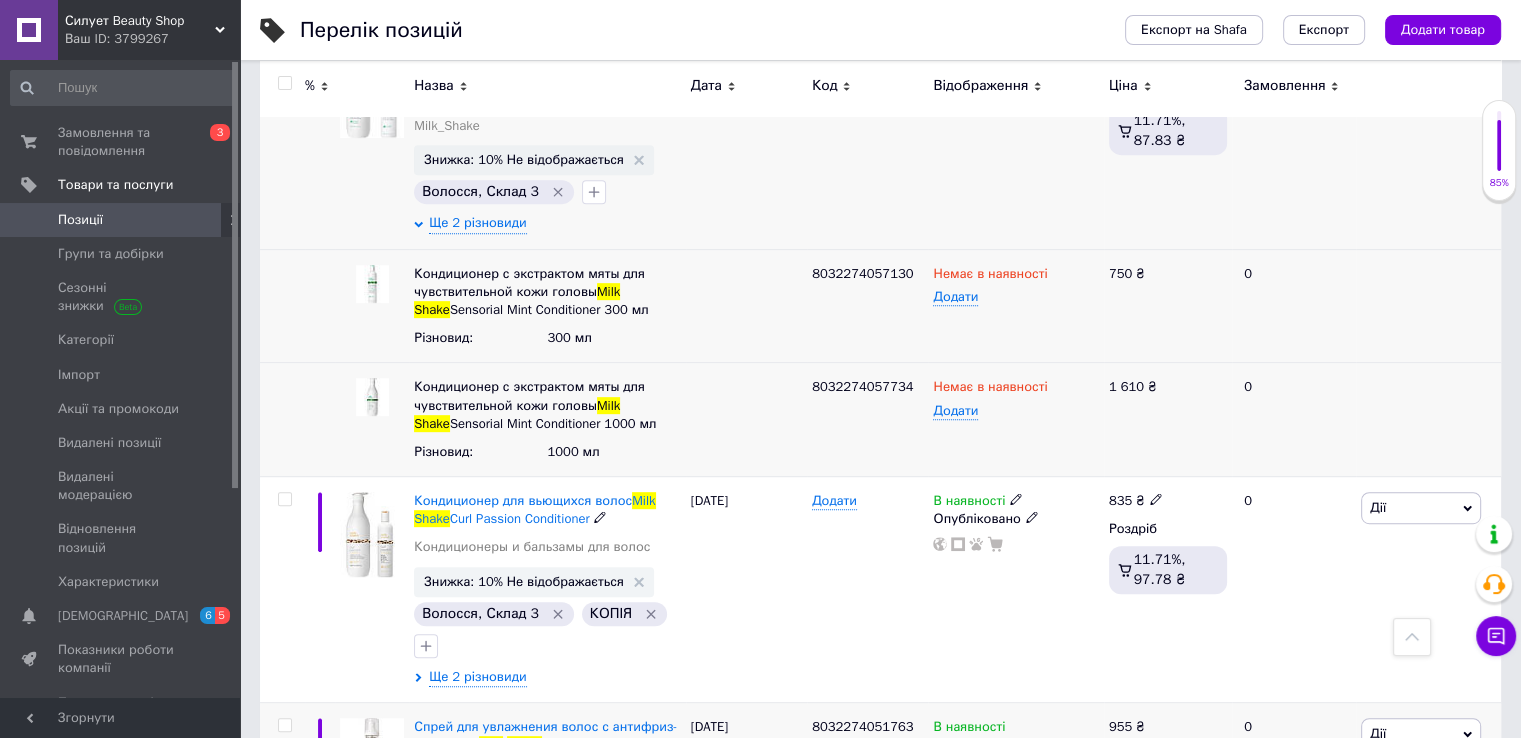 scroll, scrollTop: 900, scrollLeft: 0, axis: vertical 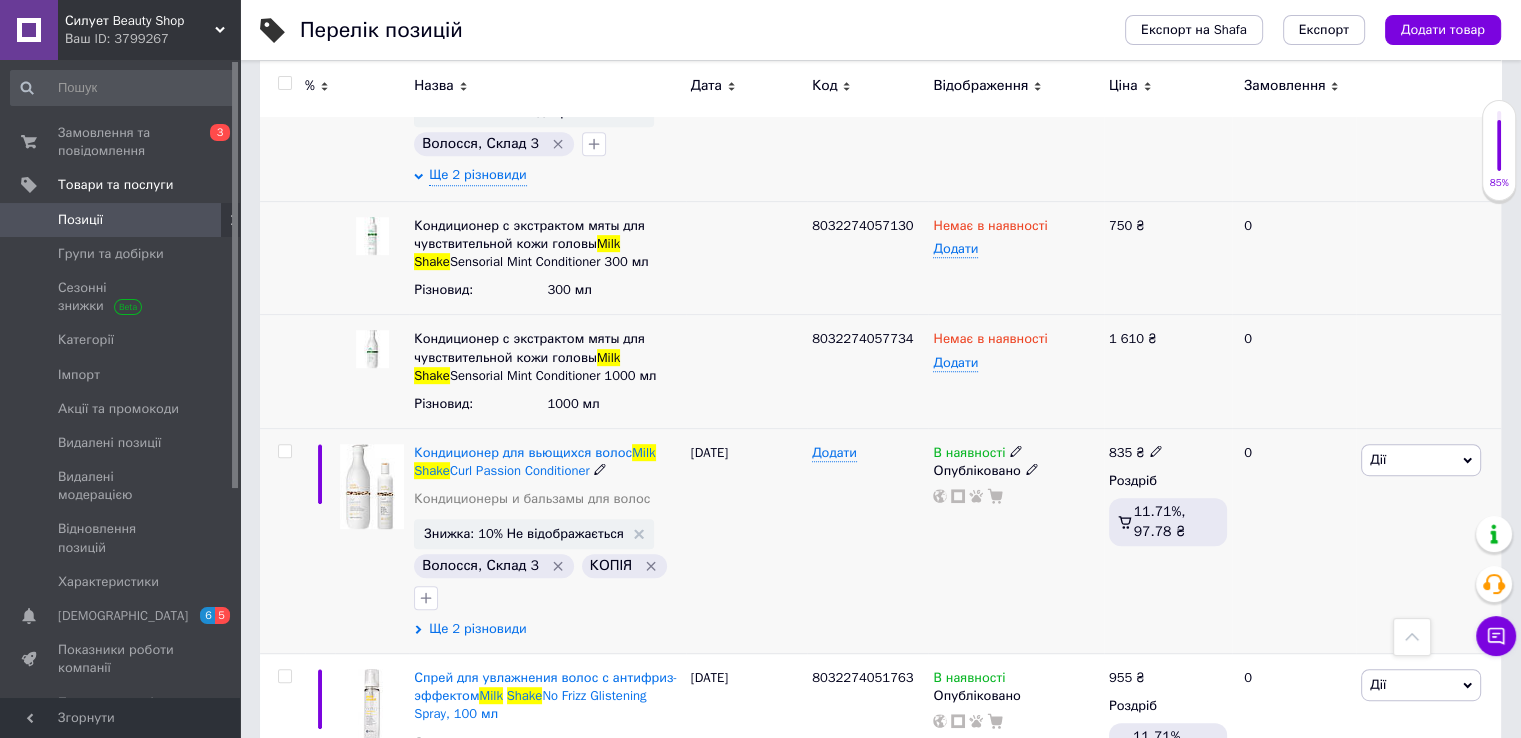 click on "Ще 2 різновиди" at bounding box center (477, 629) 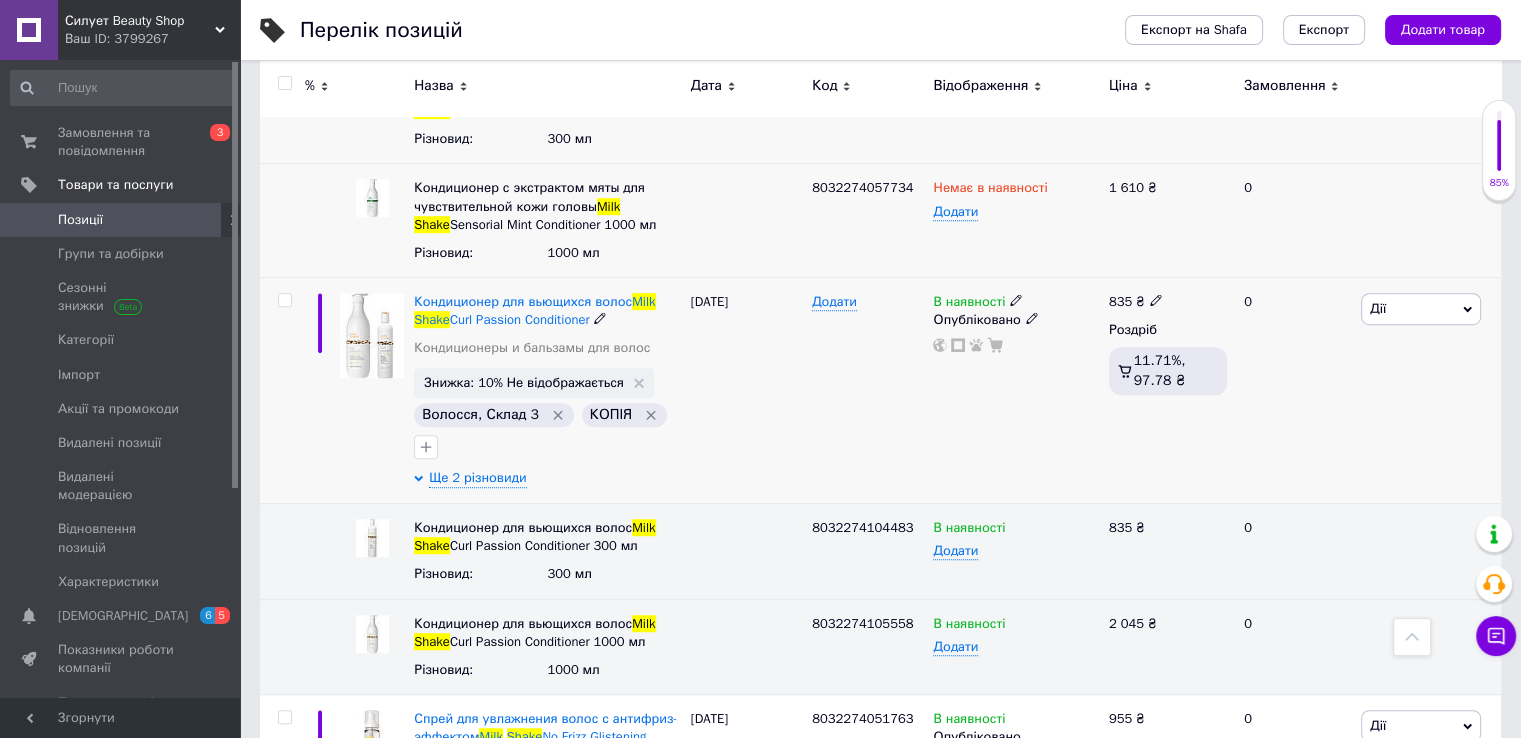 scroll, scrollTop: 1100, scrollLeft: 0, axis: vertical 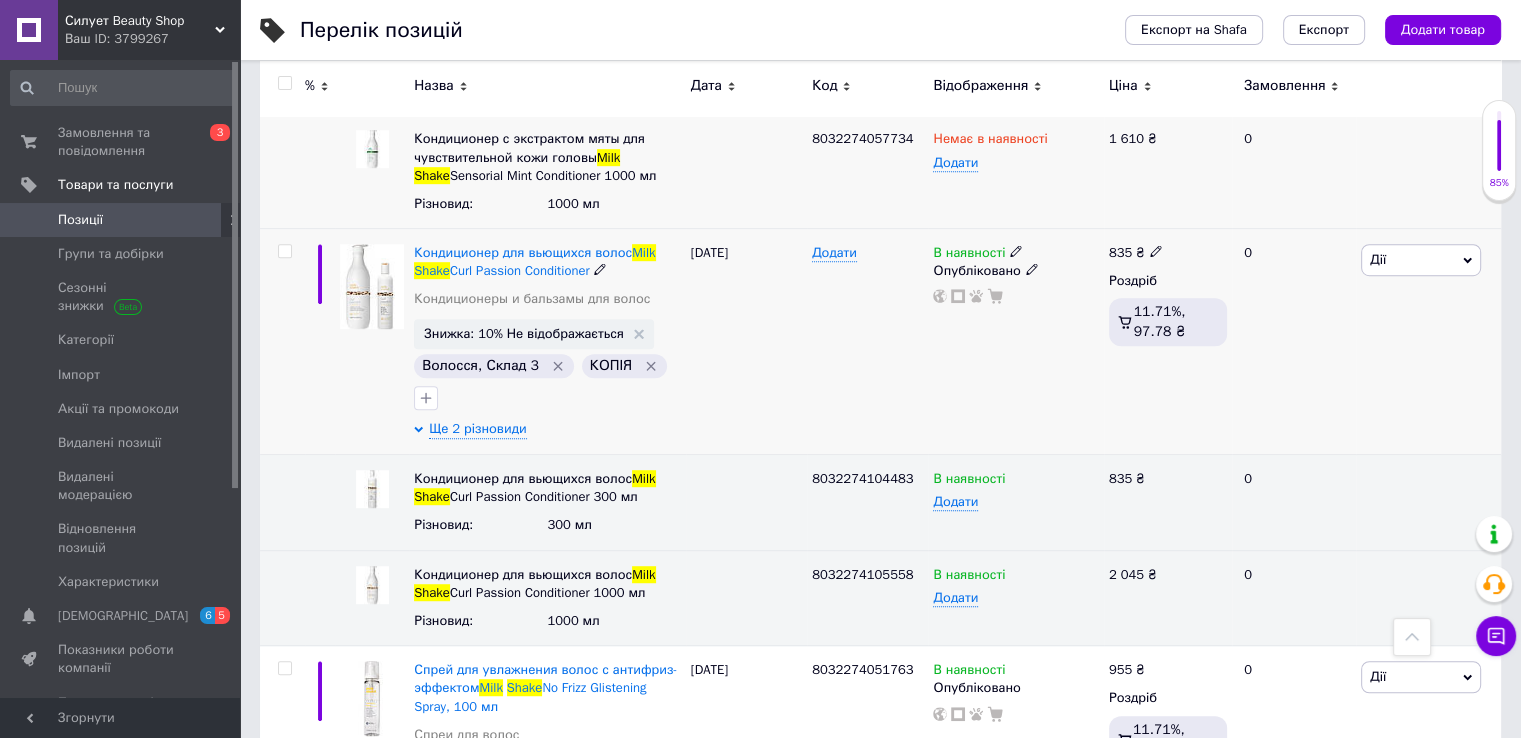 click 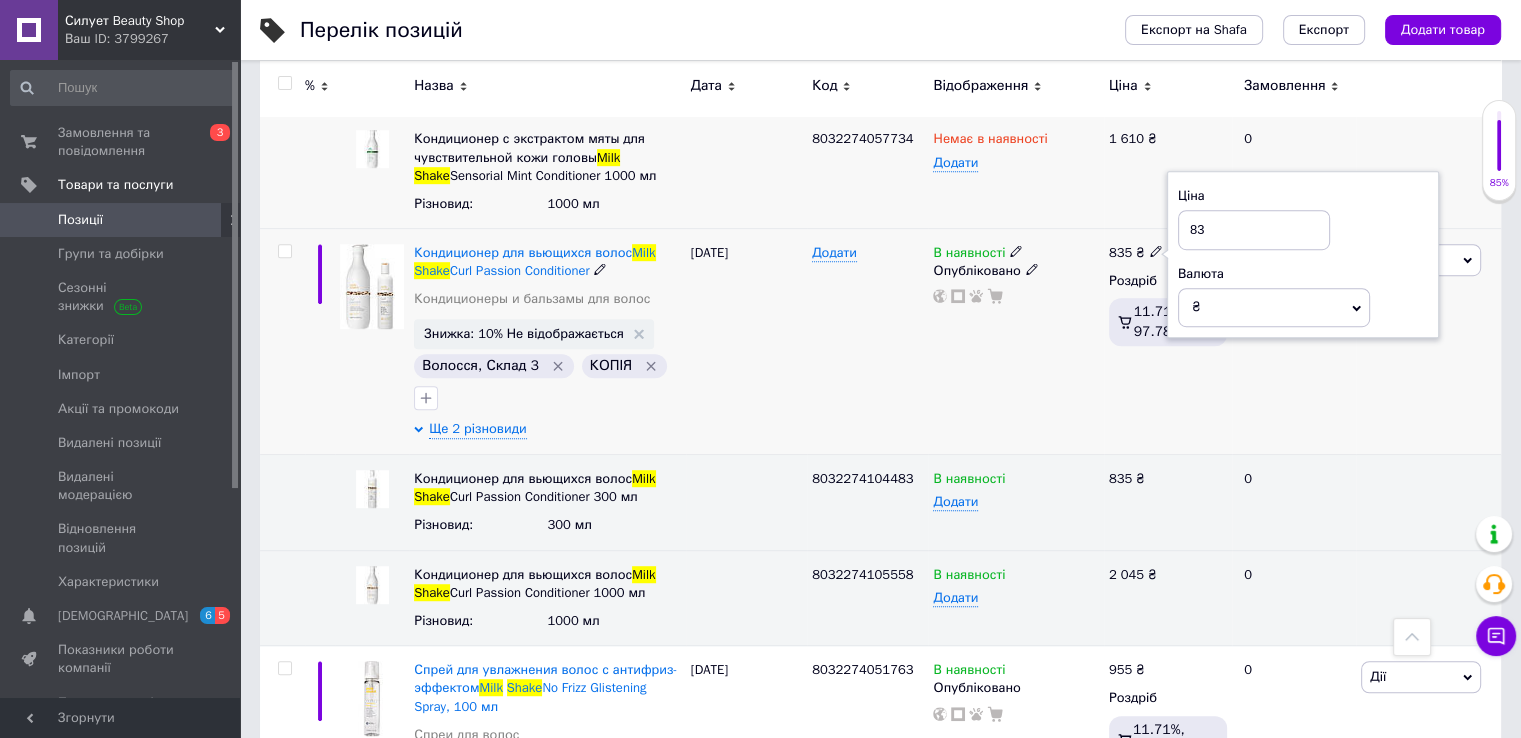 type on "8" 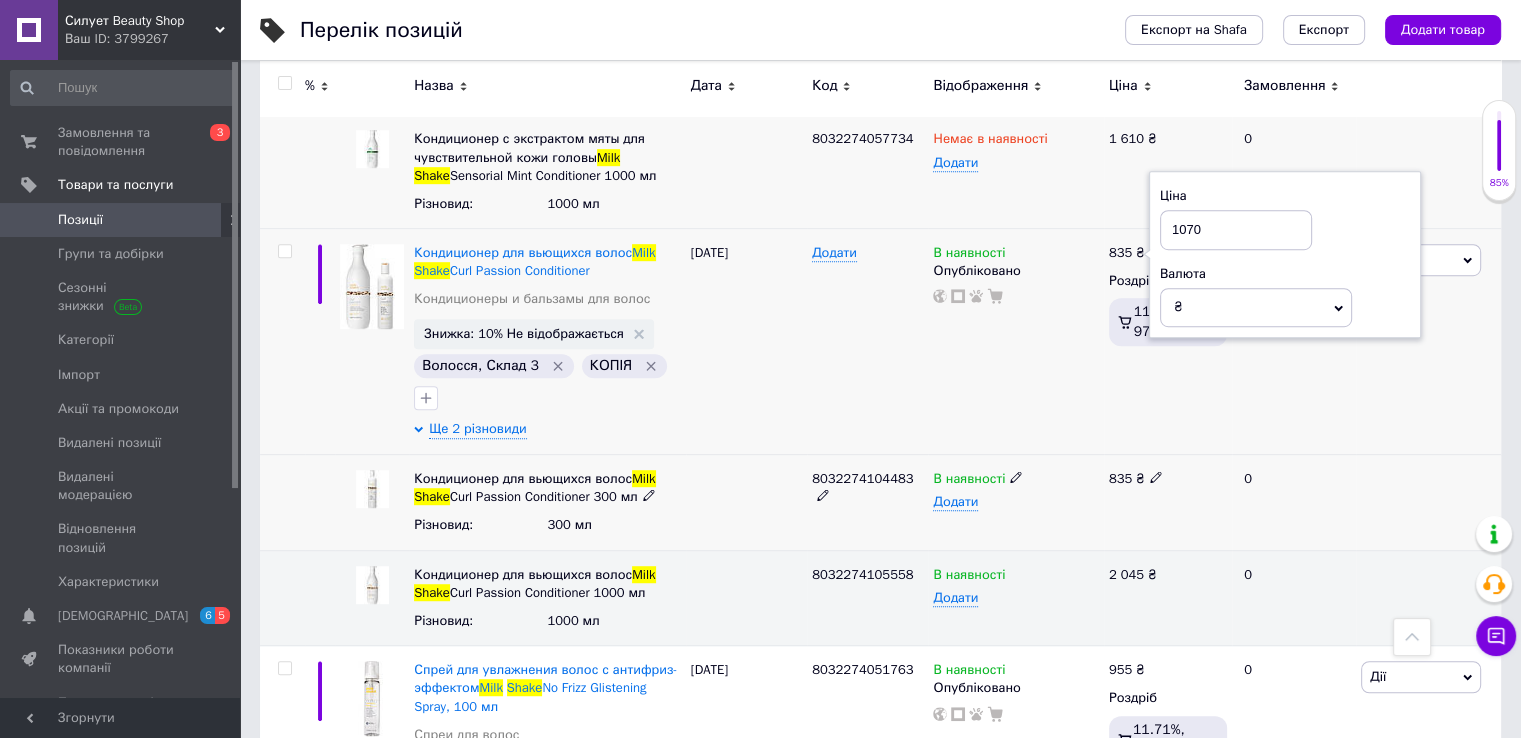 type on "1070" 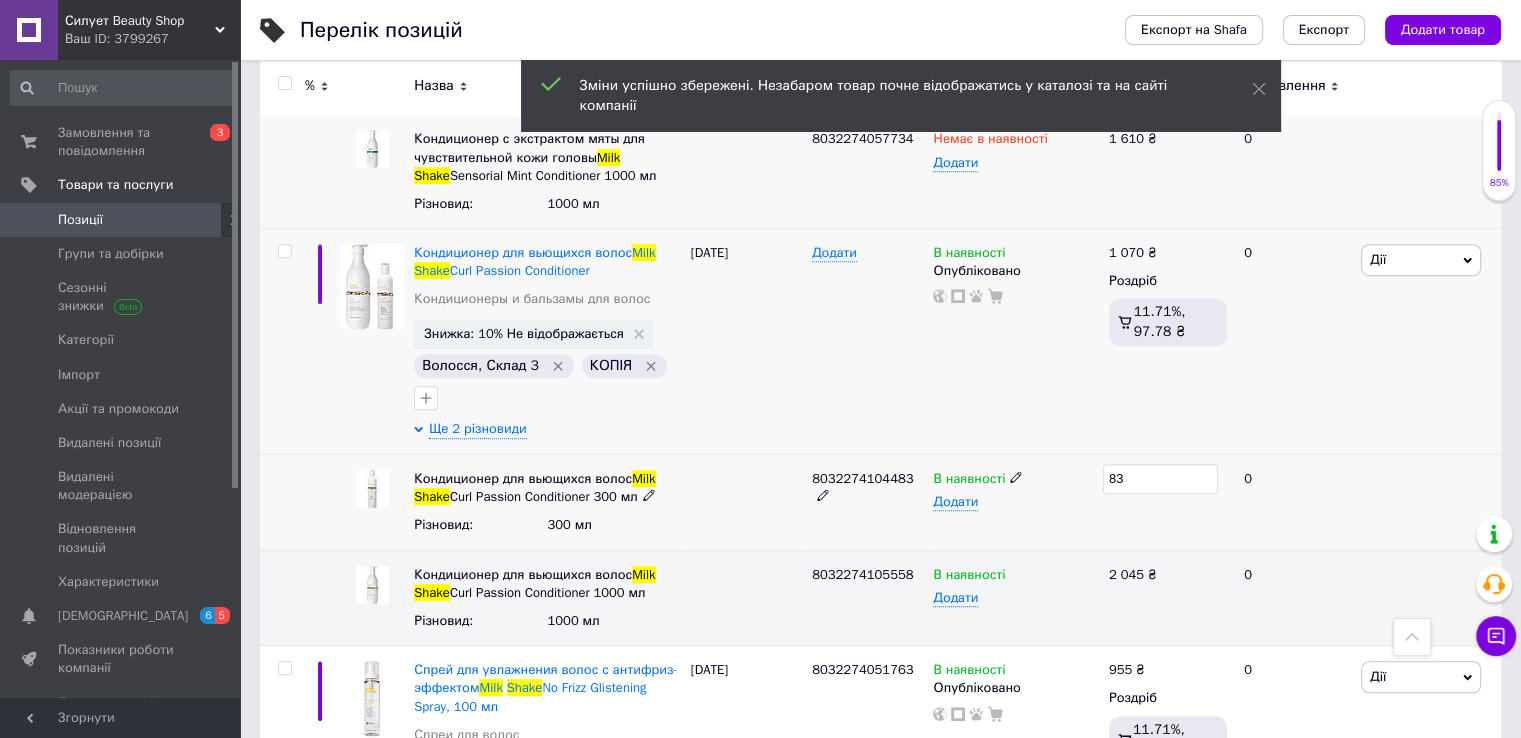 type on "8" 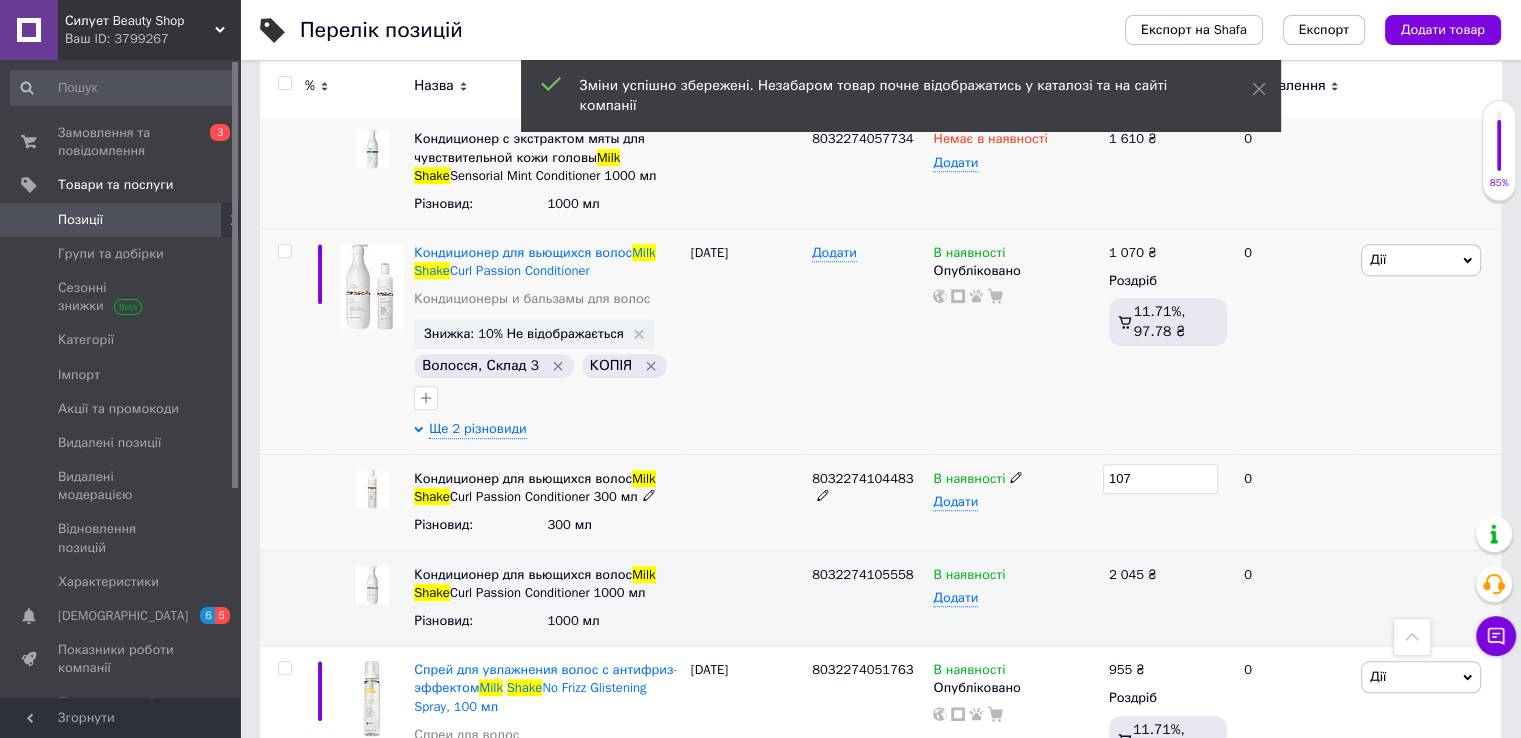 type on "1070" 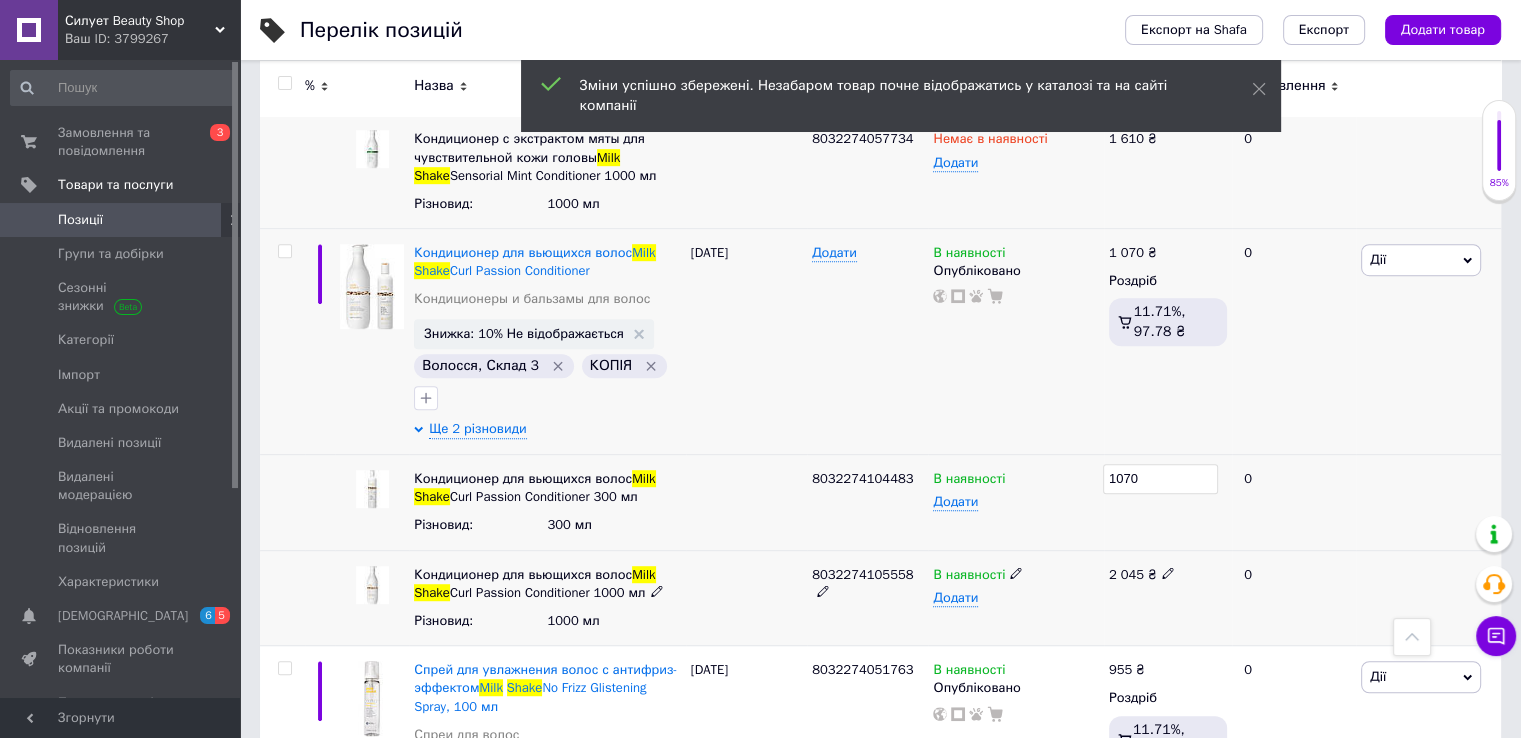 click 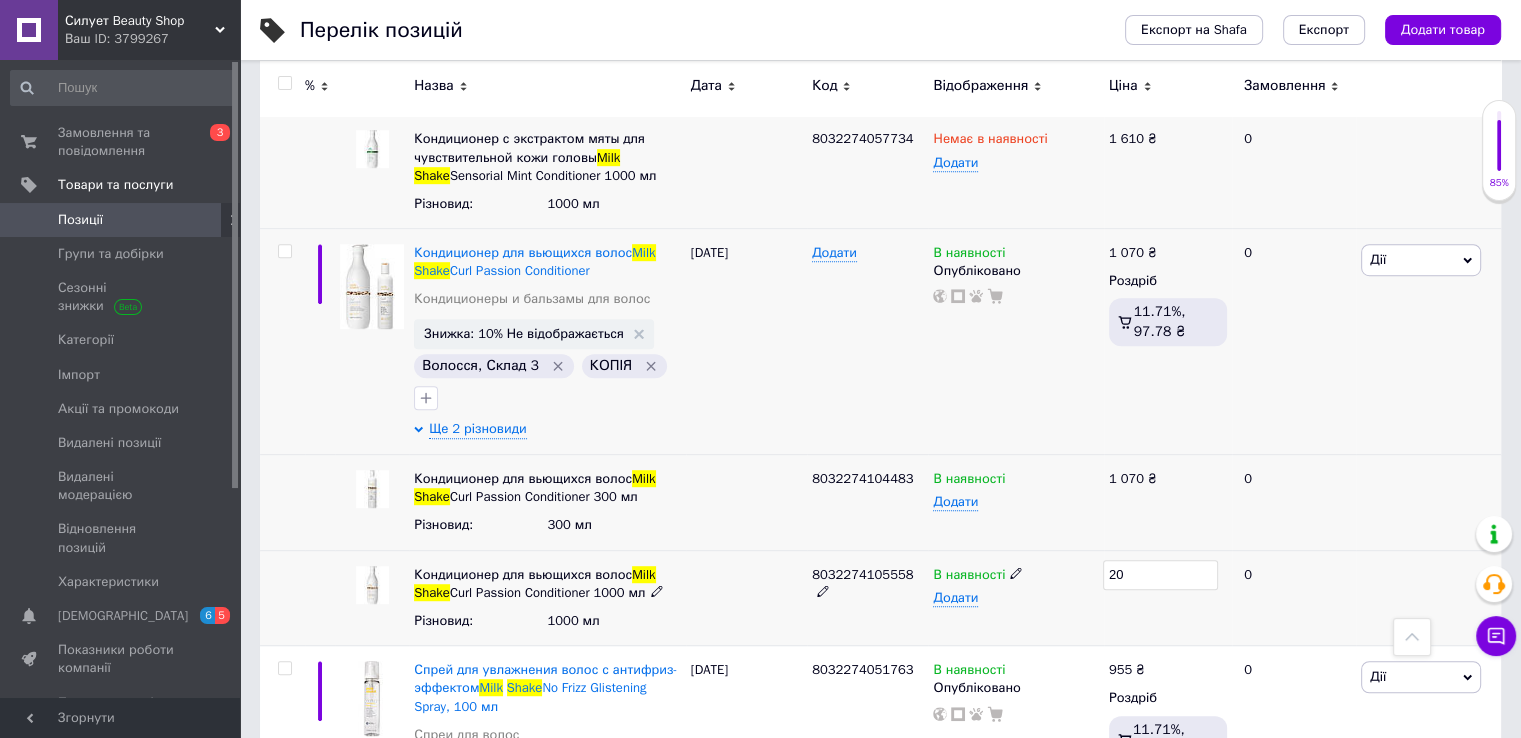 type on "2" 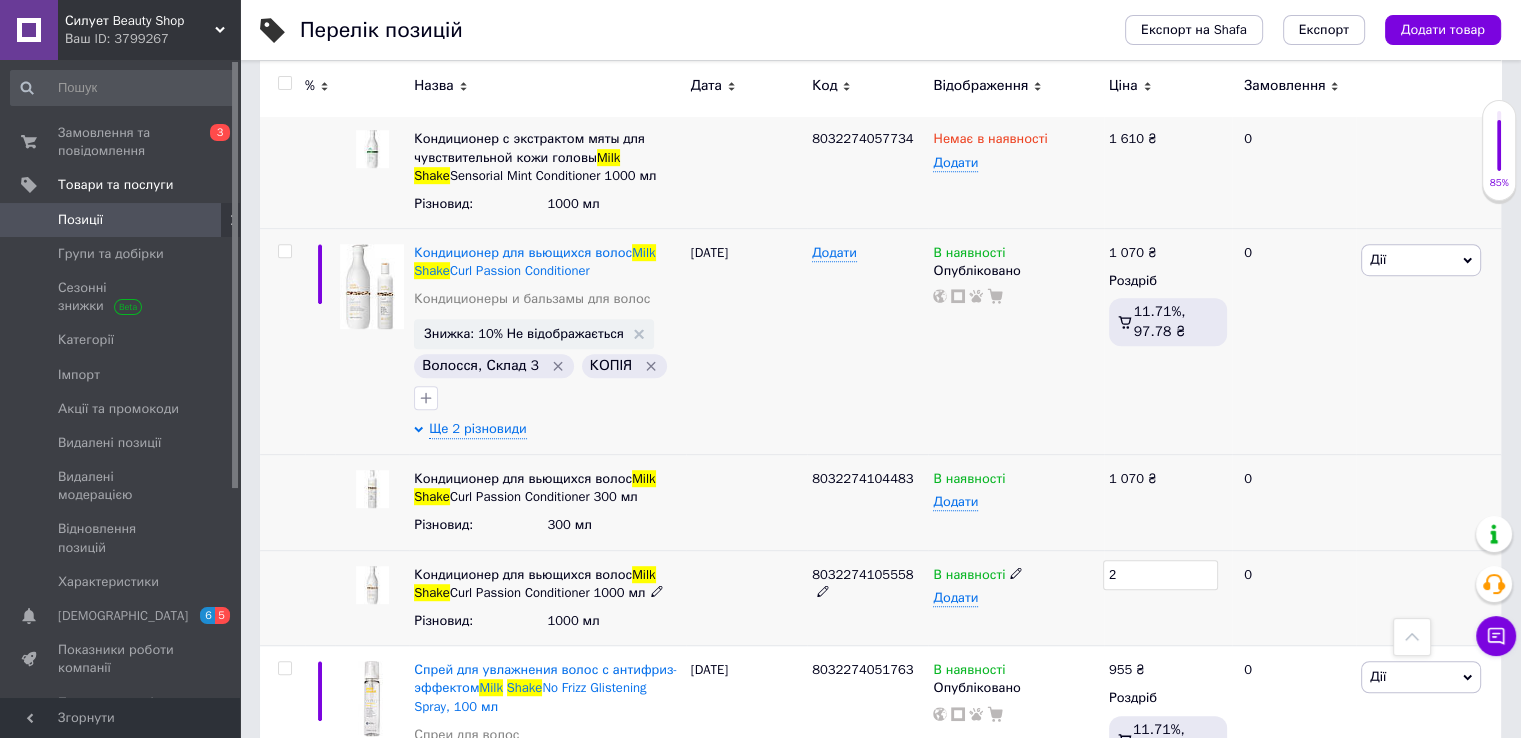 type 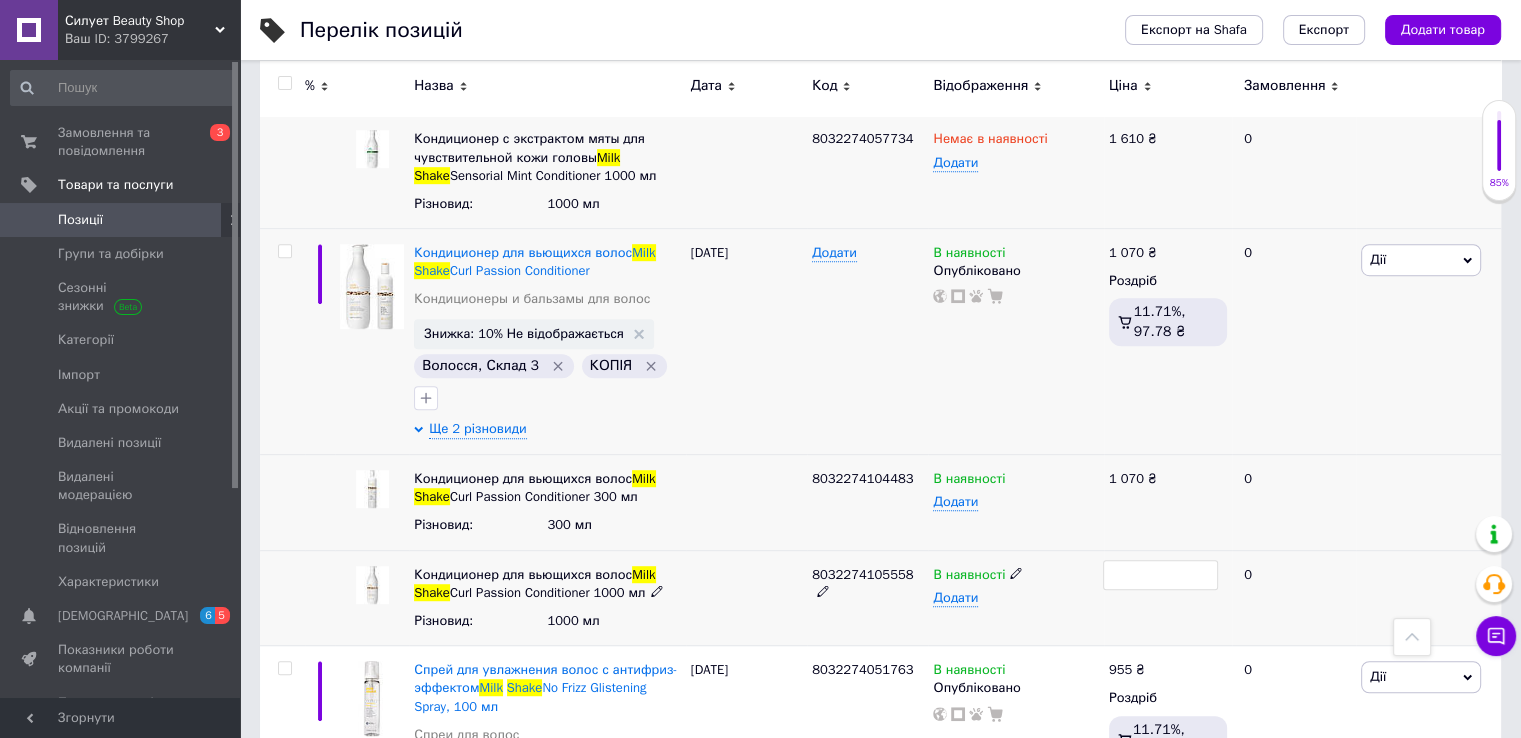 click 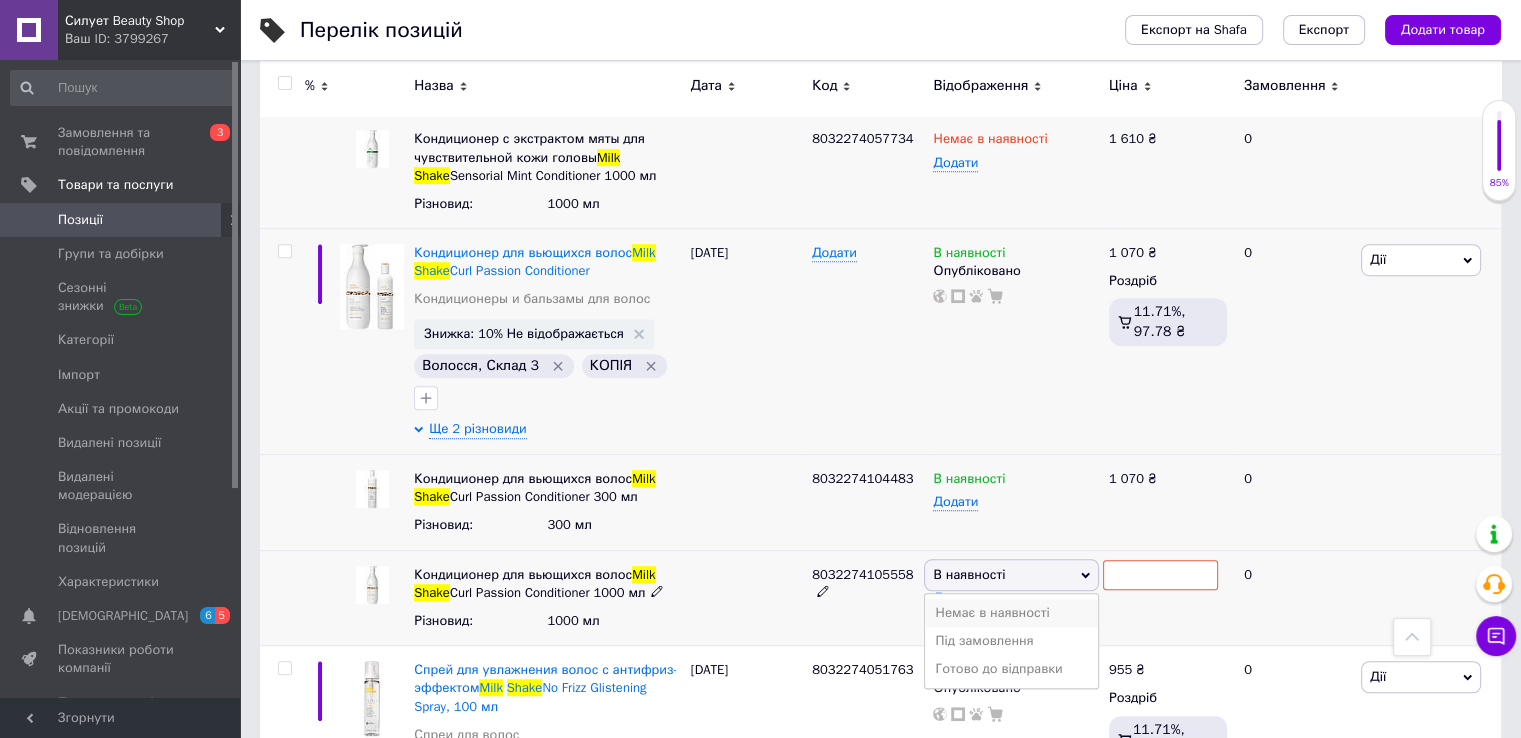 click on "Немає в наявності" at bounding box center (1011, 613) 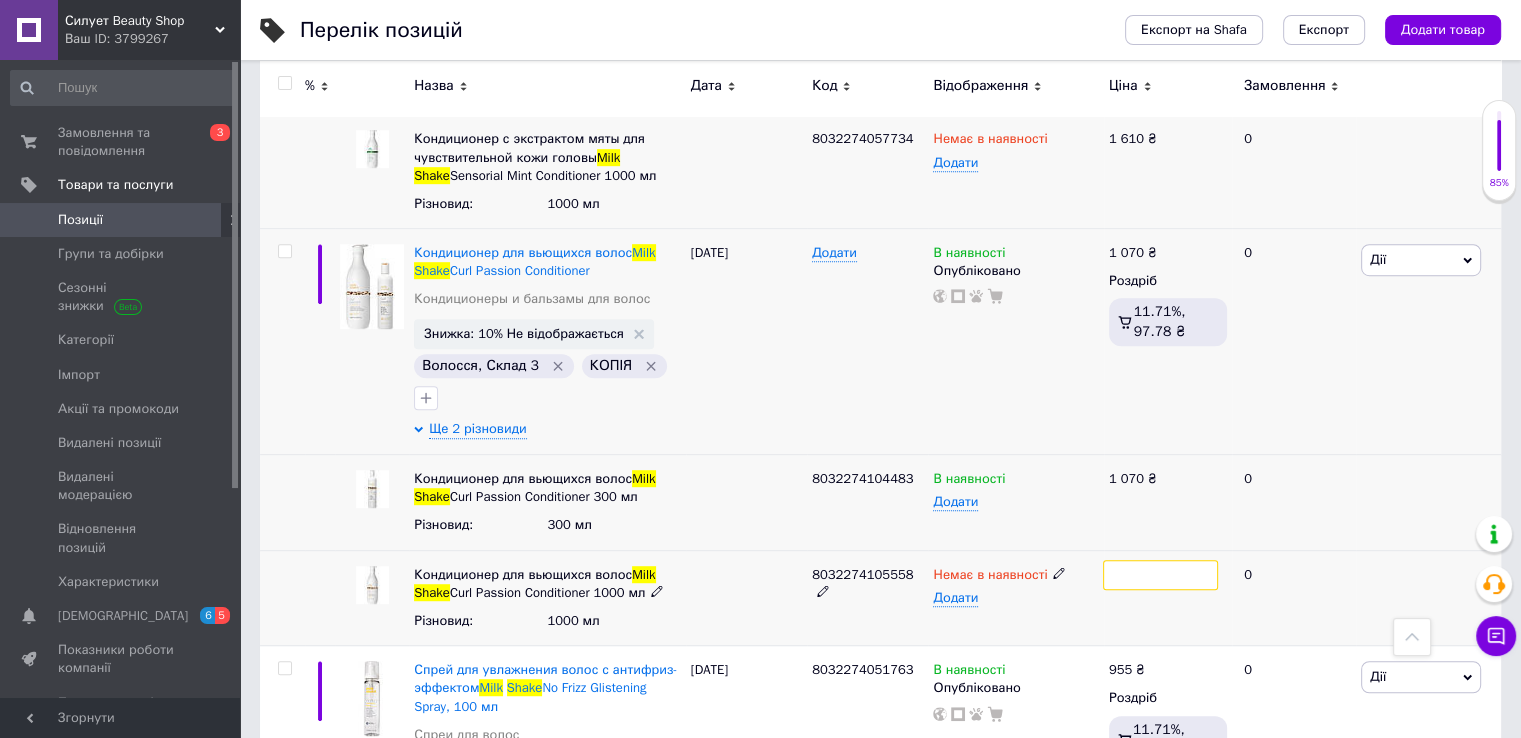 click at bounding box center (1160, 575) 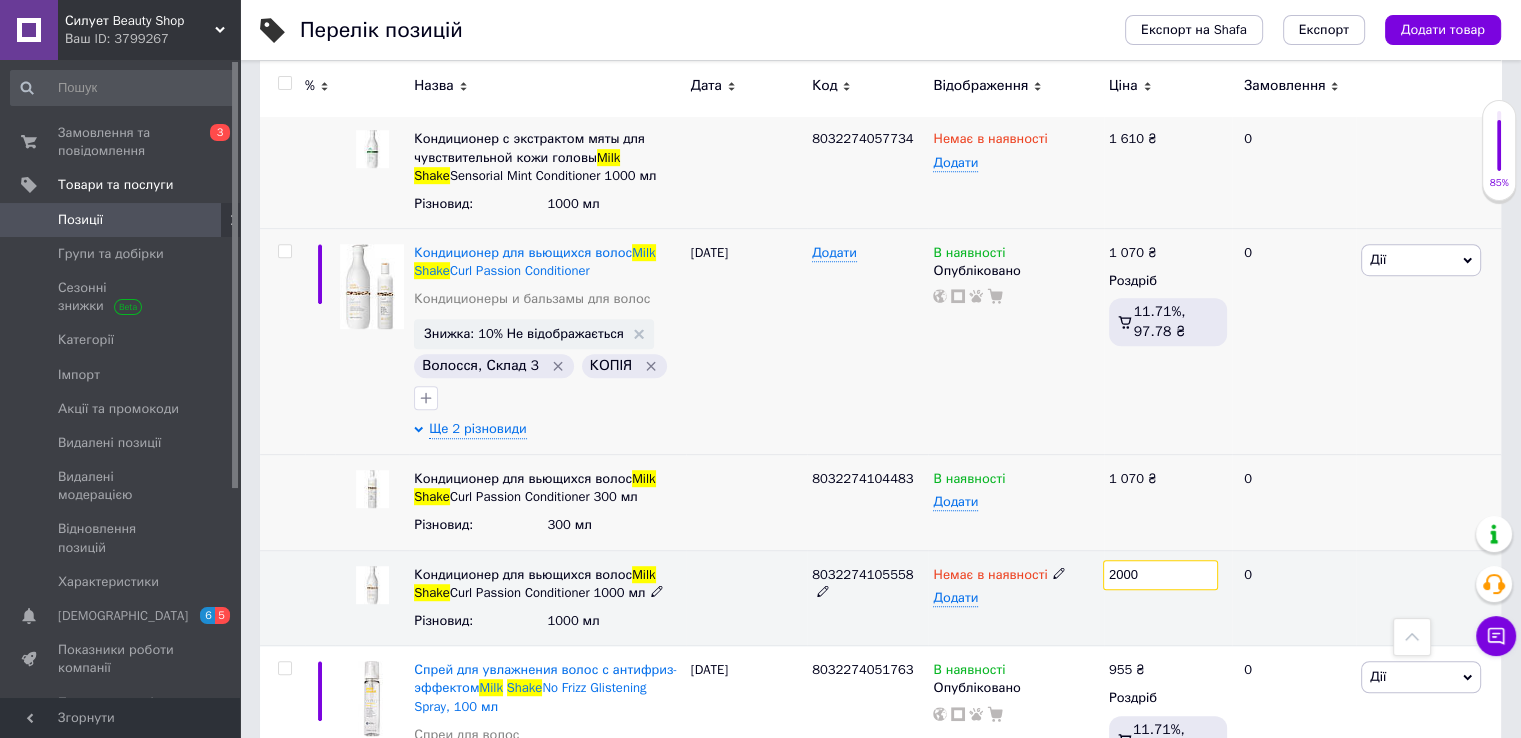 type on "2000" 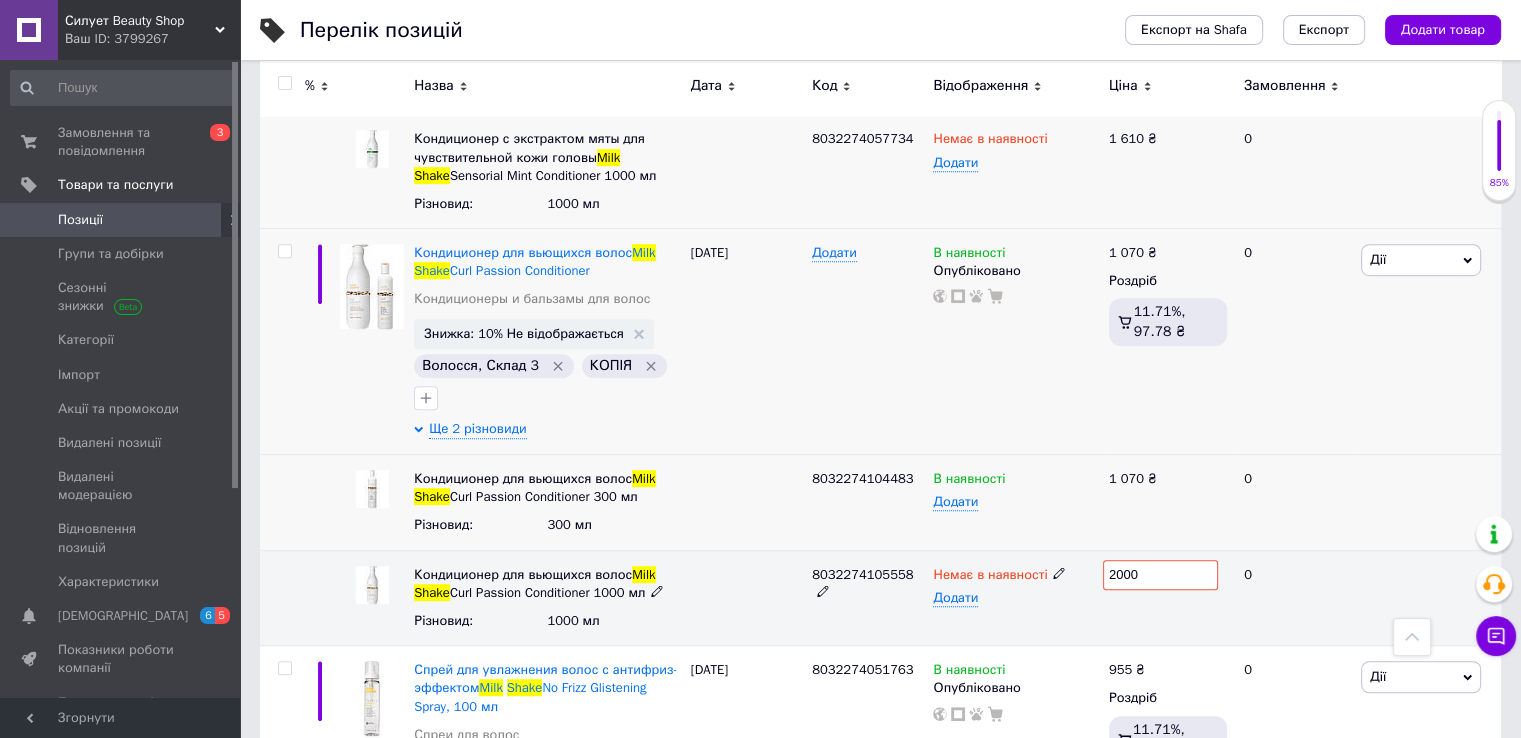 click on "Додати" at bounding box center (1015, 598) 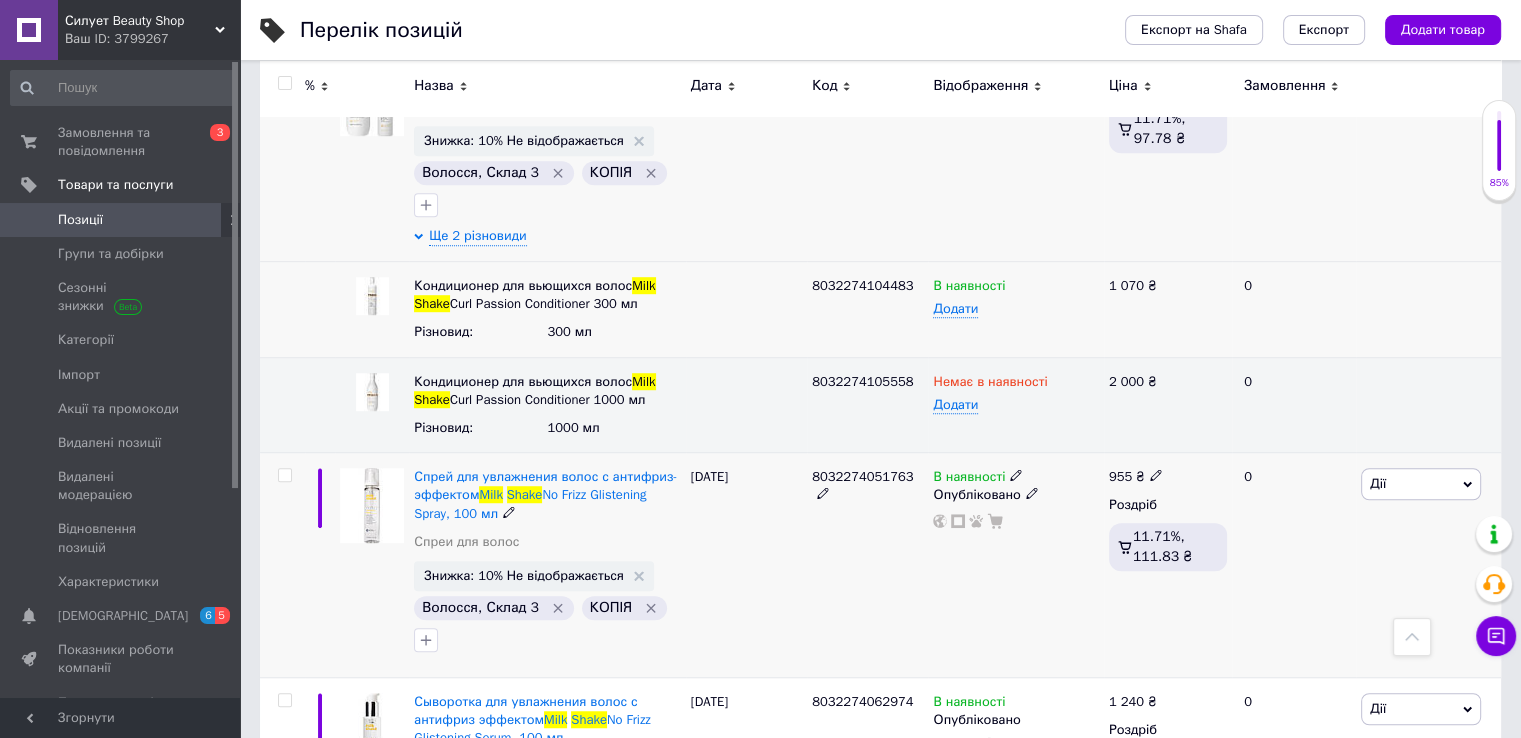 scroll, scrollTop: 1400, scrollLeft: 0, axis: vertical 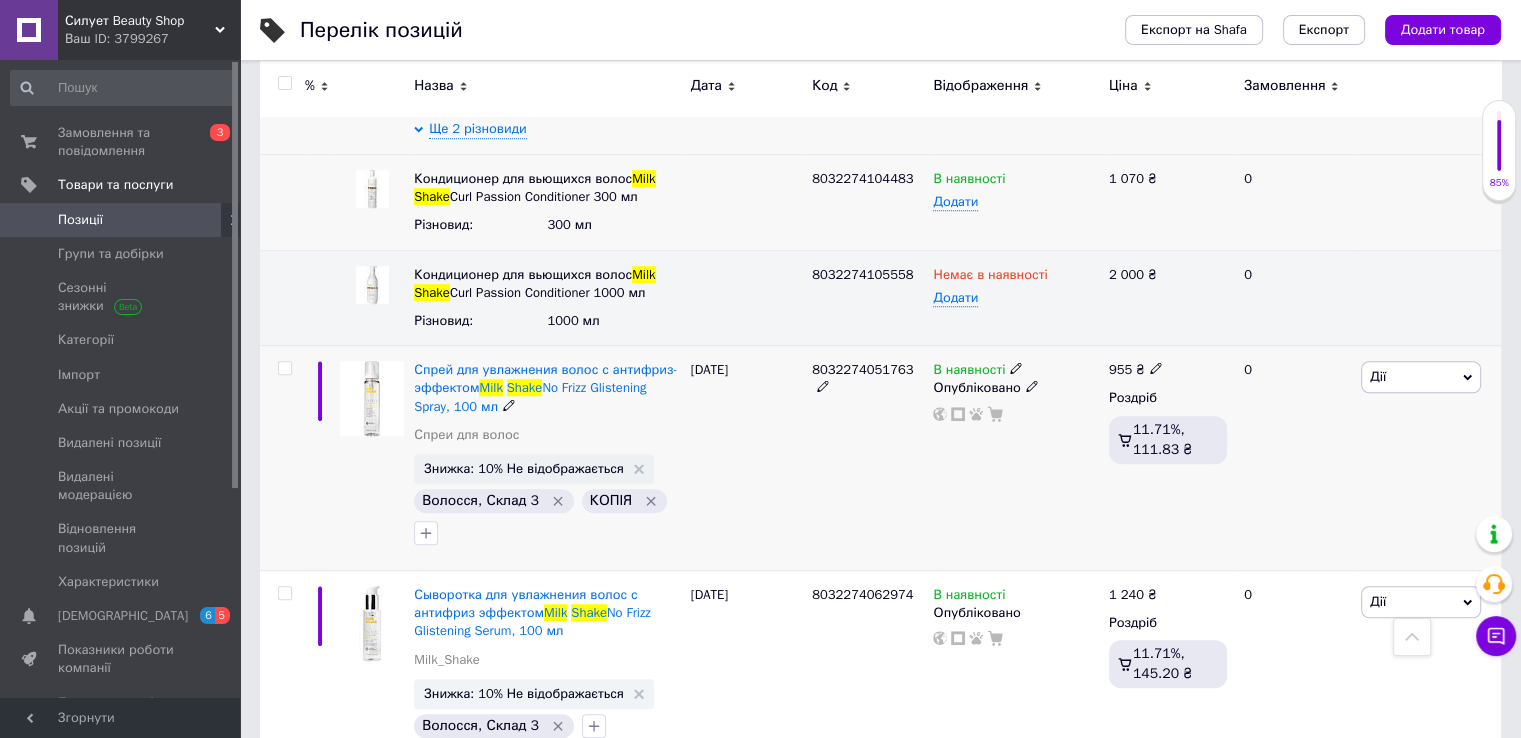 click 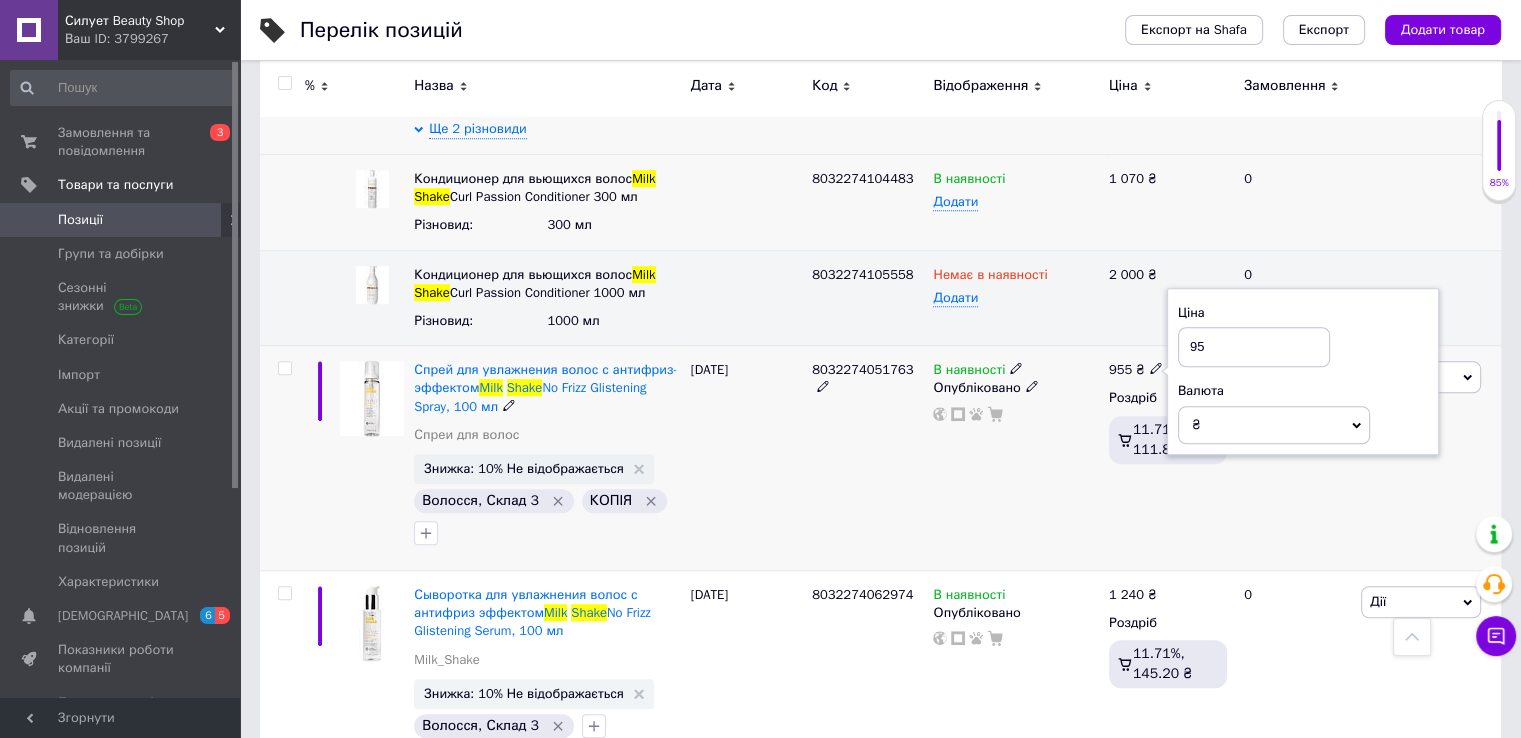 type on "9" 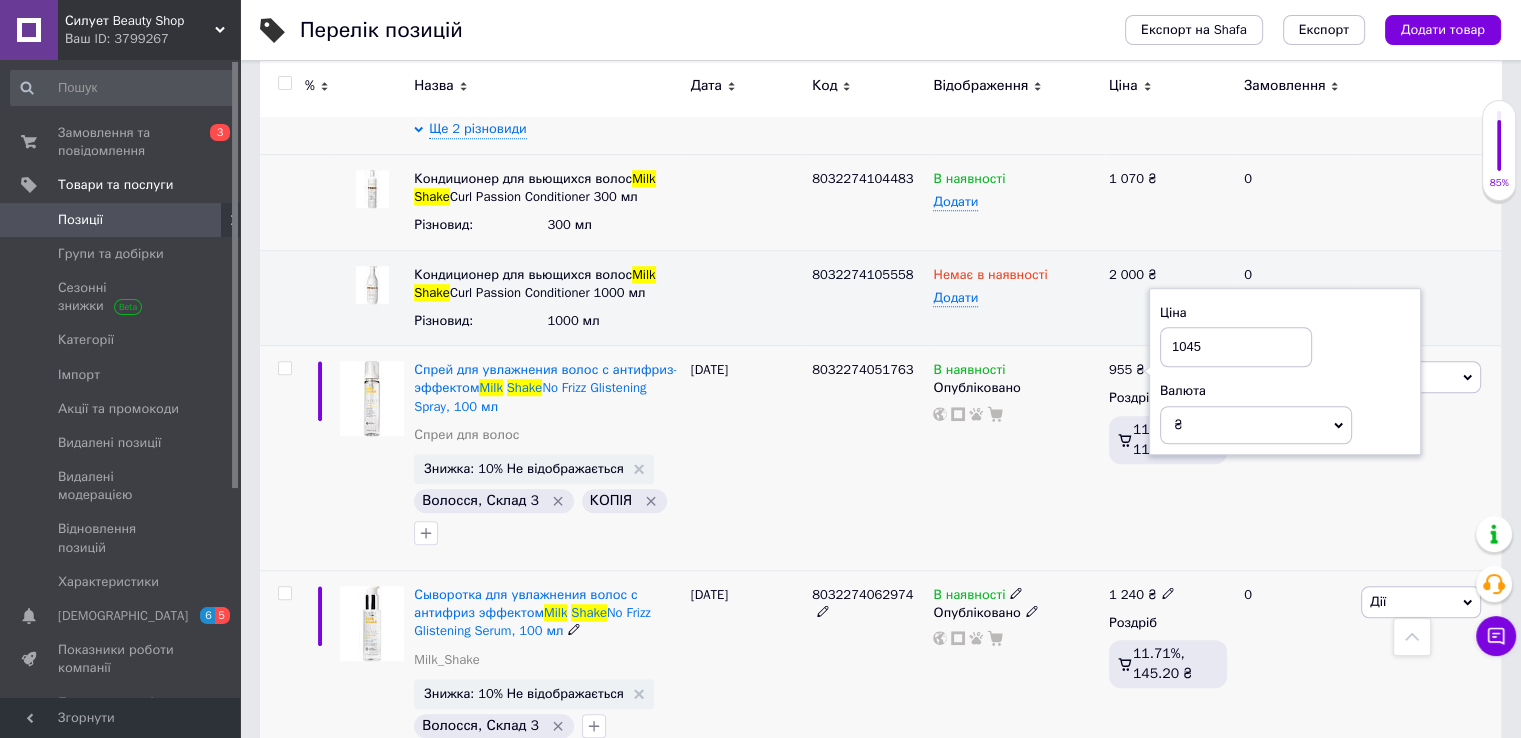 type on "1045" 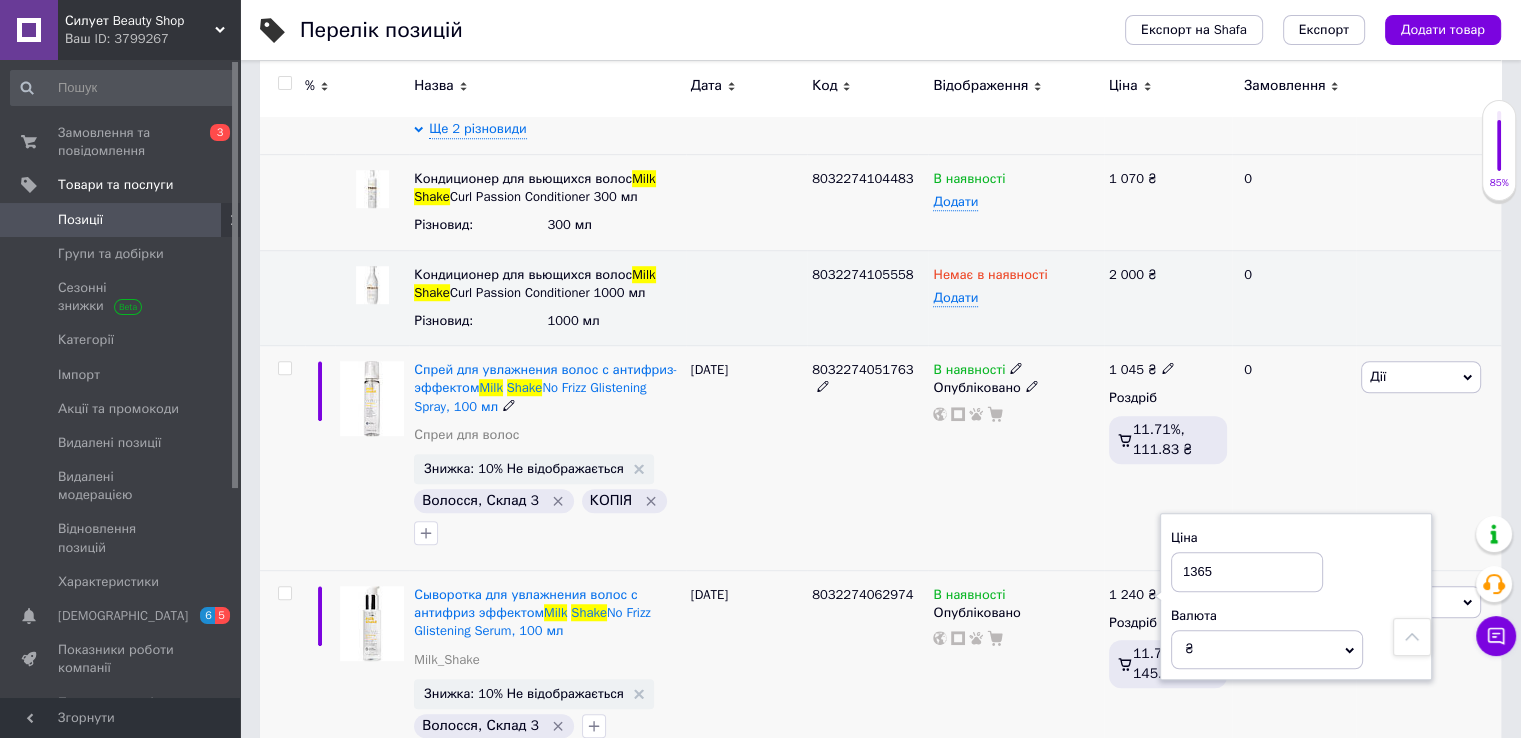 type on "1365" 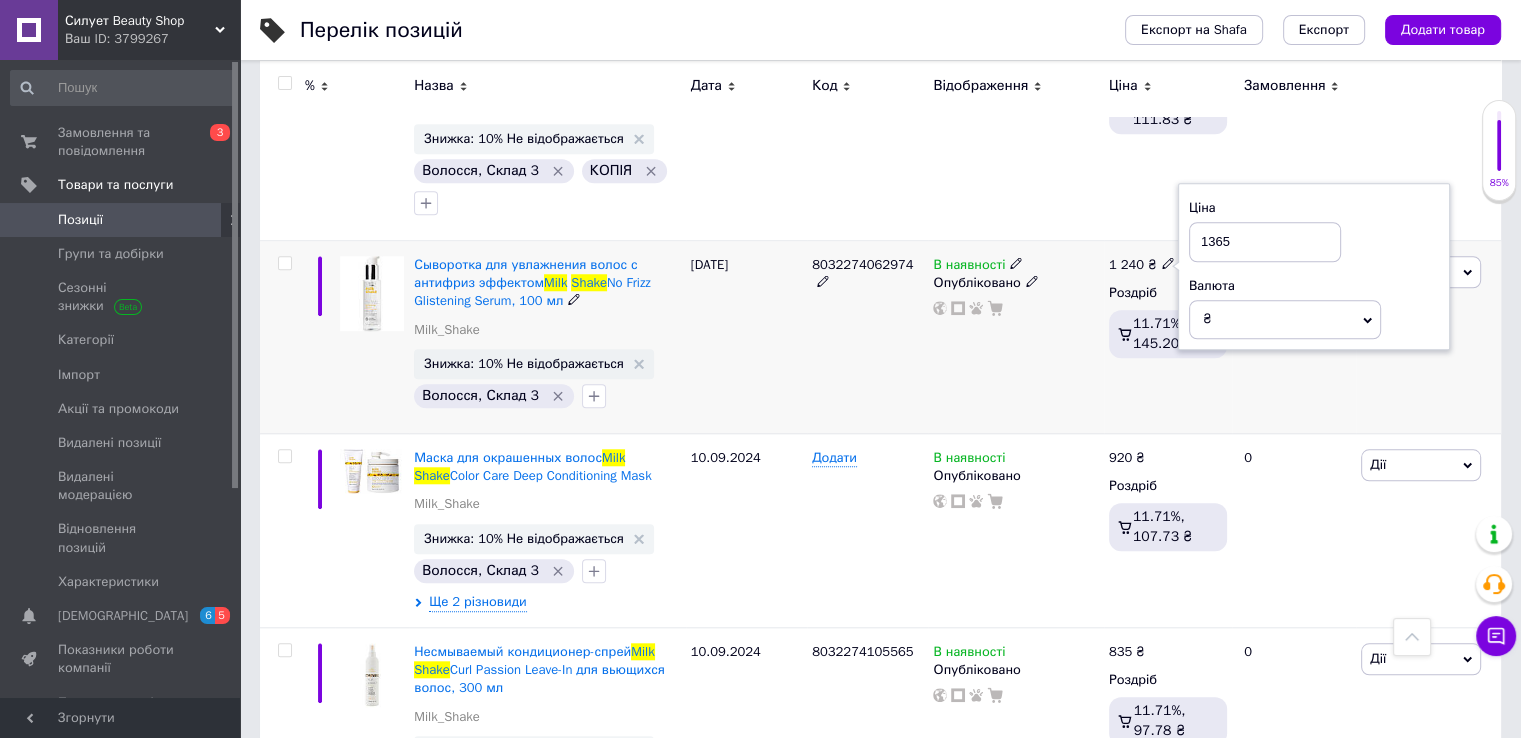 scroll, scrollTop: 1900, scrollLeft: 0, axis: vertical 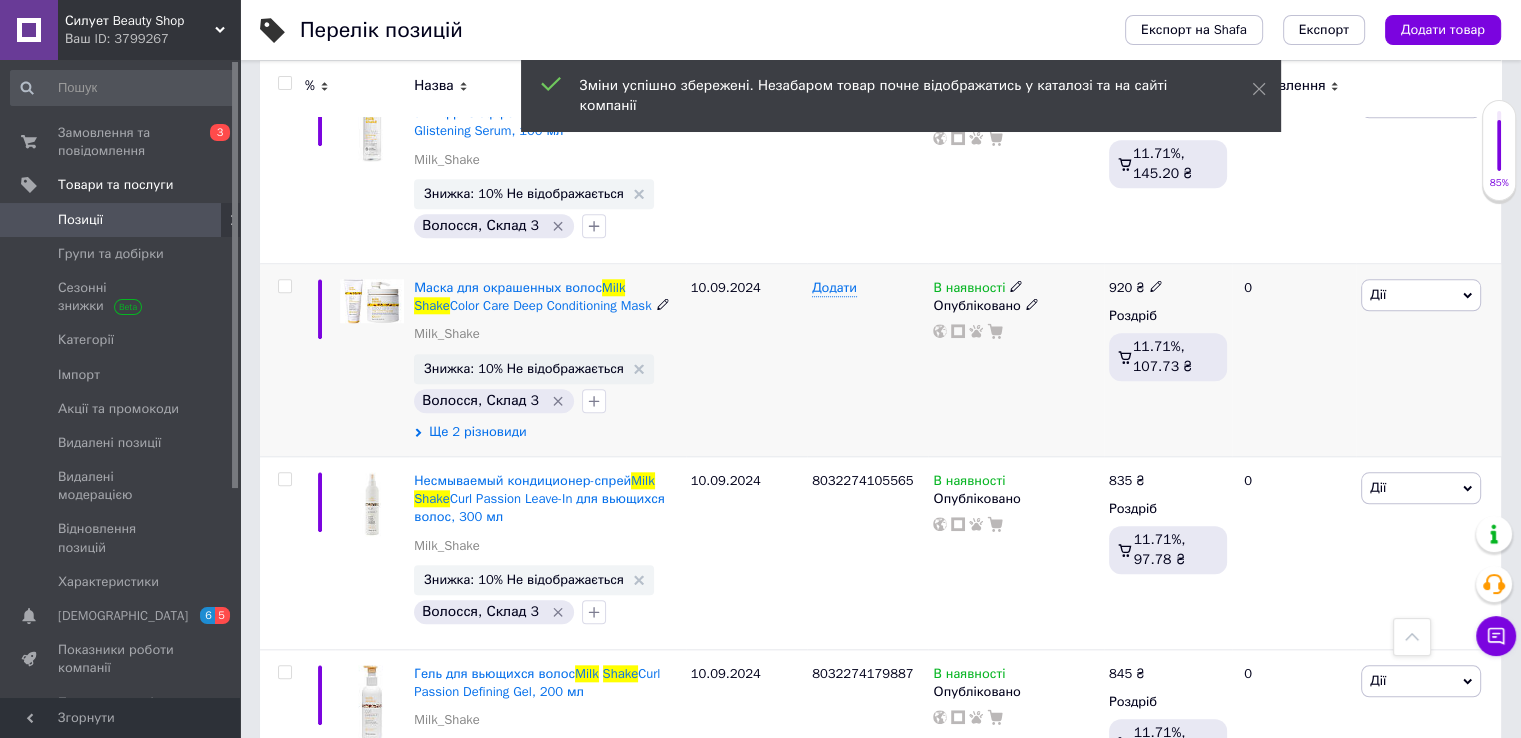 click on "Ще 2 різновиди" at bounding box center [477, 432] 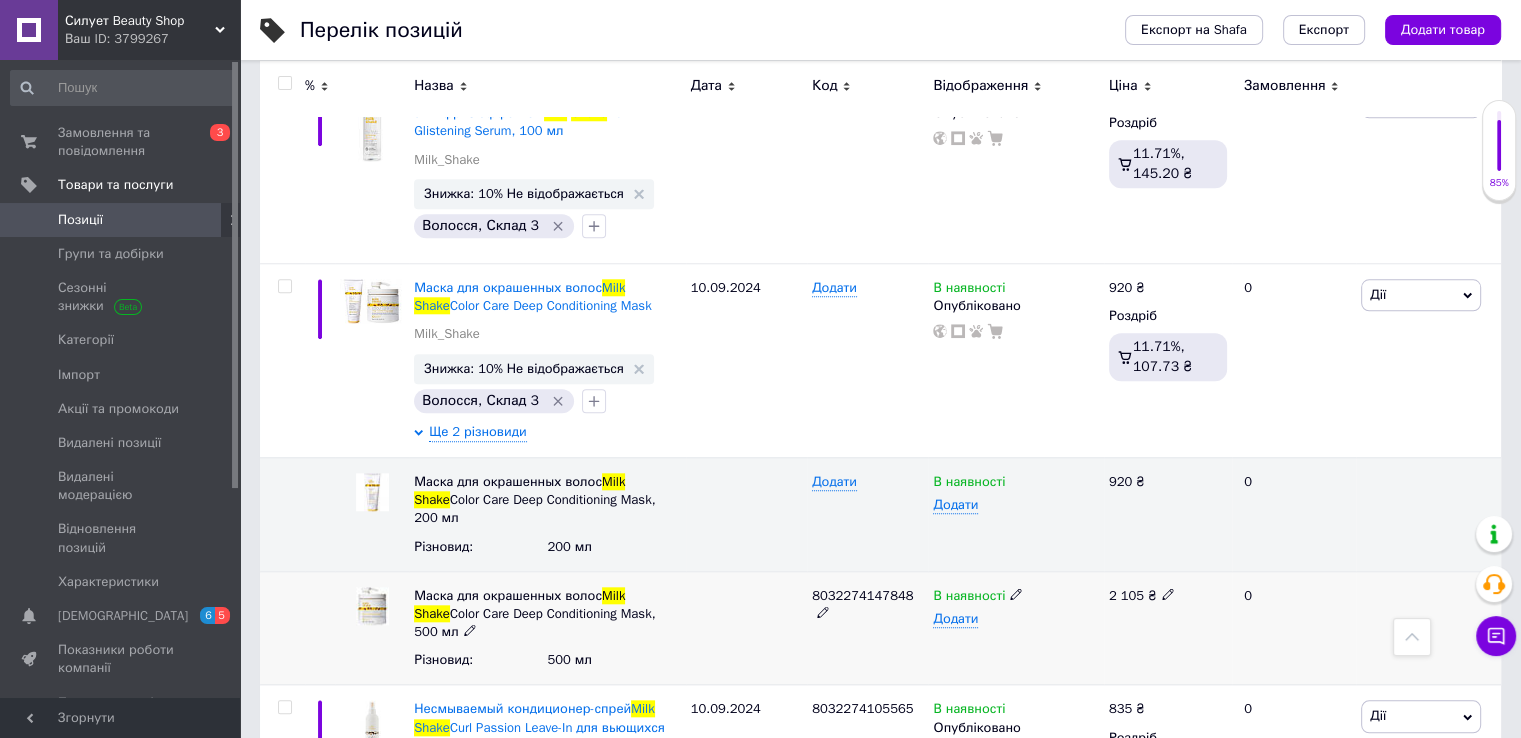 click 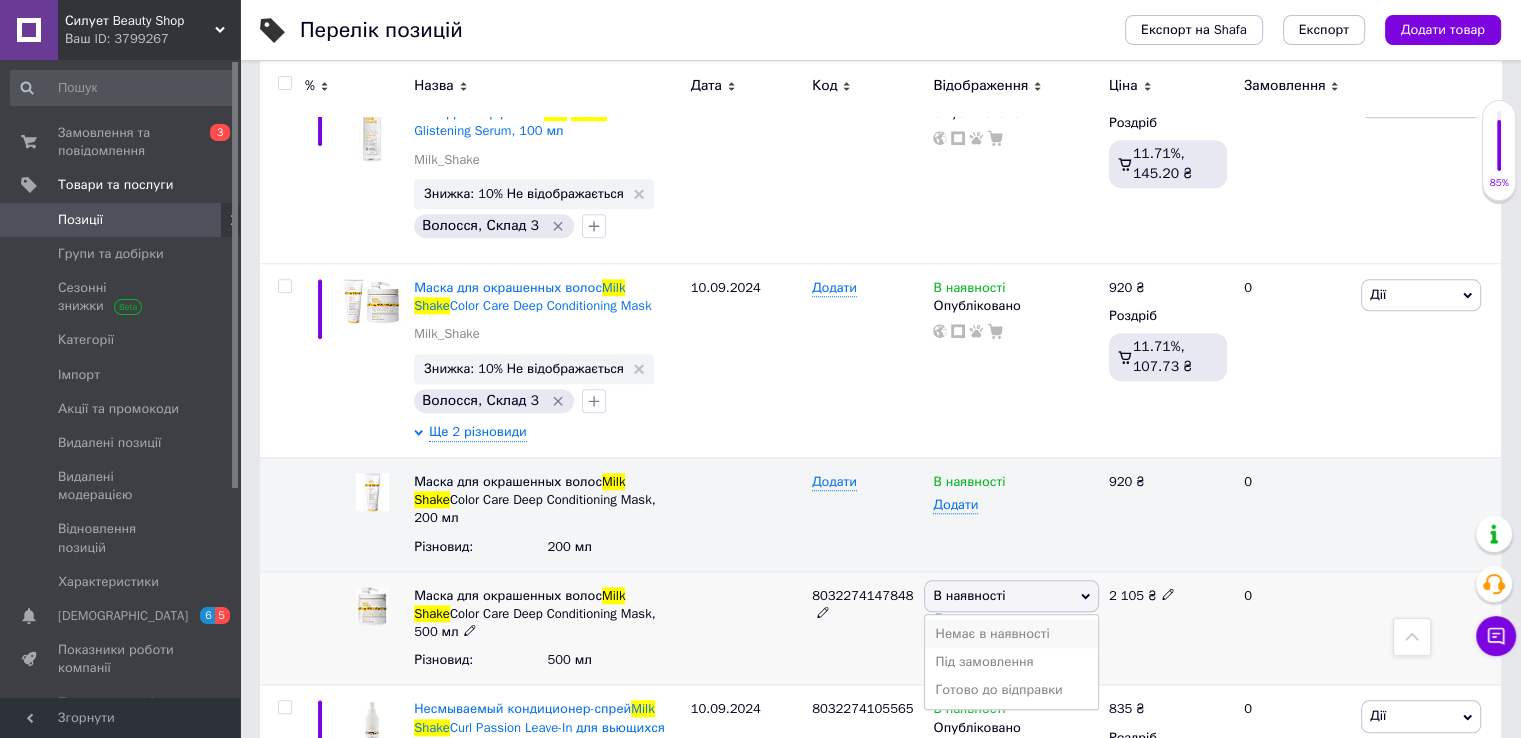 click on "Немає в наявності" at bounding box center [1011, 634] 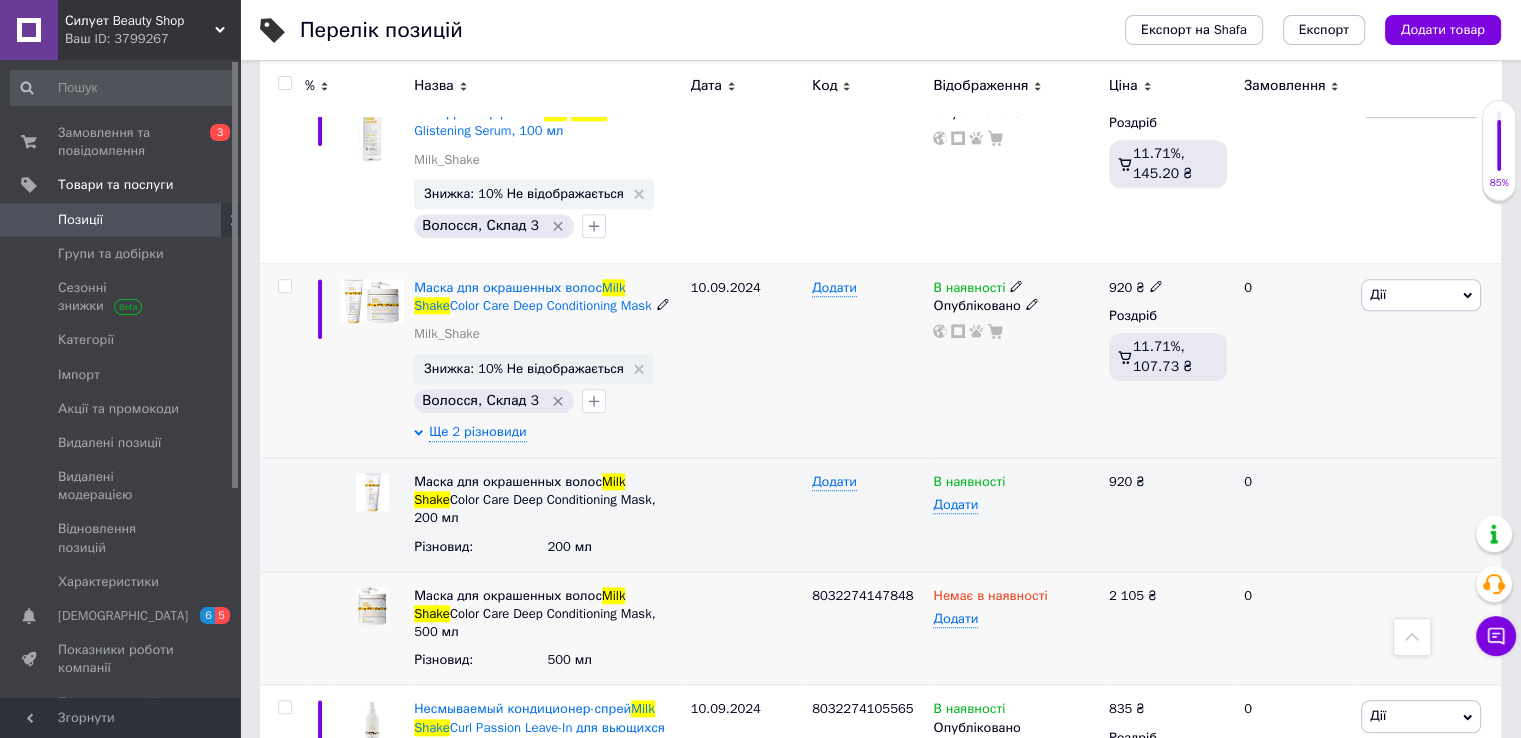 click 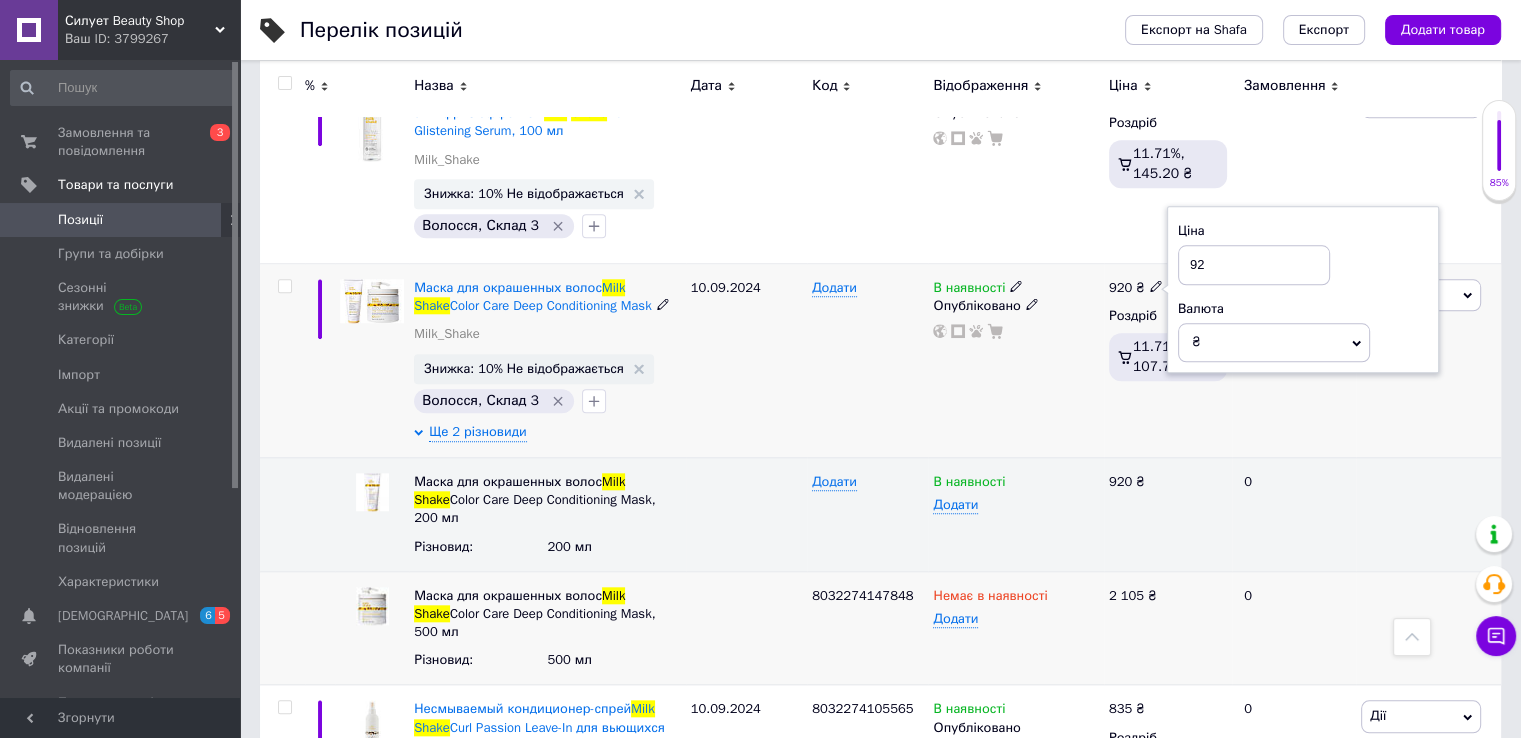 type on "9" 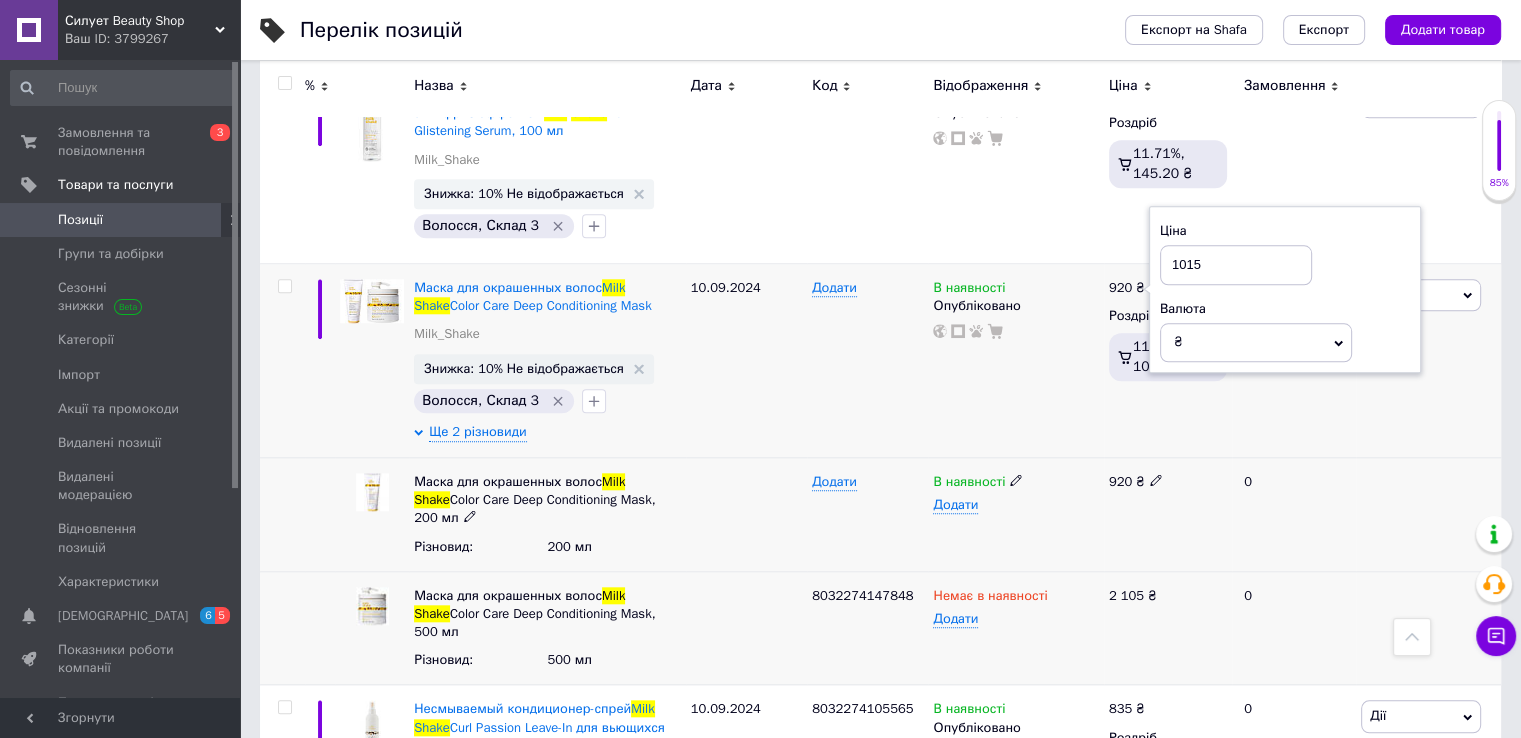 type on "1015" 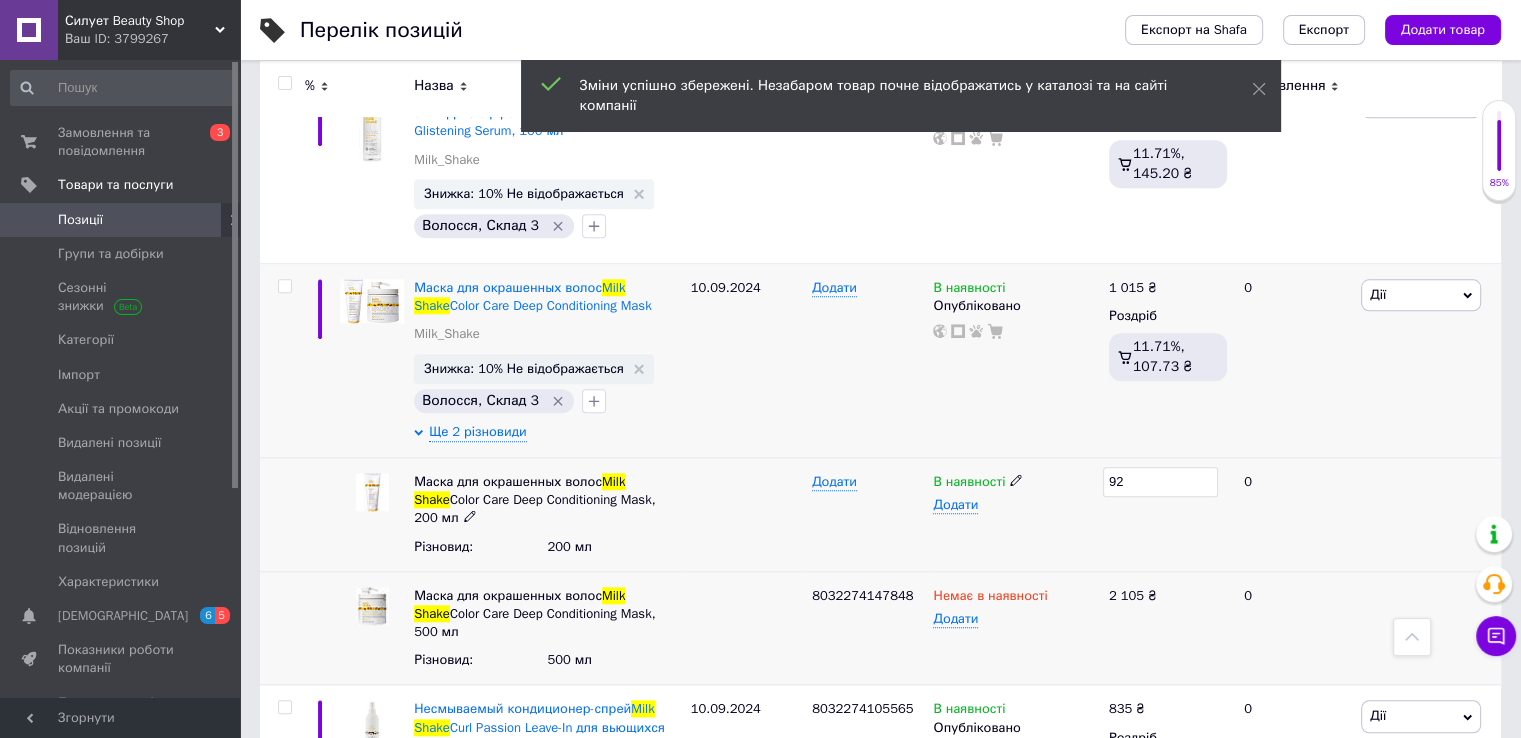type on "9" 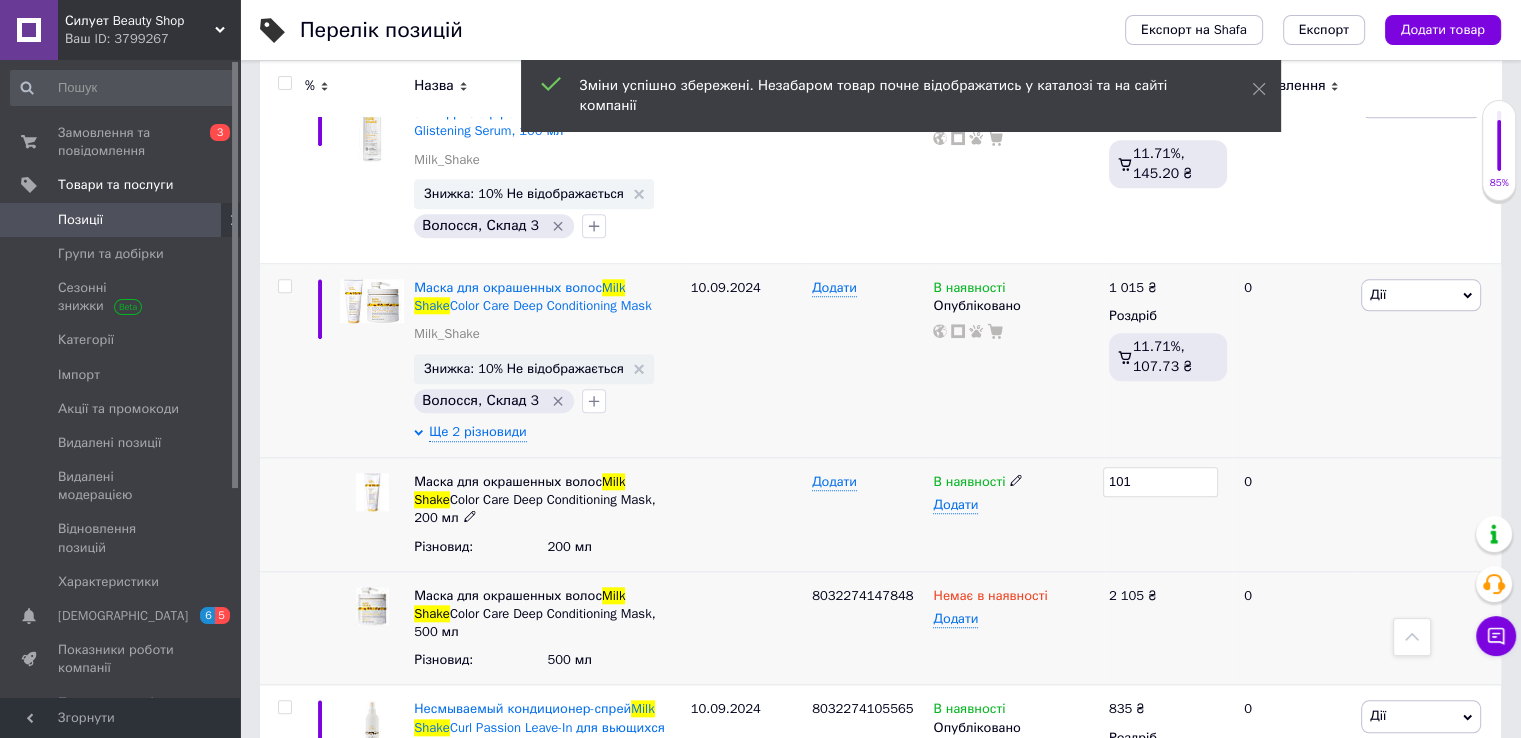 type on "1015" 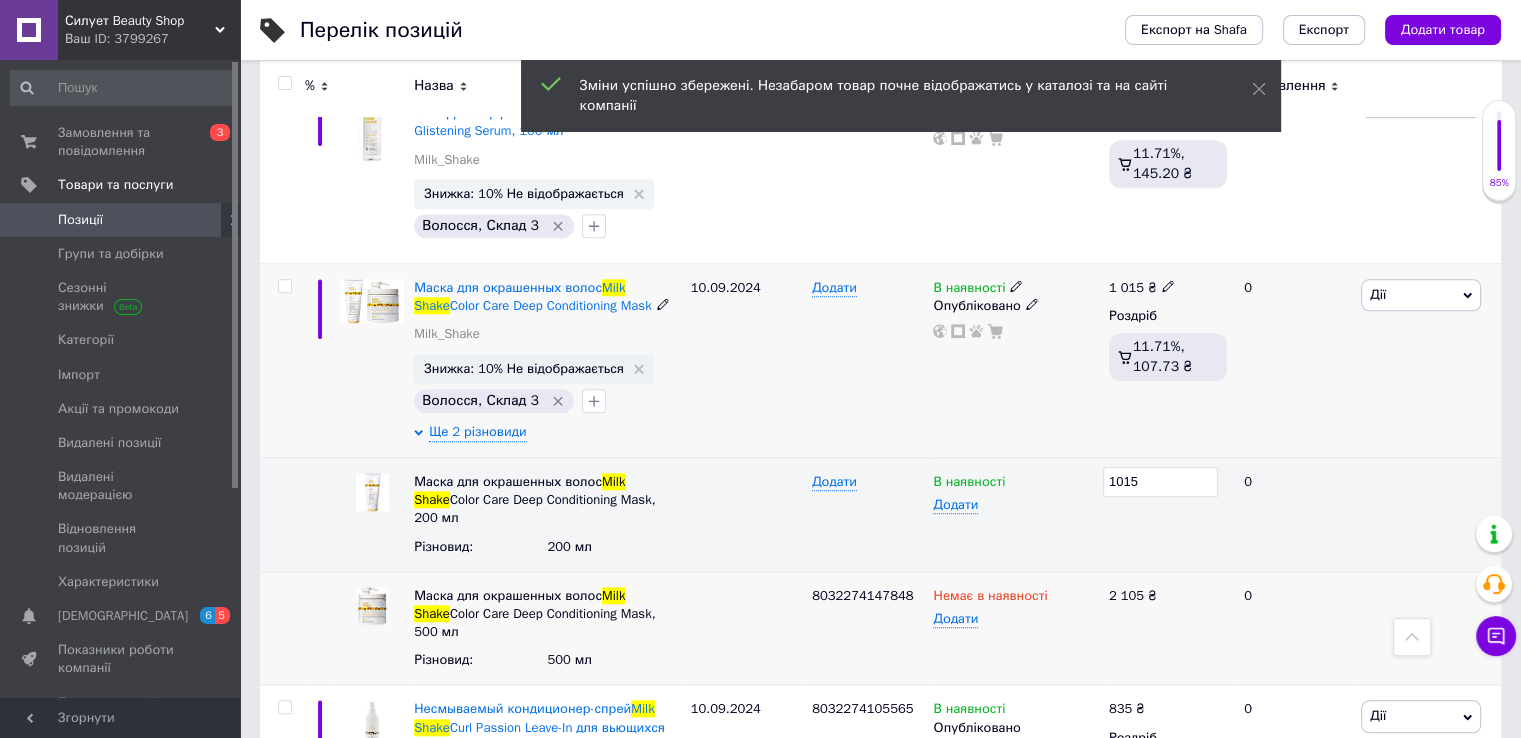 click on "10.09.2024" at bounding box center (746, 361) 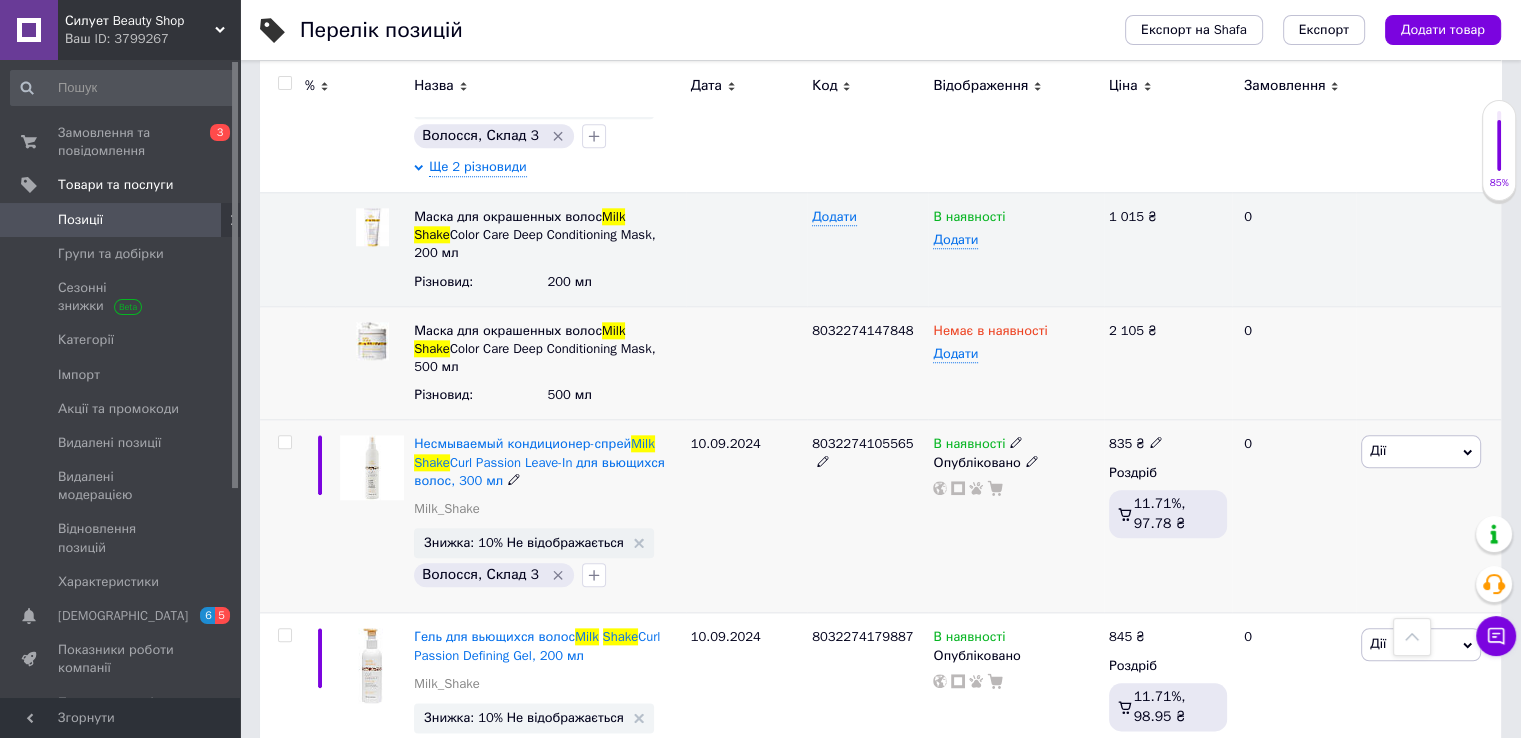 scroll, scrollTop: 2200, scrollLeft: 0, axis: vertical 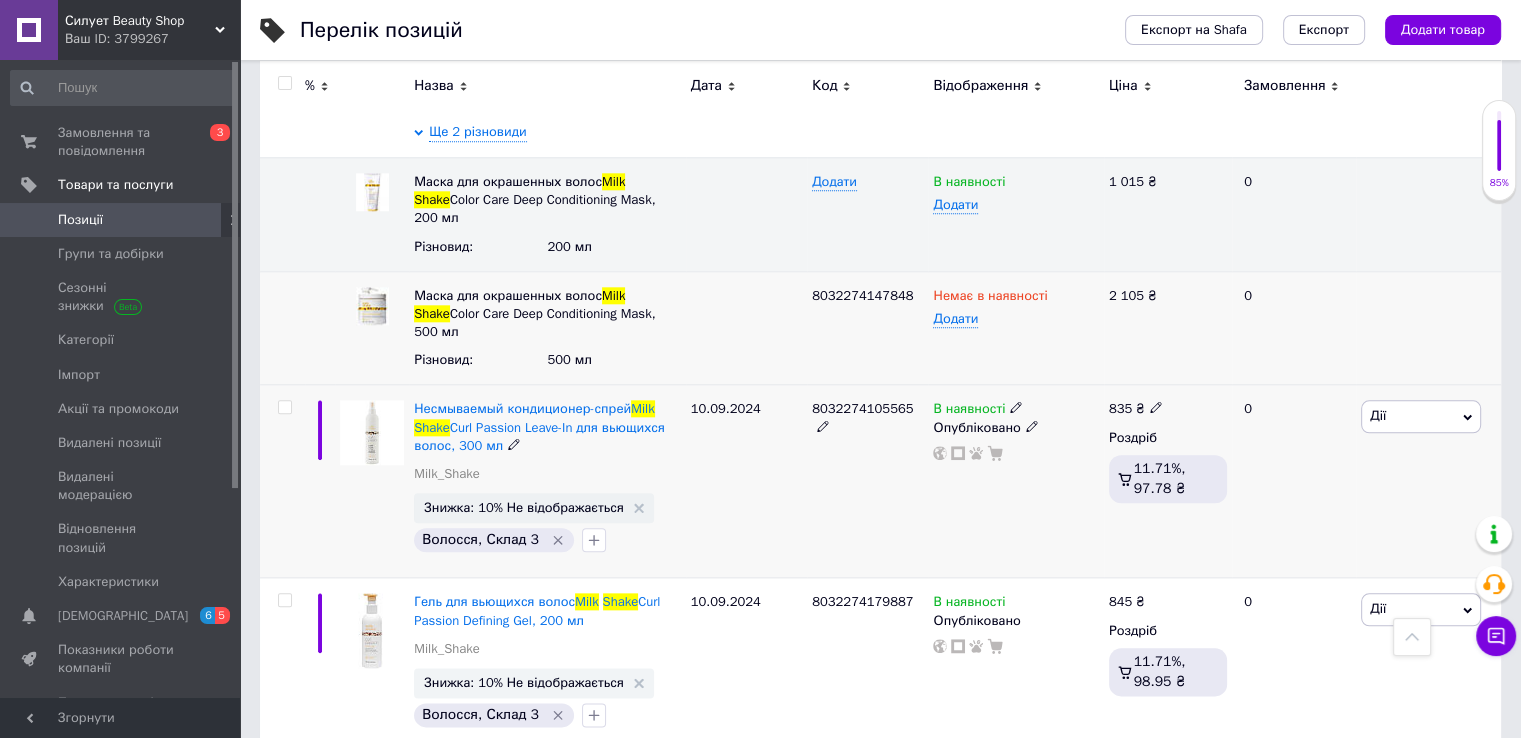 click 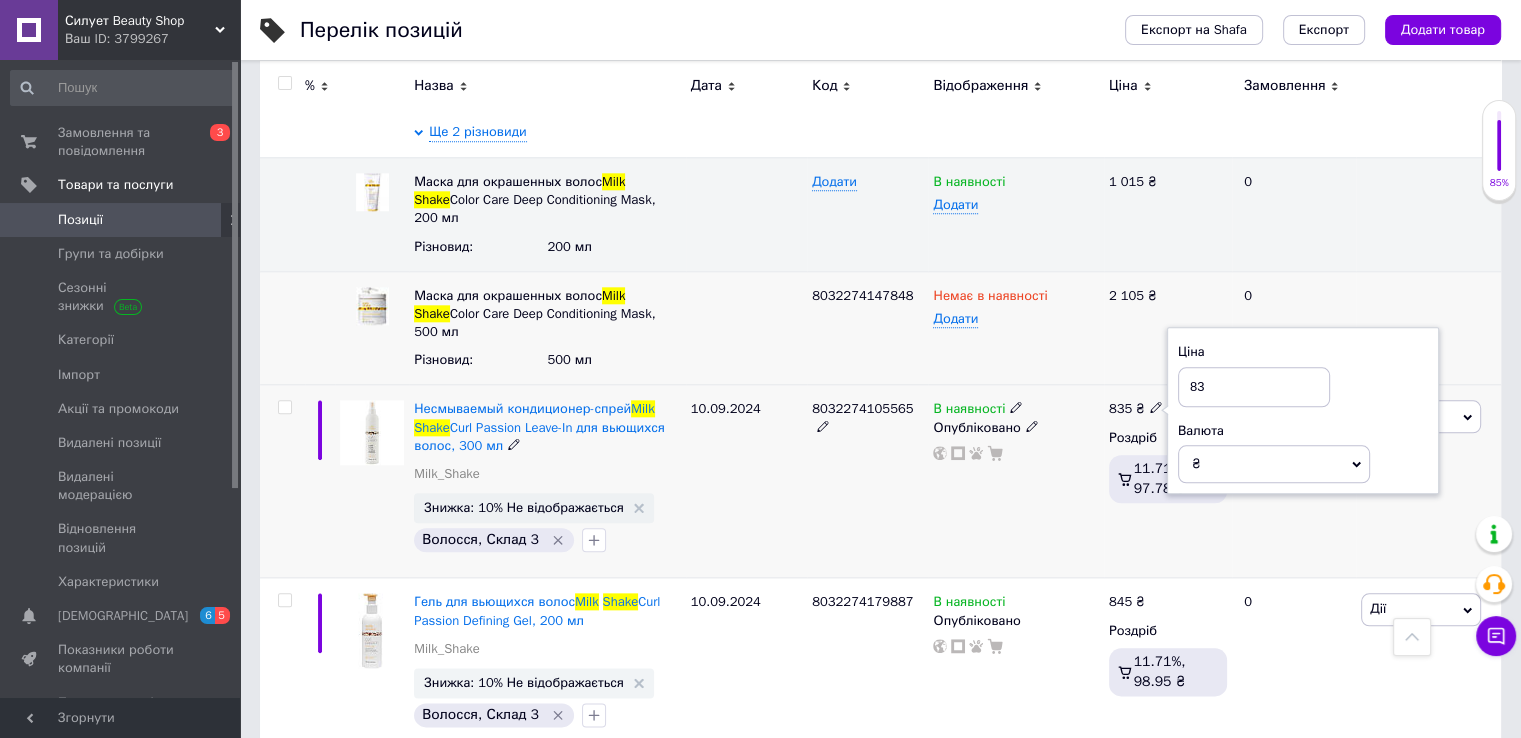 type on "8" 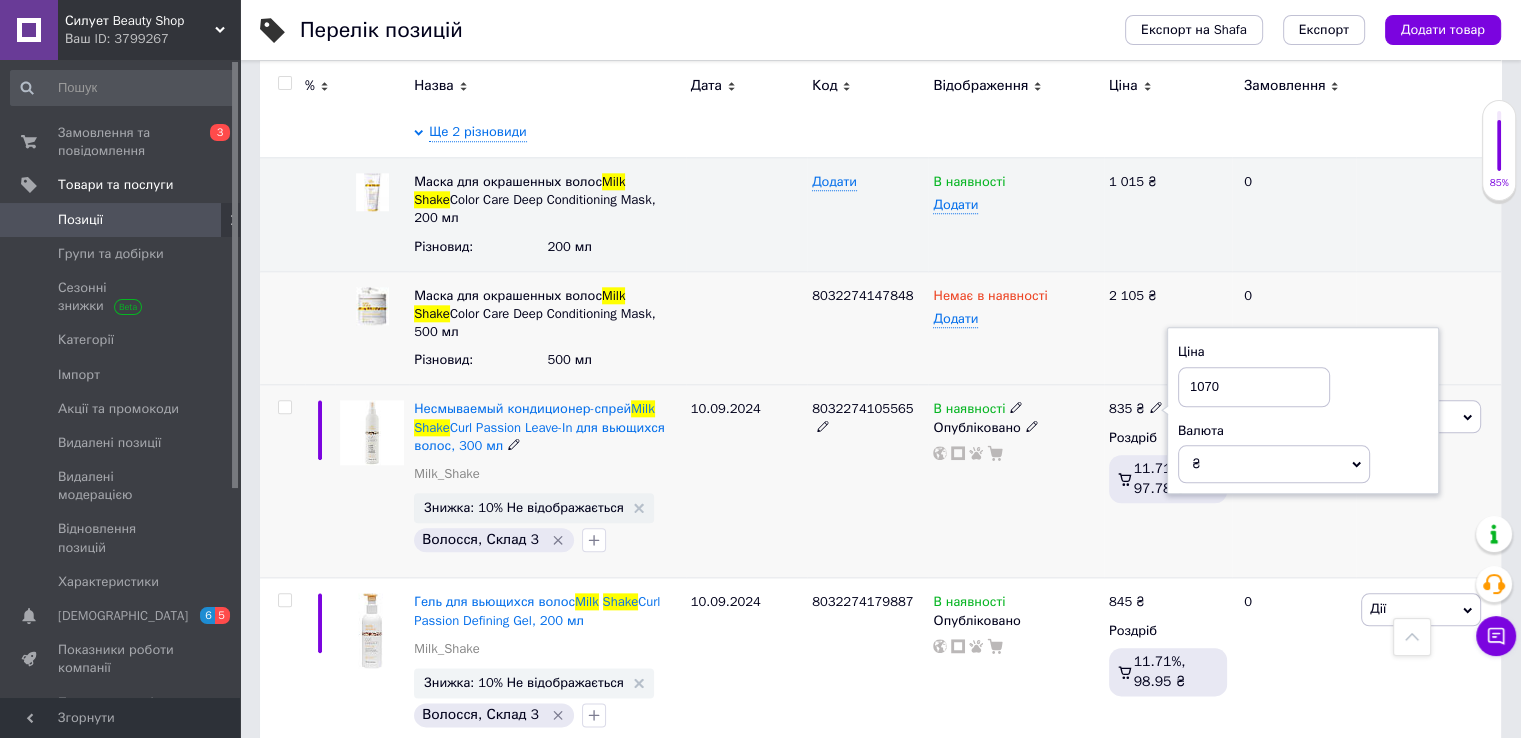 type on "1070" 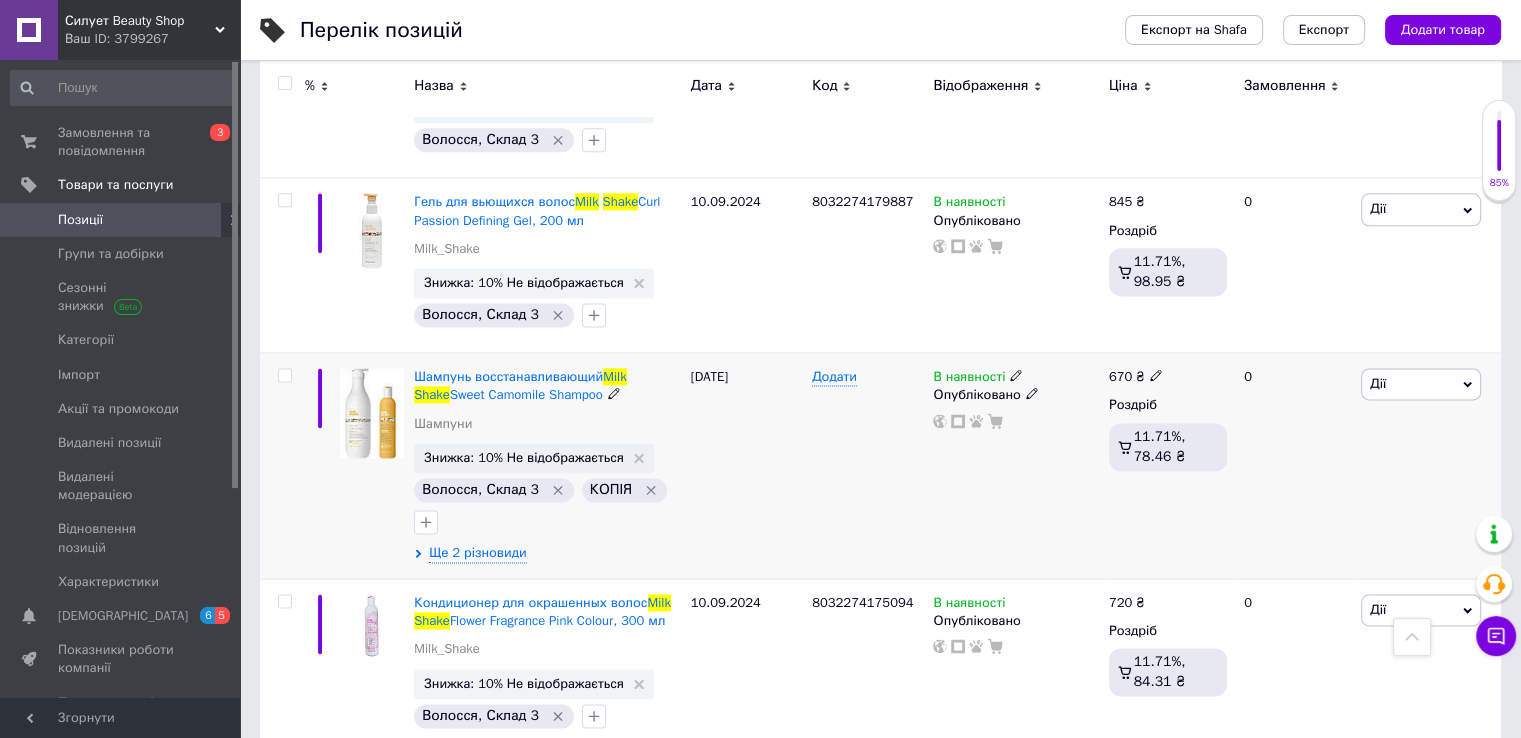 scroll, scrollTop: 2500, scrollLeft: 0, axis: vertical 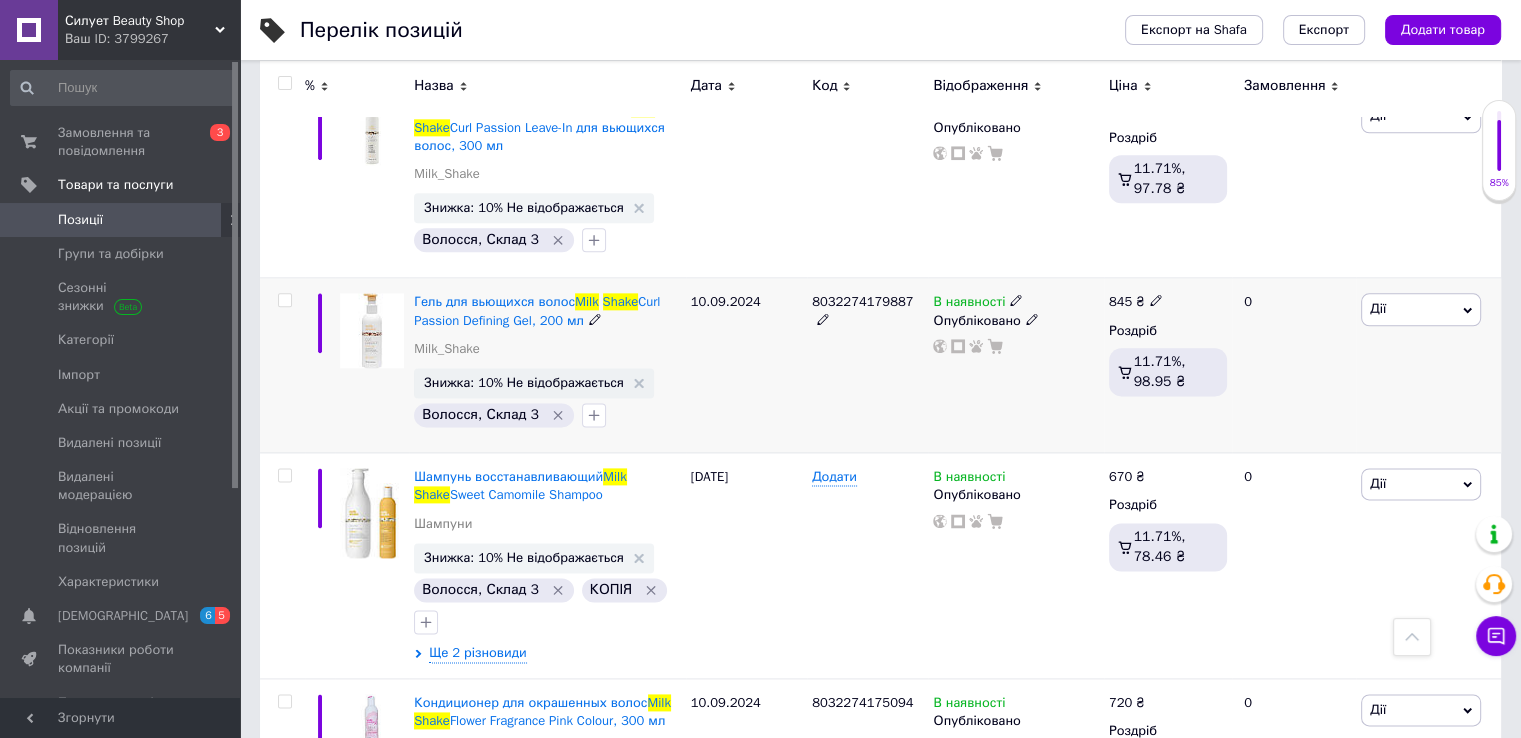 click 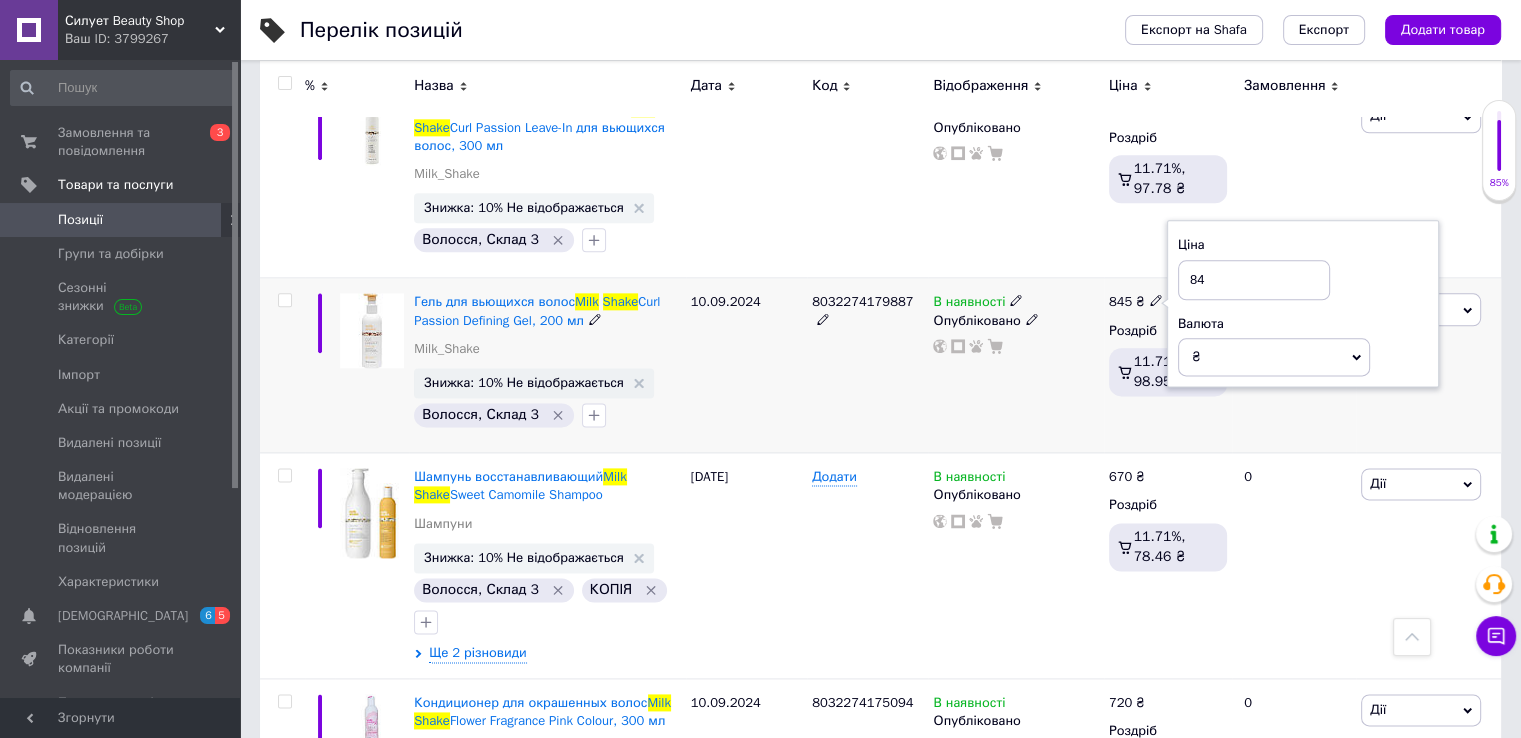 type on "8" 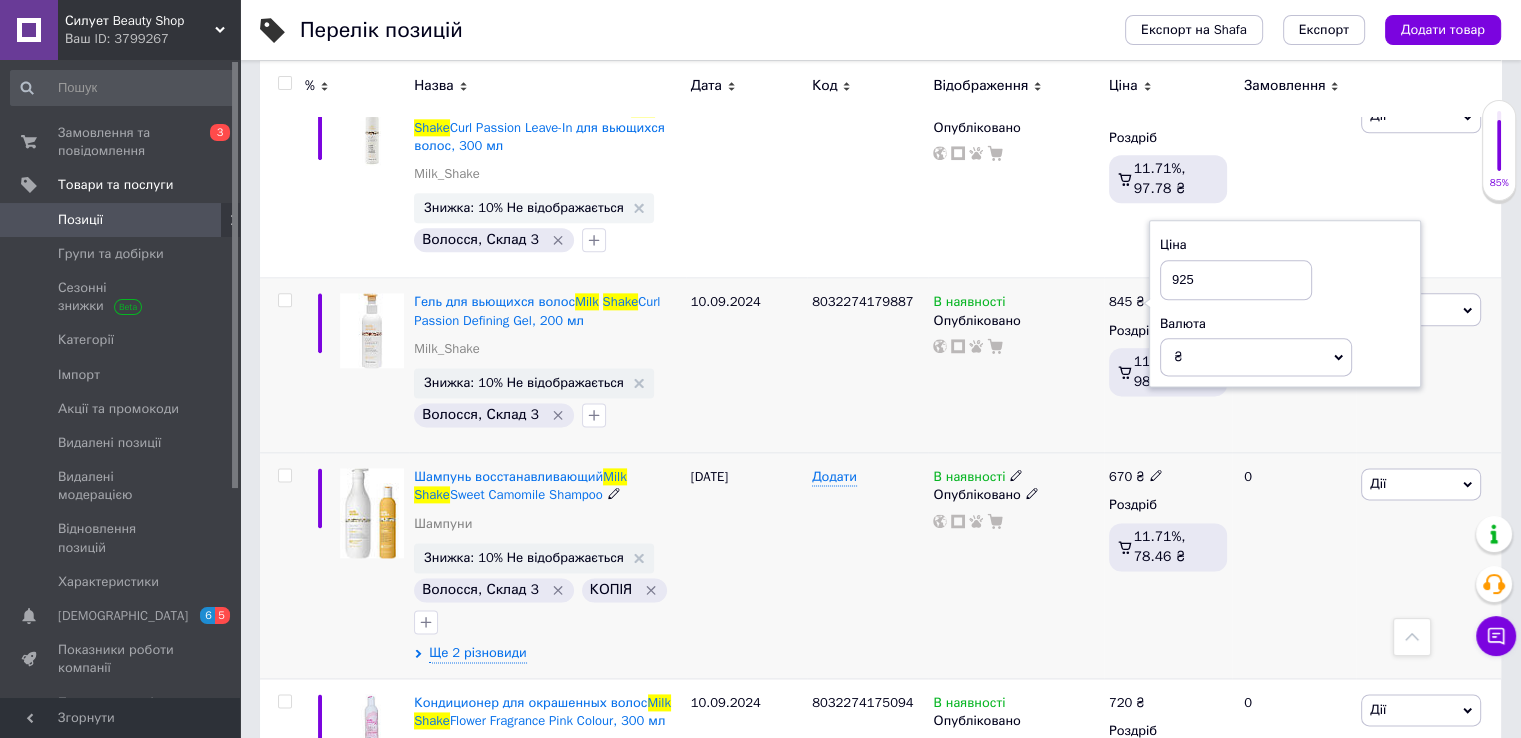 type on "925" 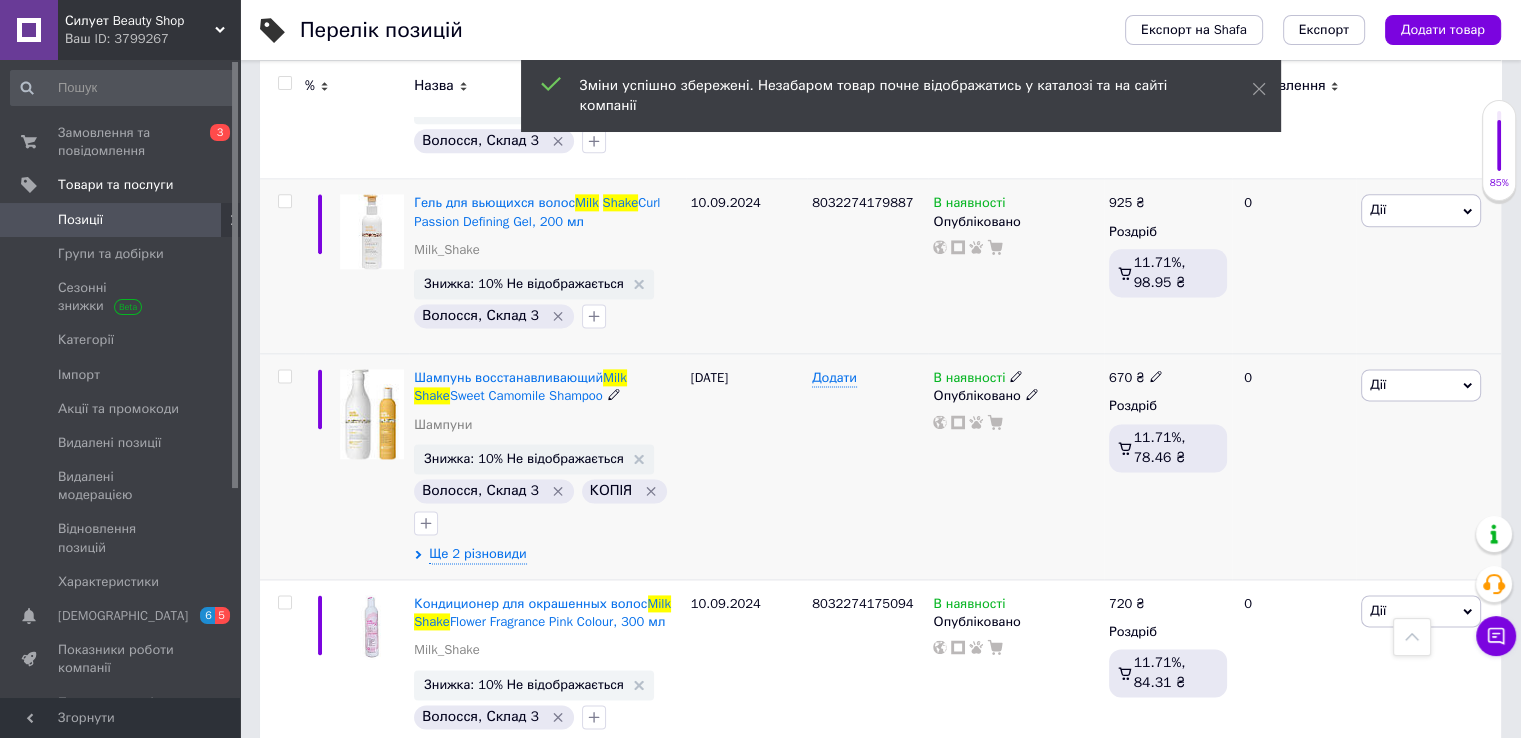 scroll, scrollTop: 2600, scrollLeft: 0, axis: vertical 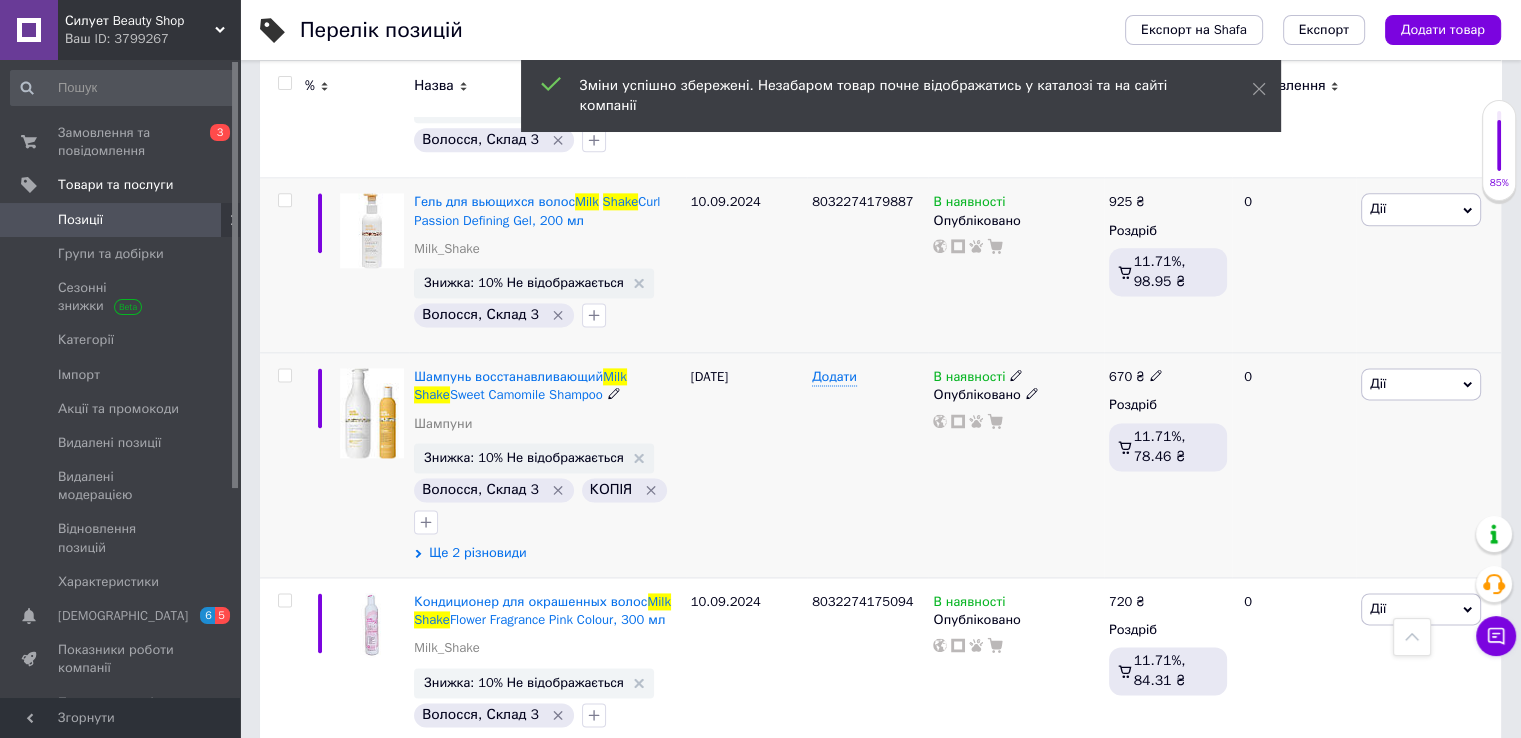 click on "Ще 2 різновиди" at bounding box center (477, 553) 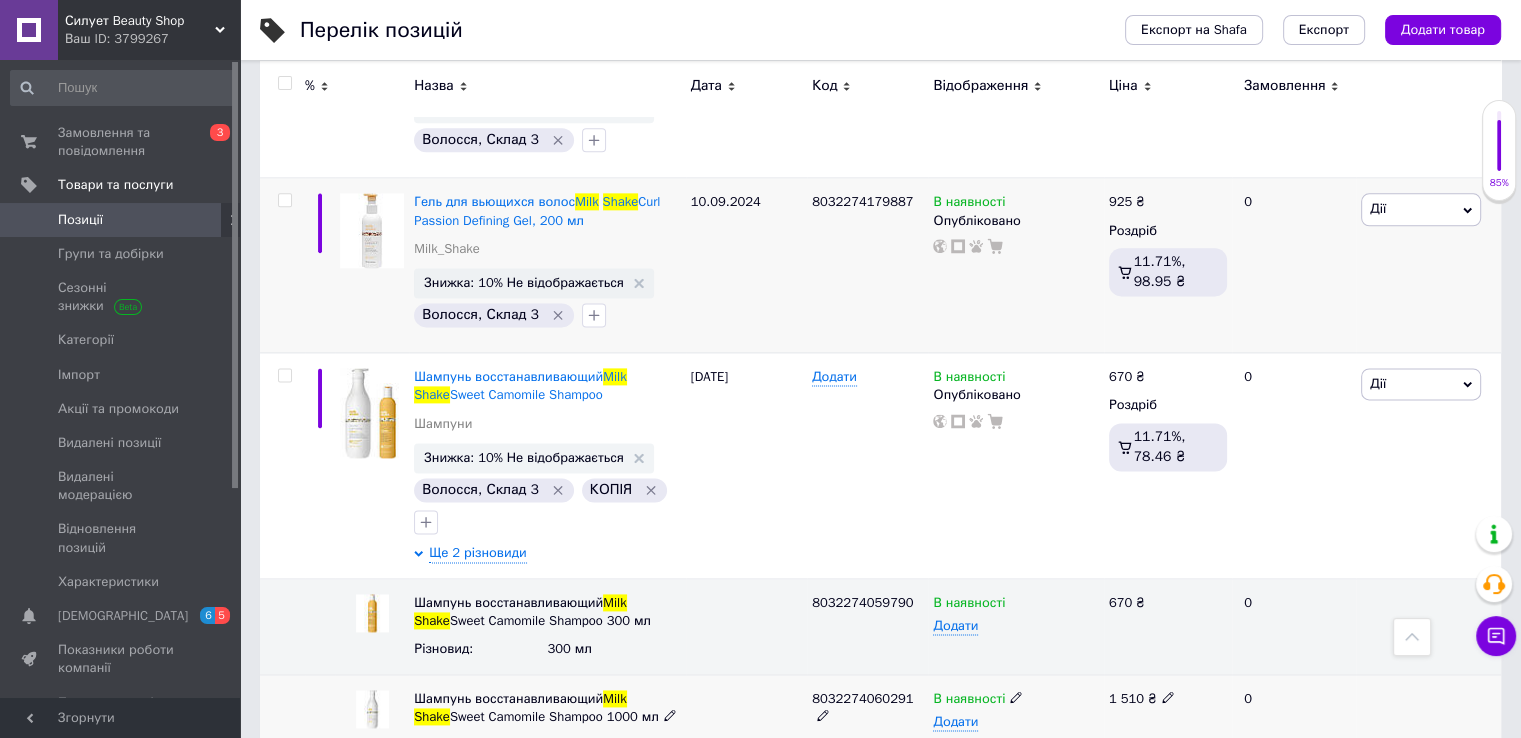click 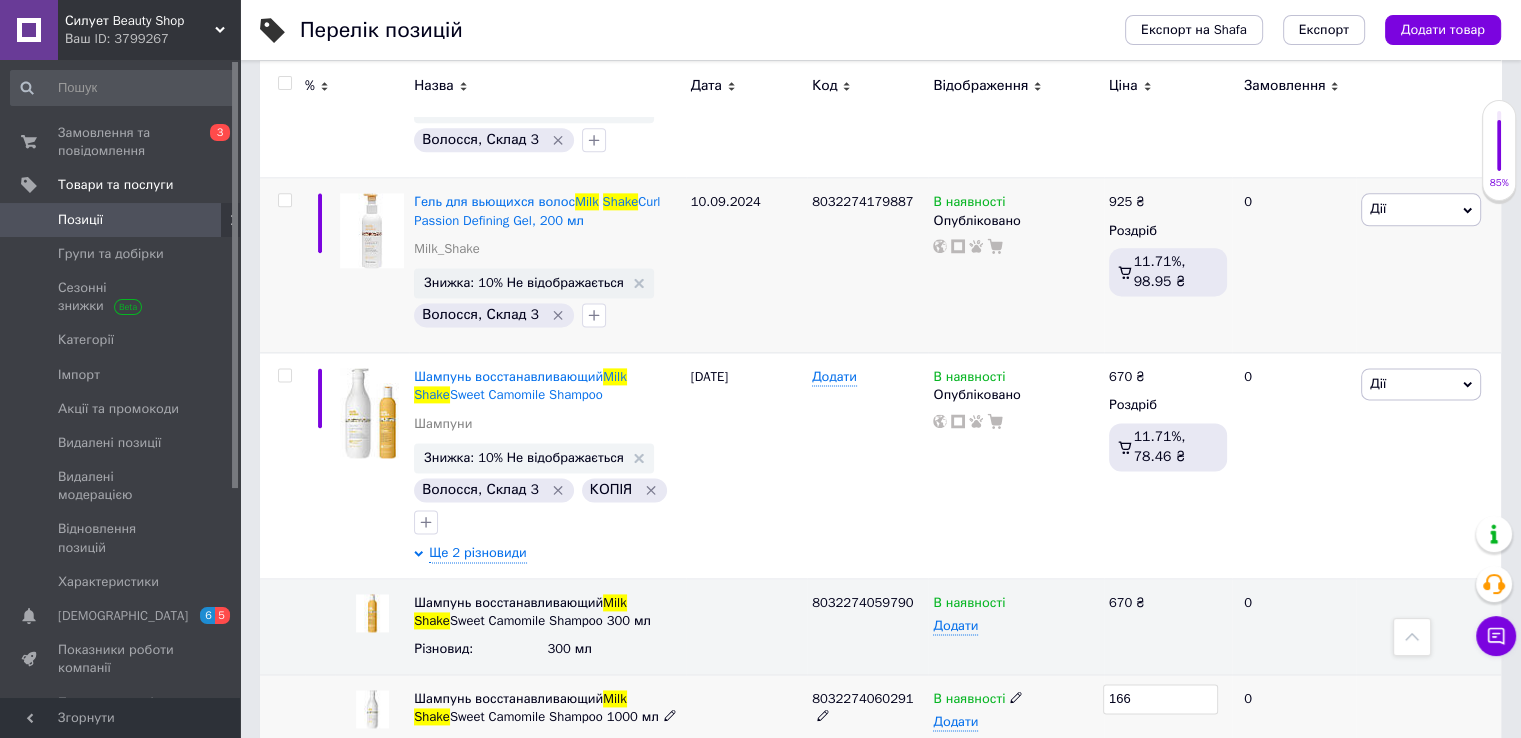 type on "1660" 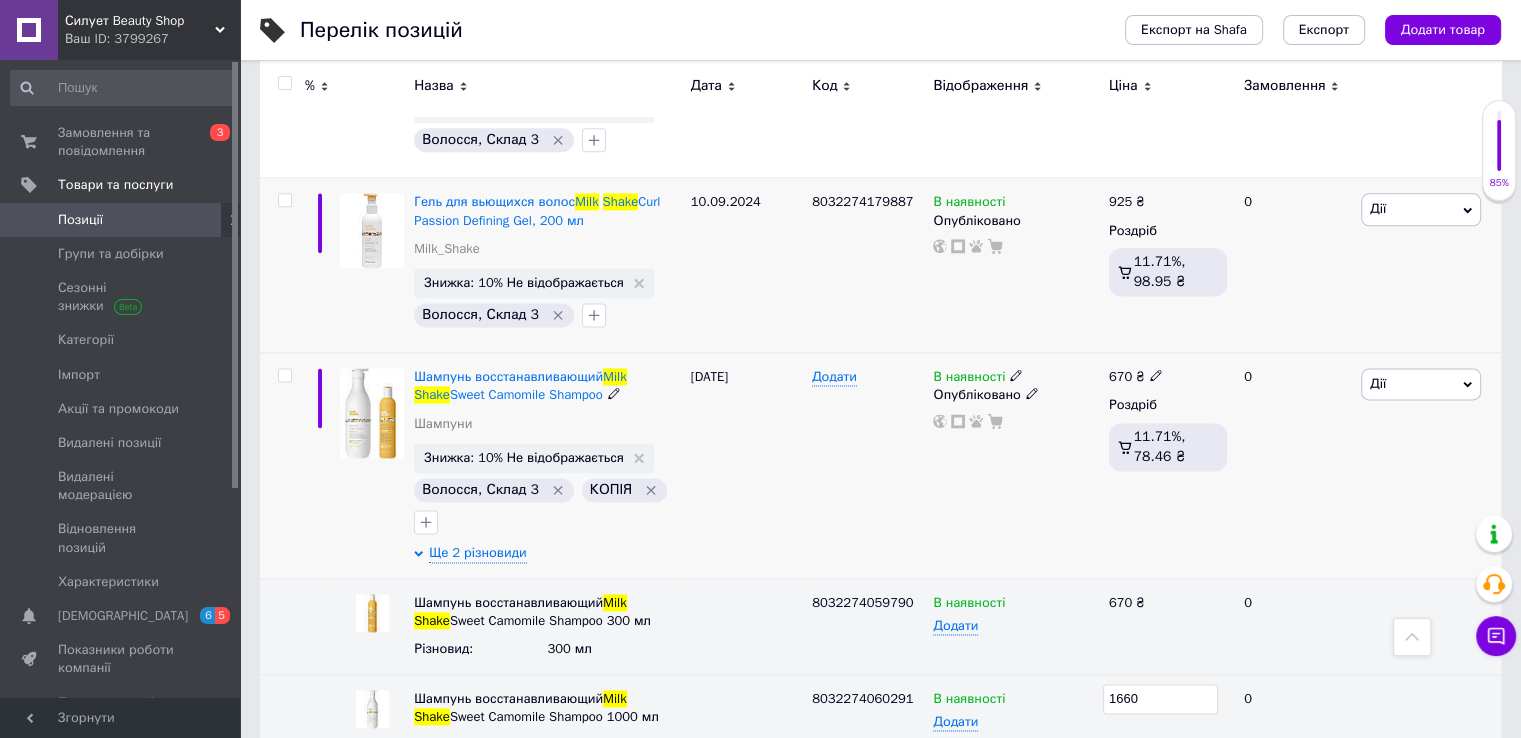 click 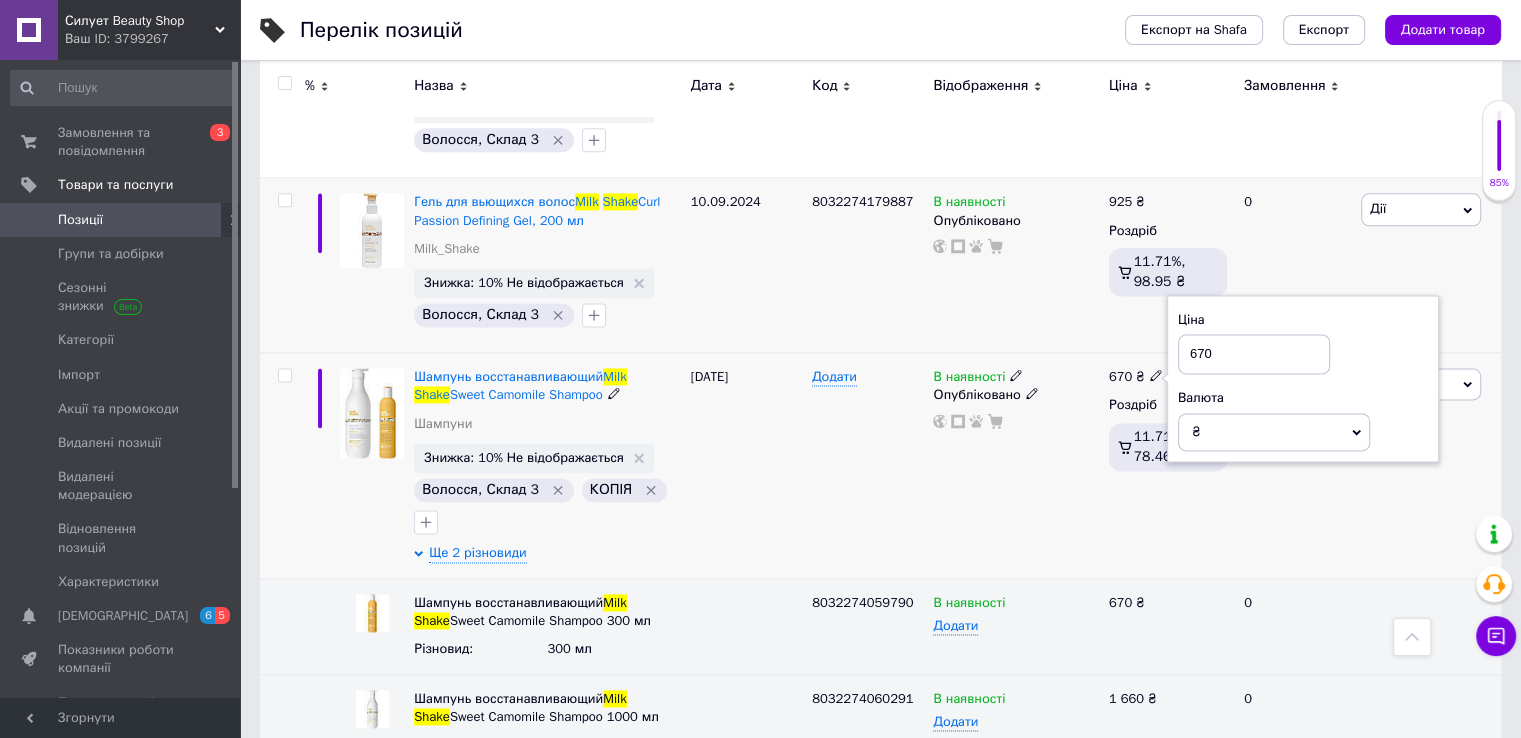 click 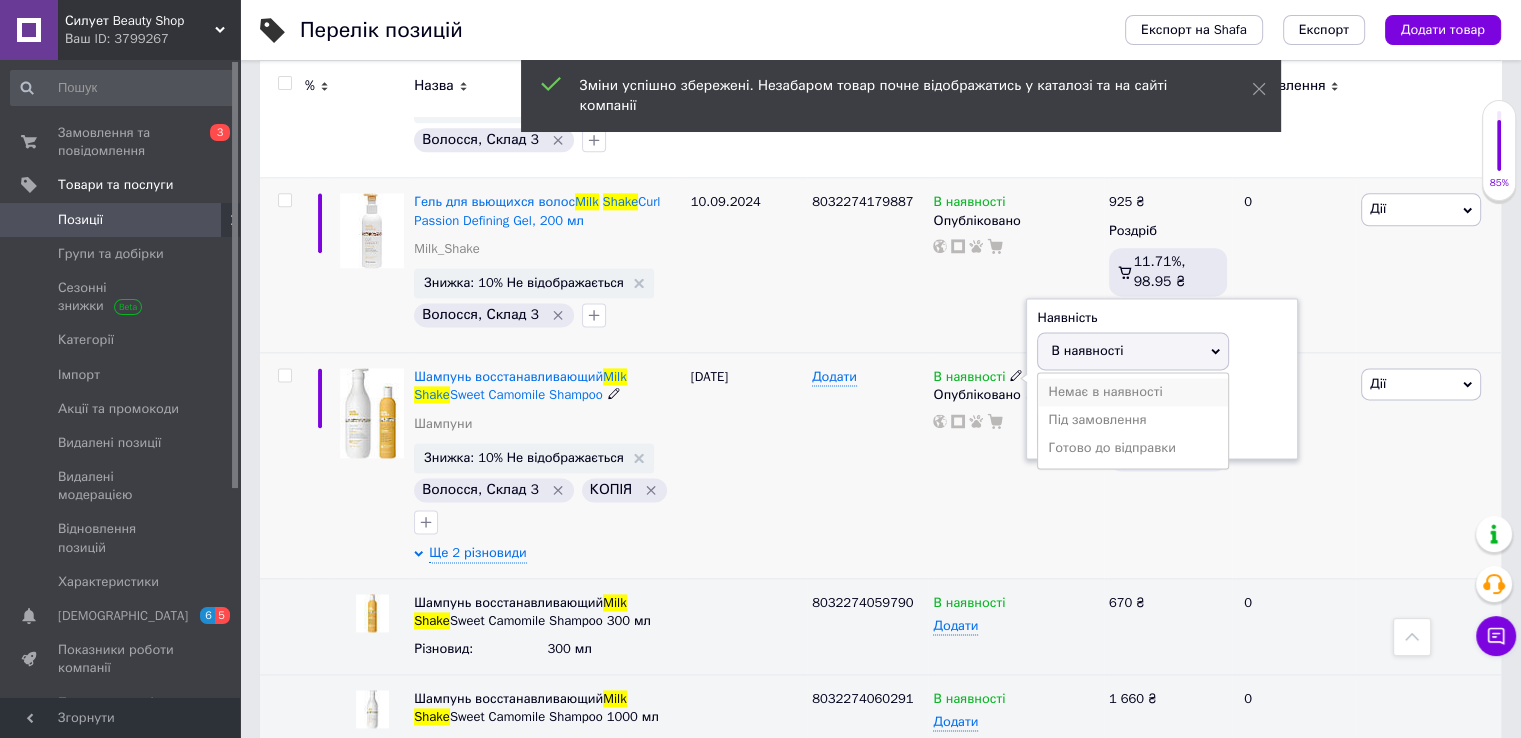 click on "Немає в наявності" at bounding box center [1133, 392] 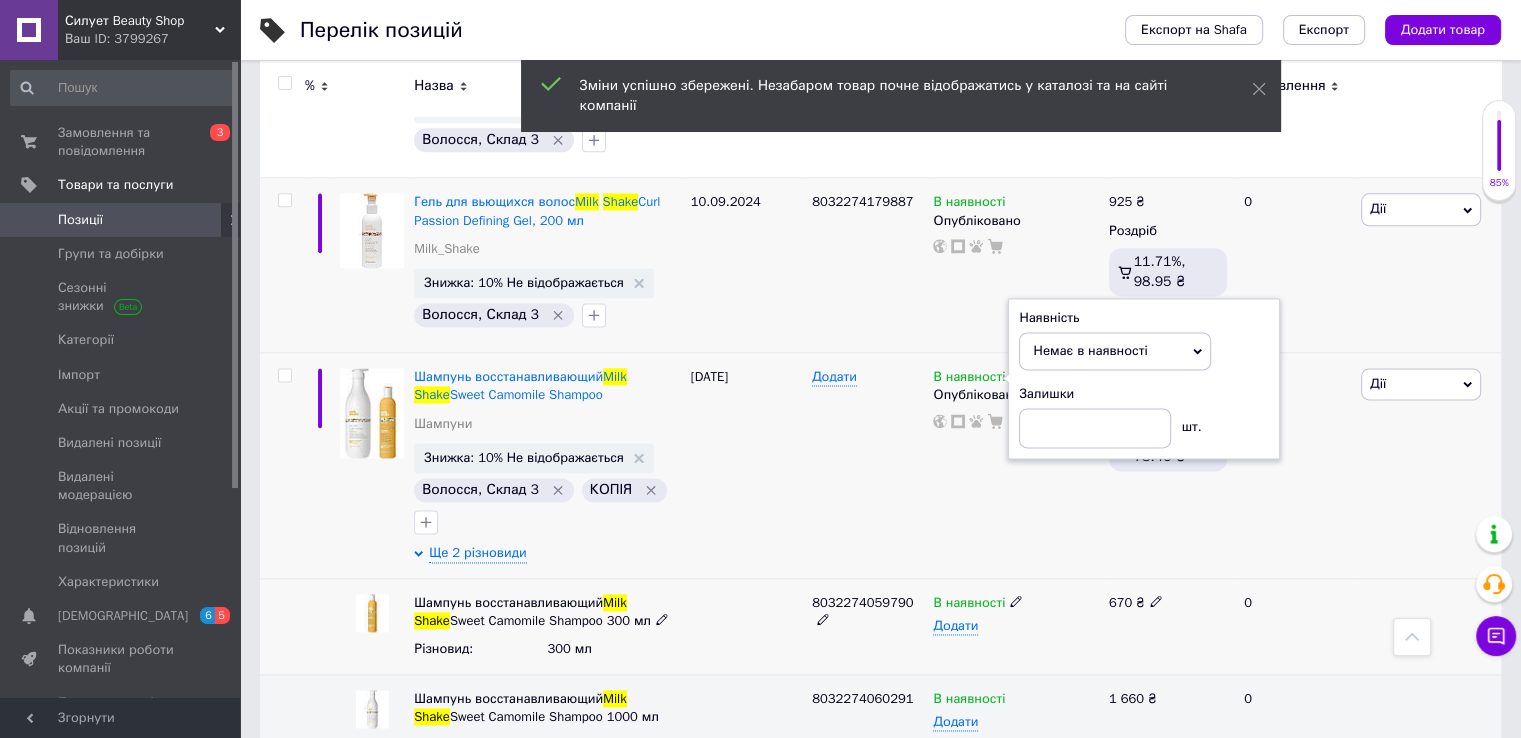 click 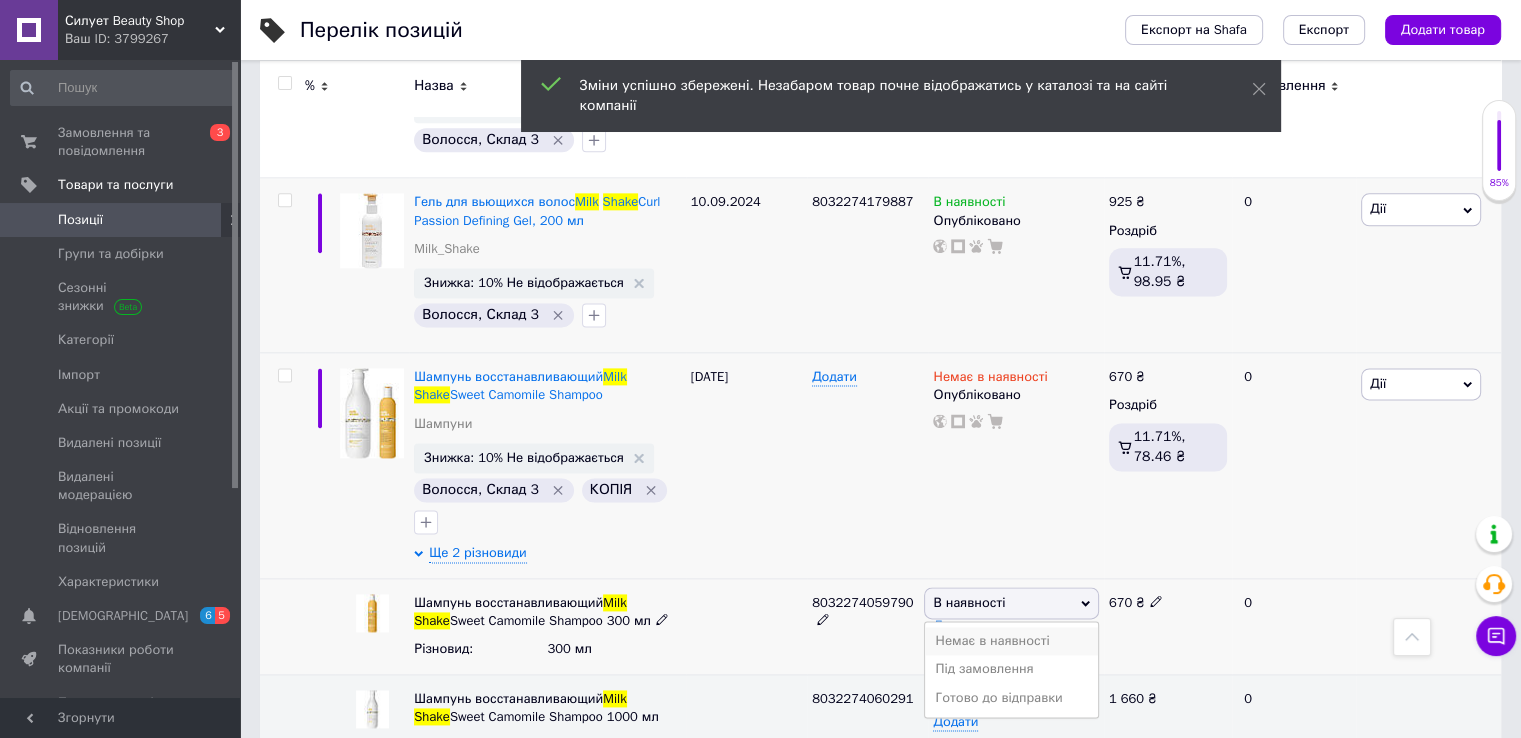 click on "Немає в наявності" at bounding box center (1011, 641) 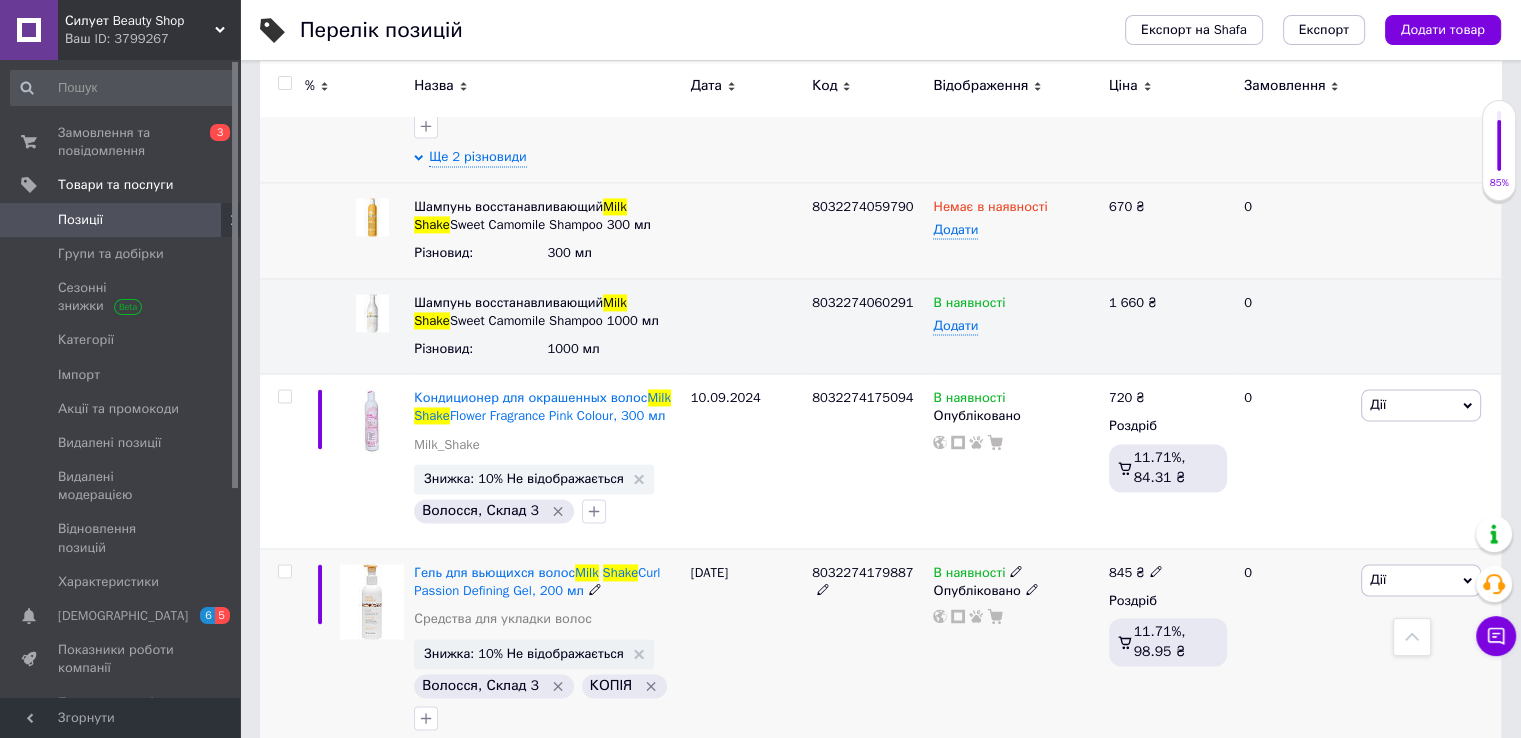 scroll, scrollTop: 3000, scrollLeft: 0, axis: vertical 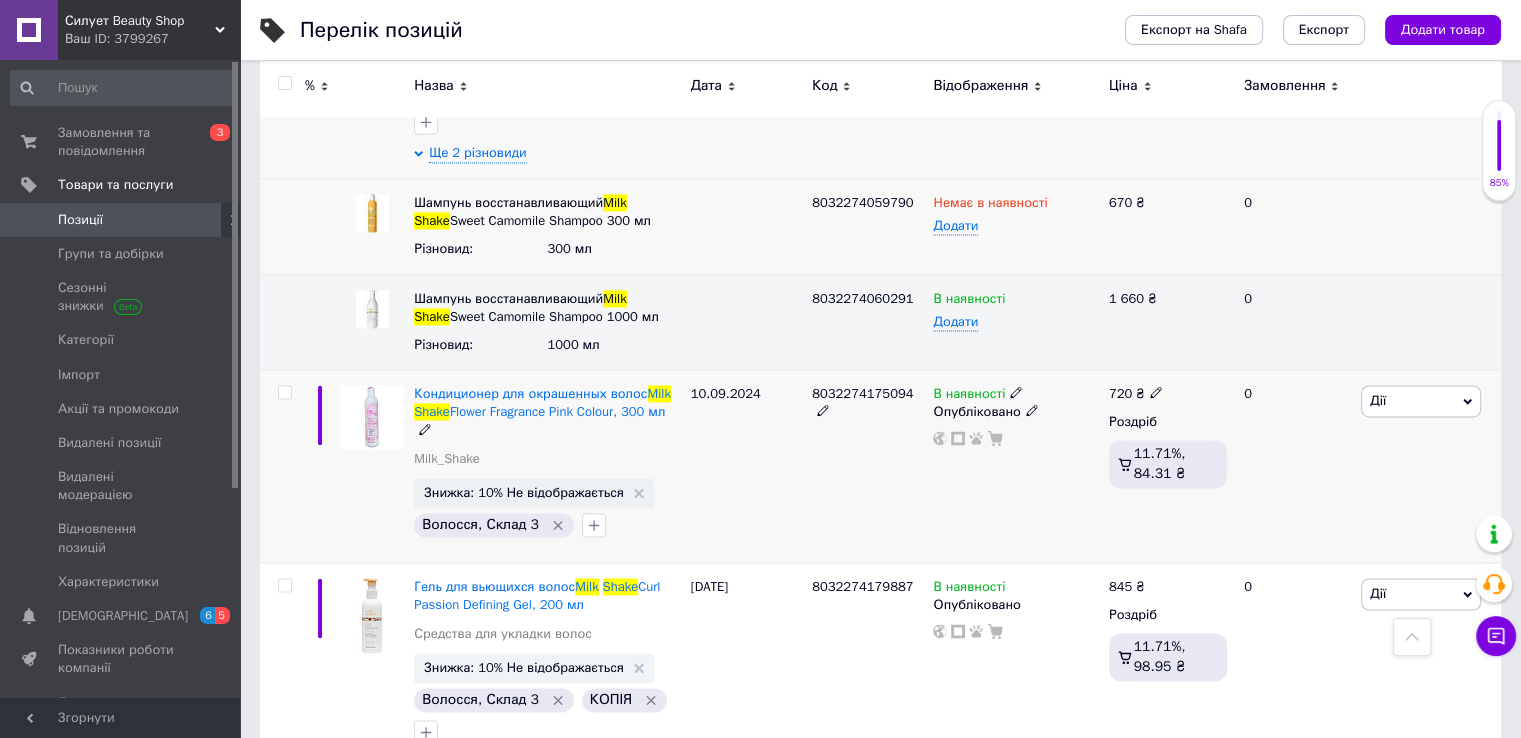 click 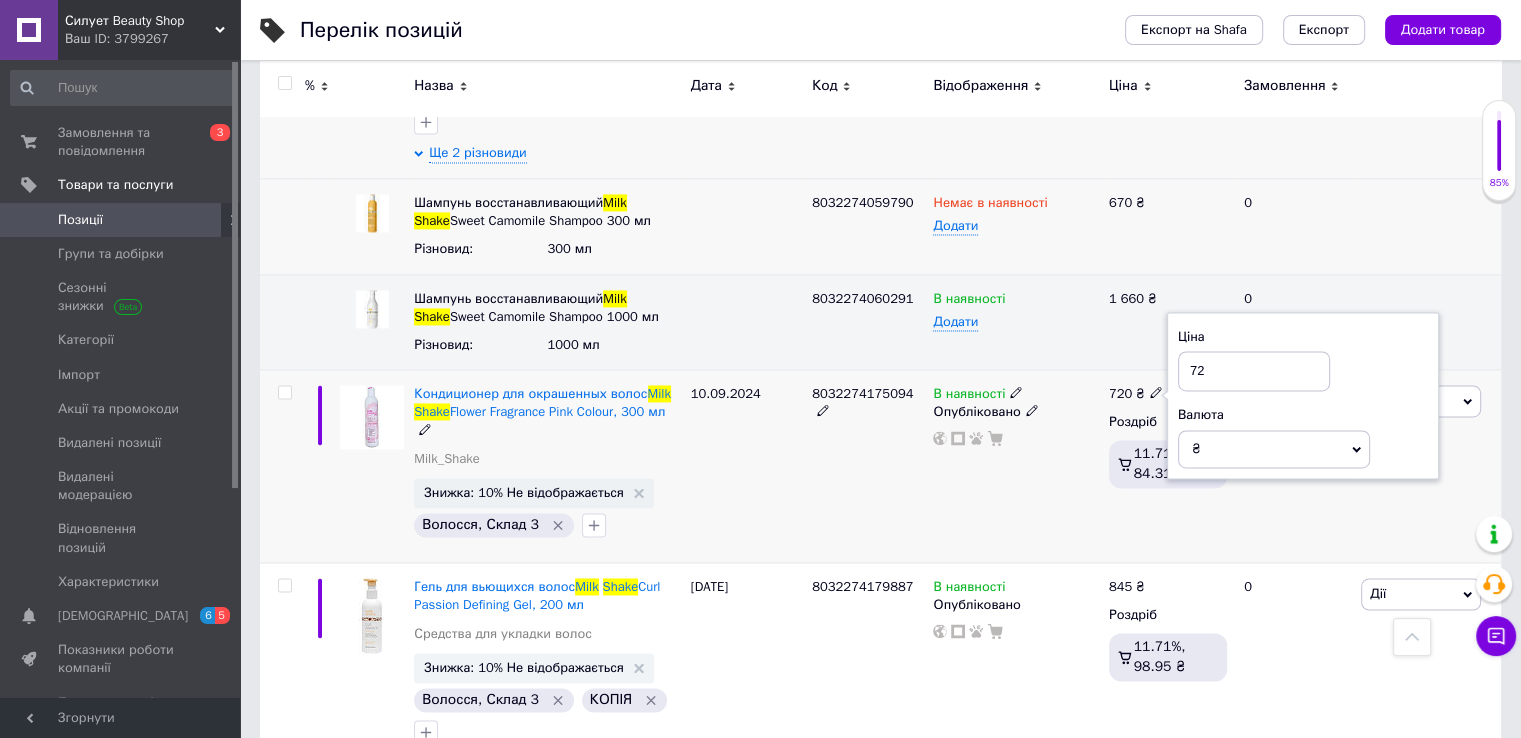 type on "7" 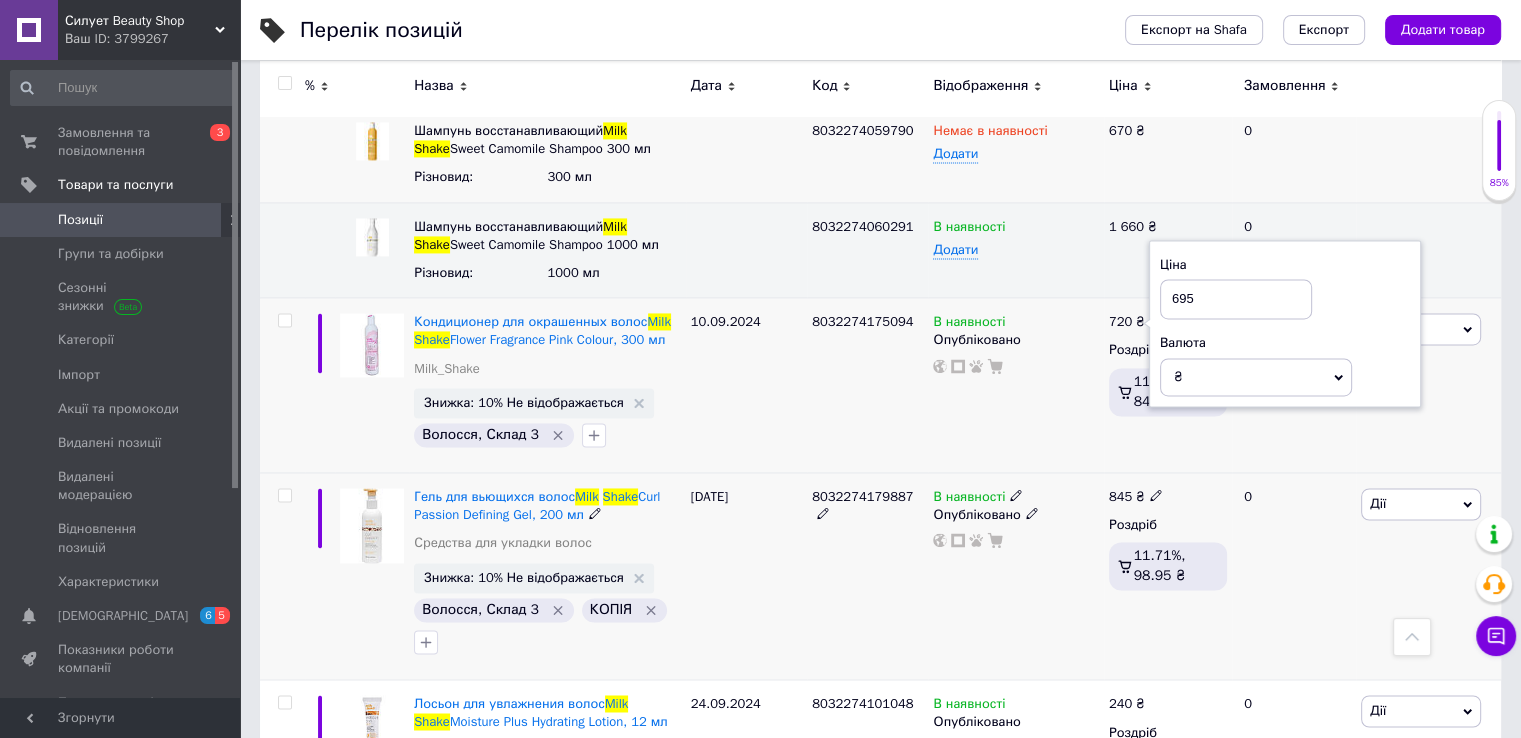 scroll, scrollTop: 3100, scrollLeft: 0, axis: vertical 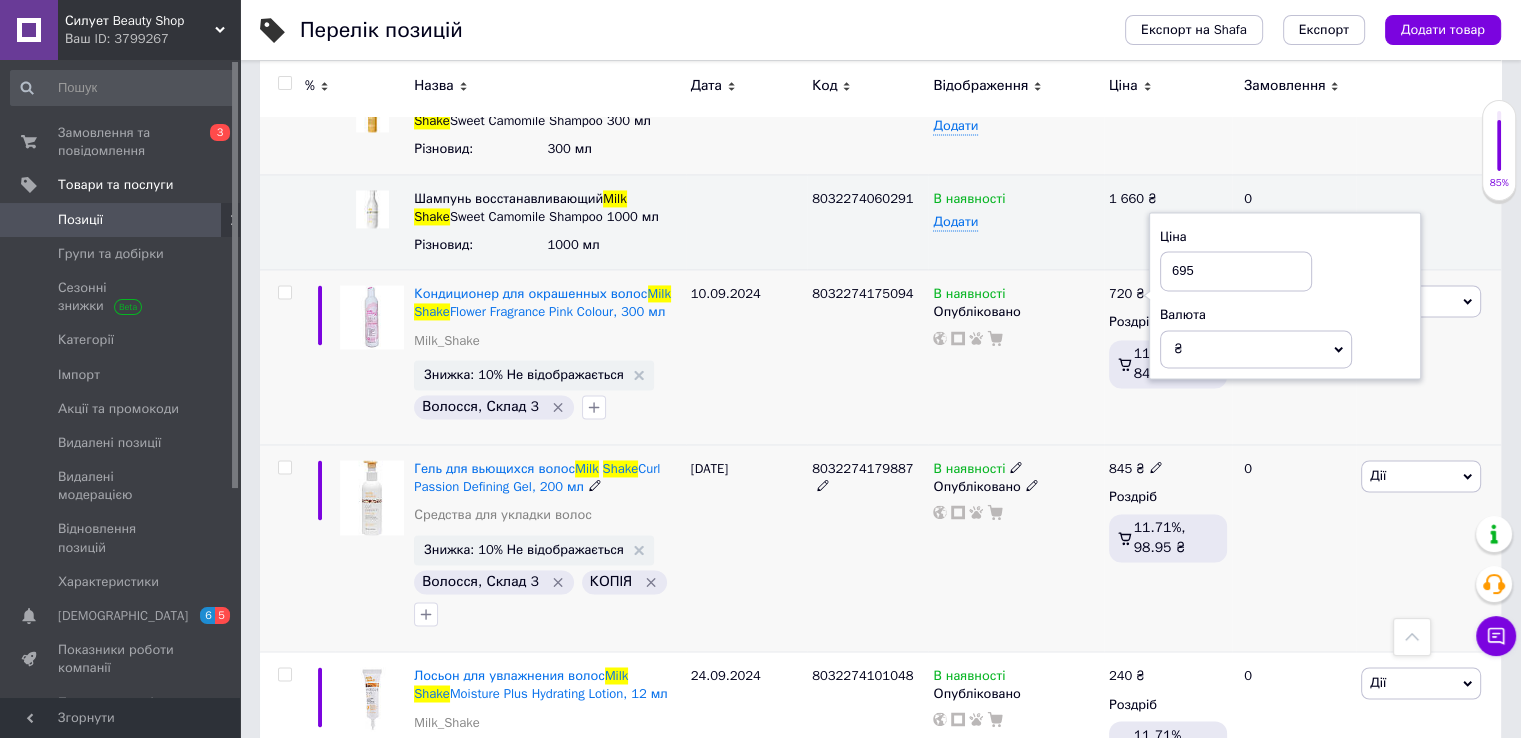 type on "695" 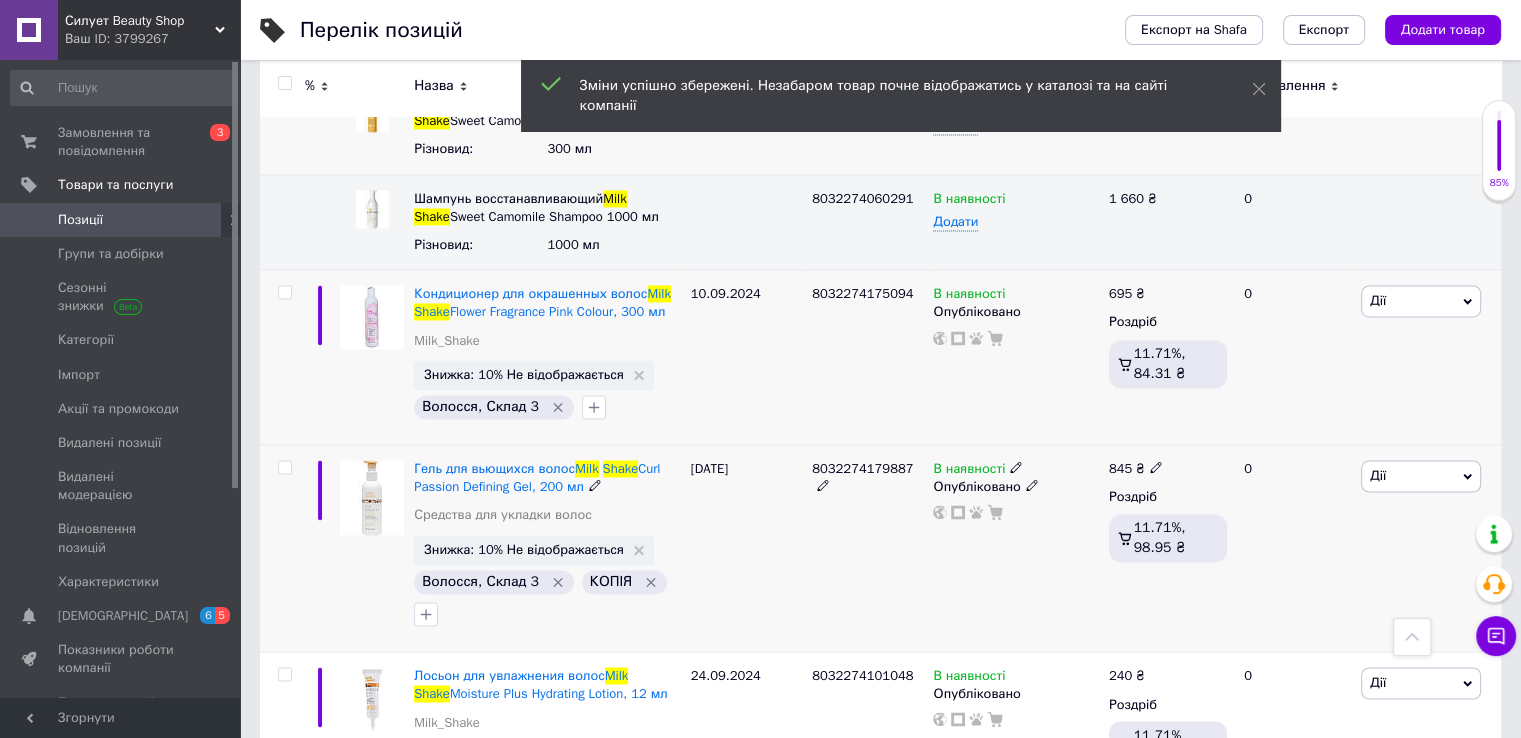 click 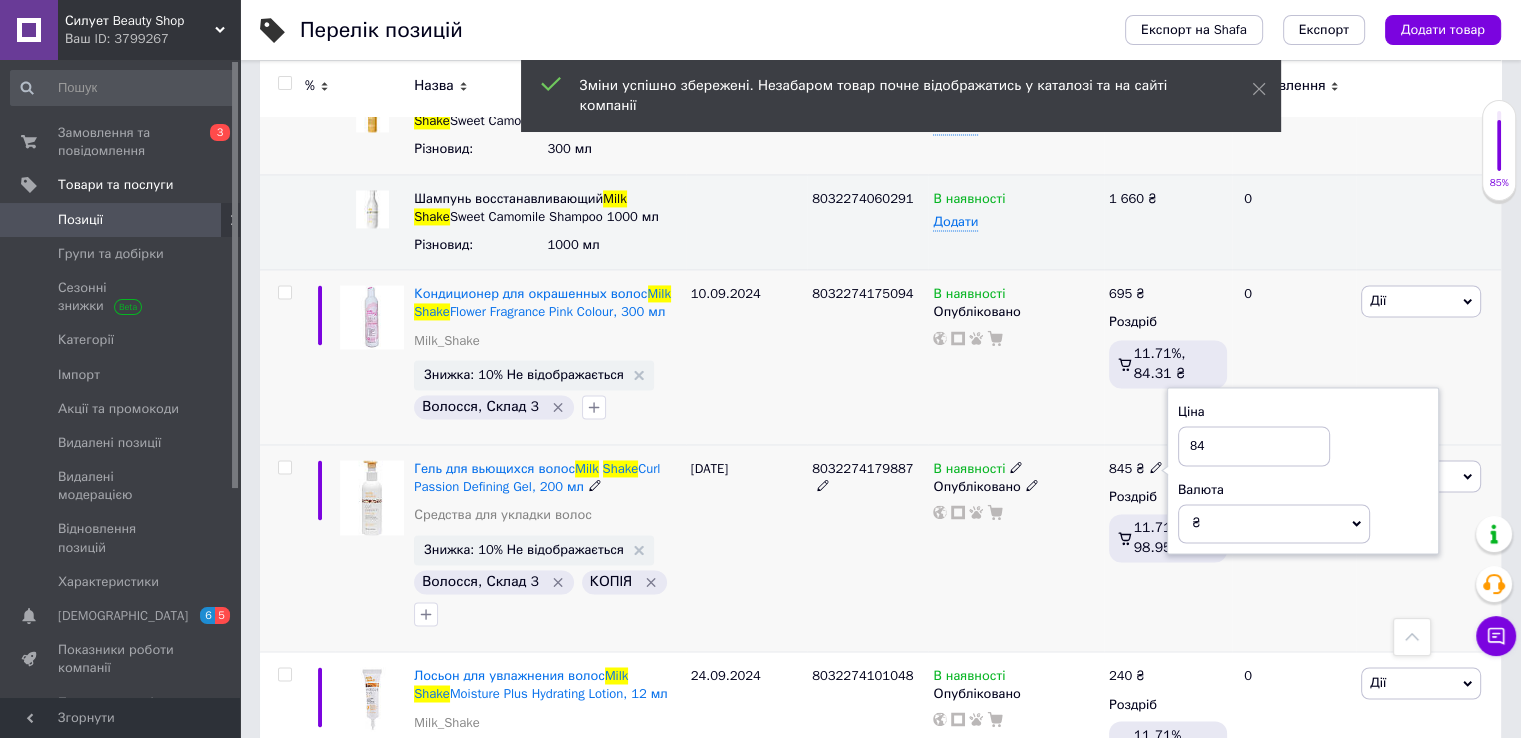 type on "8" 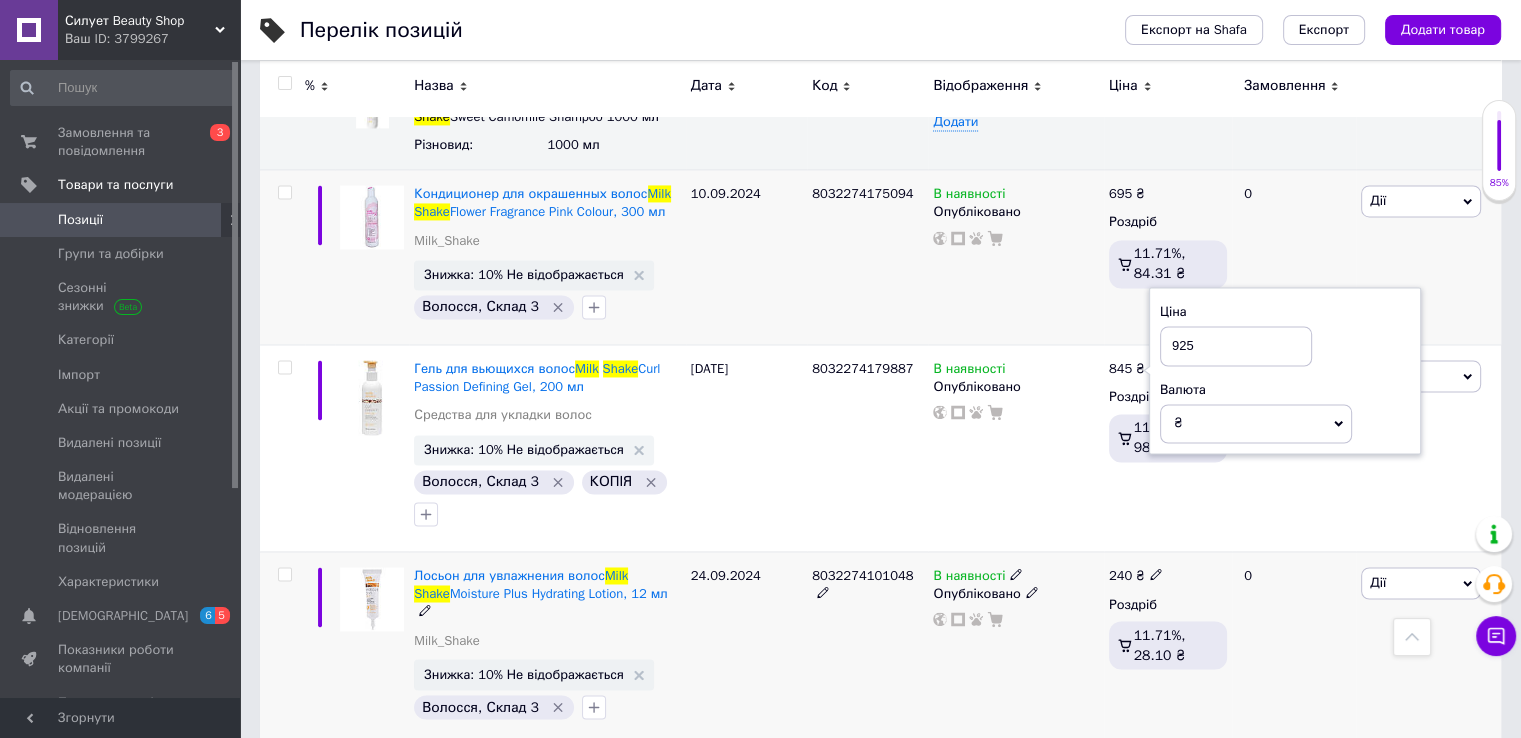 type on "925" 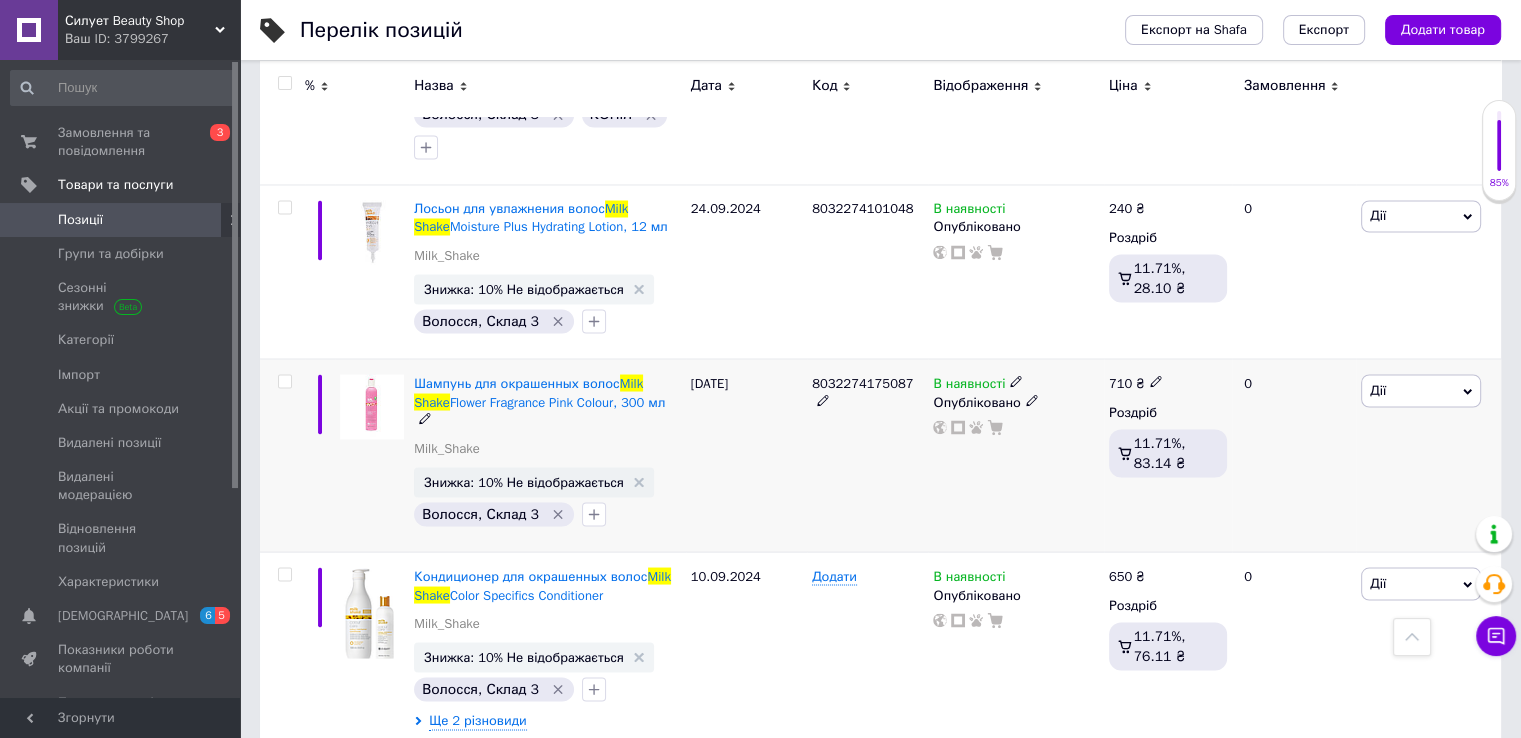 scroll, scrollTop: 3600, scrollLeft: 0, axis: vertical 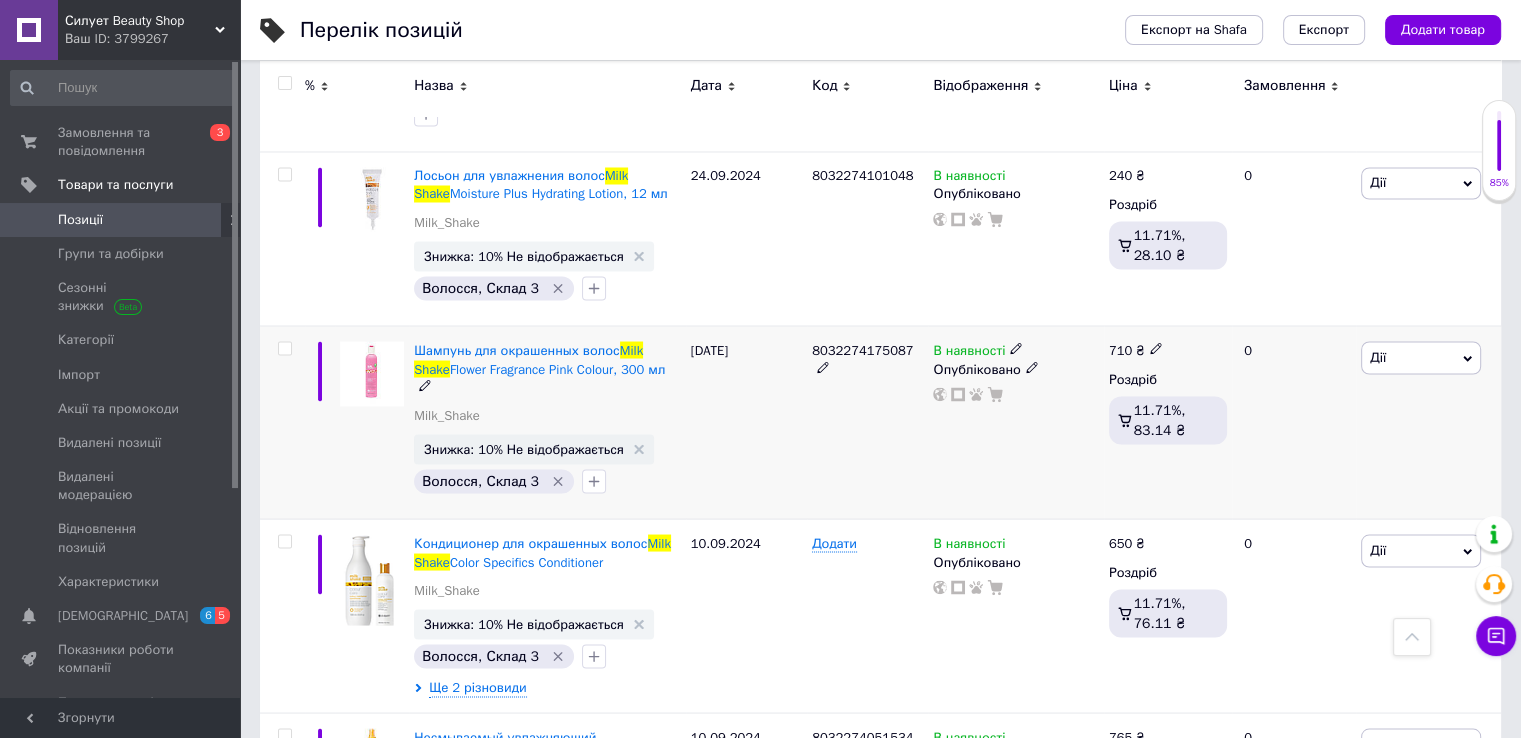 click 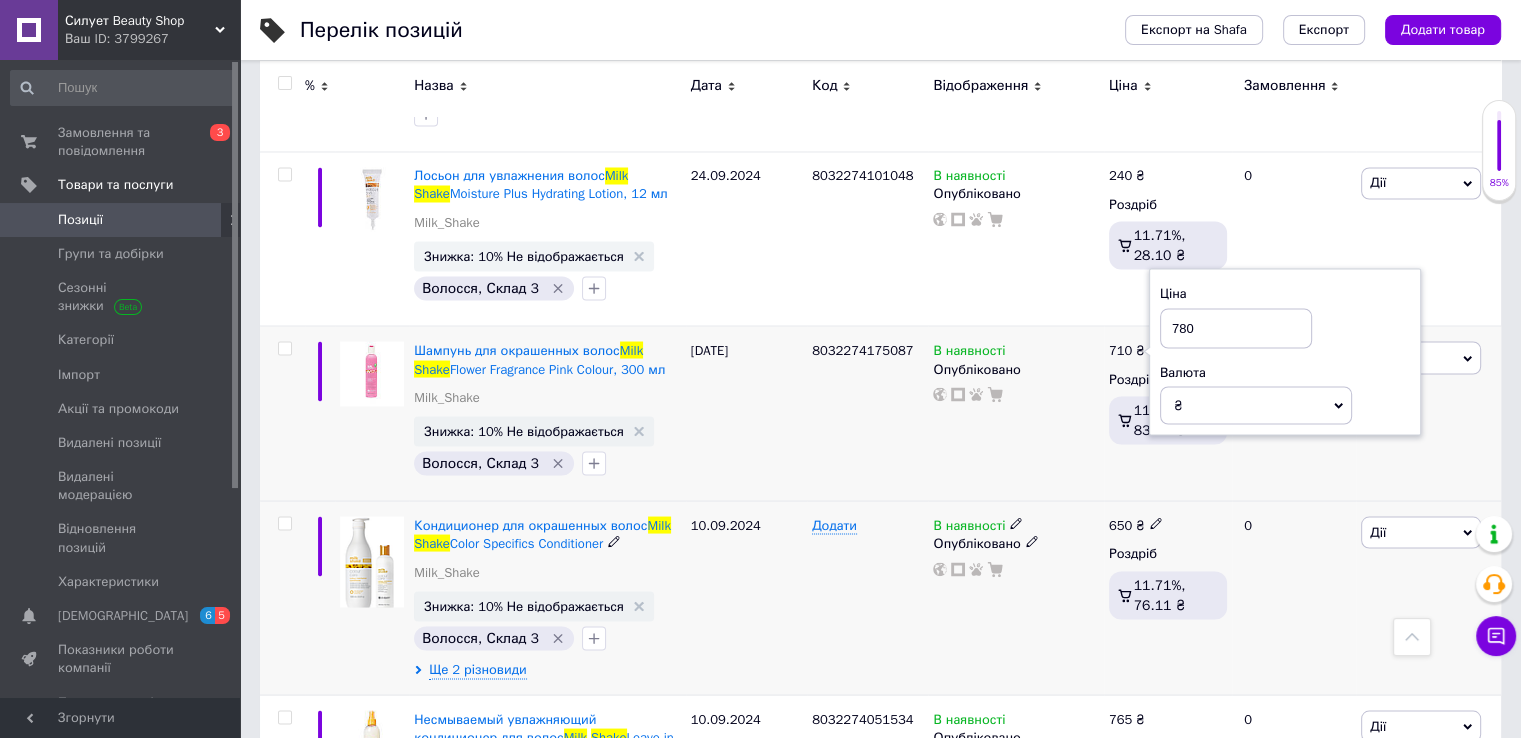 type on "780" 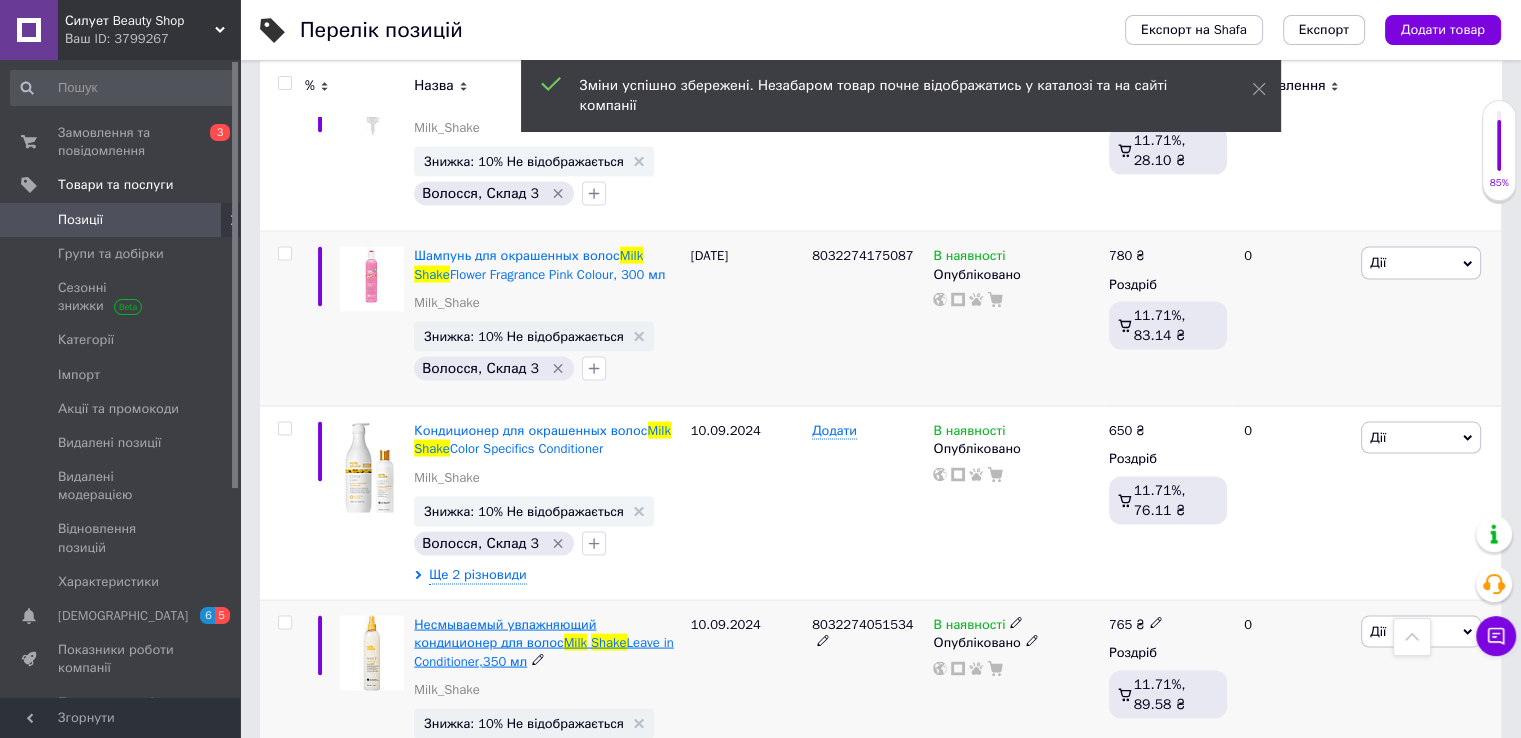 scroll, scrollTop: 3700, scrollLeft: 0, axis: vertical 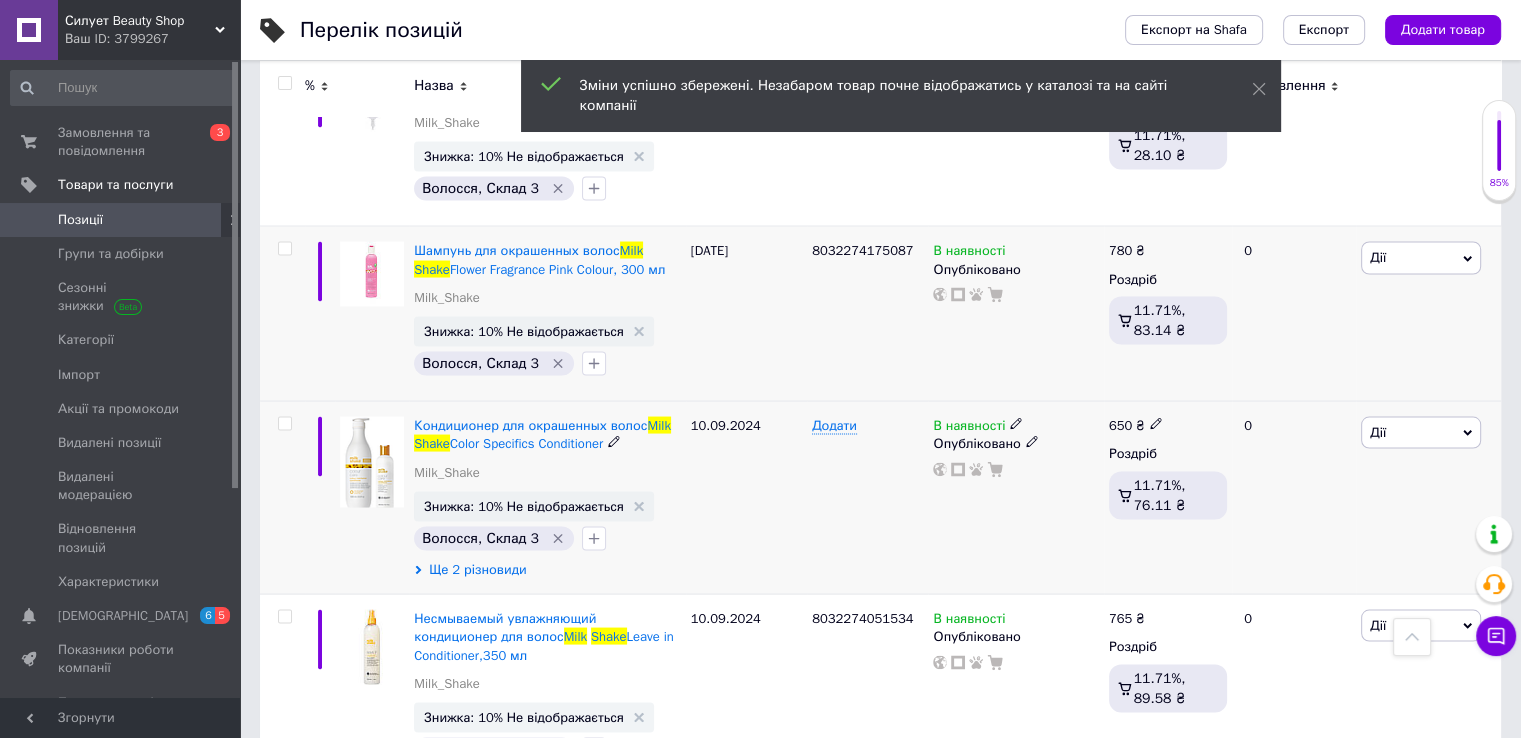 click on "Ще 2 різновиди" at bounding box center (477, 569) 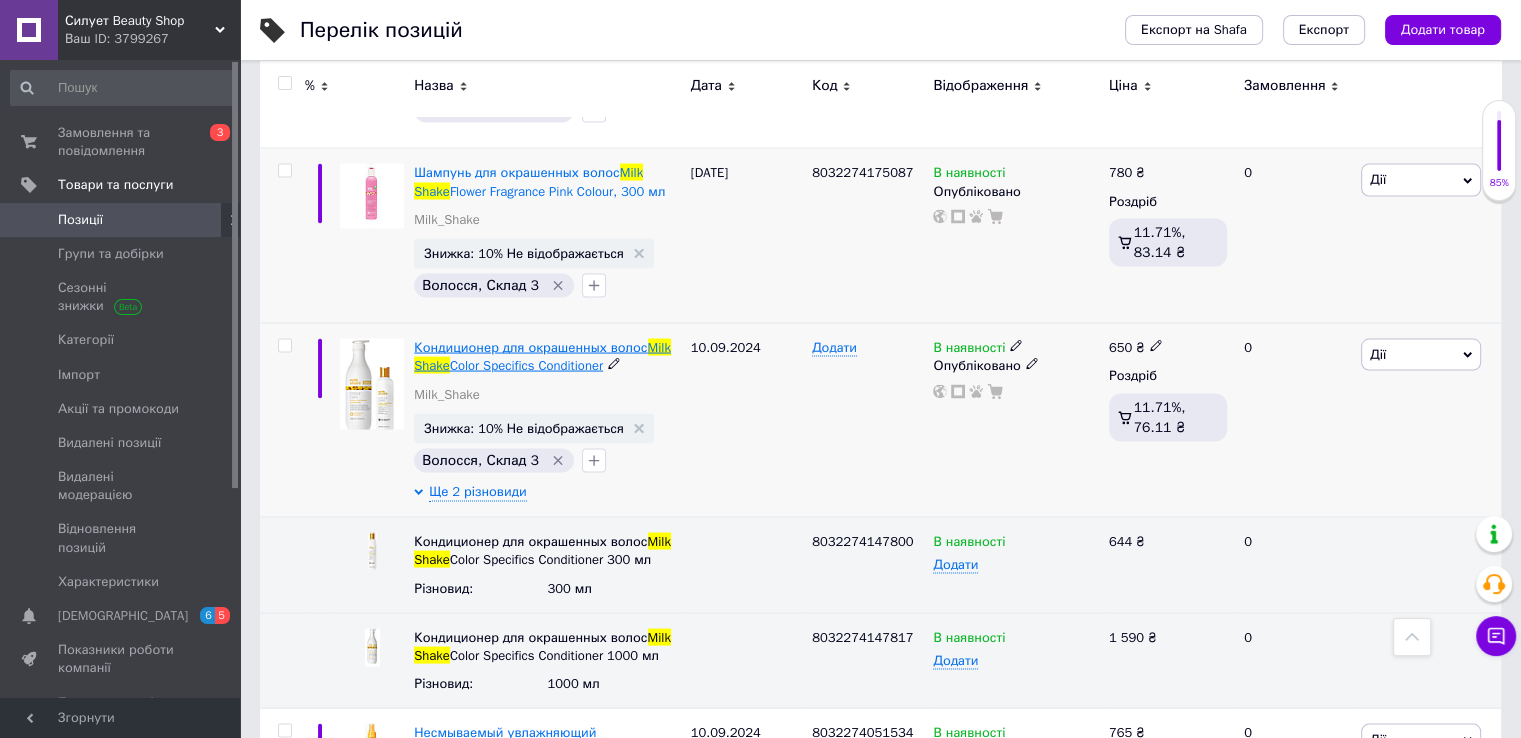 scroll, scrollTop: 3800, scrollLeft: 0, axis: vertical 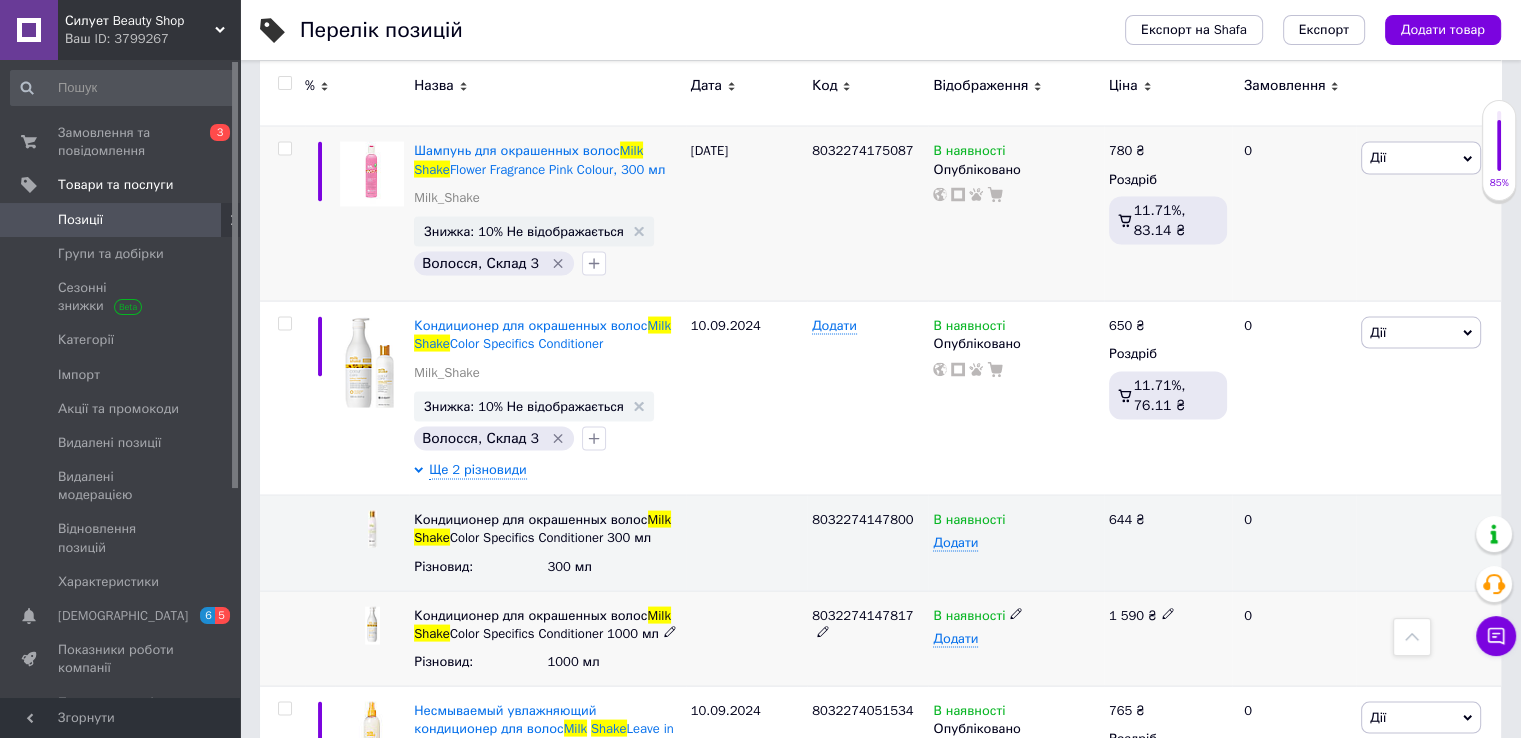 click 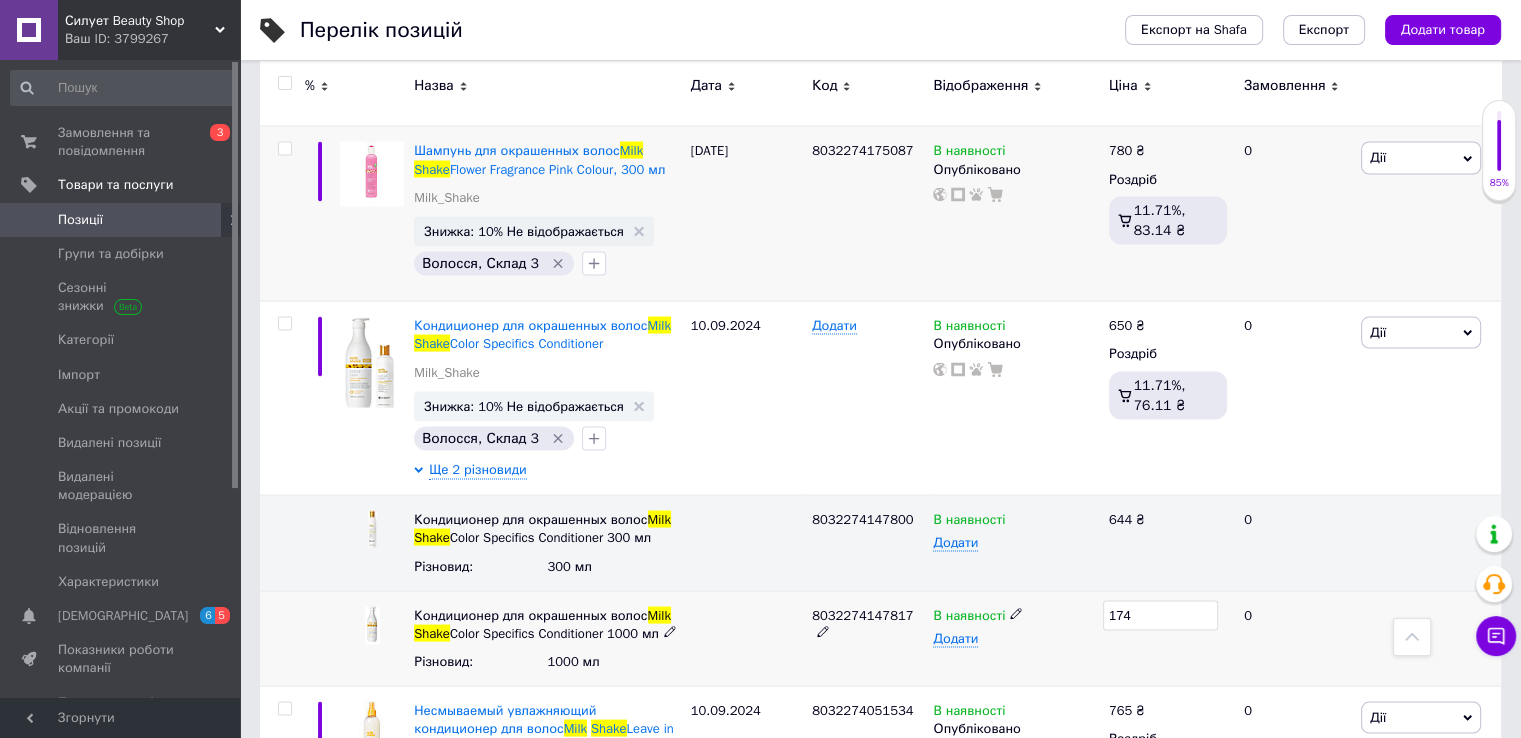 type on "1745" 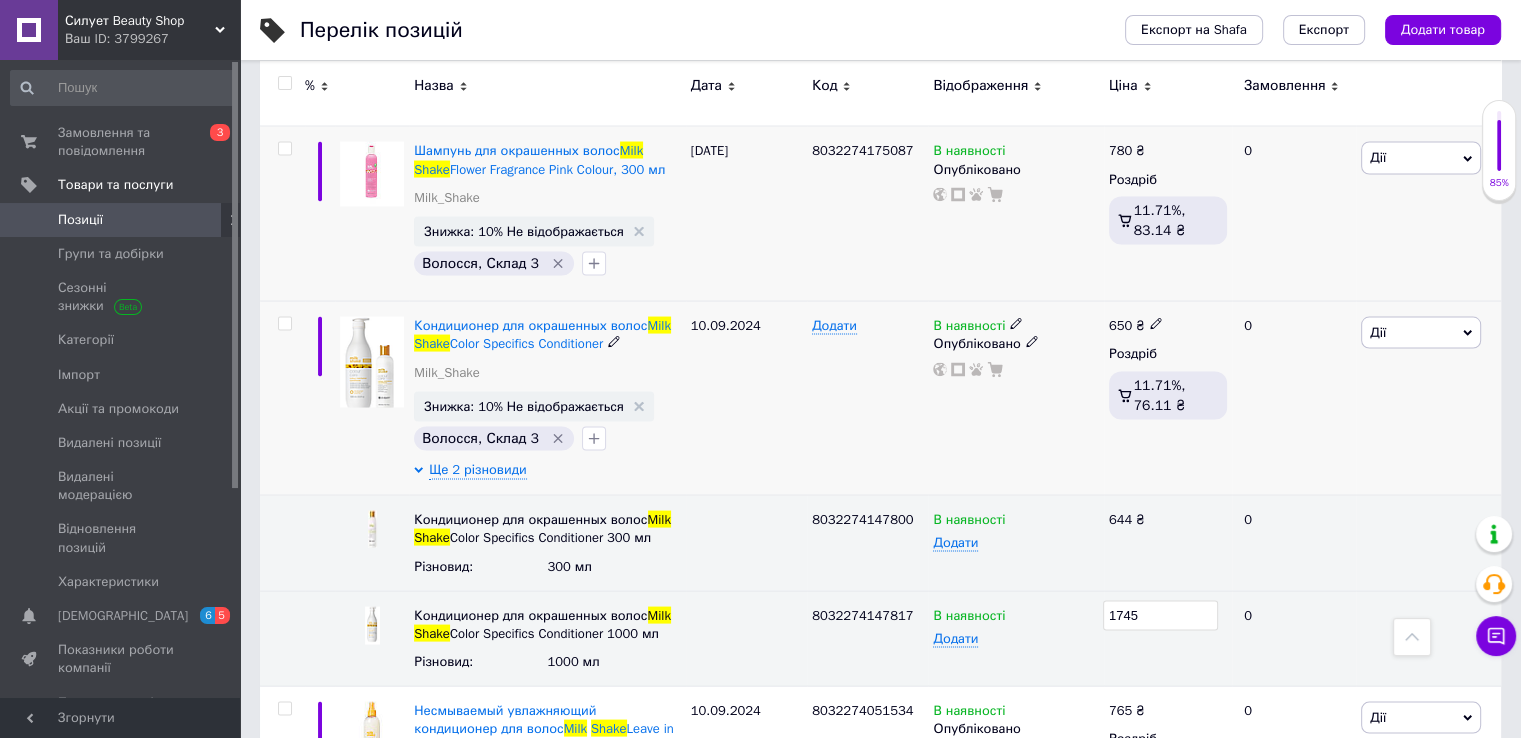 click 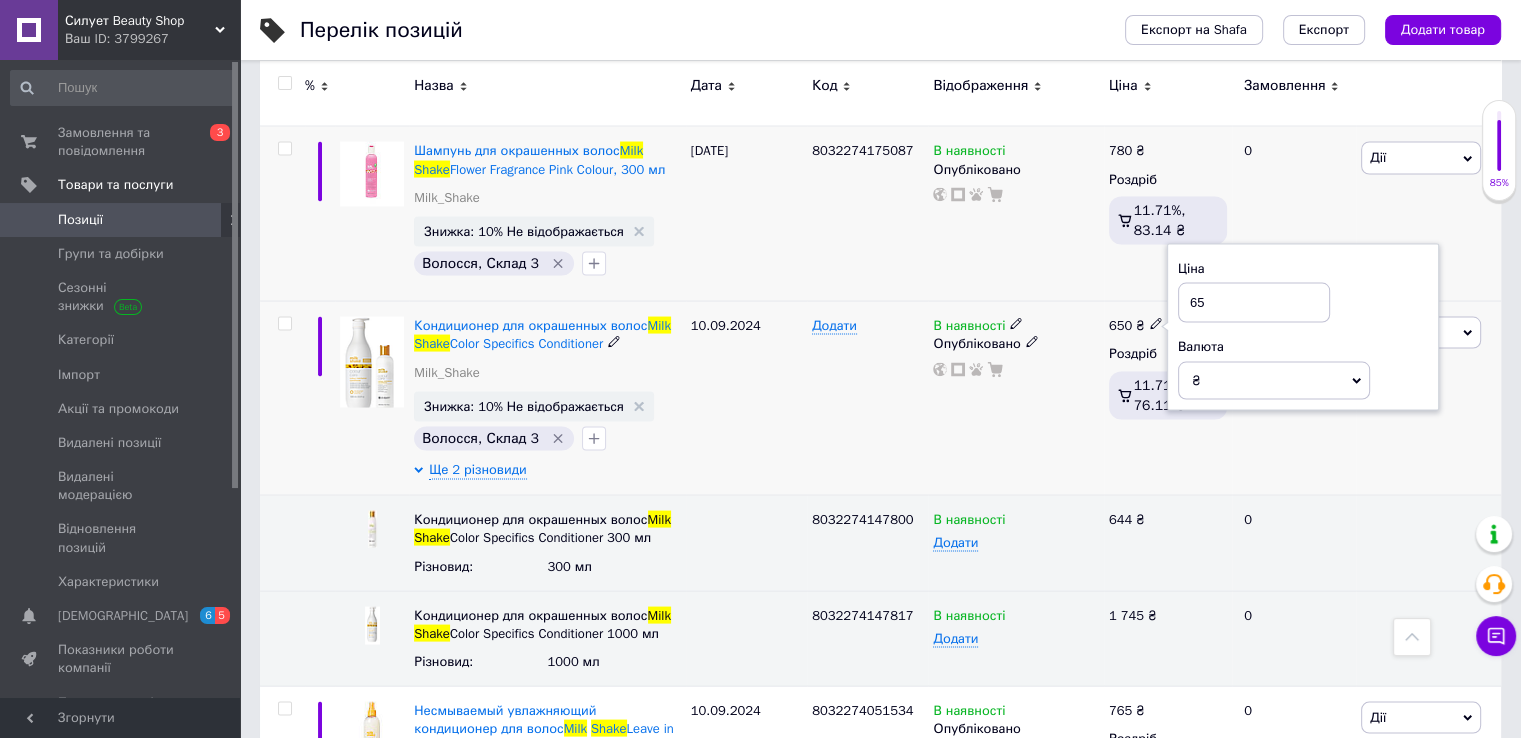 type on "6" 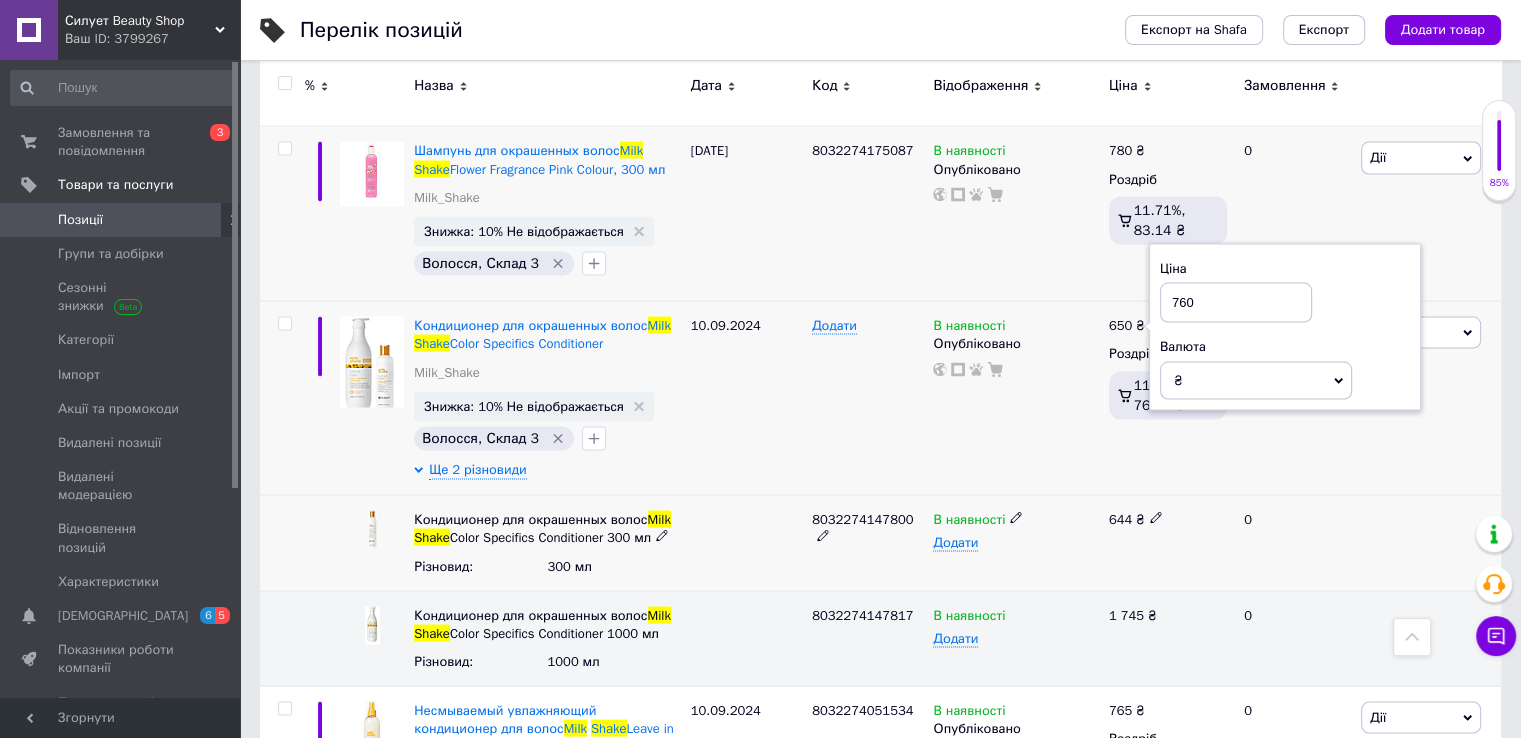 type on "760" 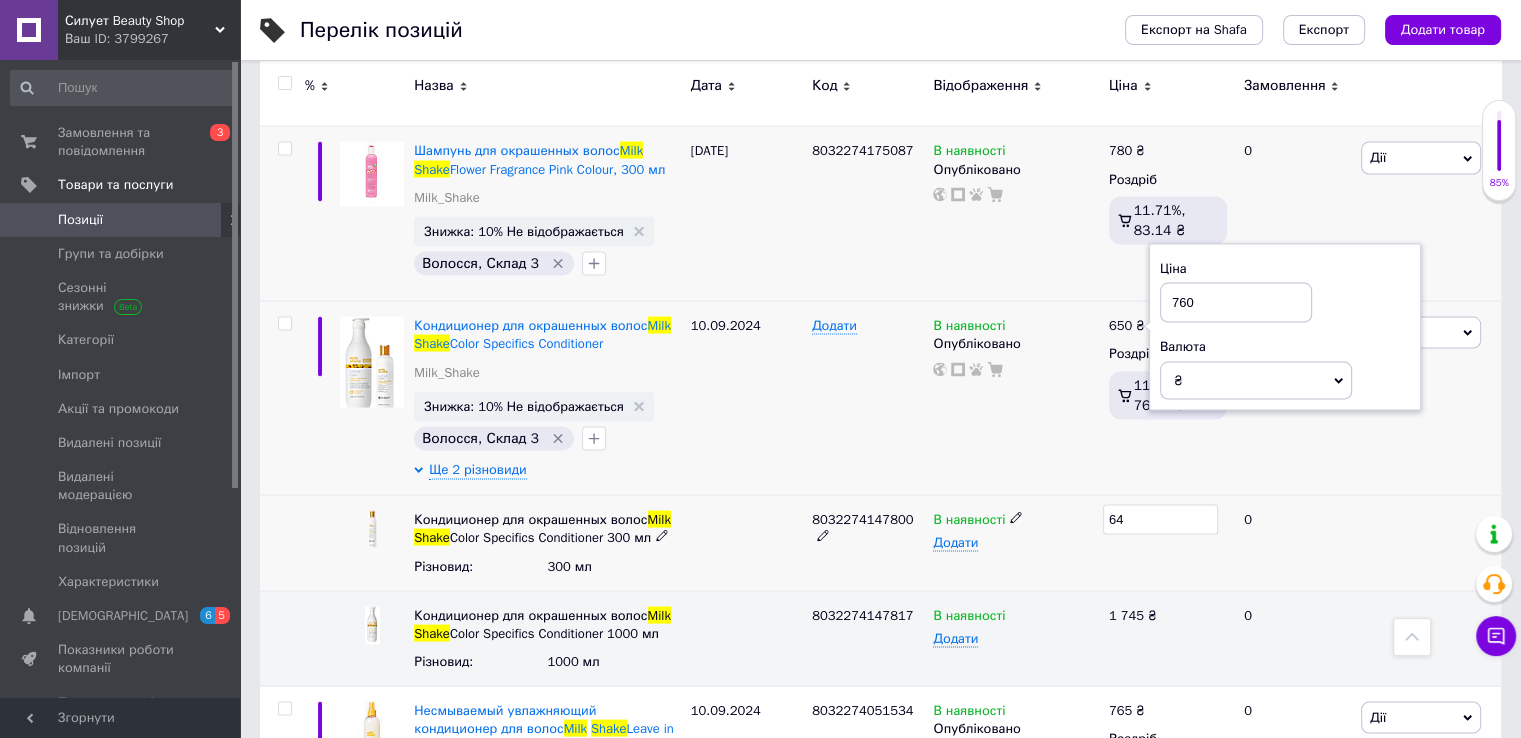 type on "6" 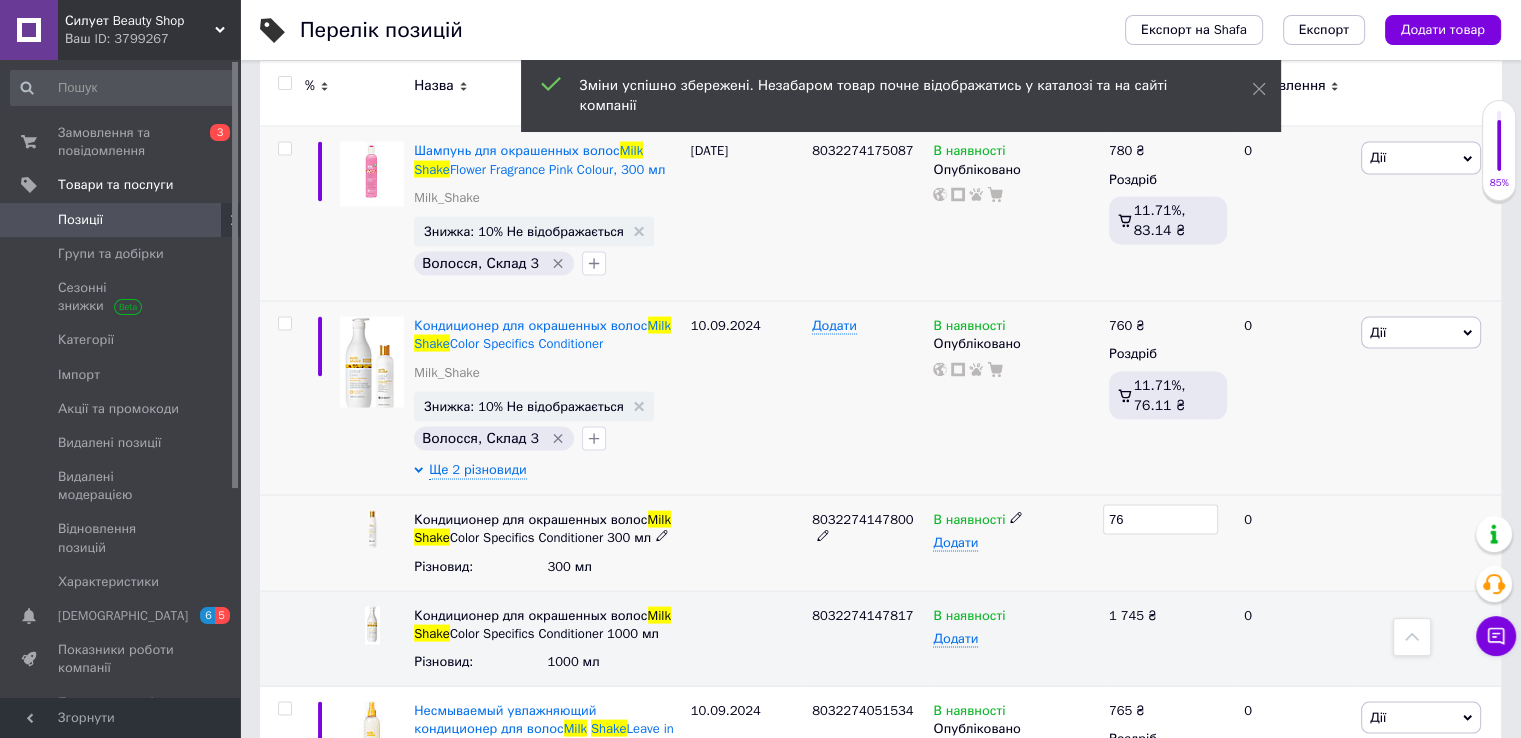 type on "760" 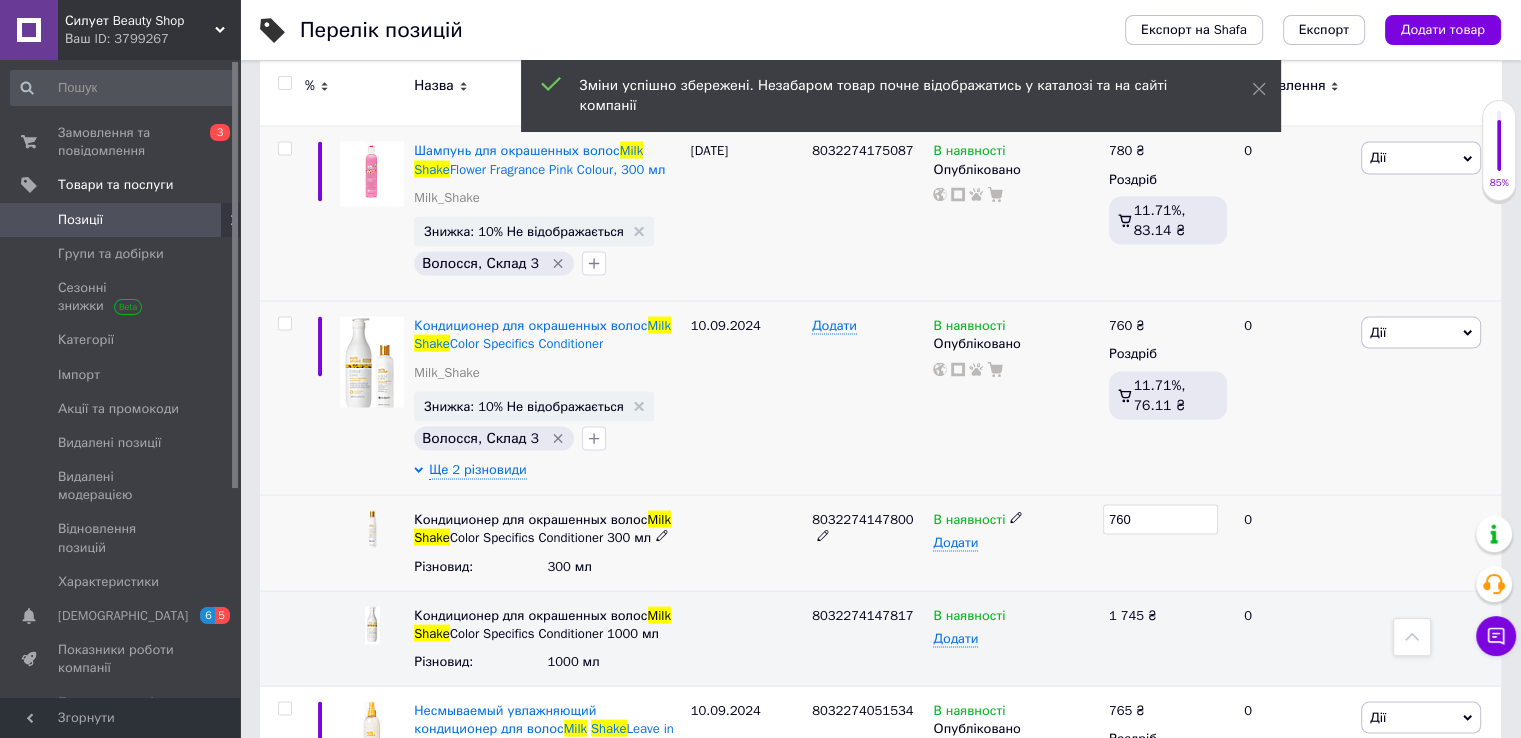click on "В наявності Додати" at bounding box center [1015, 543] 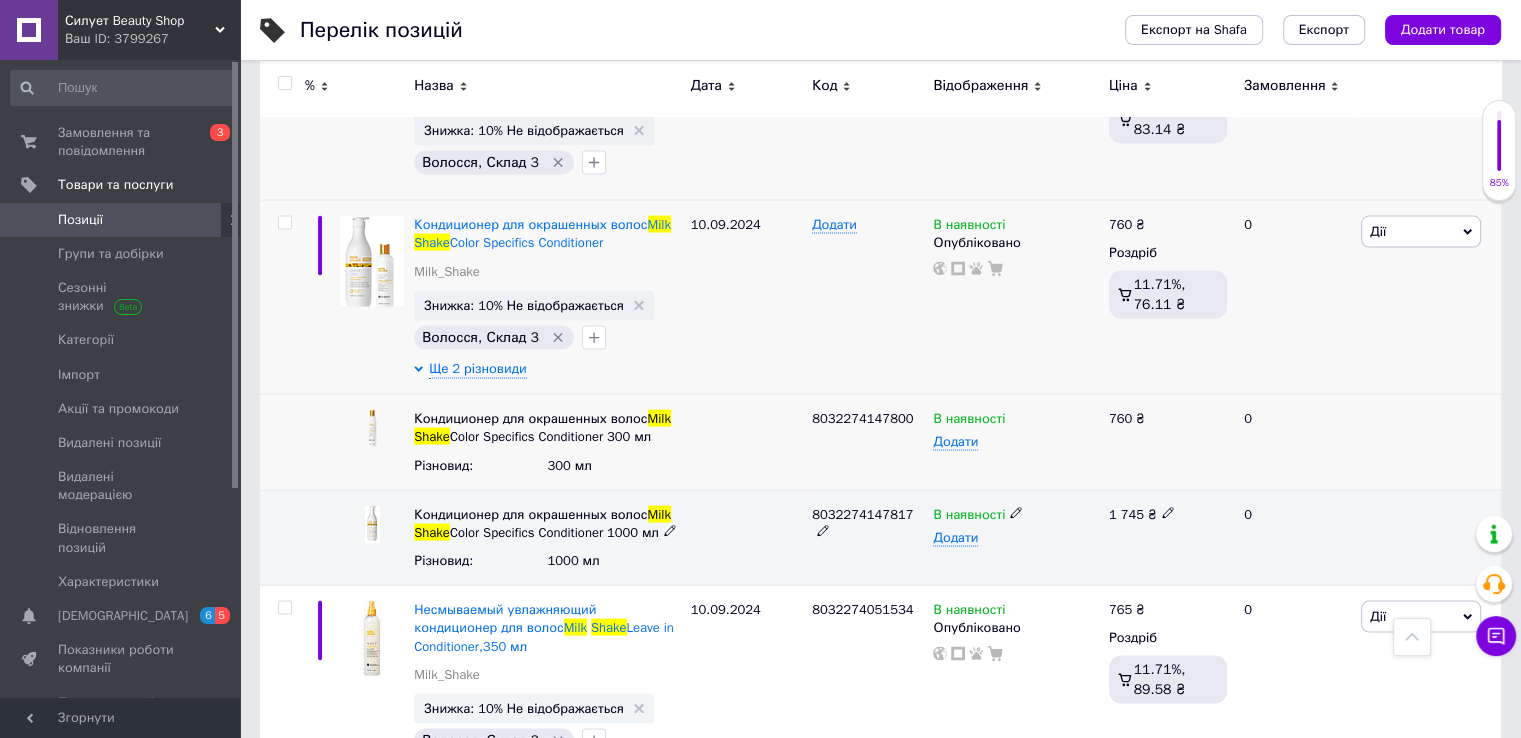 scroll, scrollTop: 4100, scrollLeft: 0, axis: vertical 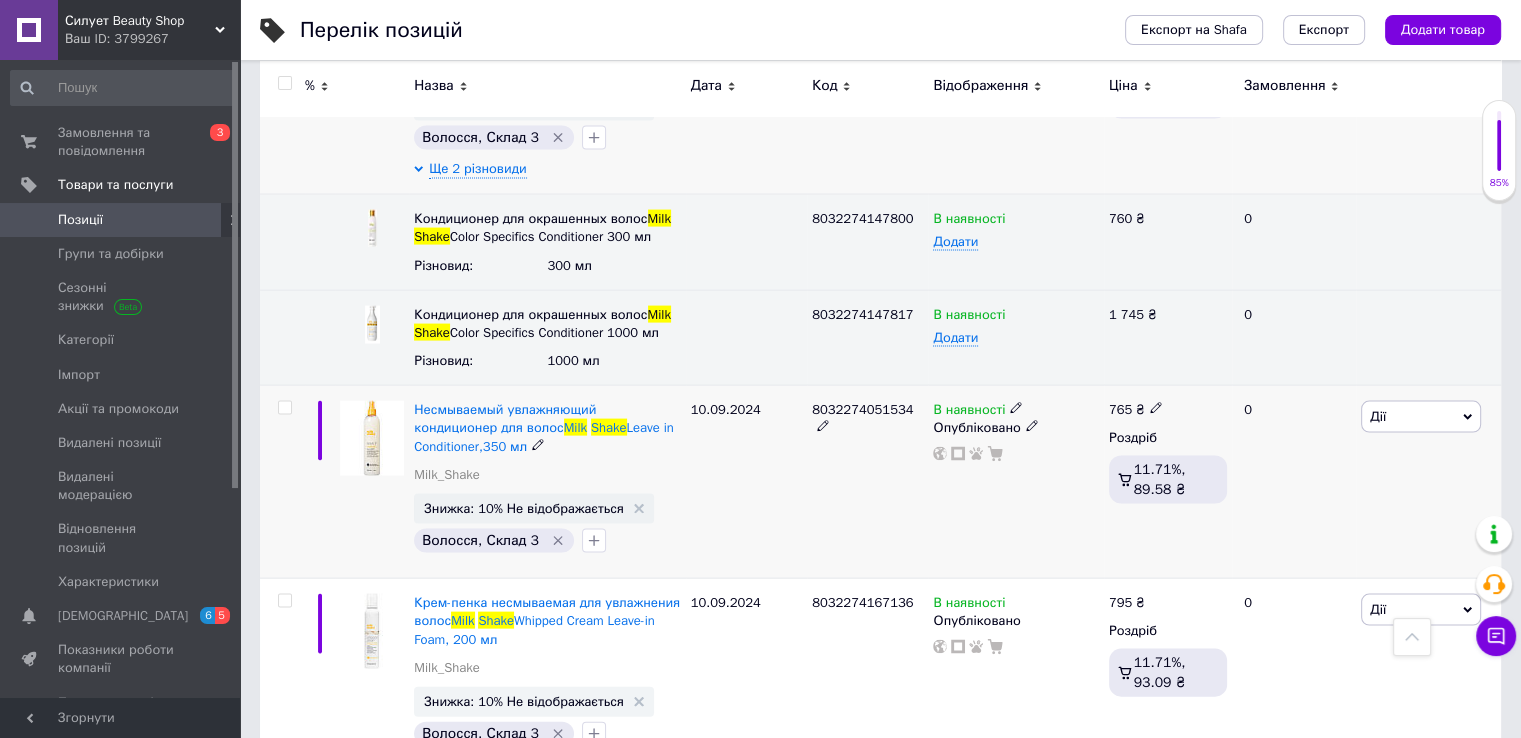 click 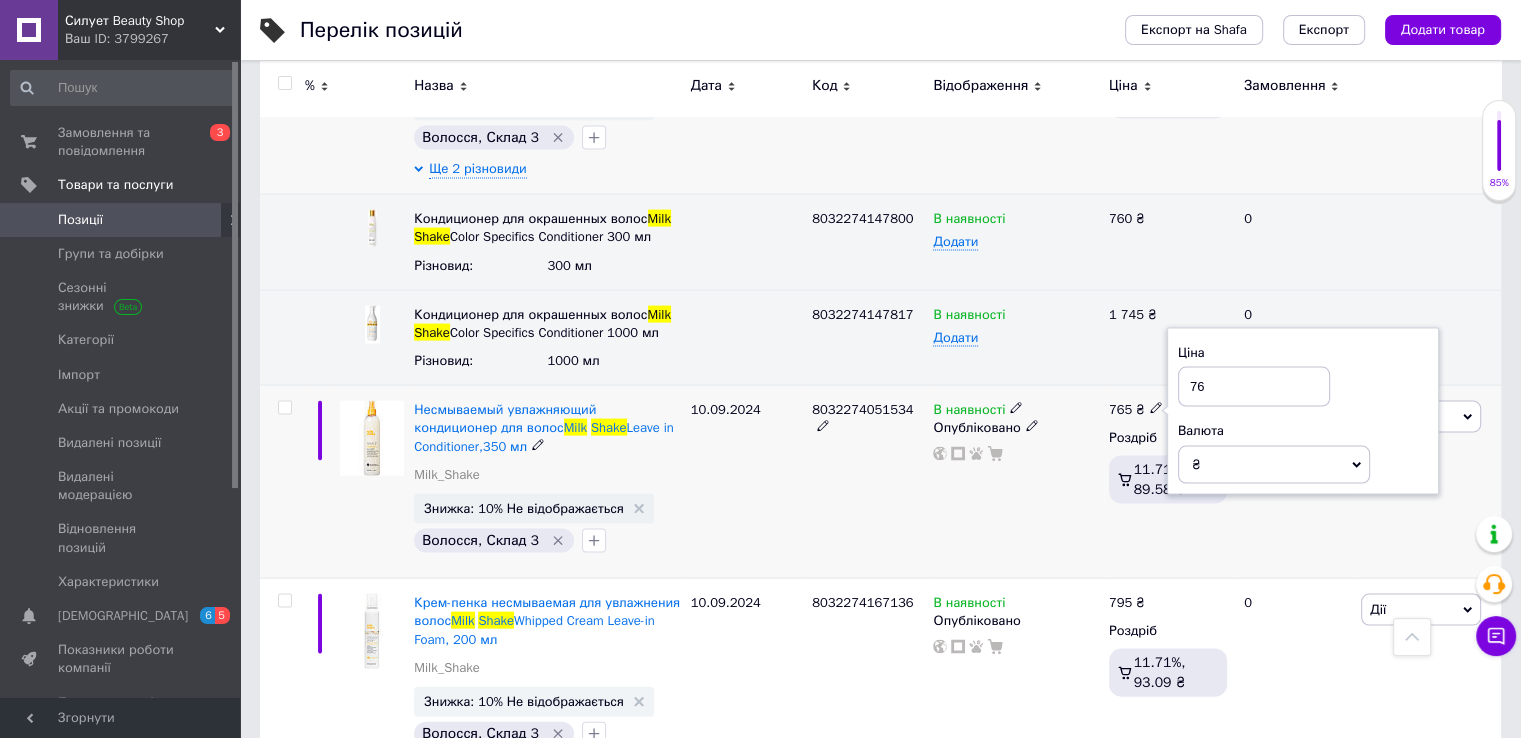 type on "7" 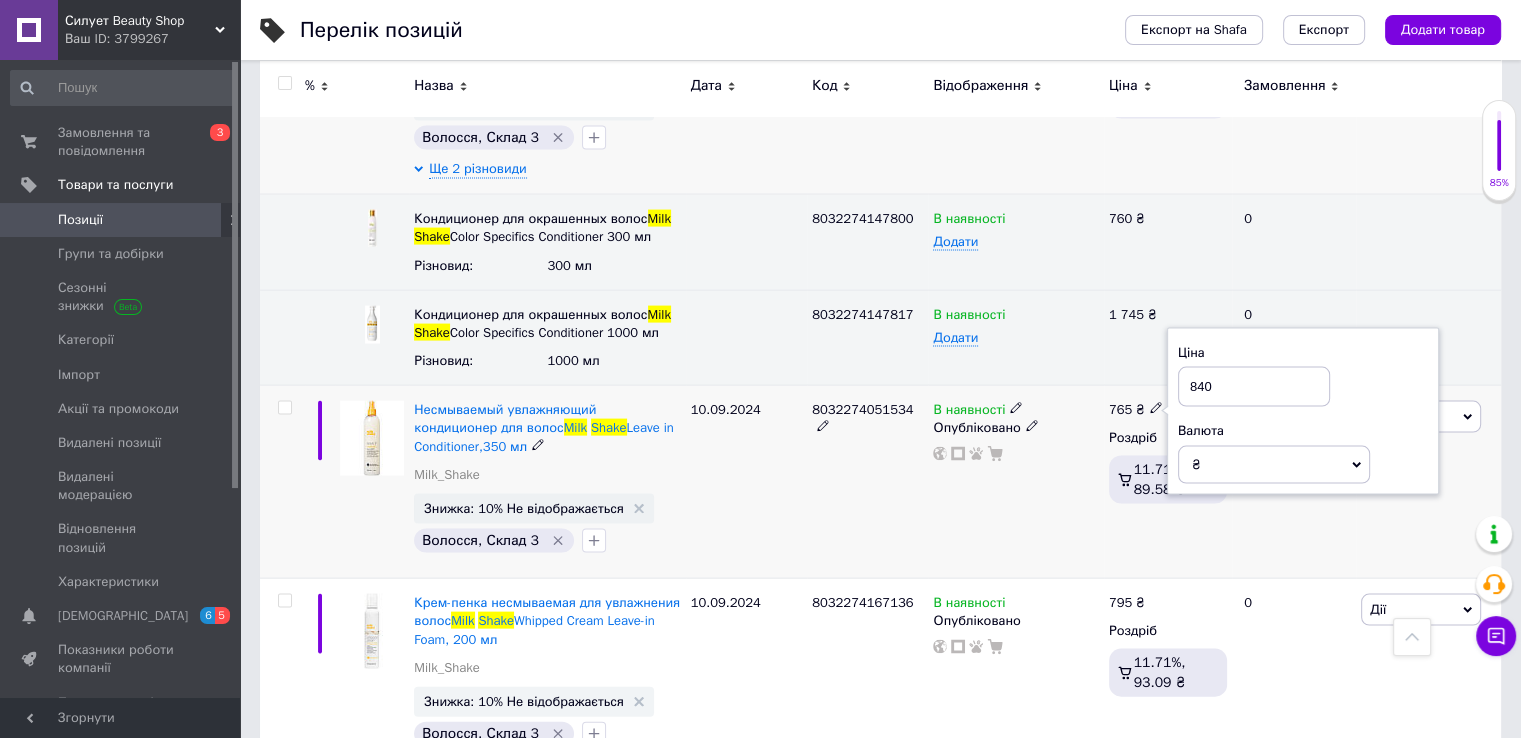 type on "840" 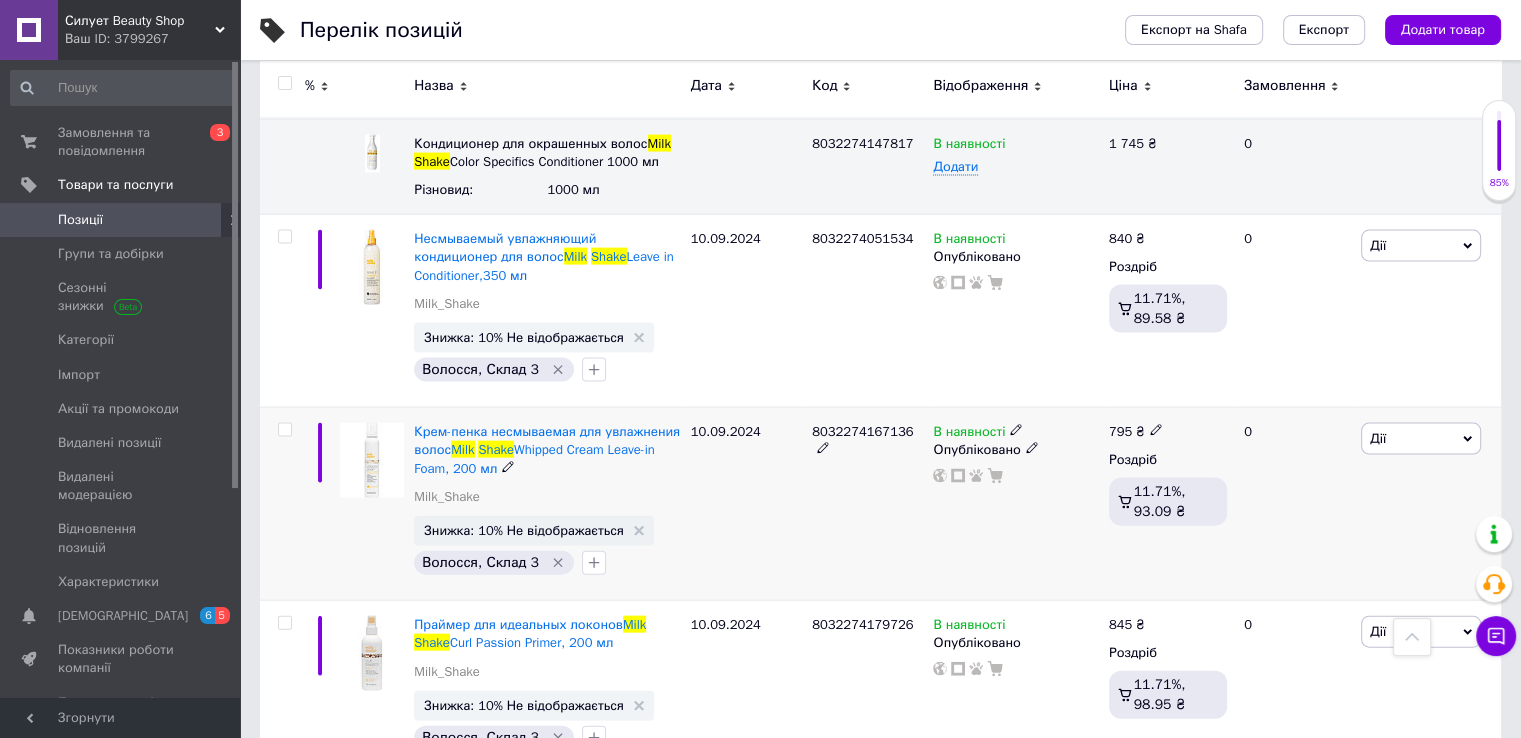 scroll, scrollTop: 4400, scrollLeft: 0, axis: vertical 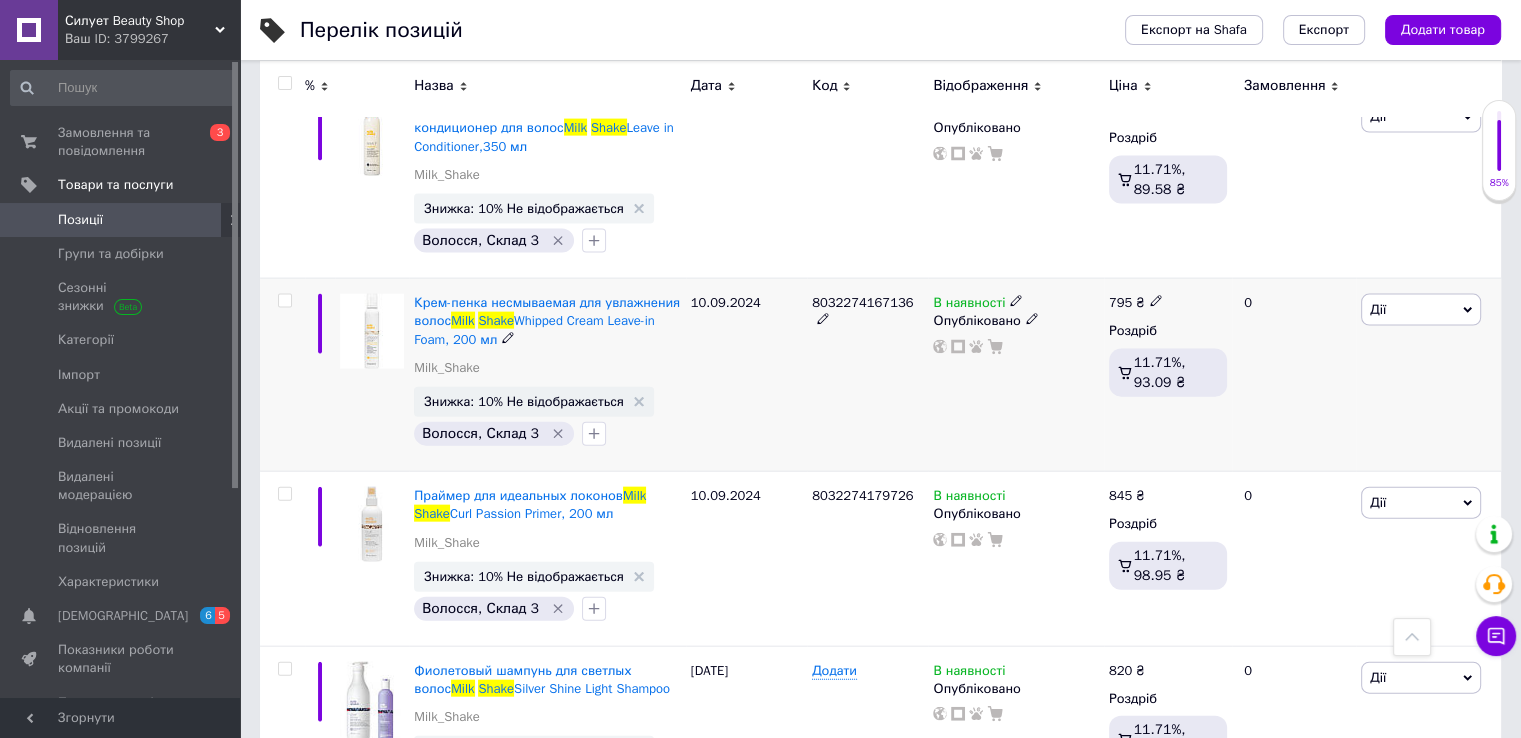 click 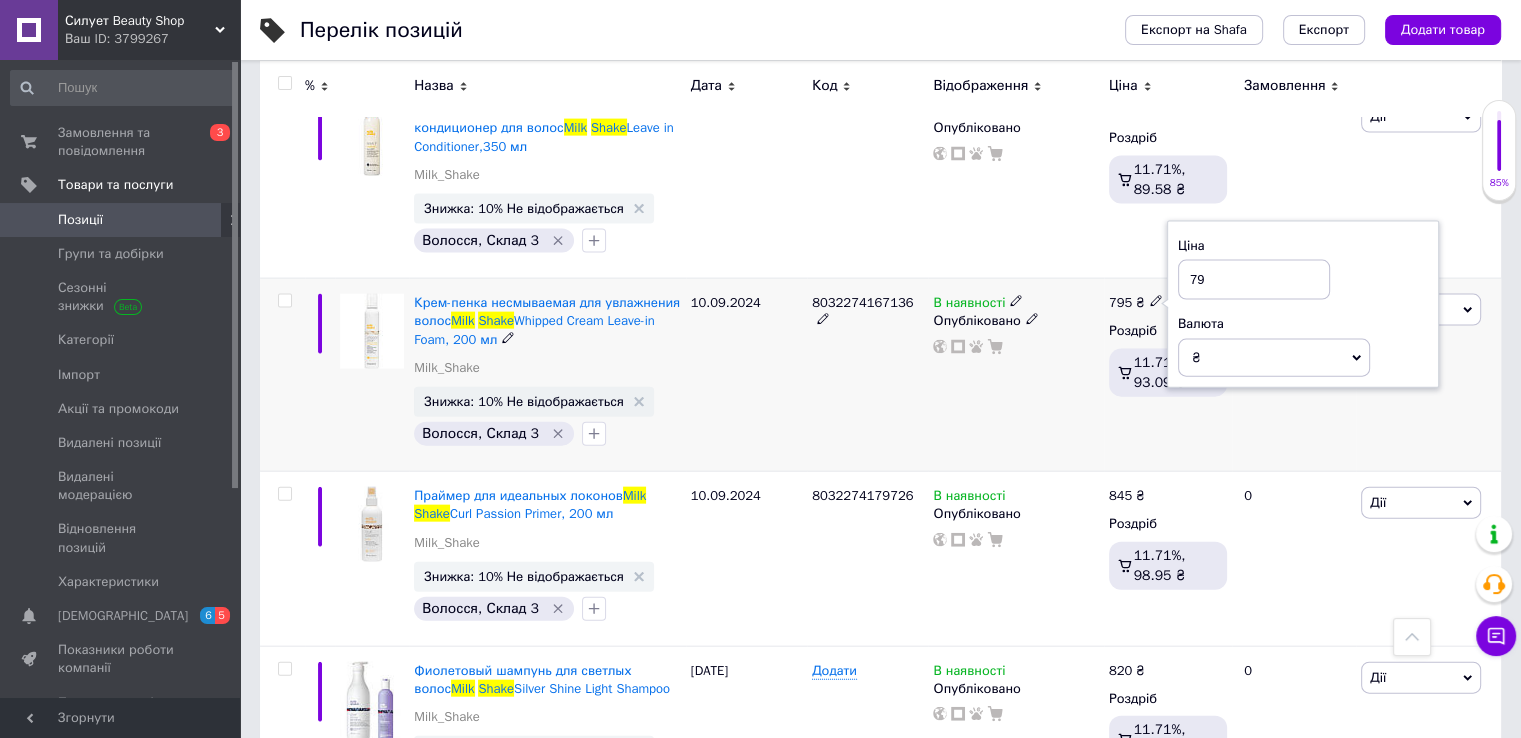 type on "7" 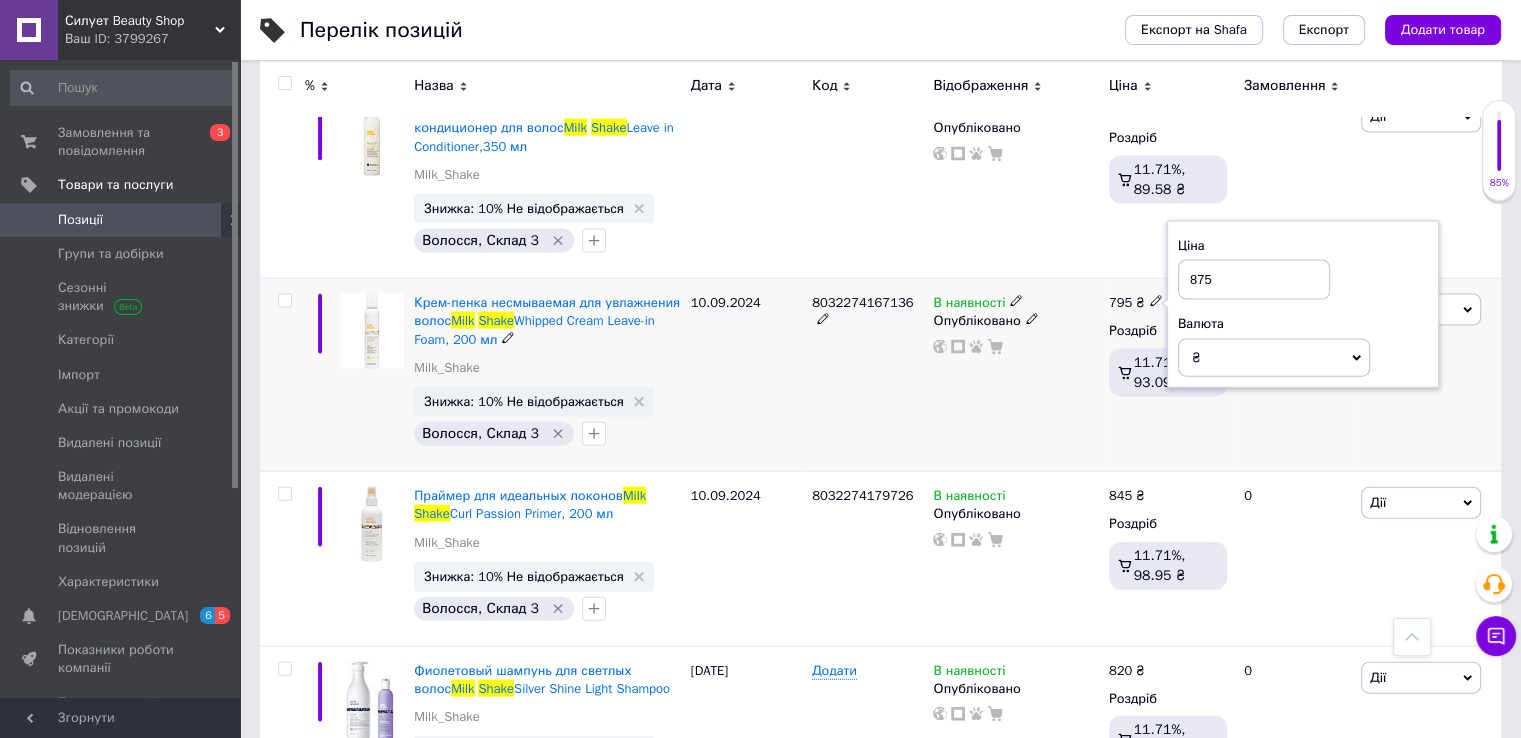 type on "875" 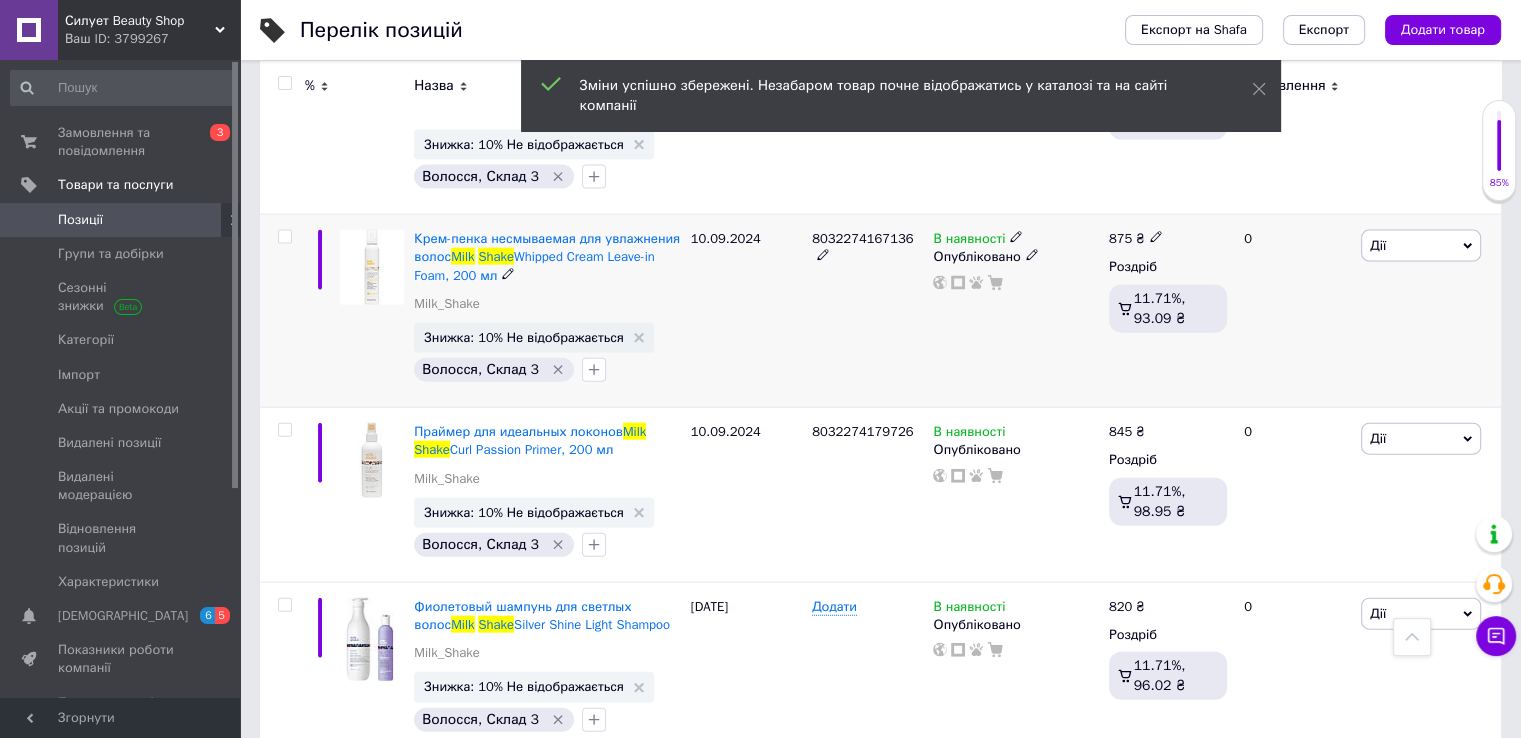 scroll, scrollTop: 4500, scrollLeft: 0, axis: vertical 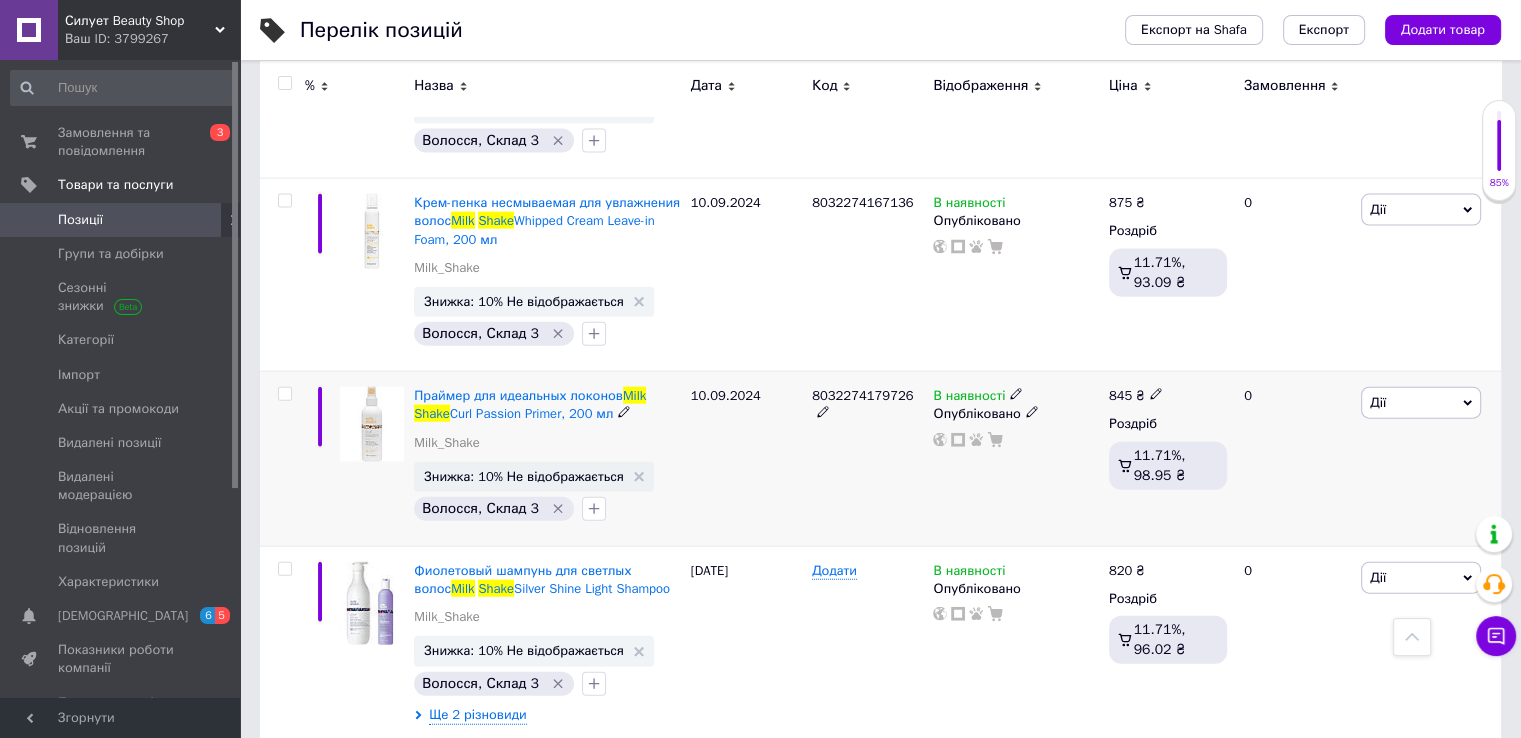 click 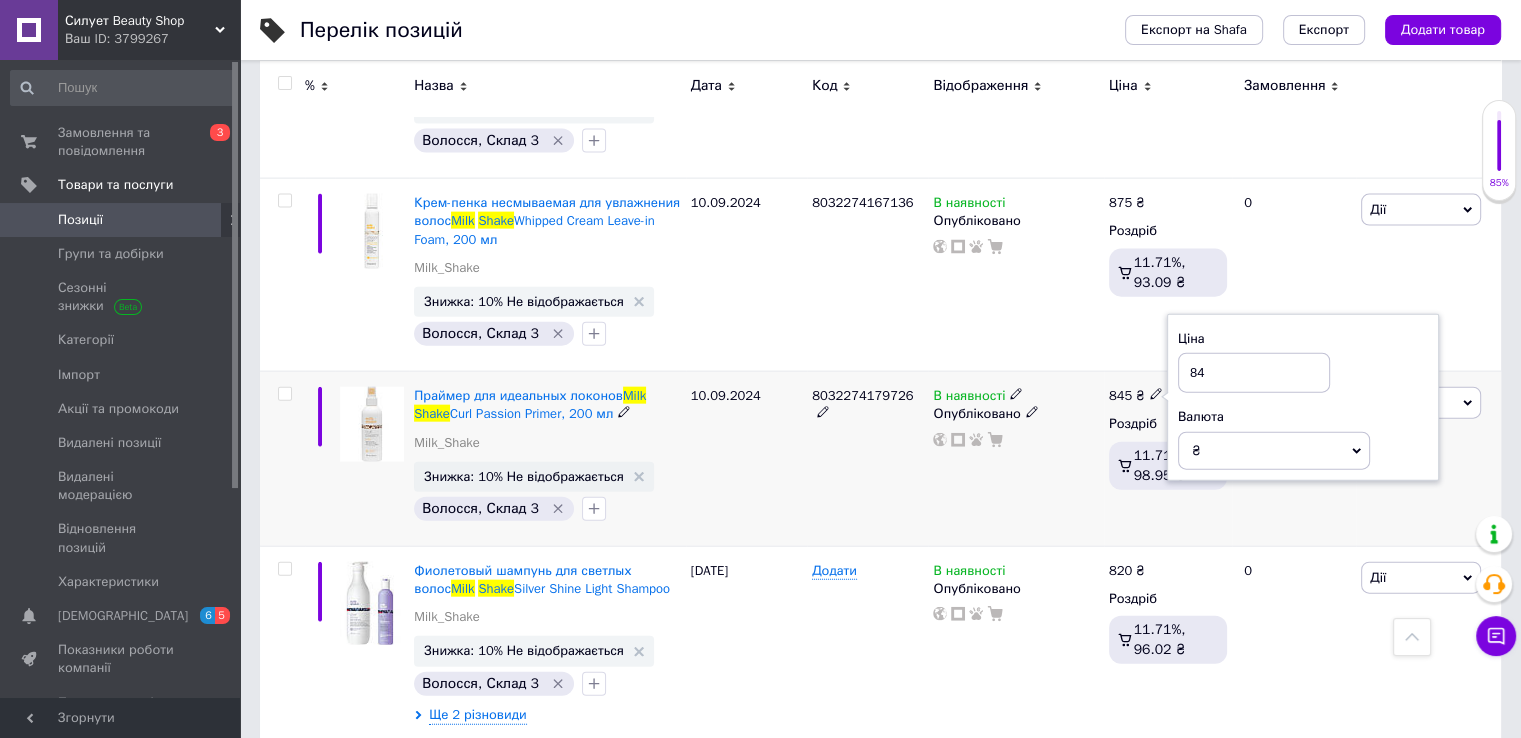 type on "8" 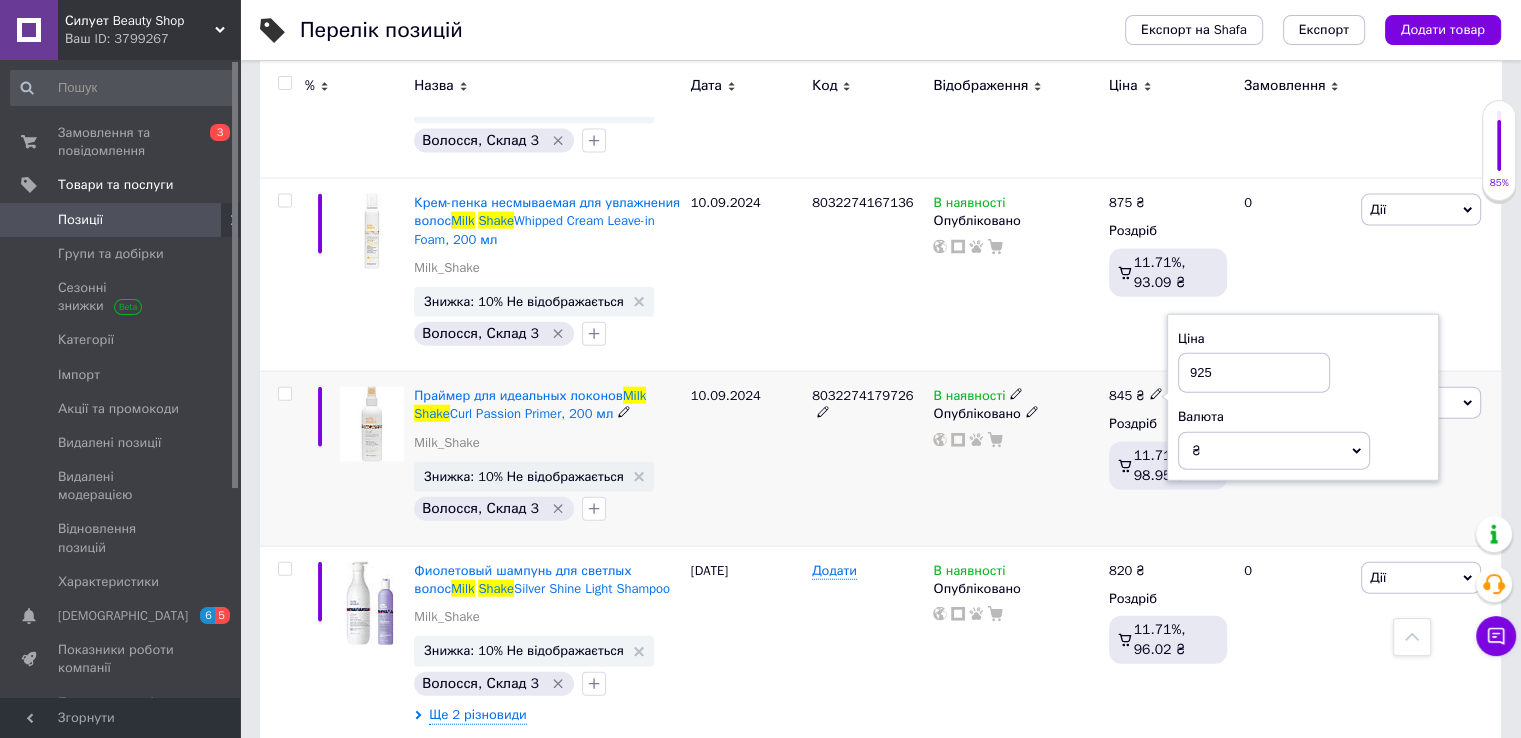 type on "925" 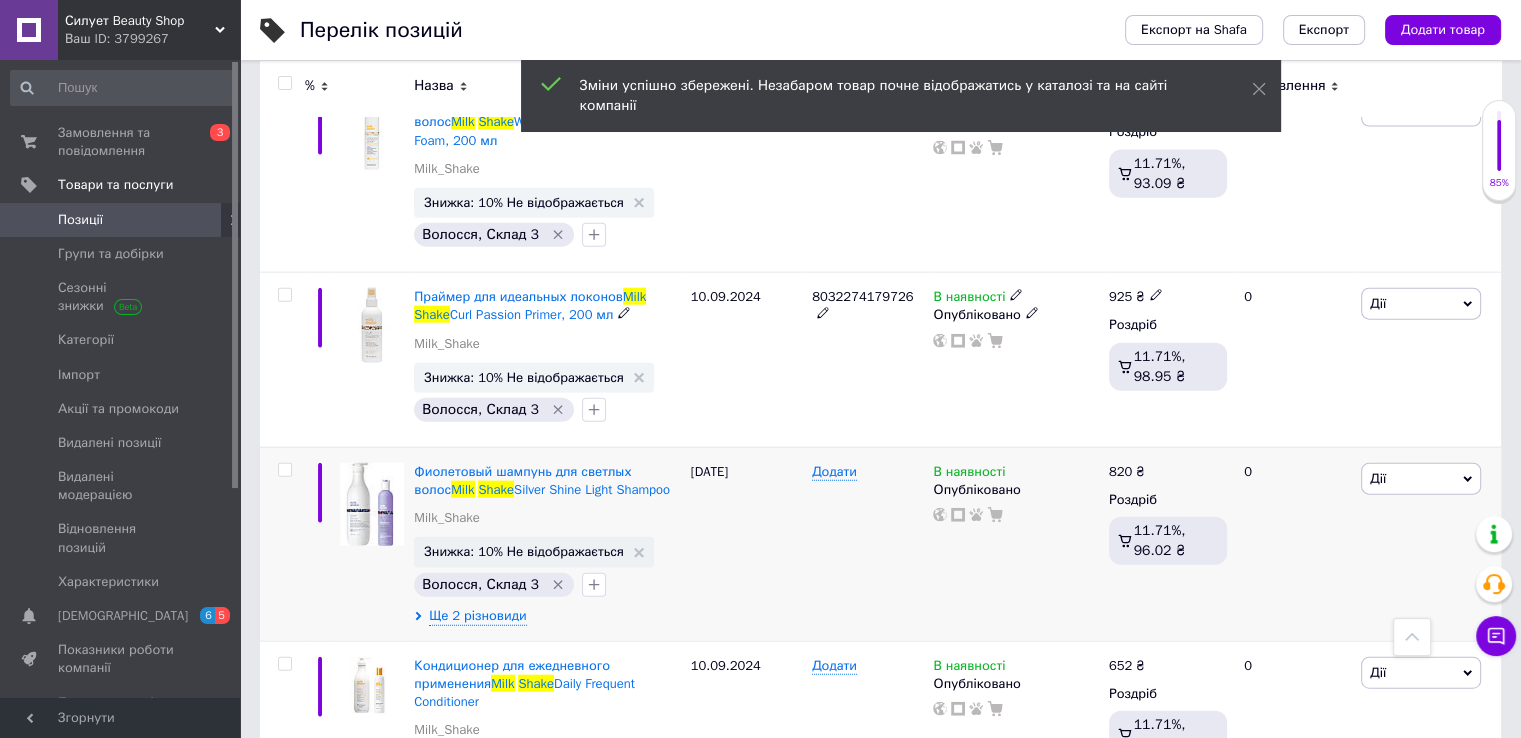 scroll, scrollTop: 4600, scrollLeft: 0, axis: vertical 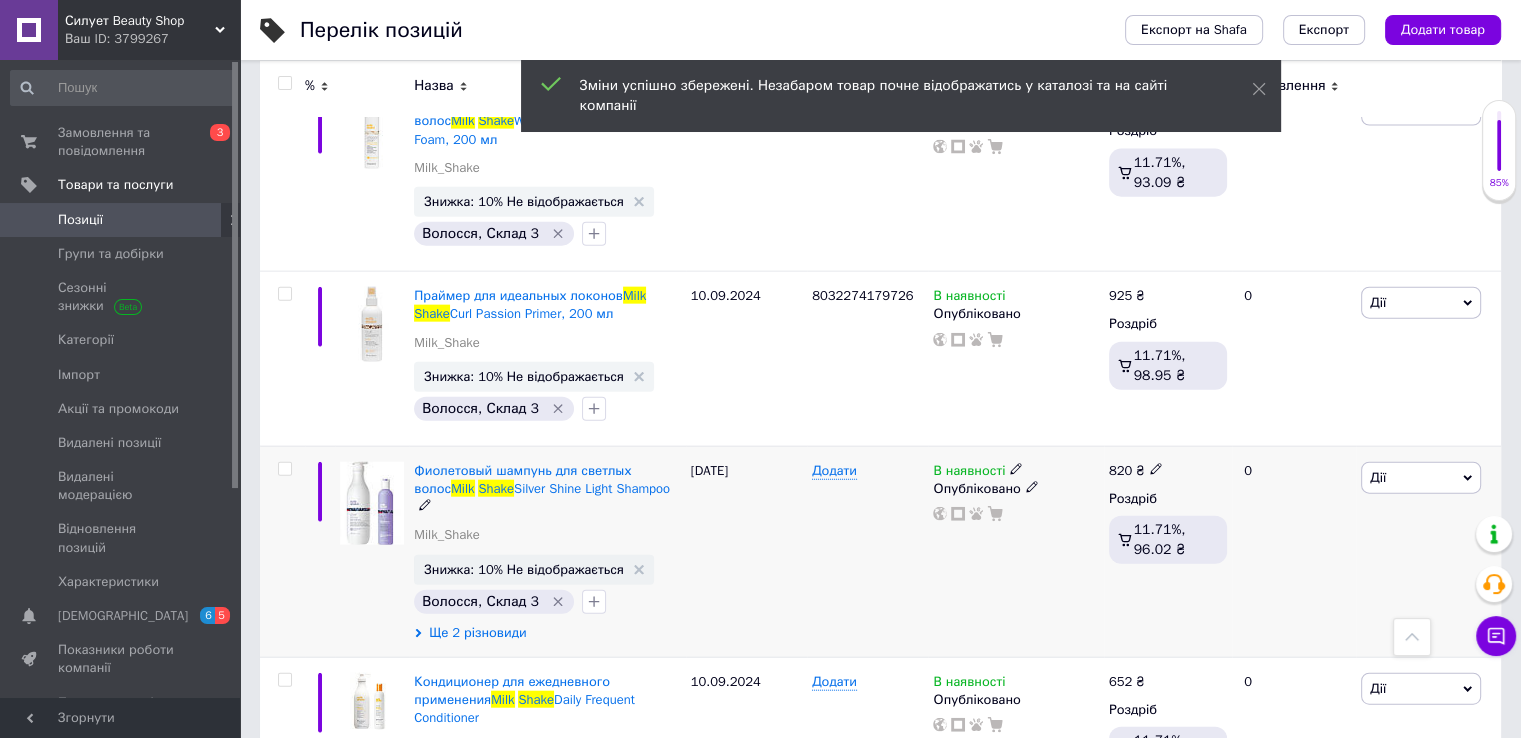 click on "Ще 2 різновиди" at bounding box center (477, 633) 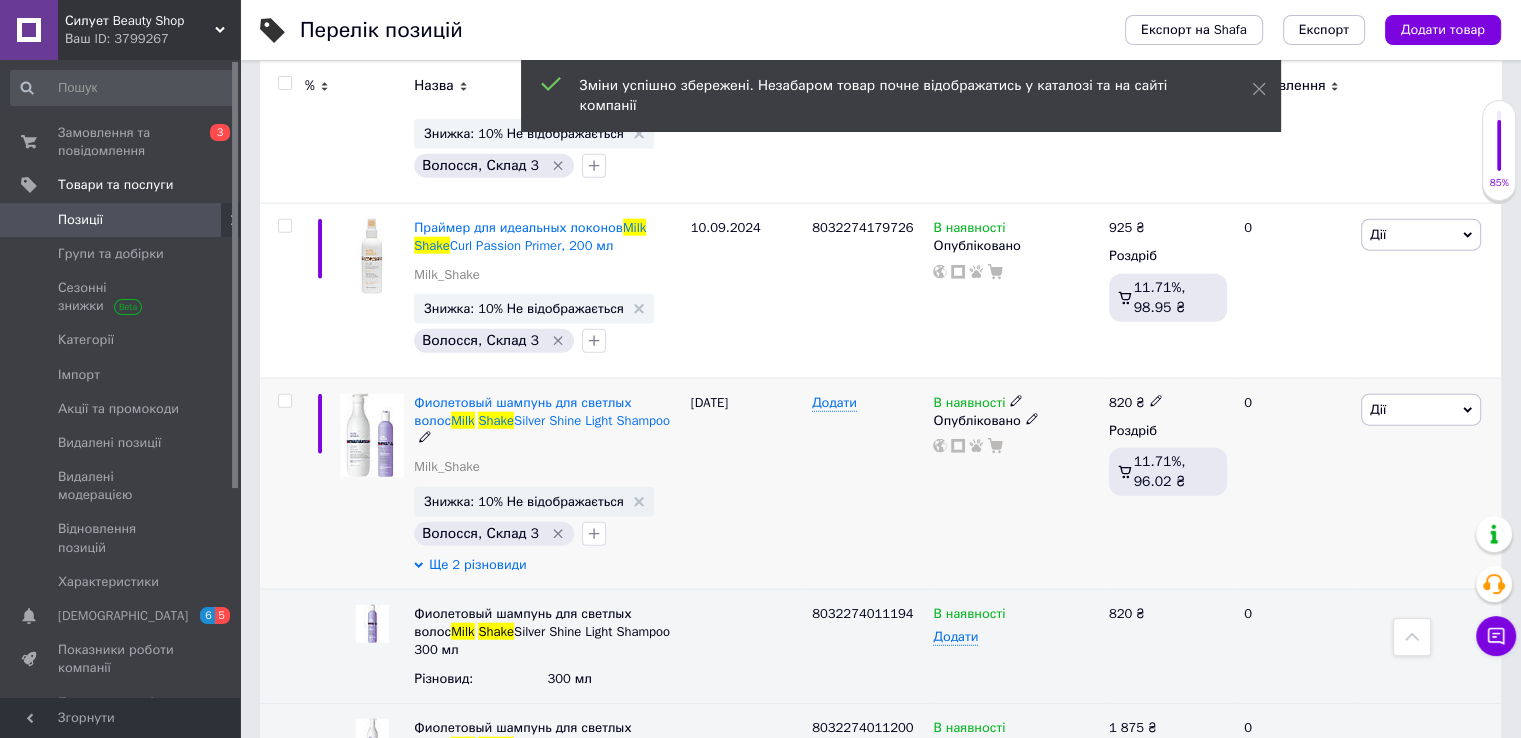 scroll, scrollTop: 4800, scrollLeft: 0, axis: vertical 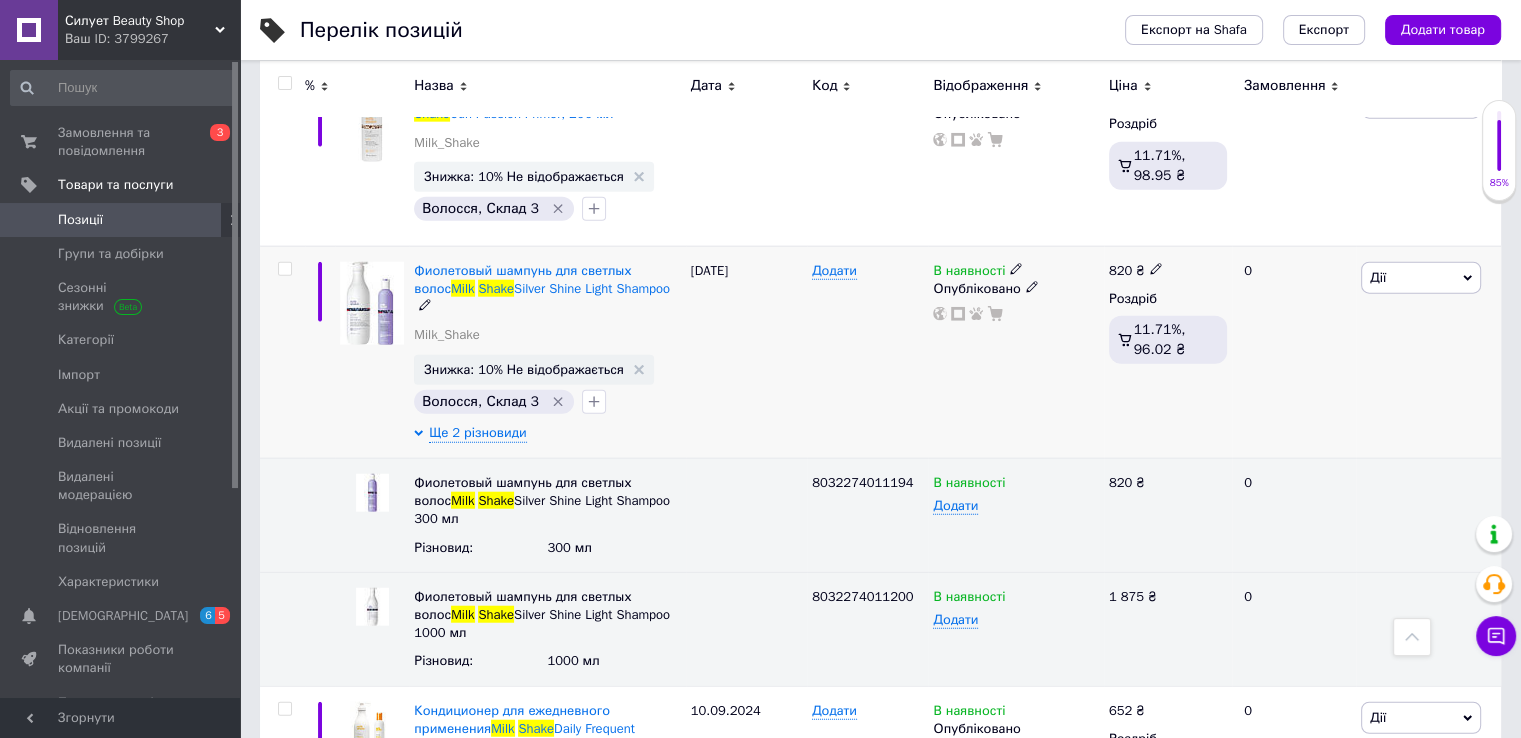 click 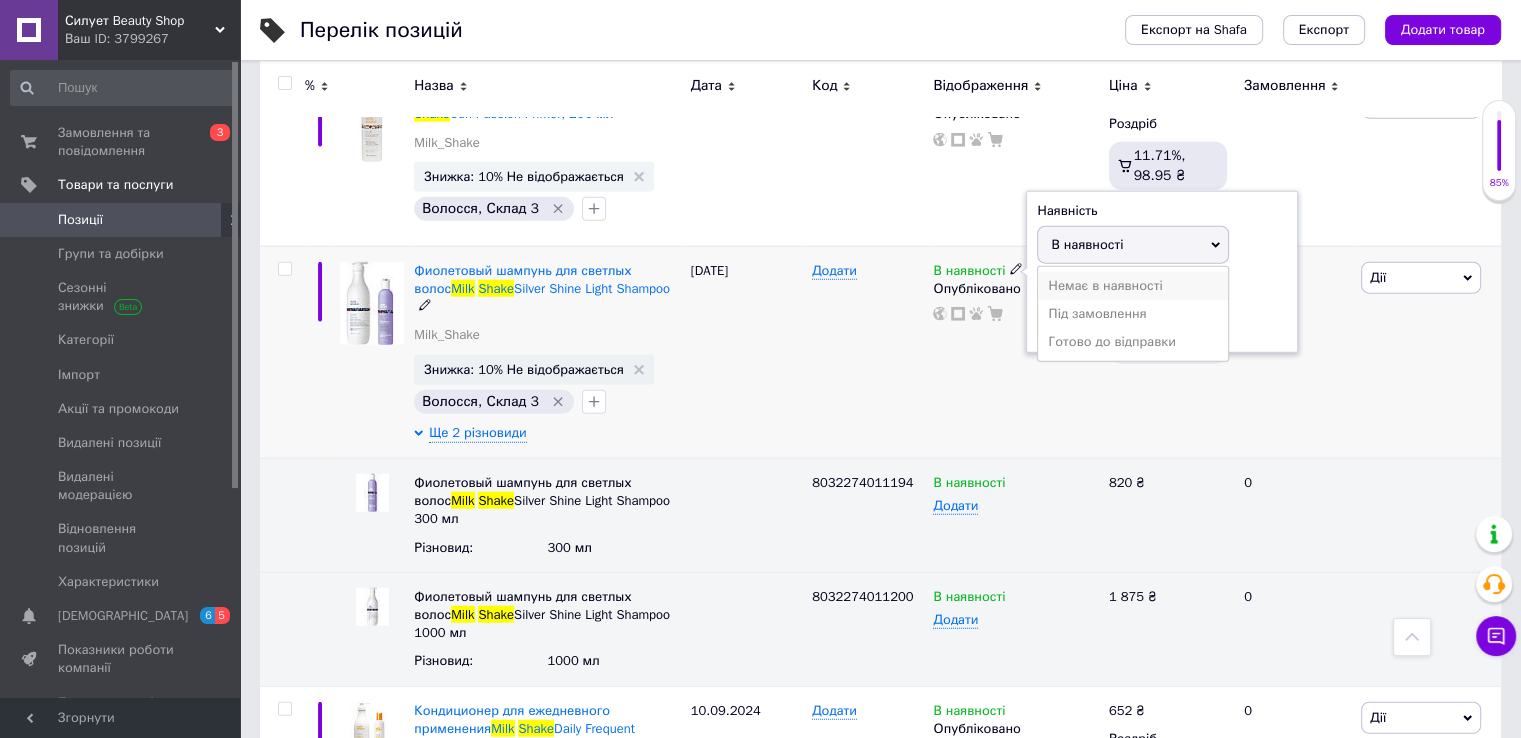click on "Немає в наявності" at bounding box center [1133, 286] 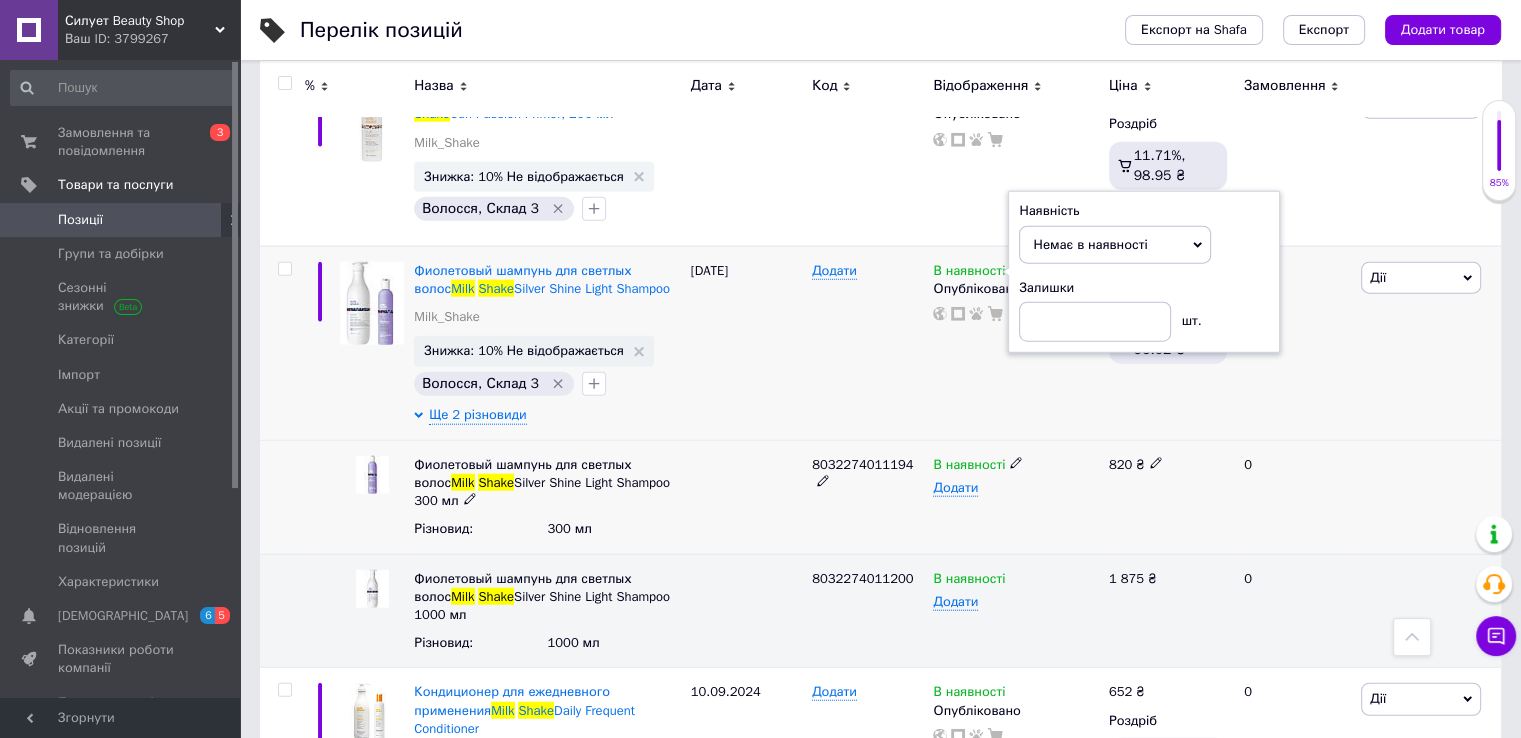 click 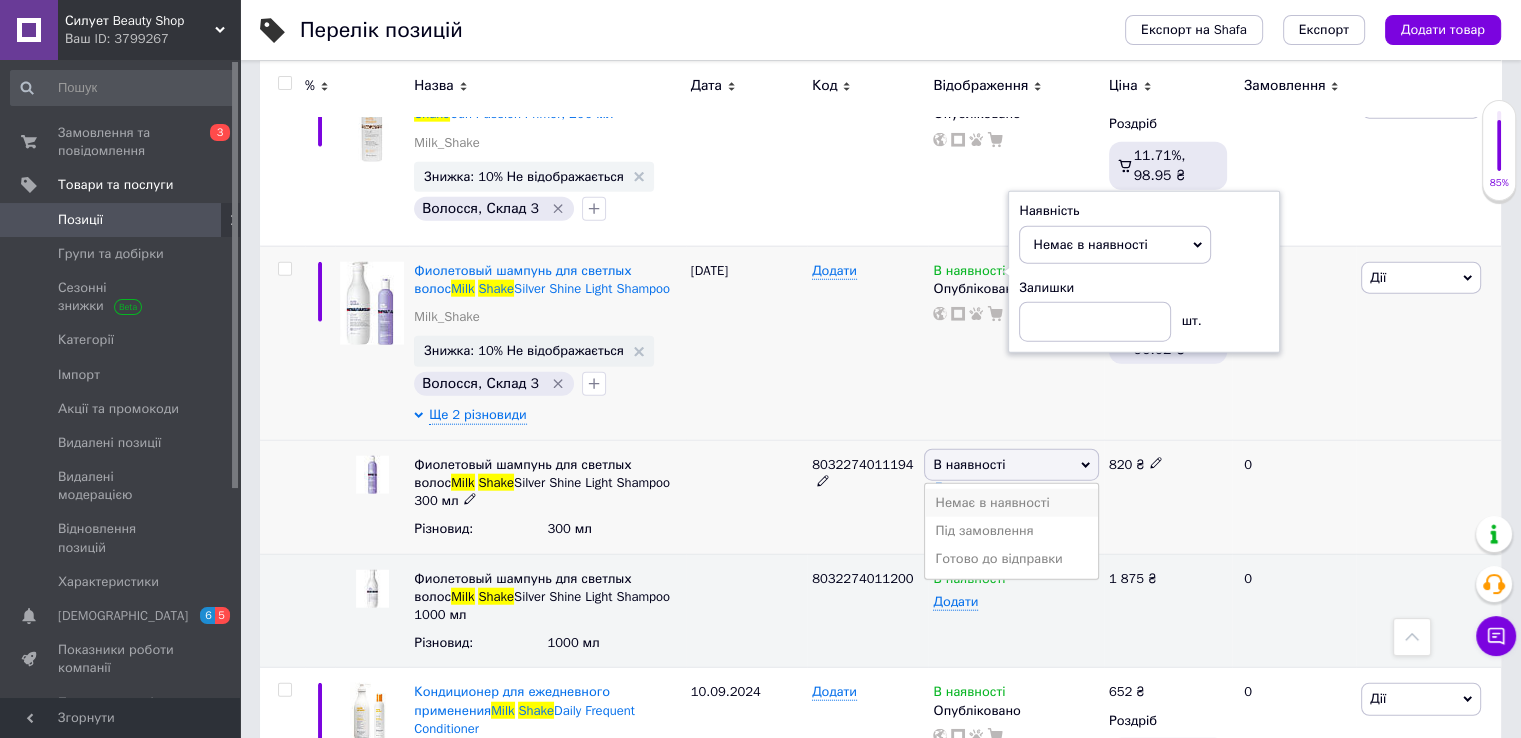 click on "Немає в наявності" at bounding box center (1011, 503) 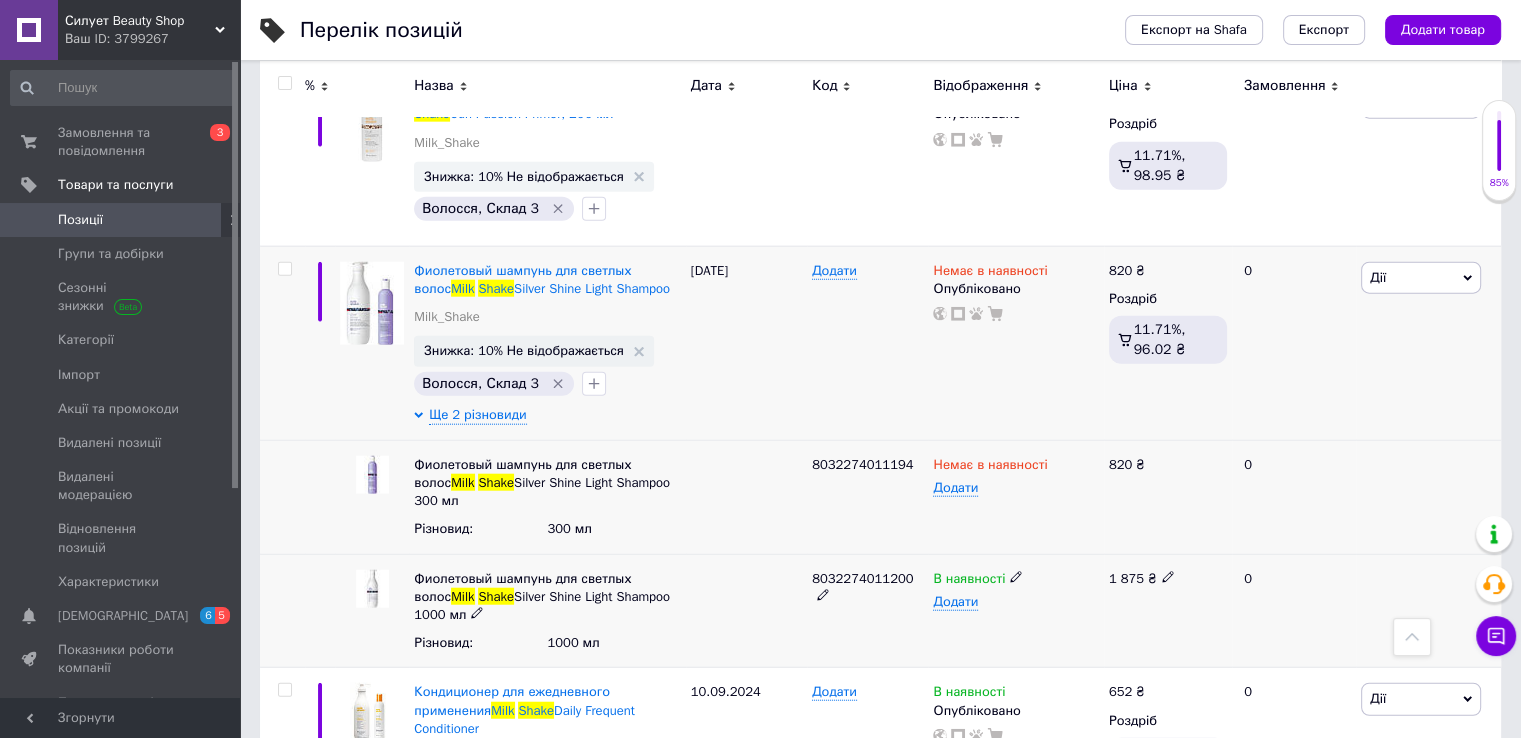 click 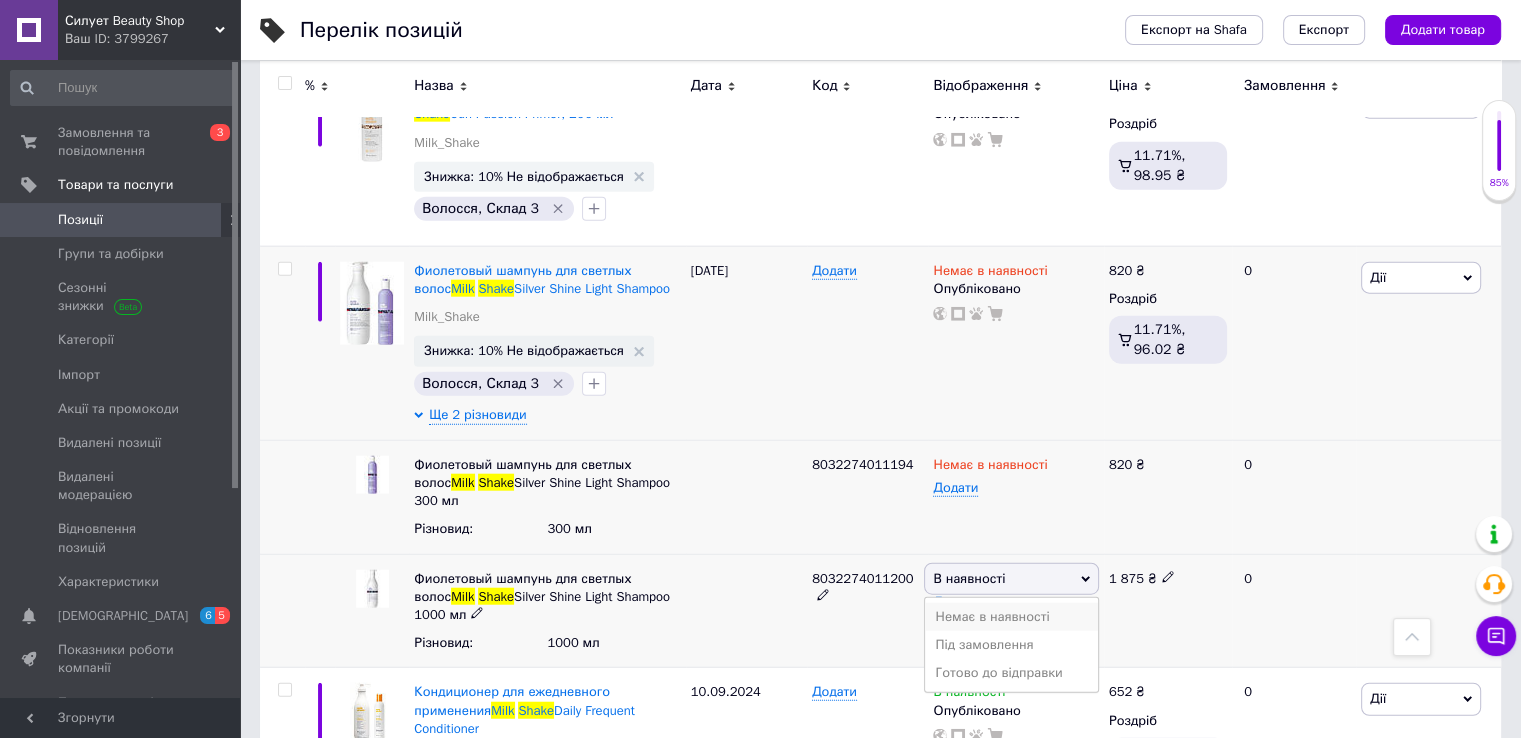 click on "Немає в наявності" at bounding box center [1011, 617] 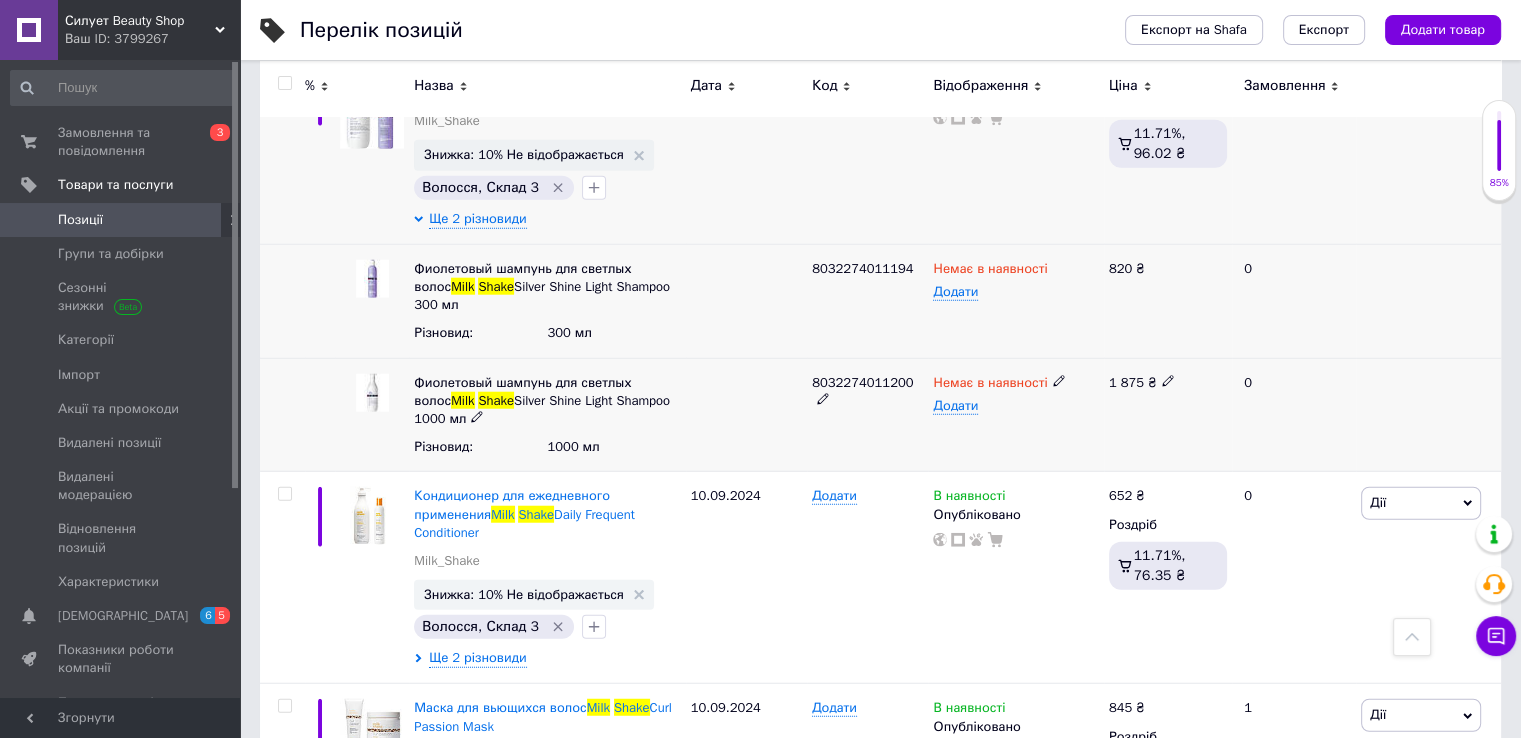scroll, scrollTop: 5000, scrollLeft: 0, axis: vertical 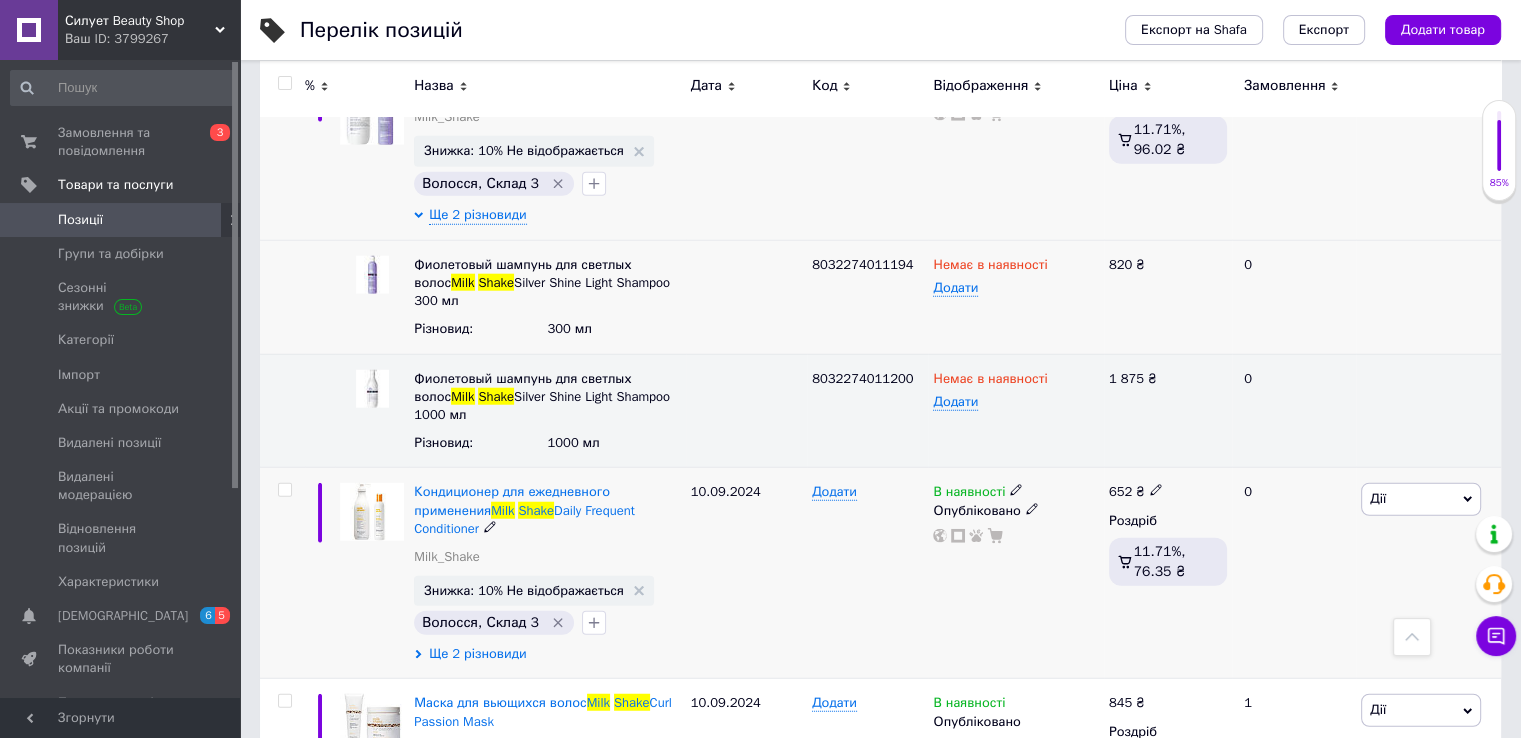 click on "Ще 2 різновиди" at bounding box center [477, 654] 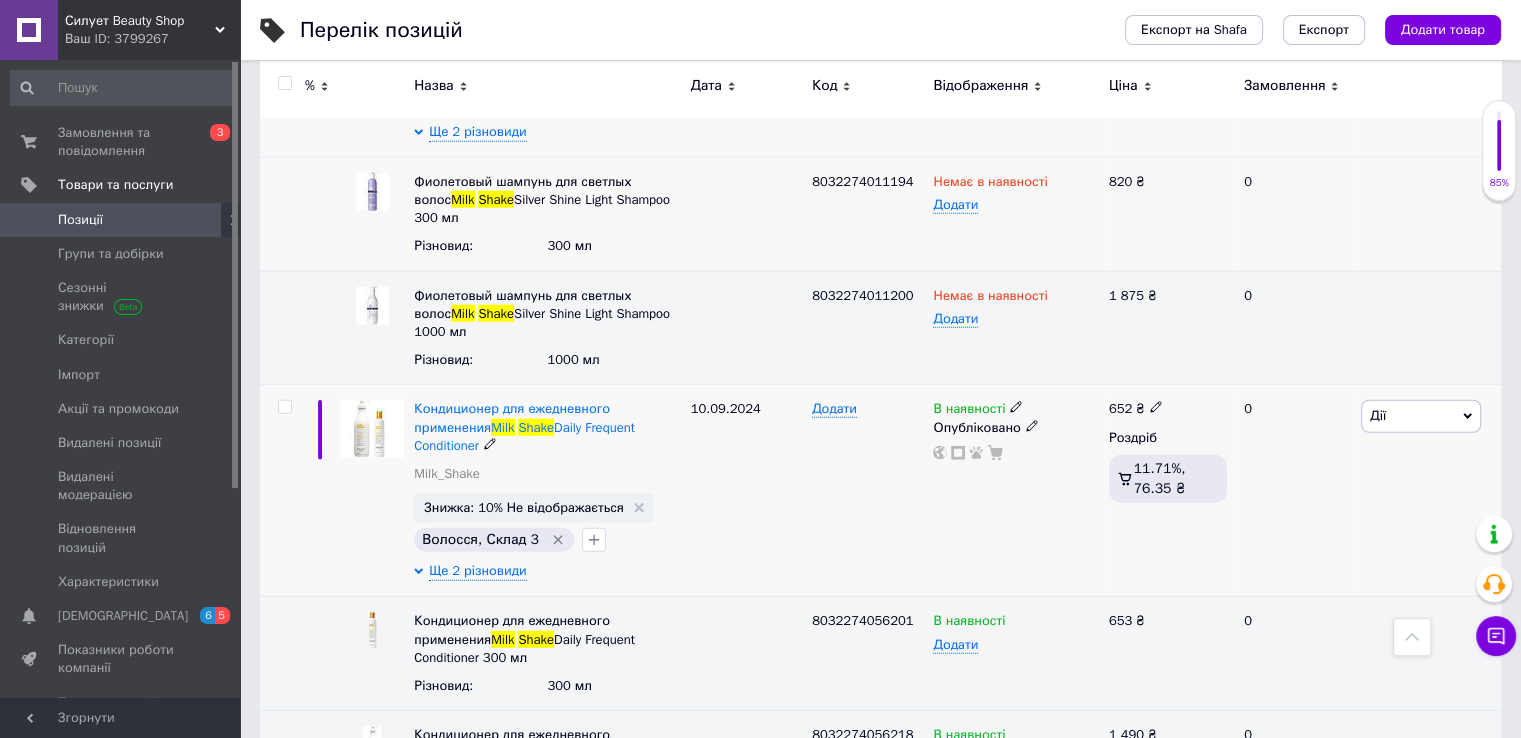 scroll, scrollTop: 5200, scrollLeft: 0, axis: vertical 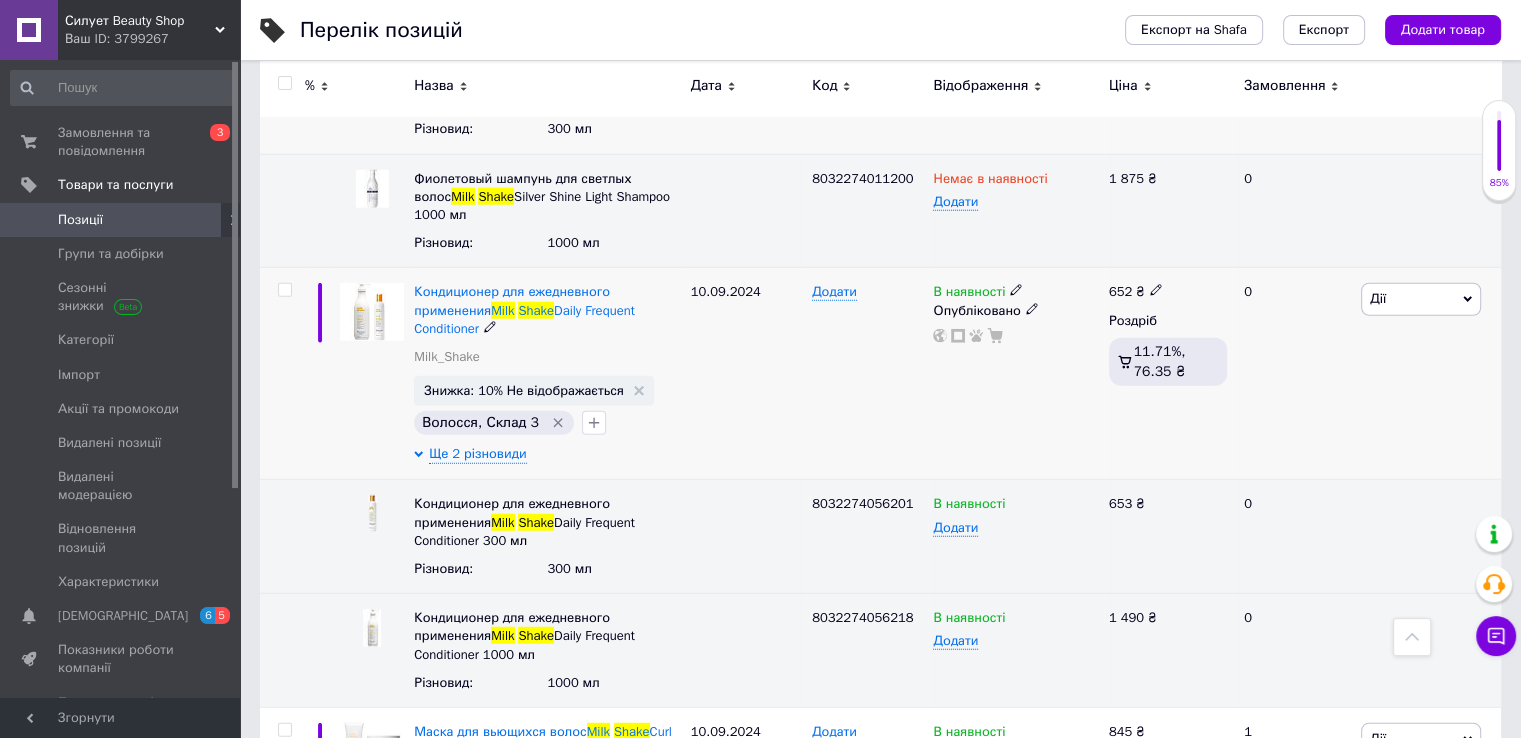 click 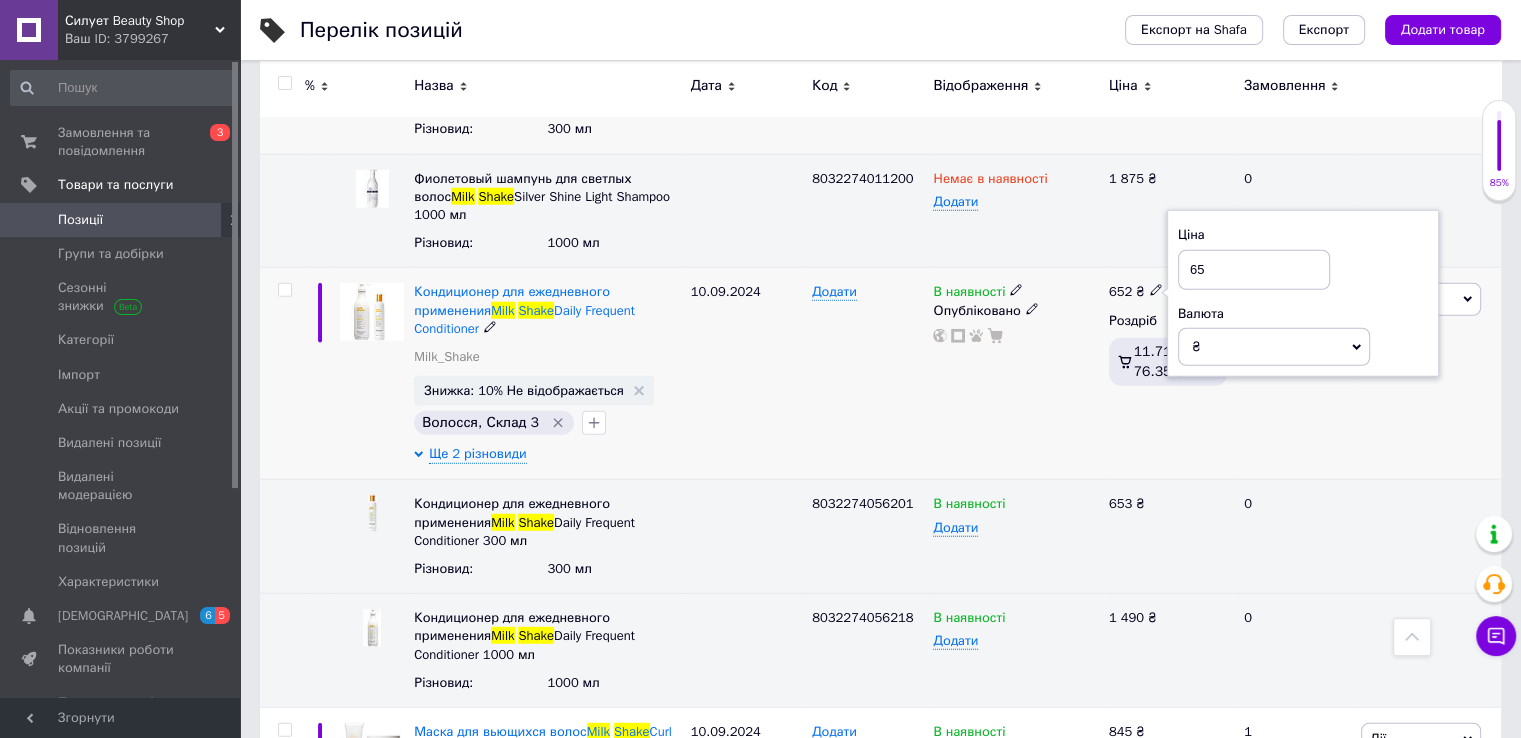 type on "6" 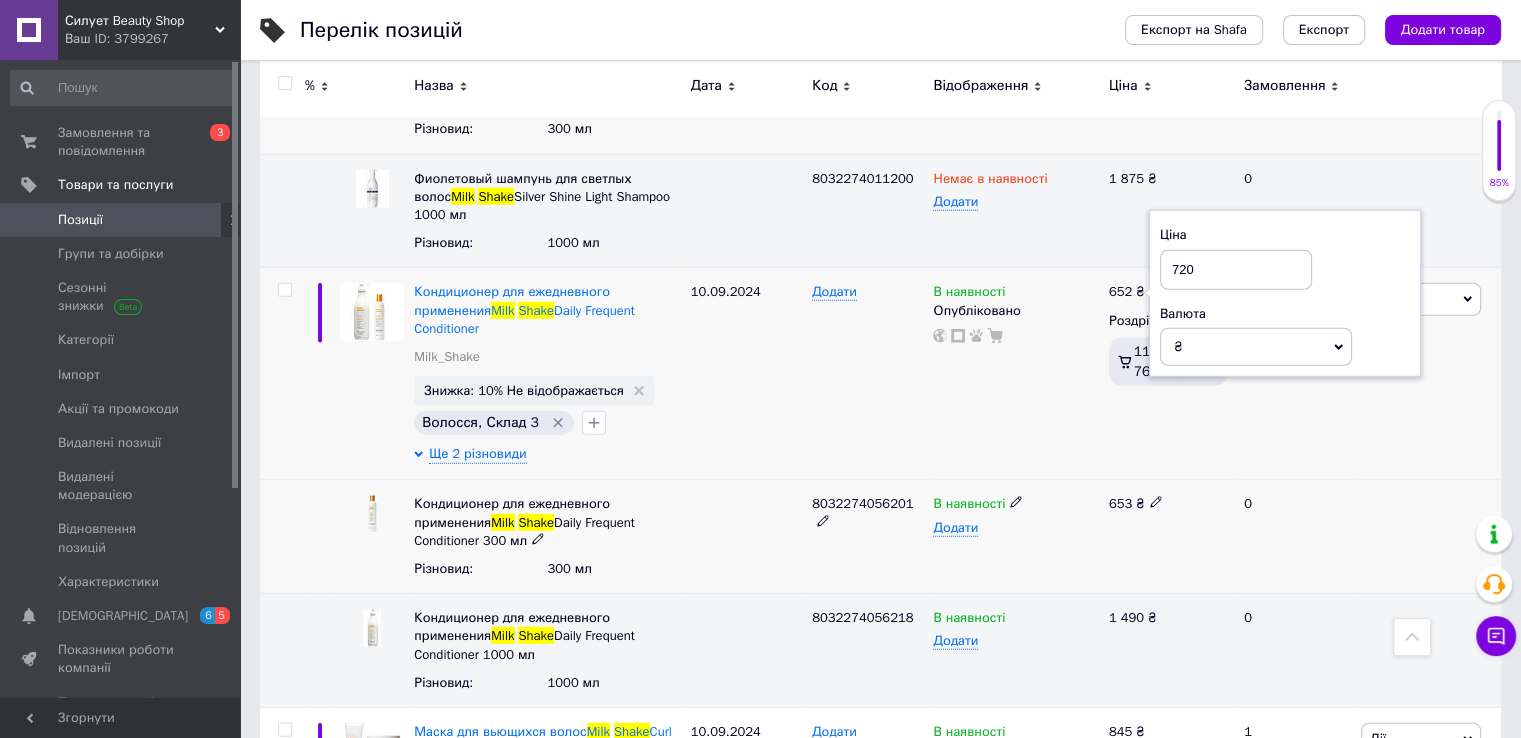 type on "720" 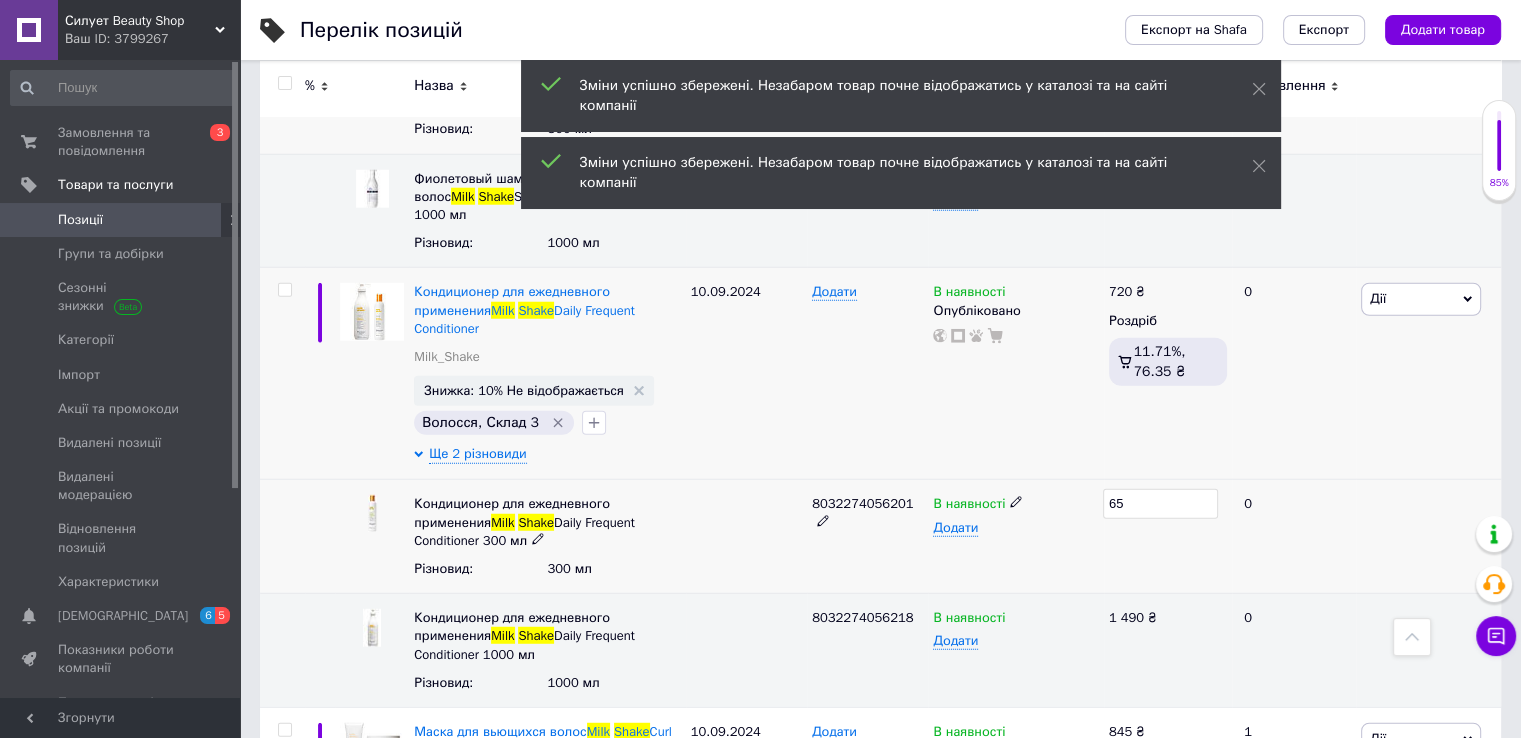type on "6" 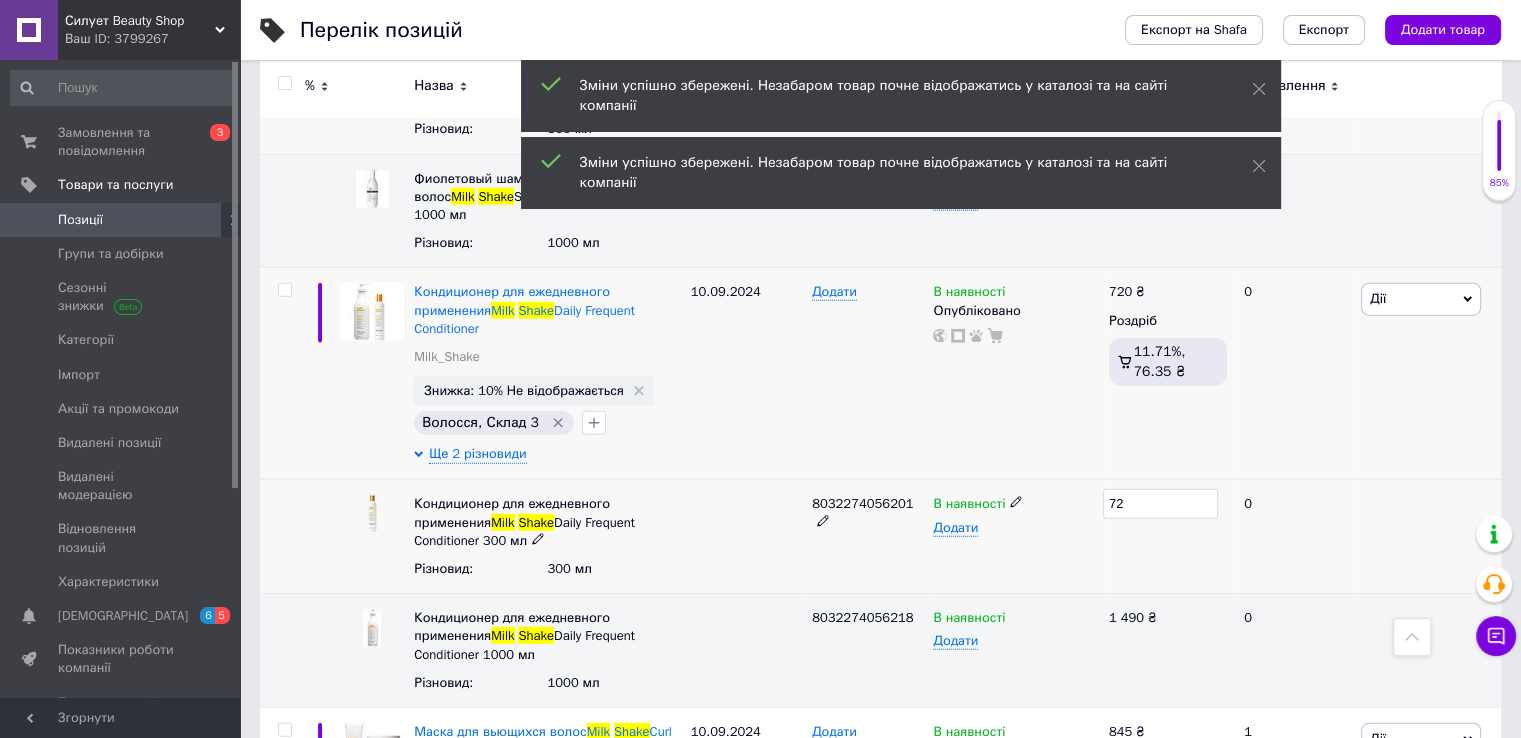 type on "720" 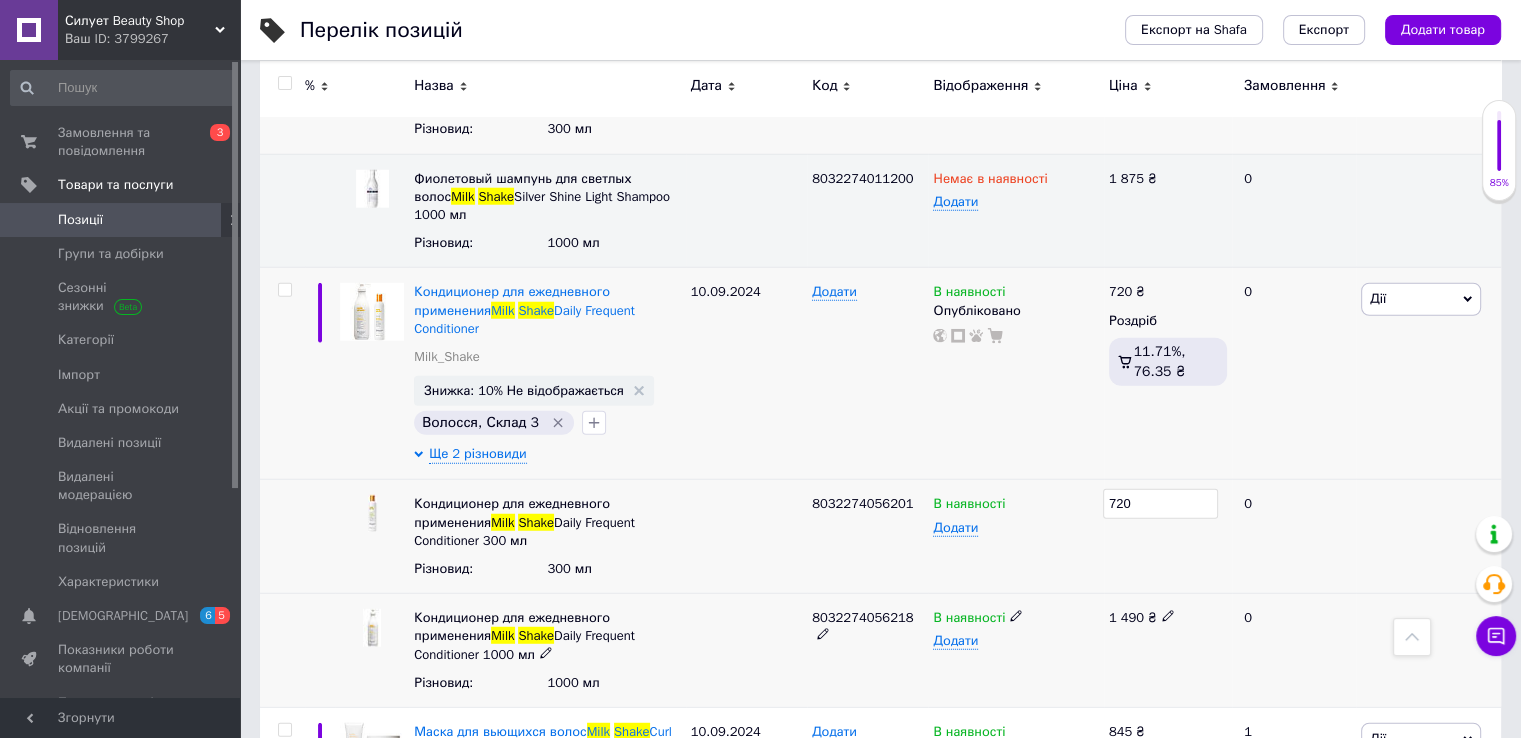 click 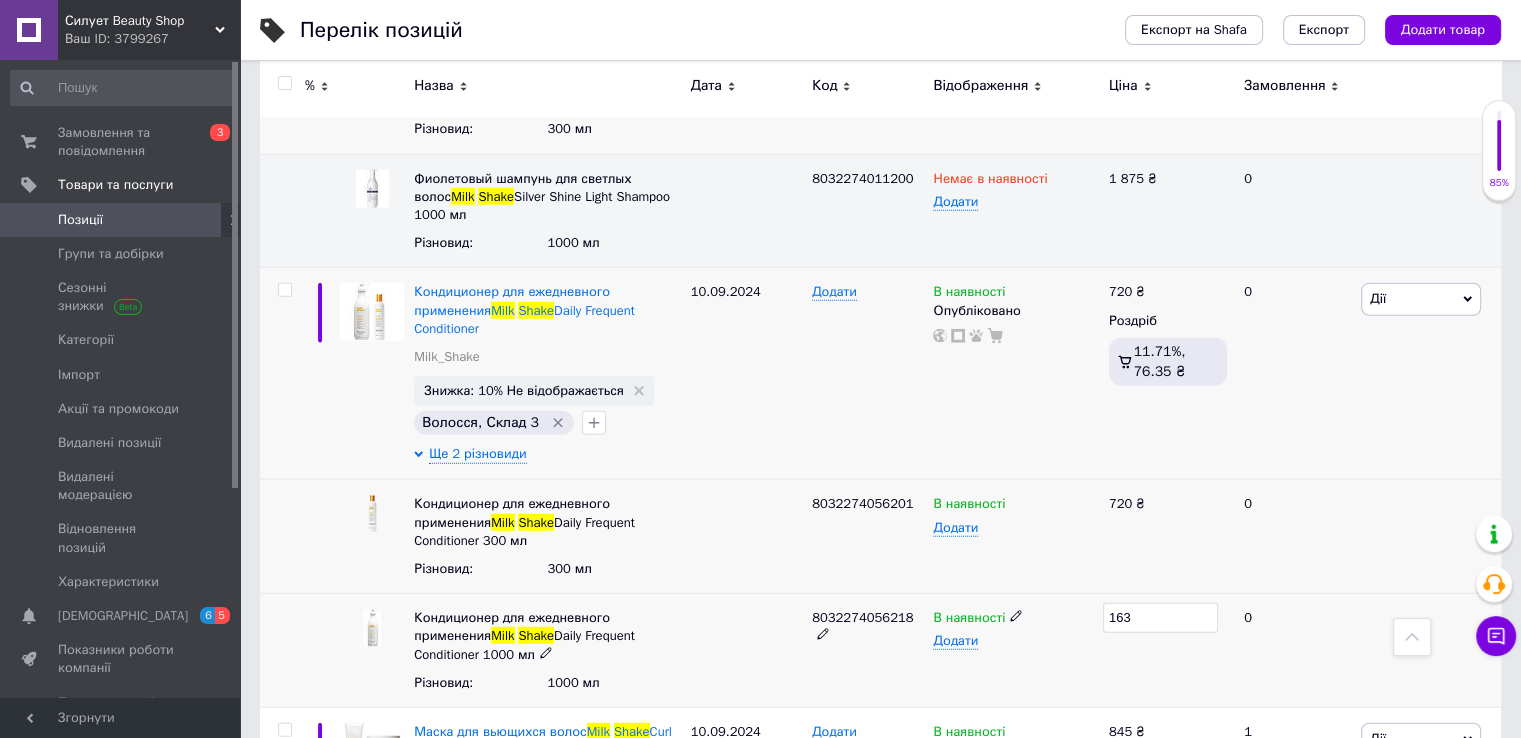 type on "1635" 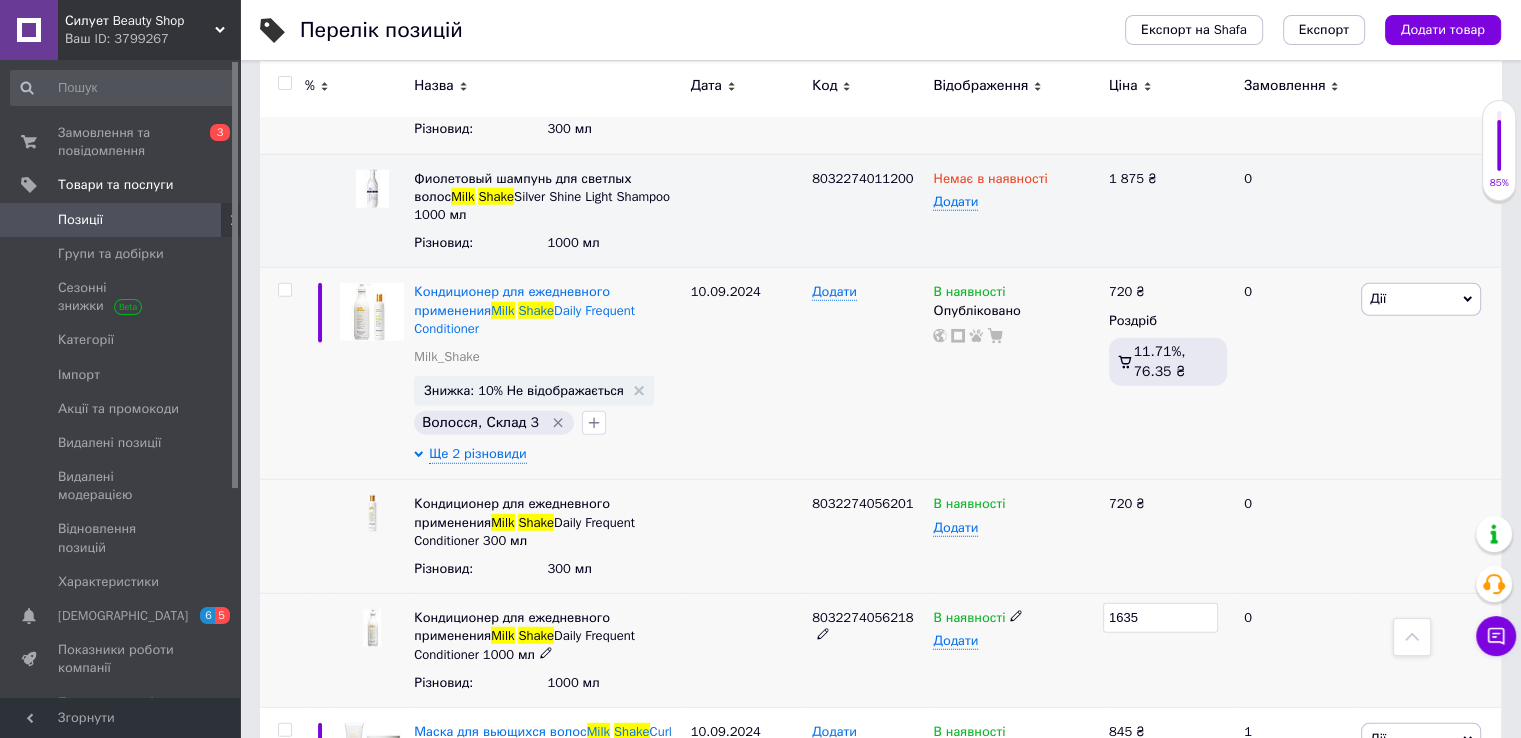 click on "1635" at bounding box center (1168, 651) 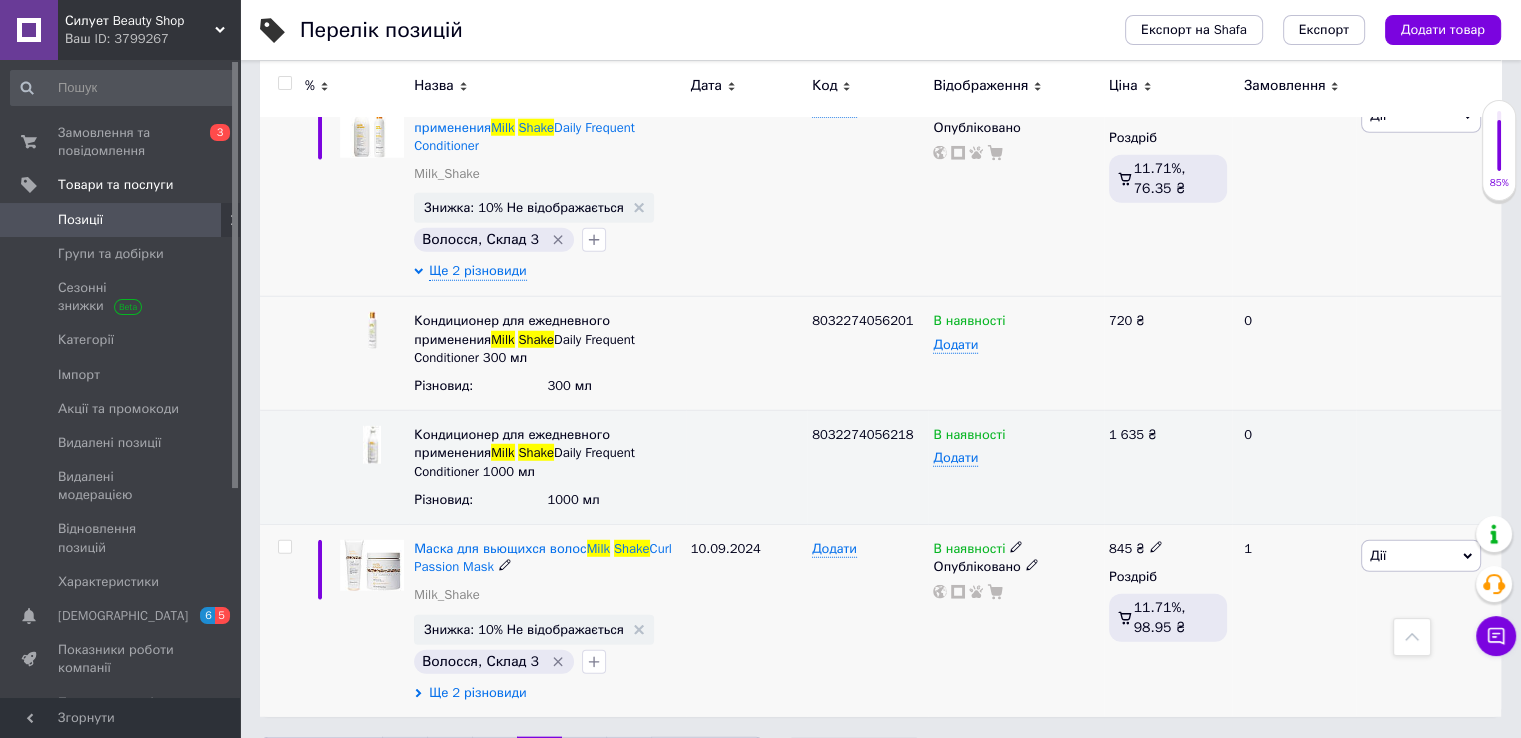 click on "Ще 2 різновиди" at bounding box center [477, 693] 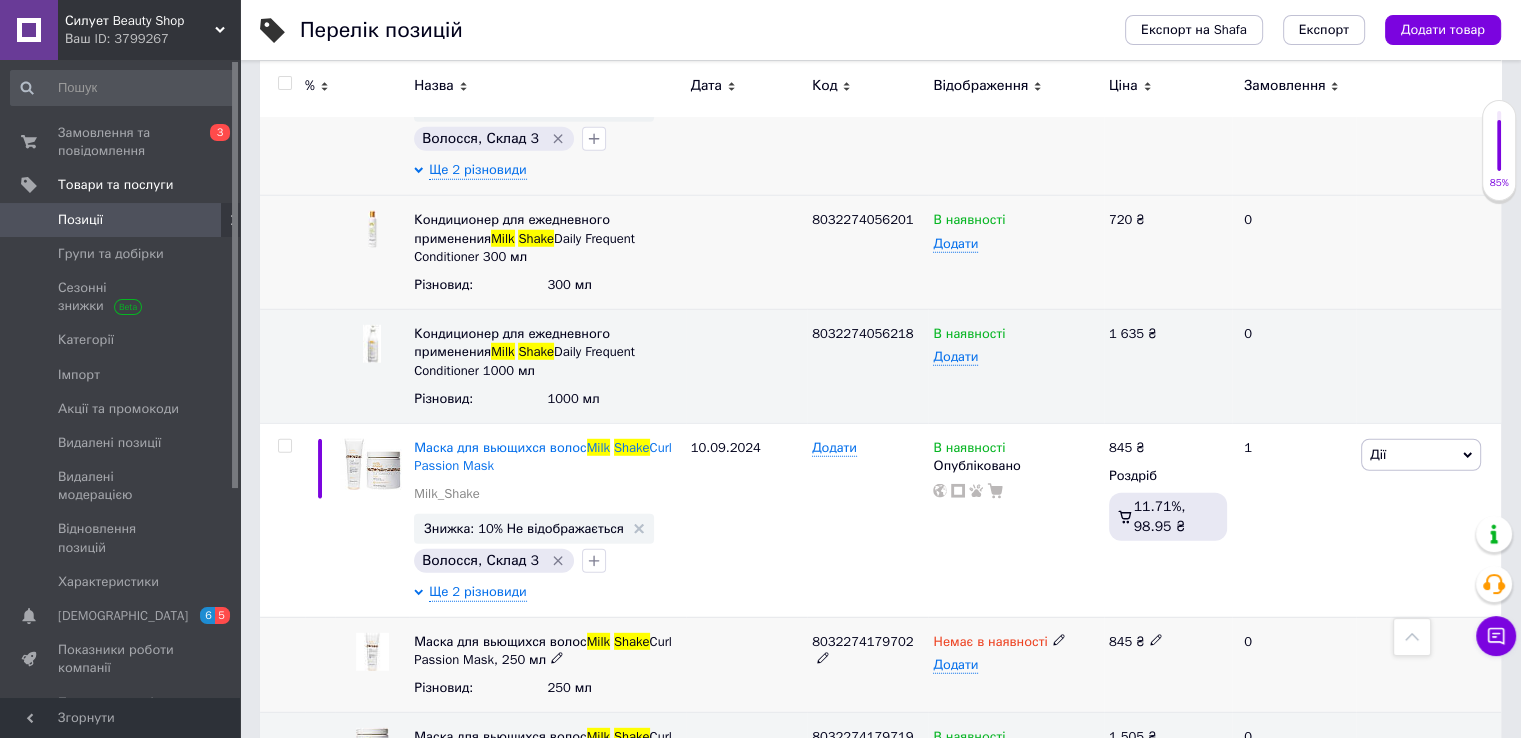 scroll, scrollTop: 5574, scrollLeft: 0, axis: vertical 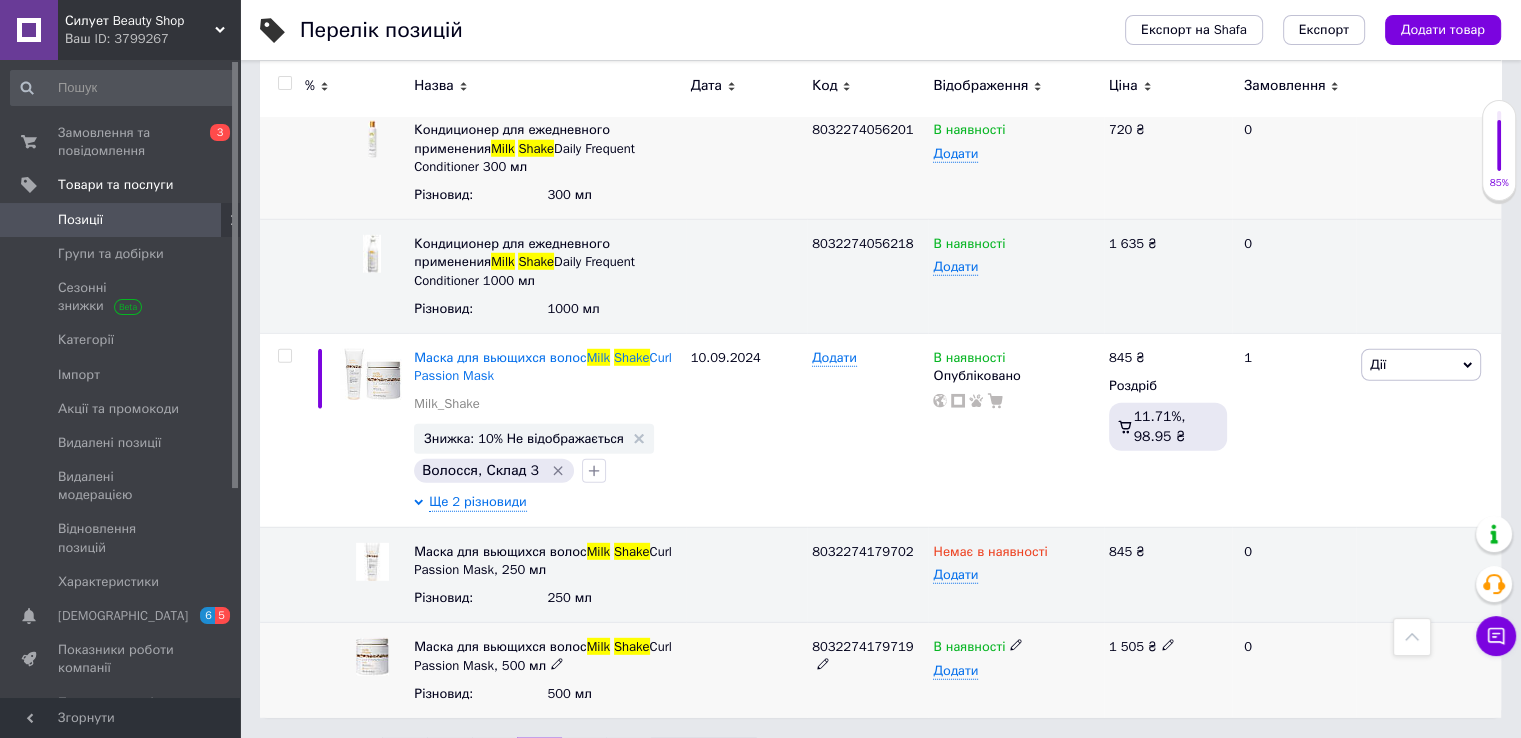 click 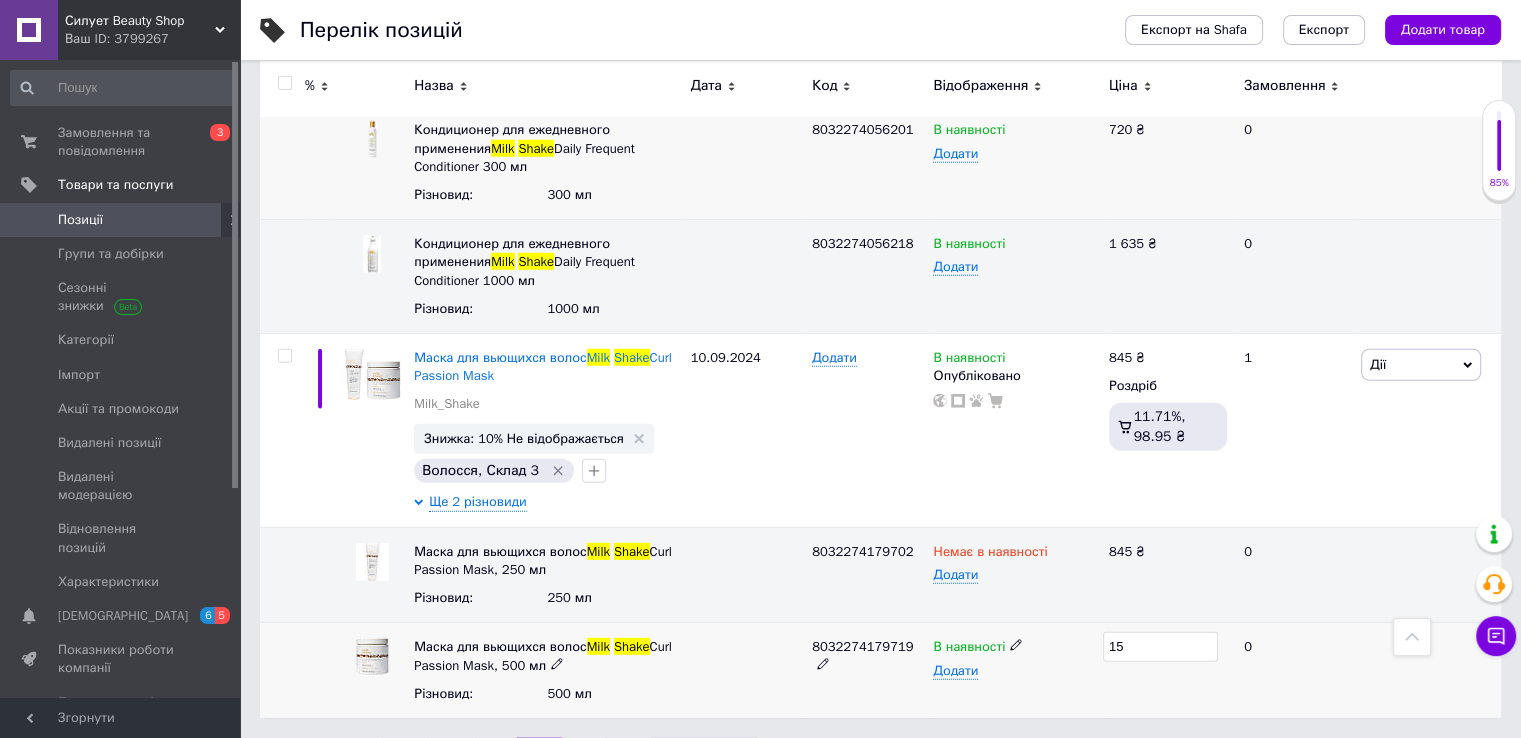 type on "1" 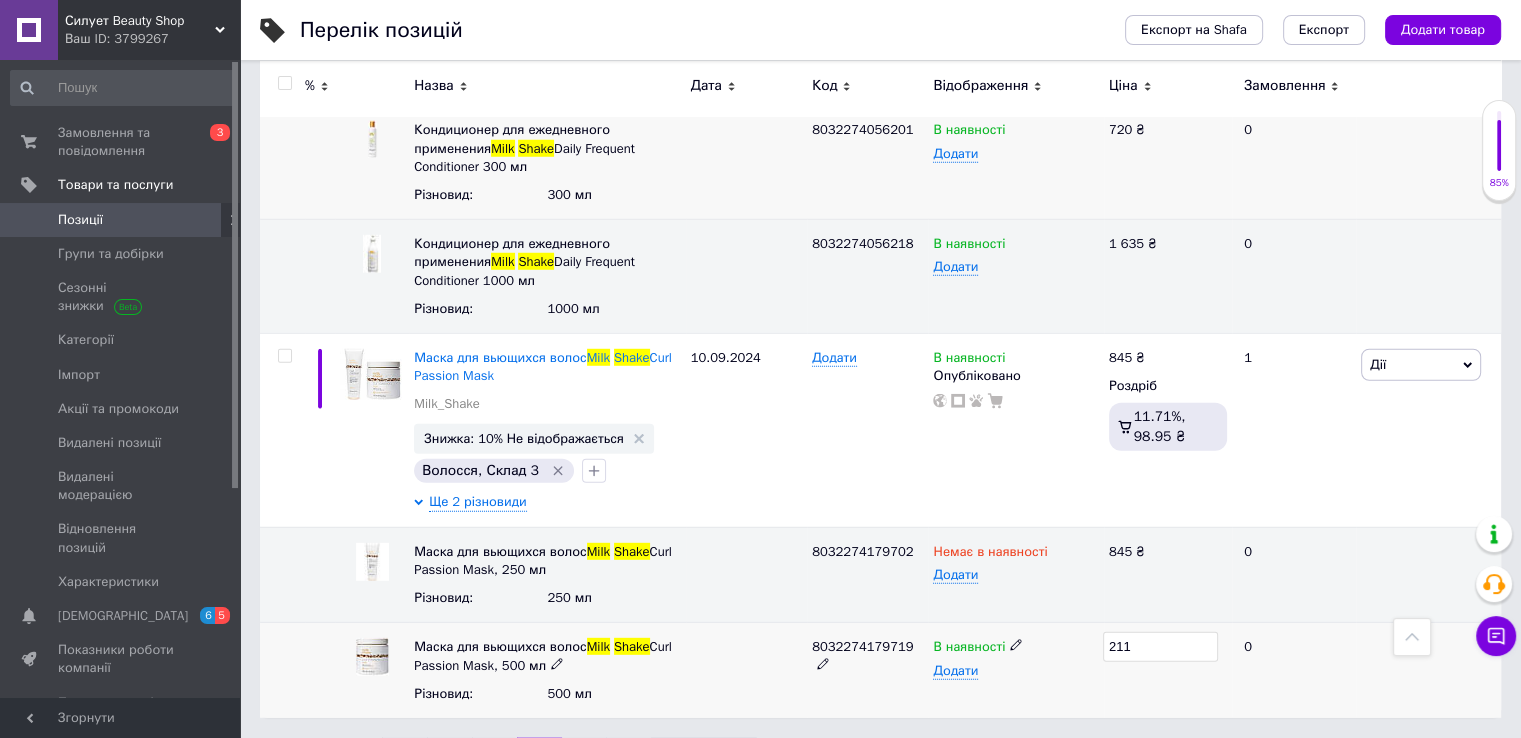 type on "2110" 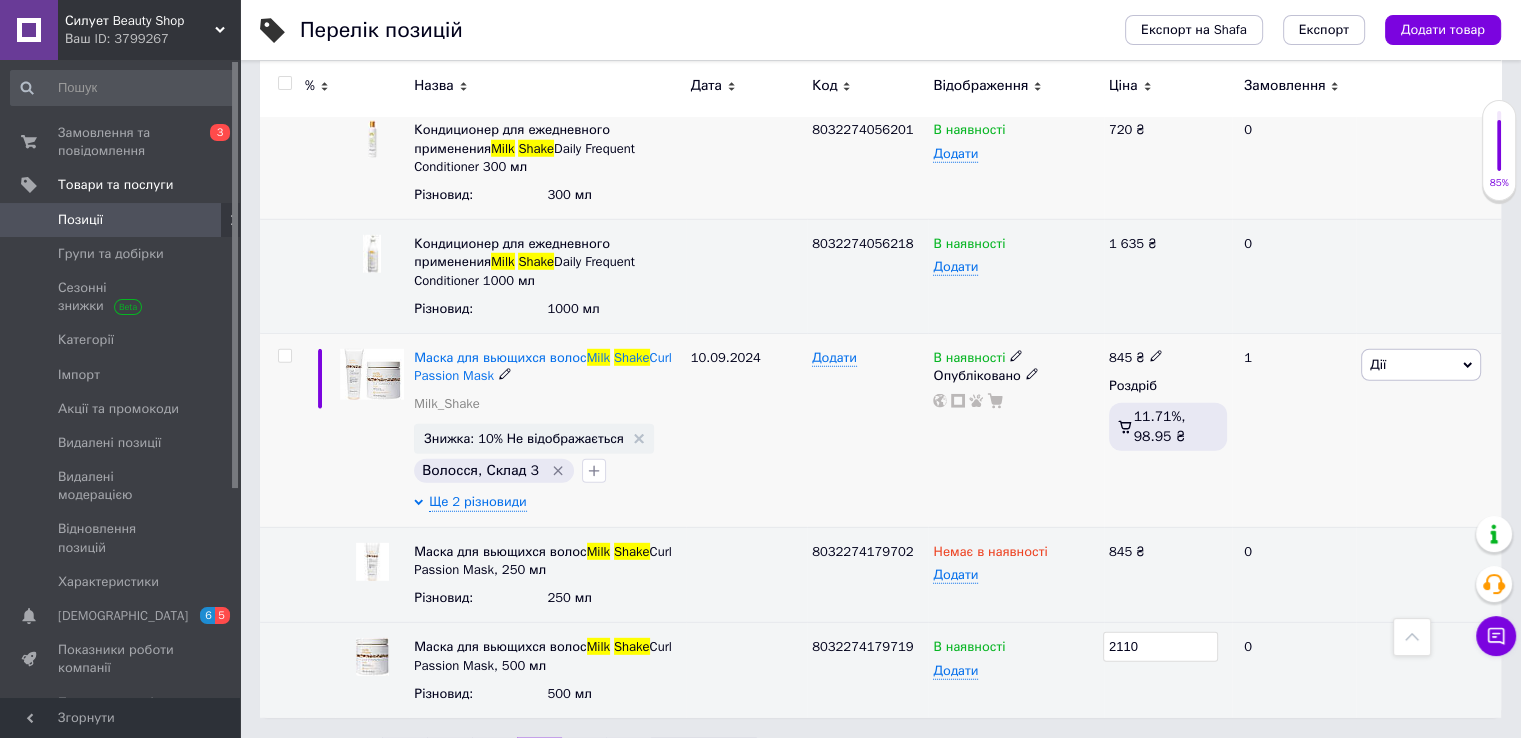click 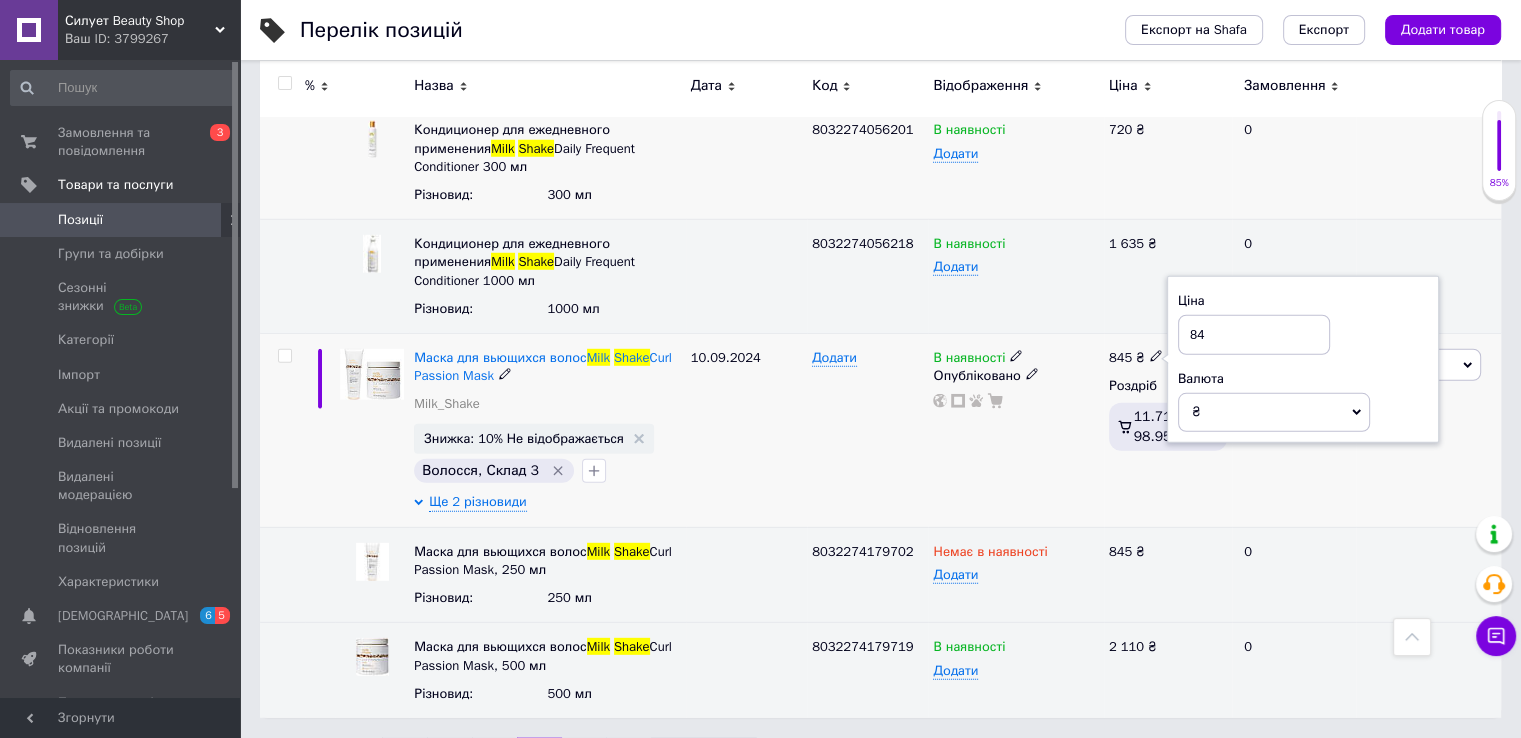 type on "8" 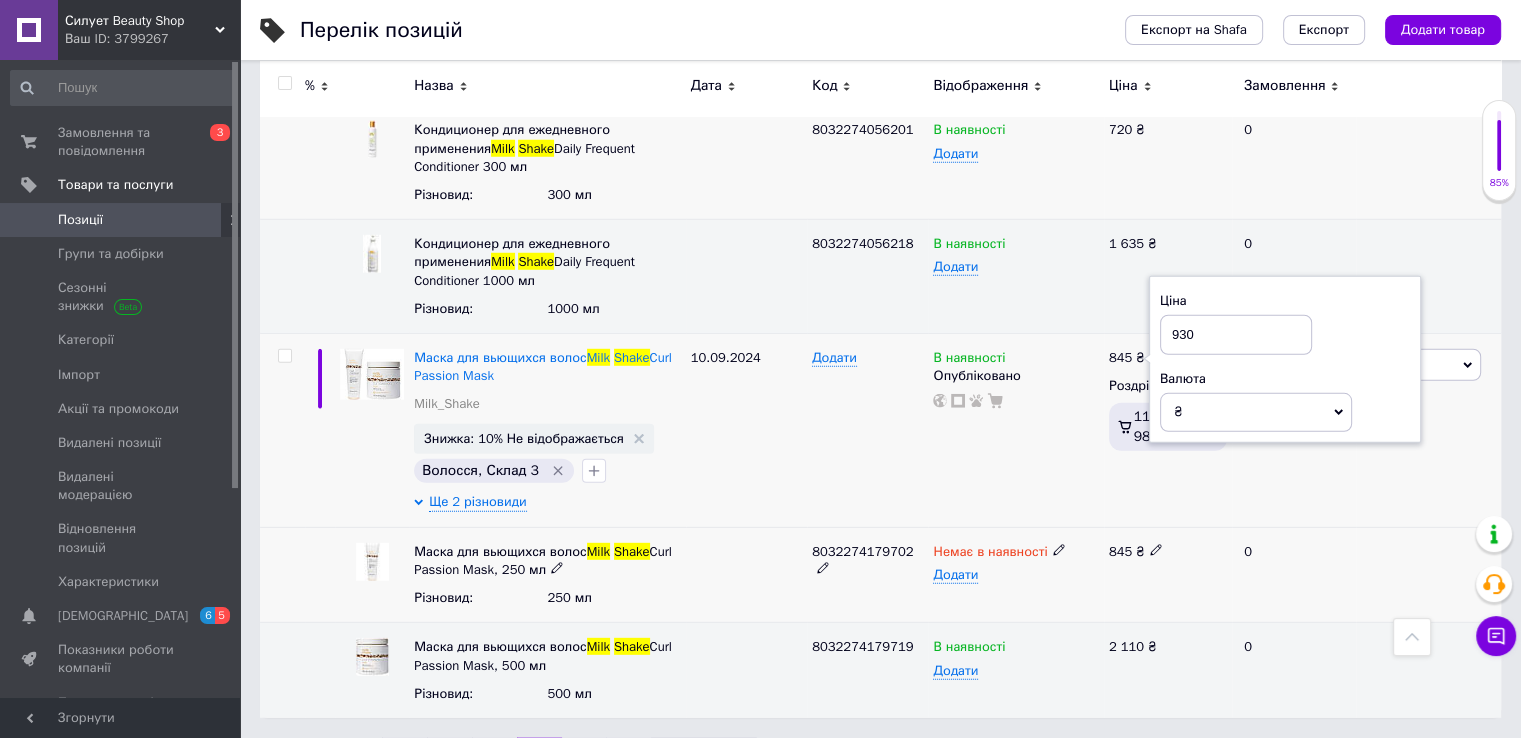type on "930" 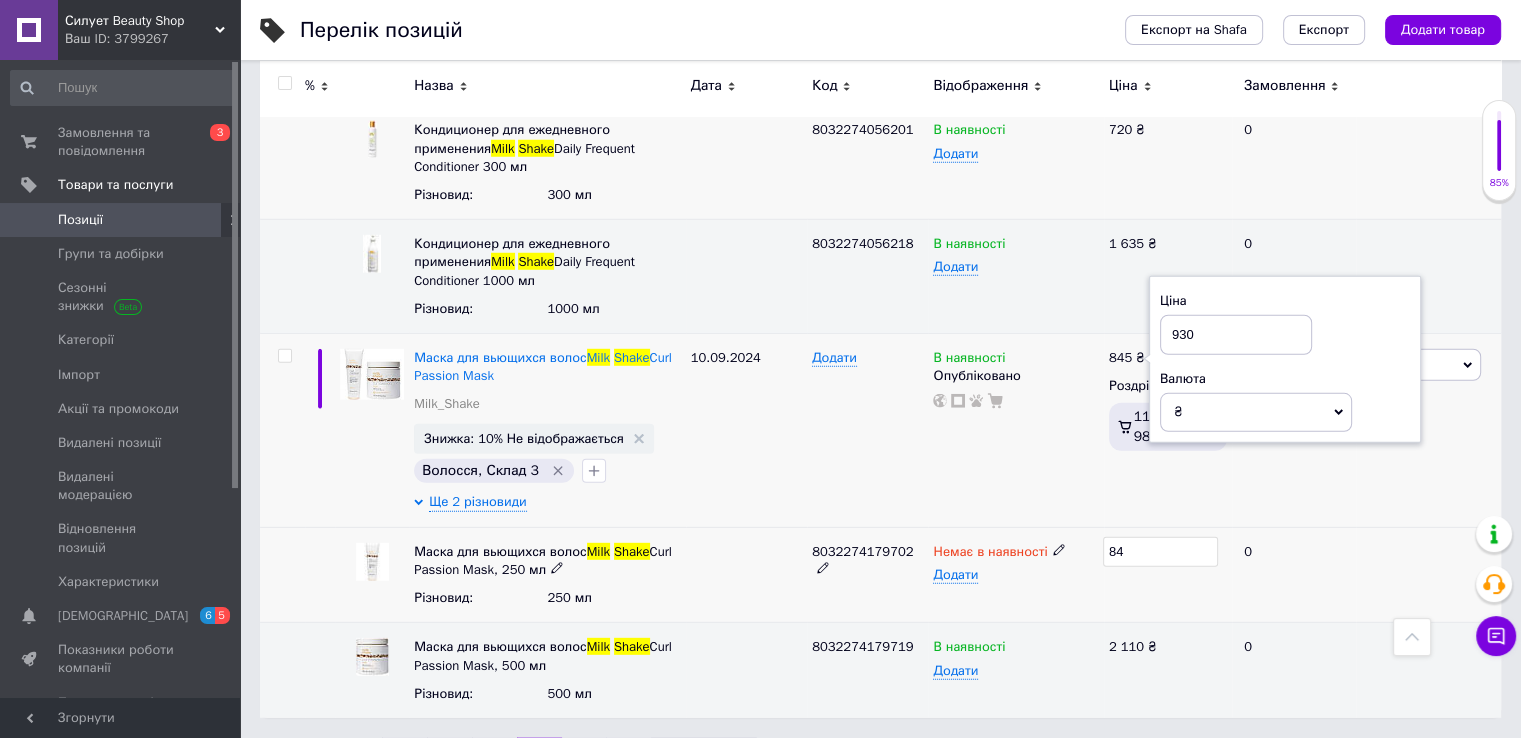 type on "8" 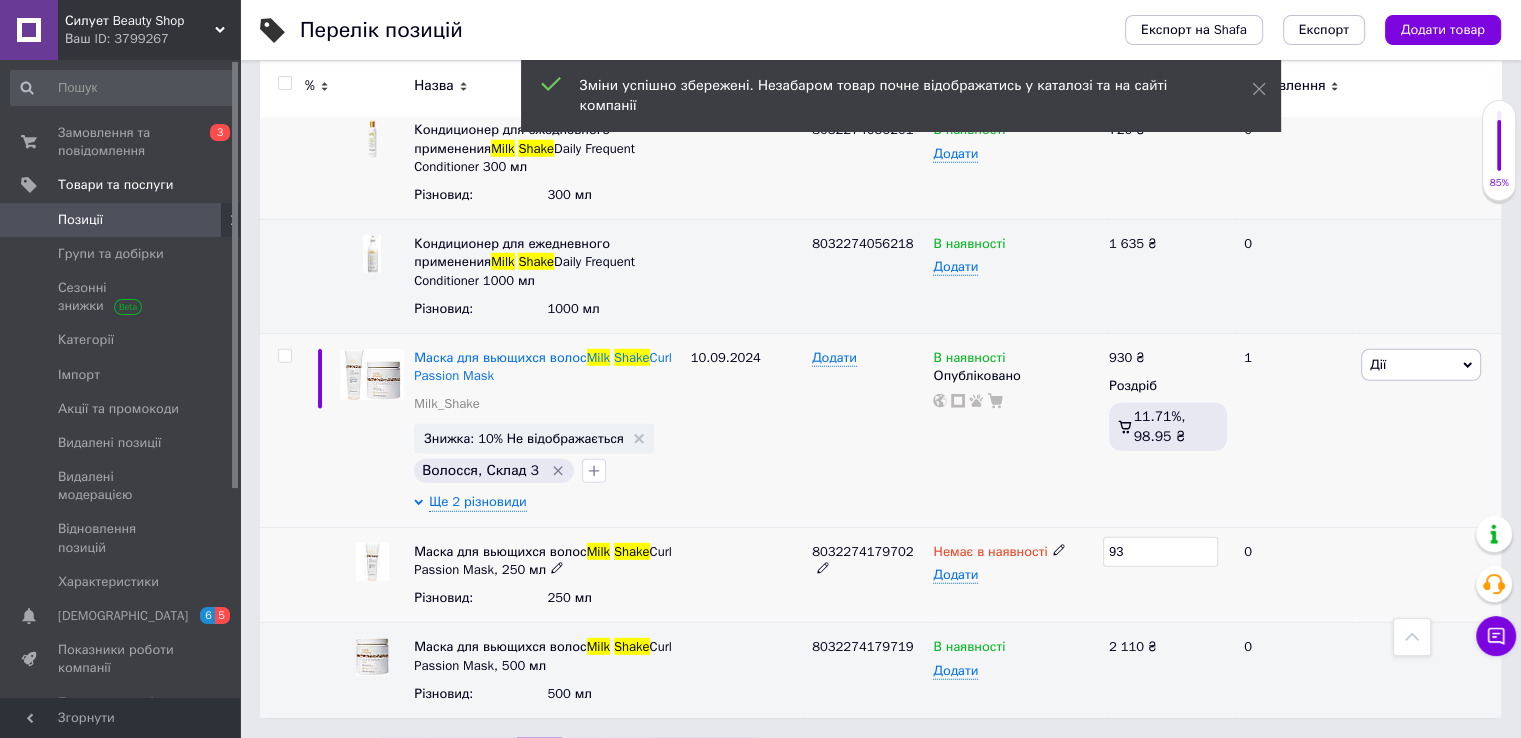 type on "930" 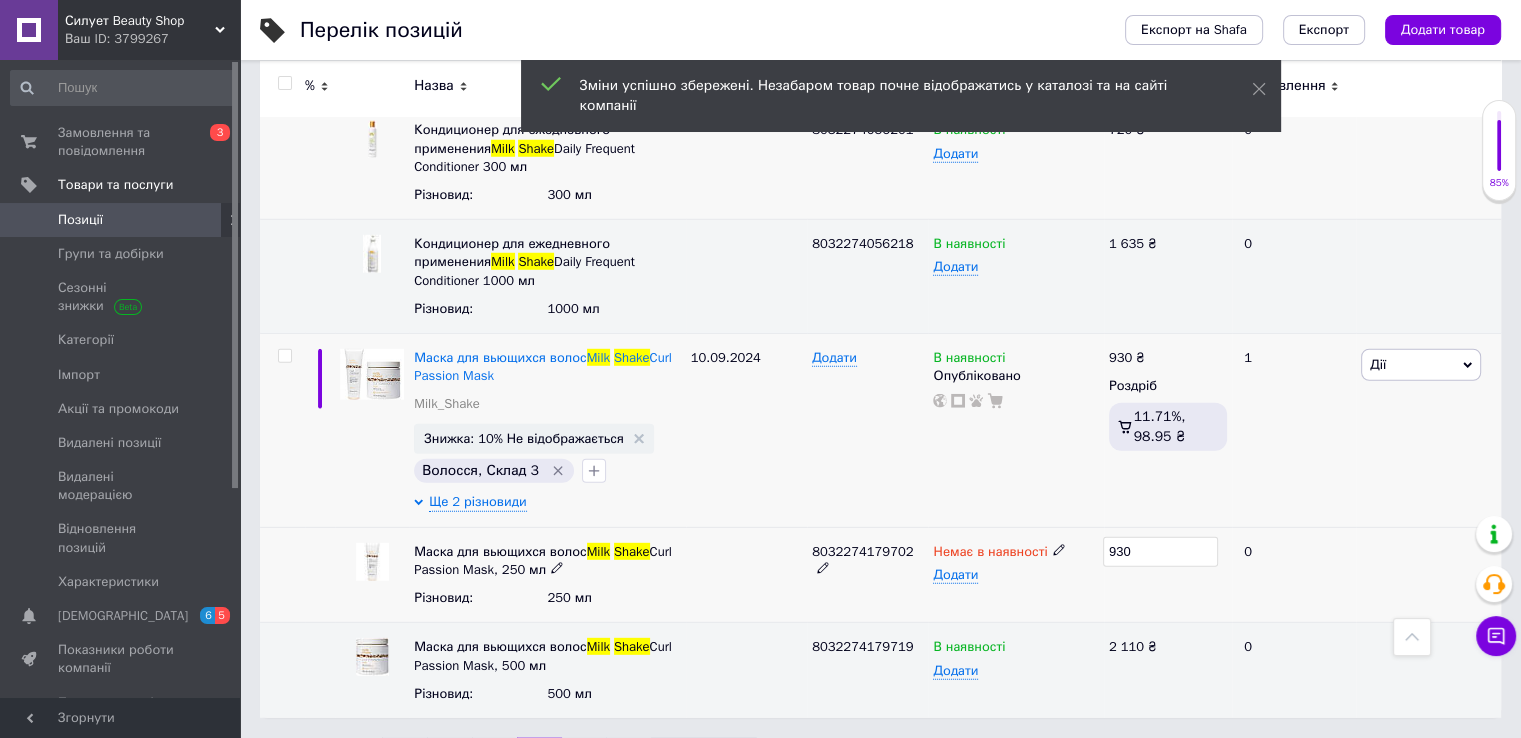click 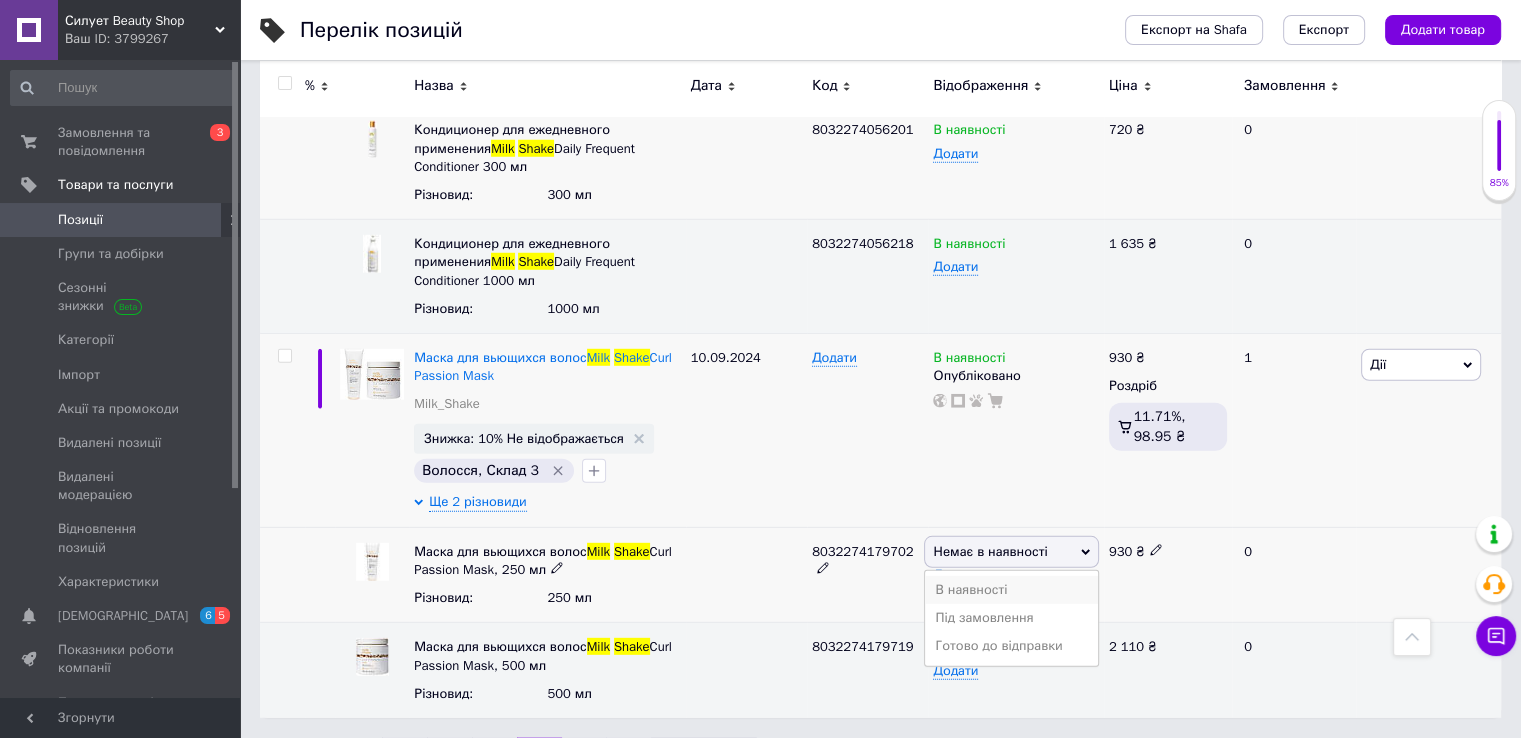 click on "В наявності" at bounding box center (1011, 590) 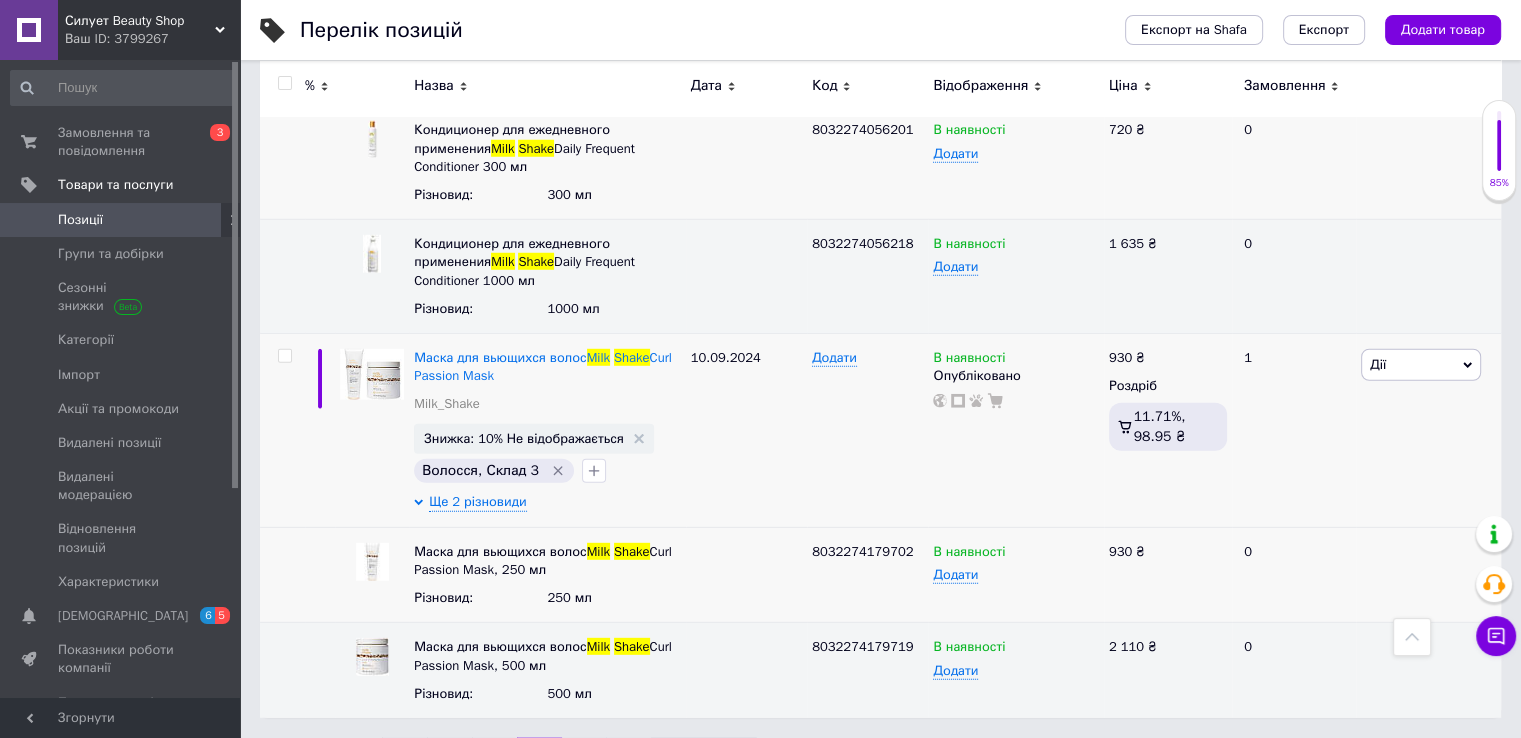 click on "5" at bounding box center [584, 759] 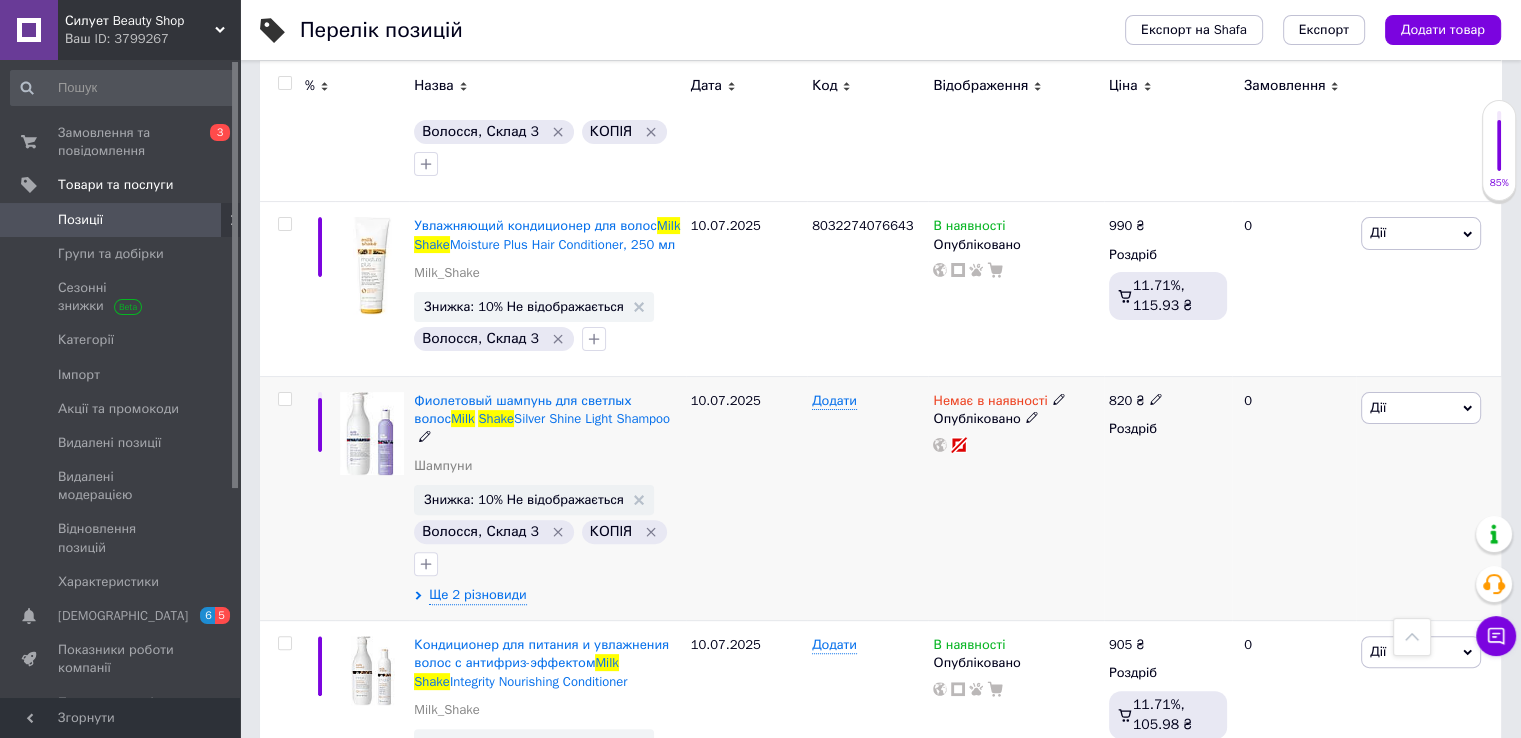 scroll, scrollTop: 500, scrollLeft: 0, axis: vertical 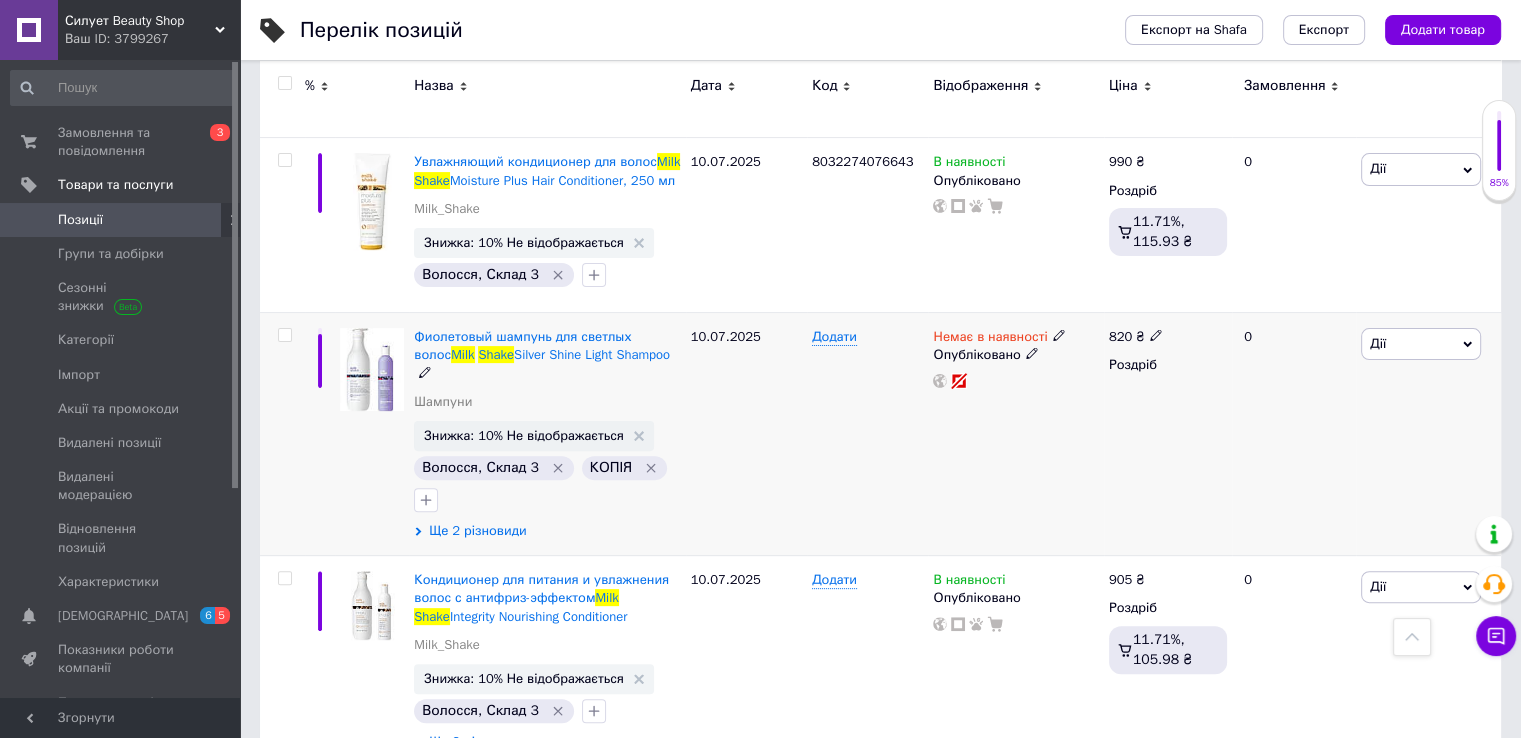 click on "Ще 2 різновиди" at bounding box center (477, 531) 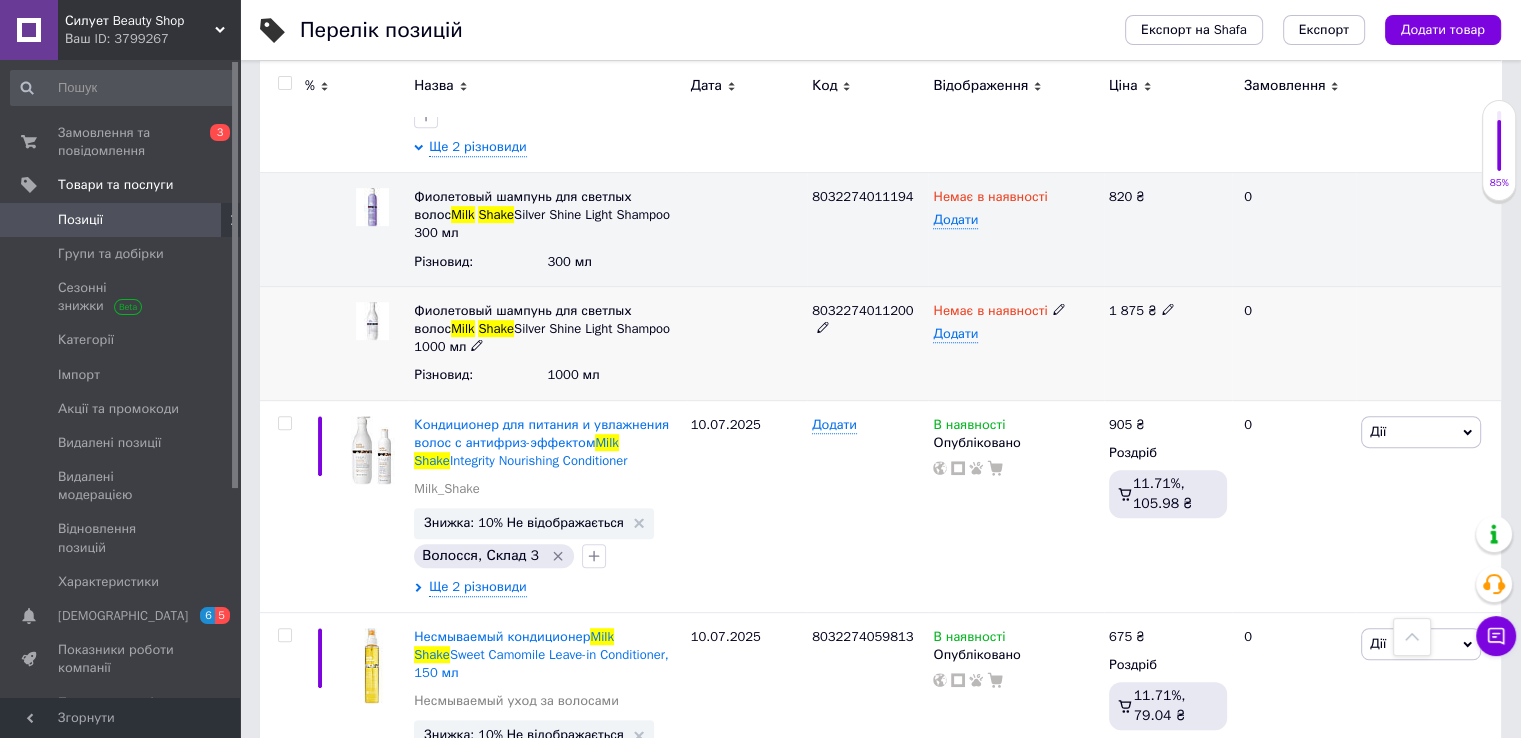 scroll, scrollTop: 900, scrollLeft: 0, axis: vertical 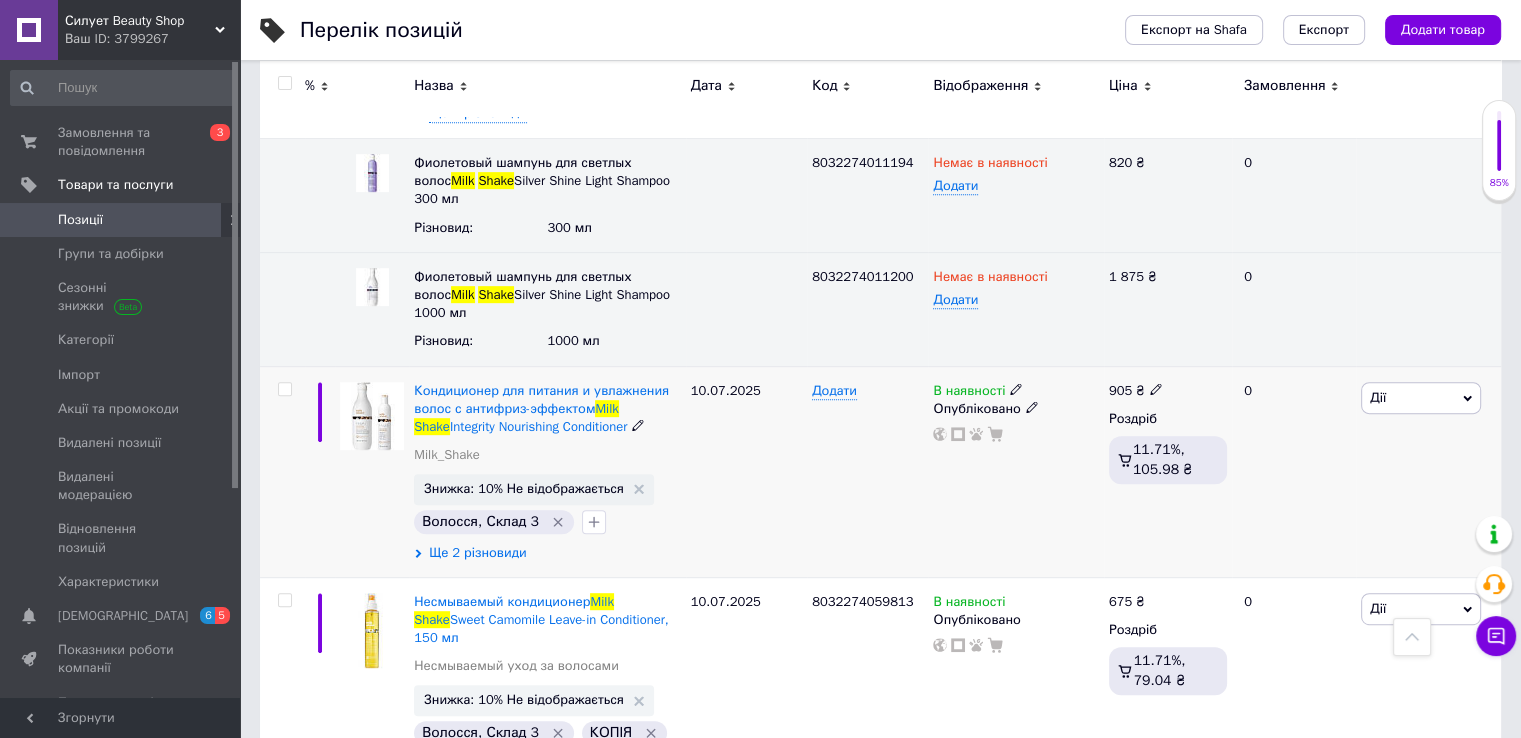 click on "Ще 2 різновиди" at bounding box center (477, 553) 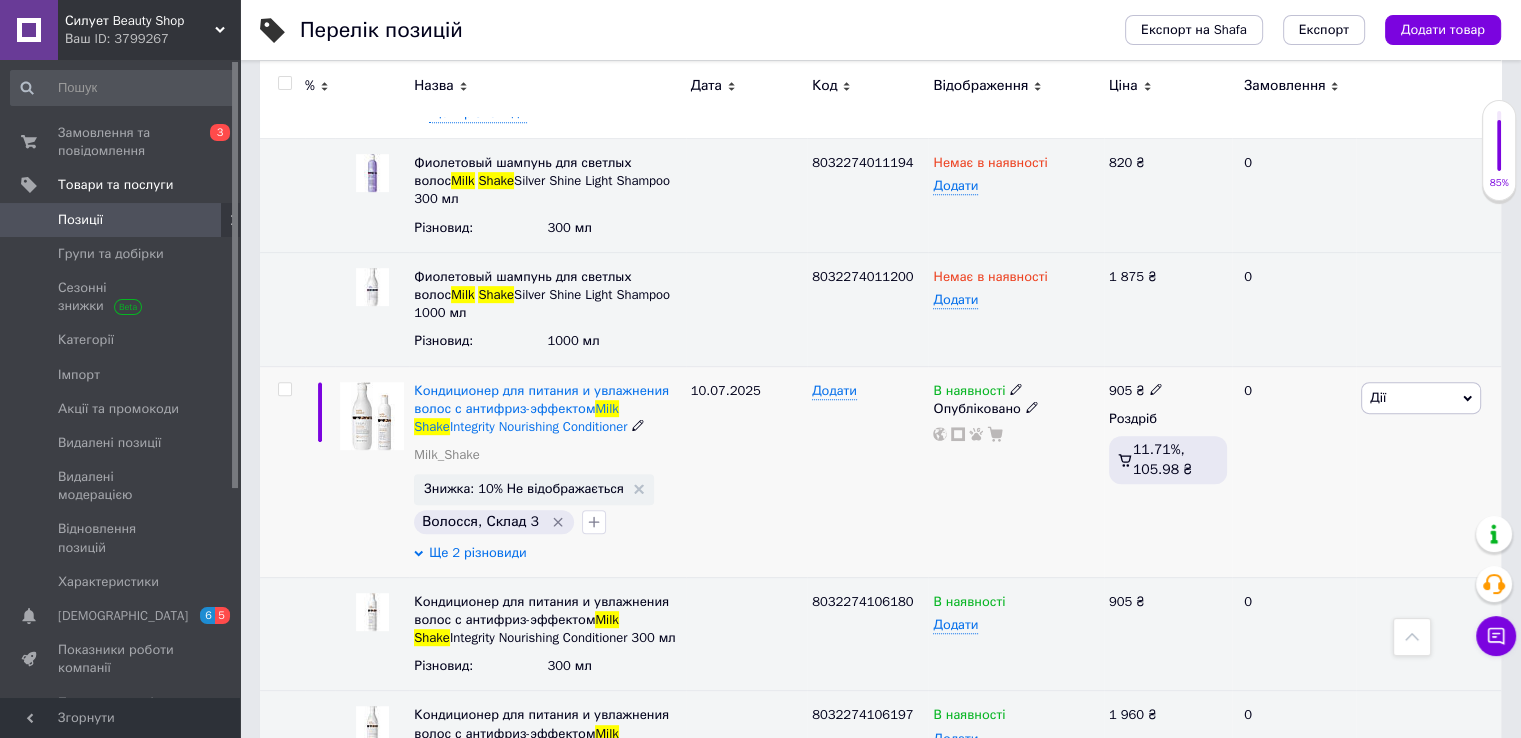 click on "Ще 2 різновиди" at bounding box center (477, 553) 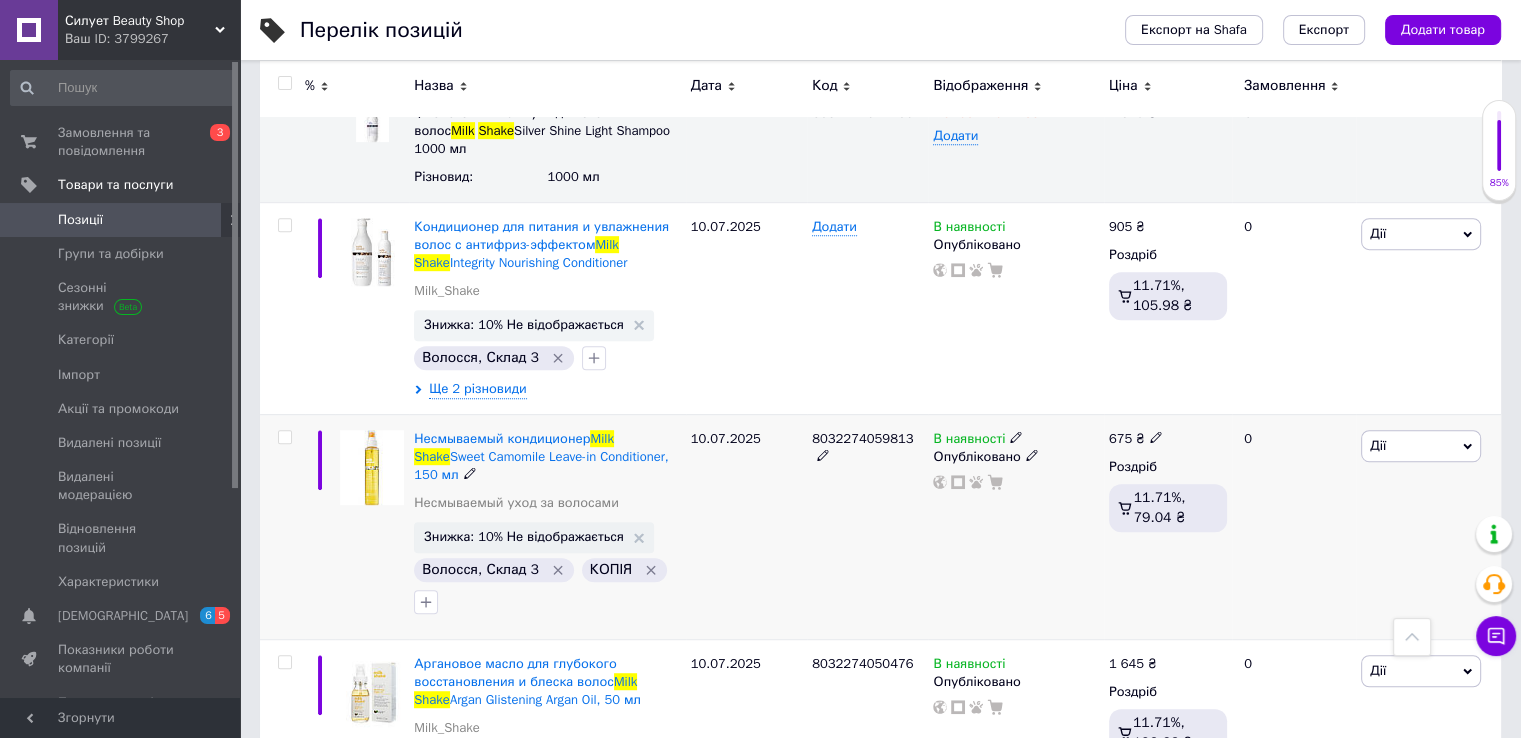 scroll, scrollTop: 1100, scrollLeft: 0, axis: vertical 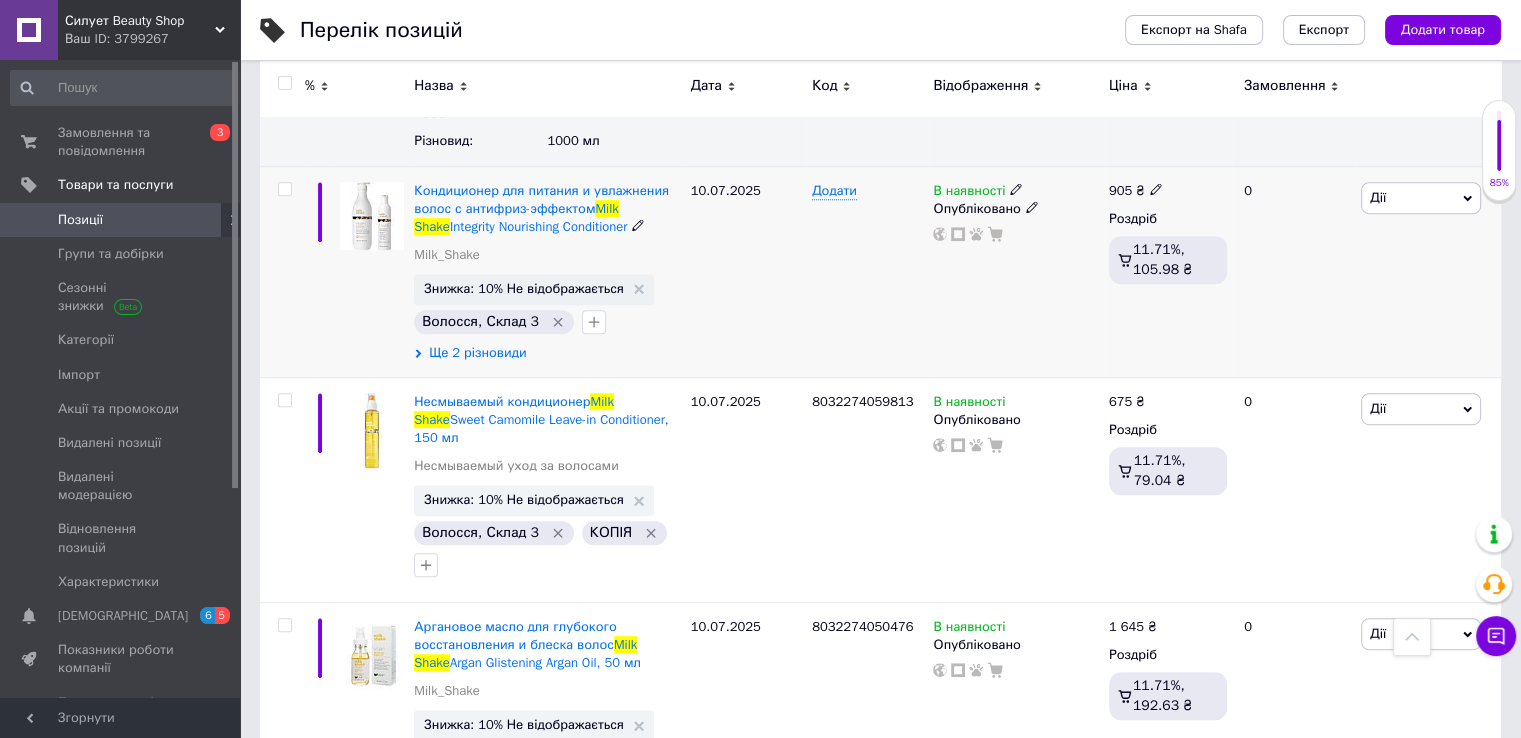 click on "Ще 2 різновиди" at bounding box center [477, 353] 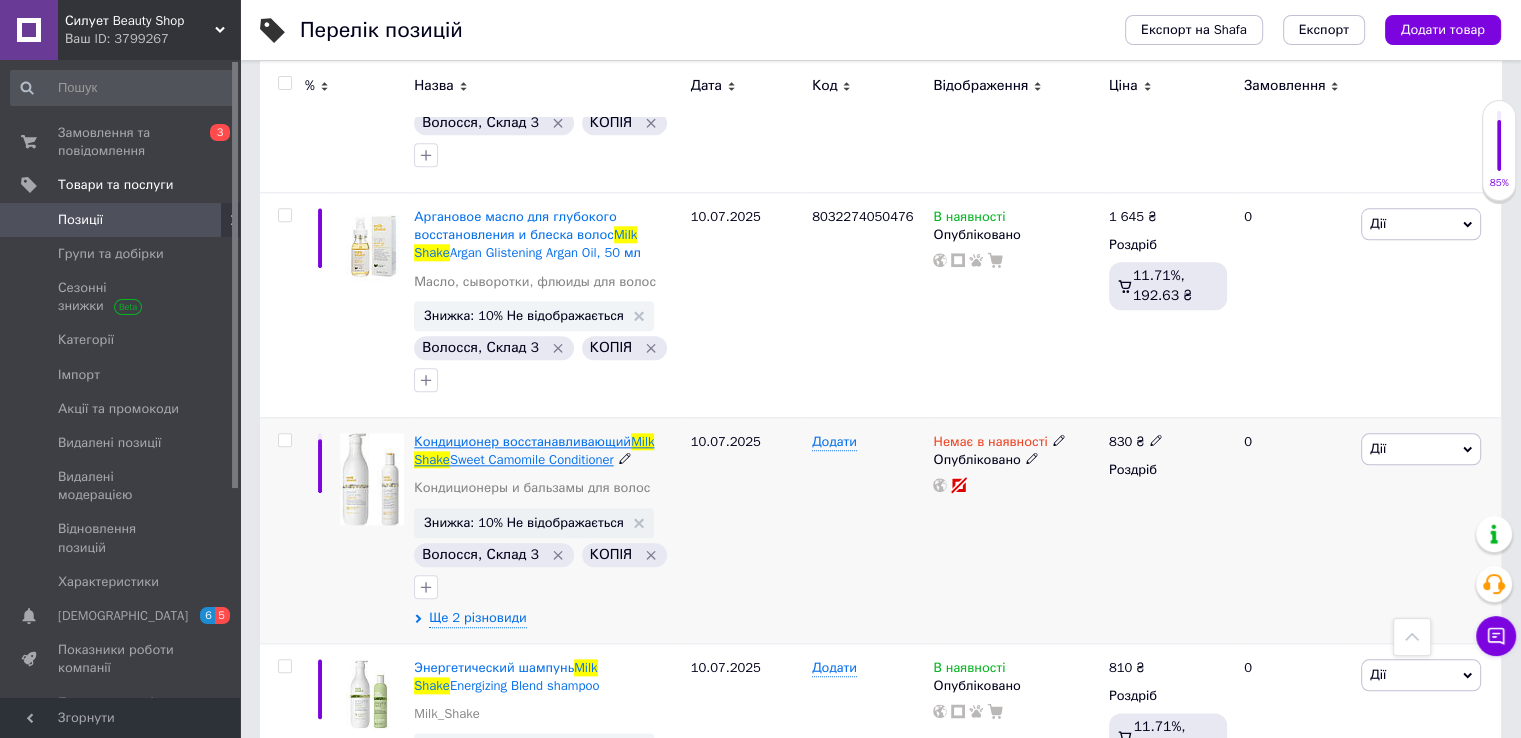 scroll, scrollTop: 2200, scrollLeft: 0, axis: vertical 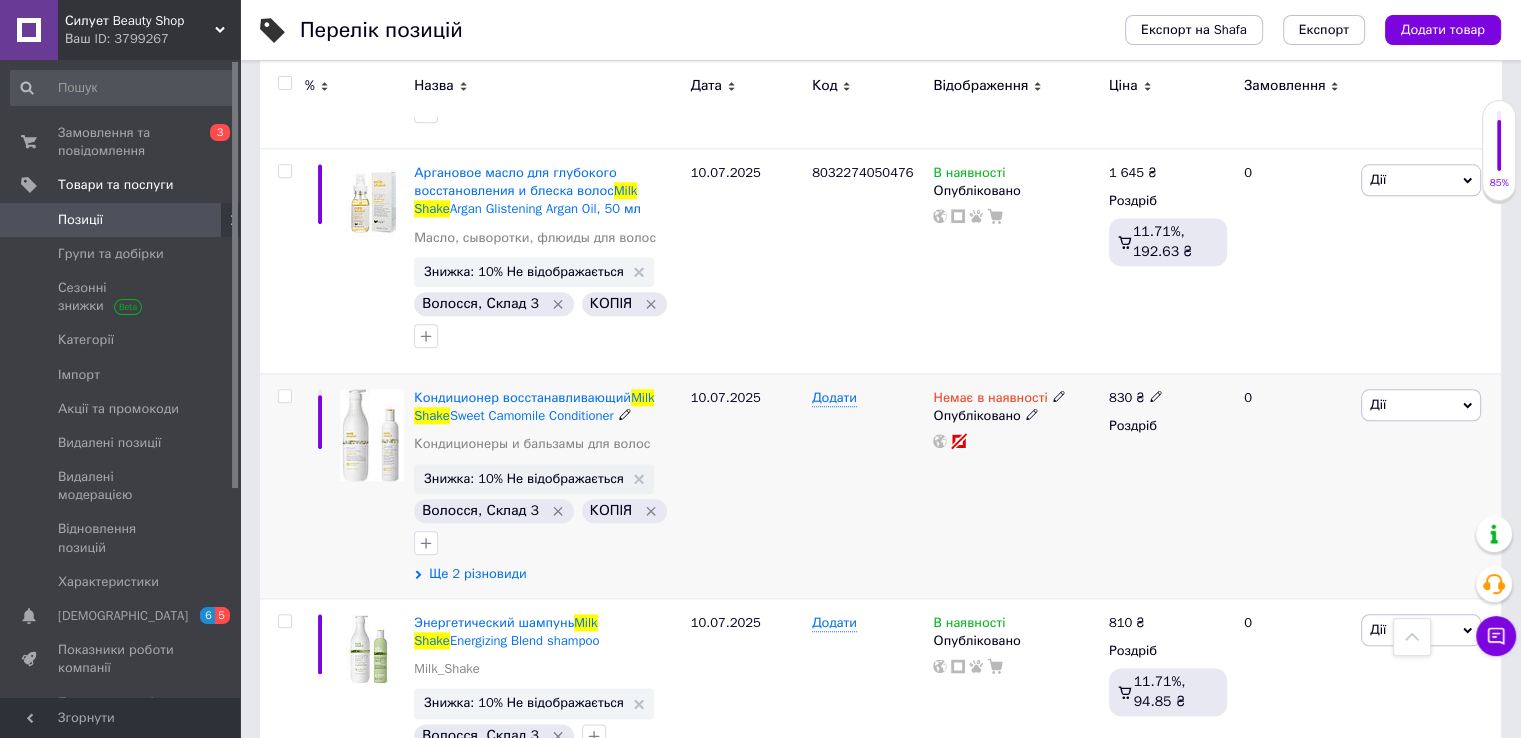 click on "Ще 2 різновиди" at bounding box center [477, 574] 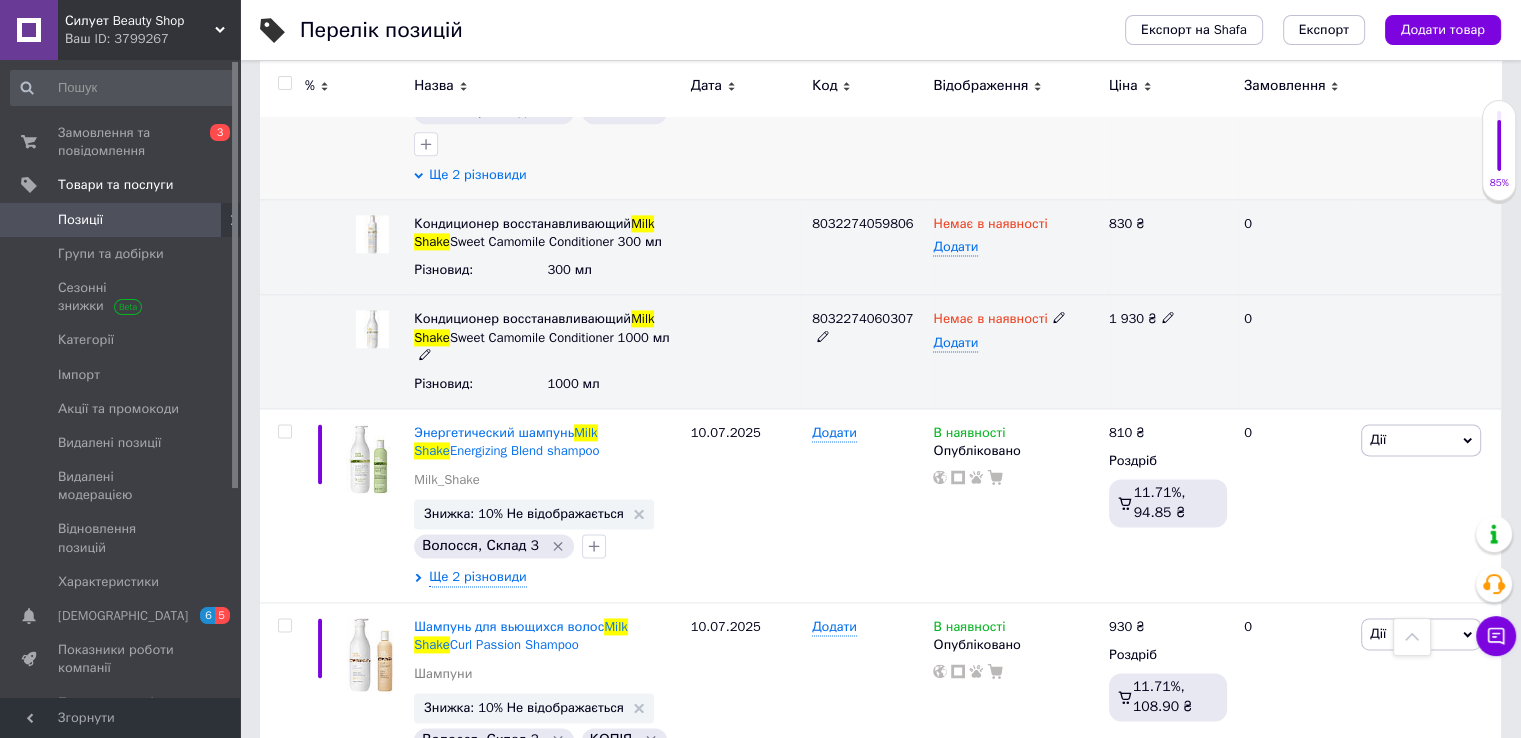 scroll, scrollTop: 2600, scrollLeft: 0, axis: vertical 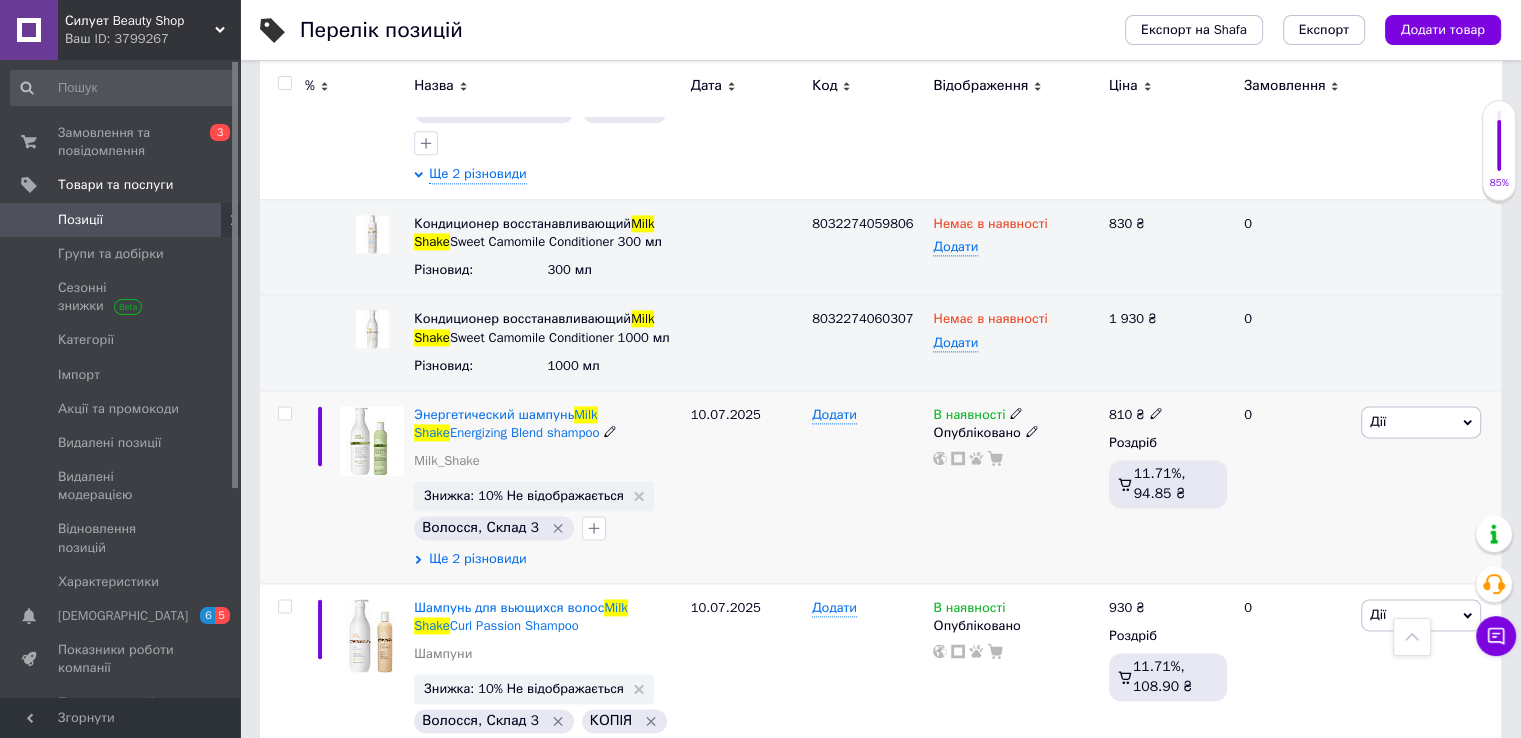 click on "Ще 2 різновиди" at bounding box center [477, 559] 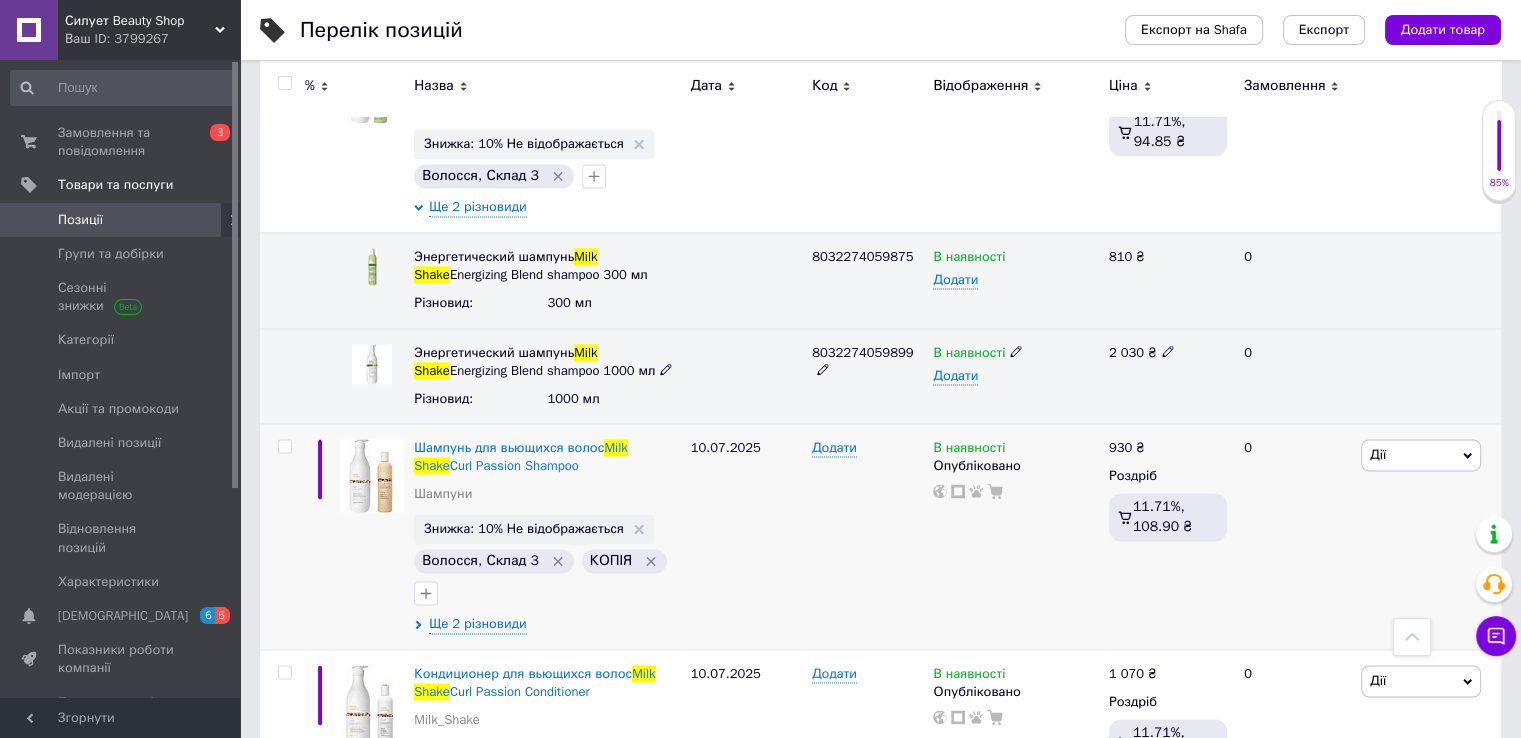 scroll, scrollTop: 3000, scrollLeft: 0, axis: vertical 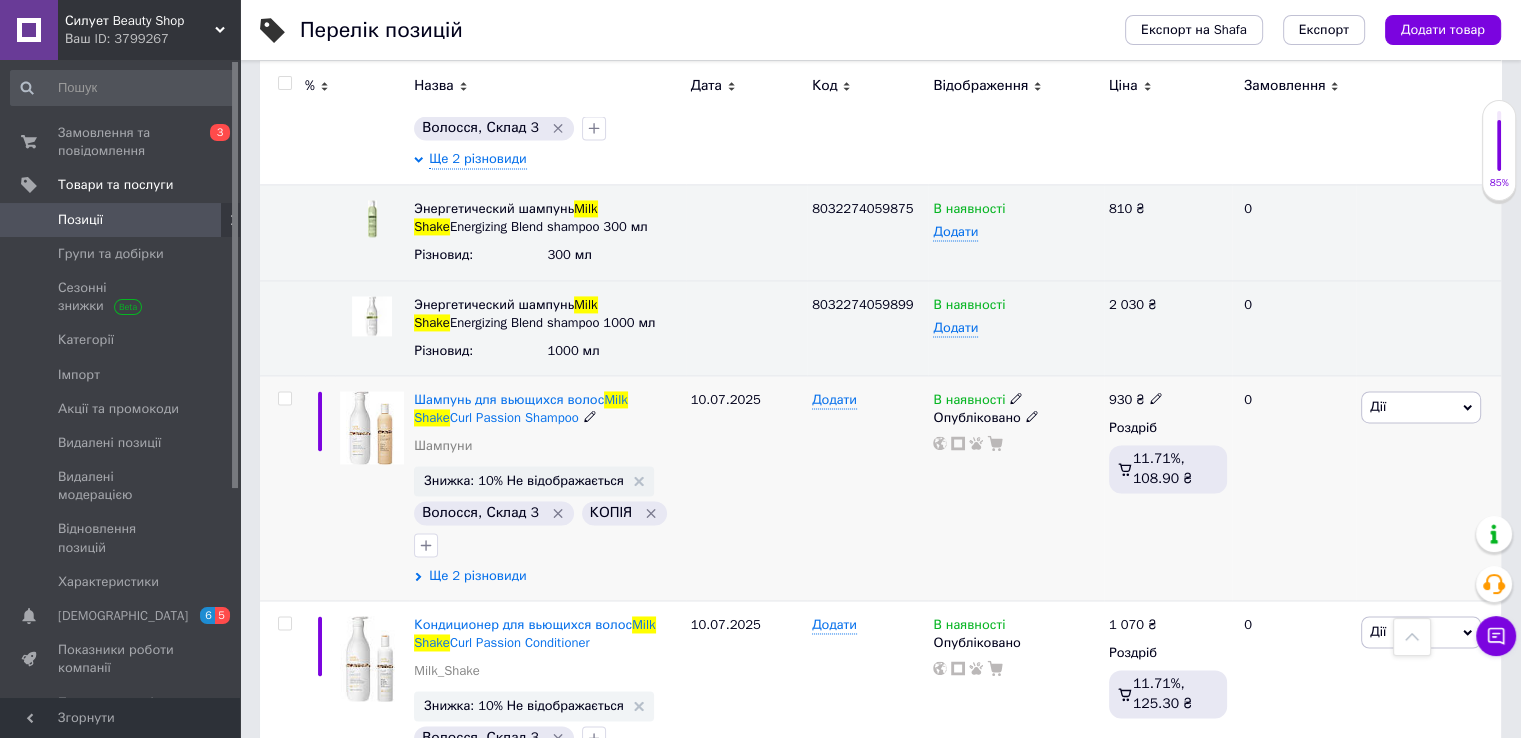 click on "Ще 2 різновиди" at bounding box center (477, 576) 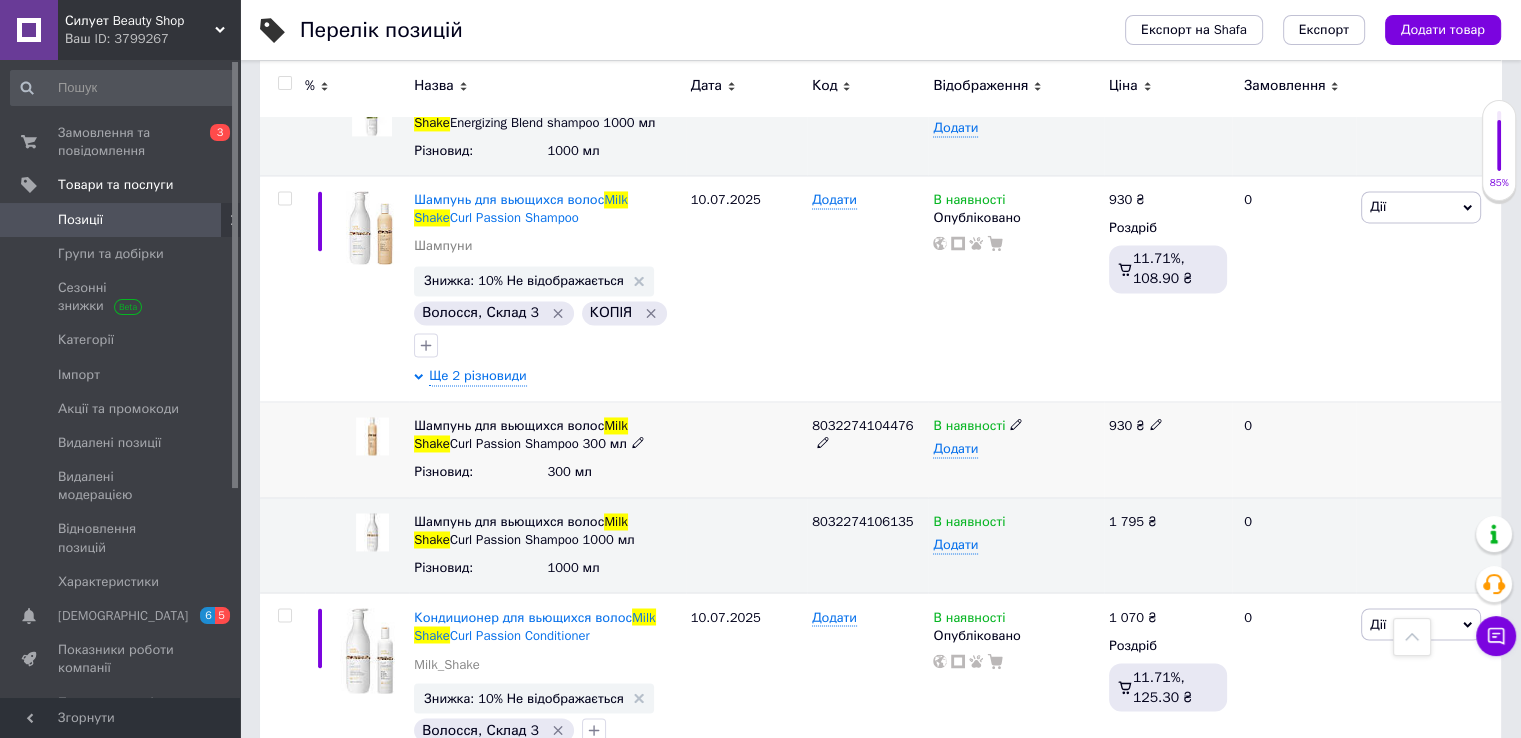 scroll, scrollTop: 3400, scrollLeft: 0, axis: vertical 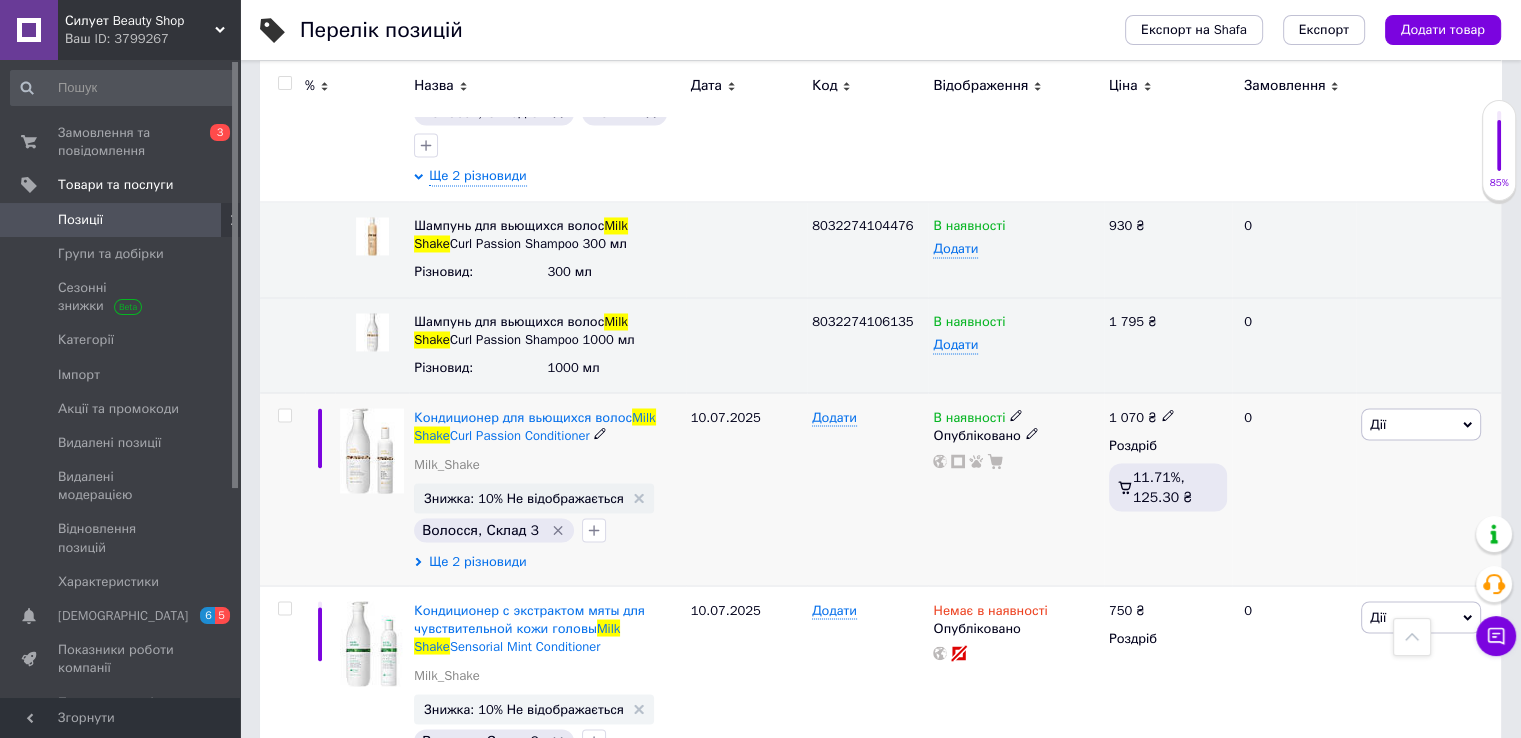 click on "Ще 2 різновиди" at bounding box center (477, 561) 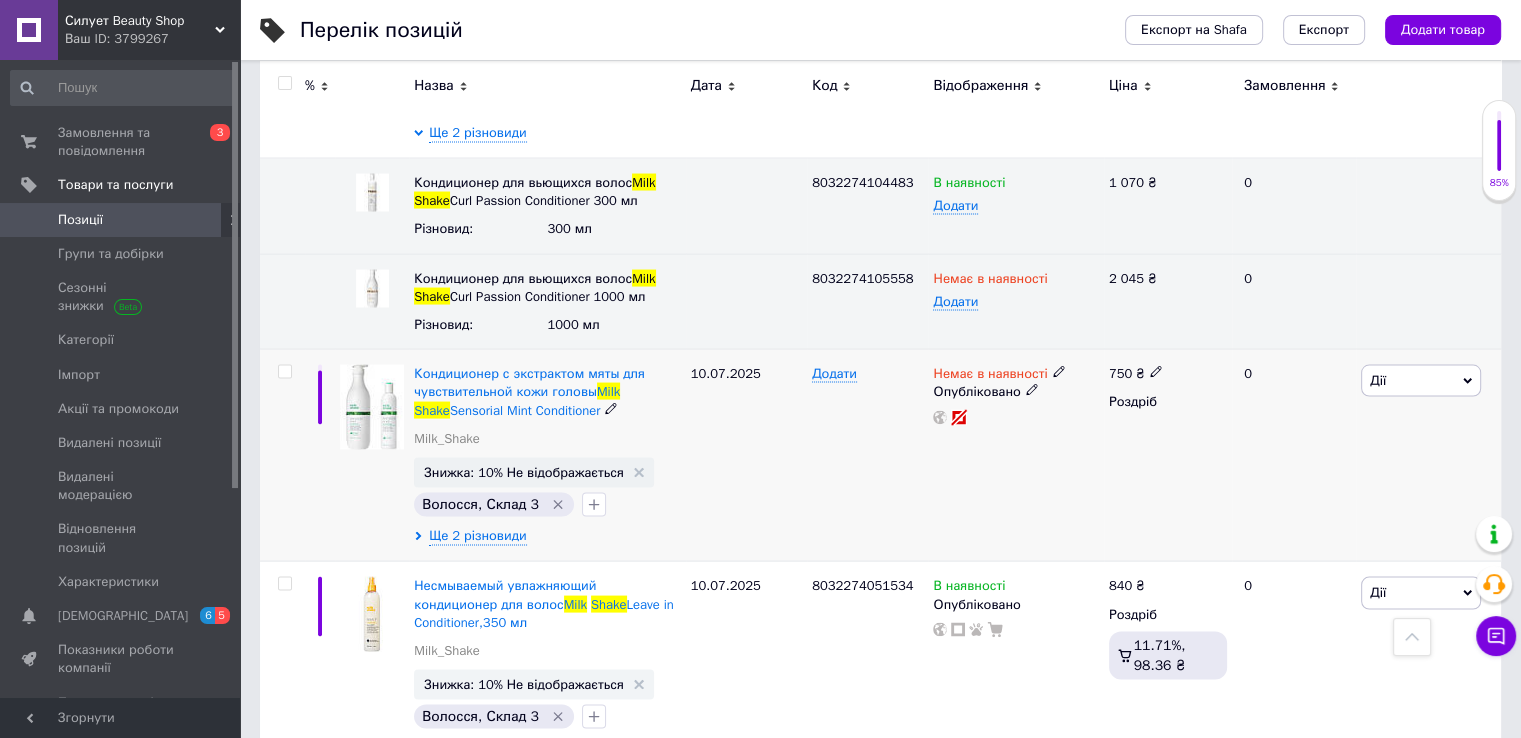 scroll, scrollTop: 3900, scrollLeft: 0, axis: vertical 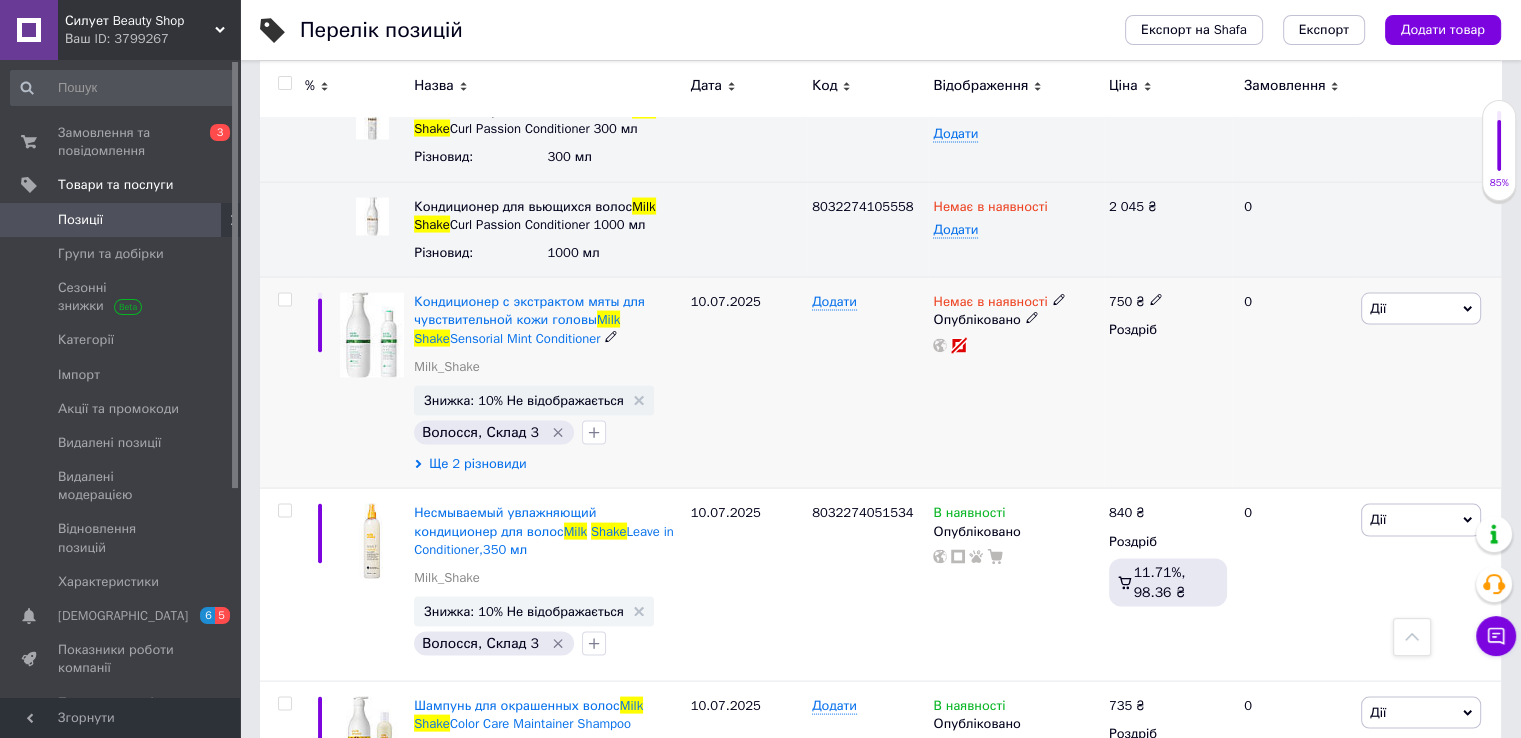 click on "Ще 2 різновиди" at bounding box center (477, 464) 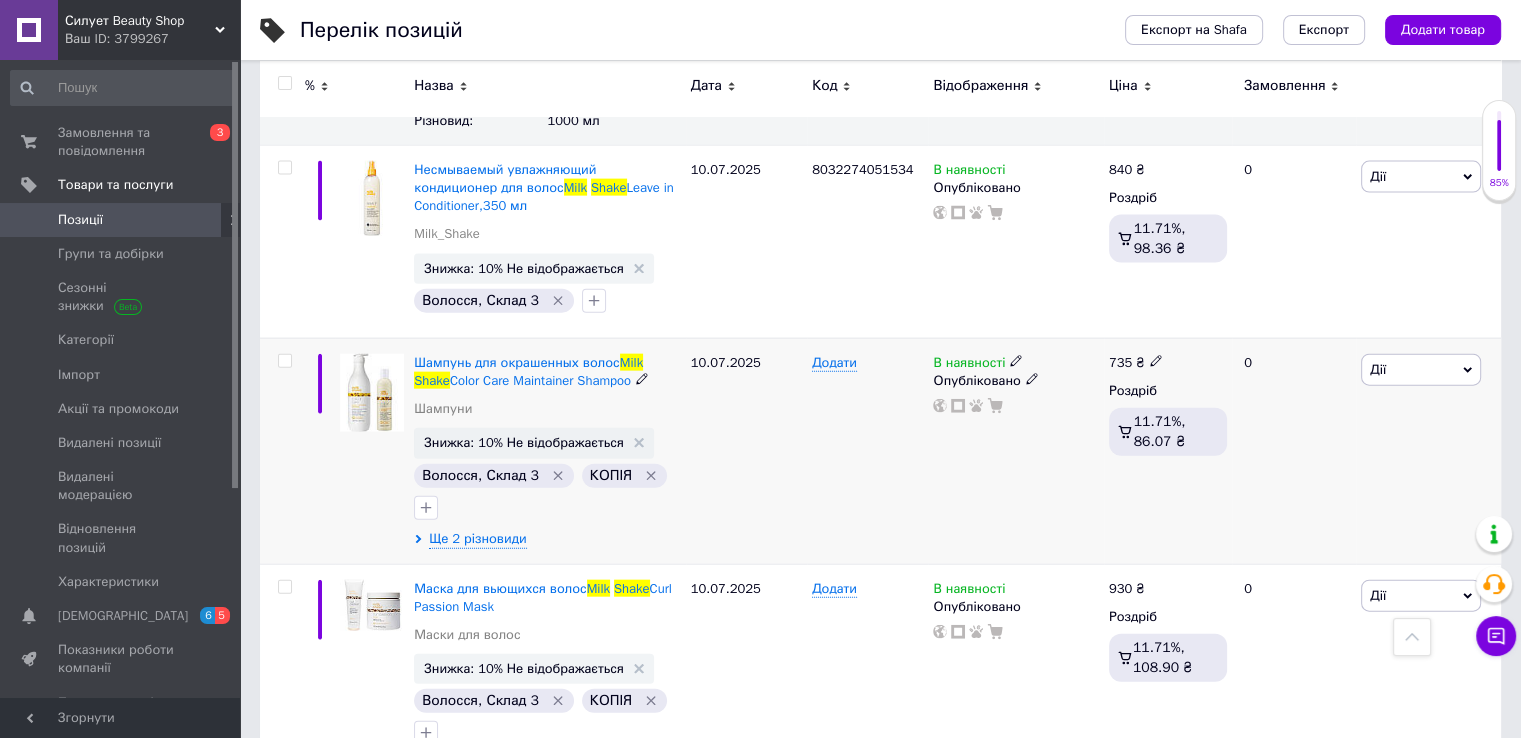 scroll, scrollTop: 4500, scrollLeft: 0, axis: vertical 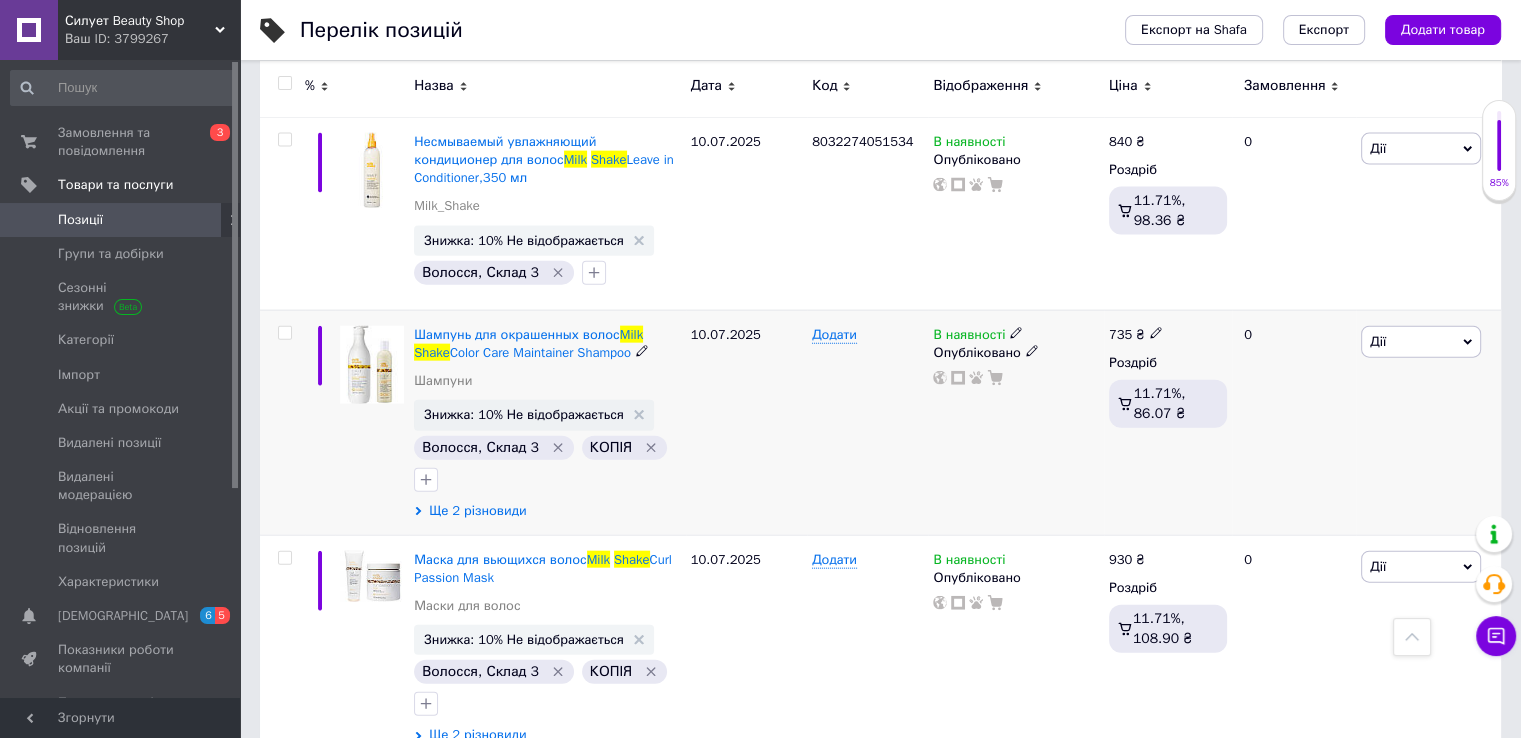 click on "Ще 2 різновиди" at bounding box center (477, 511) 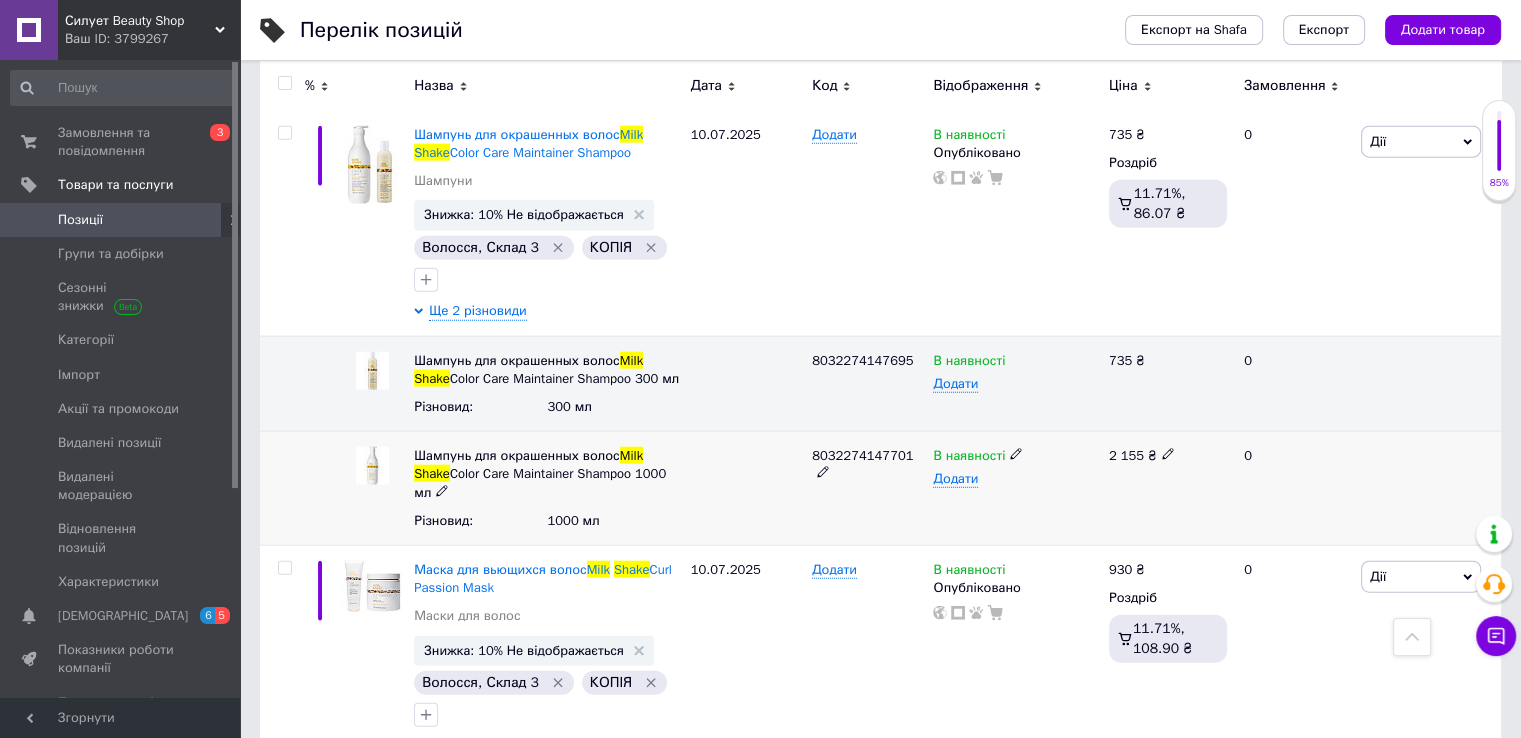 scroll, scrollTop: 4800, scrollLeft: 0, axis: vertical 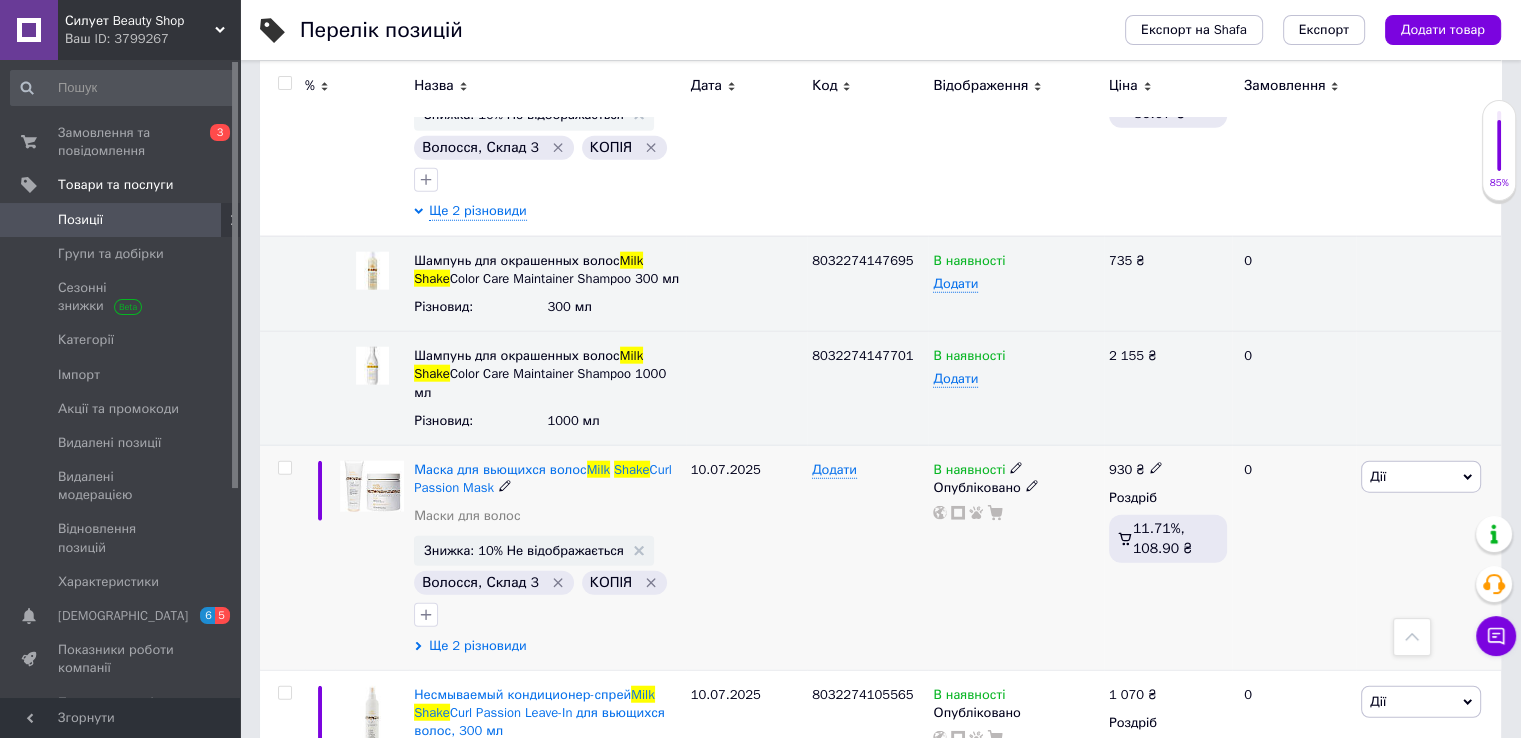 click on "Ще 2 різновиди" at bounding box center [477, 646] 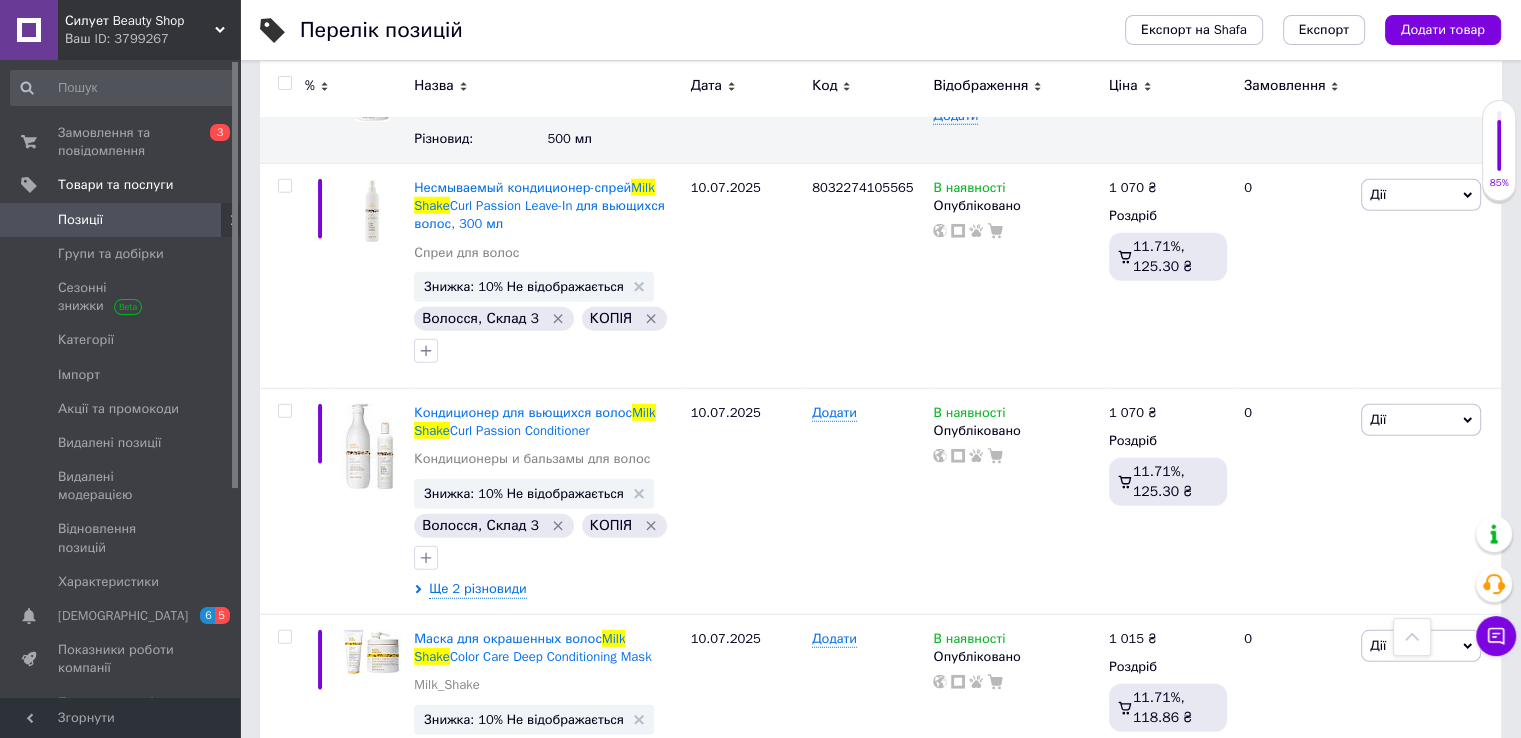scroll, scrollTop: 5500, scrollLeft: 0, axis: vertical 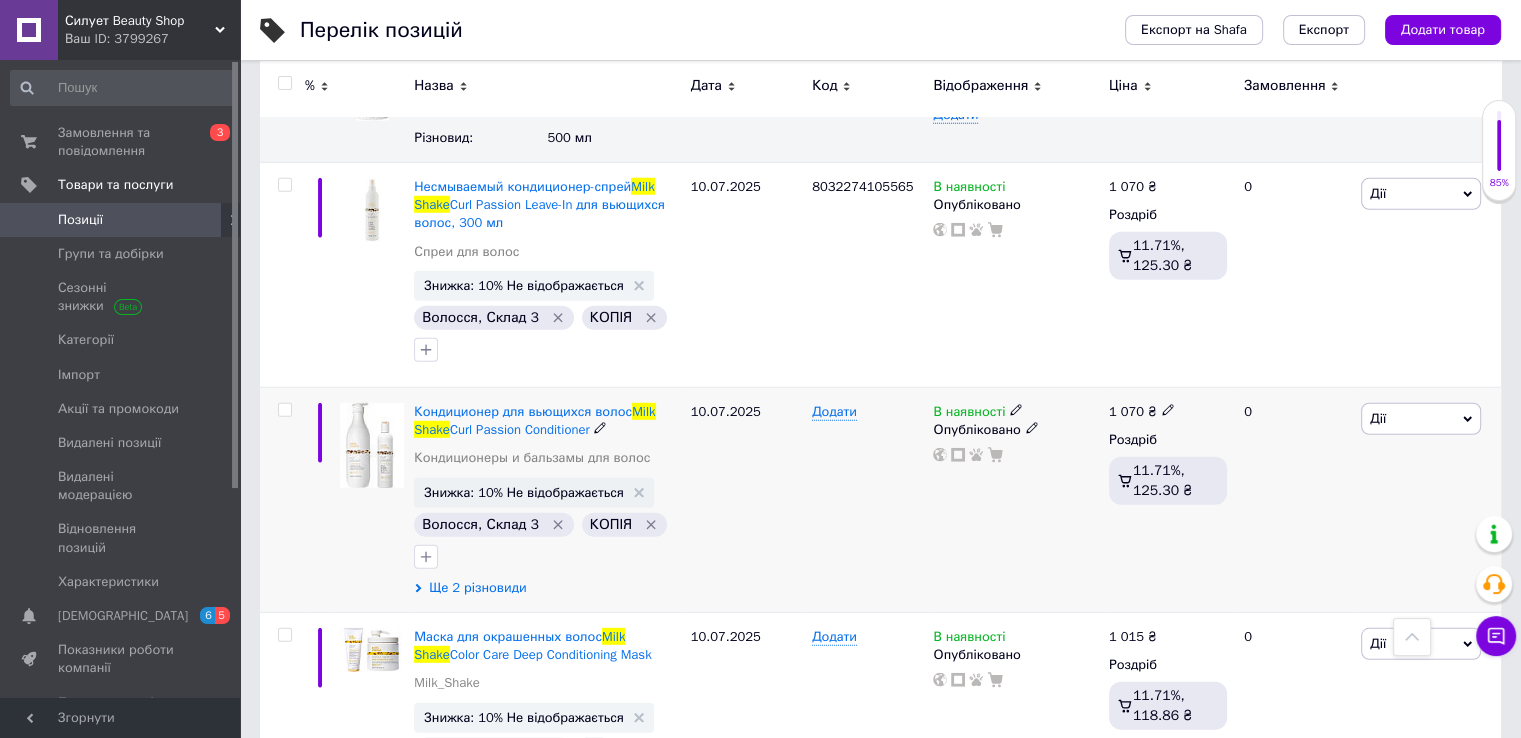 click on "Ще 2 різновиди" at bounding box center [477, 588] 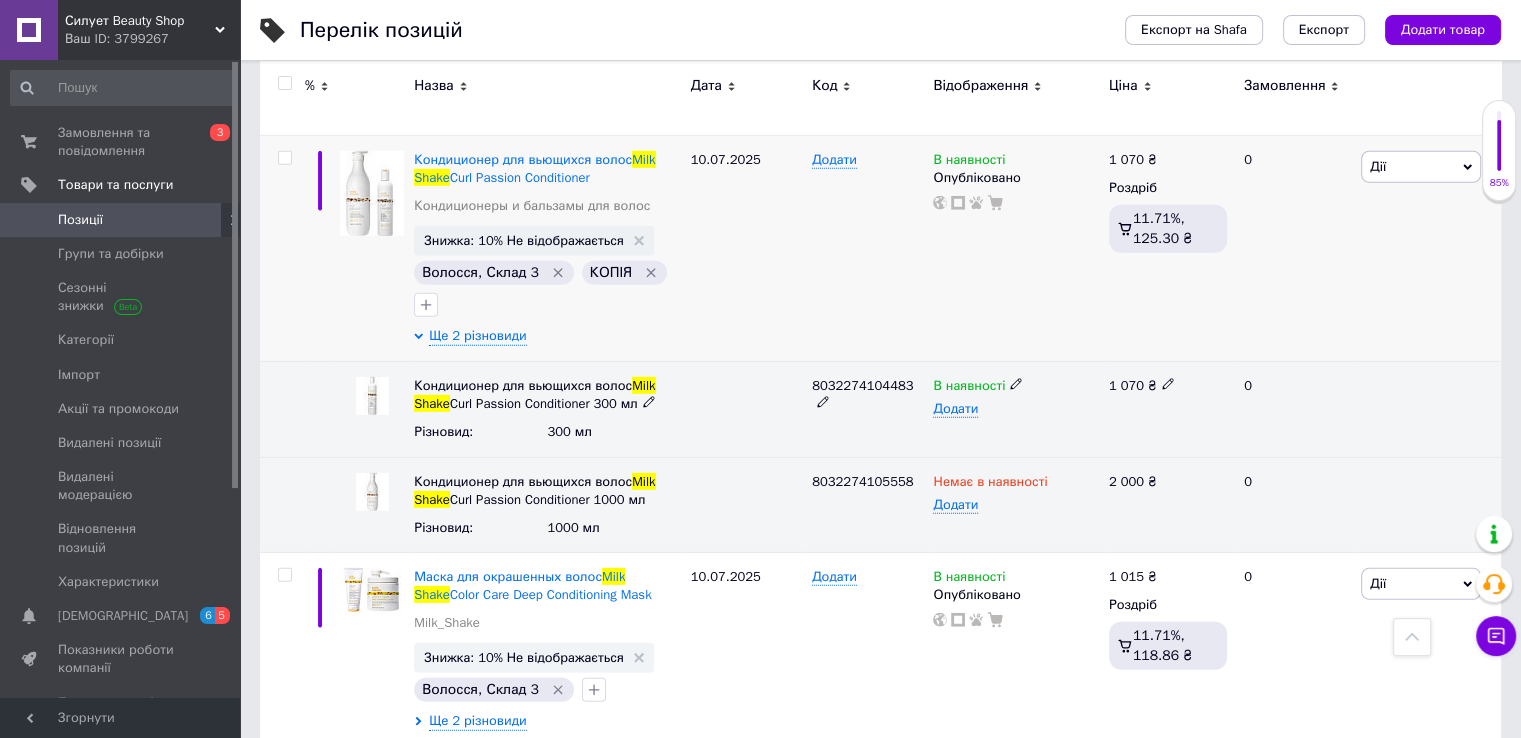 scroll, scrollTop: 5900, scrollLeft: 0, axis: vertical 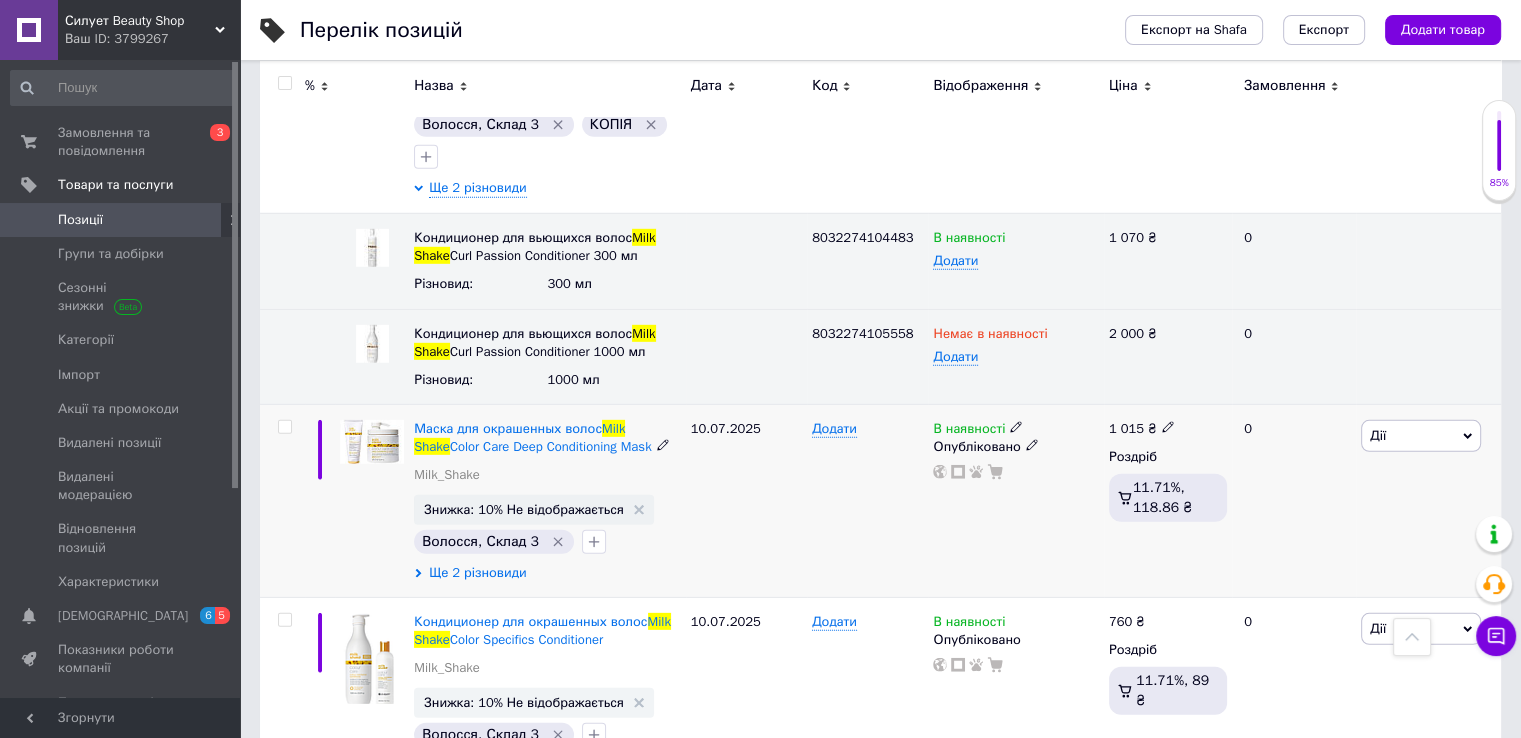 click on "Ще 2 різновиди" at bounding box center (477, 573) 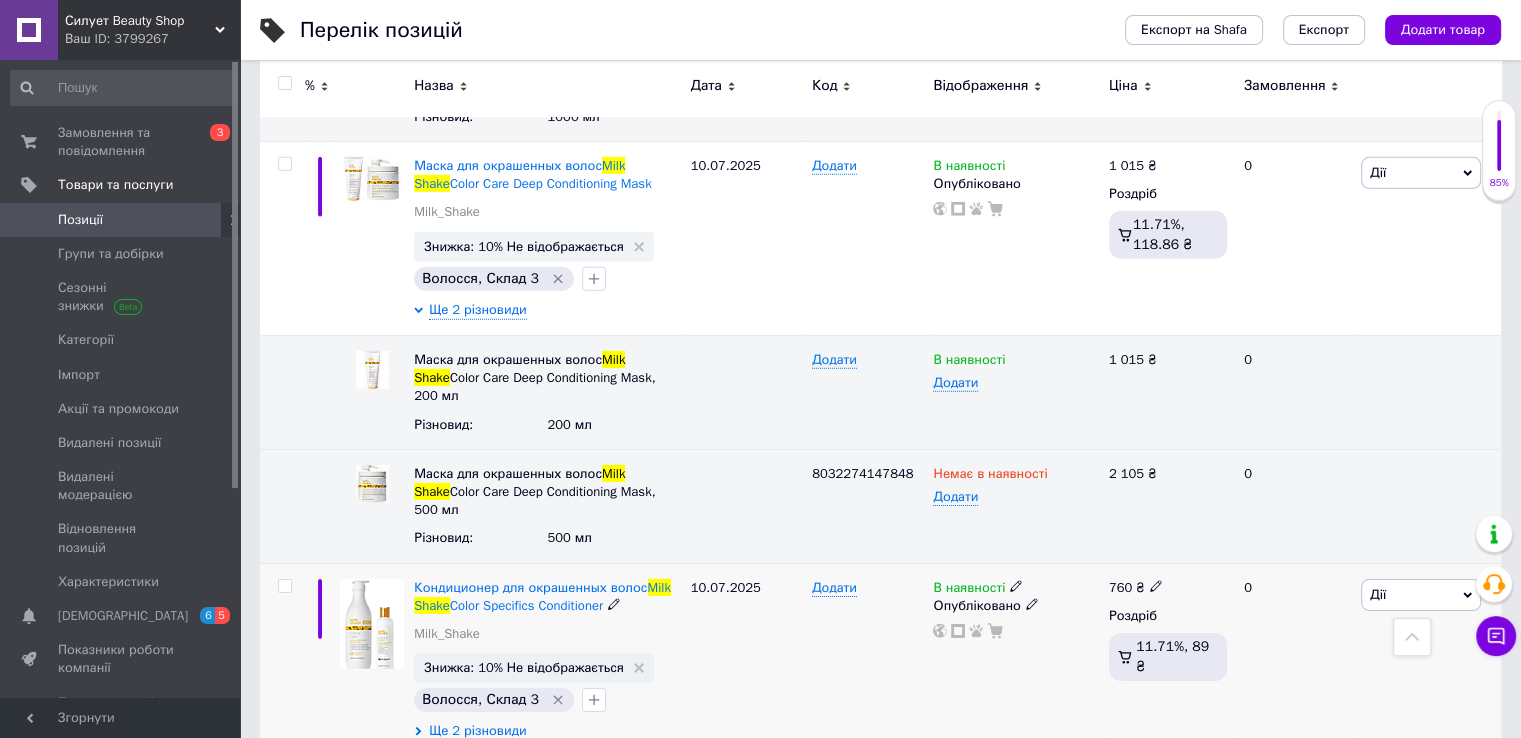 click on "Ще 2 різновиди" at bounding box center [477, 731] 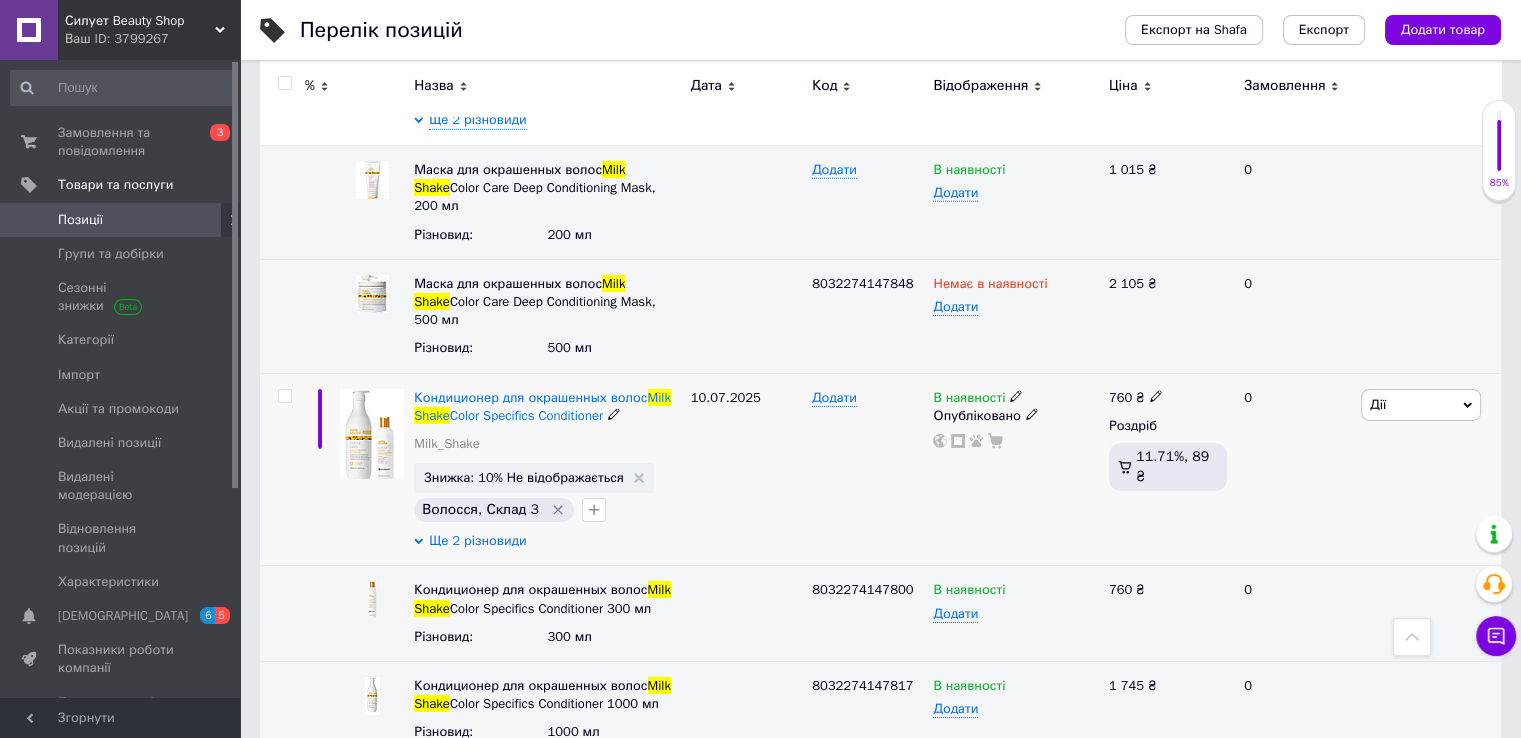 scroll, scrollTop: 6355, scrollLeft: 0, axis: vertical 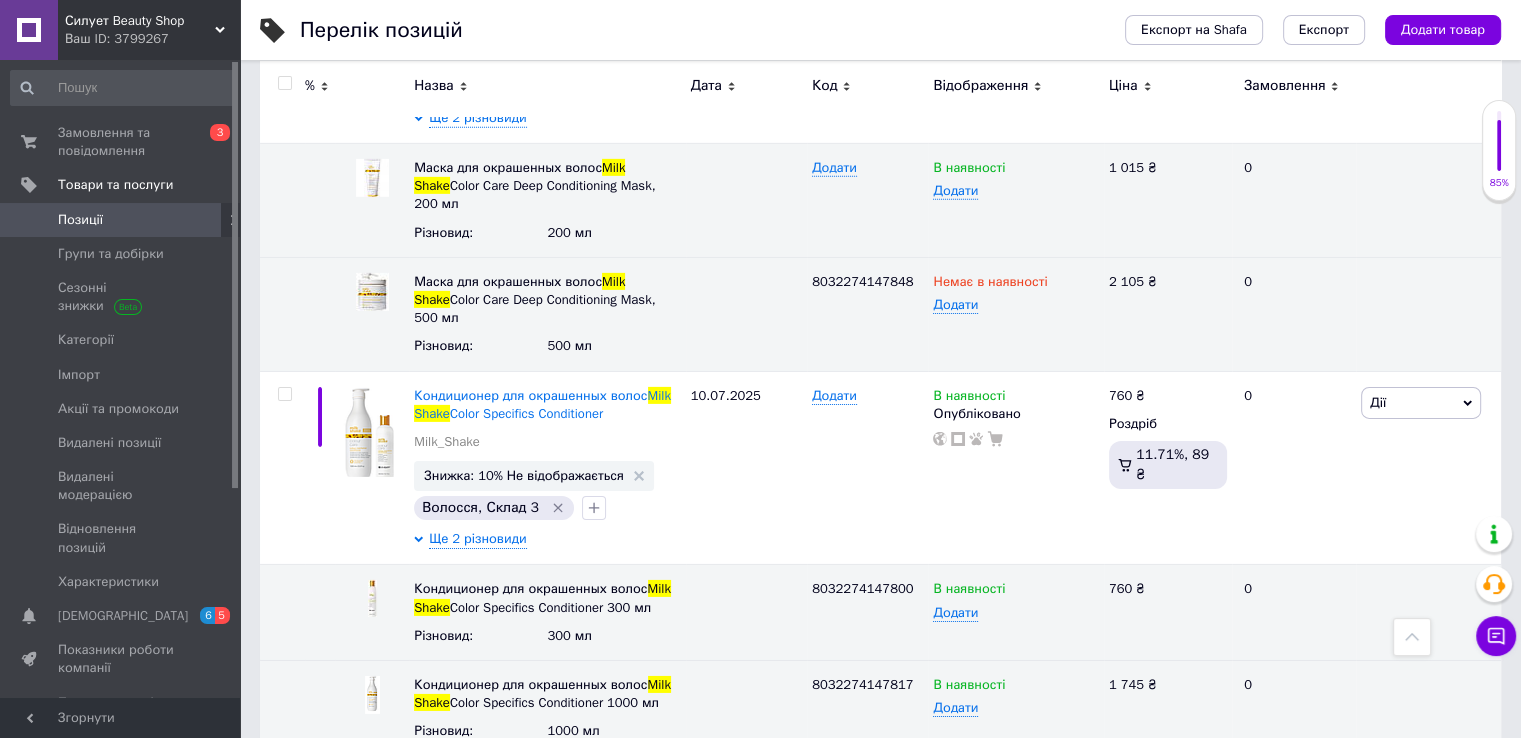 click on "6" at bounding box center (629, 797) 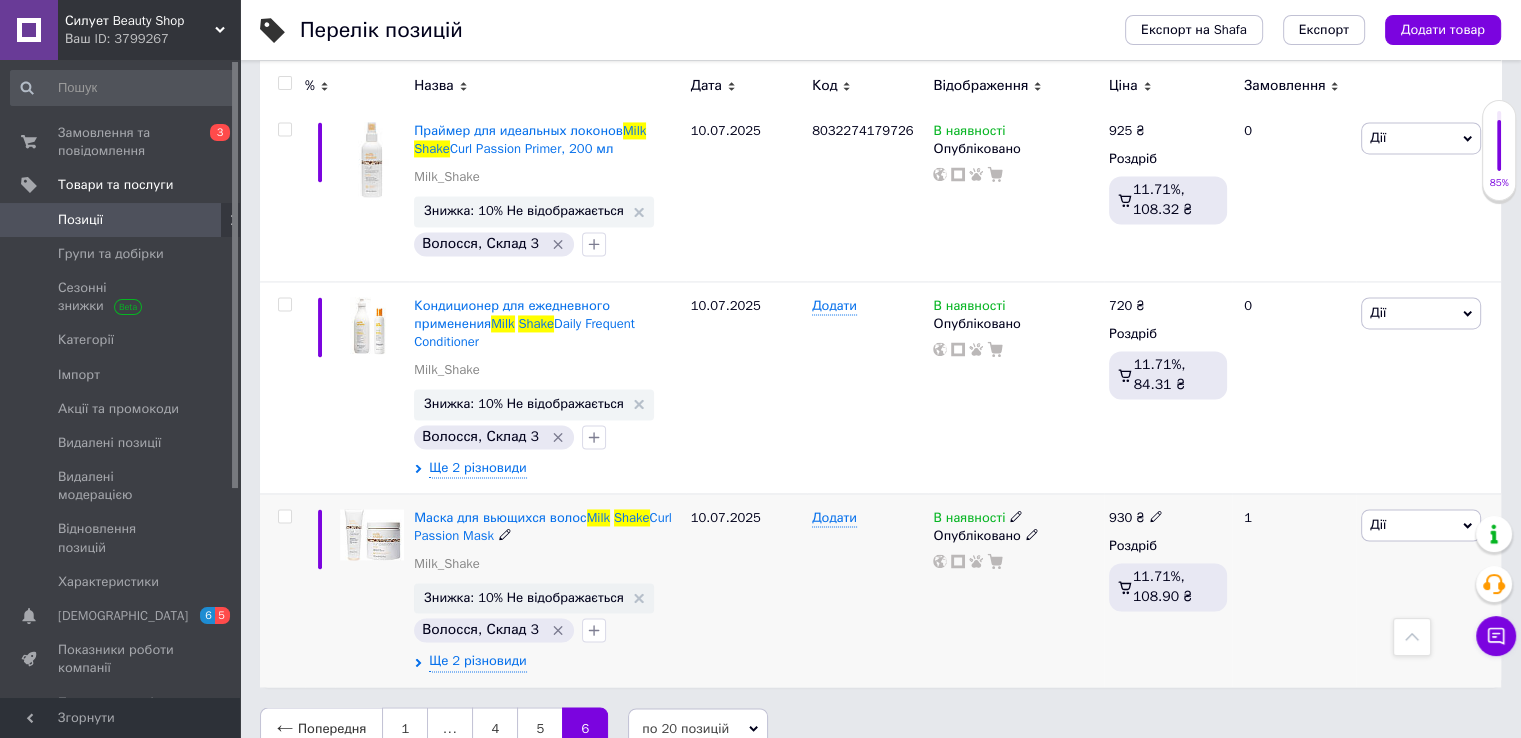 scroll, scrollTop: 3127, scrollLeft: 0, axis: vertical 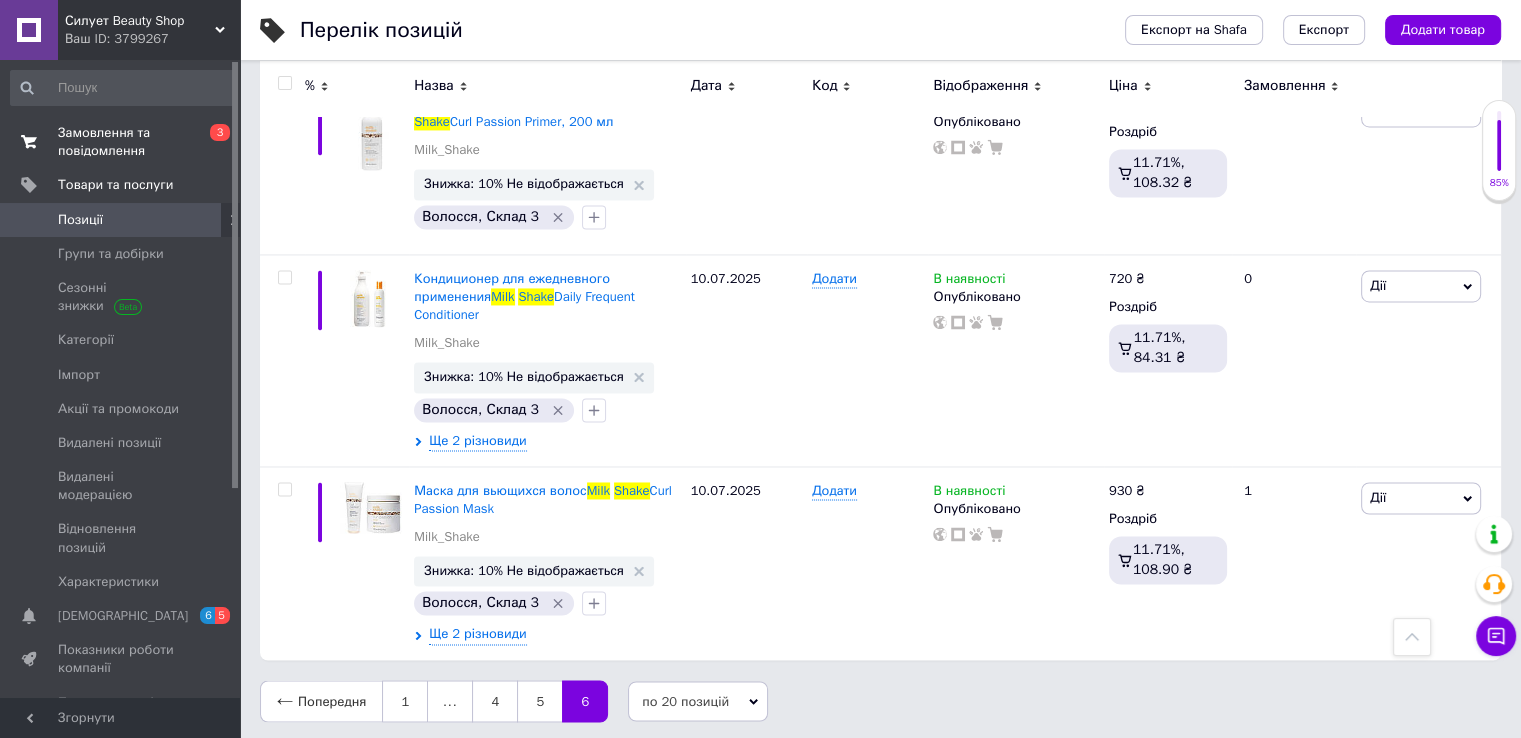 click on "Замовлення та повідомлення" at bounding box center [121, 142] 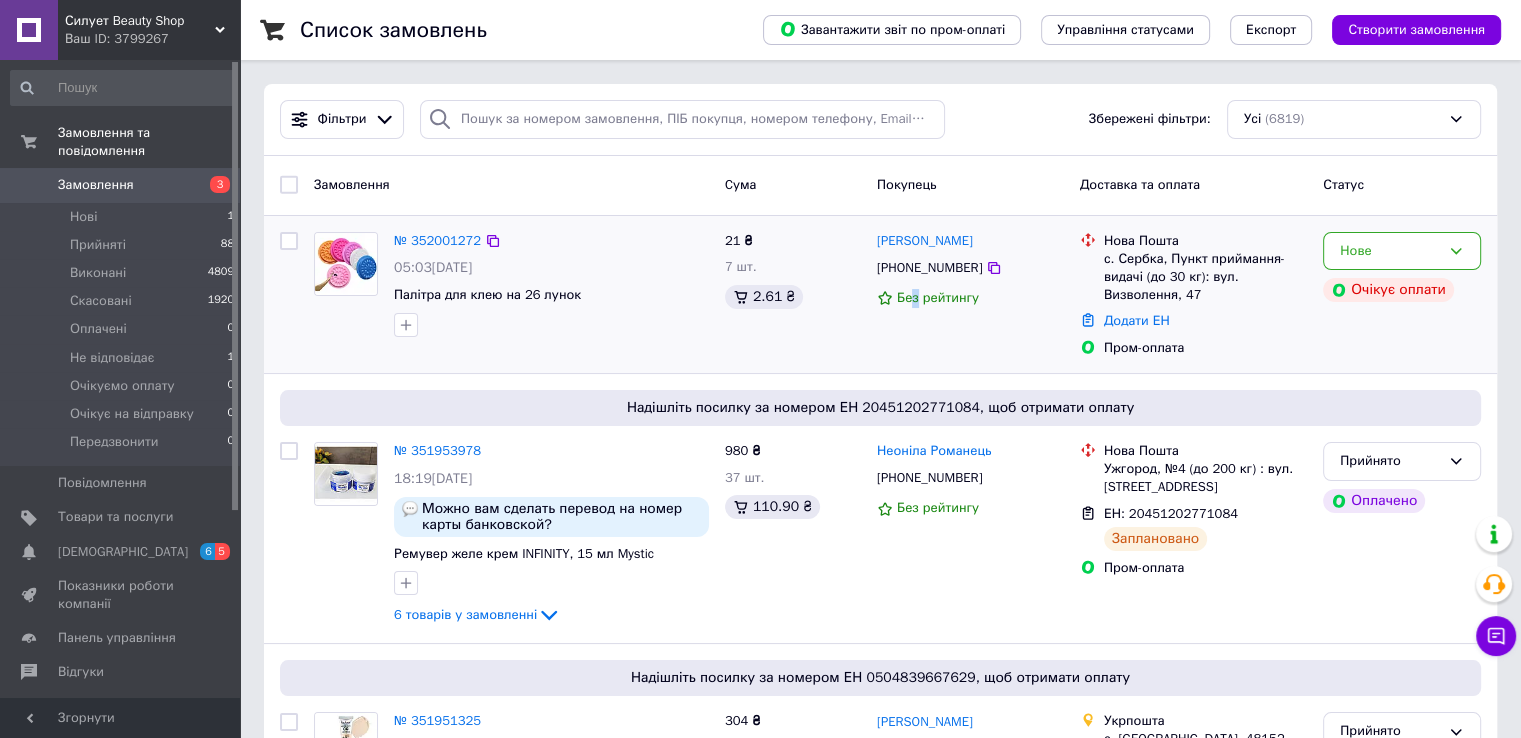 click on "[PERSON_NAME] [PHONE_NUMBER] Без рейтингу" at bounding box center (970, 295) 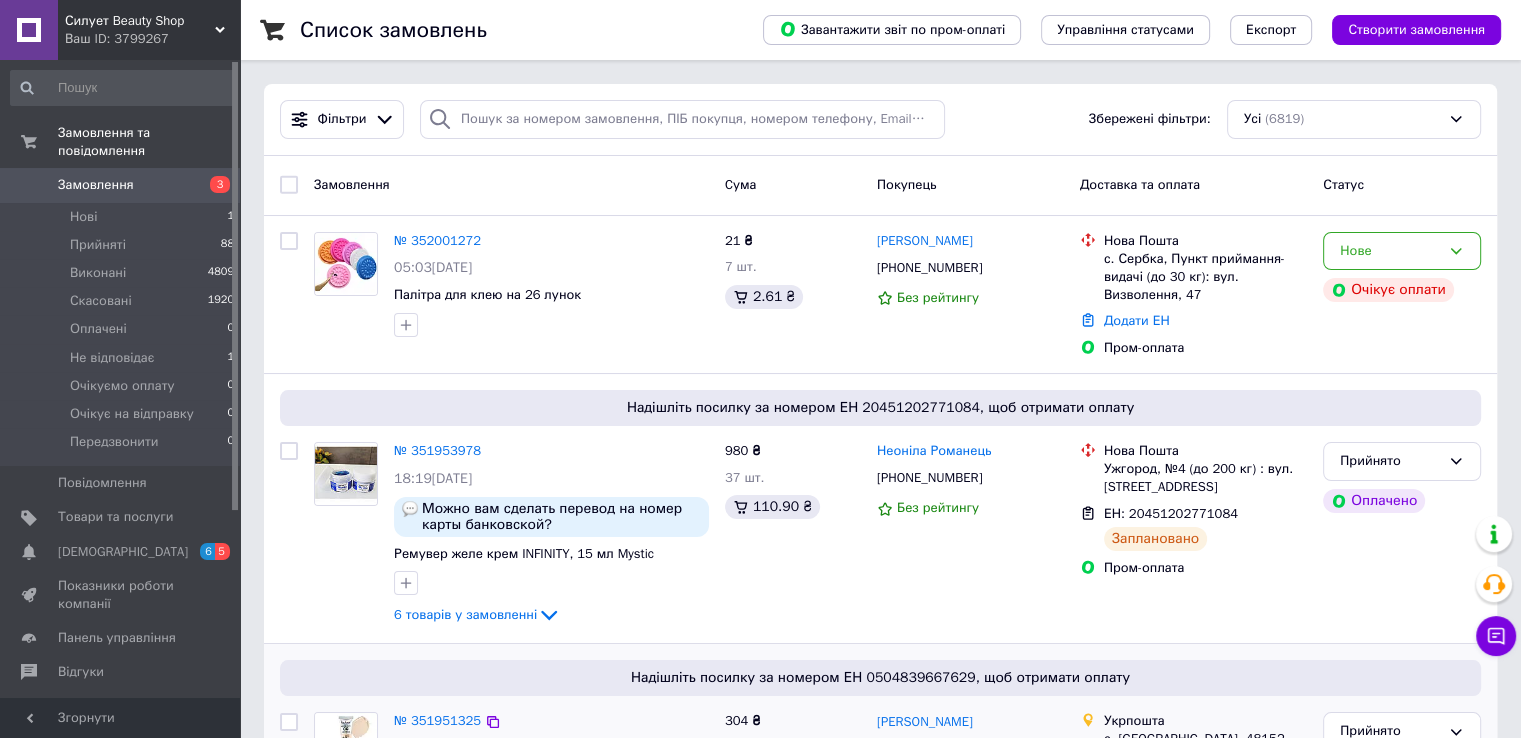 scroll, scrollTop: 200, scrollLeft: 0, axis: vertical 